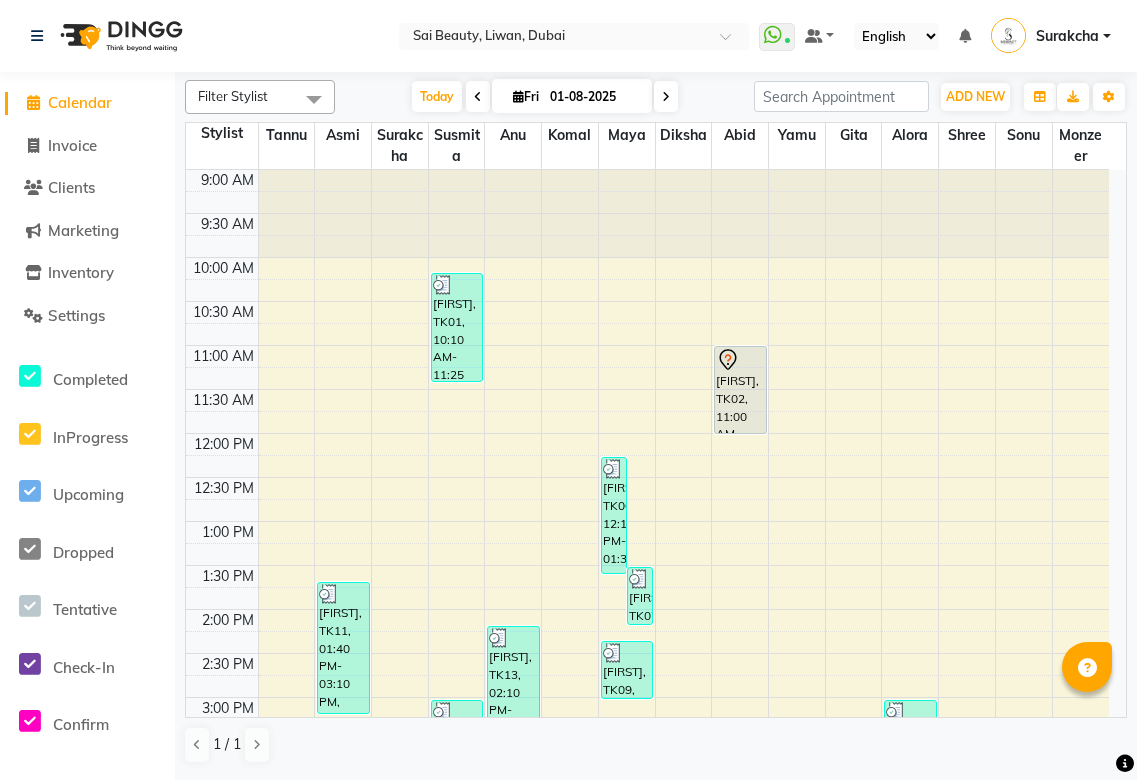 scroll, scrollTop: 0, scrollLeft: 0, axis: both 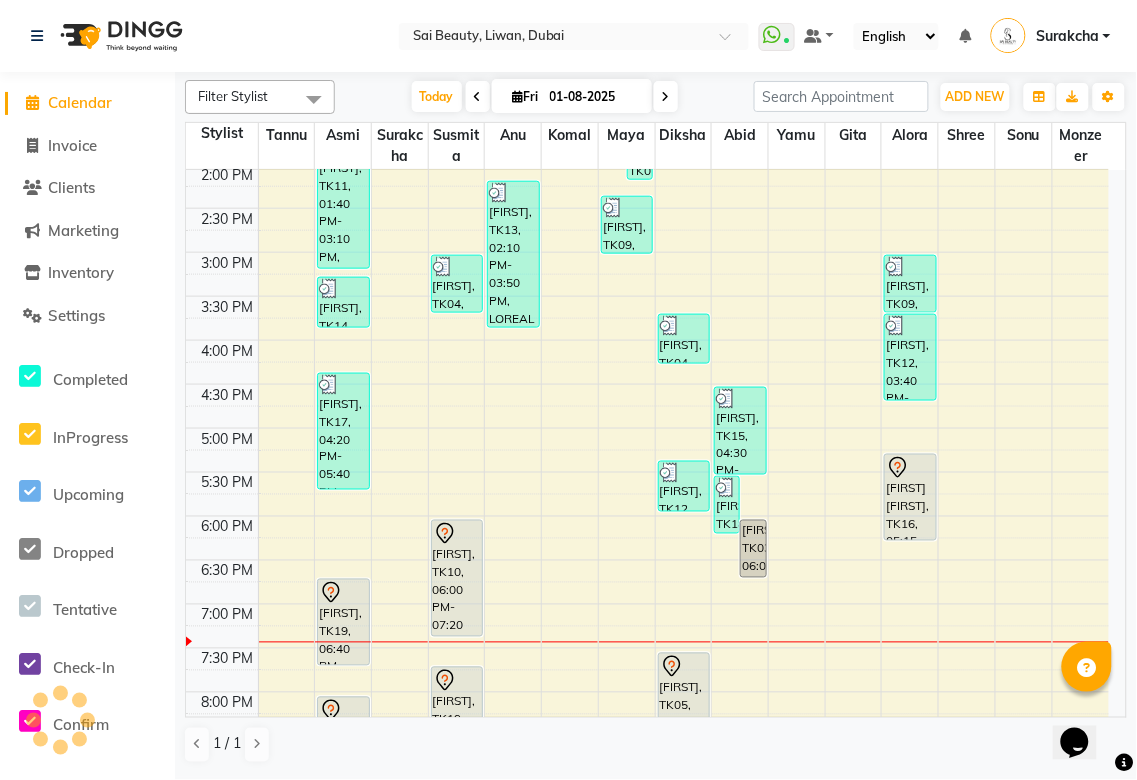 click on "Sofiya Ann, TK16, 05:15 PM-06:15 PM, Hard gel refil own nail with gel polish" at bounding box center (910, 497) 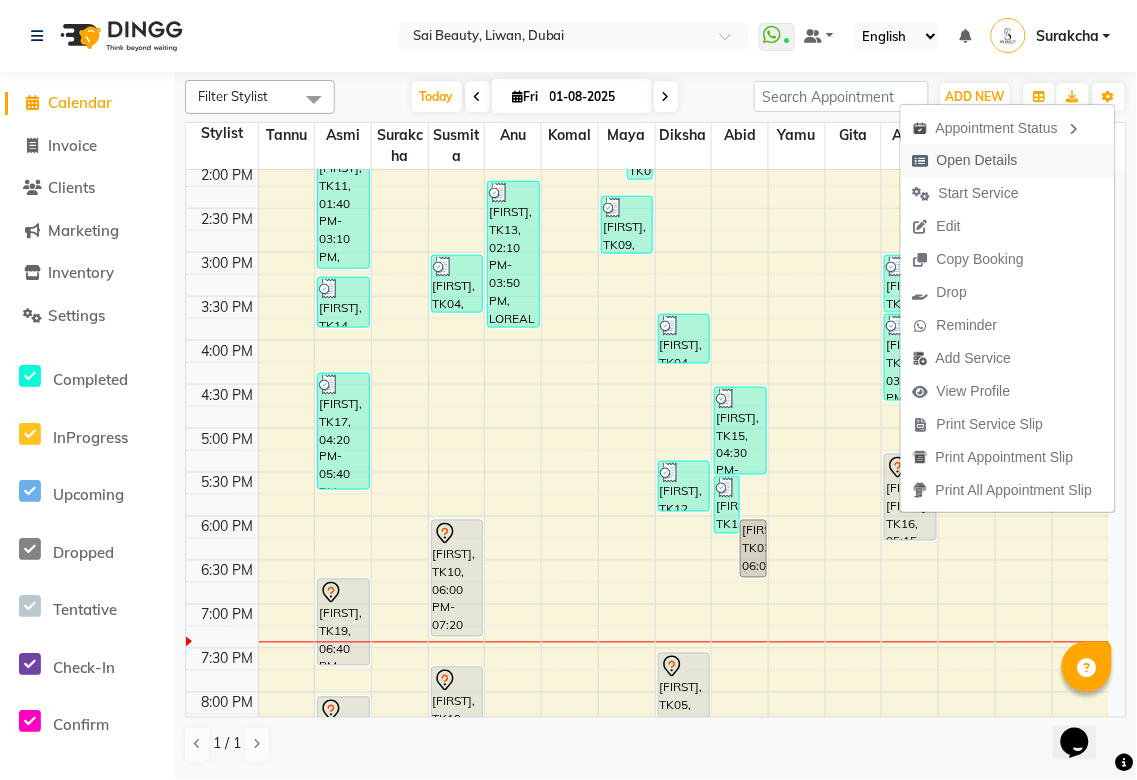 click on "Open Details" at bounding box center [977, 160] 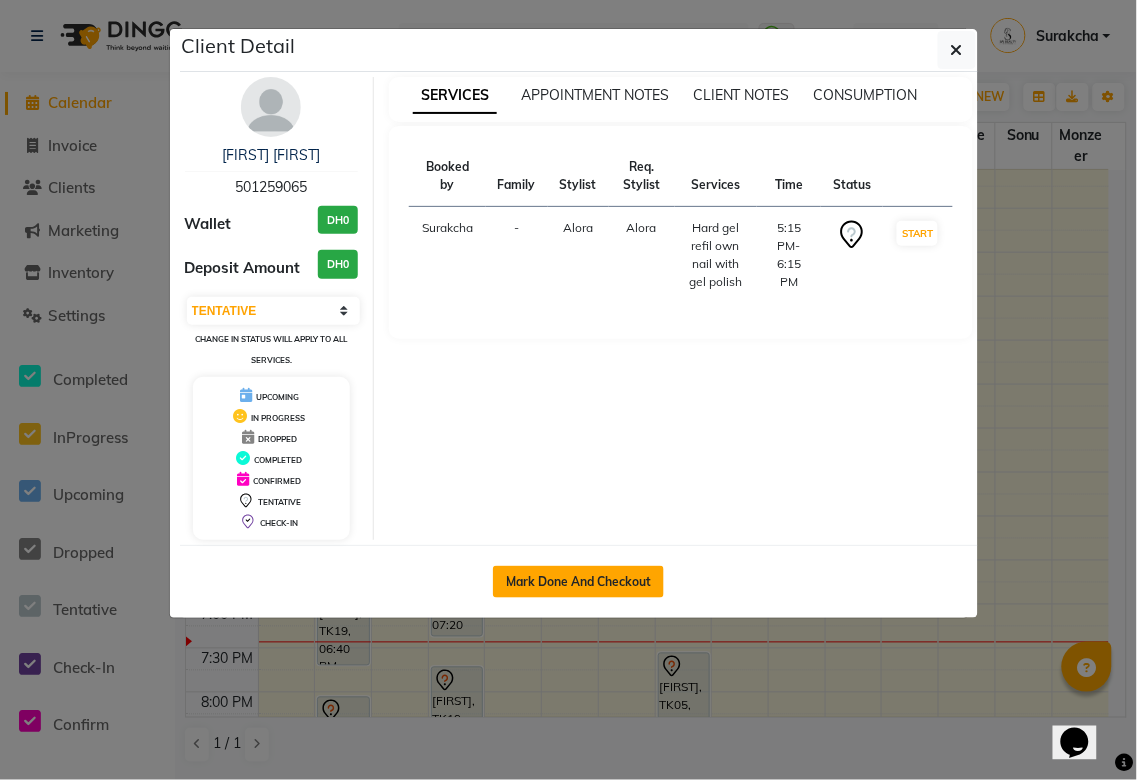 click on "Mark Done And Checkout" 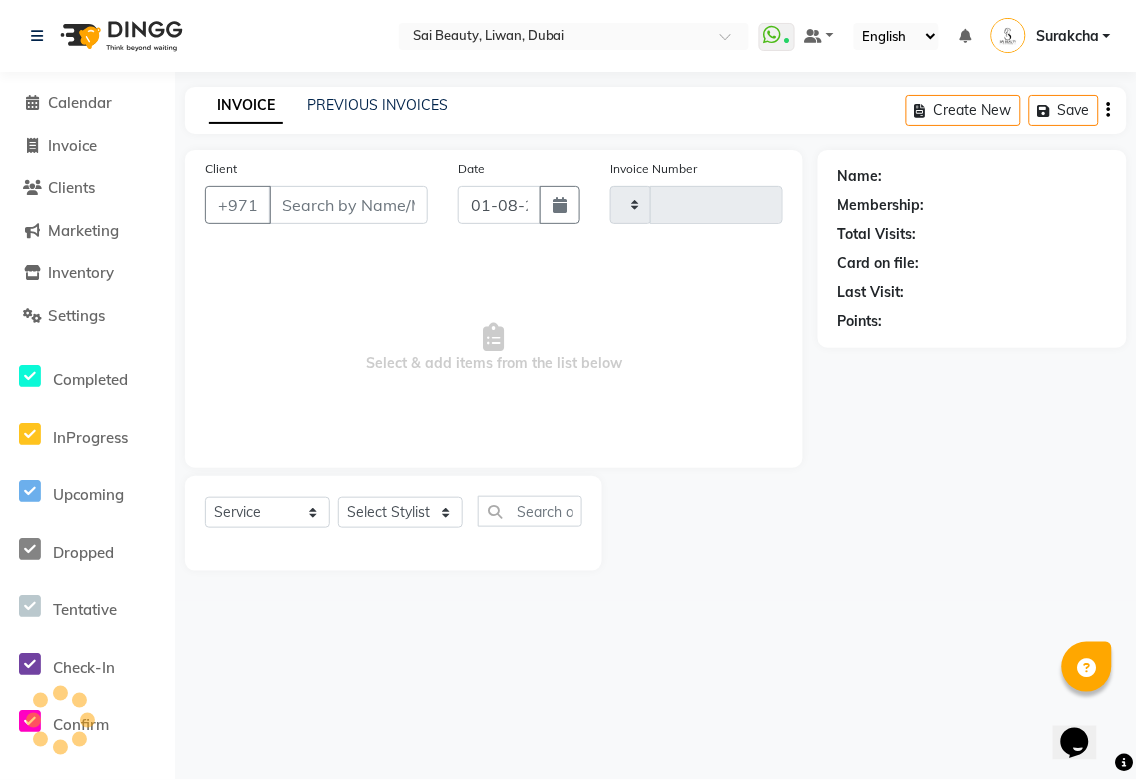 type on "2645" 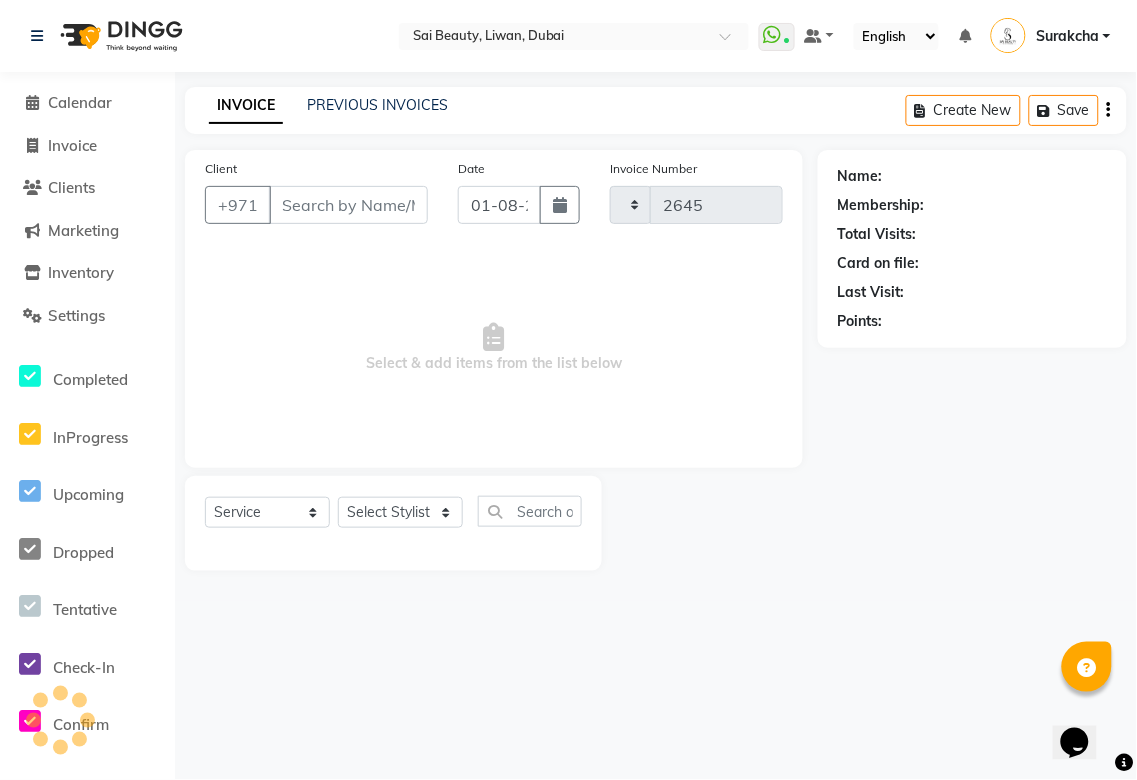 select on "5352" 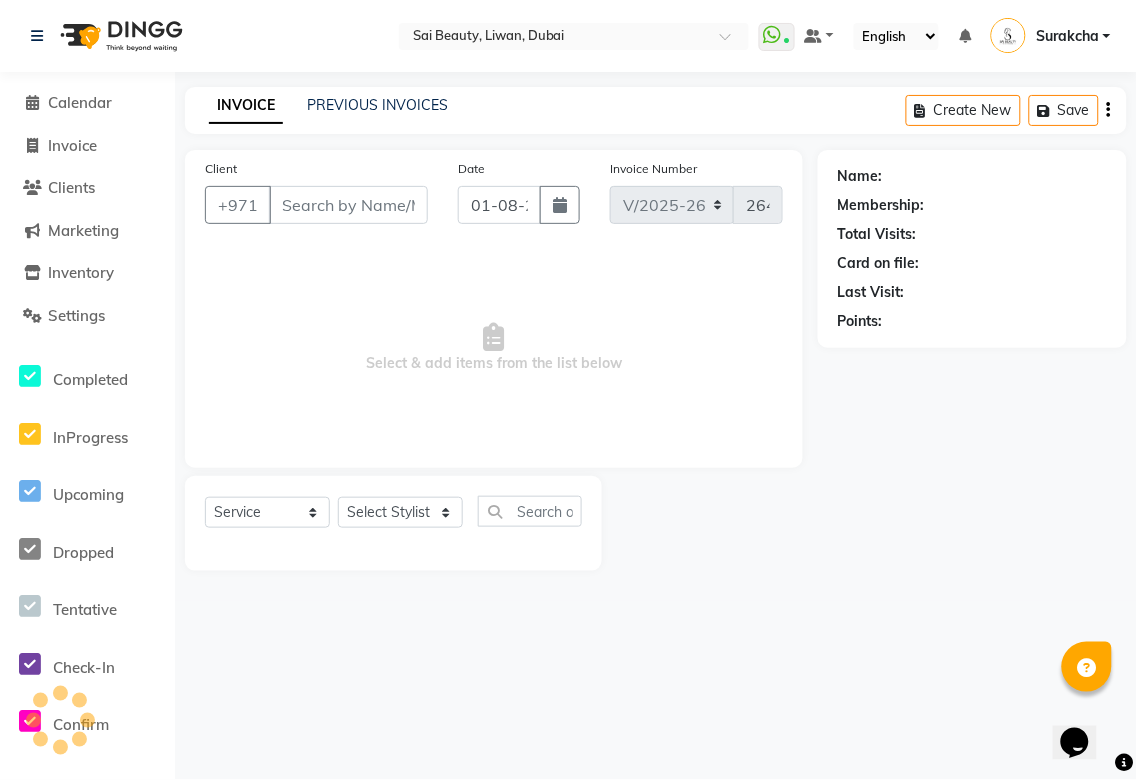 type on "501259065" 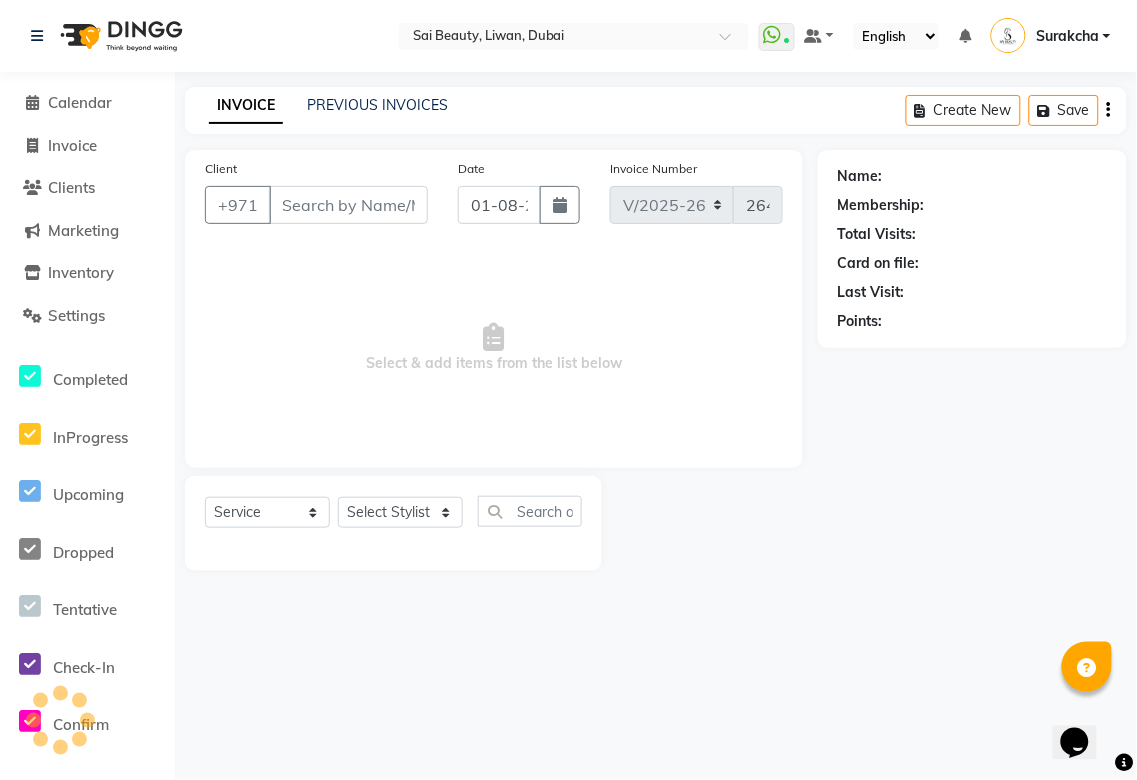 select on "63787" 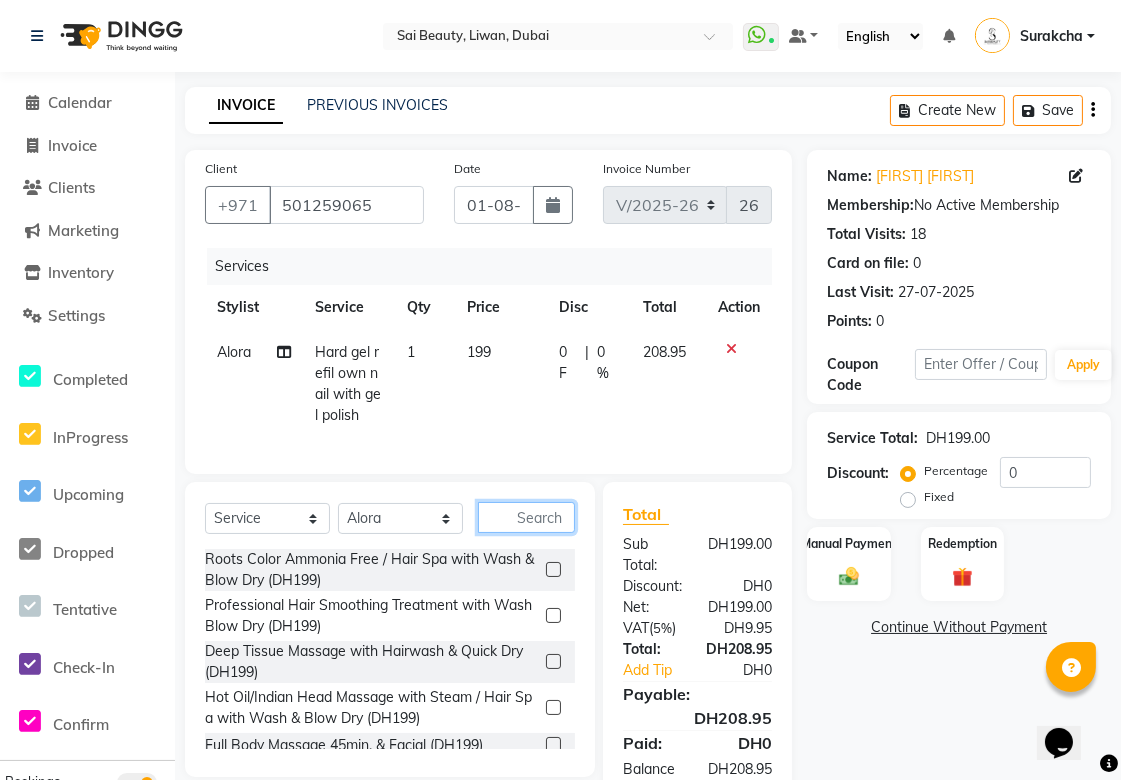 click 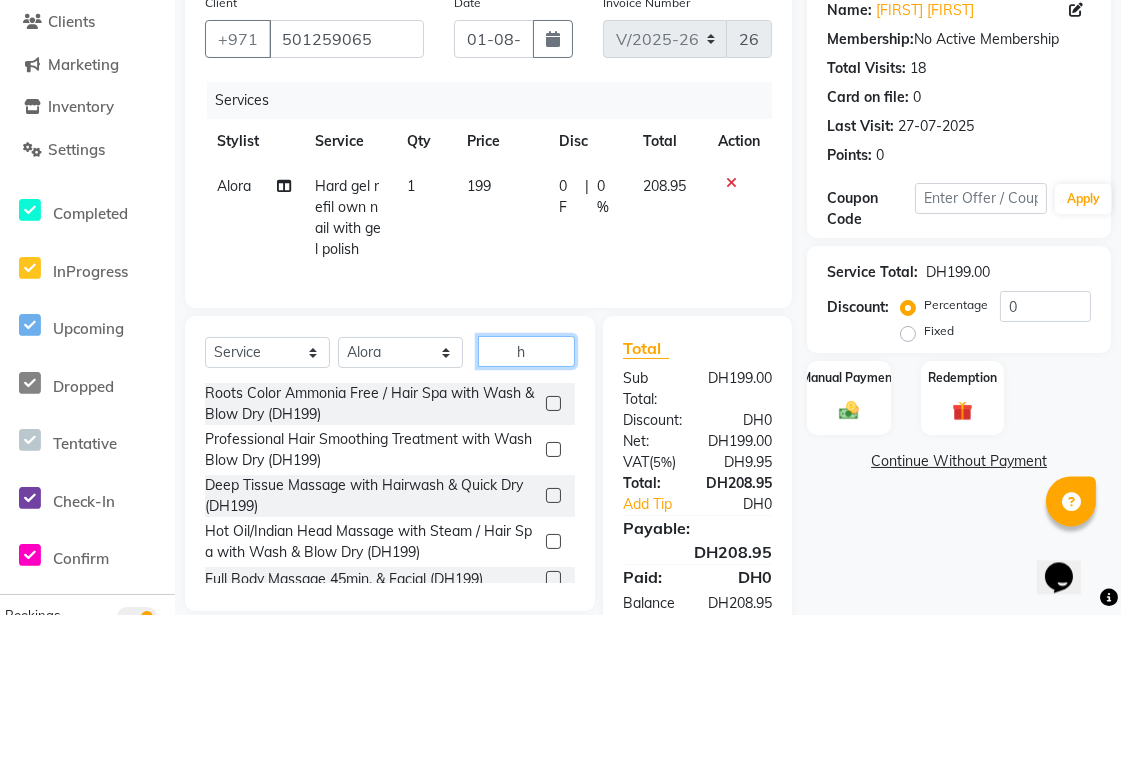 scroll, scrollTop: 24, scrollLeft: 0, axis: vertical 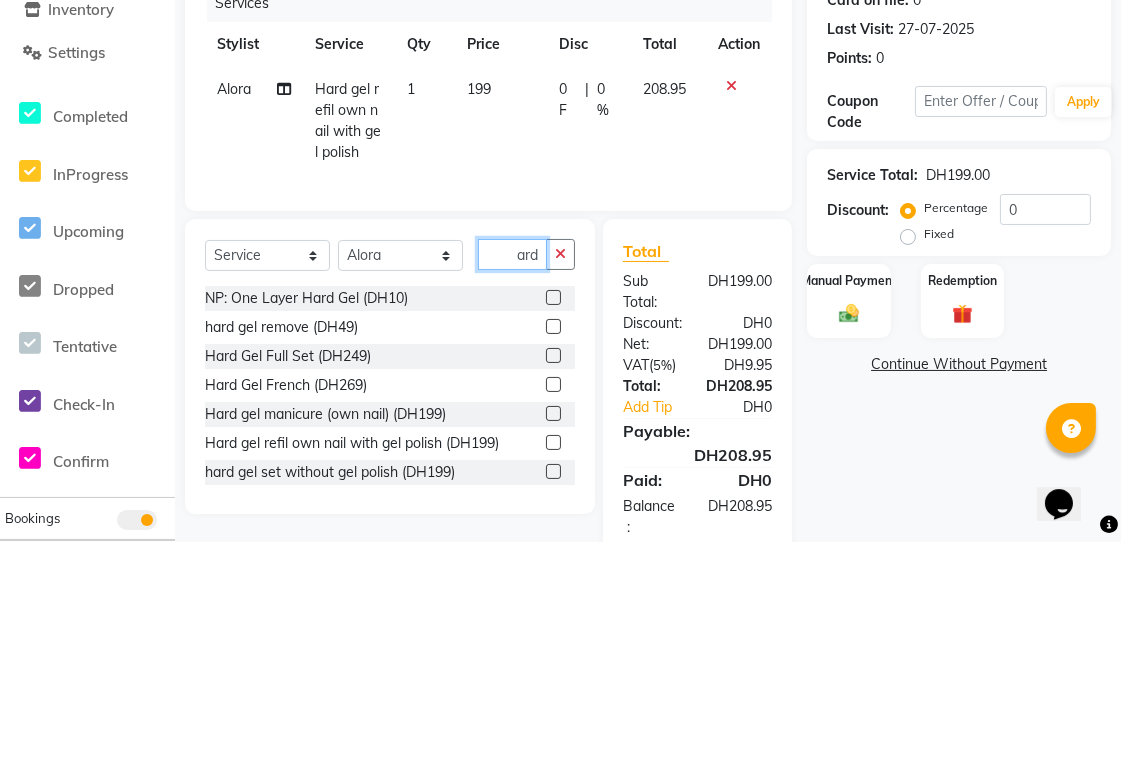 type on "hard" 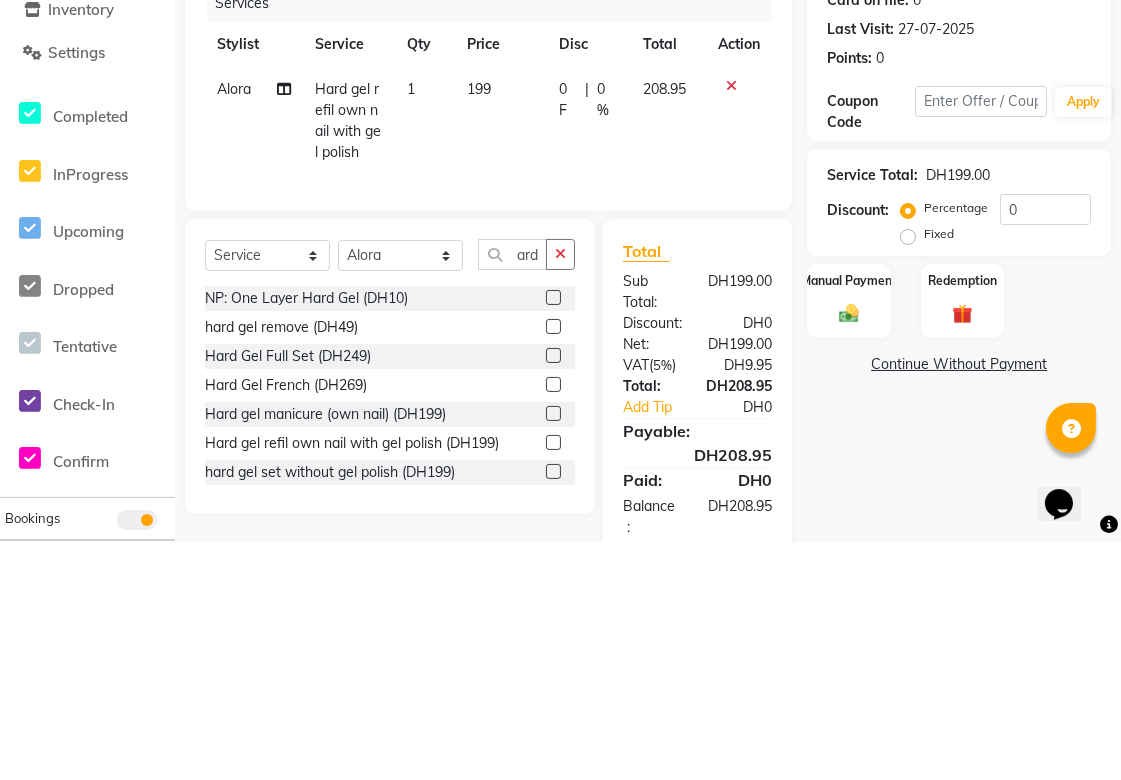 click 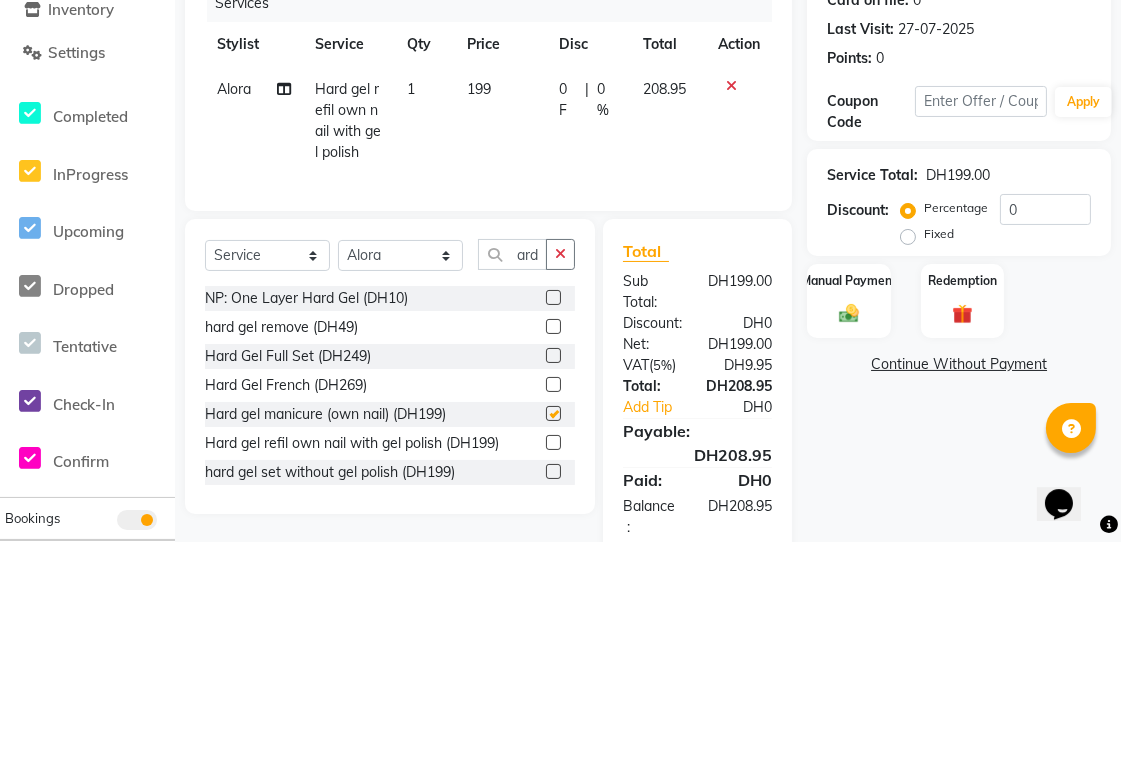 scroll, scrollTop: 24, scrollLeft: 0, axis: vertical 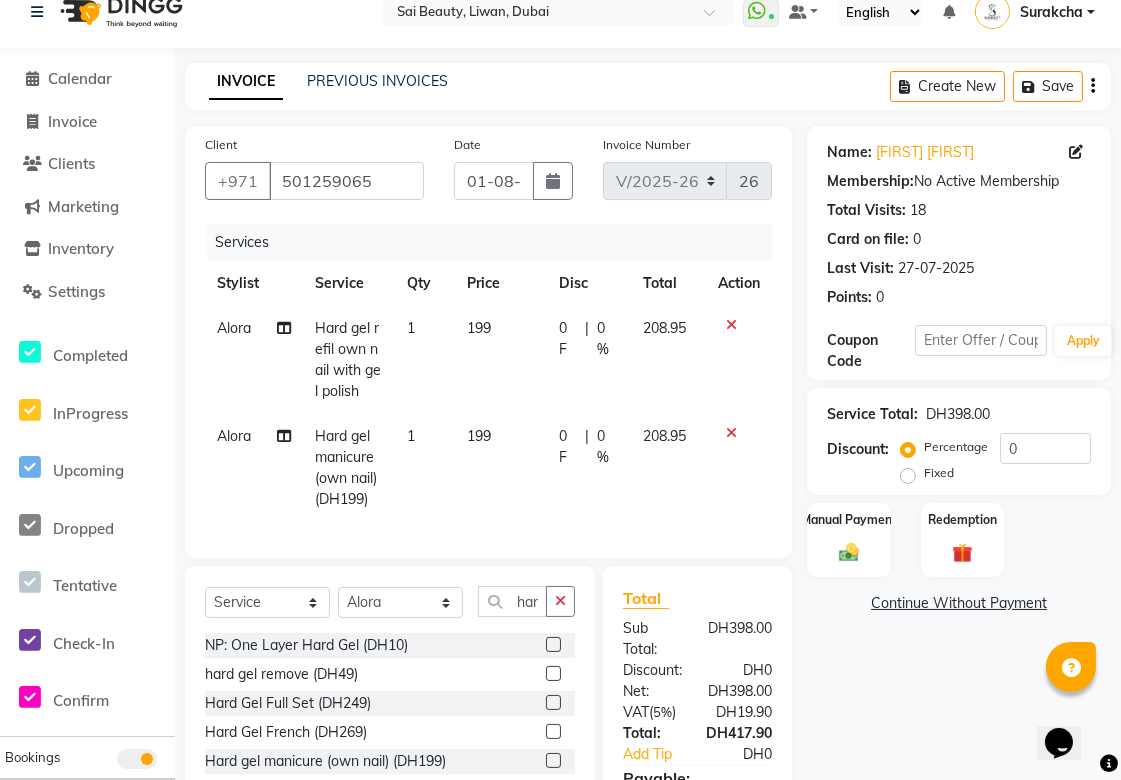 checkbox on "false" 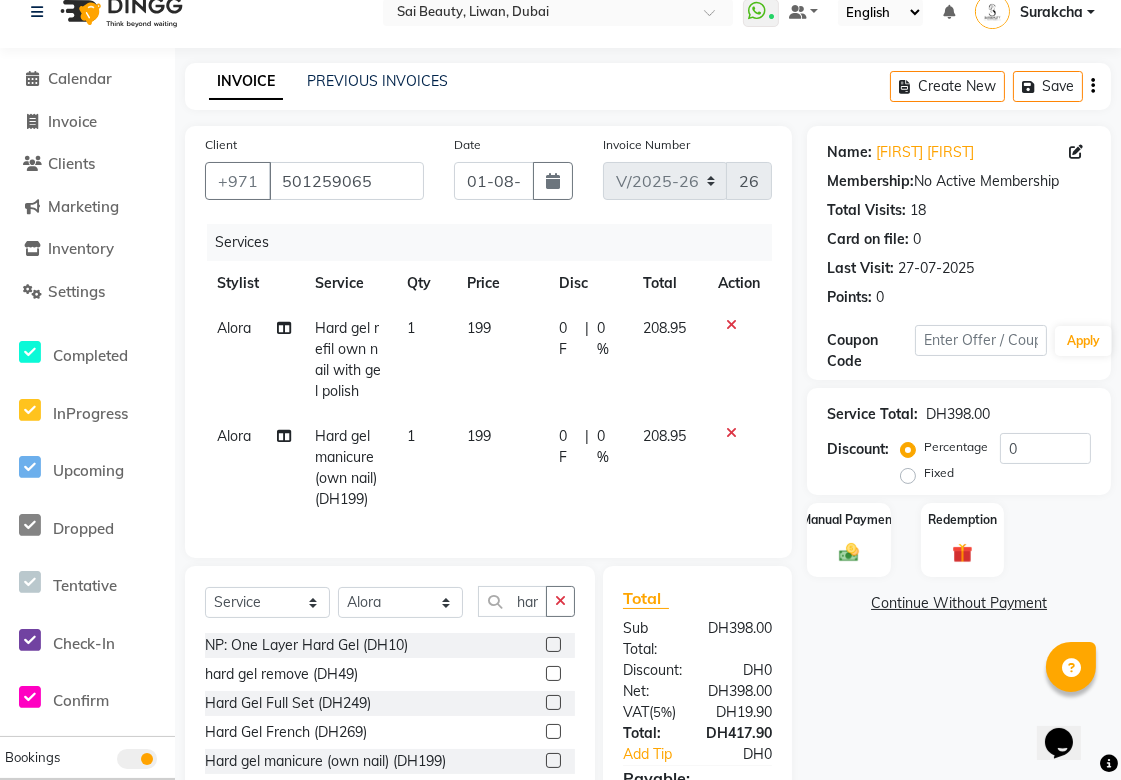 click 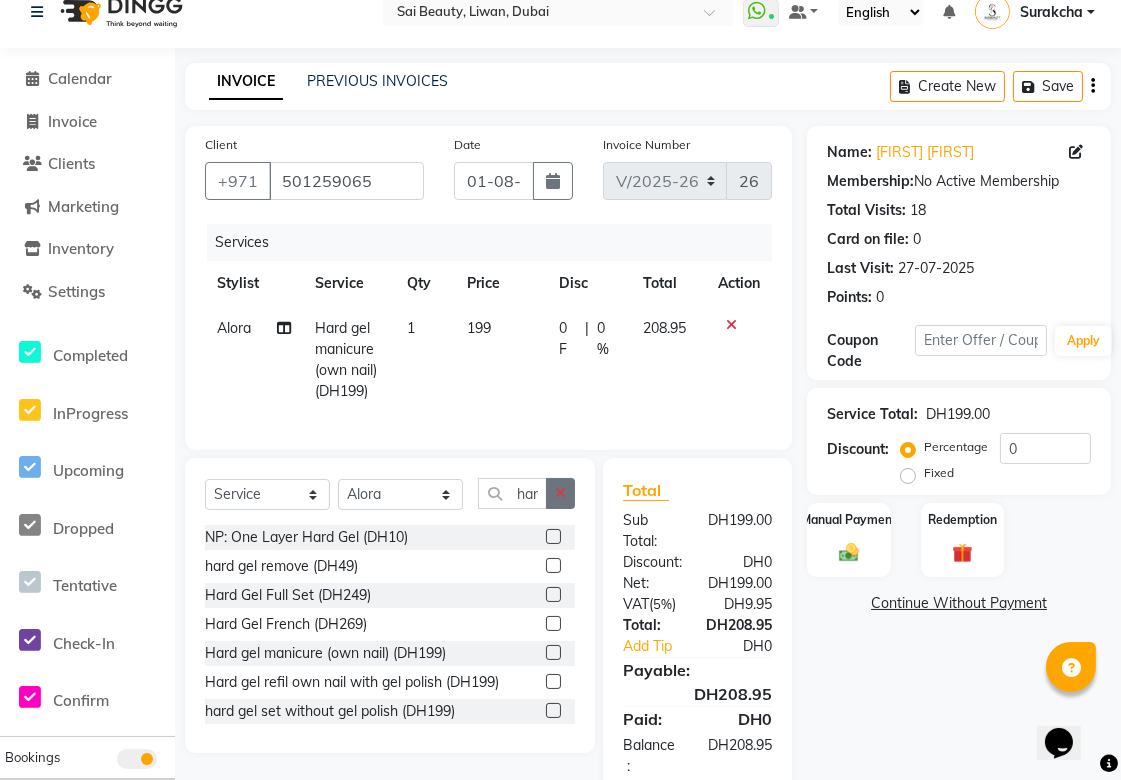 click 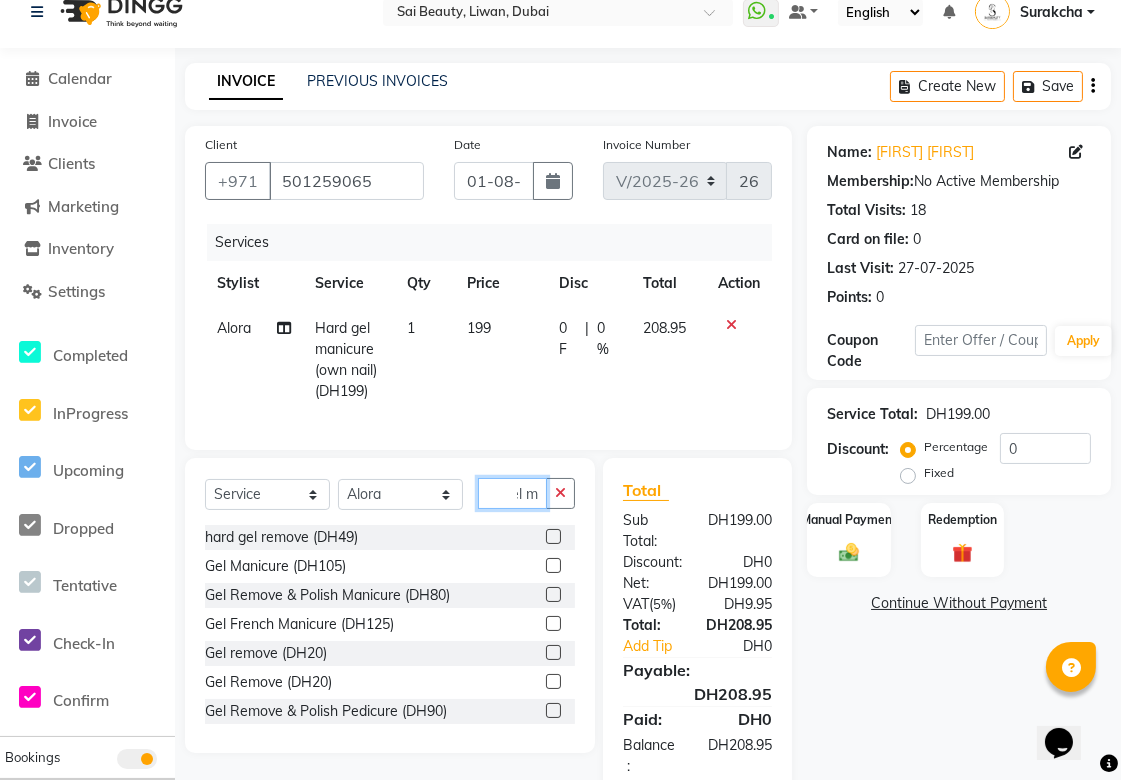 scroll, scrollTop: 0, scrollLeft: 22, axis: horizontal 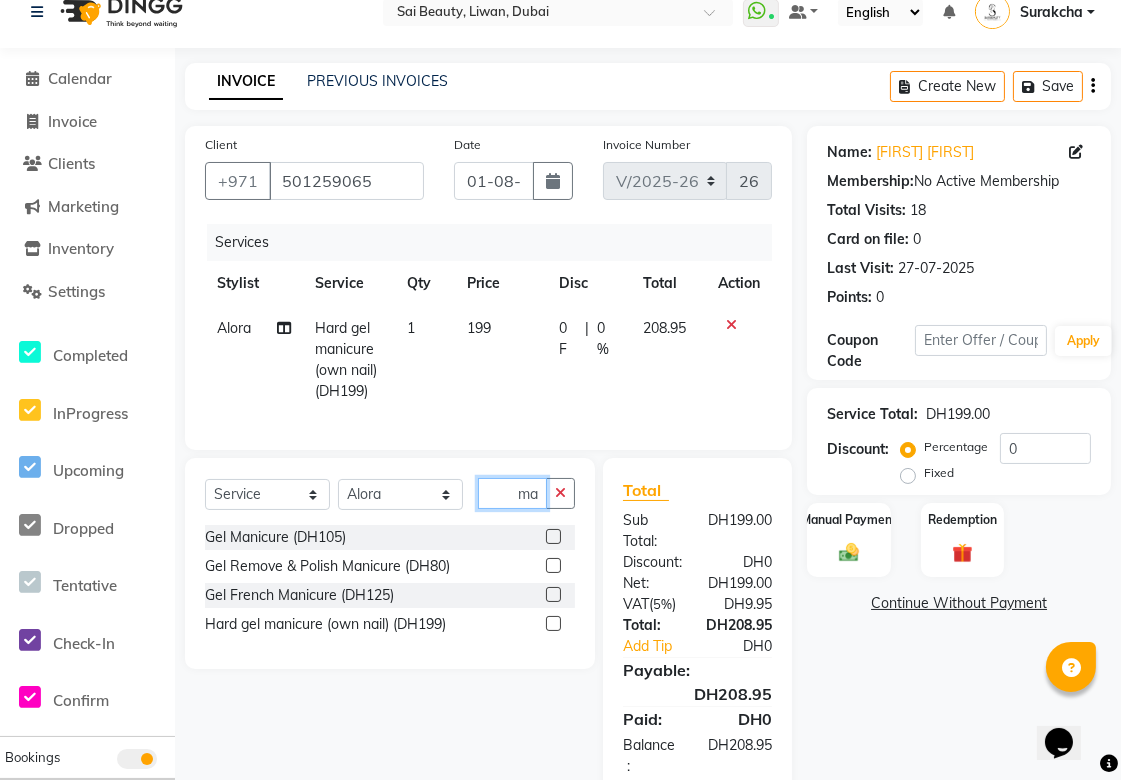 type on "gel ma" 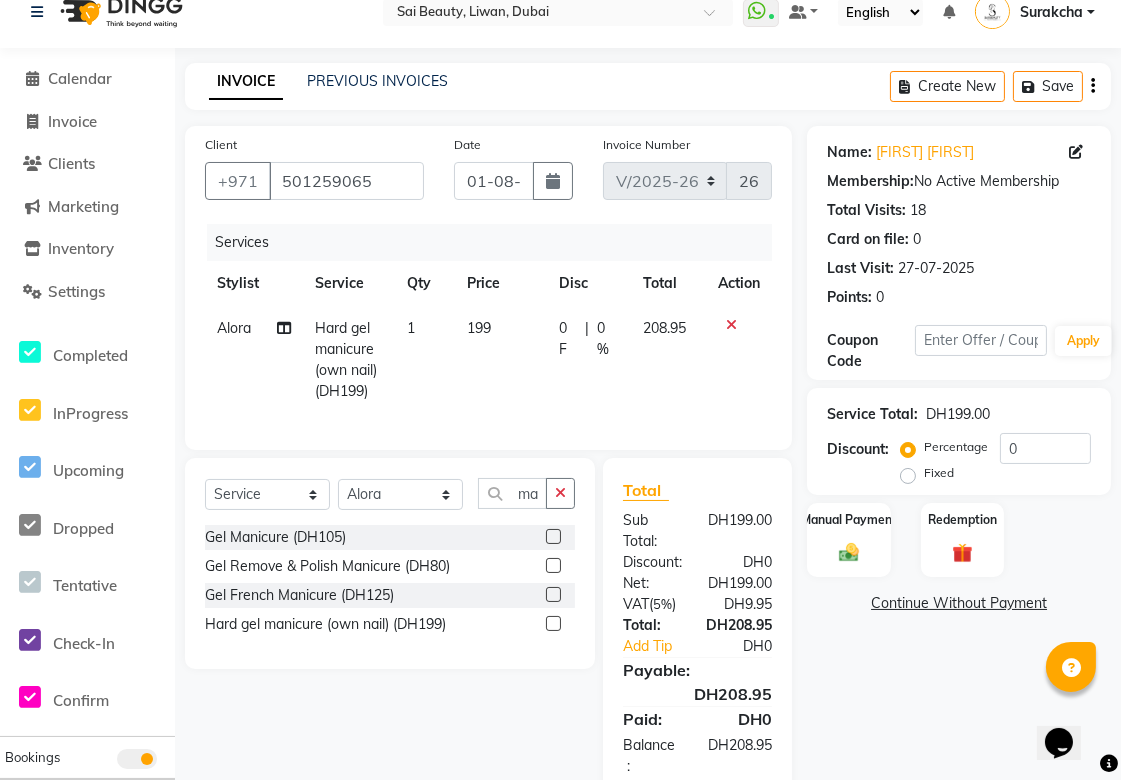 click 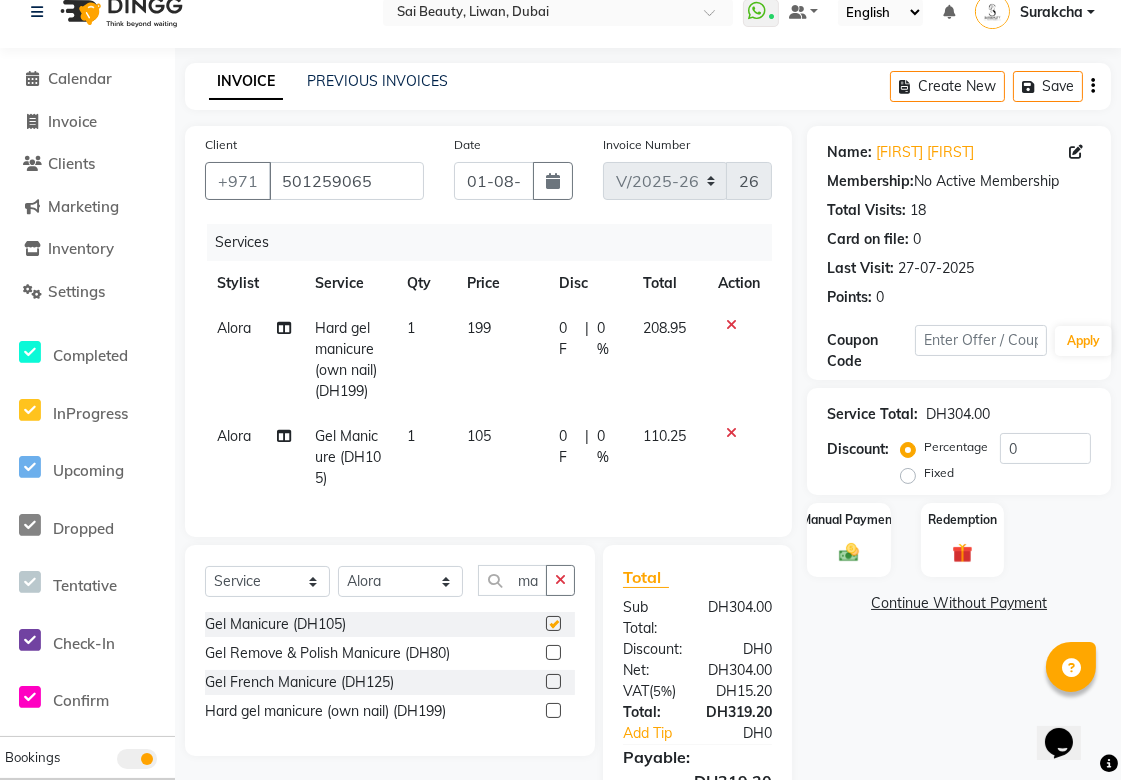 scroll, scrollTop: 0, scrollLeft: 0, axis: both 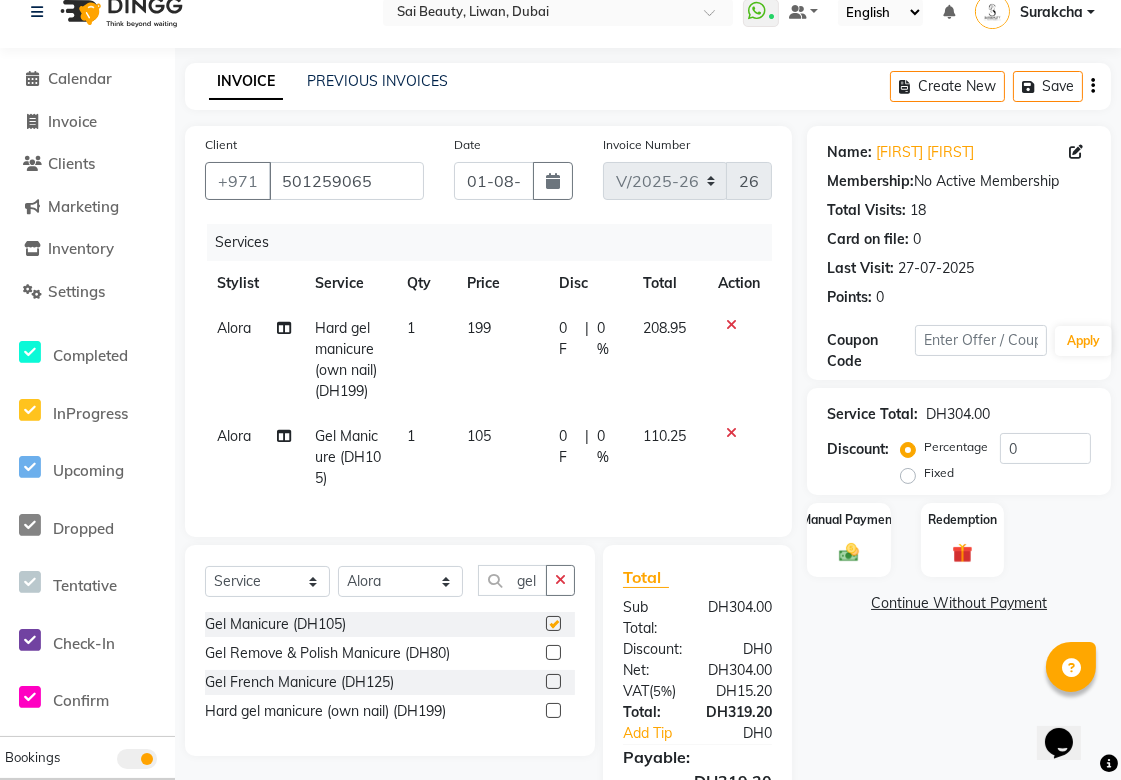 click 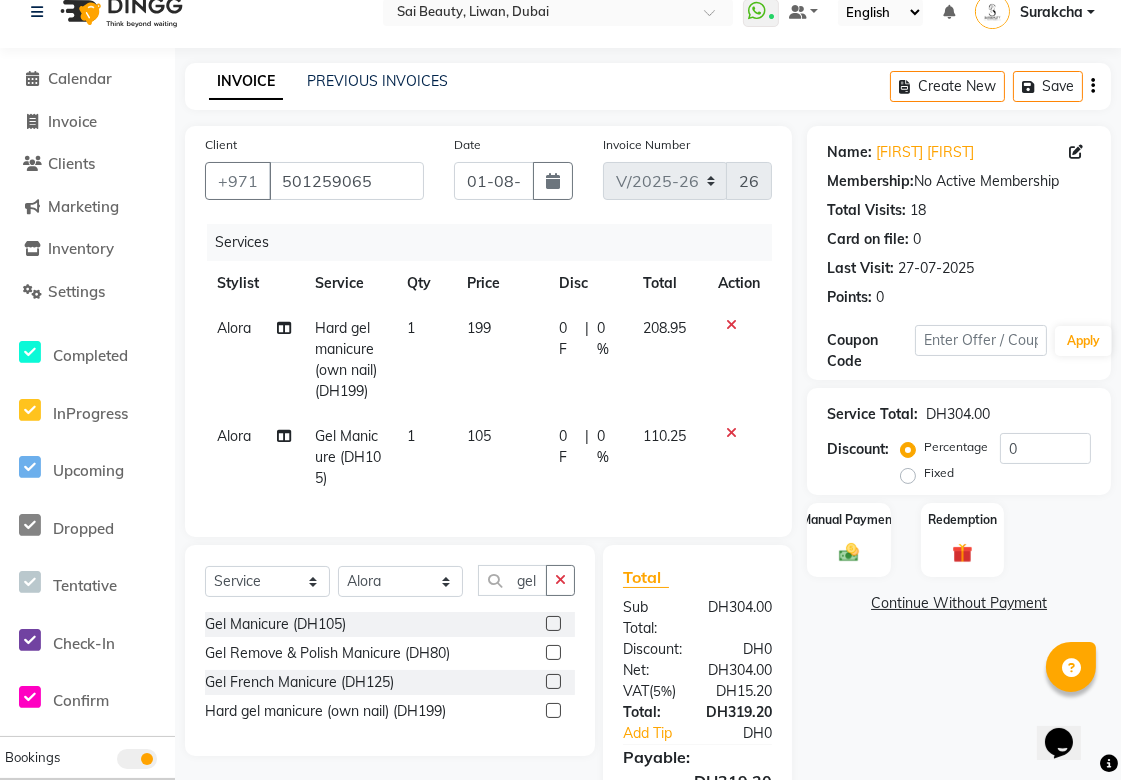 checkbox on "false" 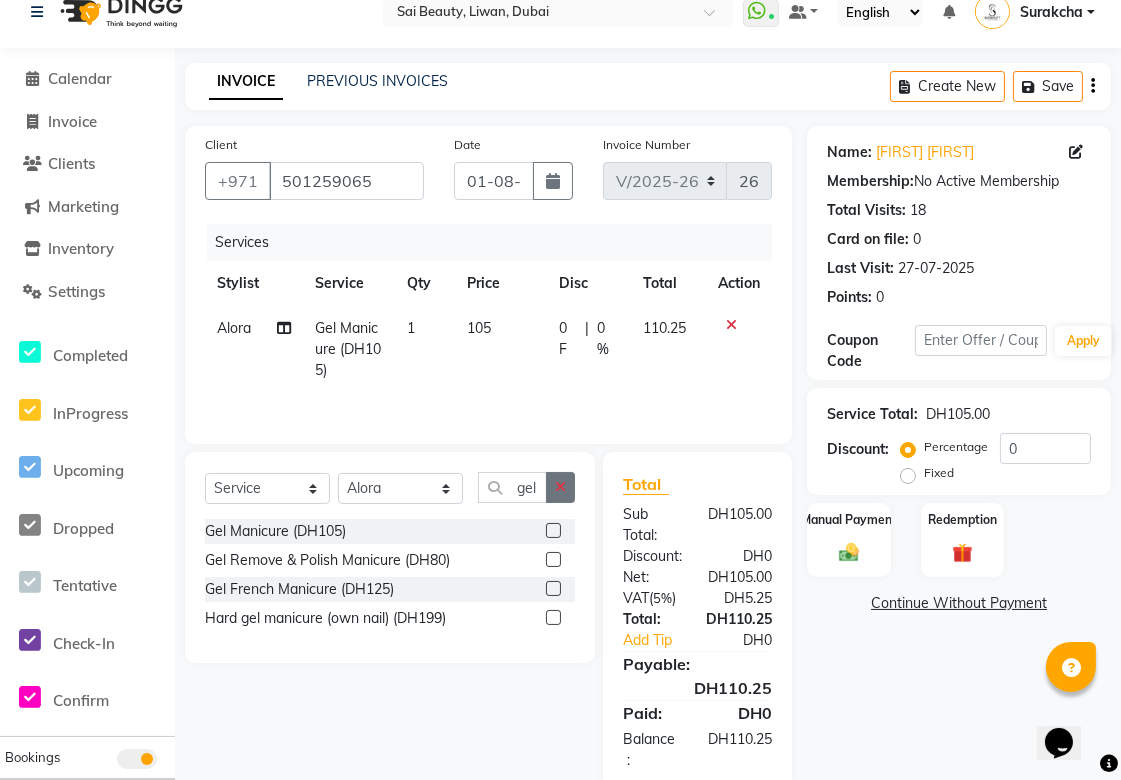 click 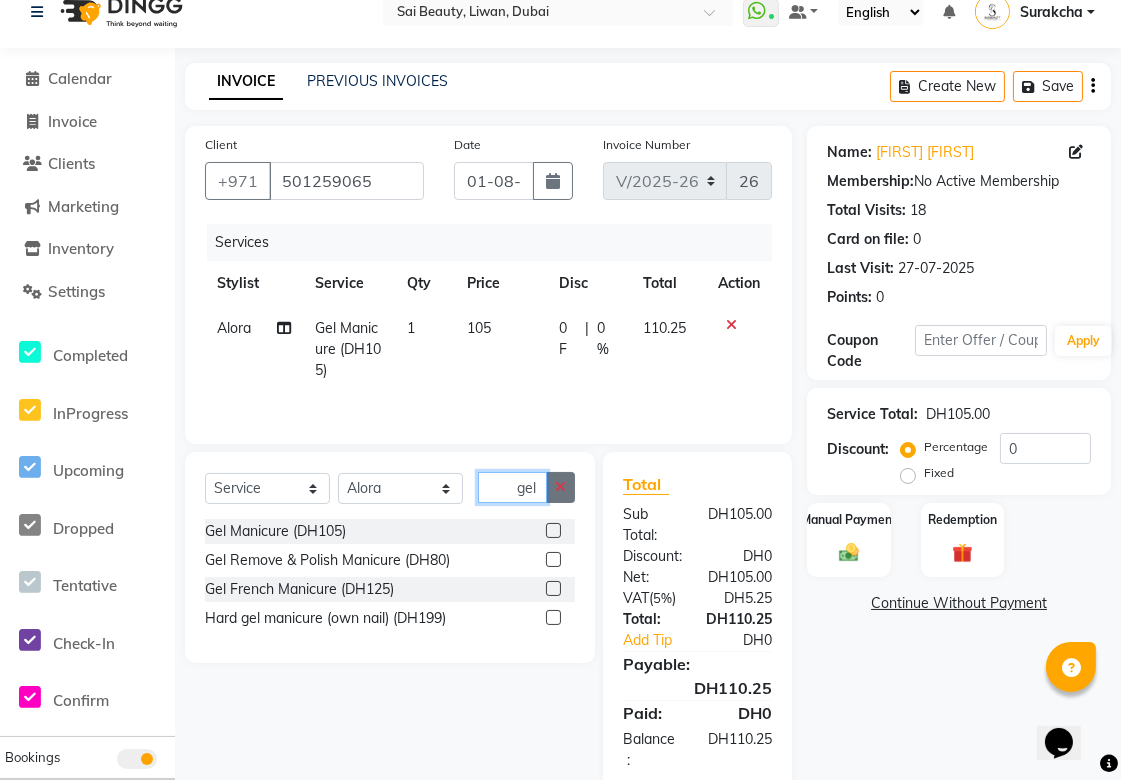 type 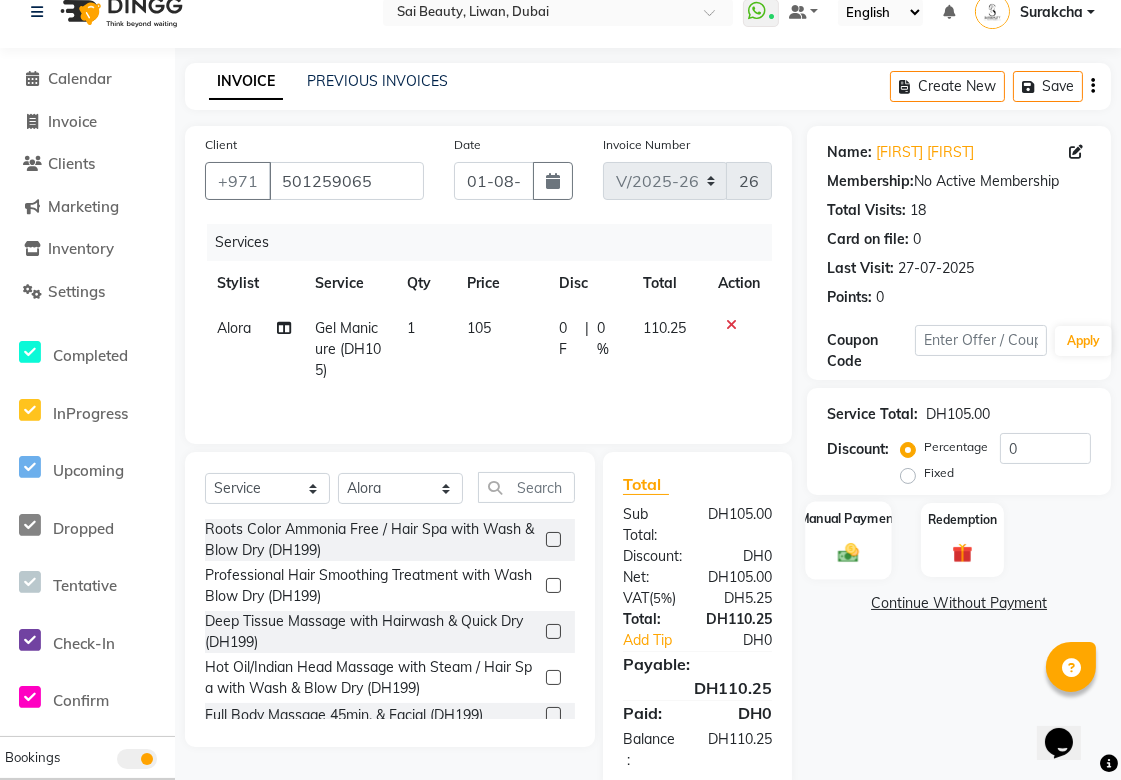 click 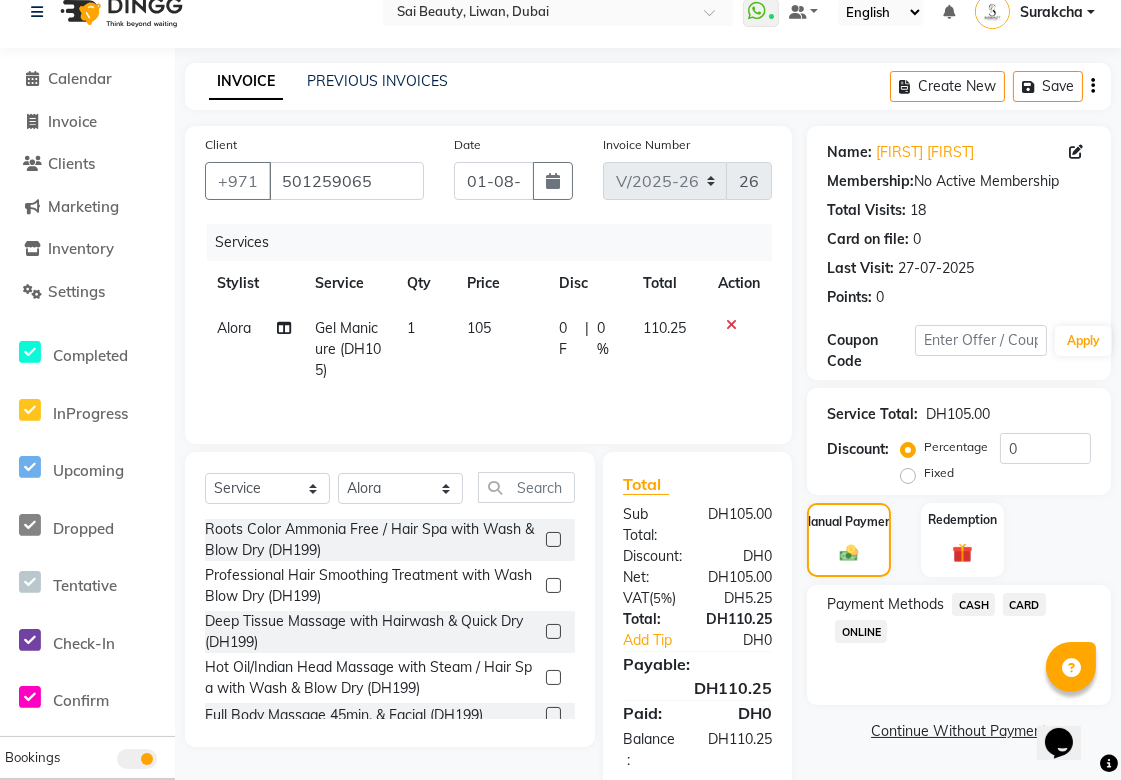 click on "CARD" 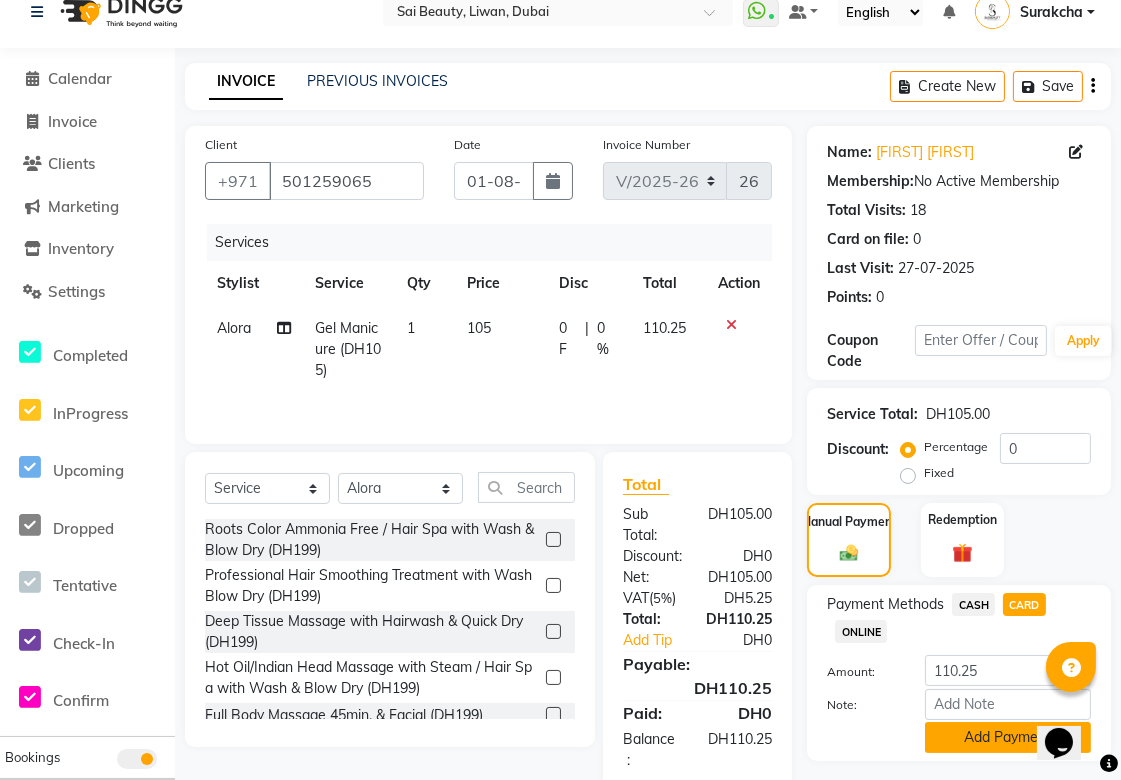 click on "Add Payment" 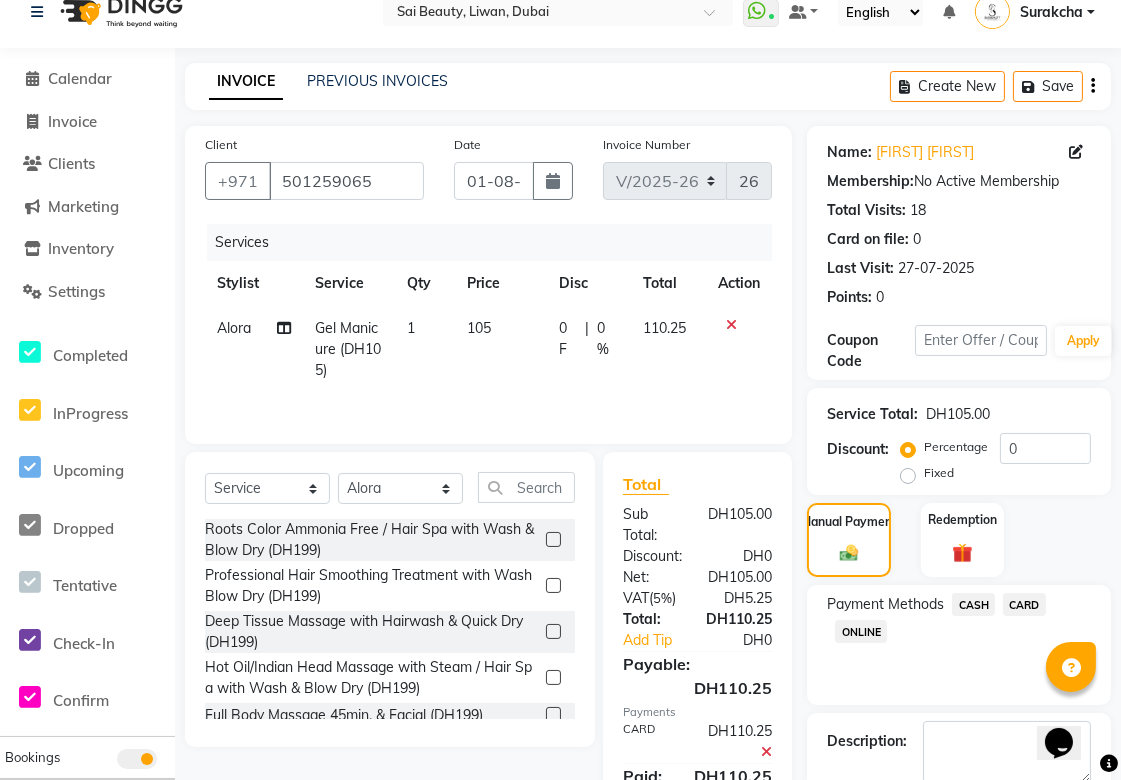scroll, scrollTop: 133, scrollLeft: 0, axis: vertical 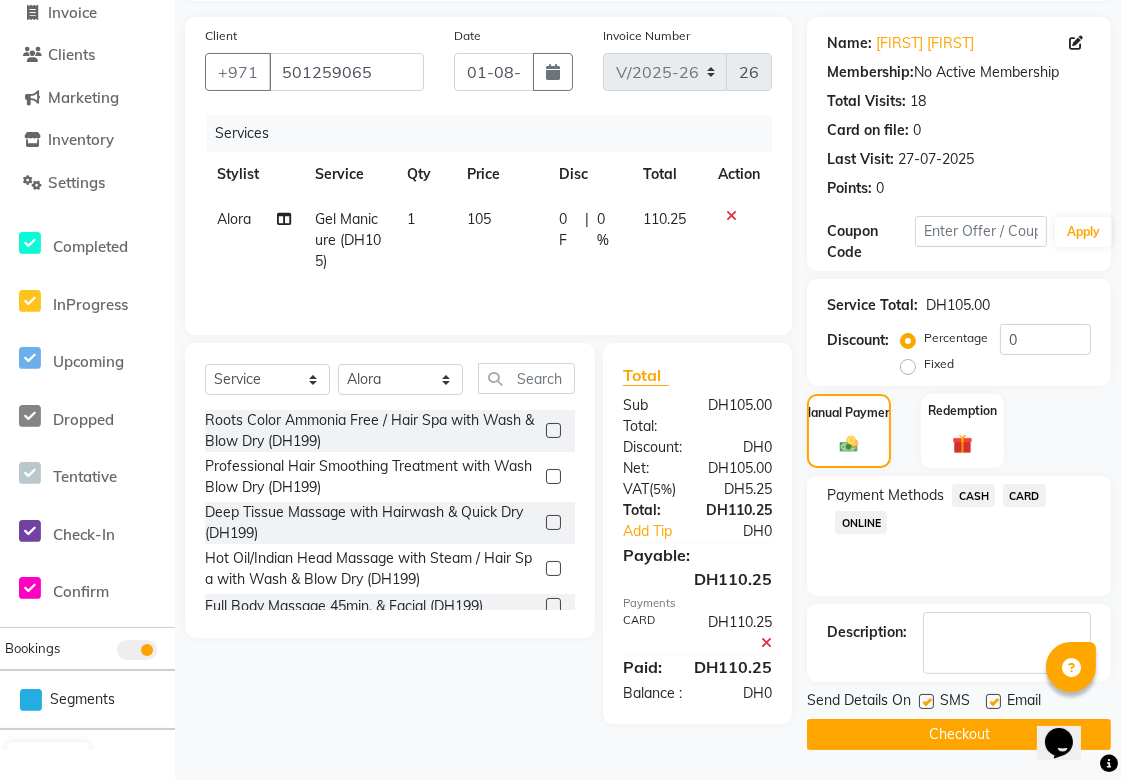 click on "Checkout" 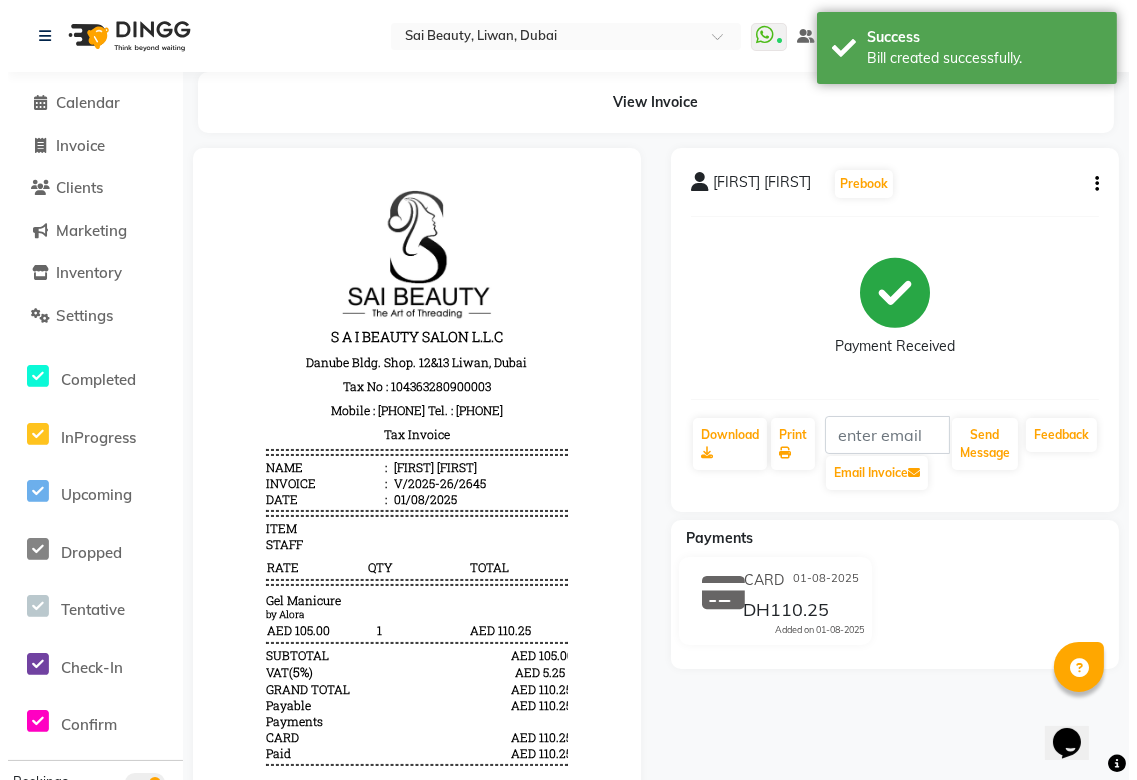 scroll, scrollTop: 0, scrollLeft: 0, axis: both 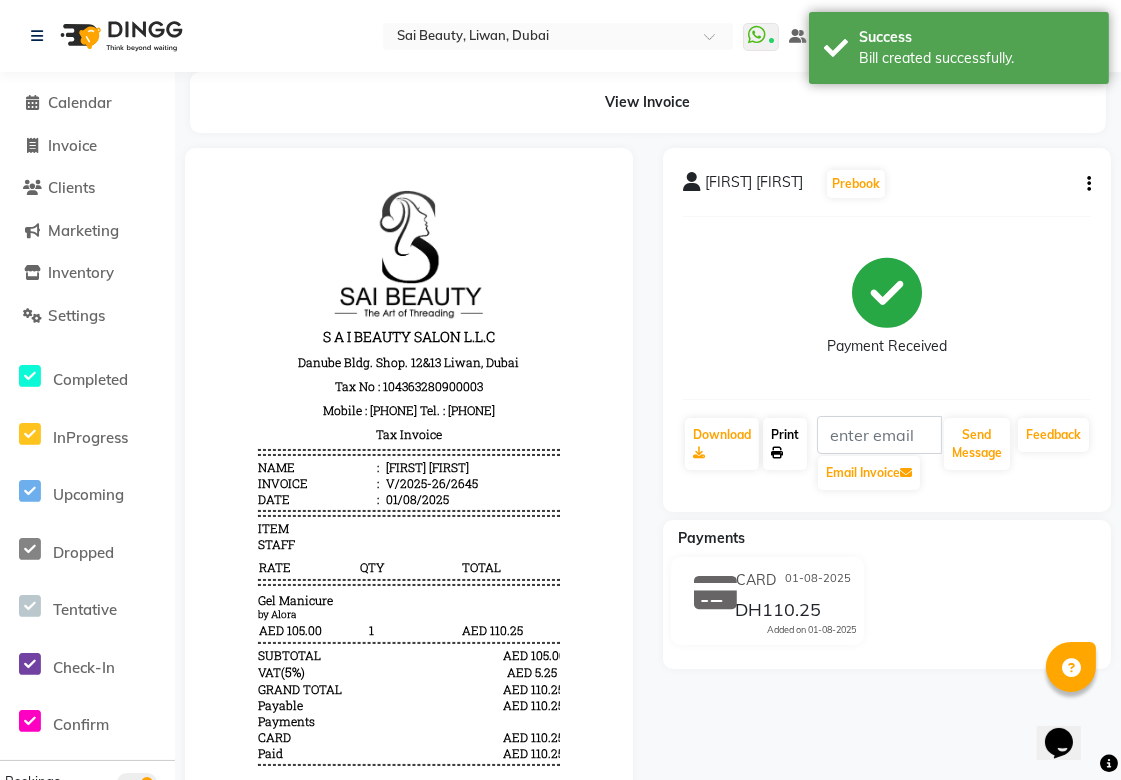 click on "Print" 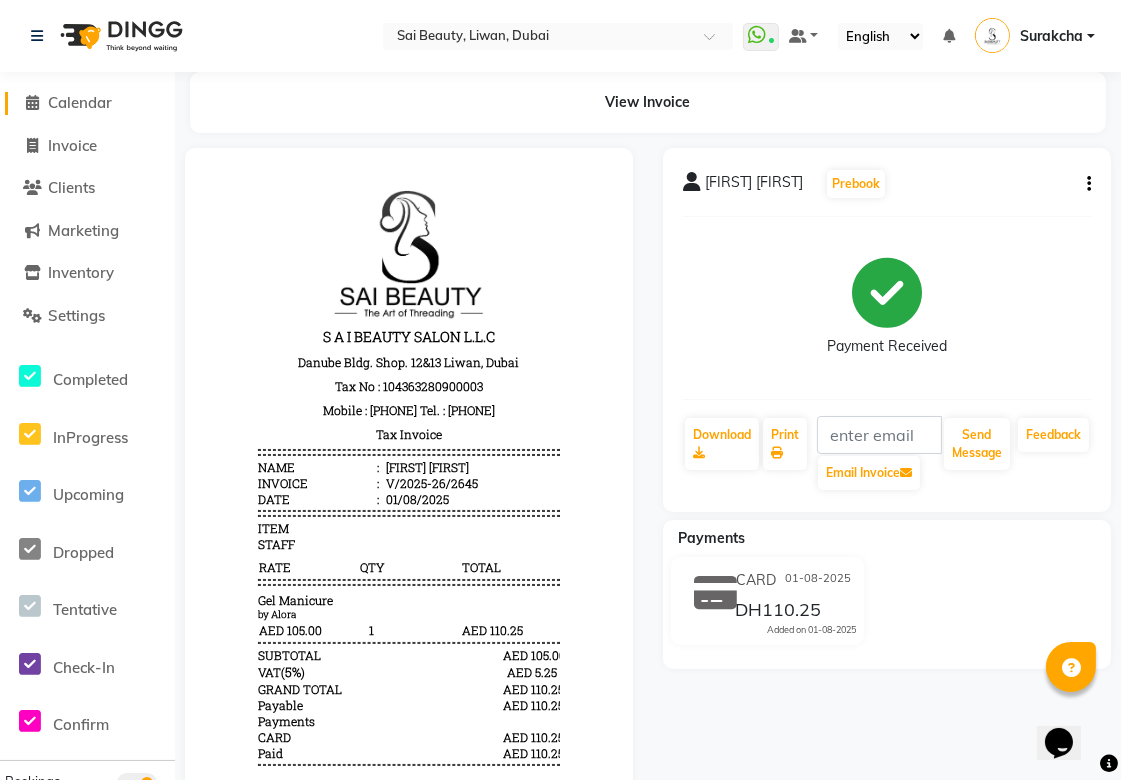 click on "Calendar" 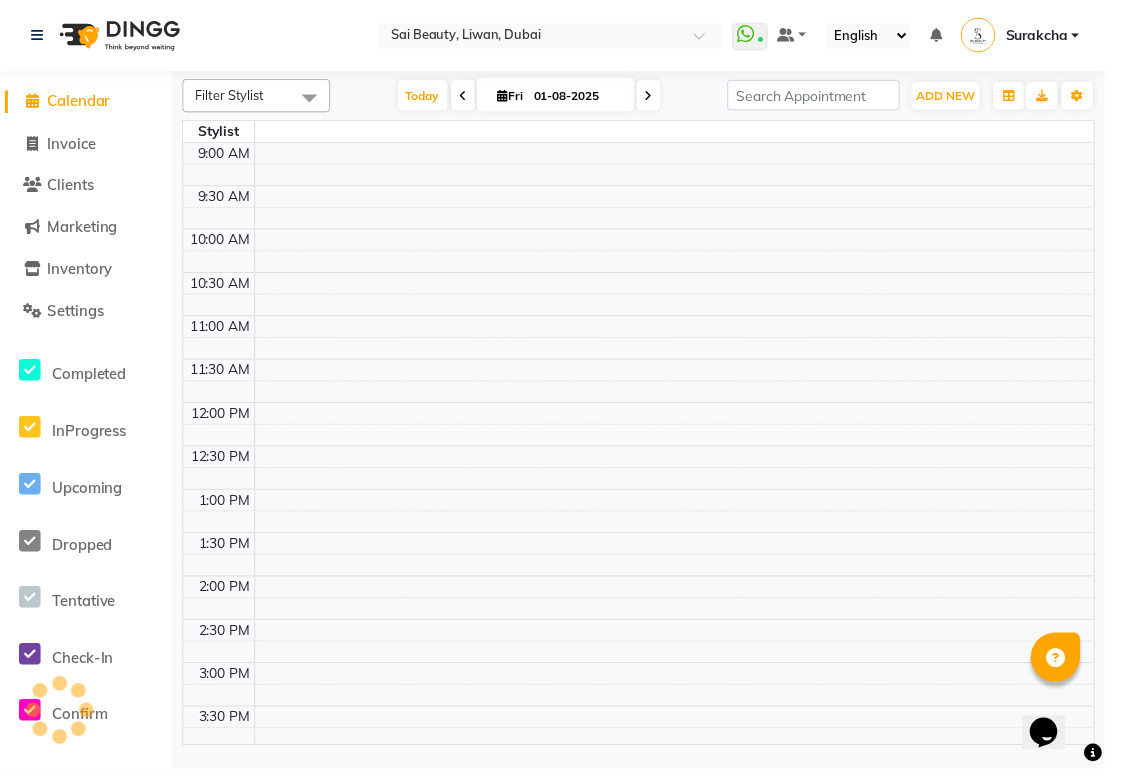scroll, scrollTop: 0, scrollLeft: 0, axis: both 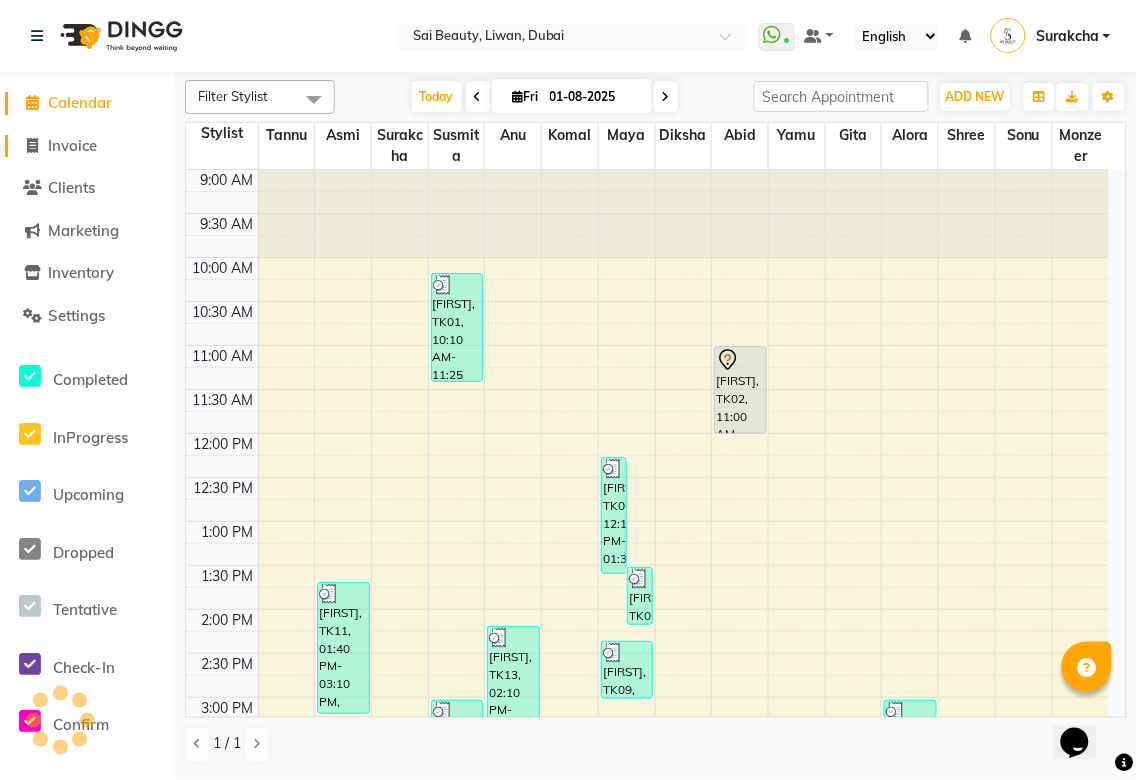 click on "Invoice" 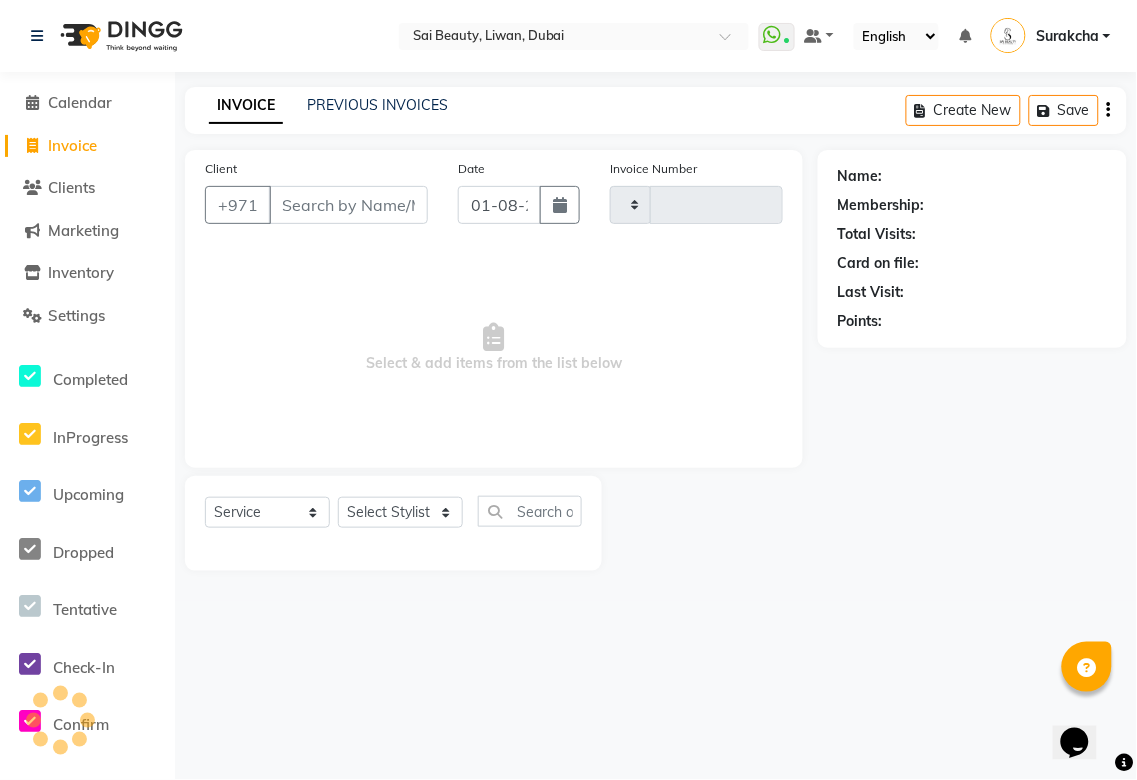 type on "2646" 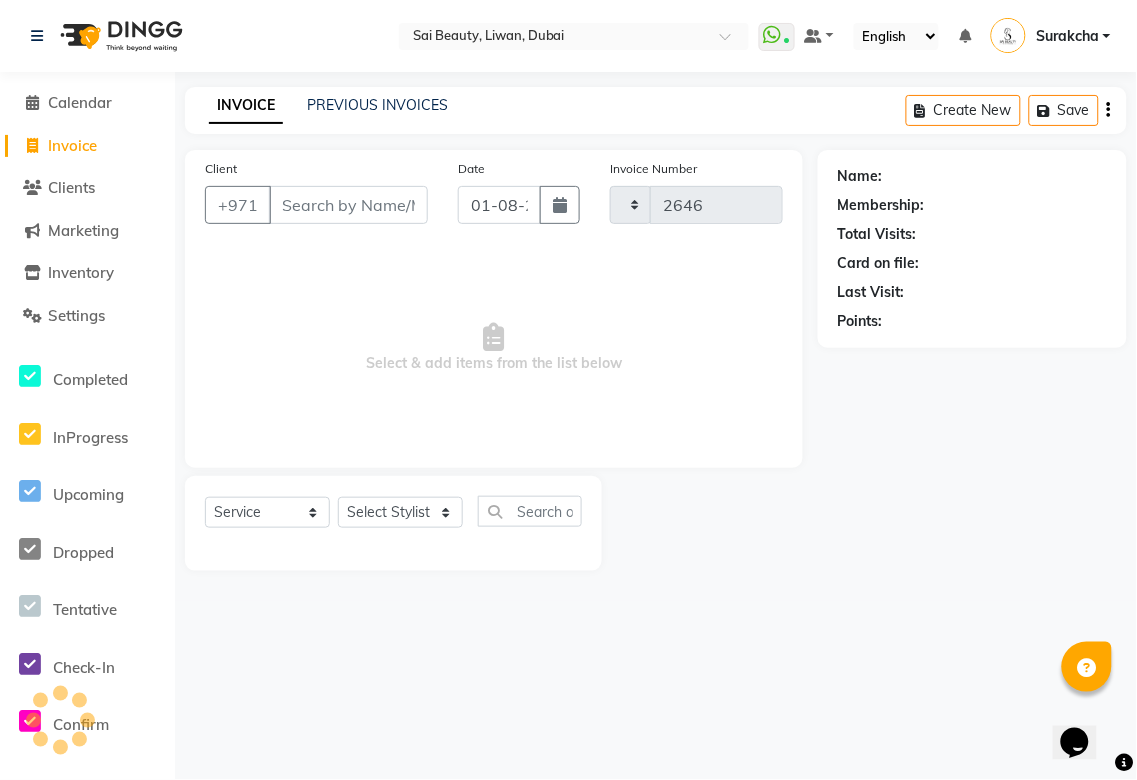select on "5352" 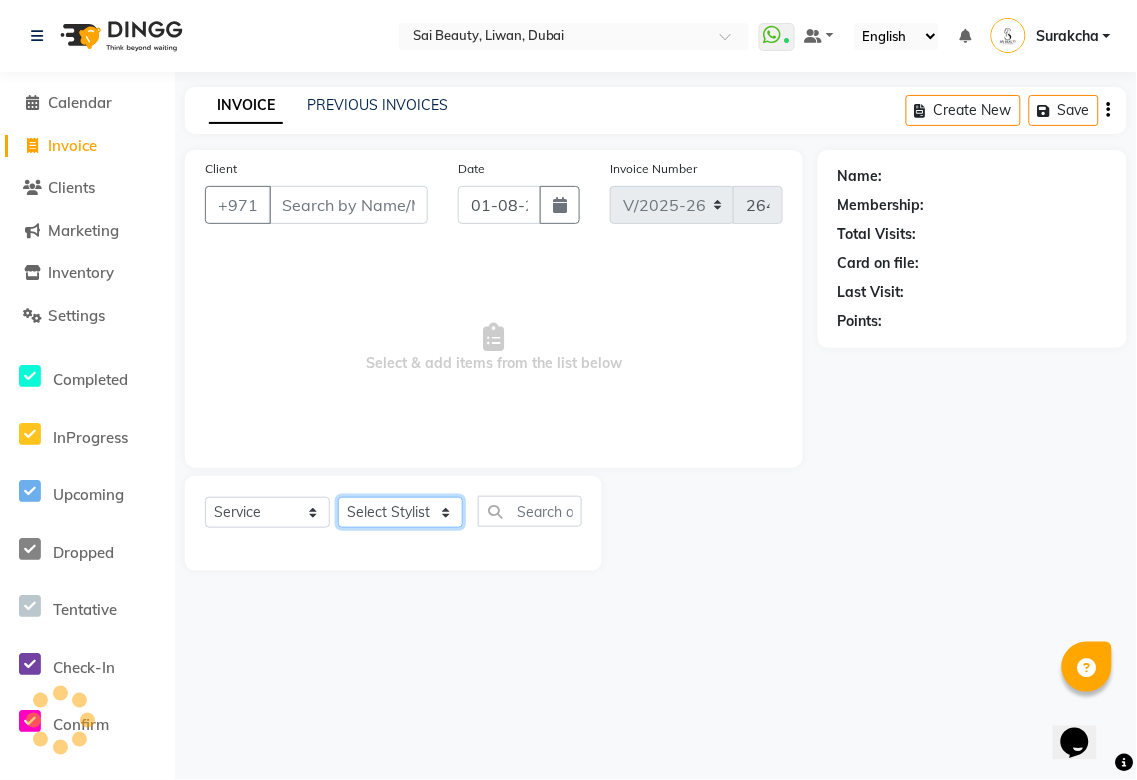 click on "Select Stylist" 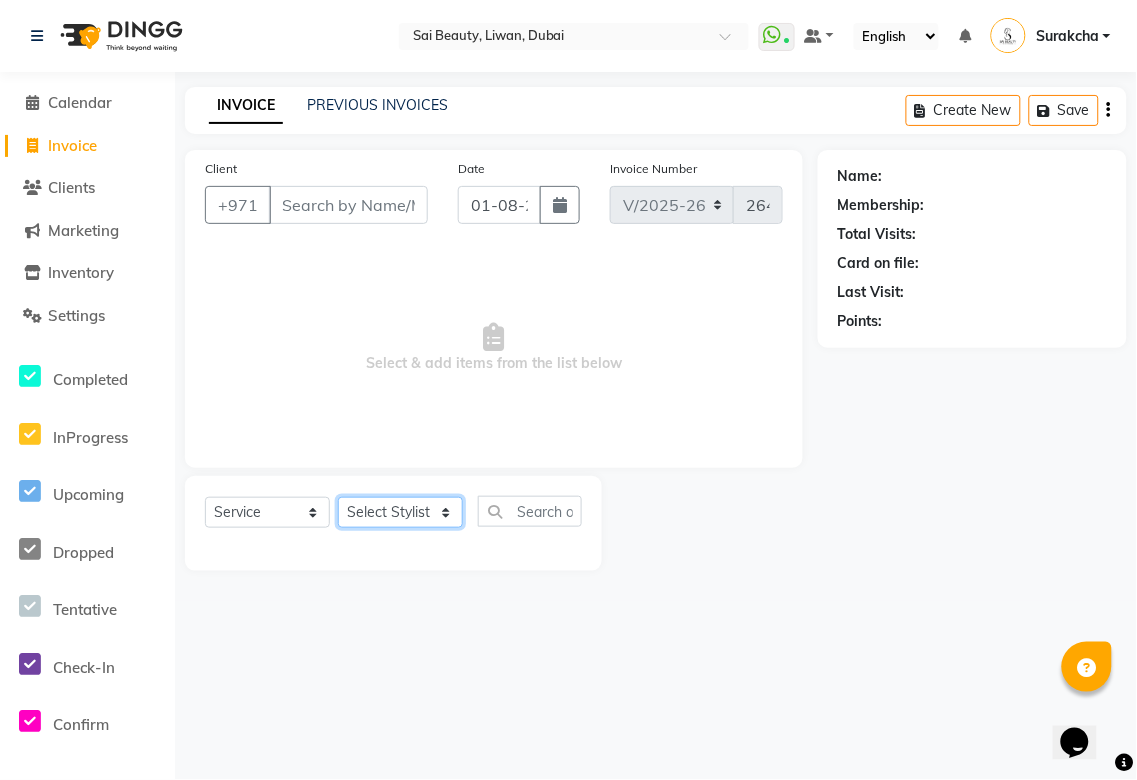 select on "45072" 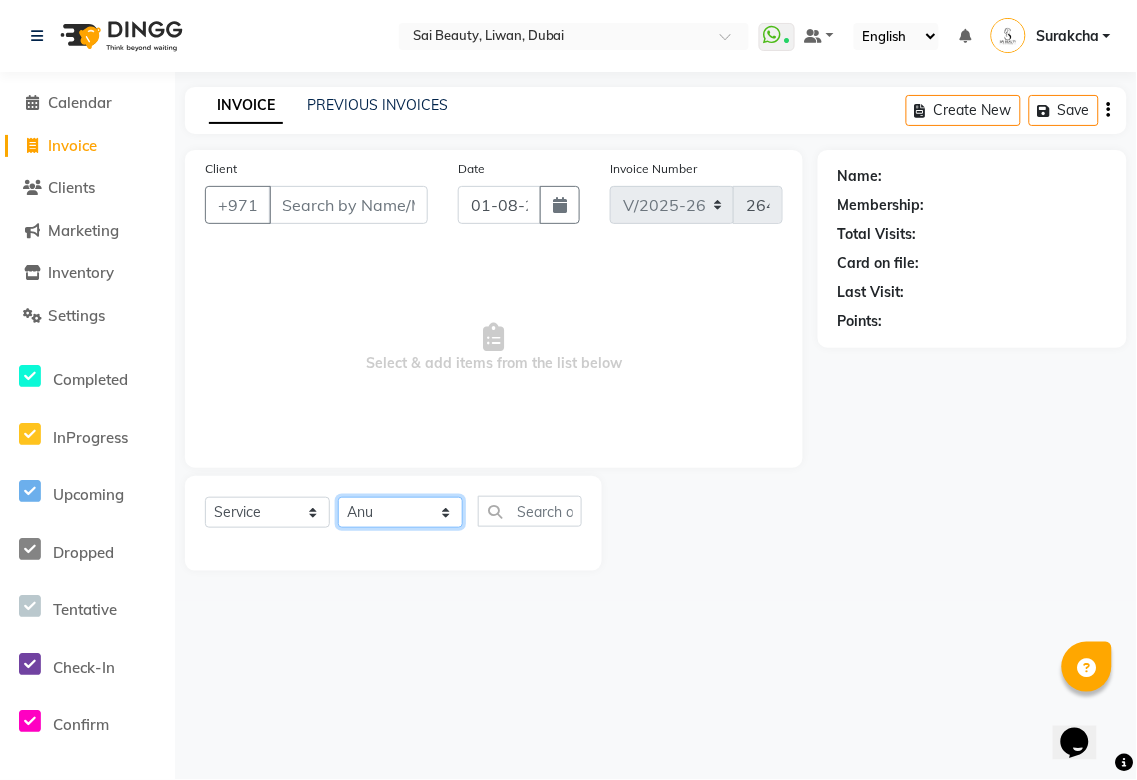 click on "Select Stylist Abid Alora Anu Asmi Ausha Diksha Gita Komal maya Monzeer shree sonu Srijana Surakcha Susmita Tannu Yamu" 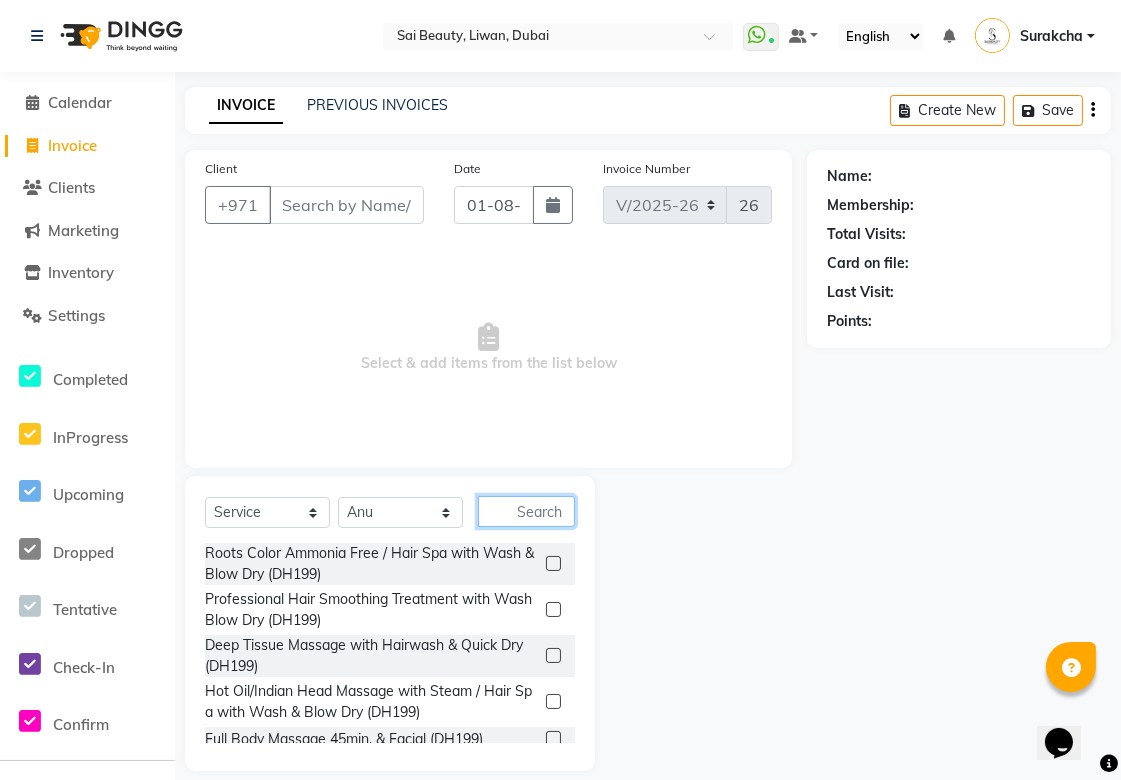 click 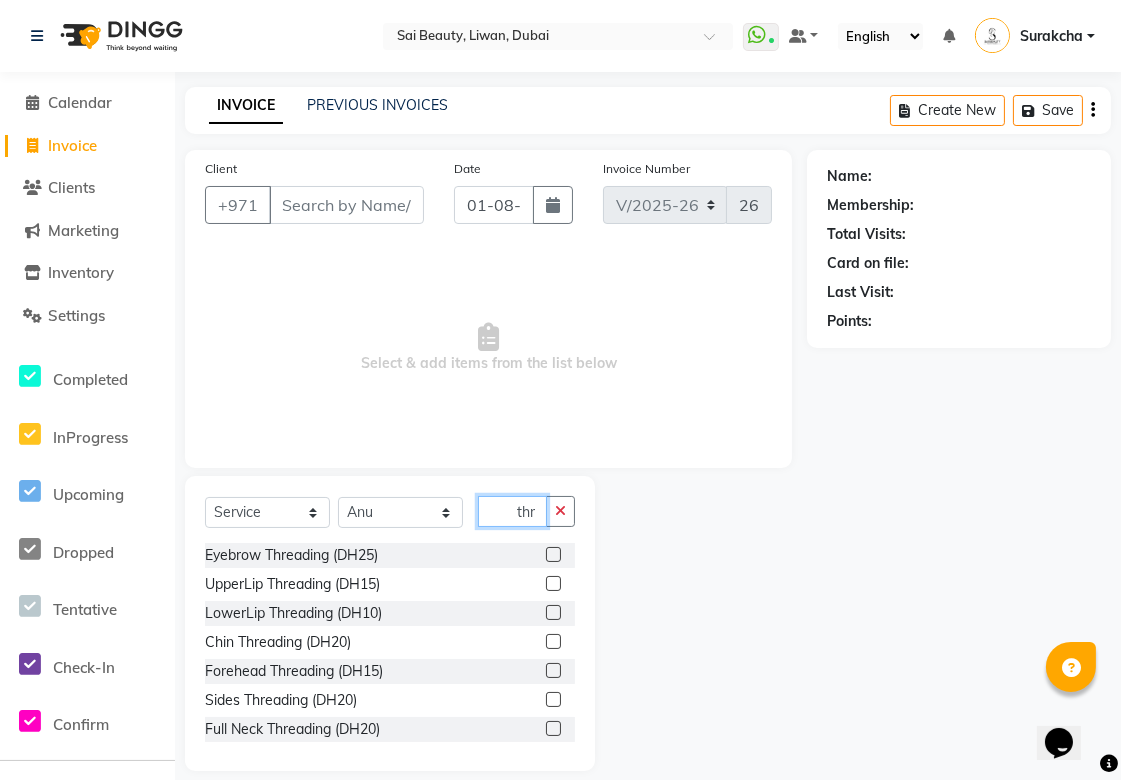 type on "thr" 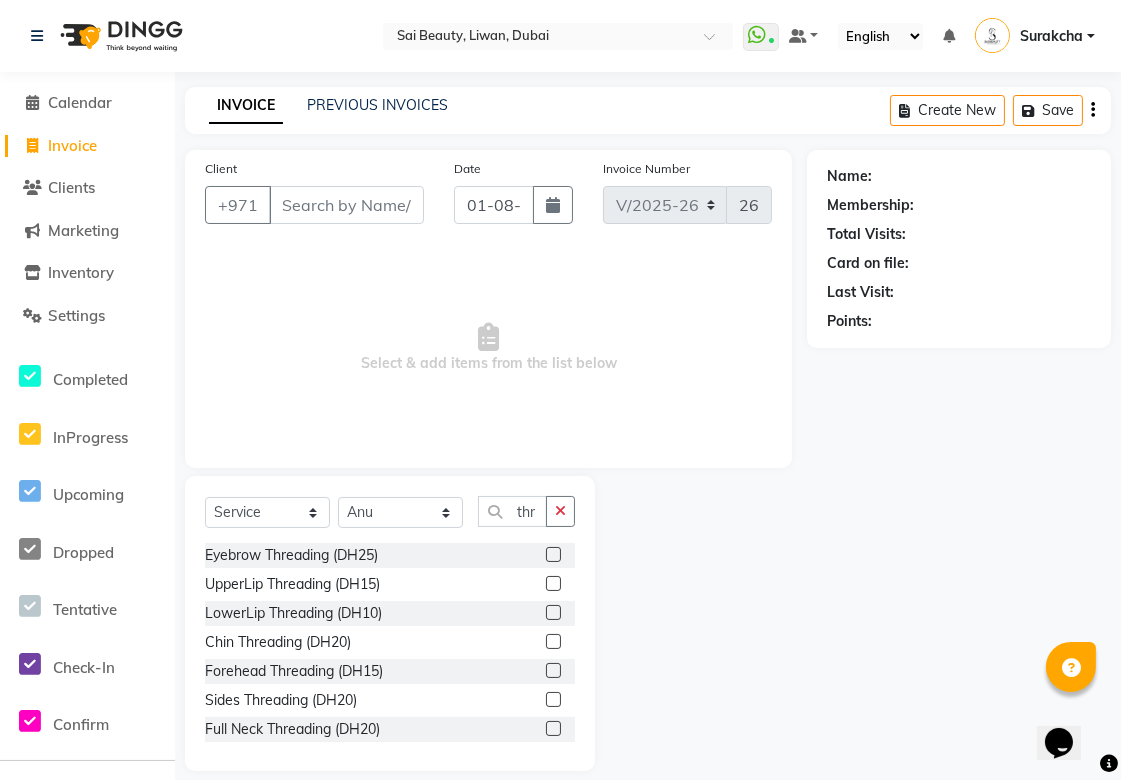 click 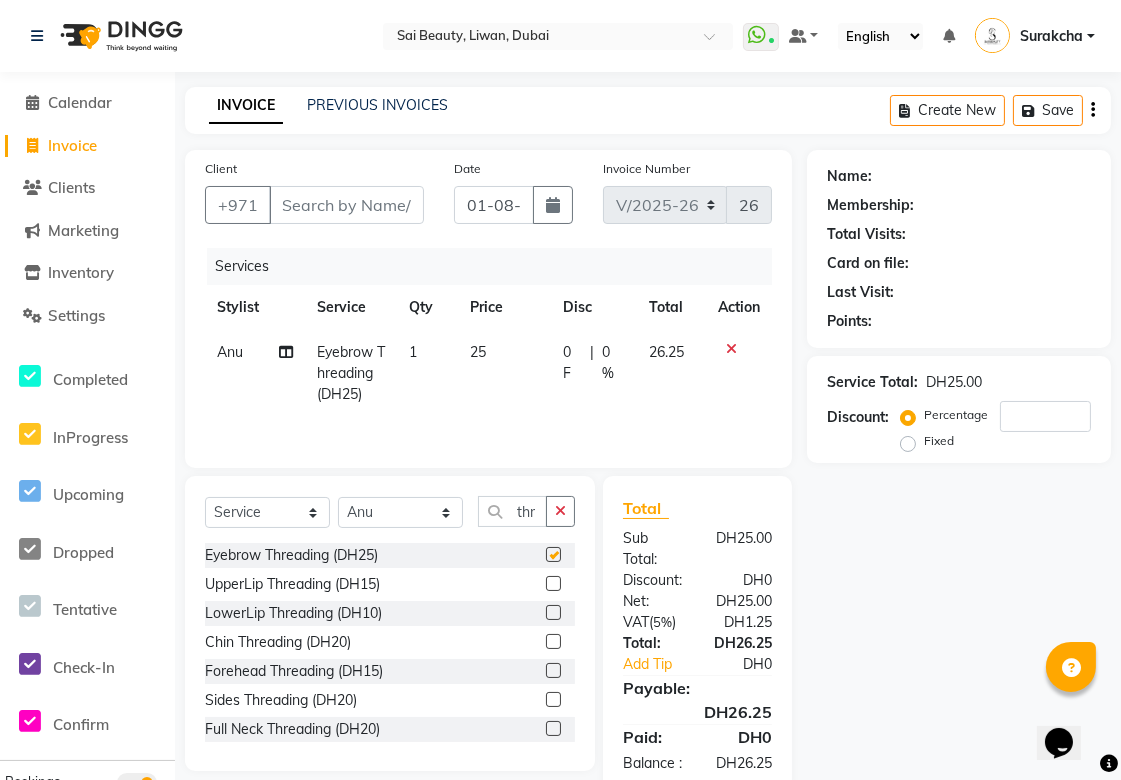 checkbox on "false" 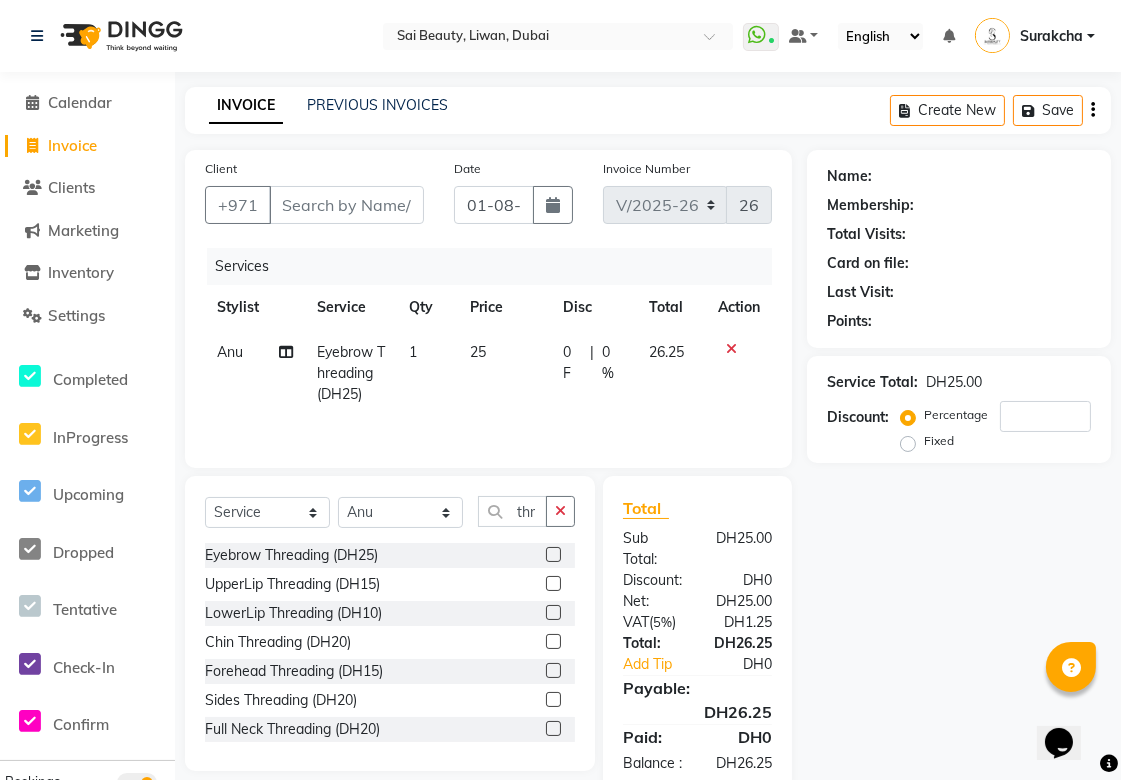 click 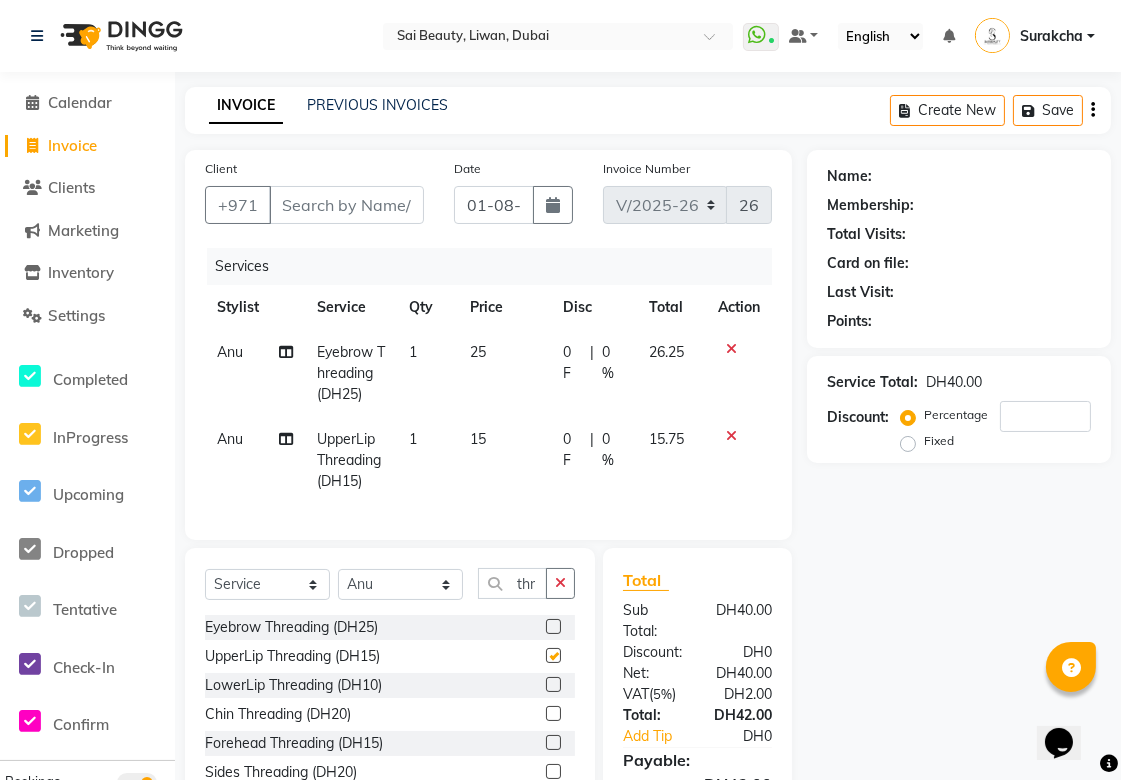 checkbox on "false" 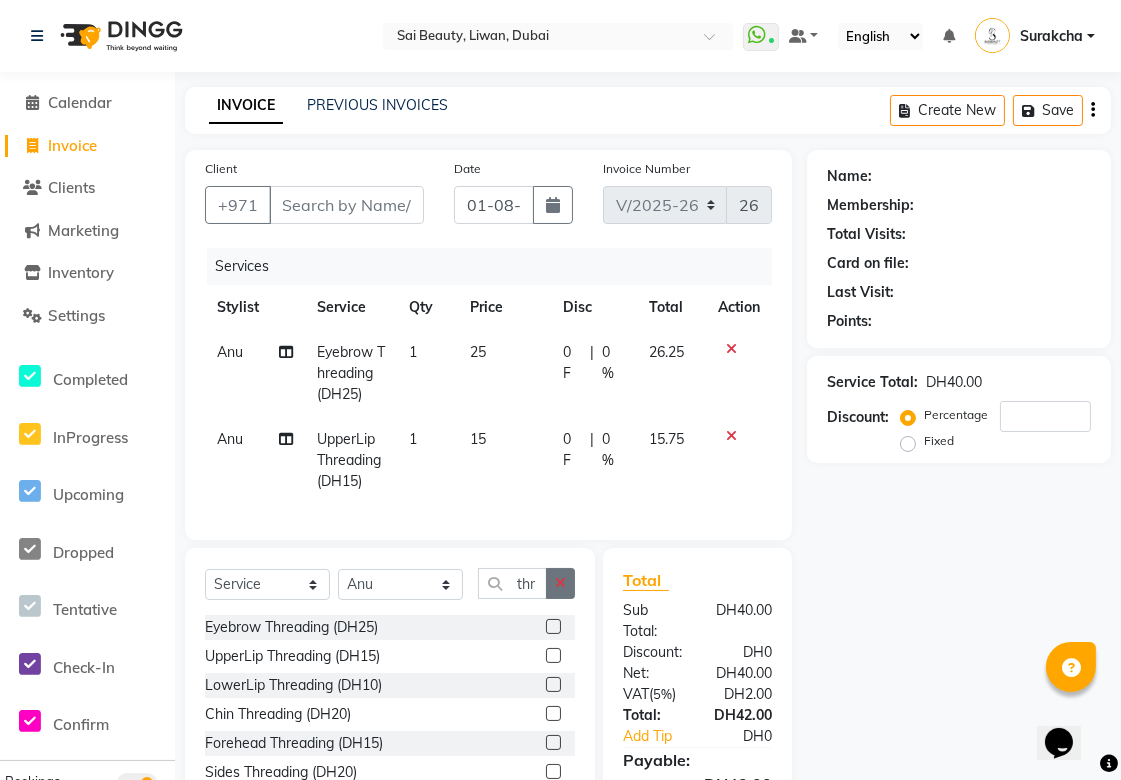 click 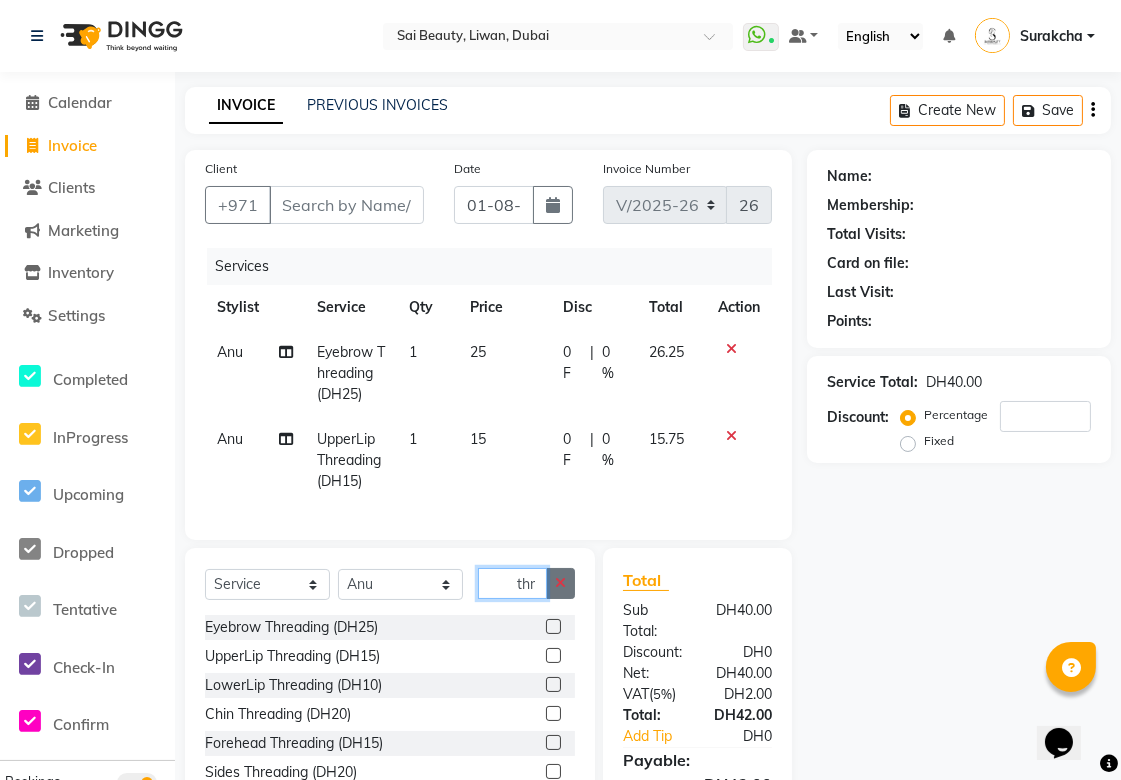 type 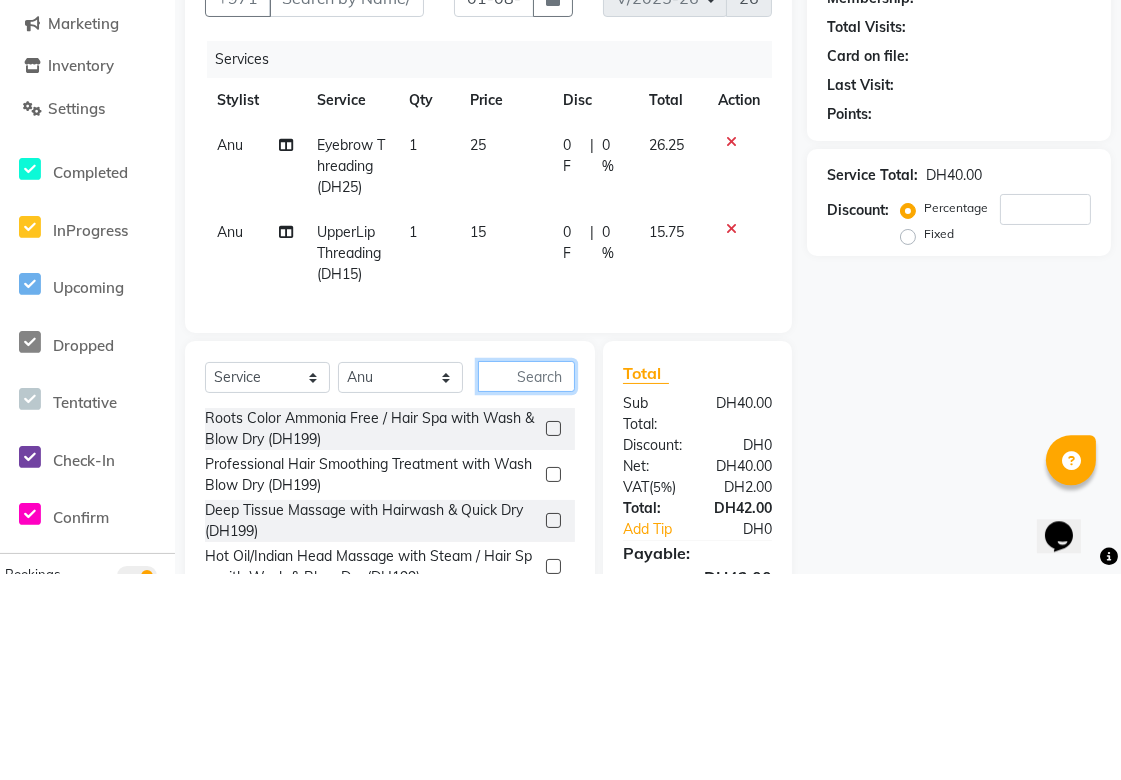 scroll, scrollTop: 154, scrollLeft: 0, axis: vertical 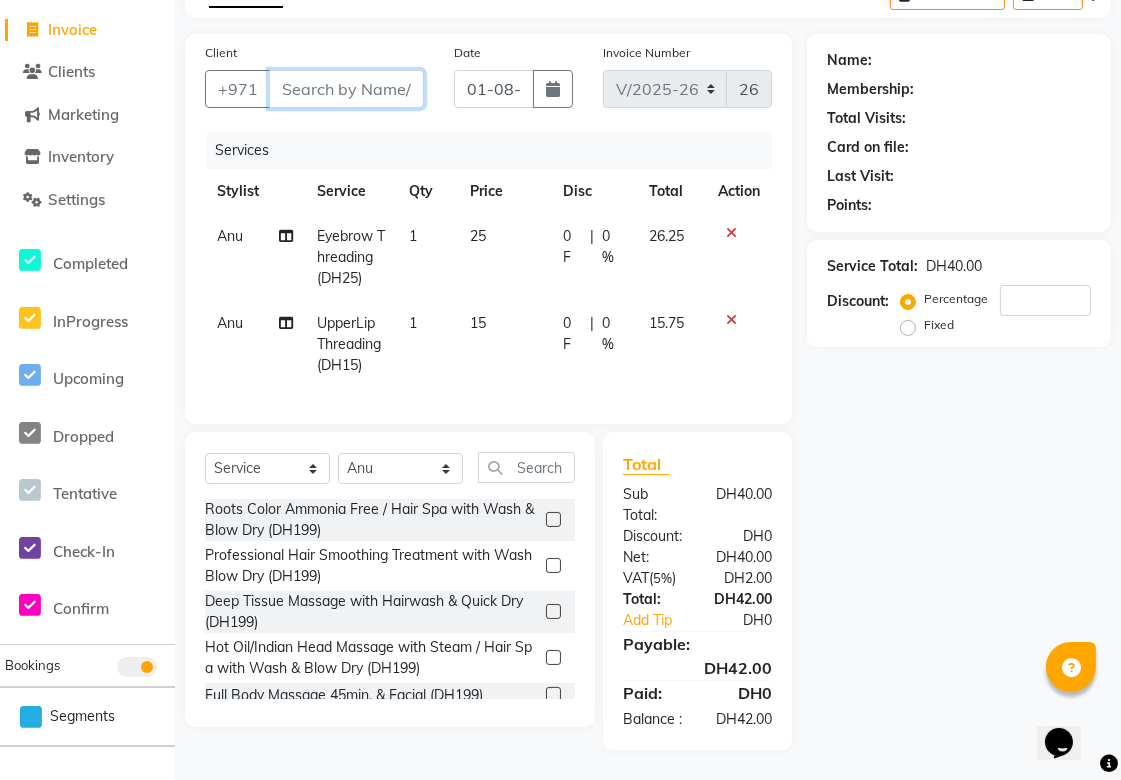 click on "Client" at bounding box center [346, 89] 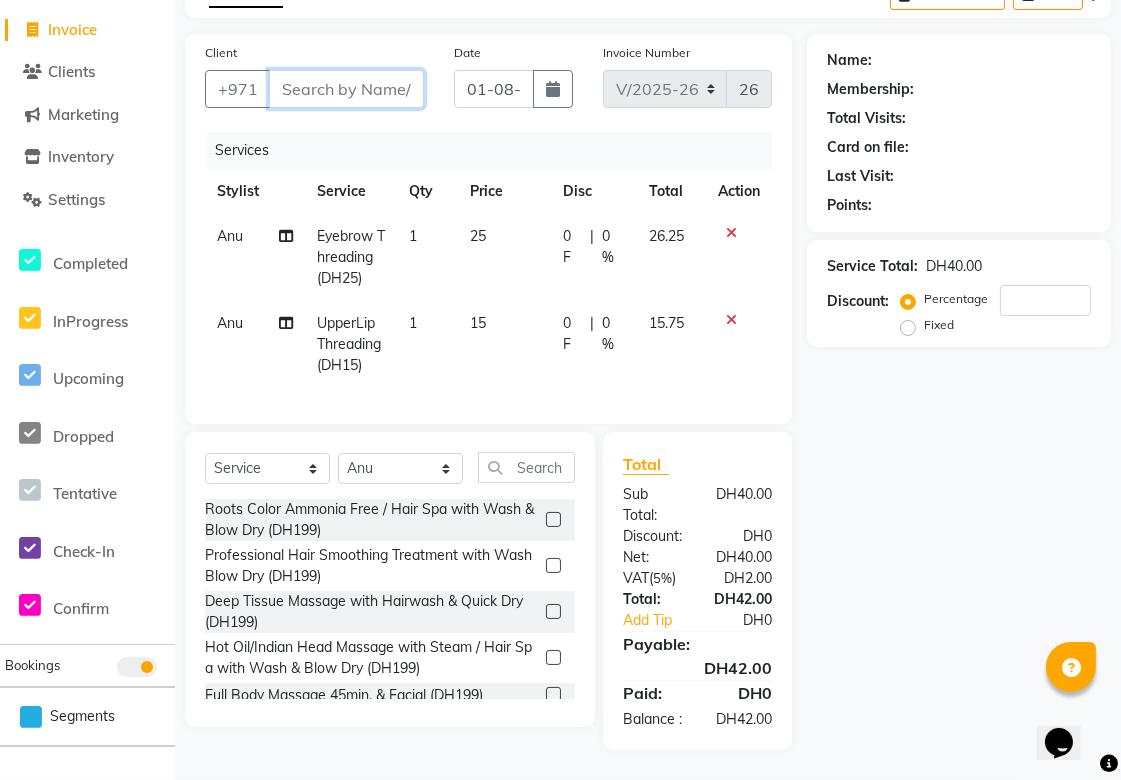 type on "5" 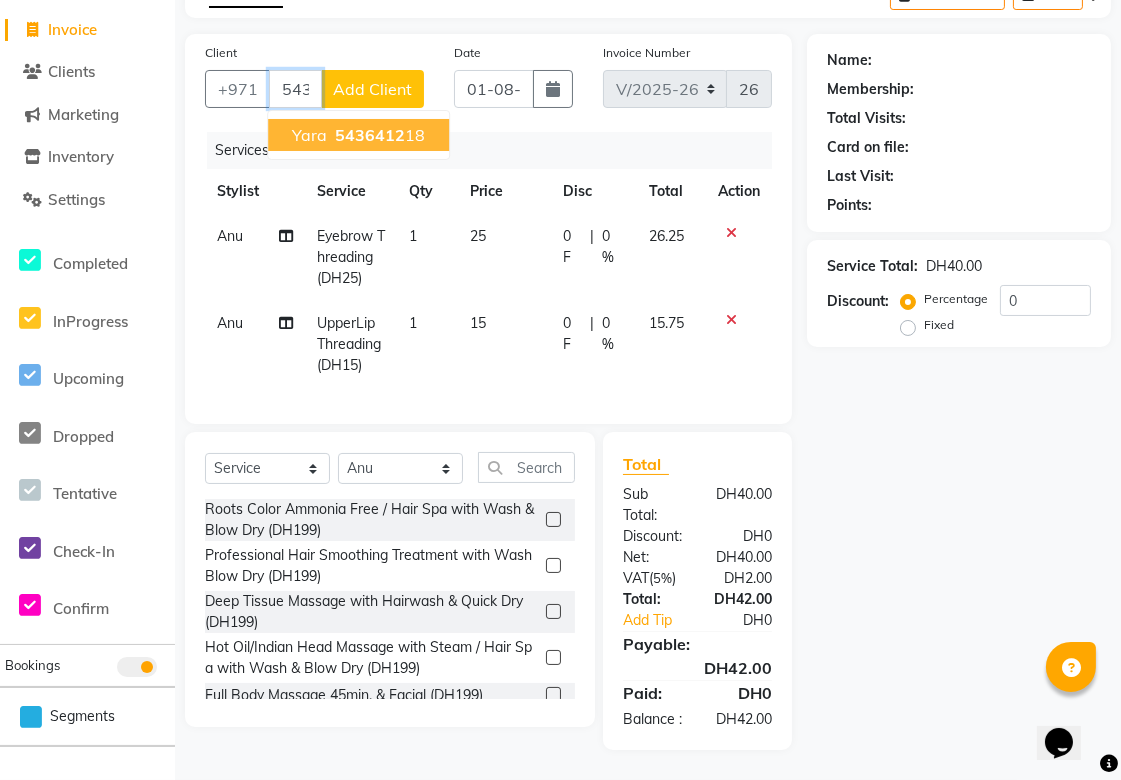 click on "5436412" at bounding box center [370, 135] 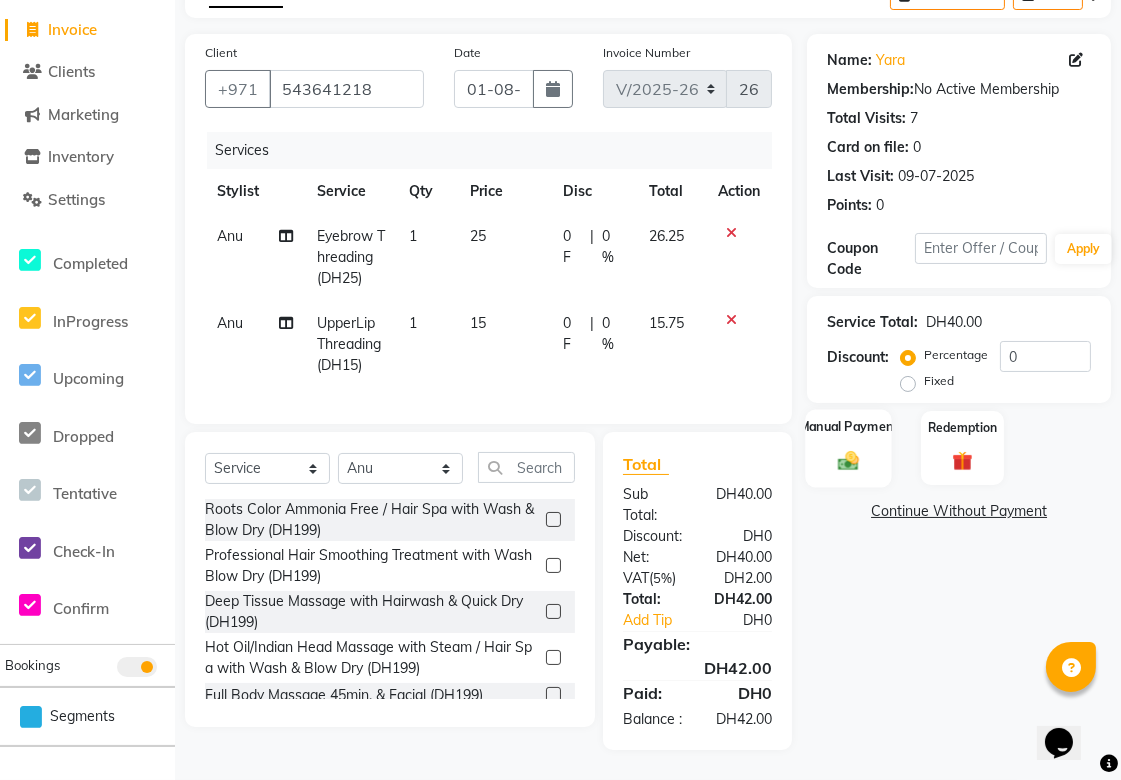 click on "Manual Payment" 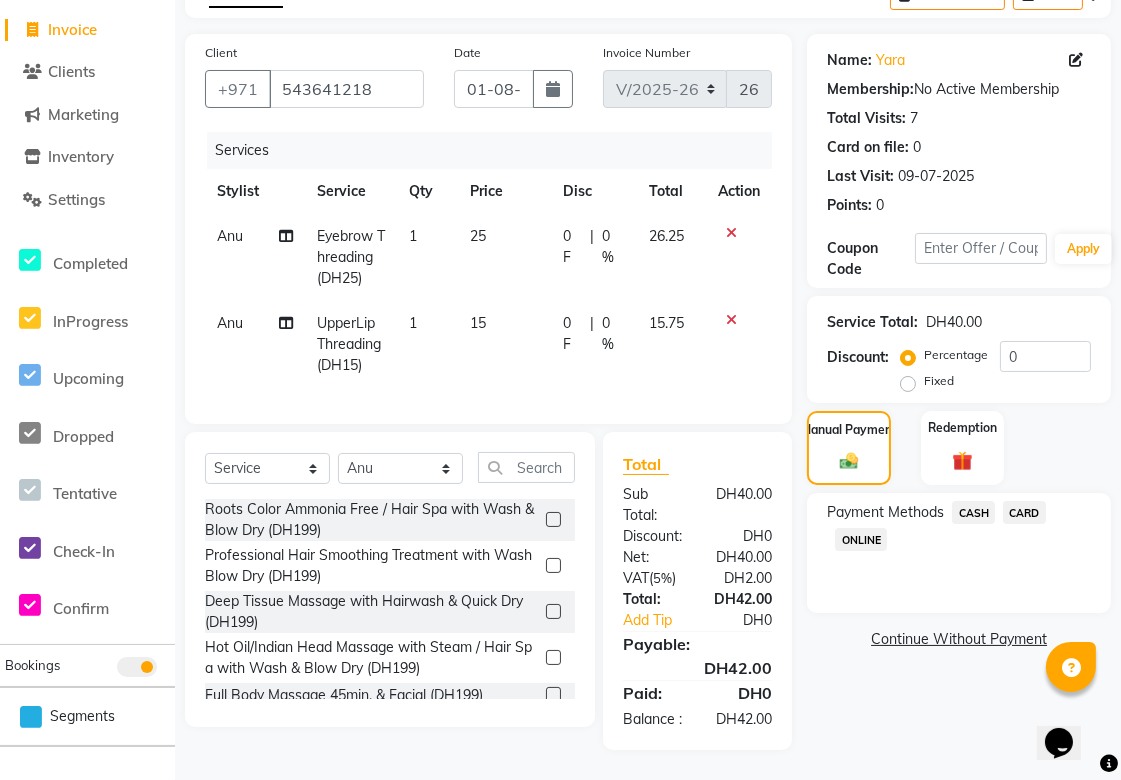 click on "CARD" 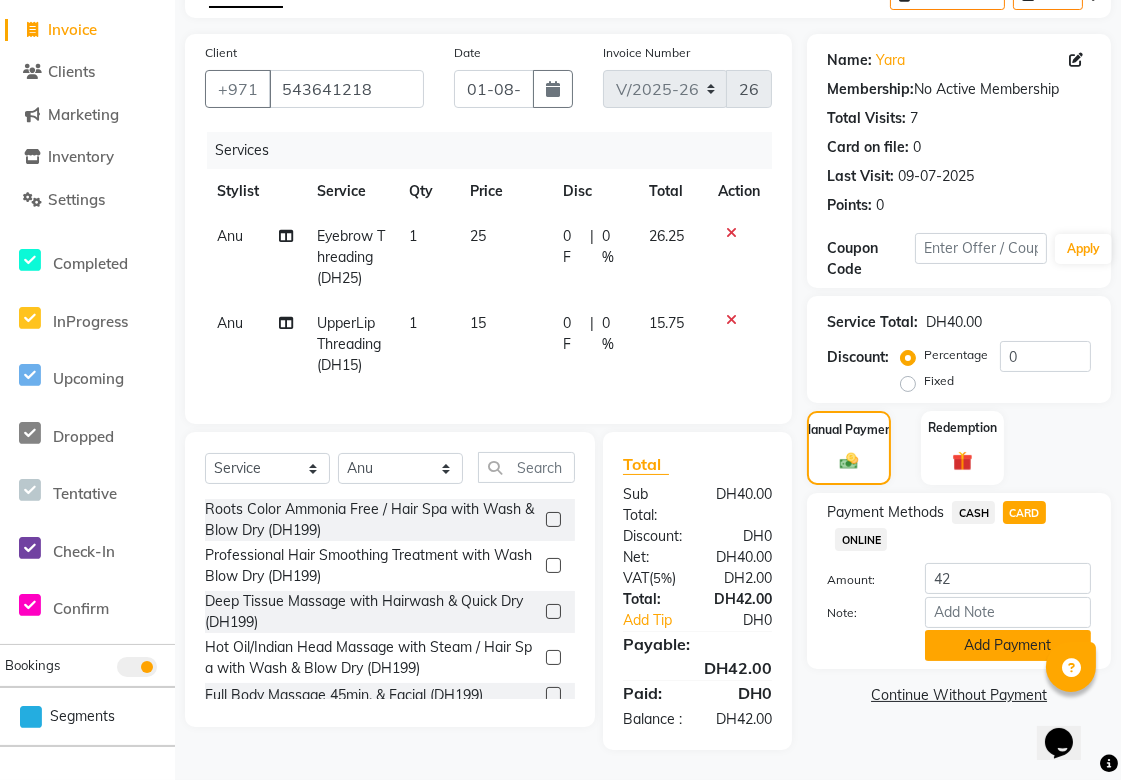 click on "Add Payment" 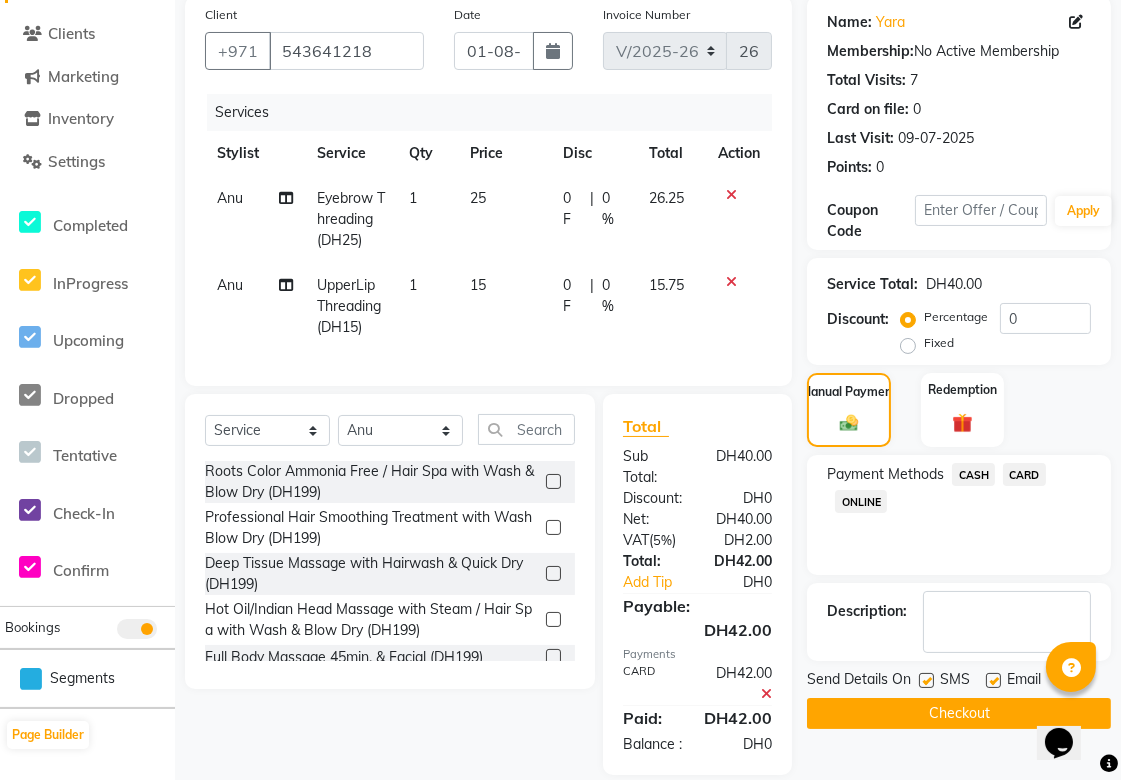 scroll, scrollTop: 216, scrollLeft: 0, axis: vertical 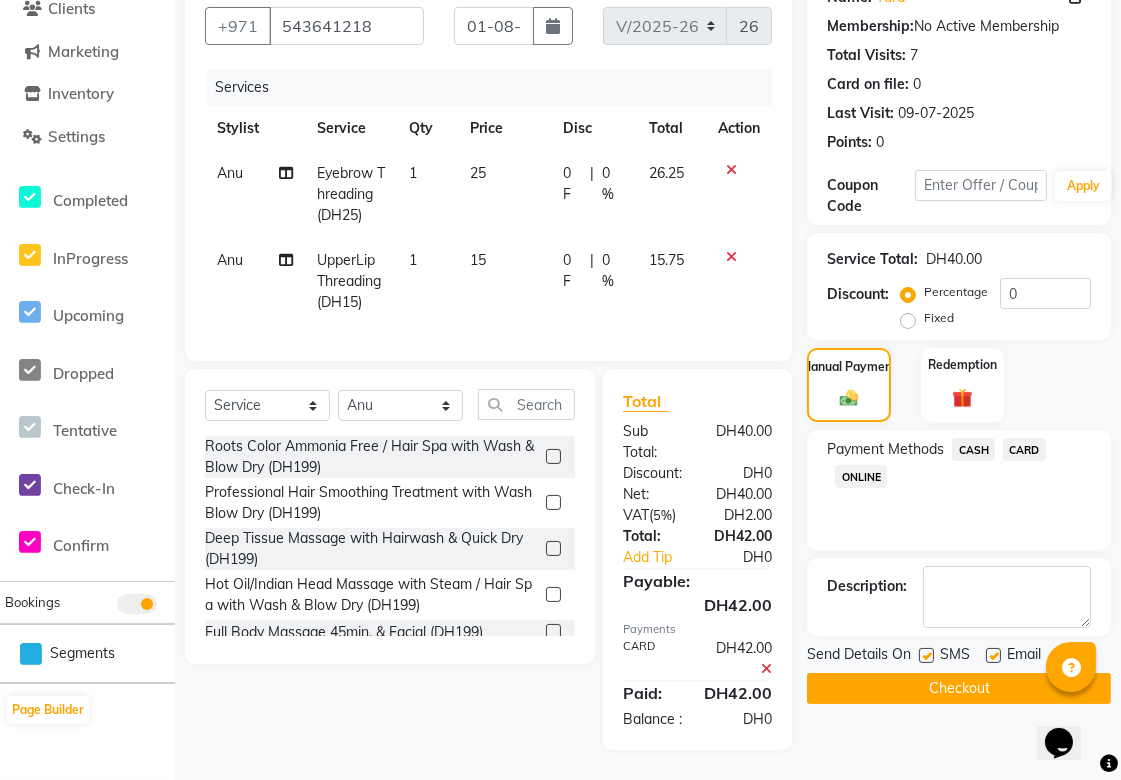click on "Checkout" 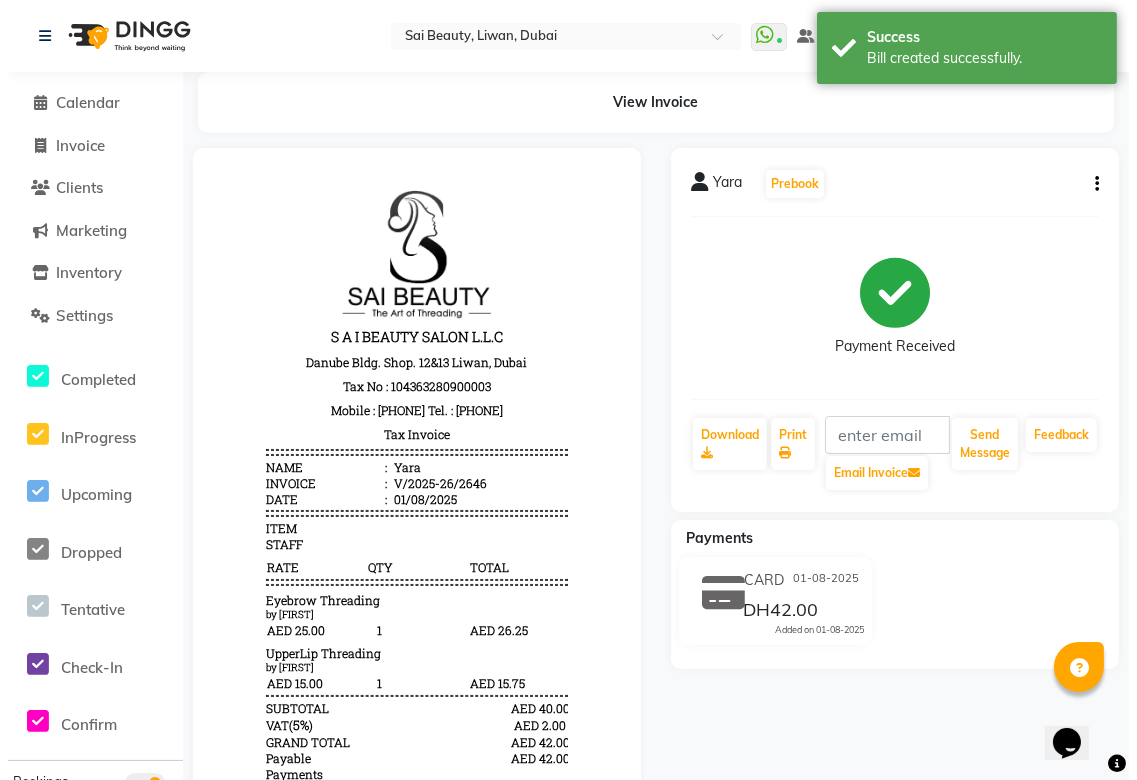 scroll, scrollTop: 0, scrollLeft: 0, axis: both 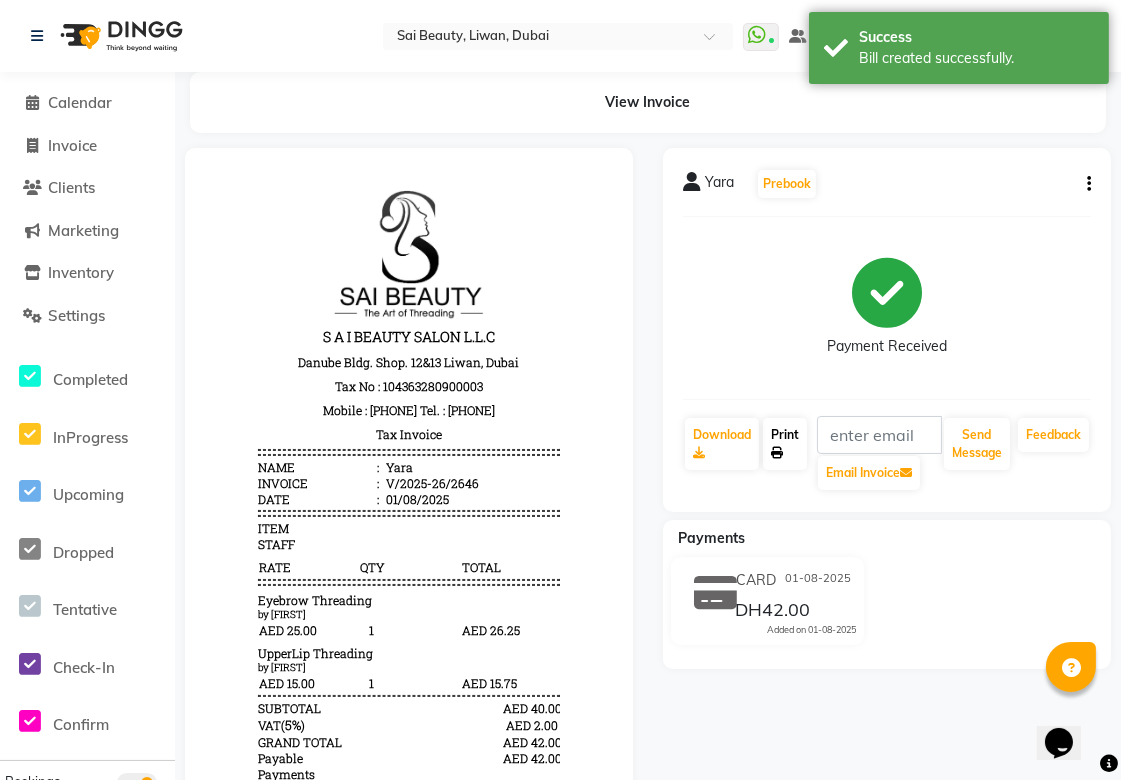 click on "Print" 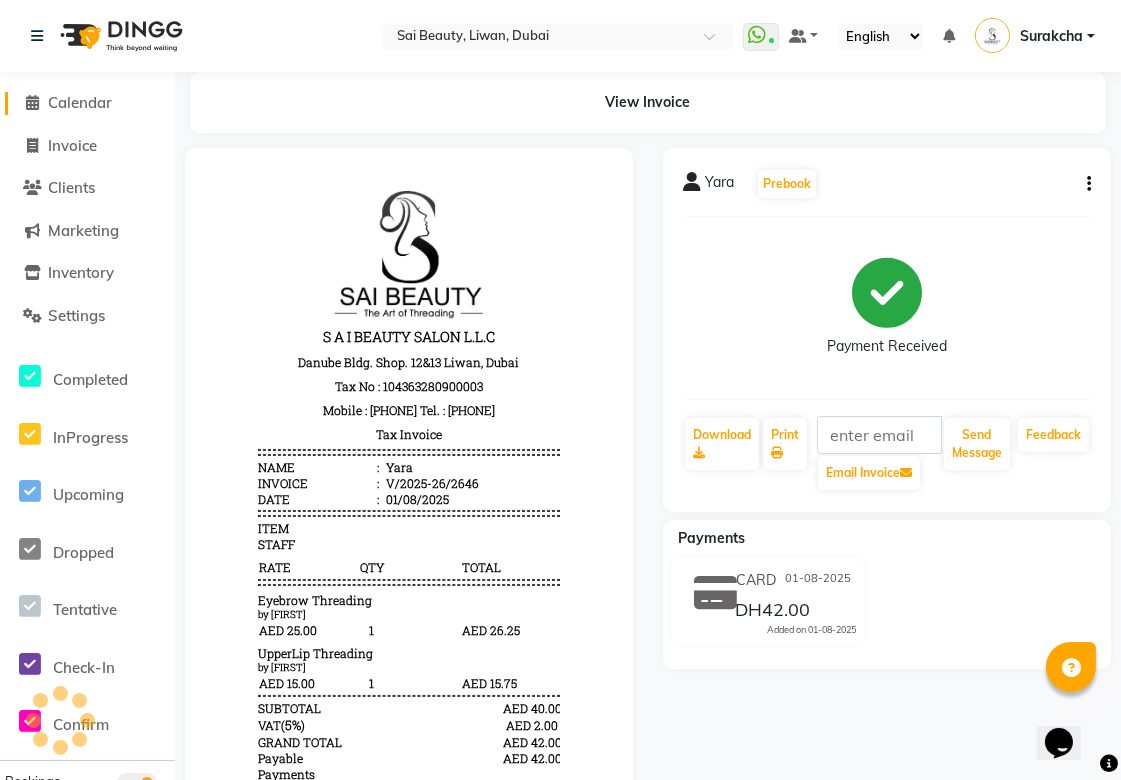 click on "Calendar" 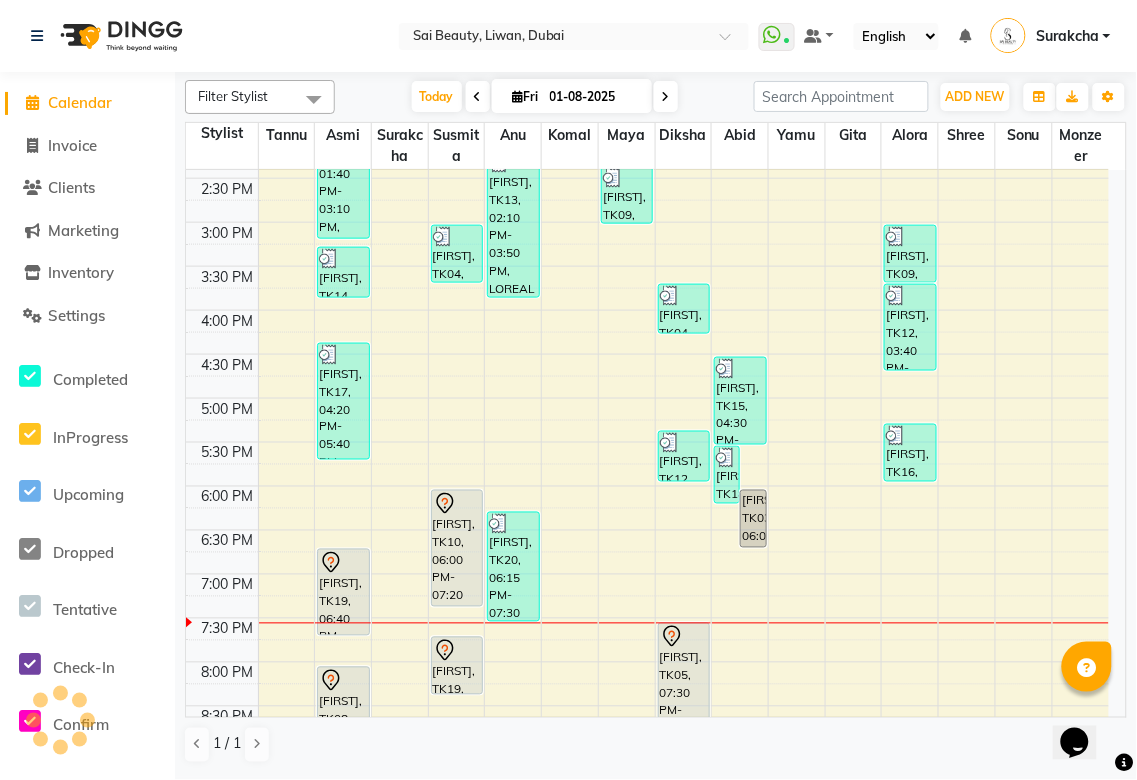 scroll, scrollTop: 0, scrollLeft: 0, axis: both 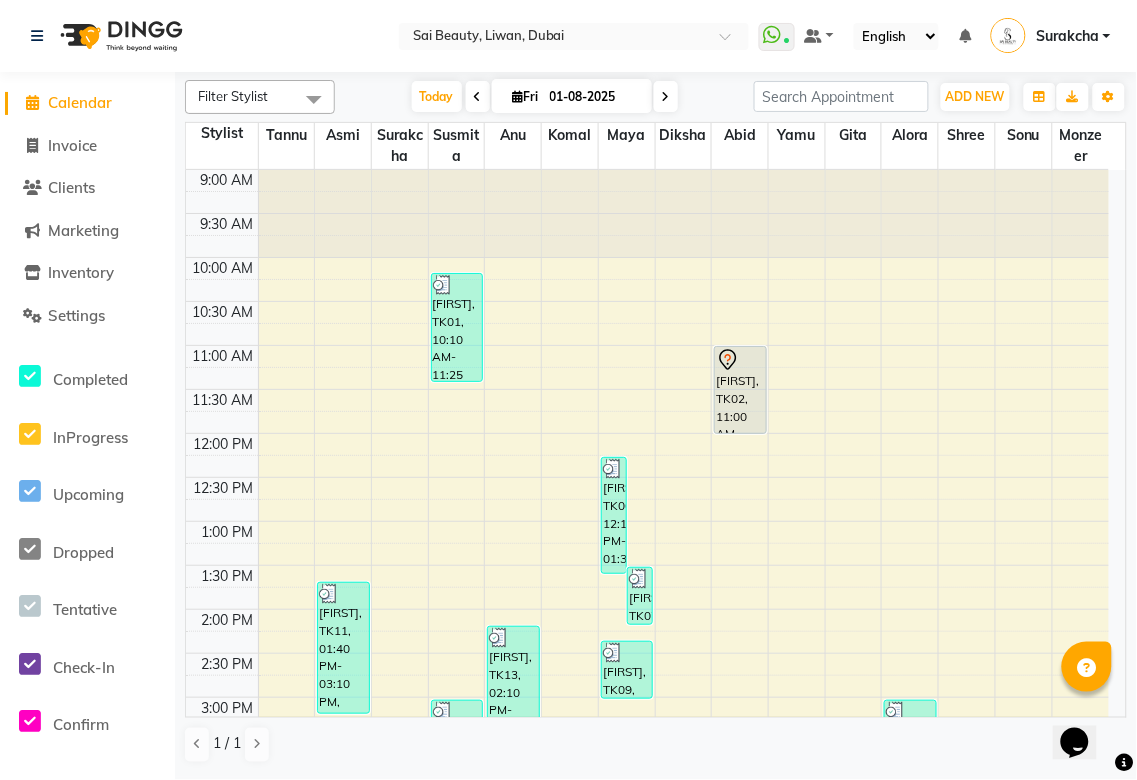 click on "Filter Stylist Select All Abid Alora Anu Asmi Diksha Gita Komal maya Monzeer shree sonu Surakcha Susmita Tannu Yamu Today  Fri 01-08-2025 Toggle Dropdown Add Appointment Add Invoice Add Expense Add Client Toggle Dropdown Add Appointment Add Invoice Add Expense Add Client ADD NEW Toggle Dropdown Add Appointment Add Invoice Add Expense Add Client Filter Stylist Select All Abid Alora Anu Asmi Diksha Gita Komal maya Monzeer shree sonu Surakcha Susmita Tannu Yamu Group By  Staff View   Room View  View as Vertical  Vertical - Week View  Horizontal  Horizontal - Week View  List  Toggle Dropdown Calendar Settings Manage Tags   Arrange Stylists   Reset Stylists   Show Available Stylist  Appointment Form Zoom 100% Staff/Room Display Count 15 Stylist Tannu Asmi Surakcha Susmita Anu Komal maya Diksha Abid Yamu Gita Alora shree sonu Monzeer 9:00 AM 9:30 AM 10:00 AM 10:30 AM 11:00 AM 11:30 AM 12:00 PM 12:30 PM 1:00 PM 1:30 PM 2:00 PM 2:30 PM 3:00 PM 3:30 PM 4:00 PM 4:30 PM 5:00 PM 5:30 PM 6:00 PM 6:30 PM 7:00 PM 7:30 PM" 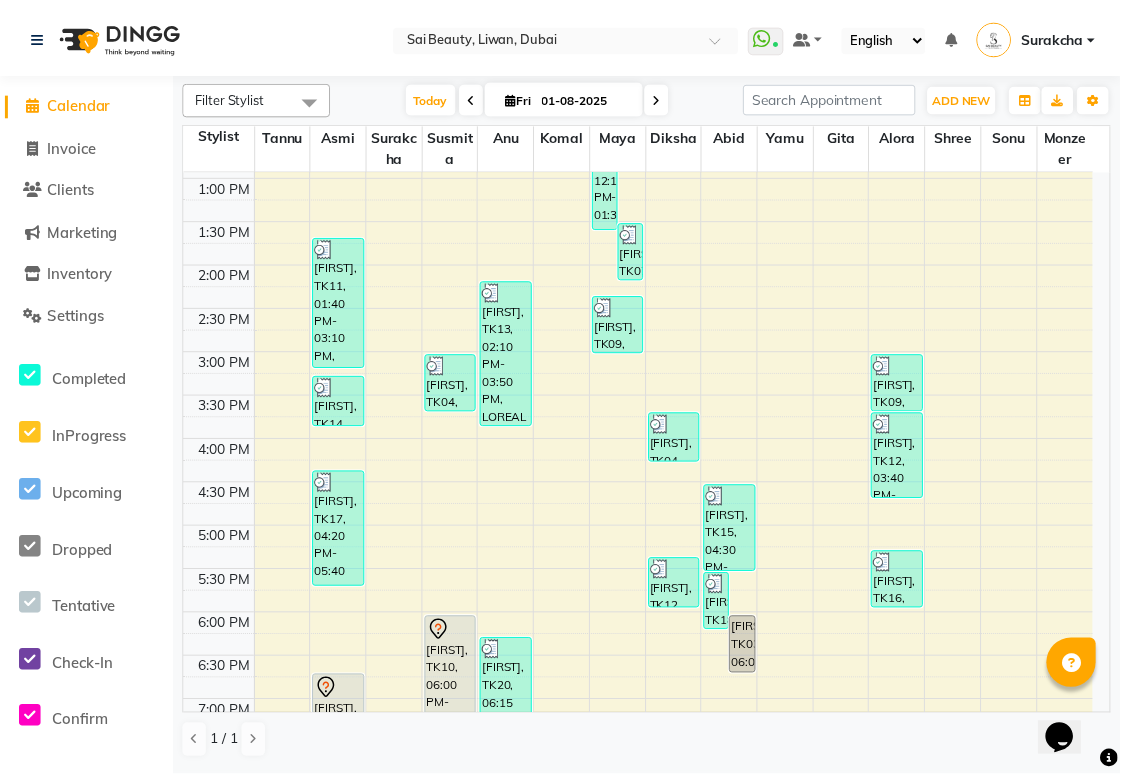 scroll, scrollTop: 478, scrollLeft: 0, axis: vertical 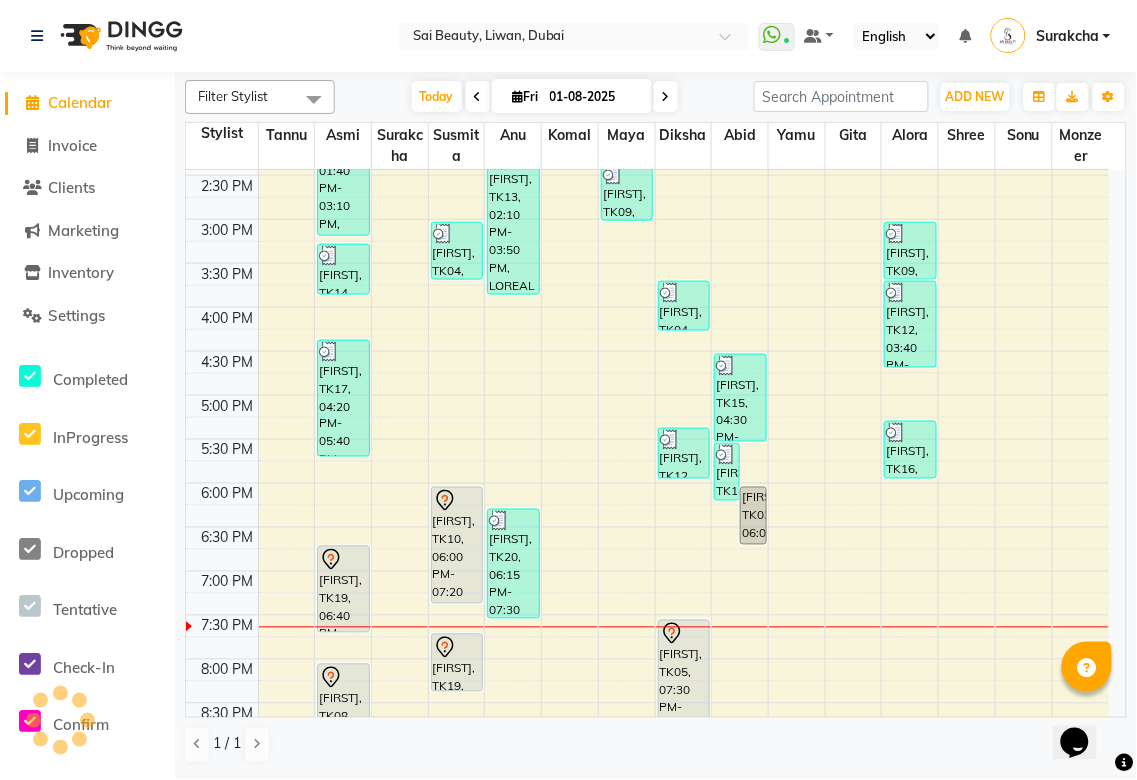 click on "[FIRST], TK10, 06:00 PM-07:20 PM, Hard gel refil with gel polish" at bounding box center [457, 545] 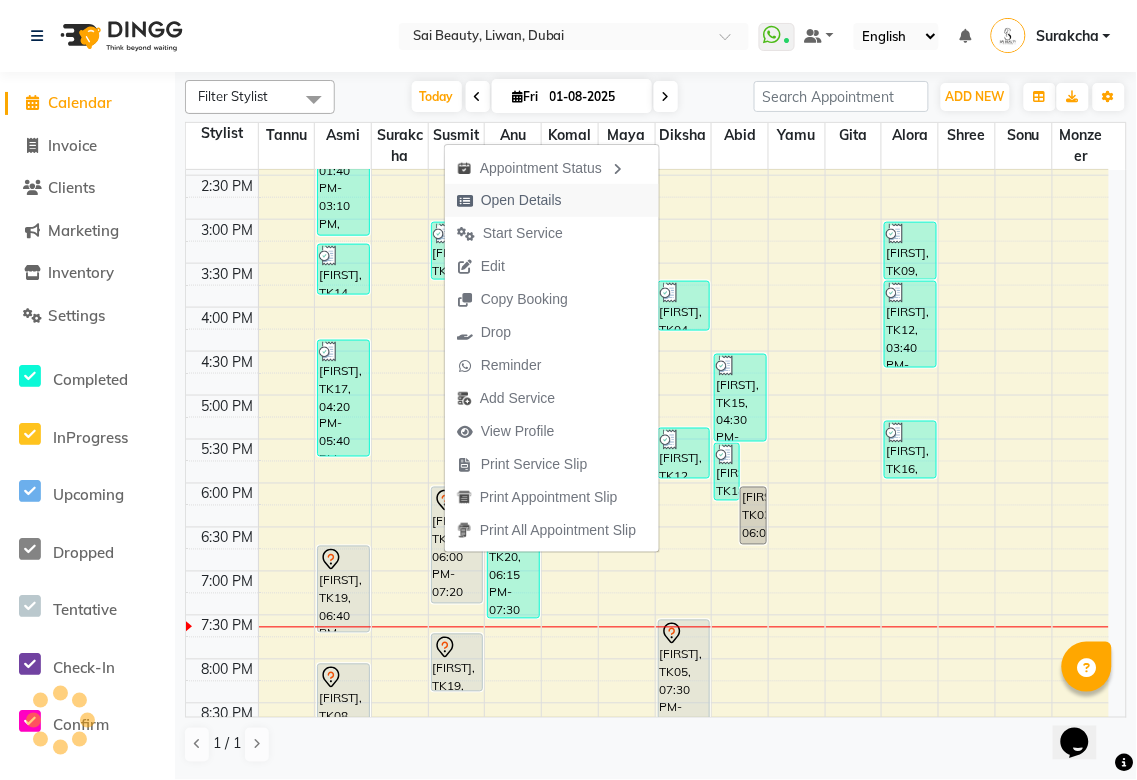 click on "Open Details" at bounding box center (509, 200) 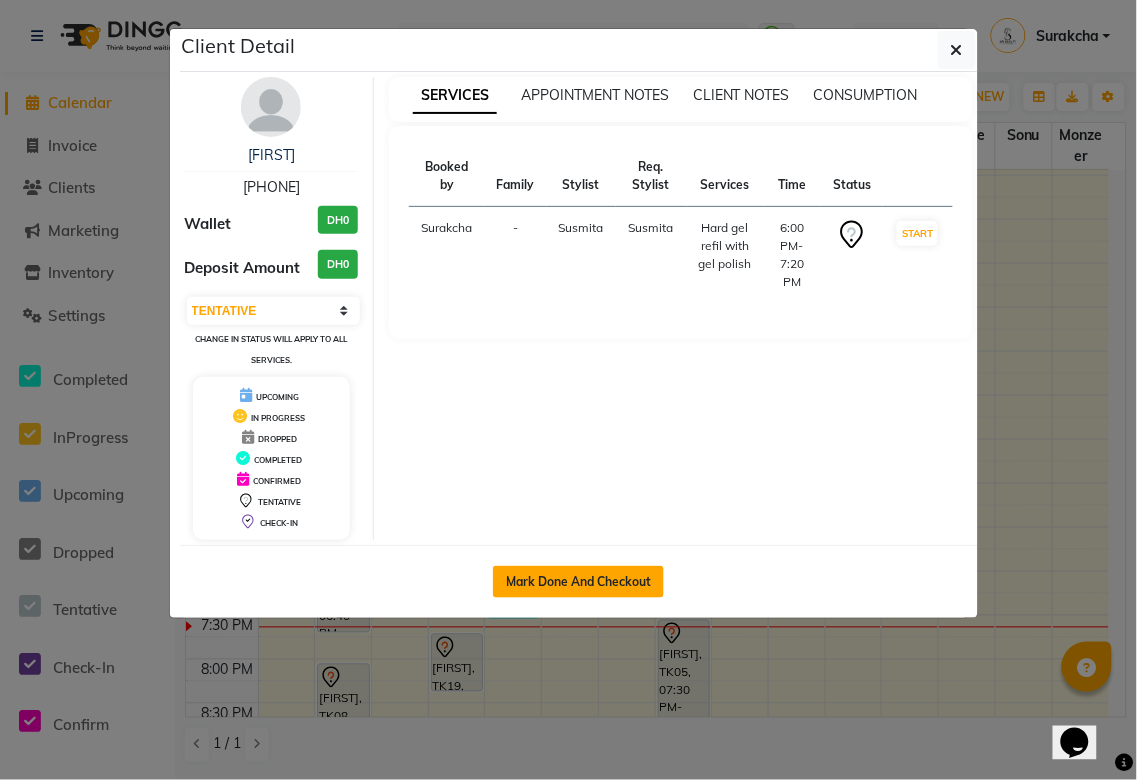 click on "Mark Done And Checkout" 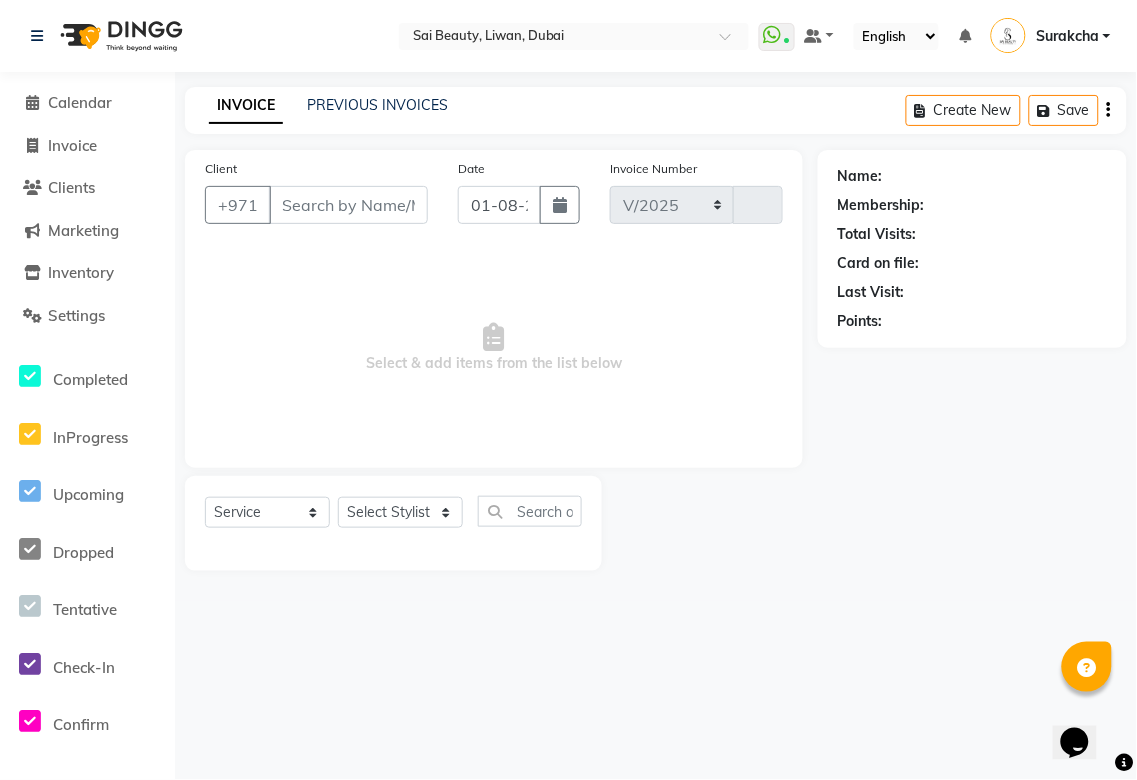 select on "5352" 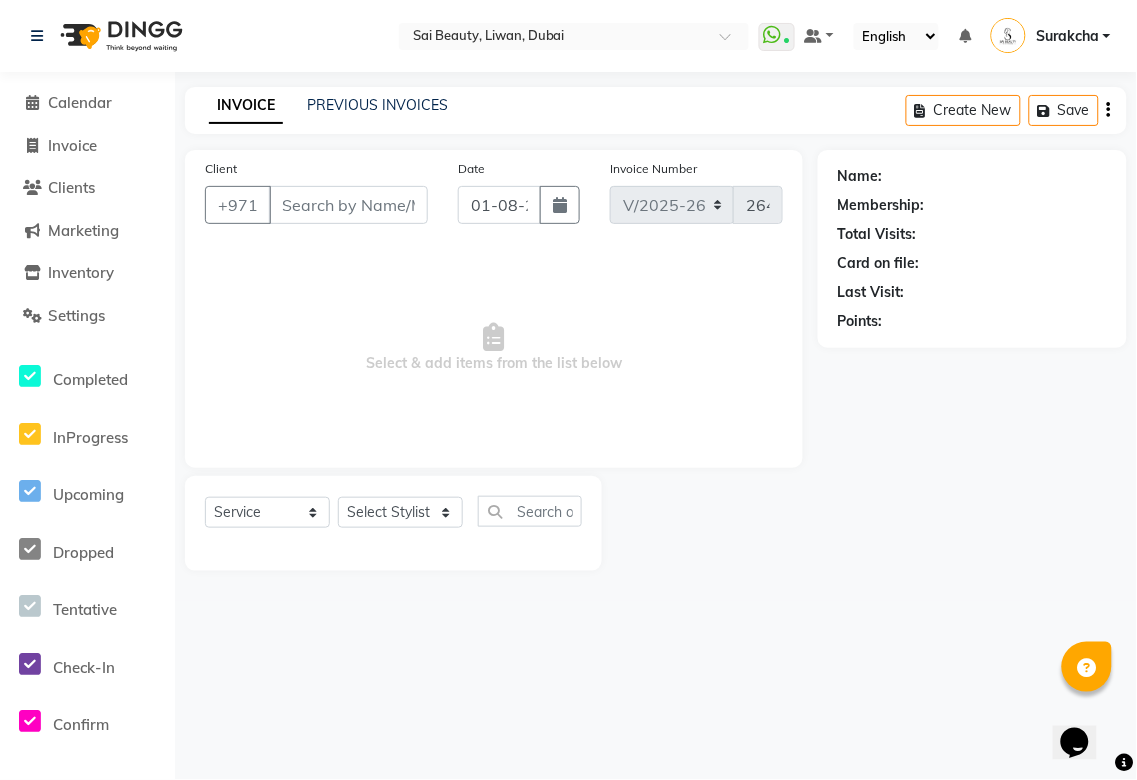 type on "[PHONE]" 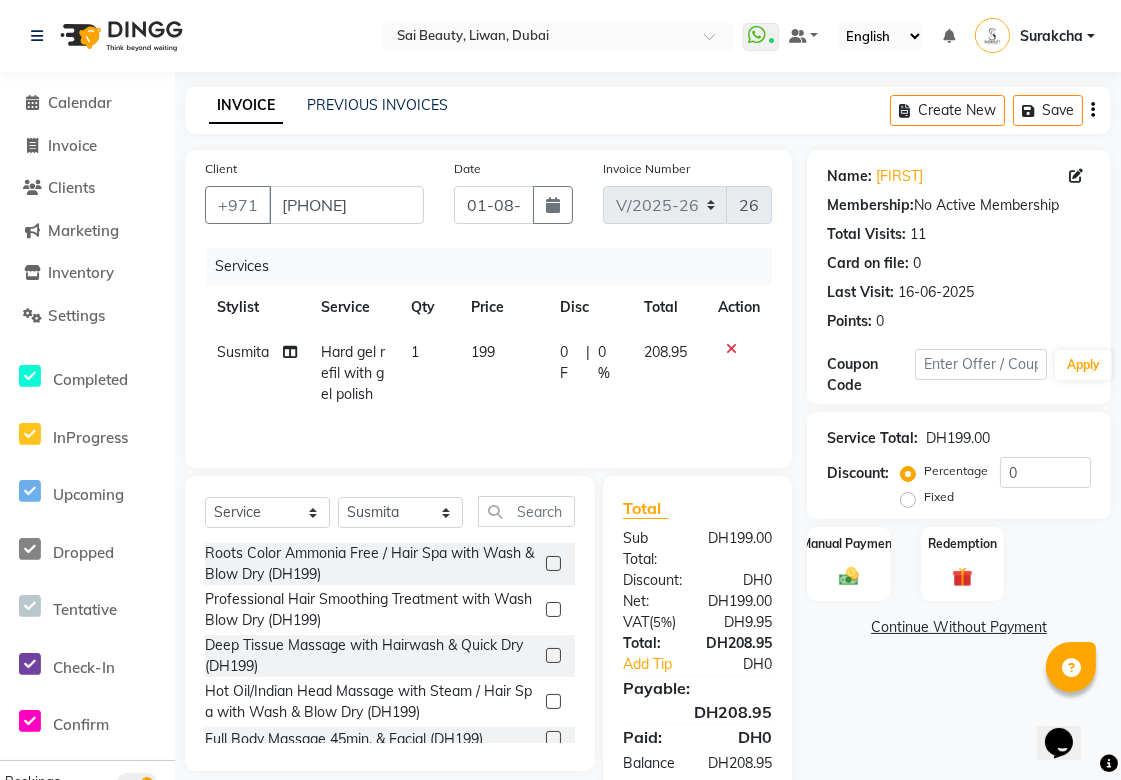 scroll, scrollTop: 66, scrollLeft: 0, axis: vertical 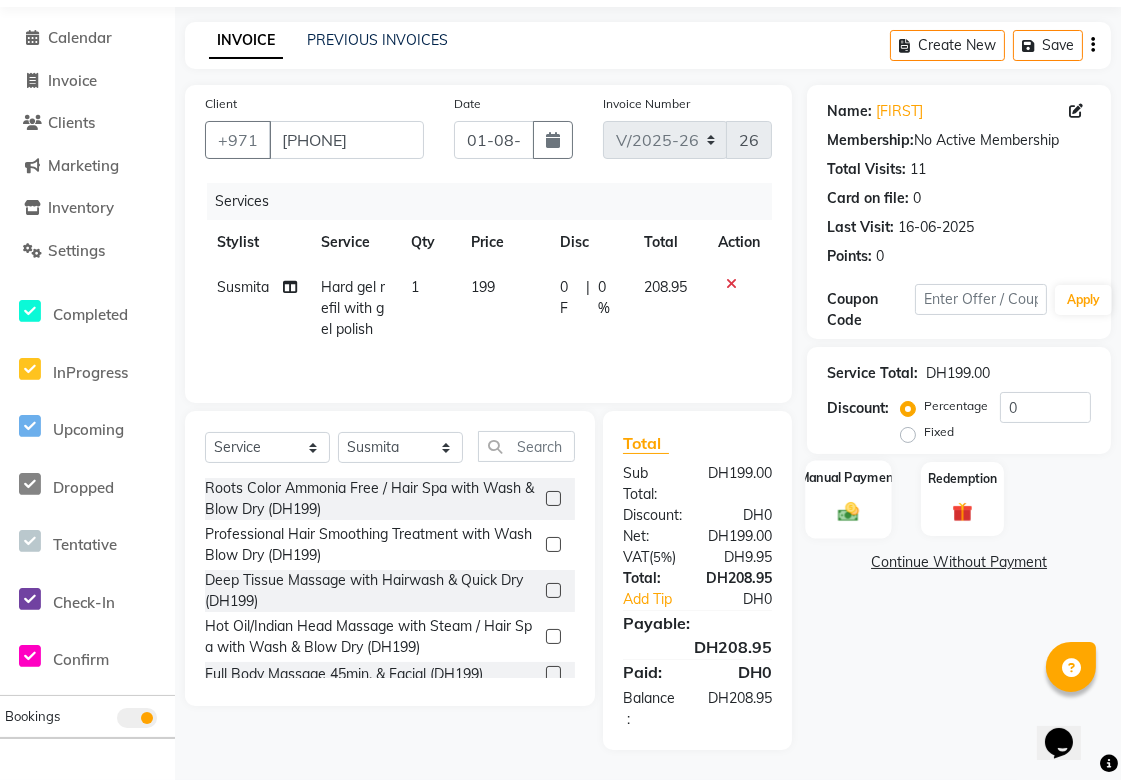 click on "Manual Payment" 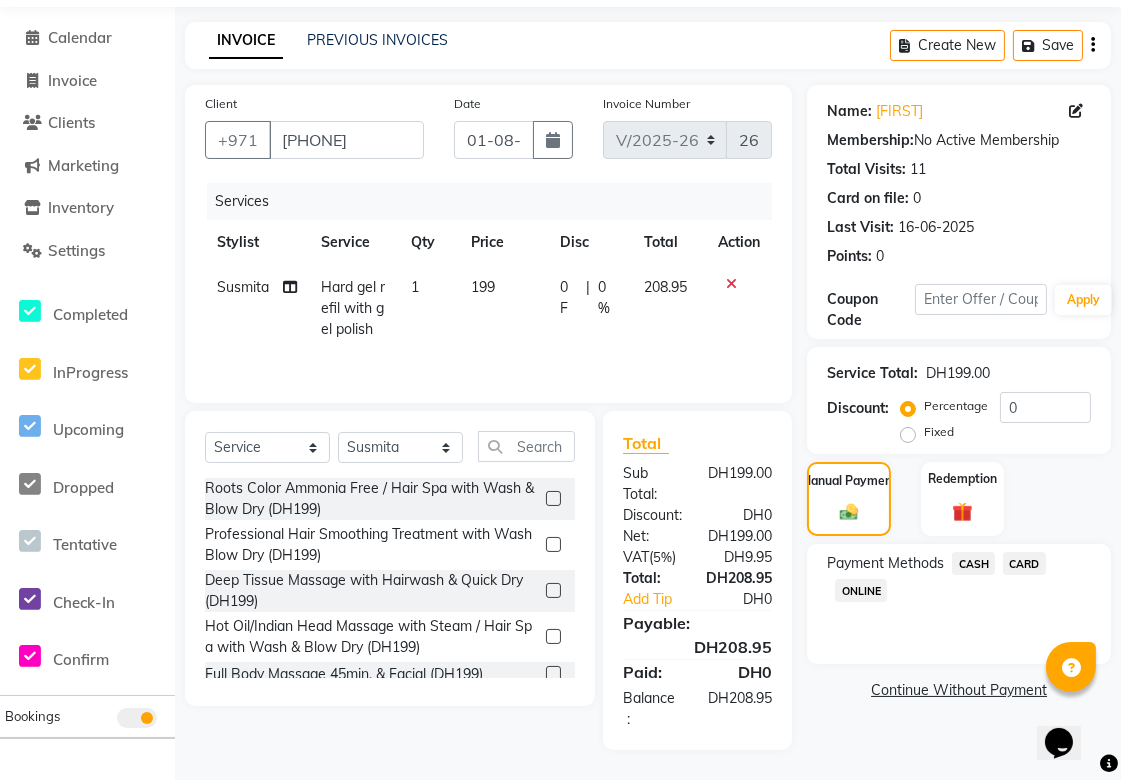 click on "CARD" 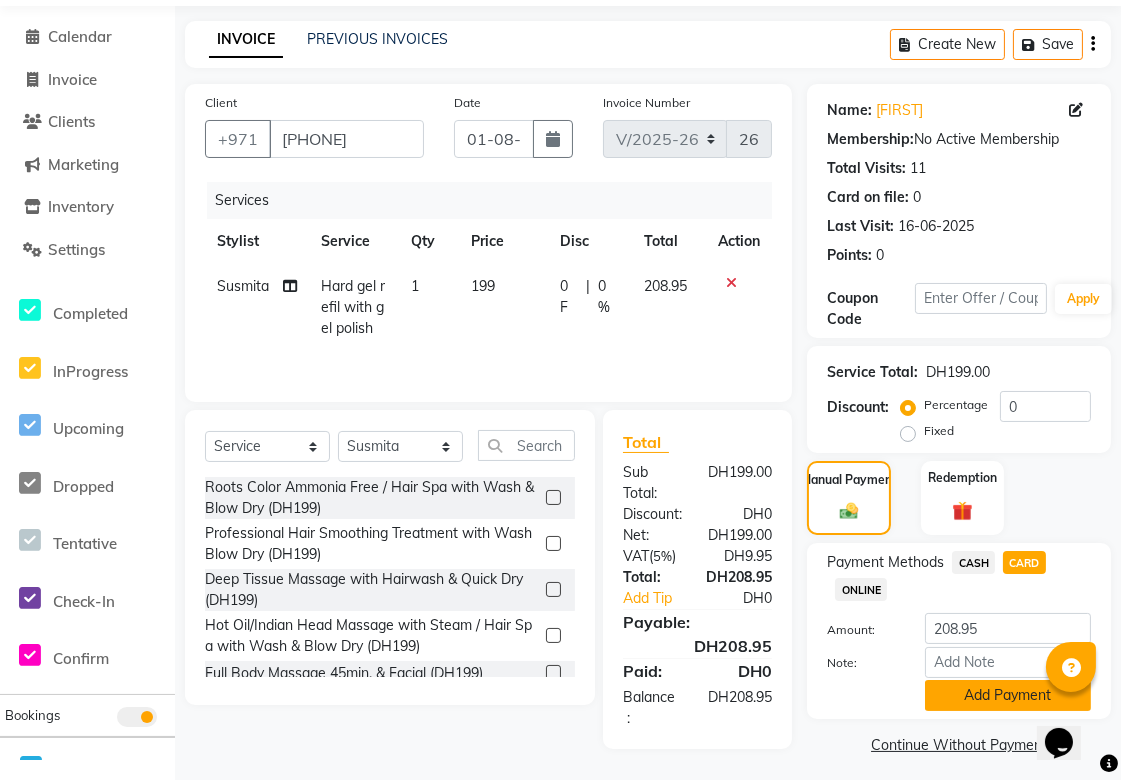 click on "Add Payment" 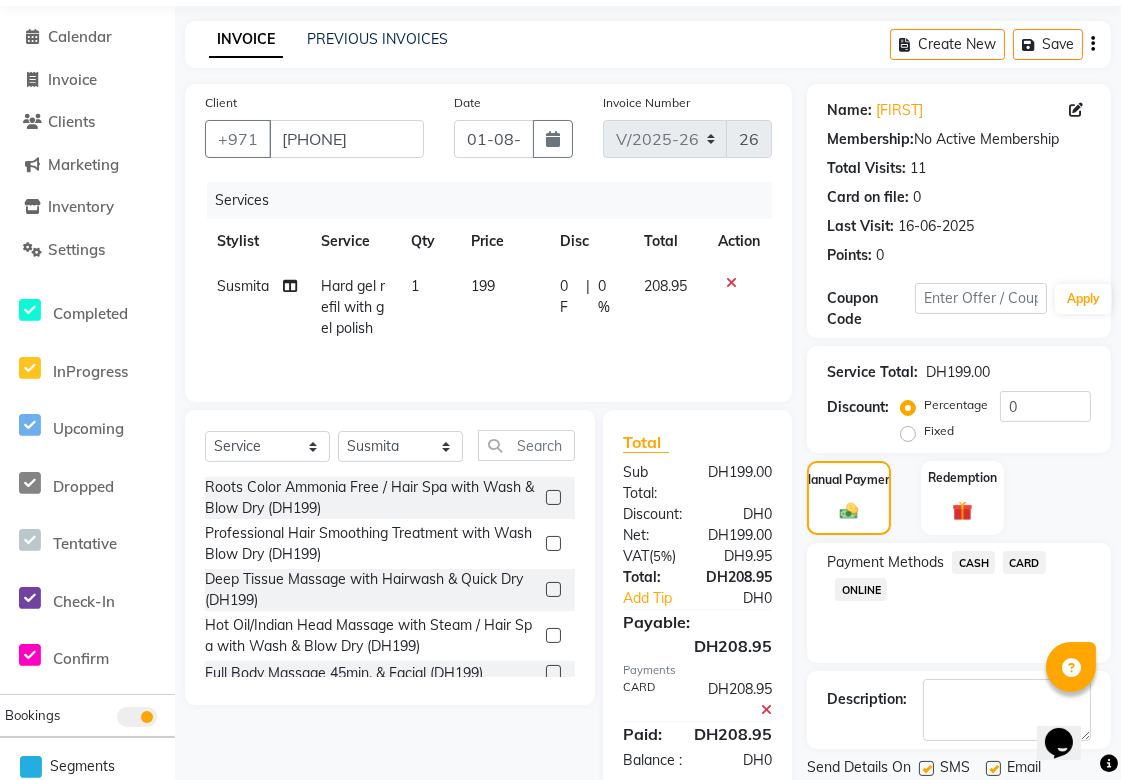 scroll, scrollTop: 133, scrollLeft: 0, axis: vertical 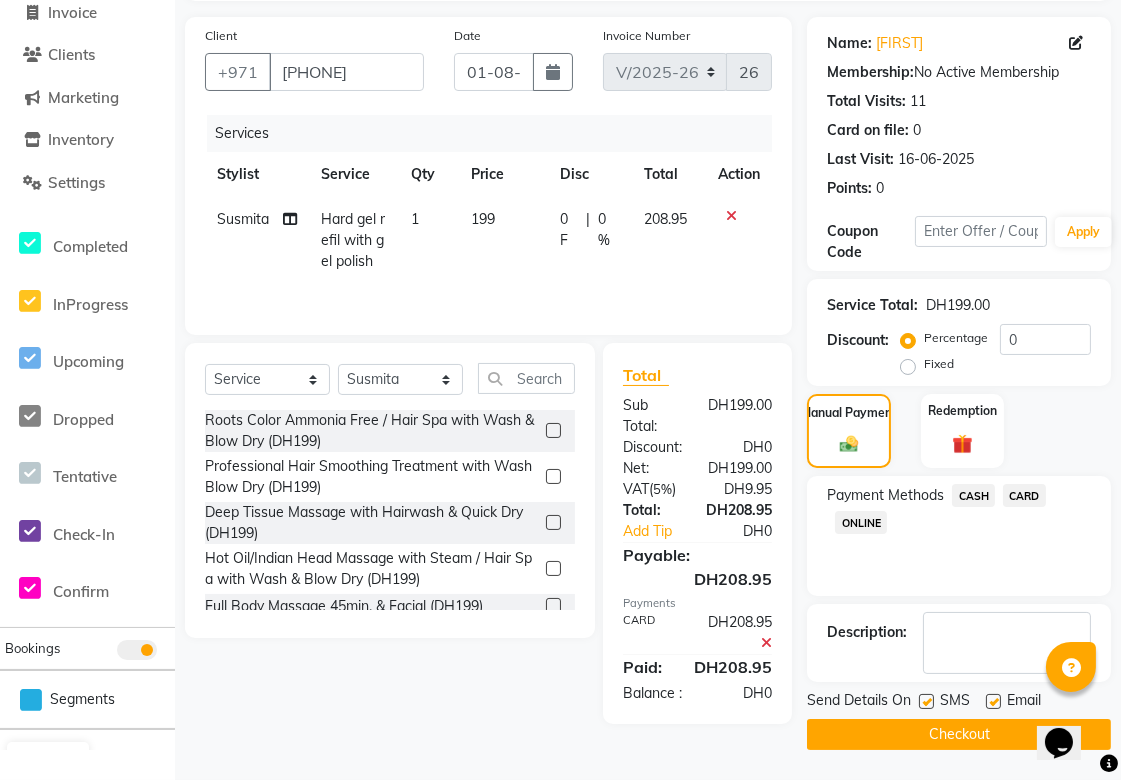 click on "Checkout" 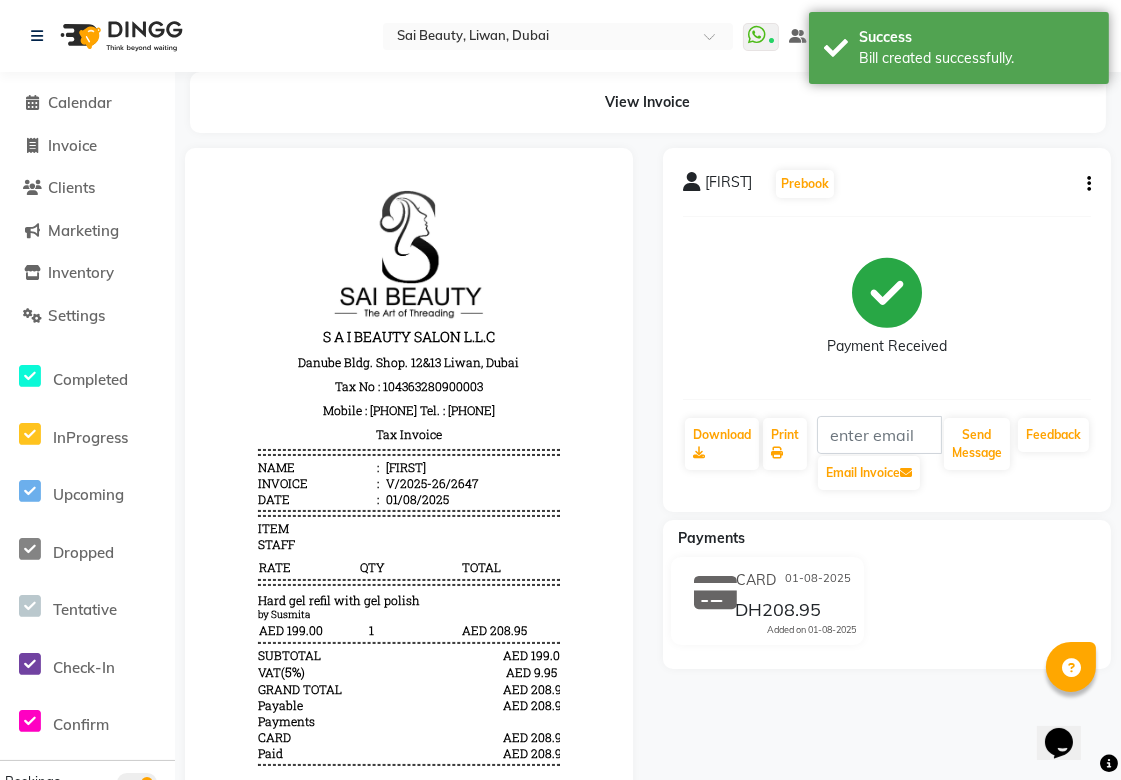 scroll, scrollTop: 0, scrollLeft: 0, axis: both 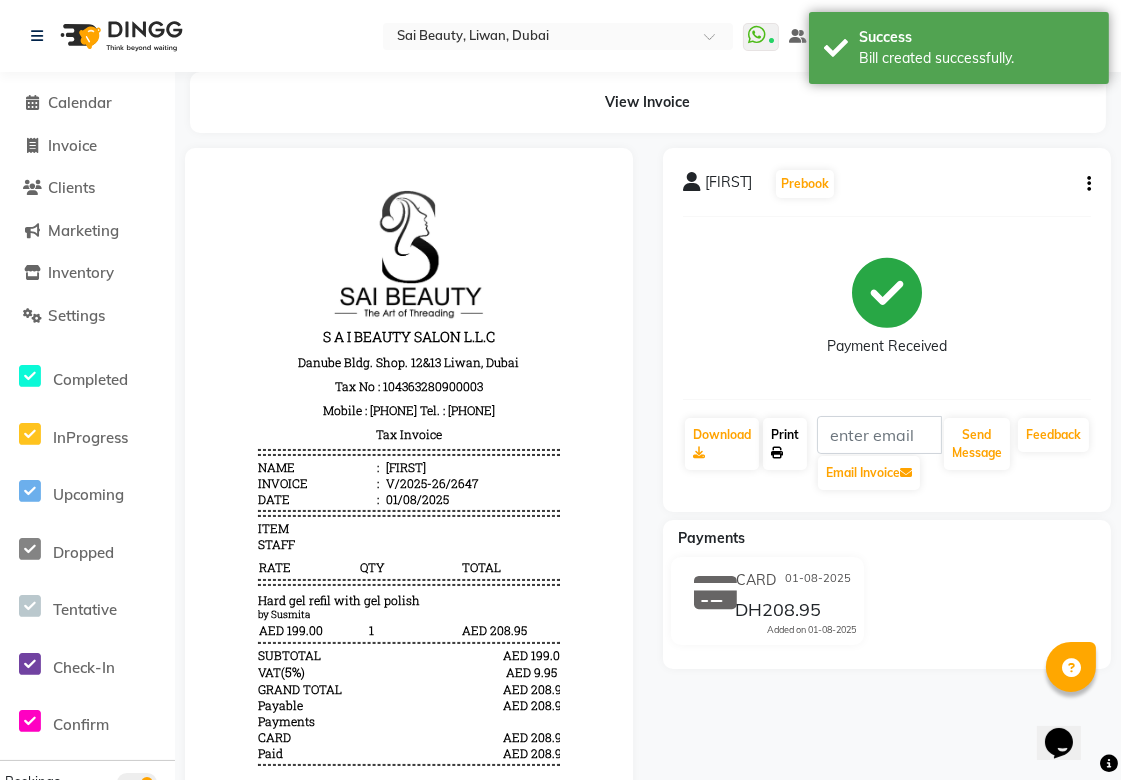 click on "Print" 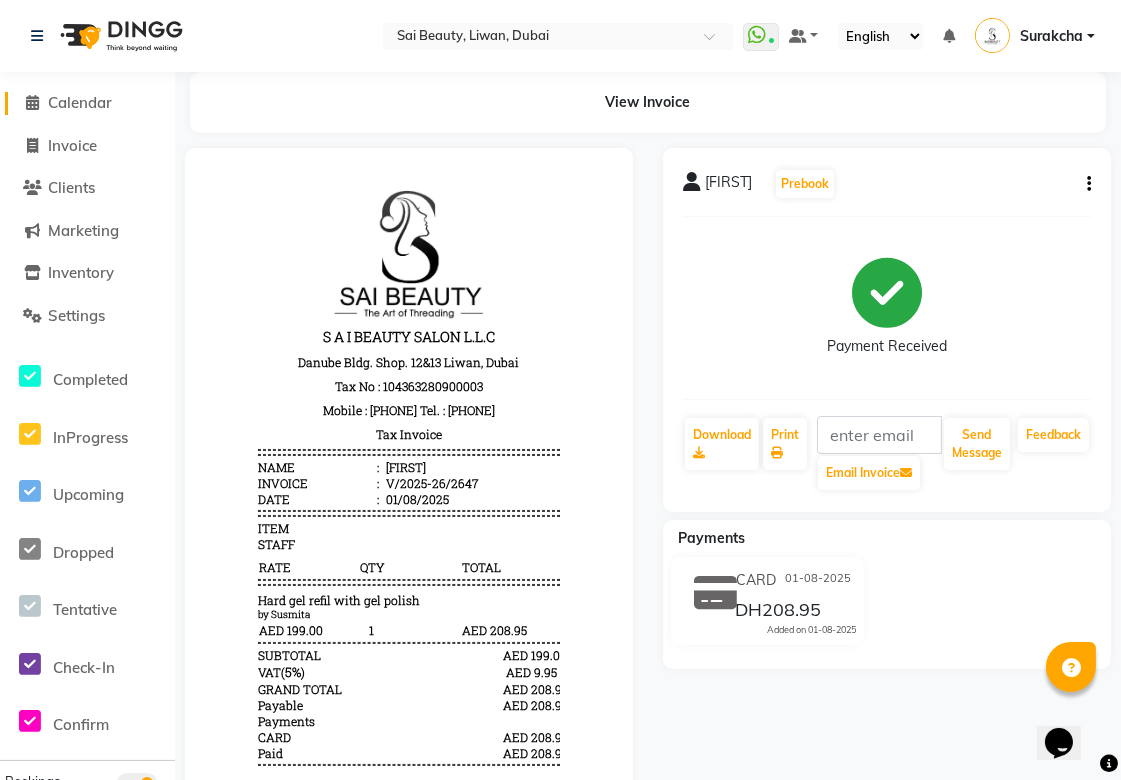 click on "Calendar" 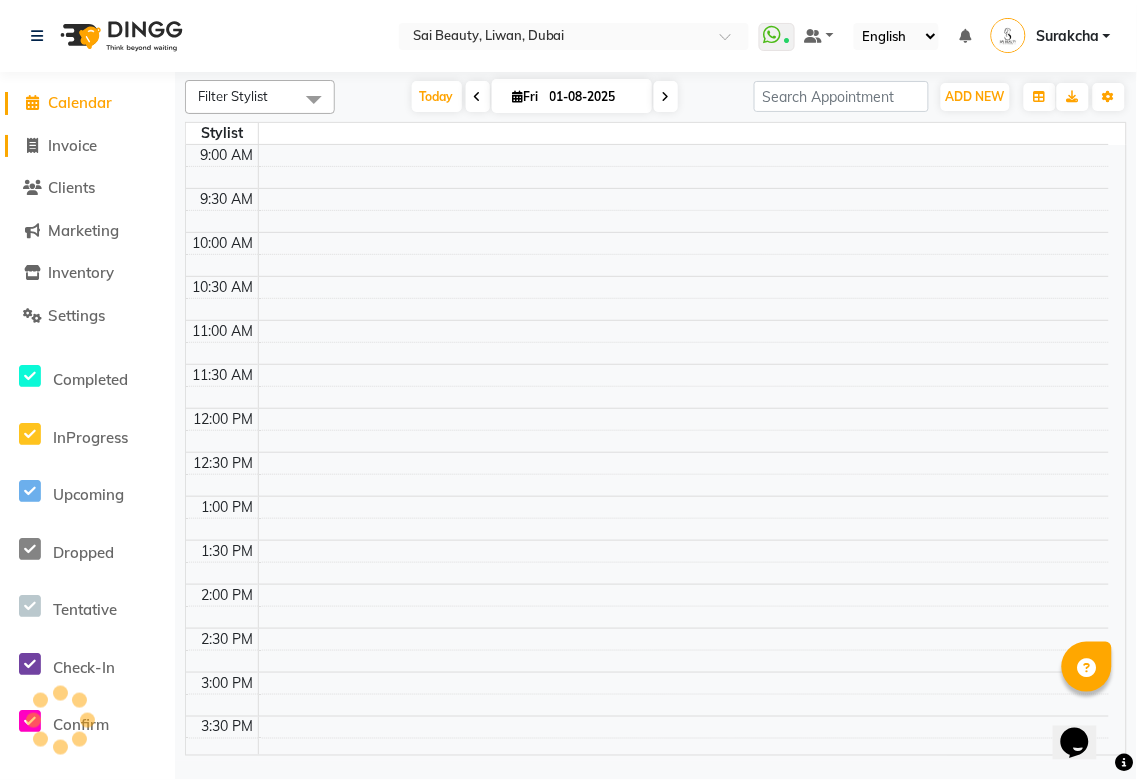 click on "Invoice" 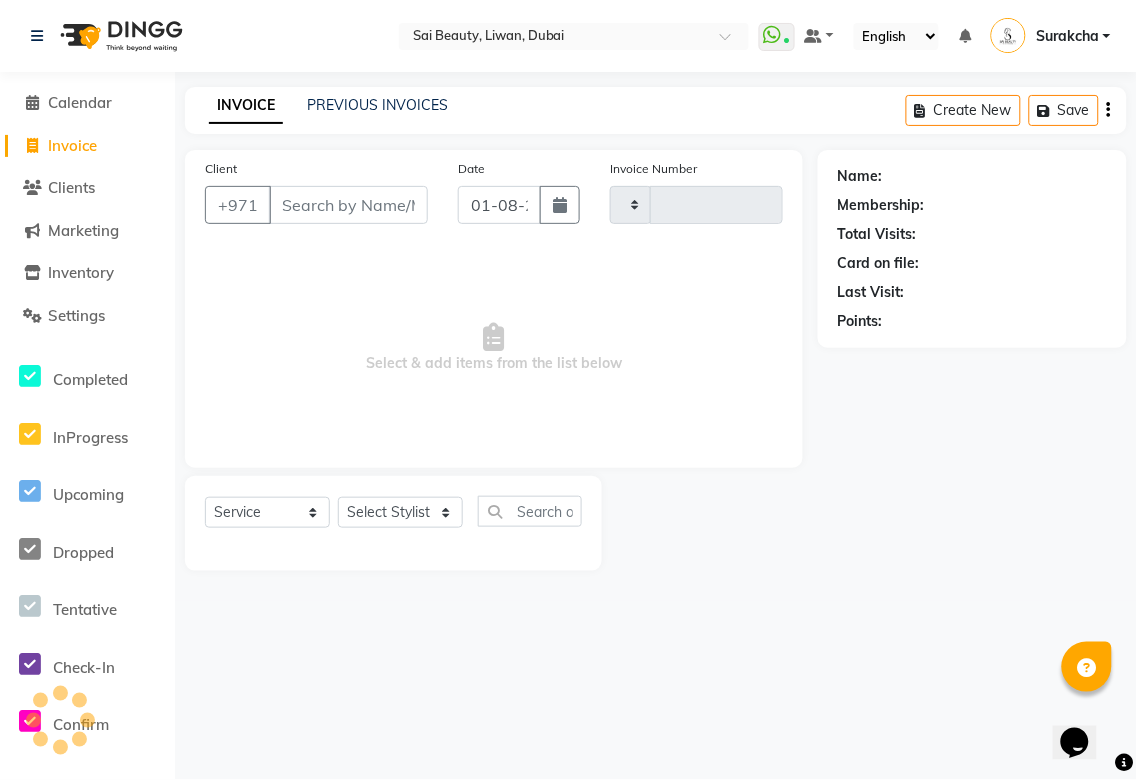 type on "2648" 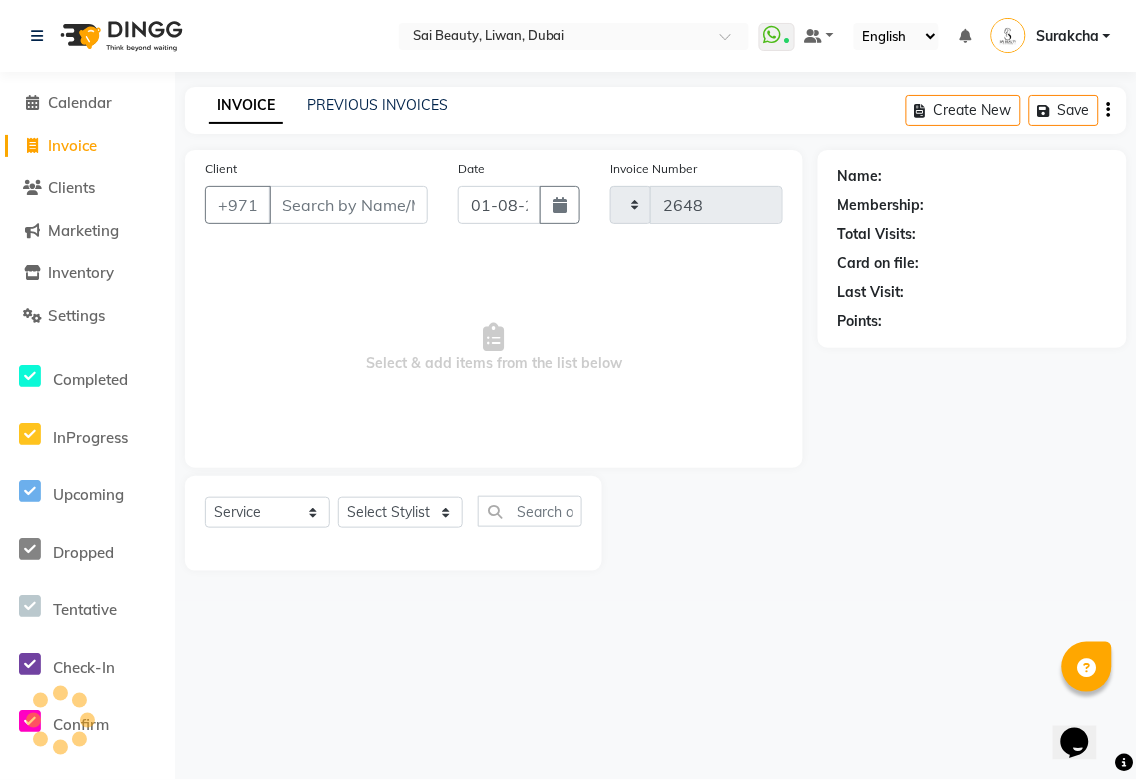 select on "5352" 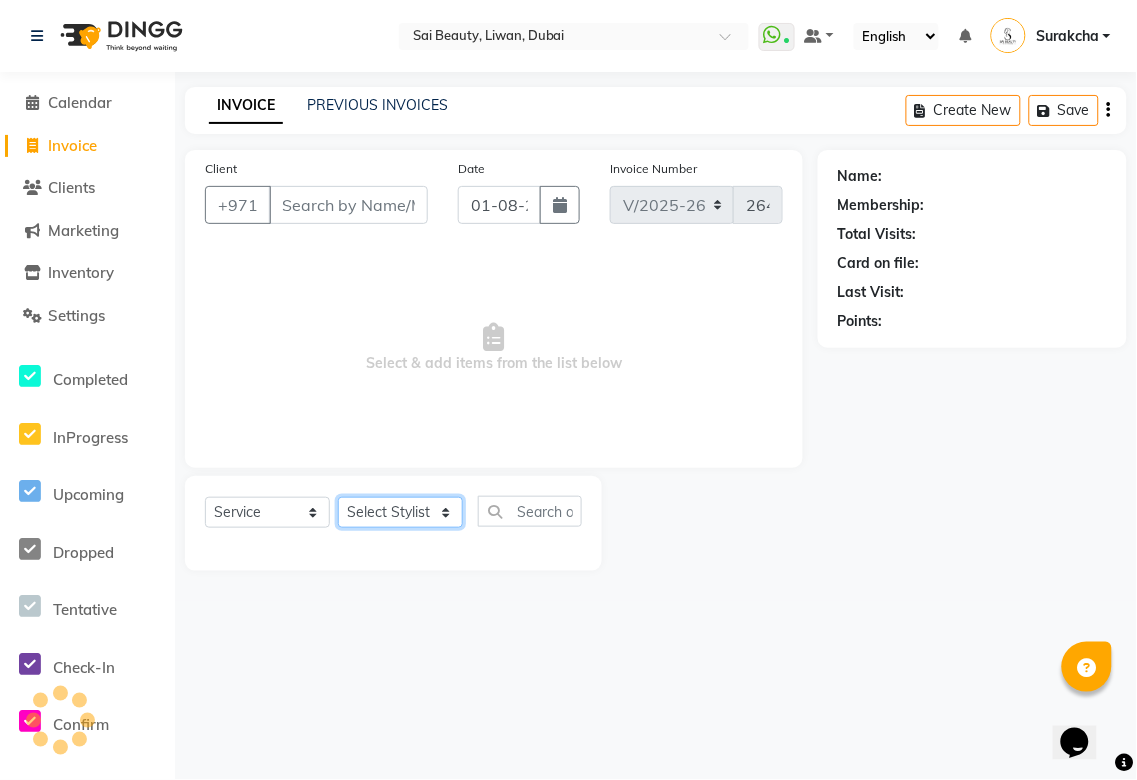 click on "Select Stylist" 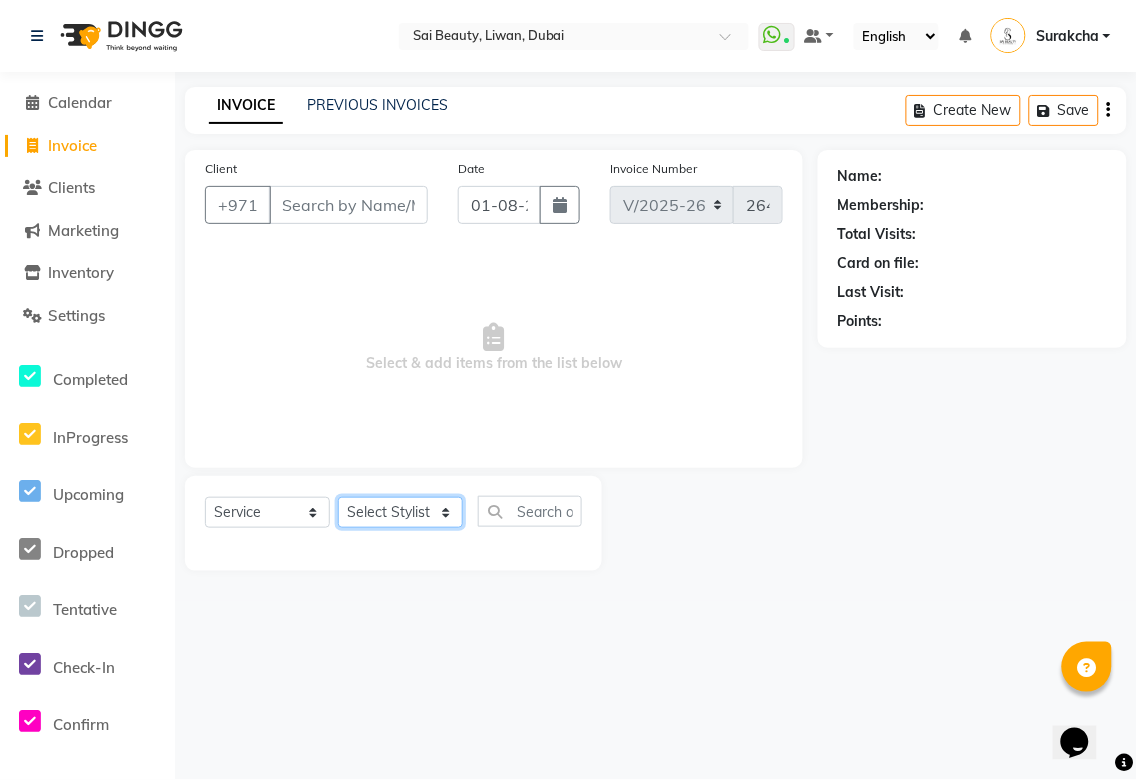 select on "52340" 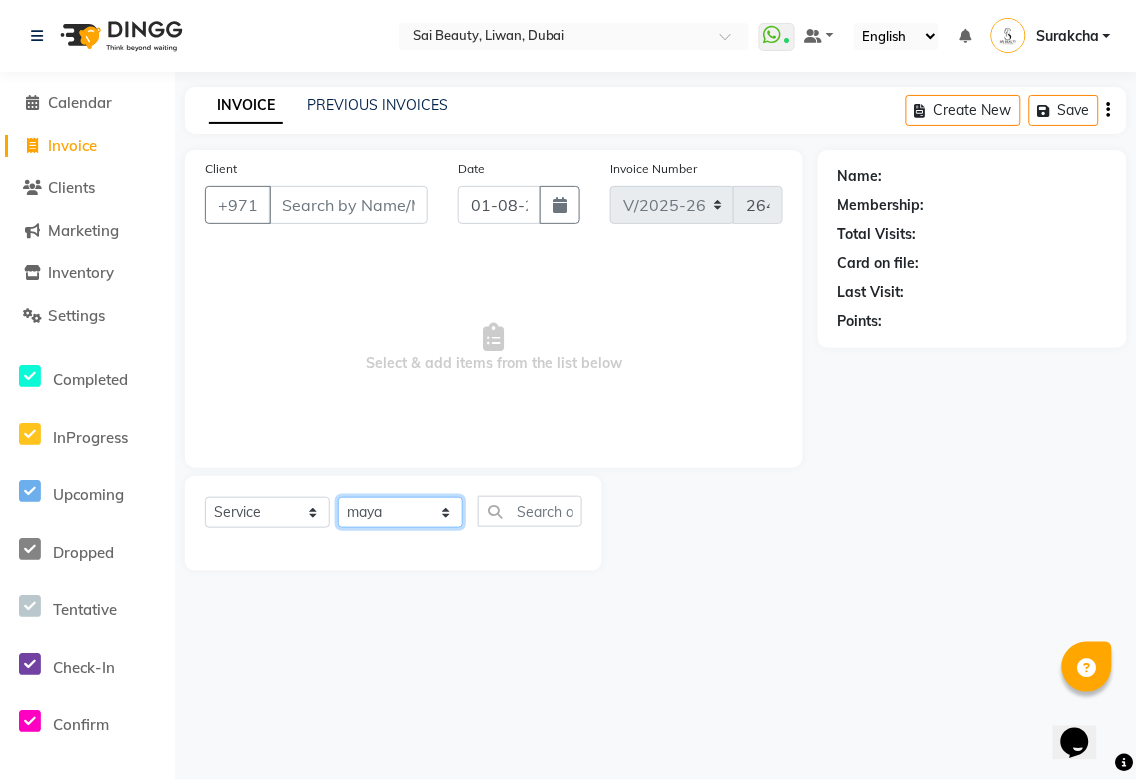 click on "Select Stylist Abid Alora Anu Asmi Ausha Diksha Gita Komal maya Monzeer shree sonu Srijana Surakcha Susmita Tannu Yamu" 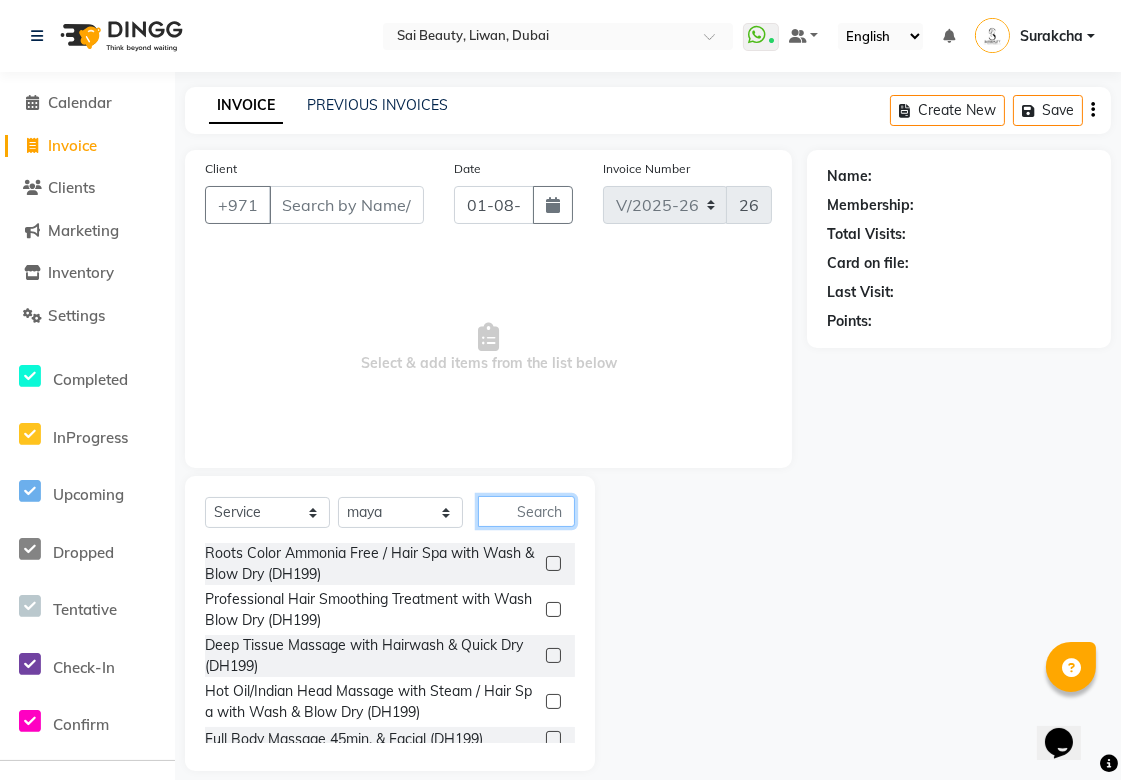 click 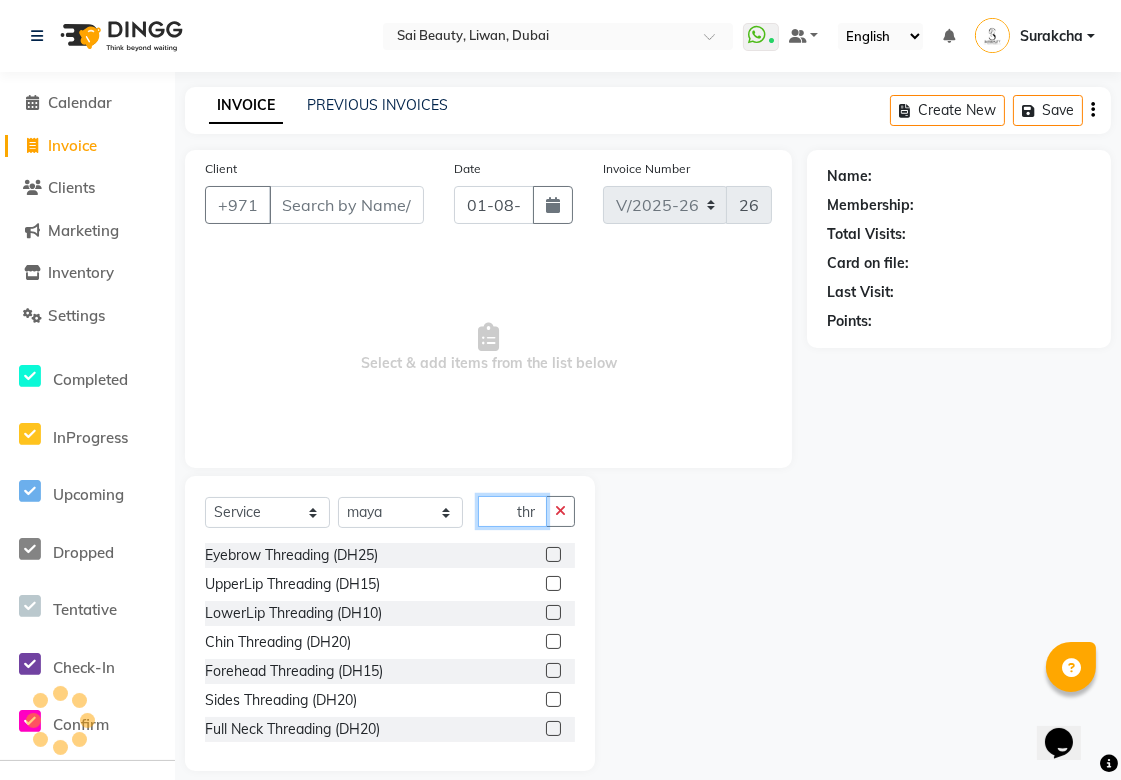 type on "thr" 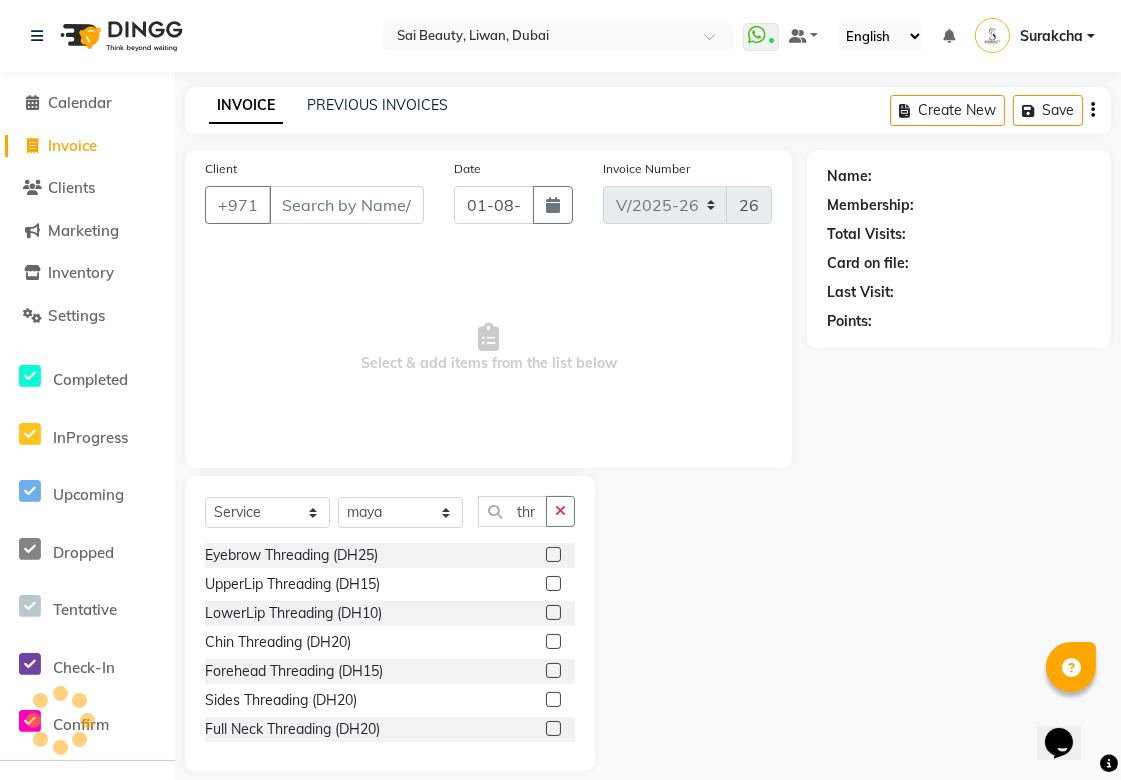 click 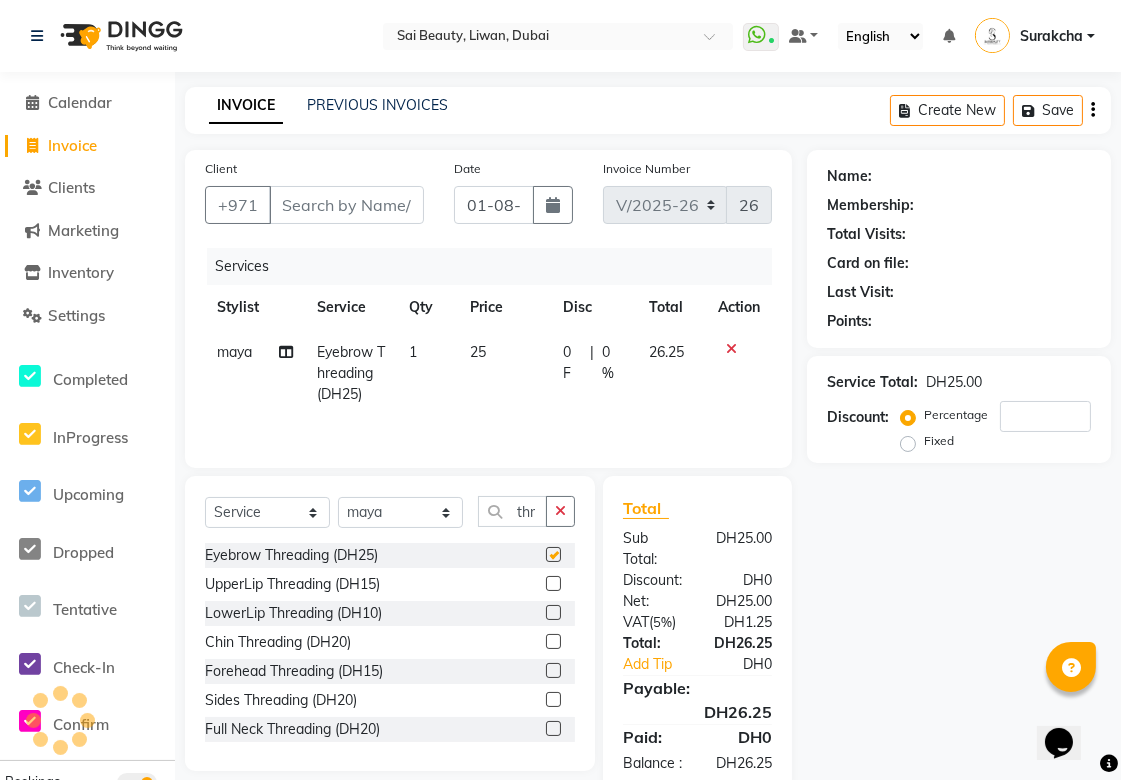 checkbox on "false" 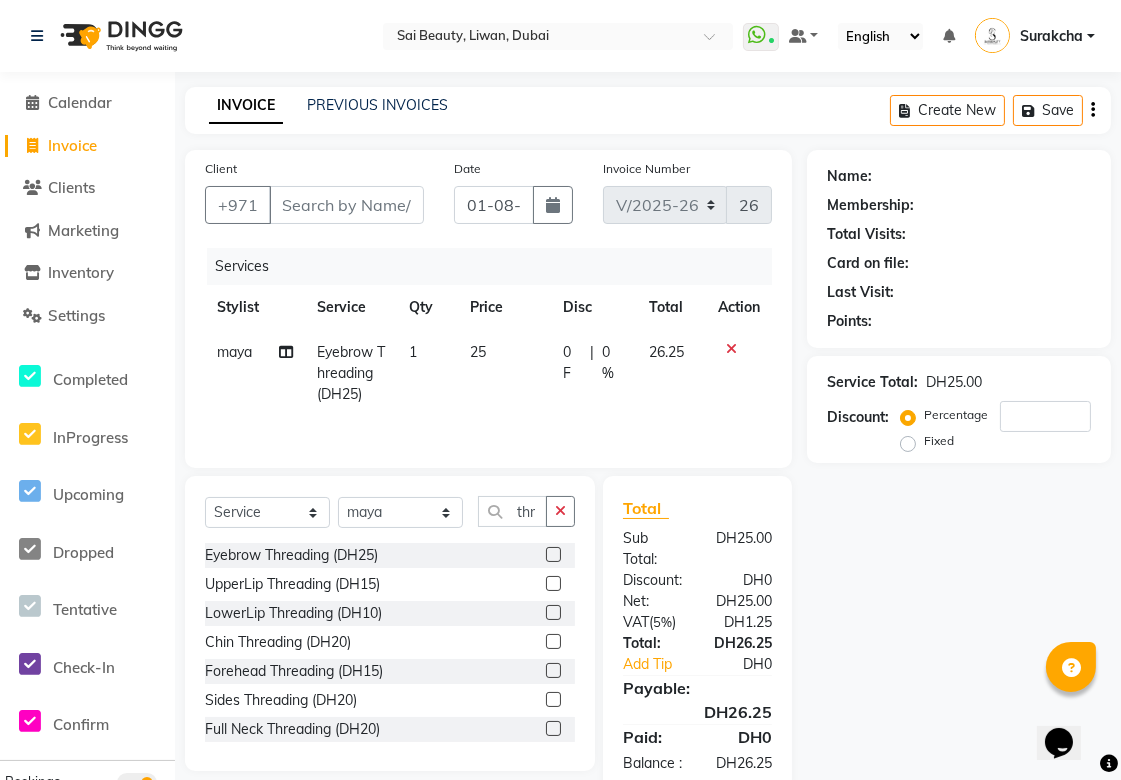 click 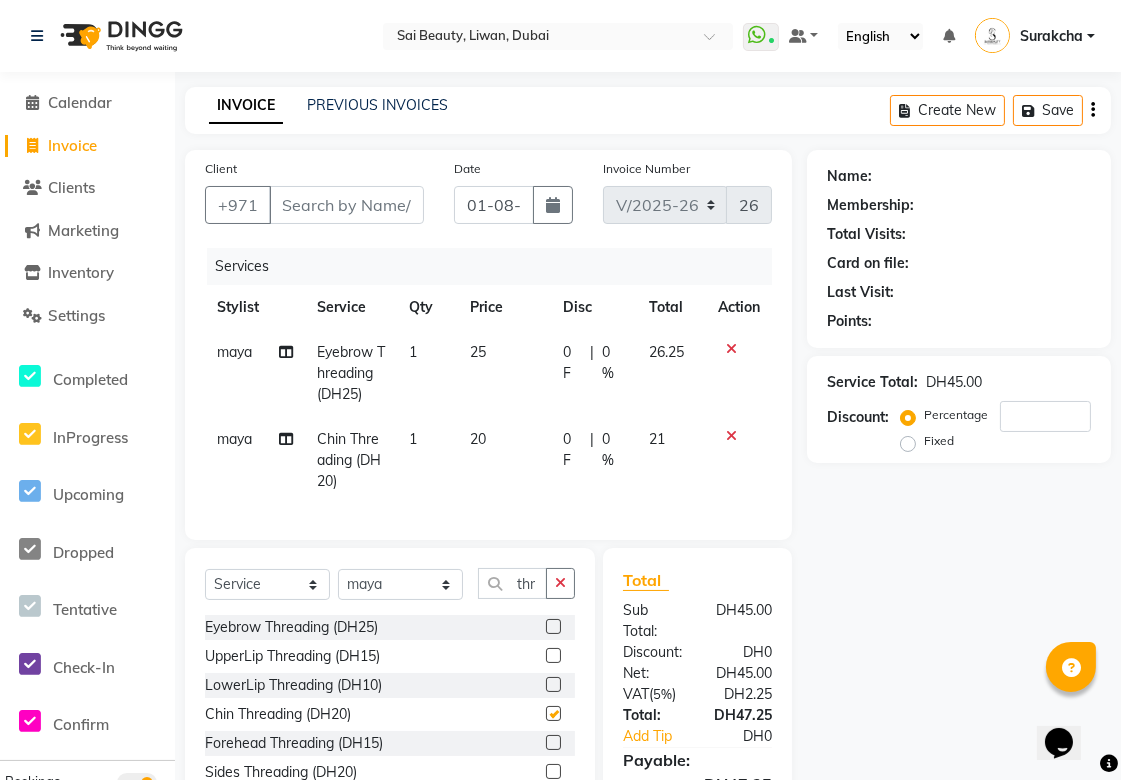 checkbox on "false" 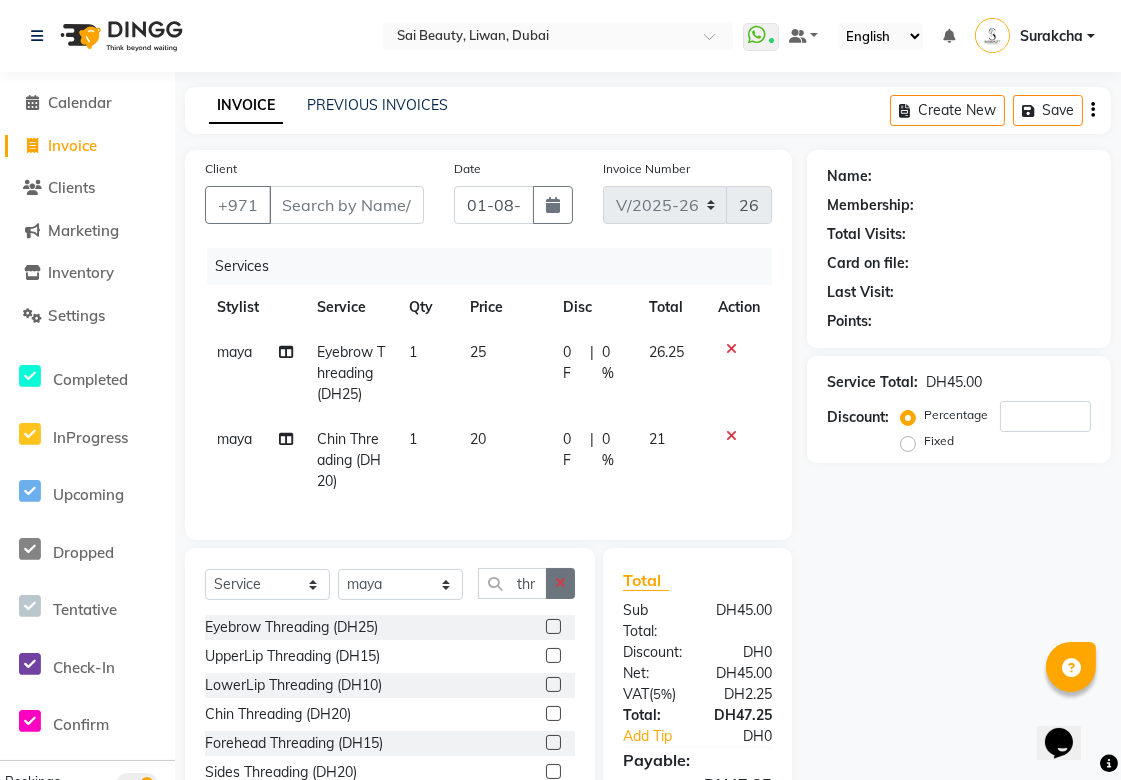 click 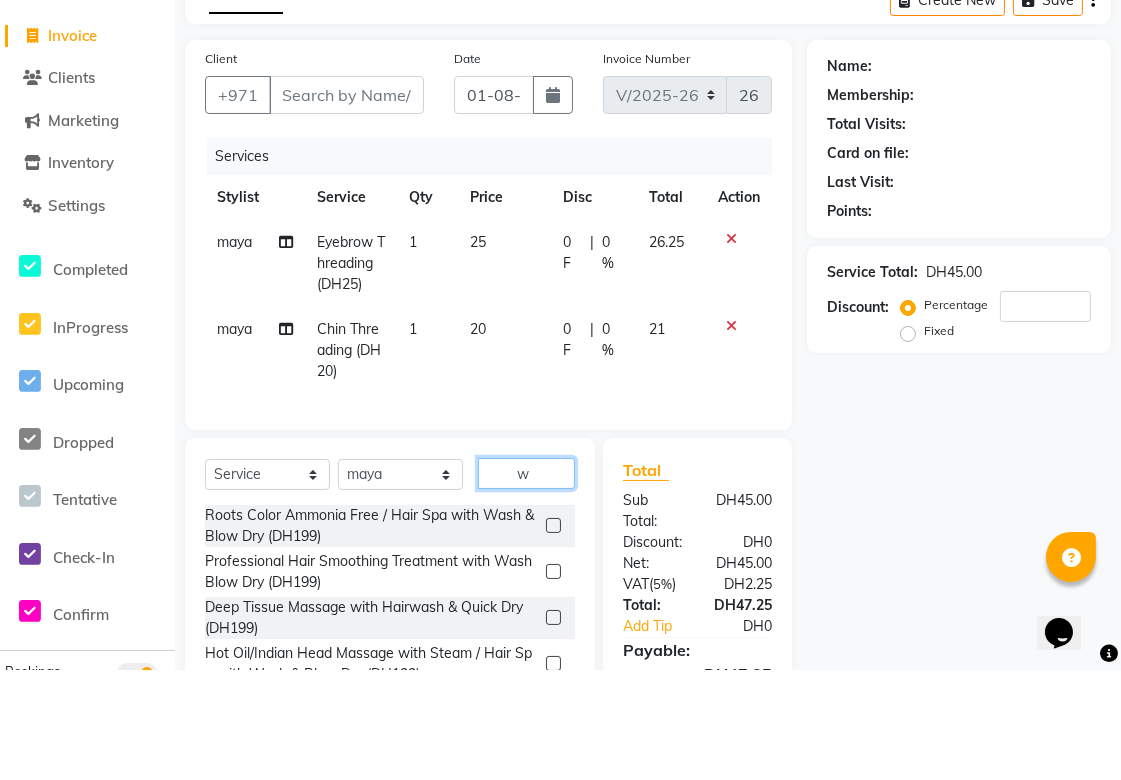 scroll, scrollTop: 91, scrollLeft: 0, axis: vertical 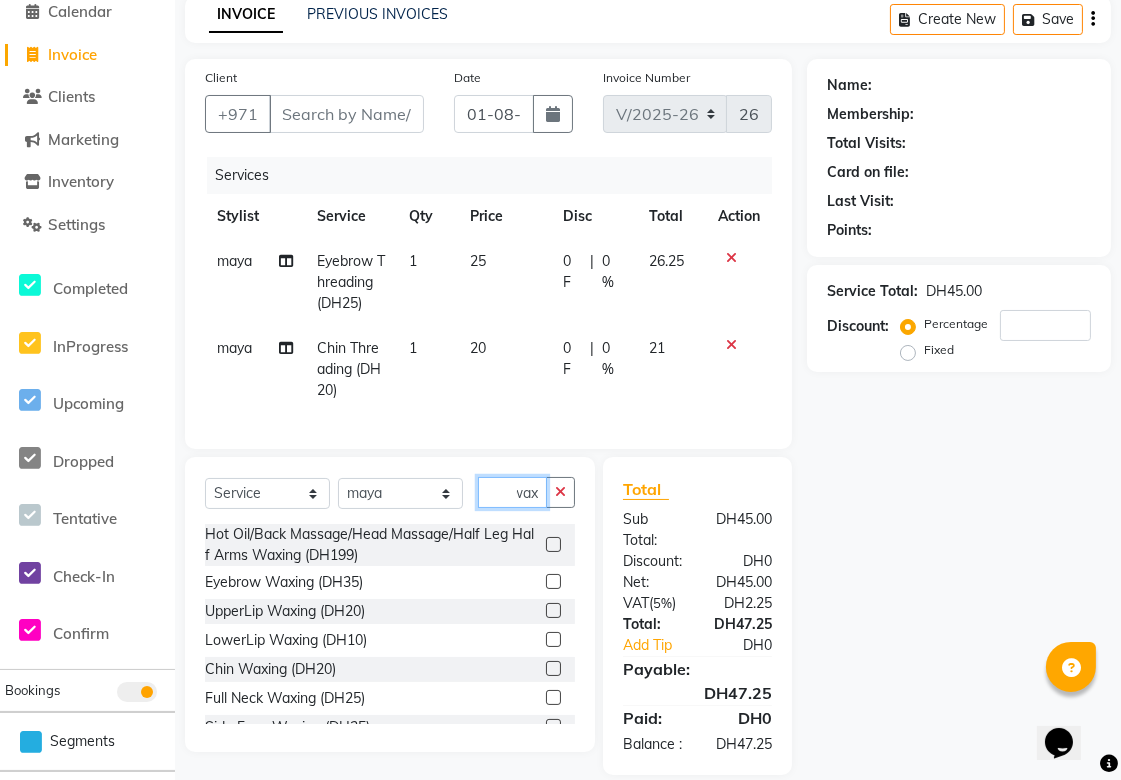 type on "wax" 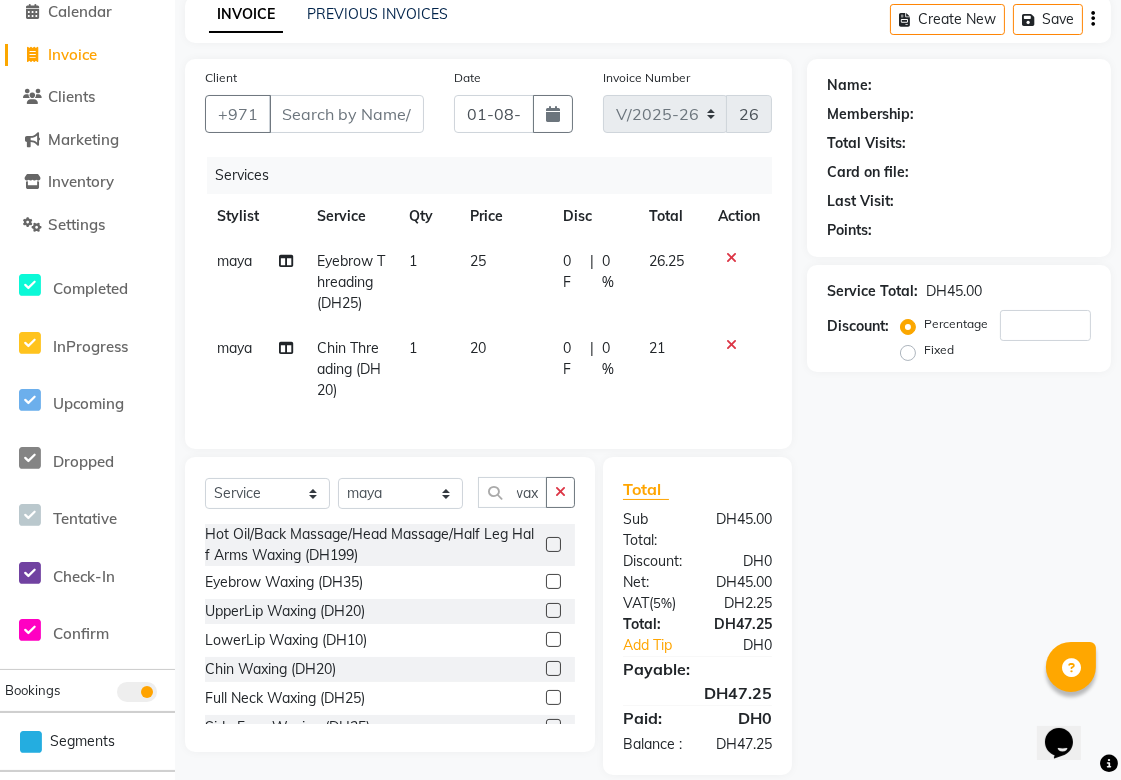 click 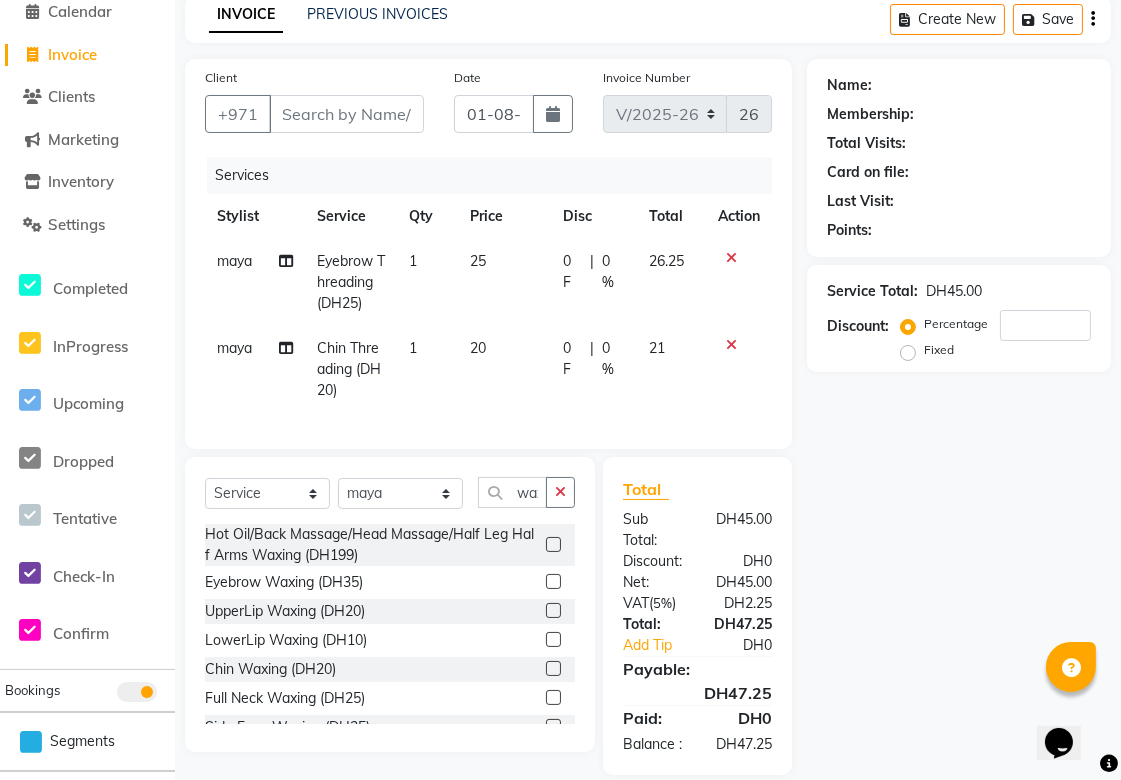 click 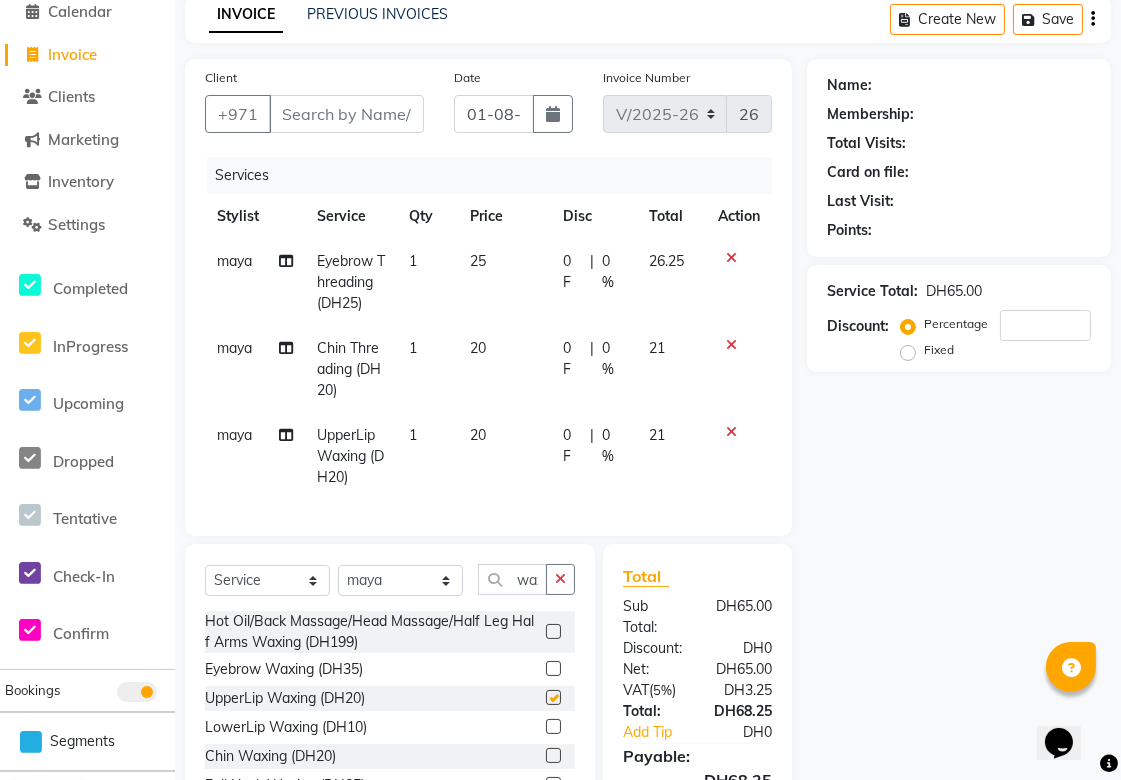 checkbox on "false" 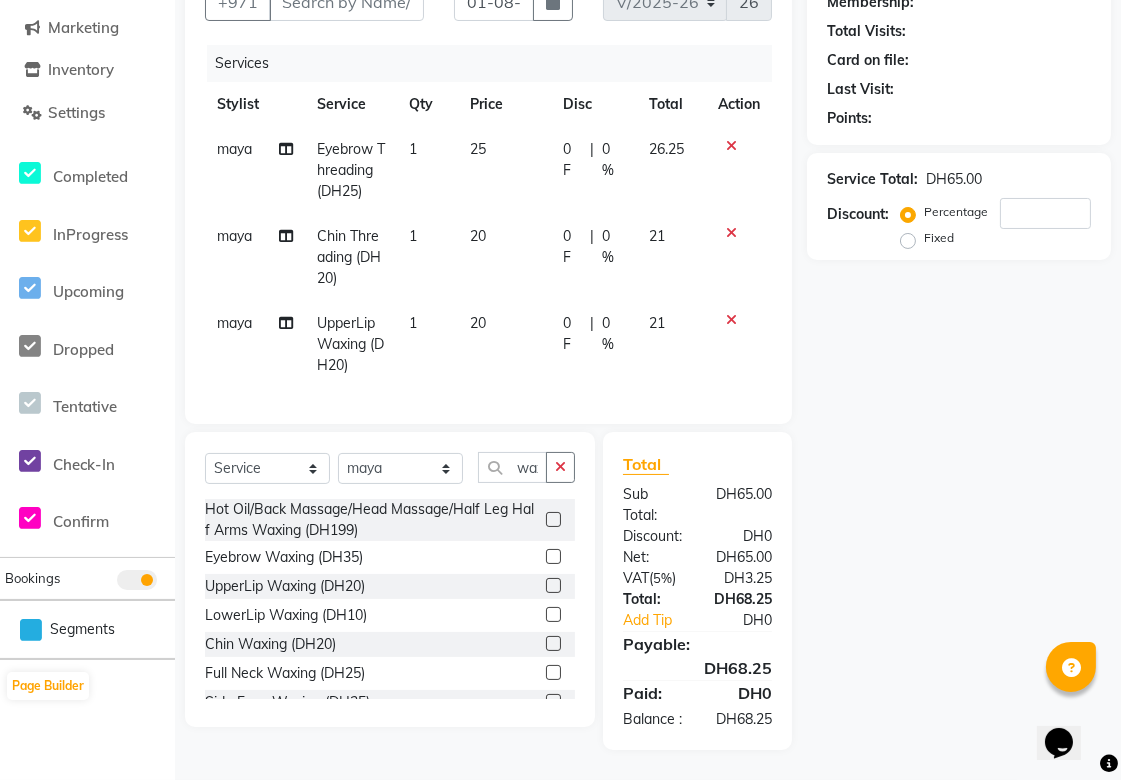 scroll, scrollTop: 0, scrollLeft: 0, axis: both 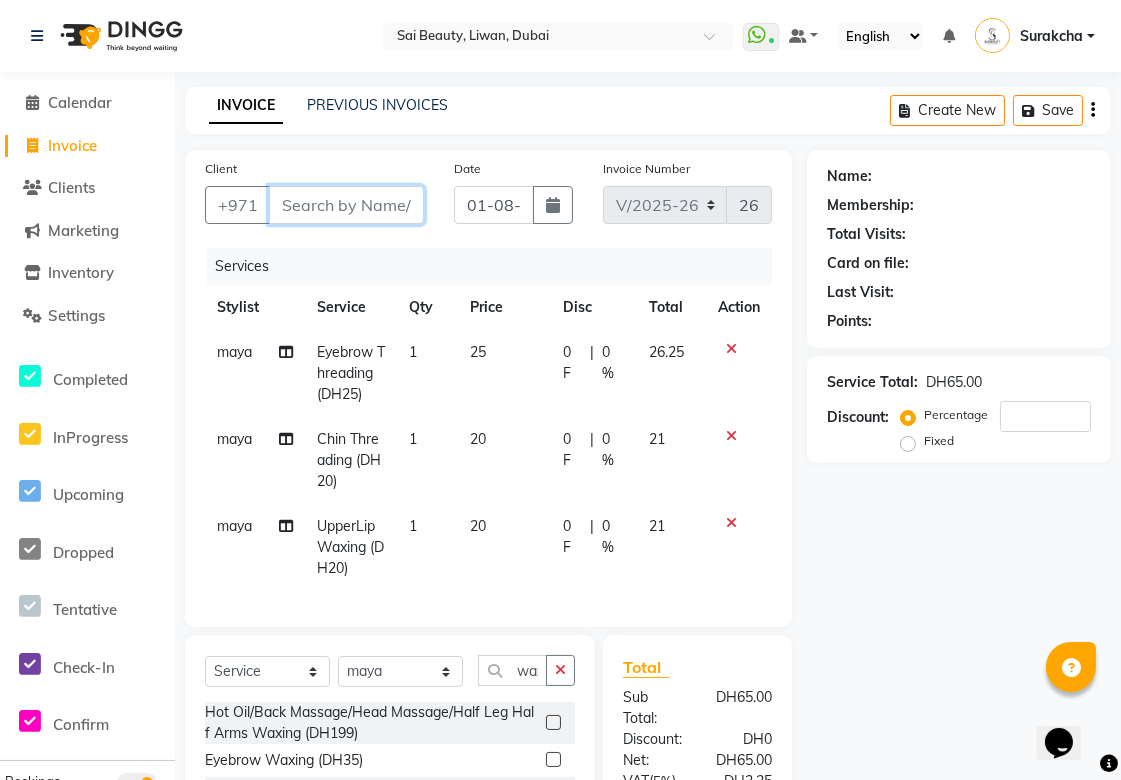 click on "Client" at bounding box center (346, 205) 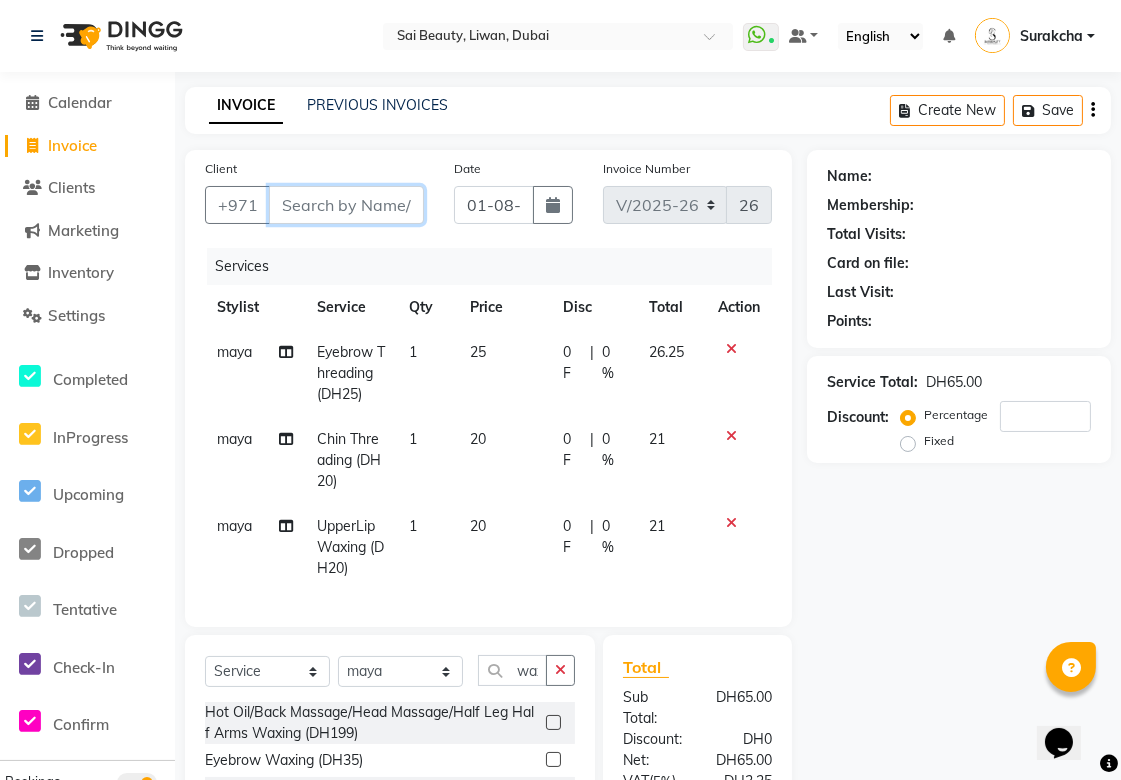 type on "l" 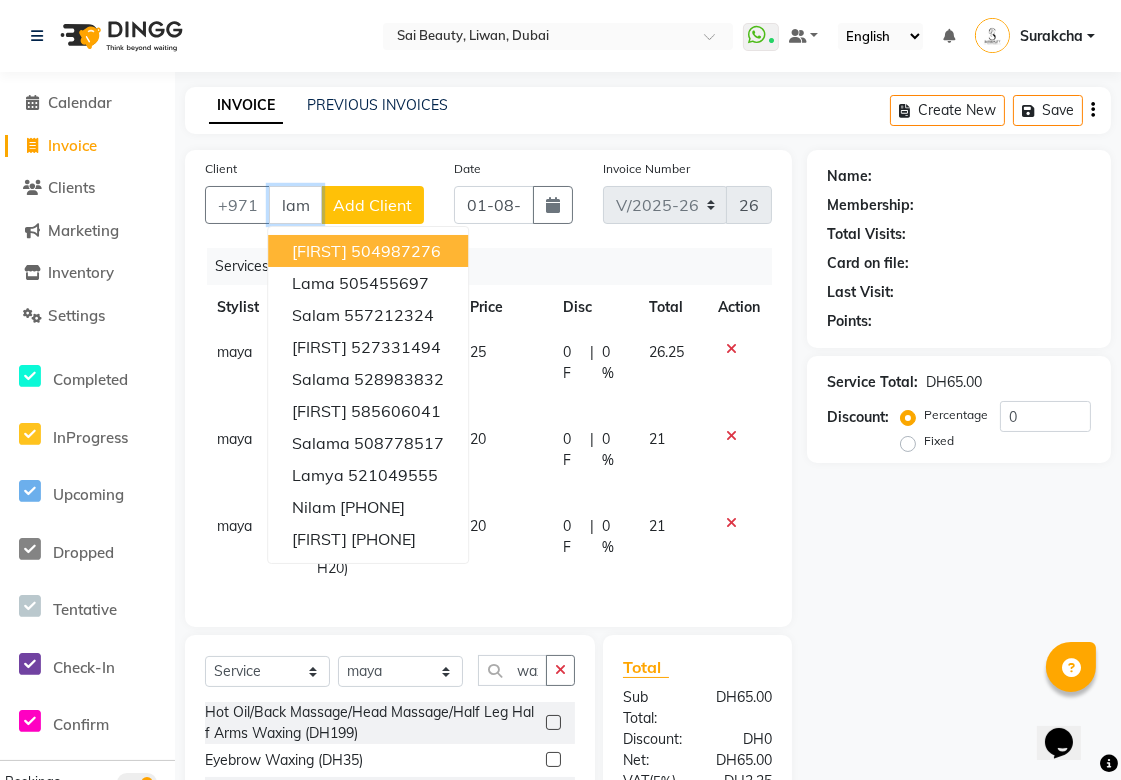 scroll, scrollTop: 0, scrollLeft: 1, axis: horizontal 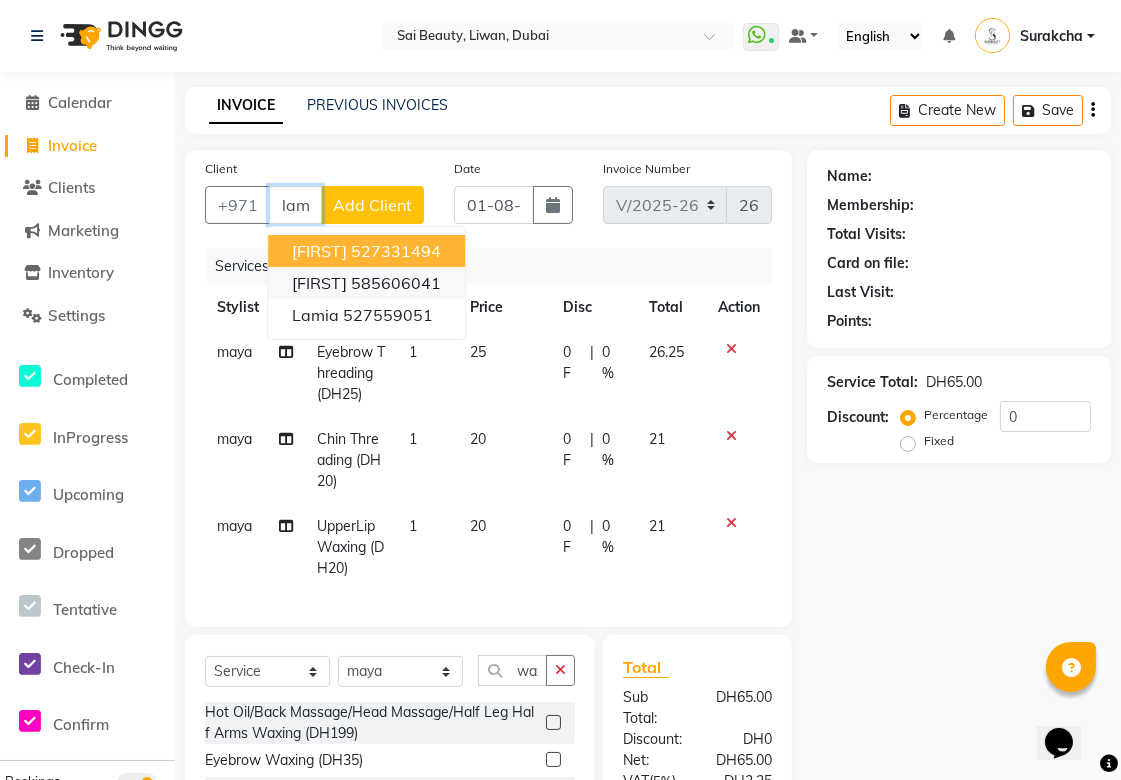 click on "585606041" at bounding box center (396, 283) 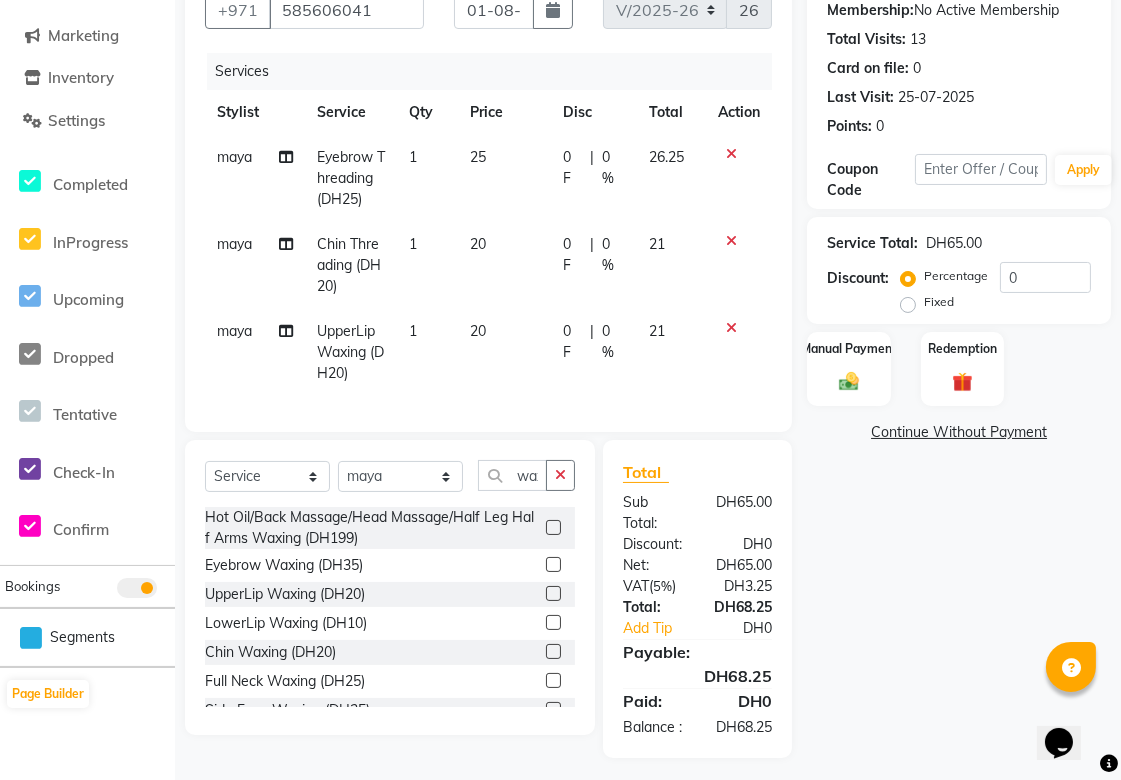 scroll, scrollTop: 241, scrollLeft: 0, axis: vertical 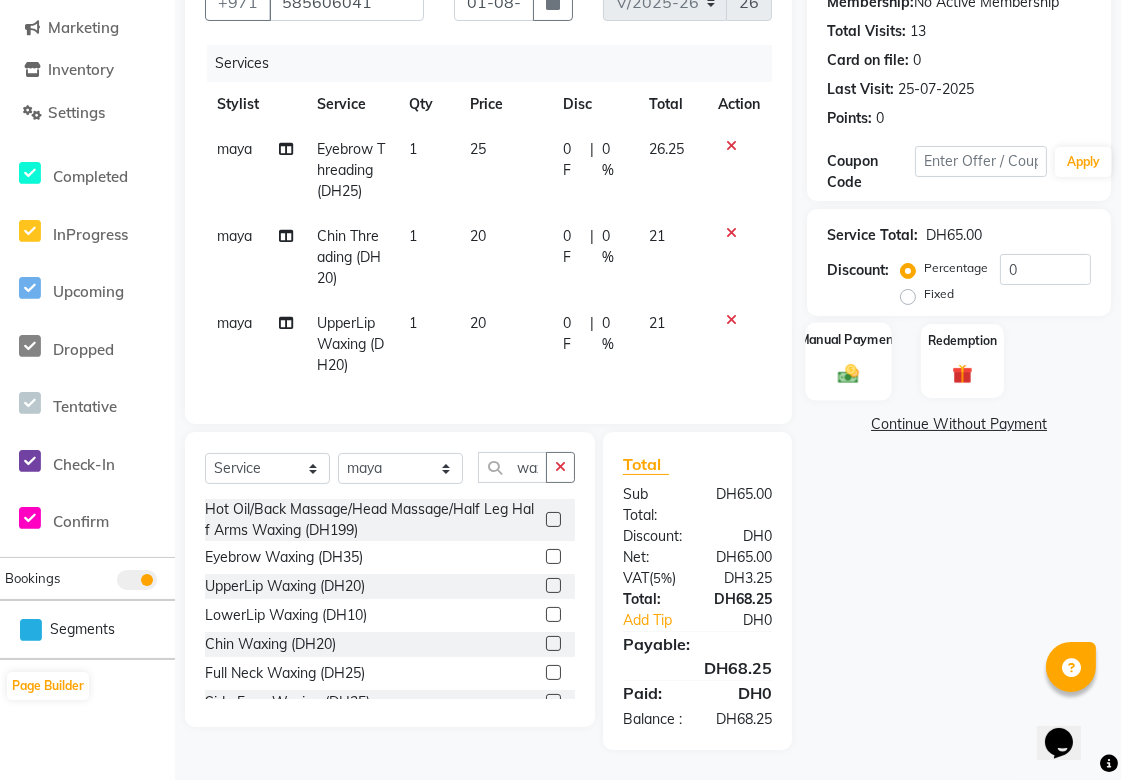 click 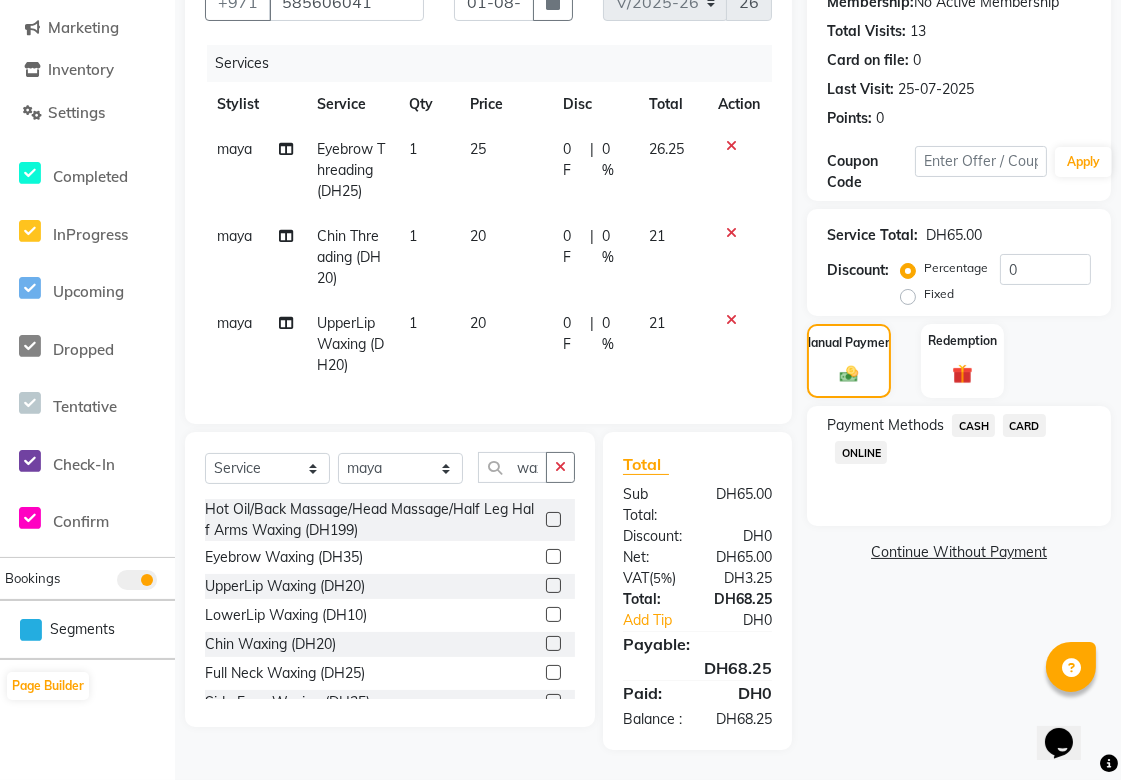 click on "CASH" 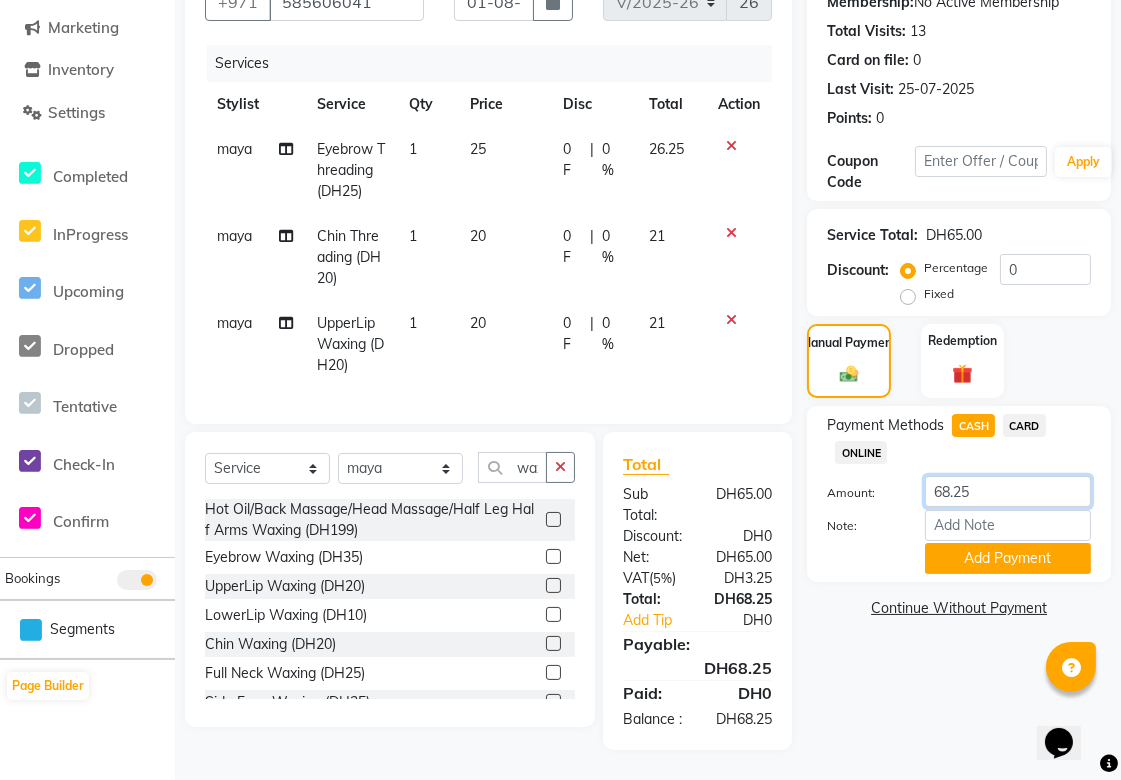 click on "68.25" 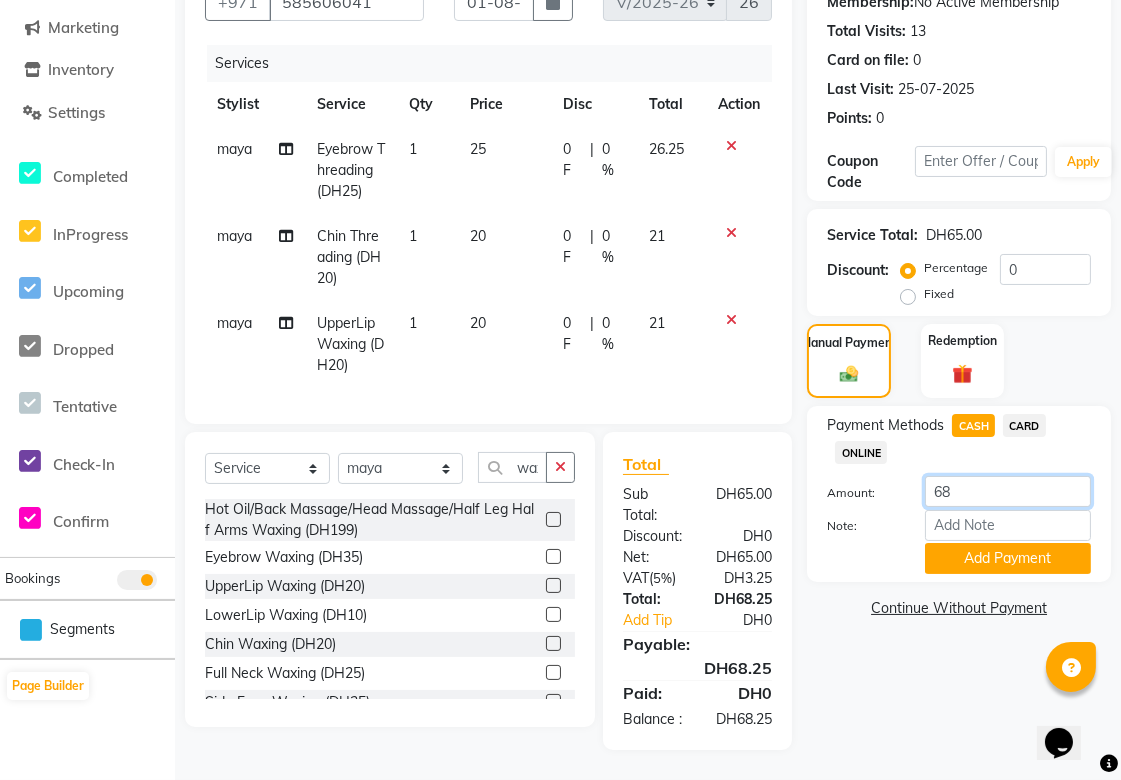 type on "6" 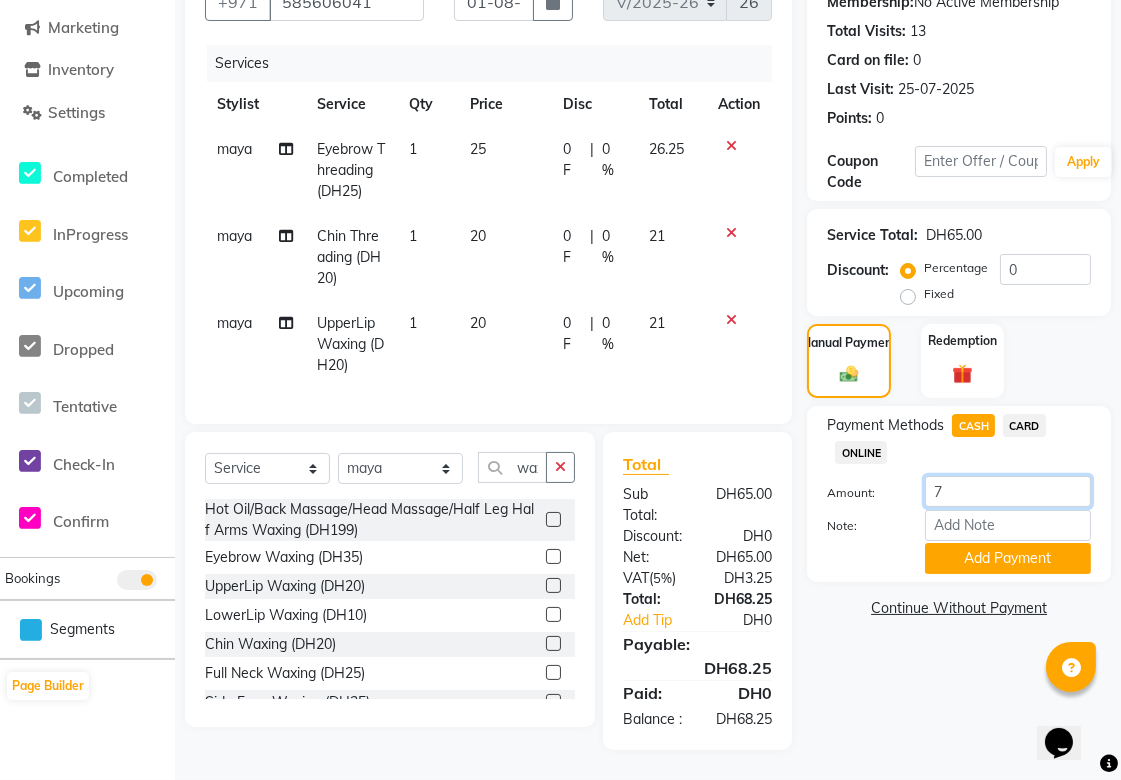 type on "70" 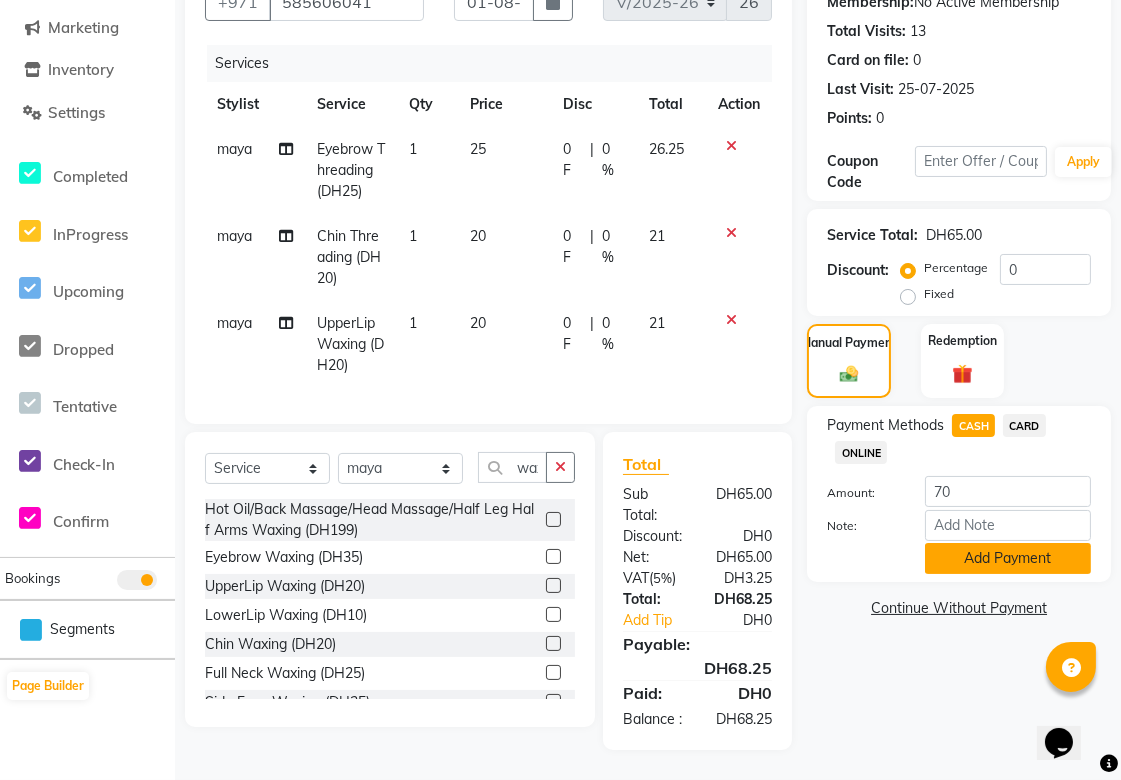 click on "Add Payment" 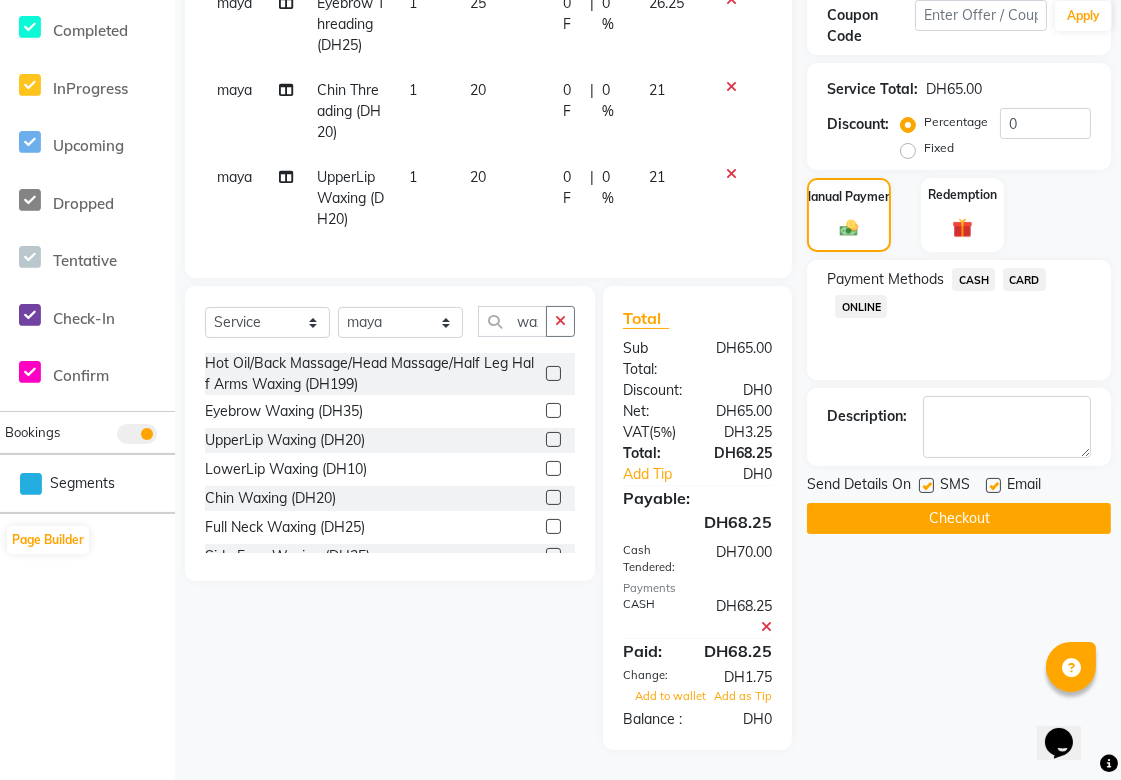 scroll, scrollTop: 386, scrollLeft: 0, axis: vertical 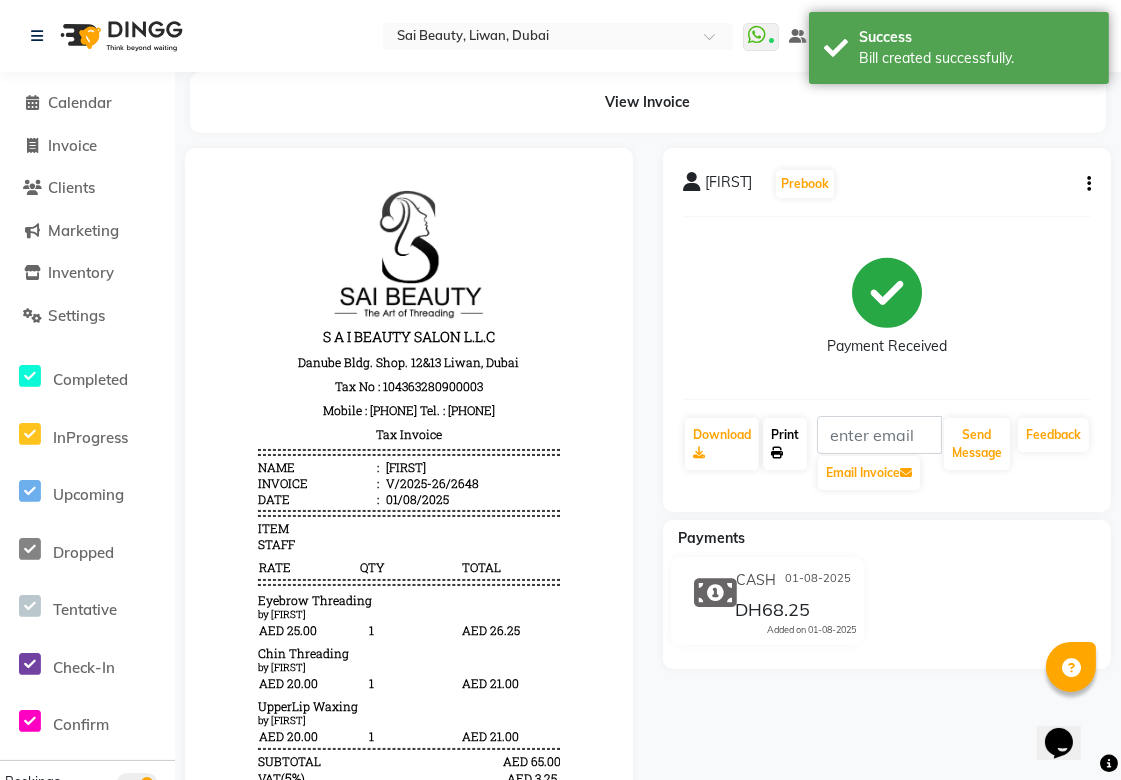 click on "Print" 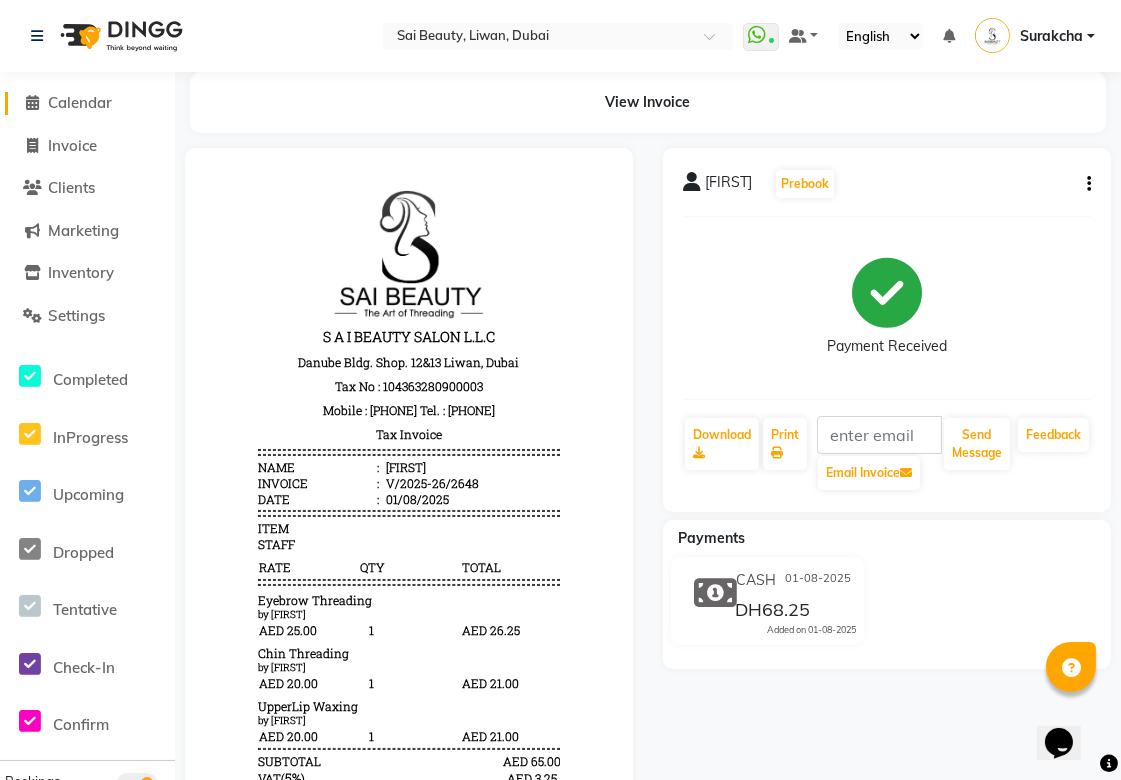 click on "Calendar" 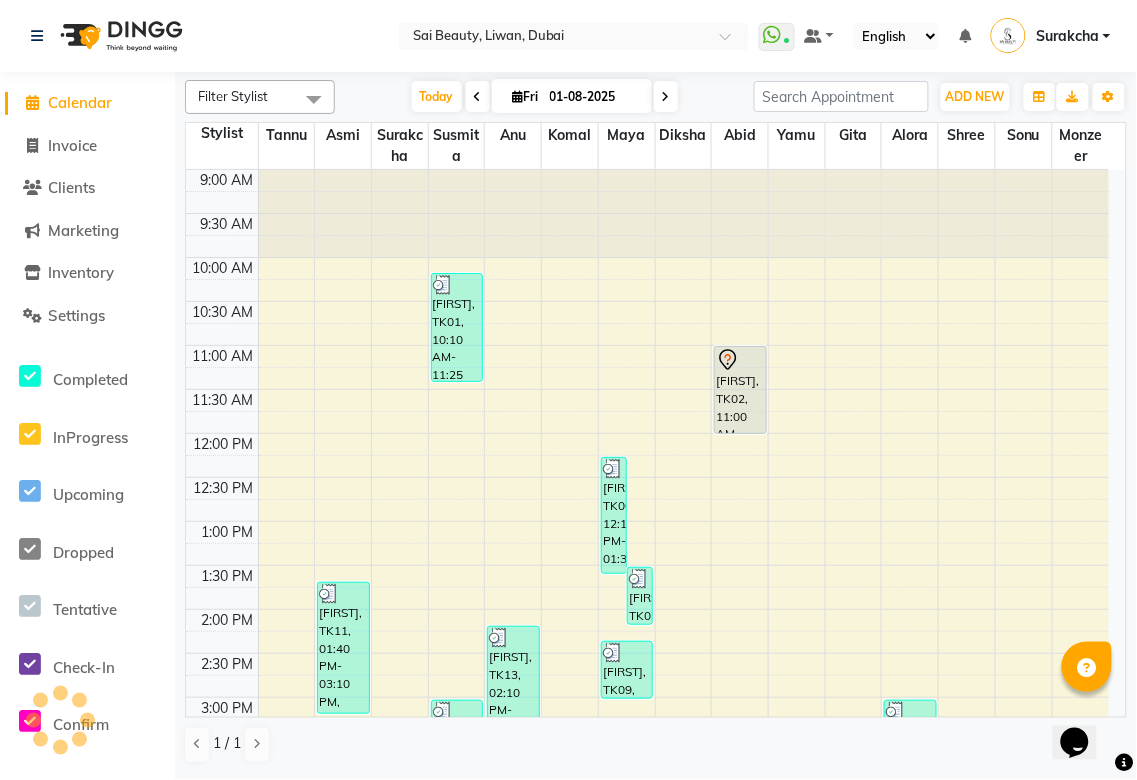 scroll, scrollTop: 0, scrollLeft: 0, axis: both 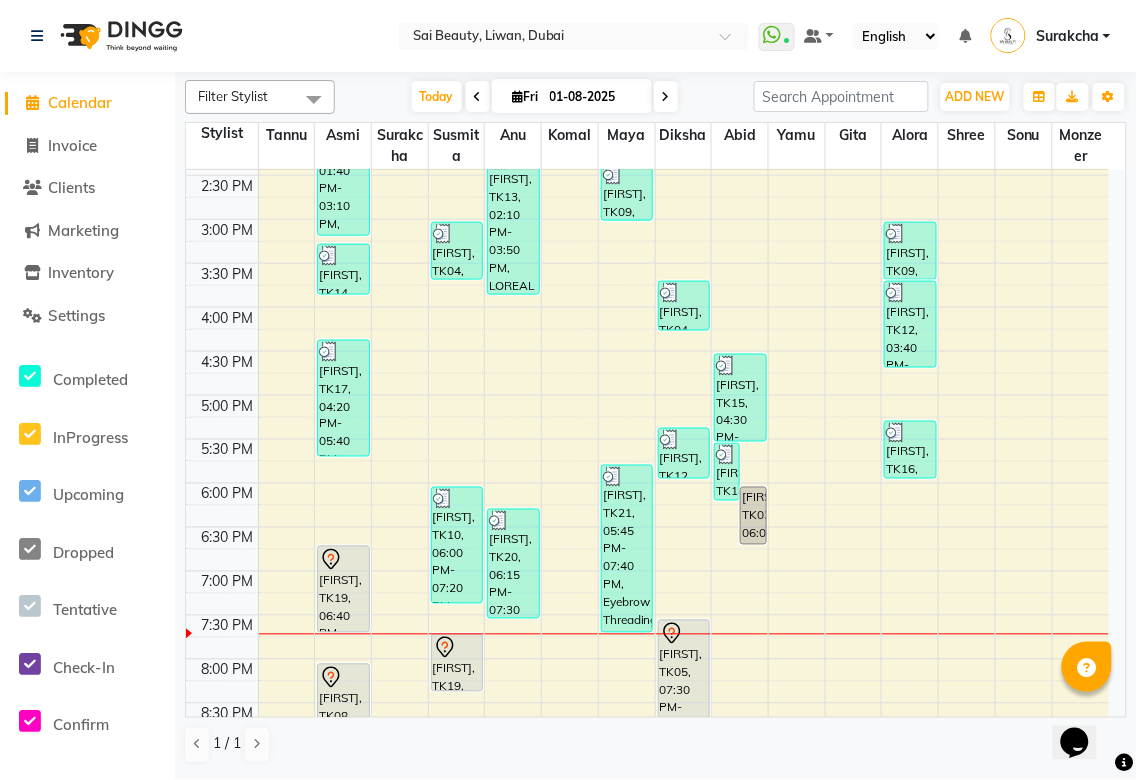 click at bounding box center (683, 626) 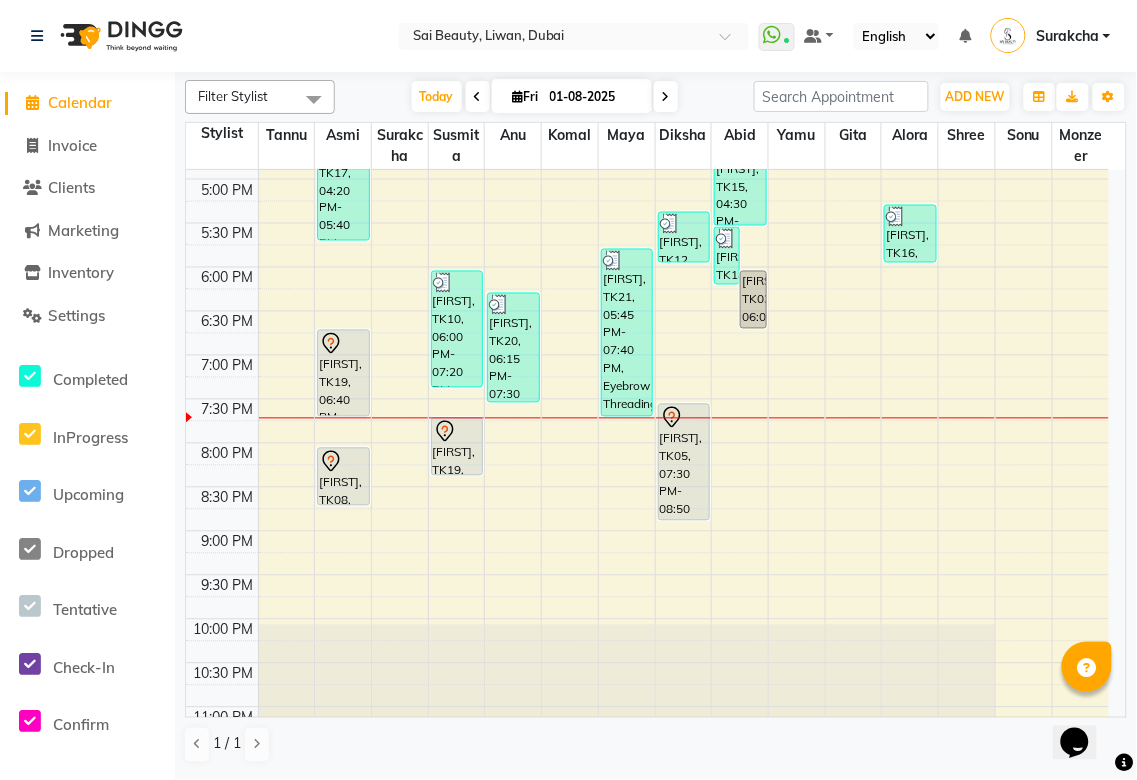 scroll, scrollTop: 778, scrollLeft: 0, axis: vertical 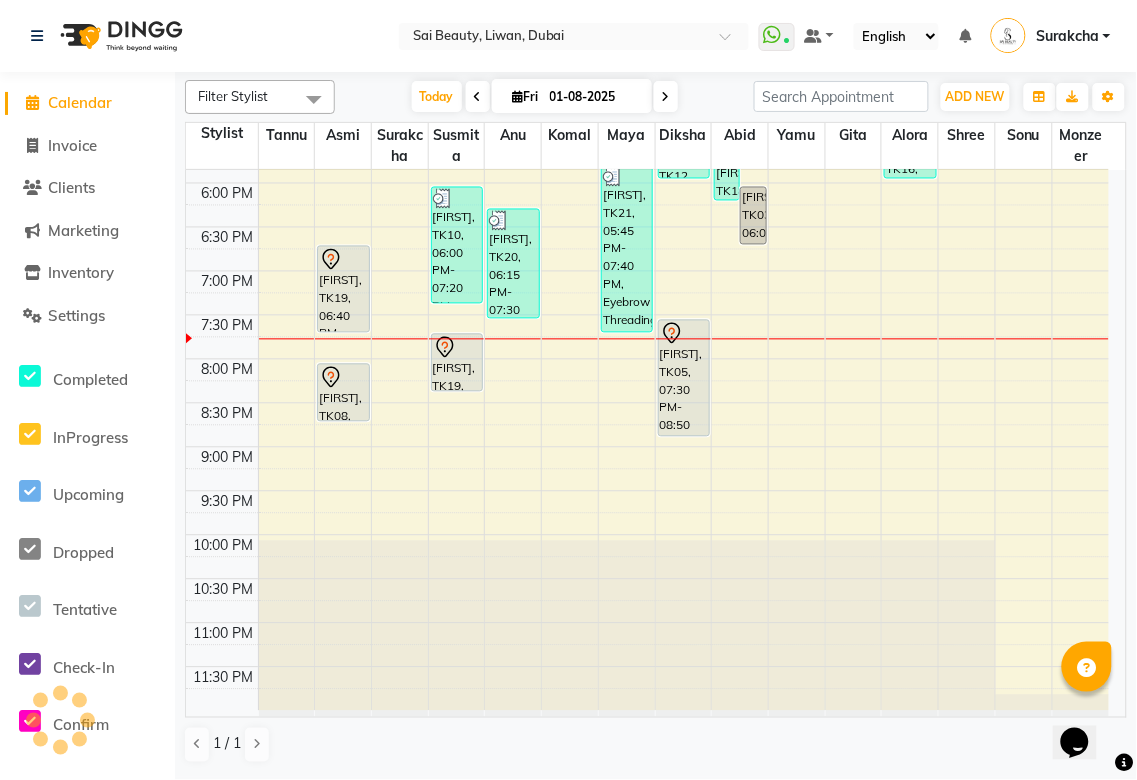 click at bounding box center (666, 97) 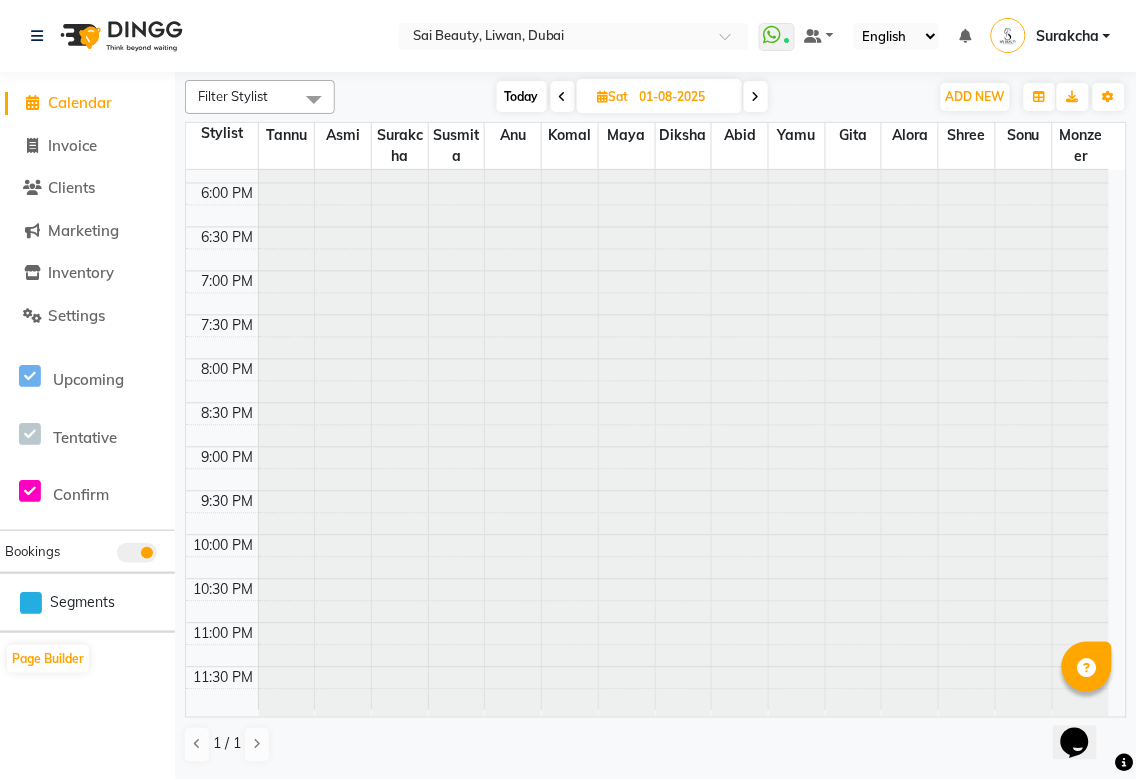 type on "02-08-2025" 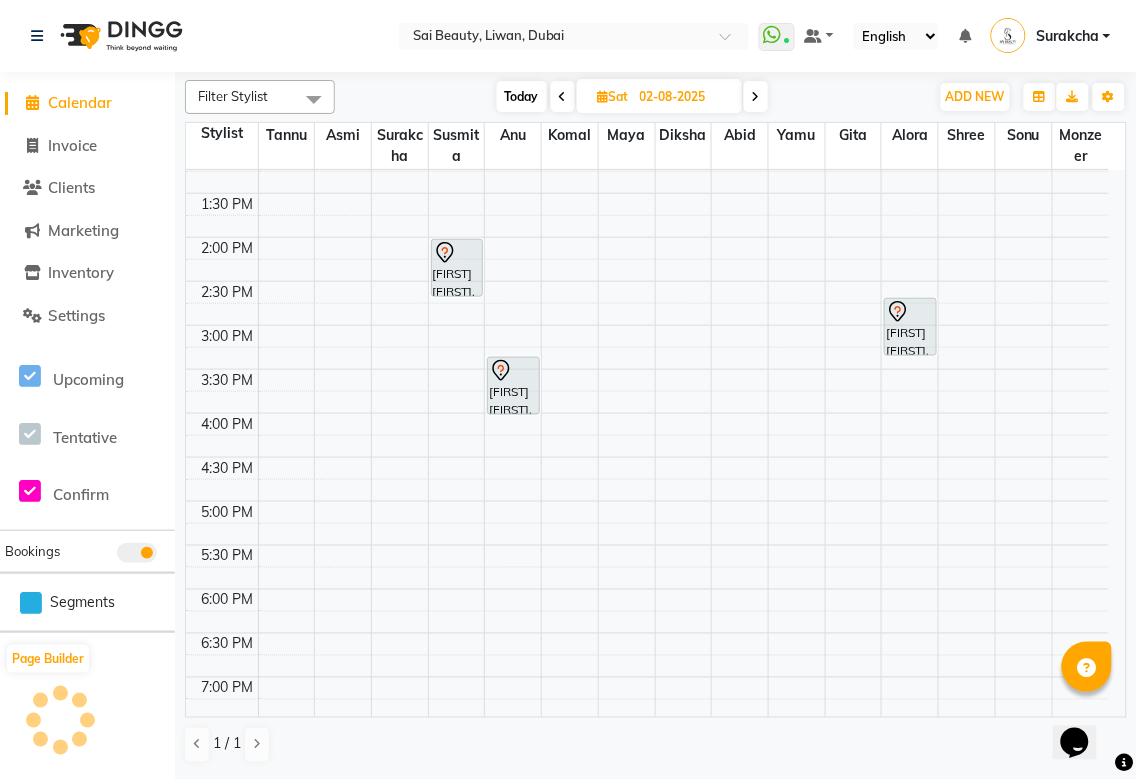 scroll, scrollTop: 377, scrollLeft: 0, axis: vertical 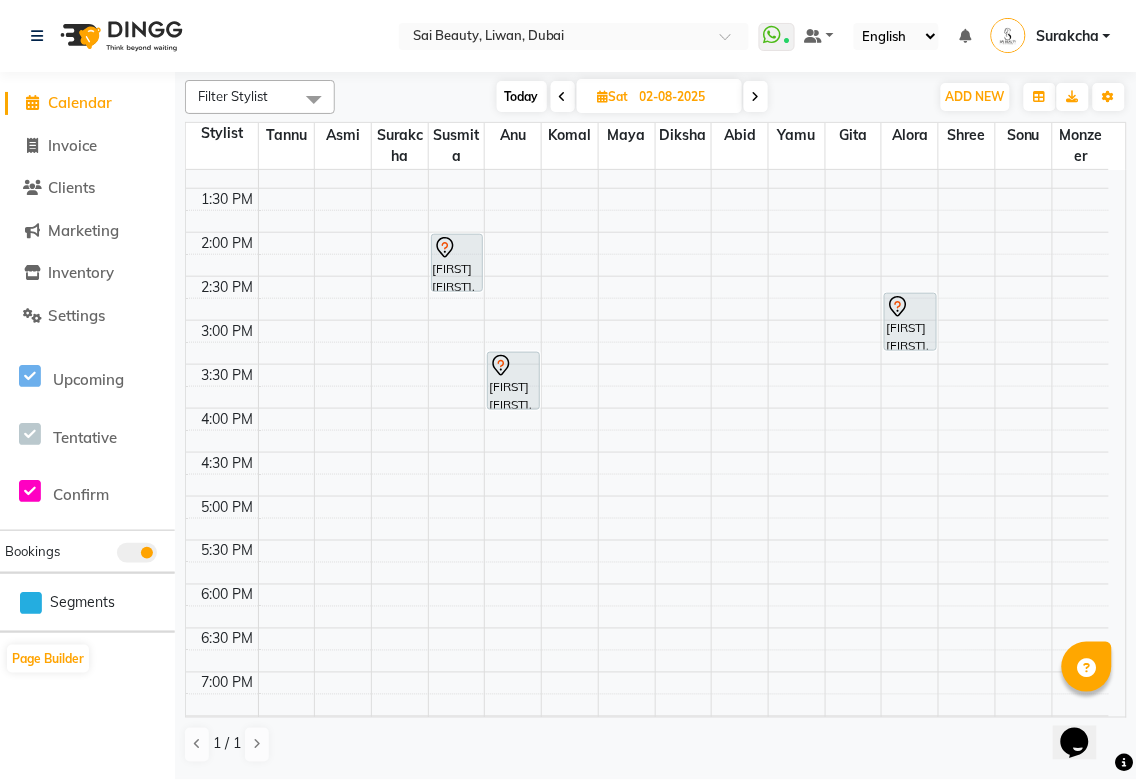 click on "[FIRST], 02:00 PM-02:40 PM, Gel Manicure" at bounding box center [457, 263] 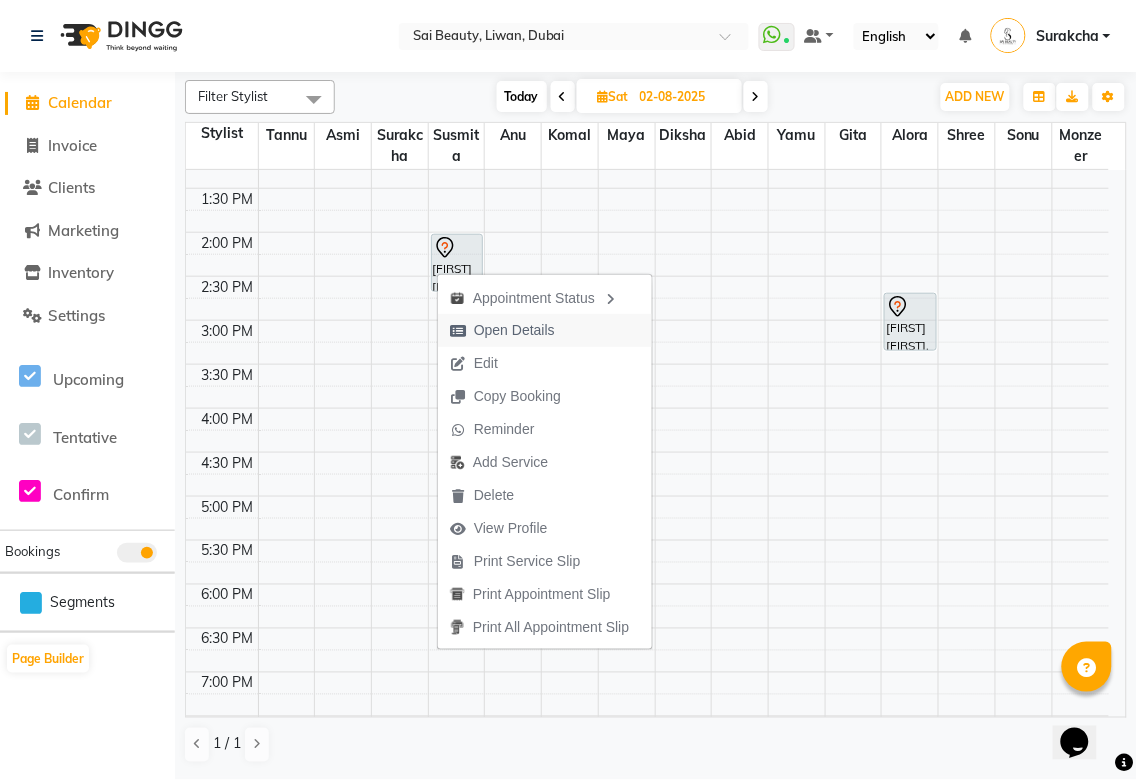click on "Open Details" at bounding box center (514, 330) 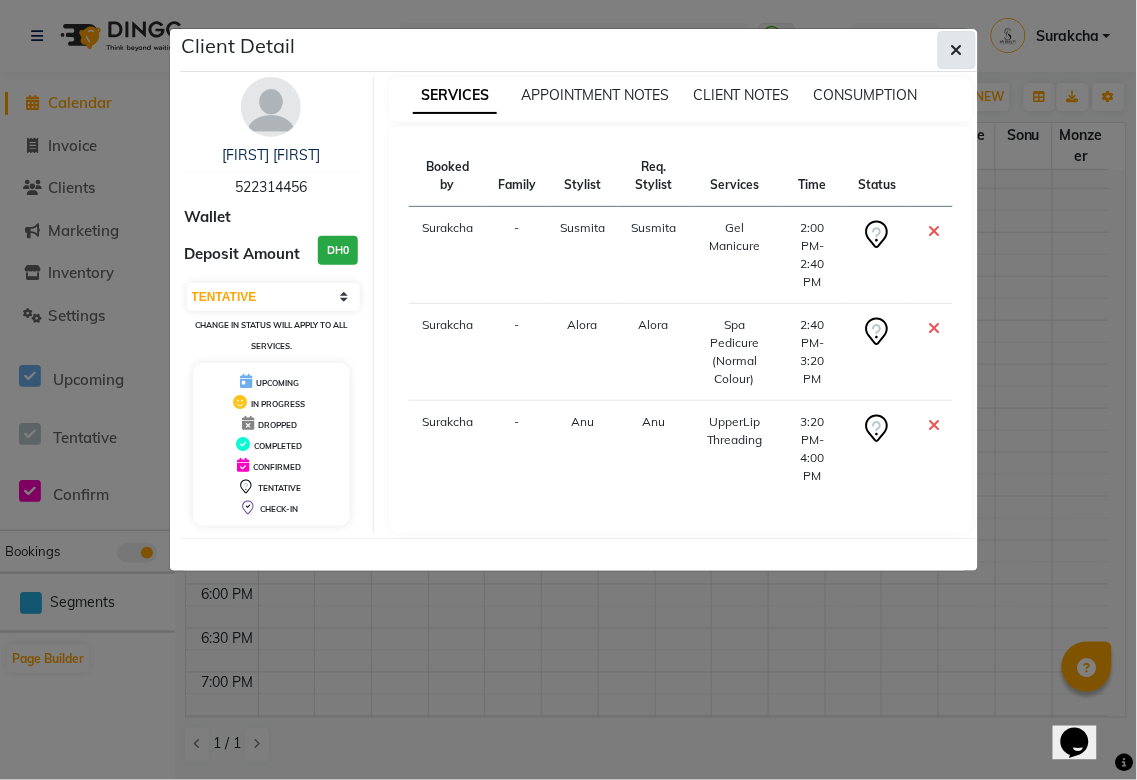 click 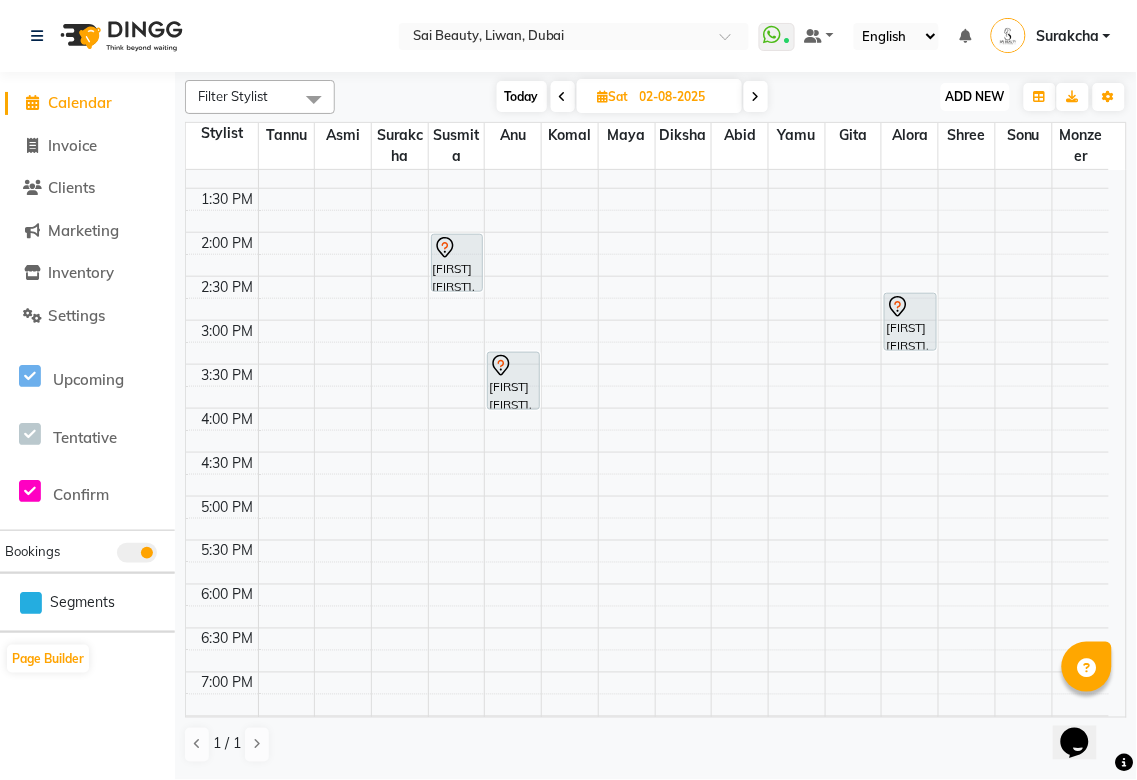 click on "ADD NEW" at bounding box center (975, 96) 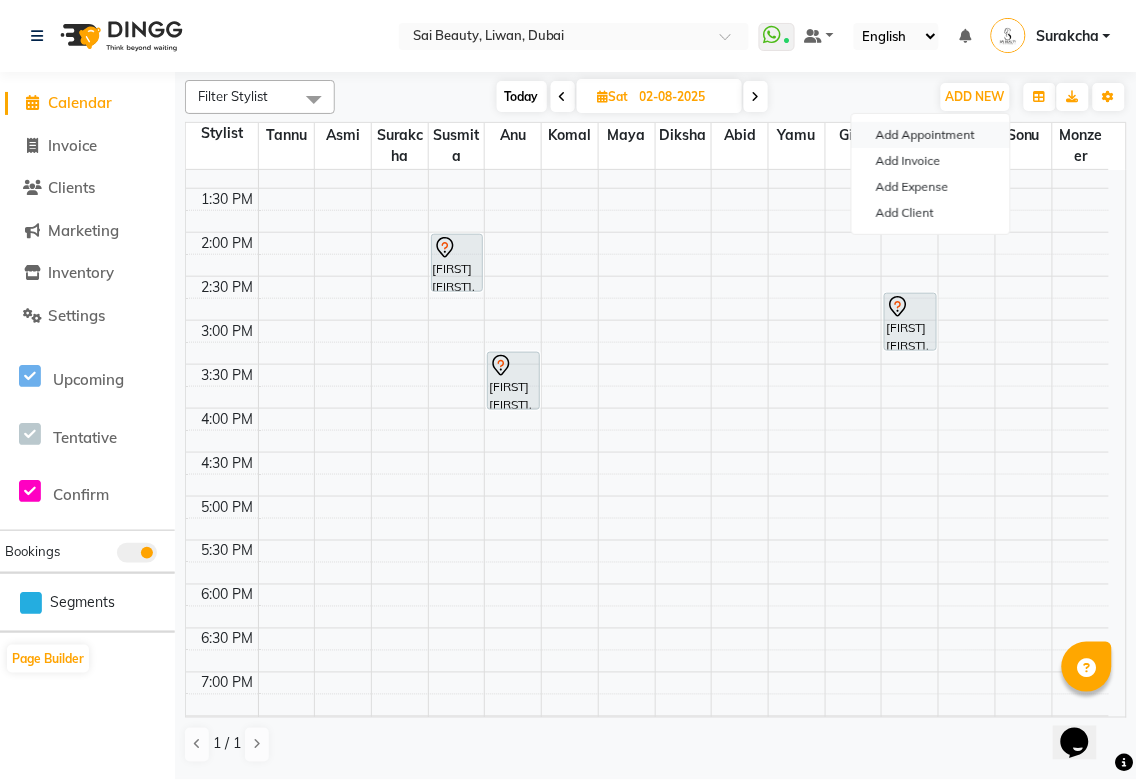 click on "Add Appointment" at bounding box center [931, 135] 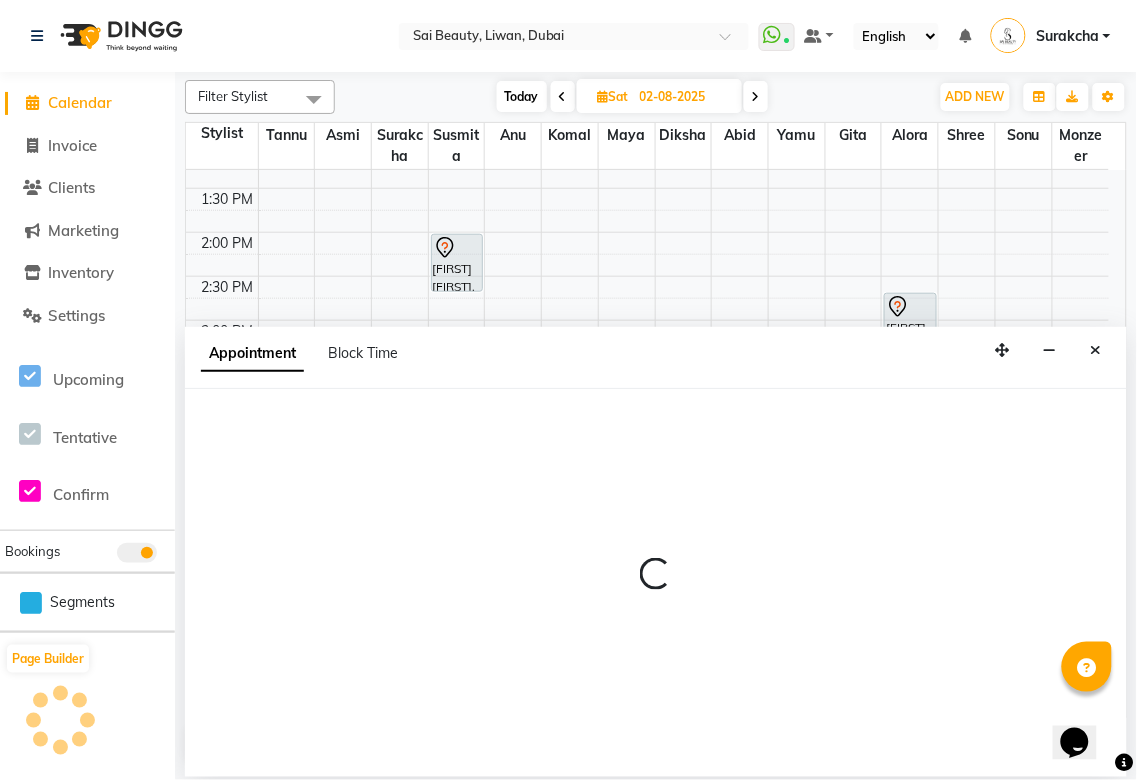 select on "600" 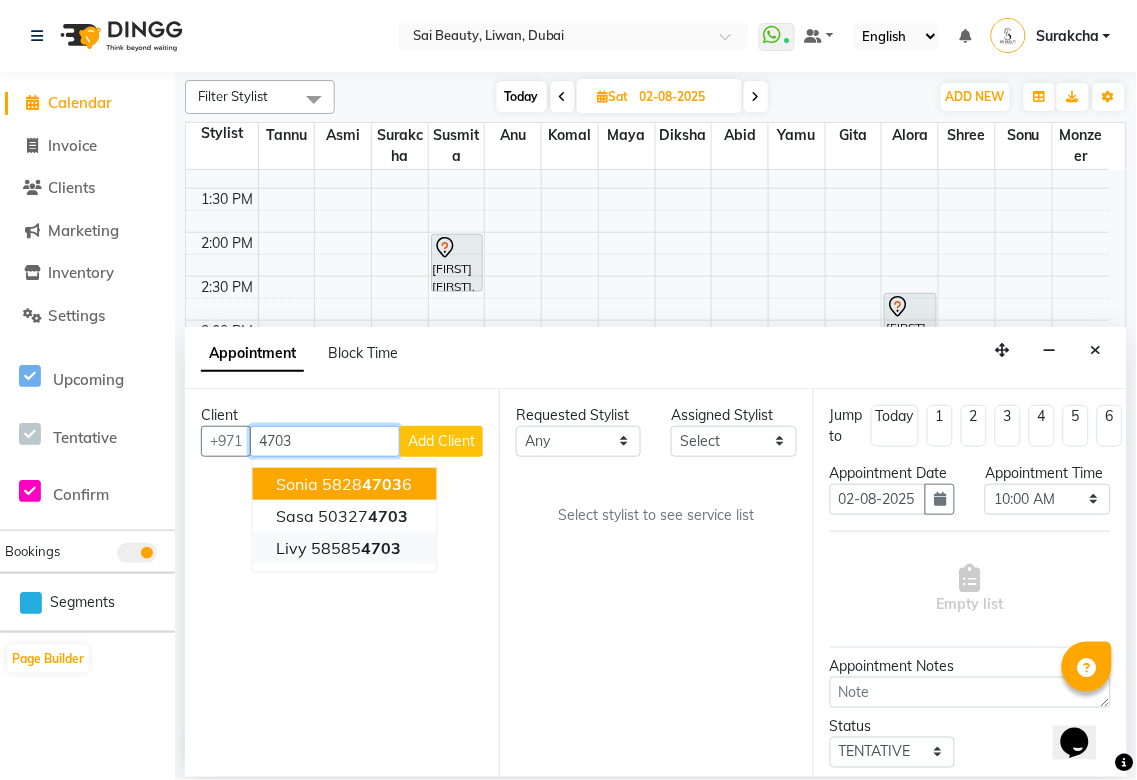 click on "4703" at bounding box center (382, 548) 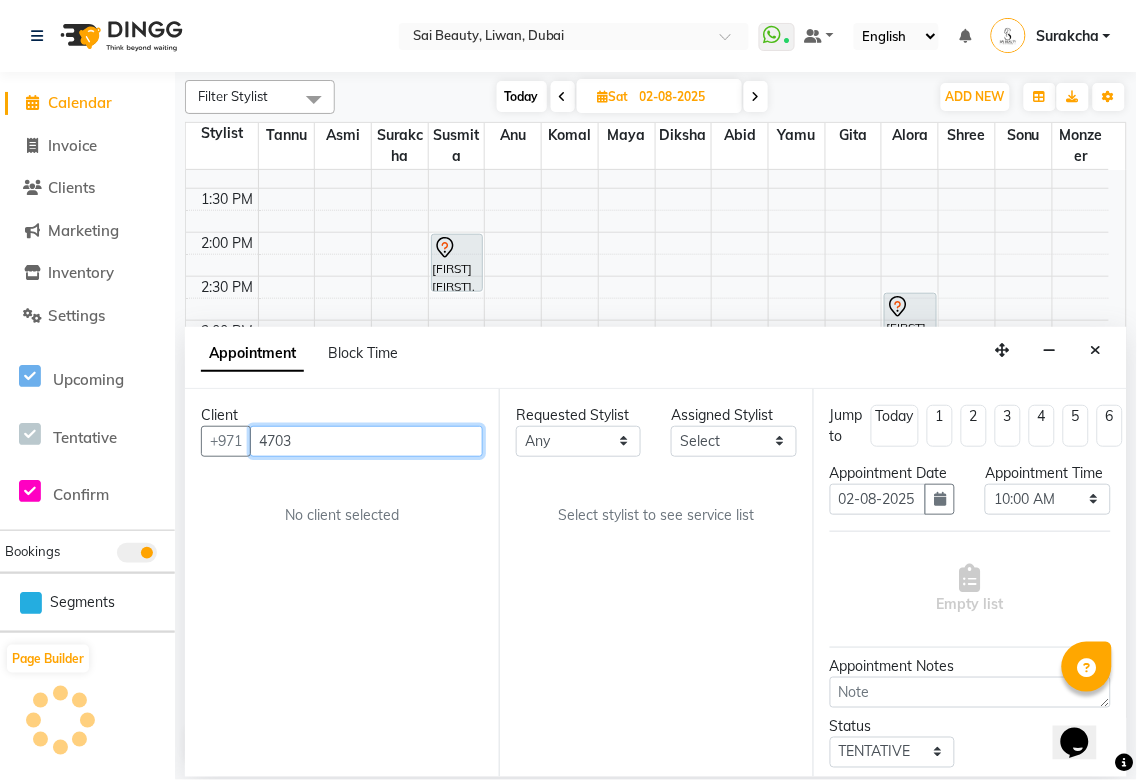 type on "585854703" 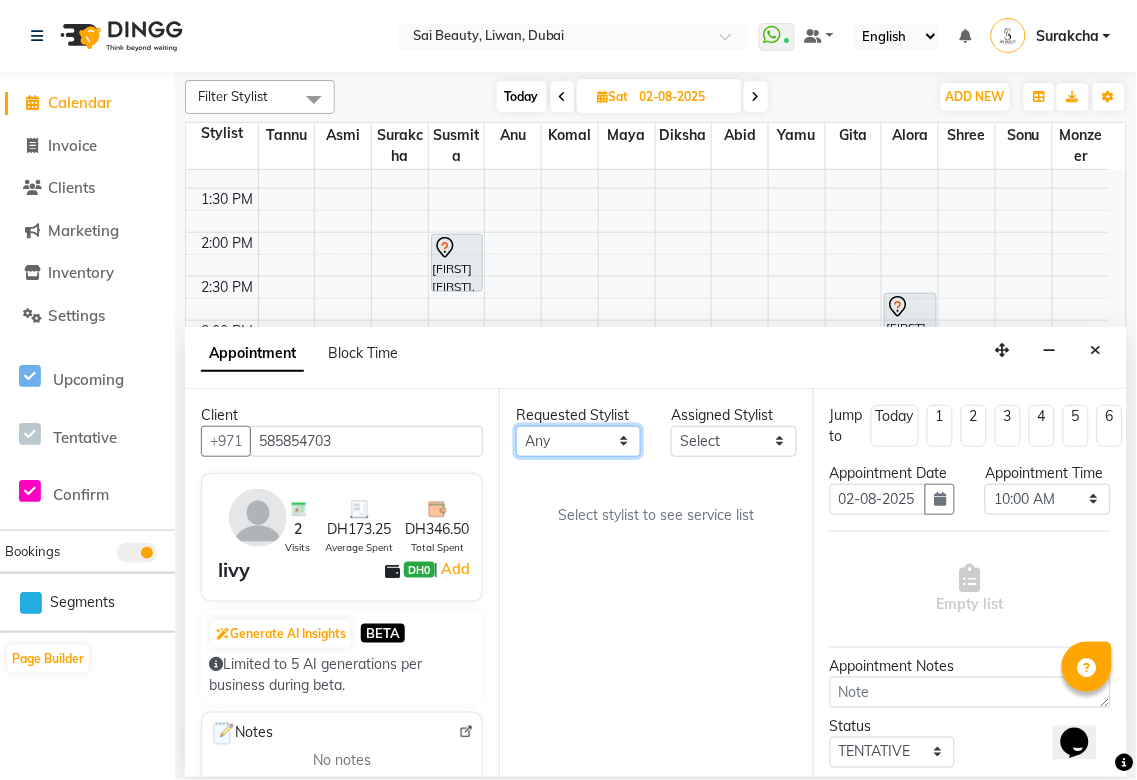 click on "Any Abid Alora Anu Asmi Diksha Gita Komal maya Monzeer shree sonu Surakcha Susmita Tannu Yamu" at bounding box center [578, 441] 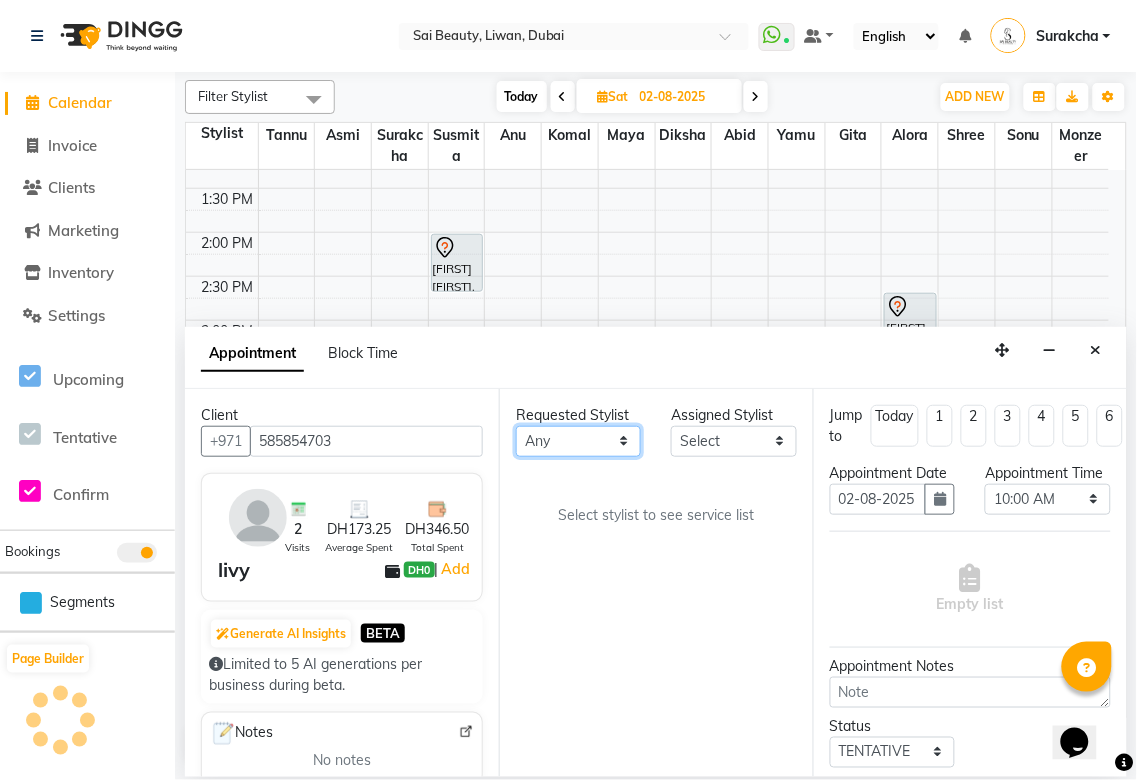 select on "63787" 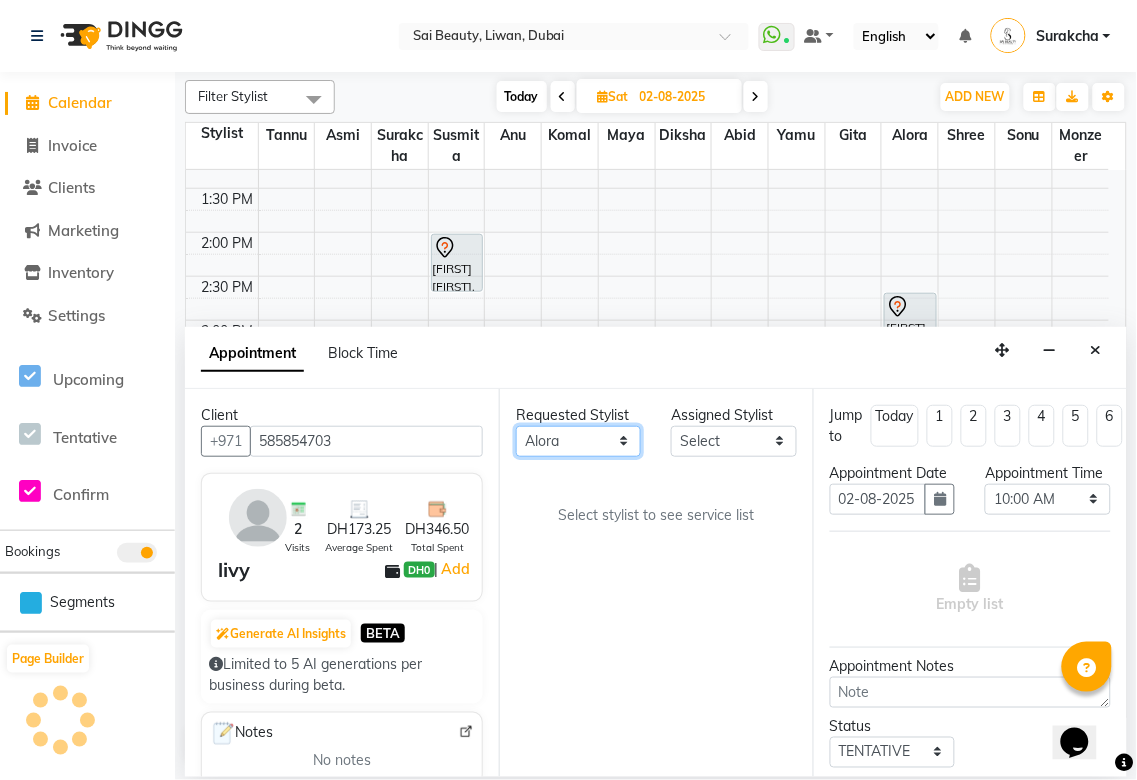 click on "Any Abid Alora Anu Asmi Diksha Gita Komal maya Monzeer shree sonu Surakcha Susmita Tannu Yamu" at bounding box center [578, 441] 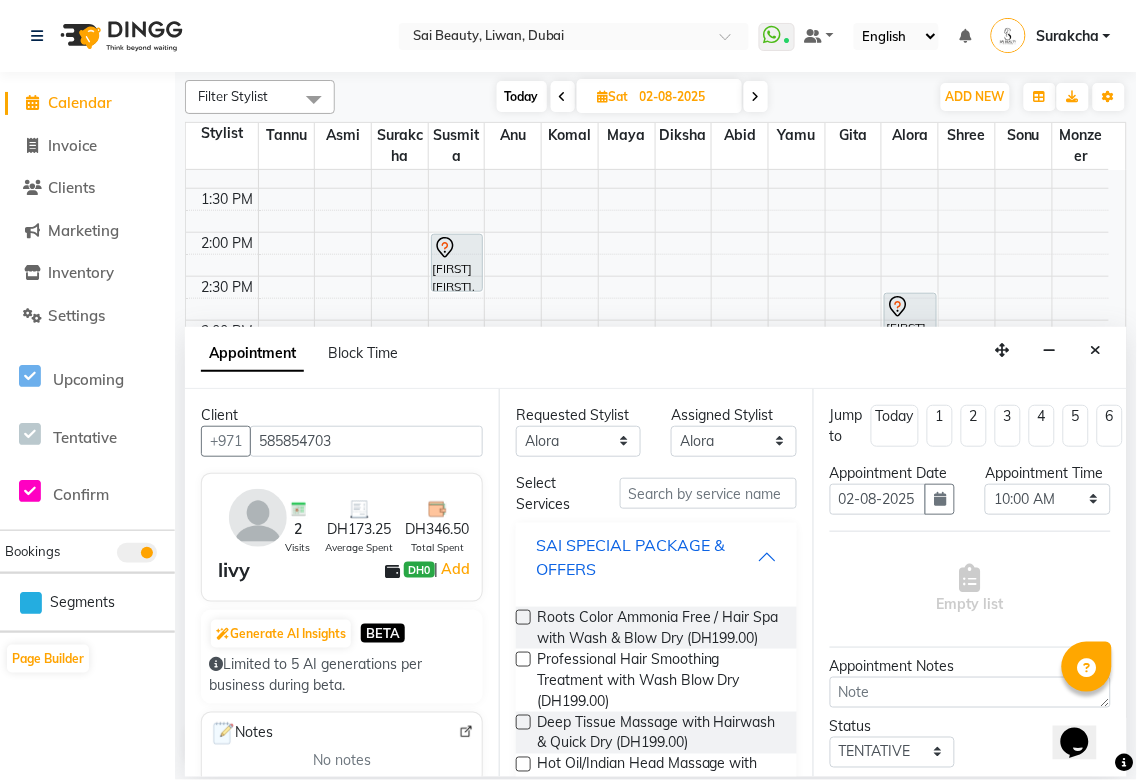 click on "SAI SPECIAL PACKAGE & OFFERS" at bounding box center (646, 557) 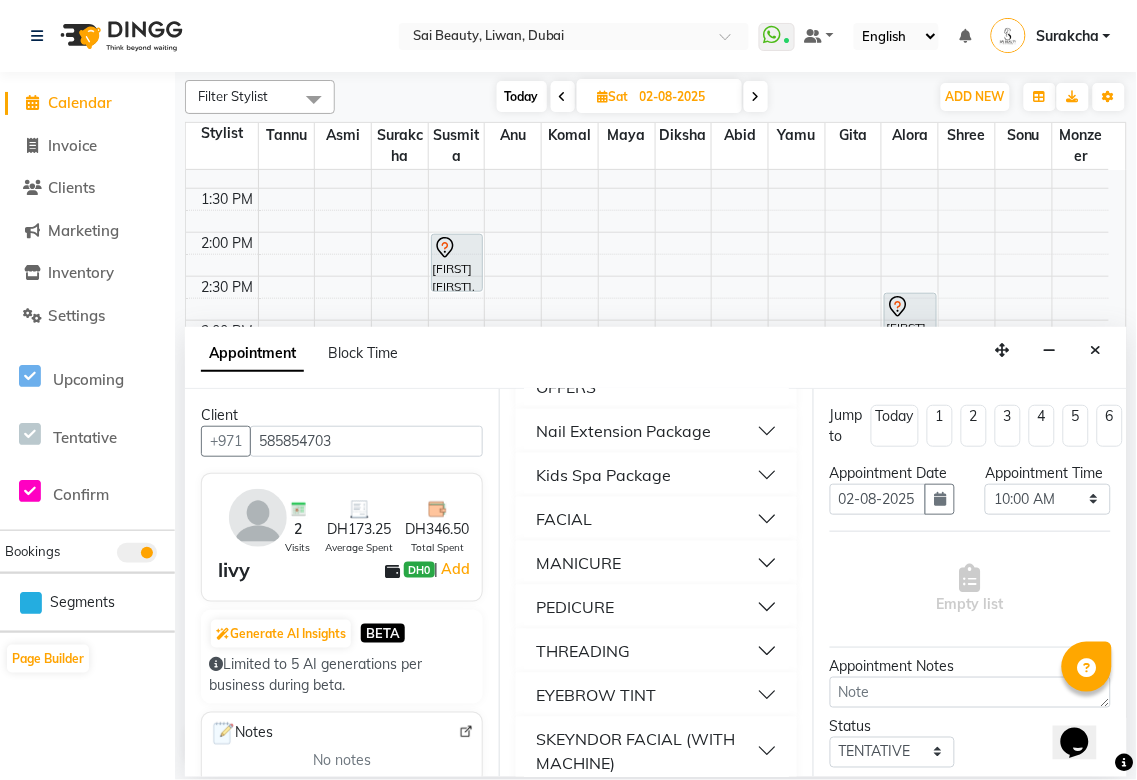 scroll, scrollTop: 192, scrollLeft: 0, axis: vertical 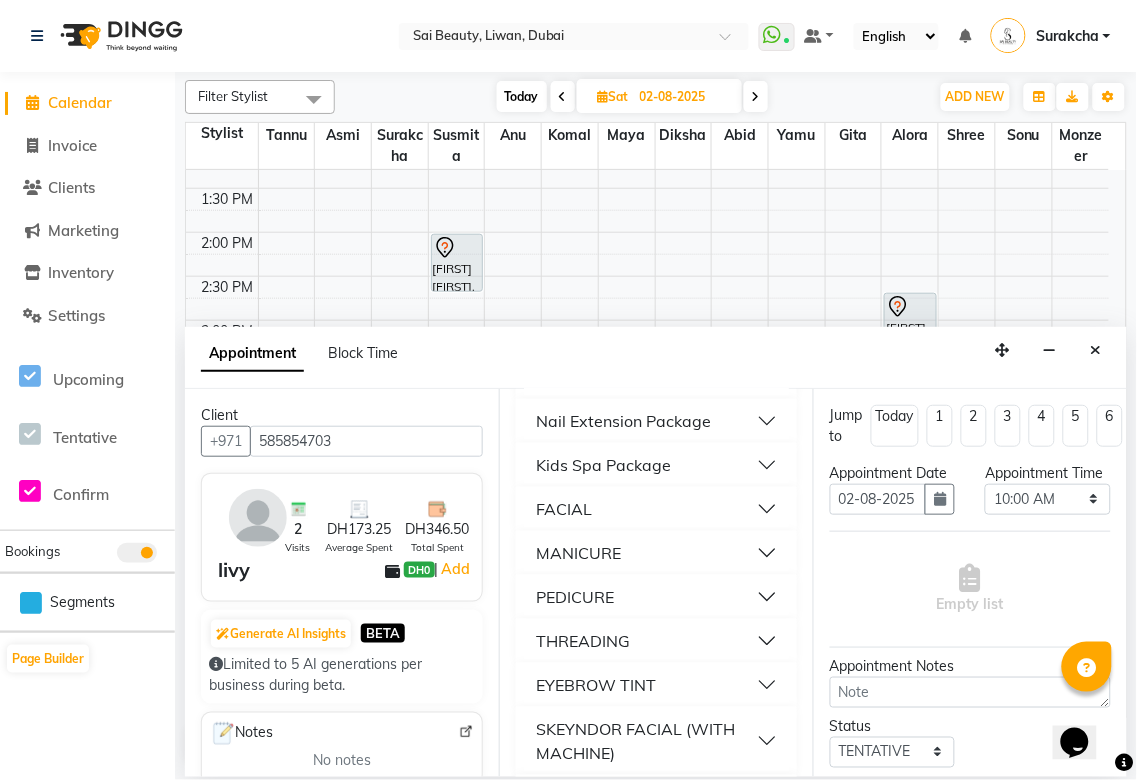 click on "PEDICURE" at bounding box center [656, 597] 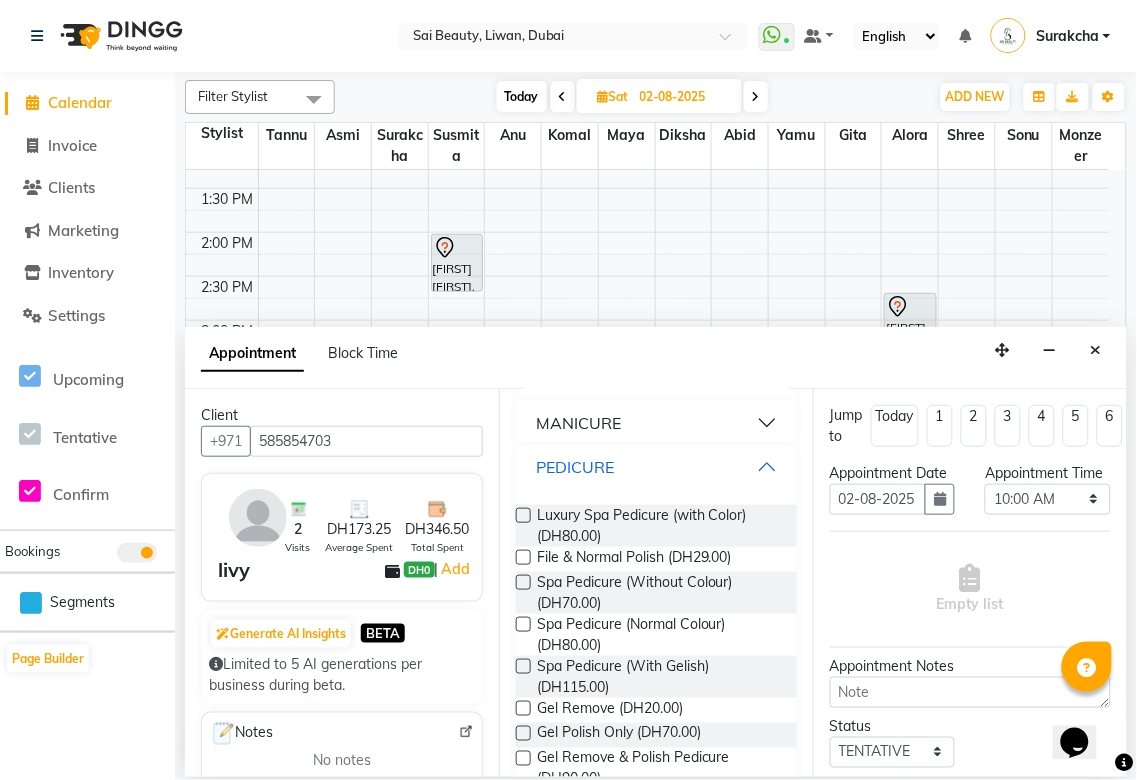 scroll, scrollTop: 321, scrollLeft: 0, axis: vertical 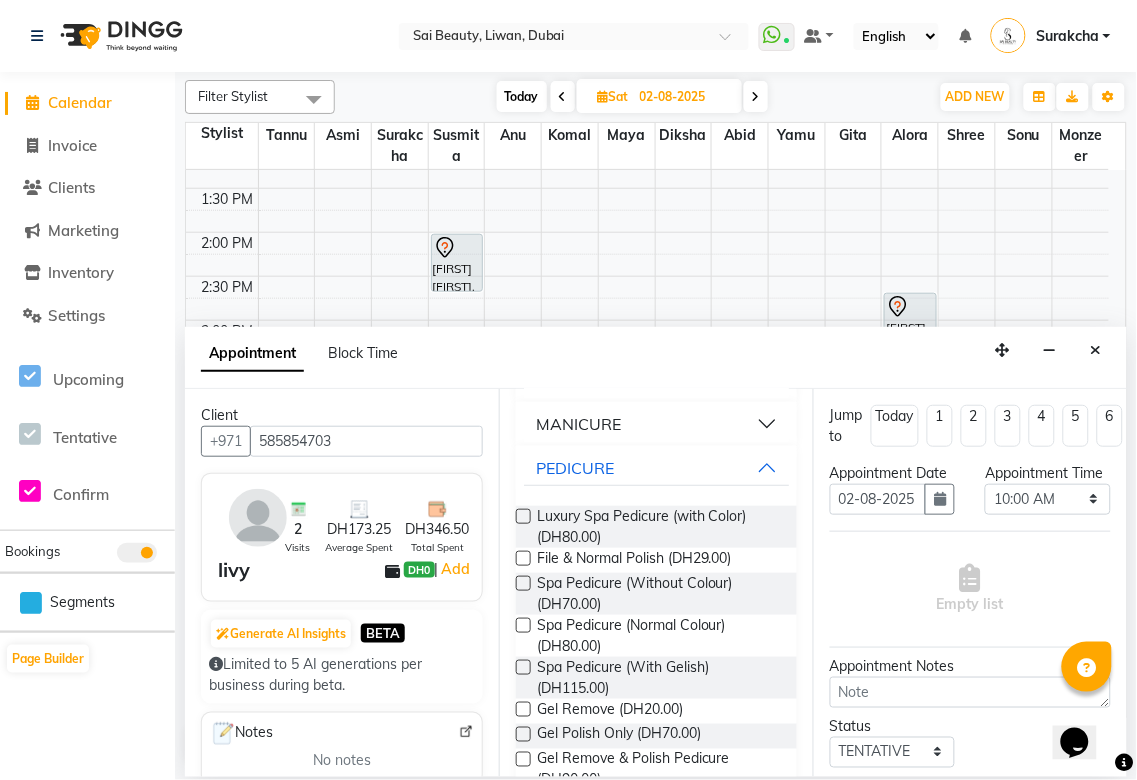 click at bounding box center [523, 667] 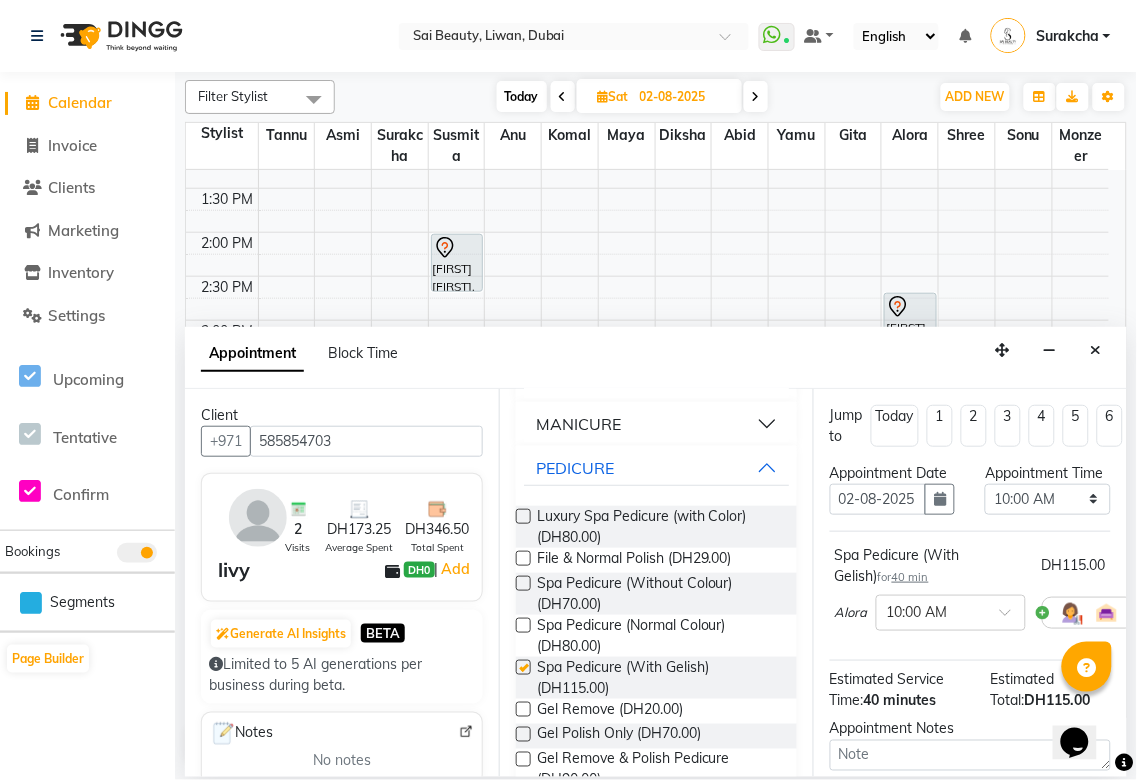 checkbox on "false" 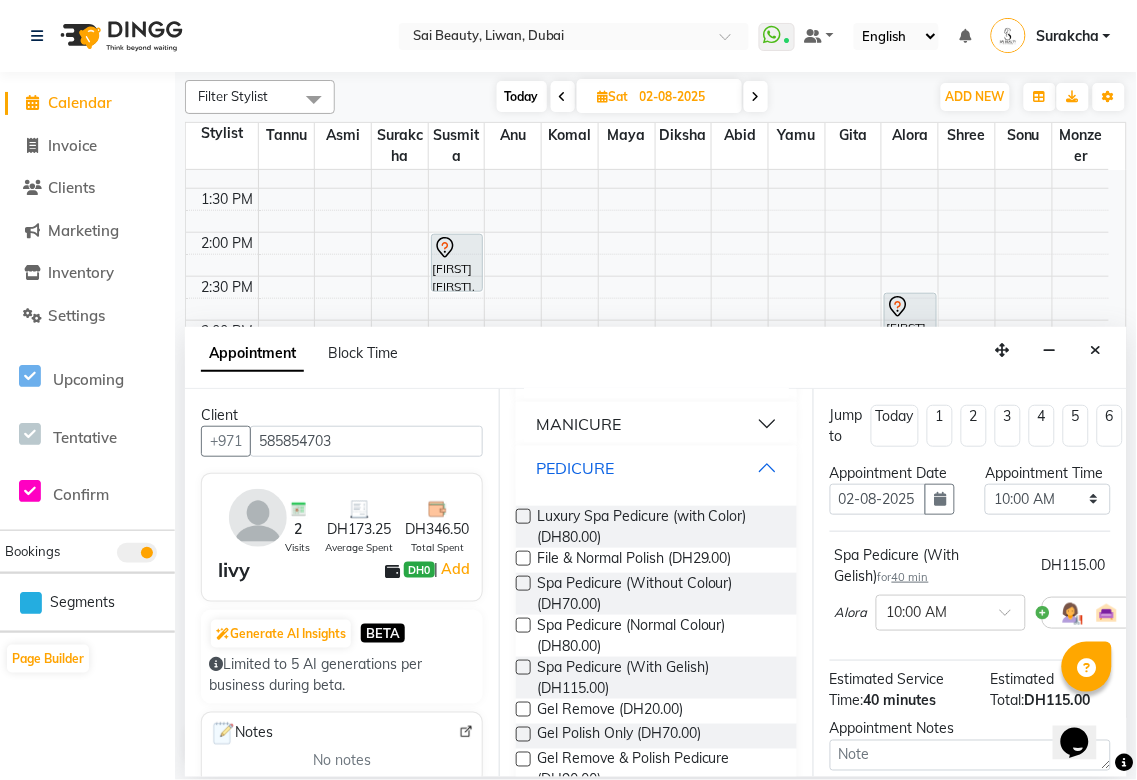 click on "PEDICURE" at bounding box center (656, 468) 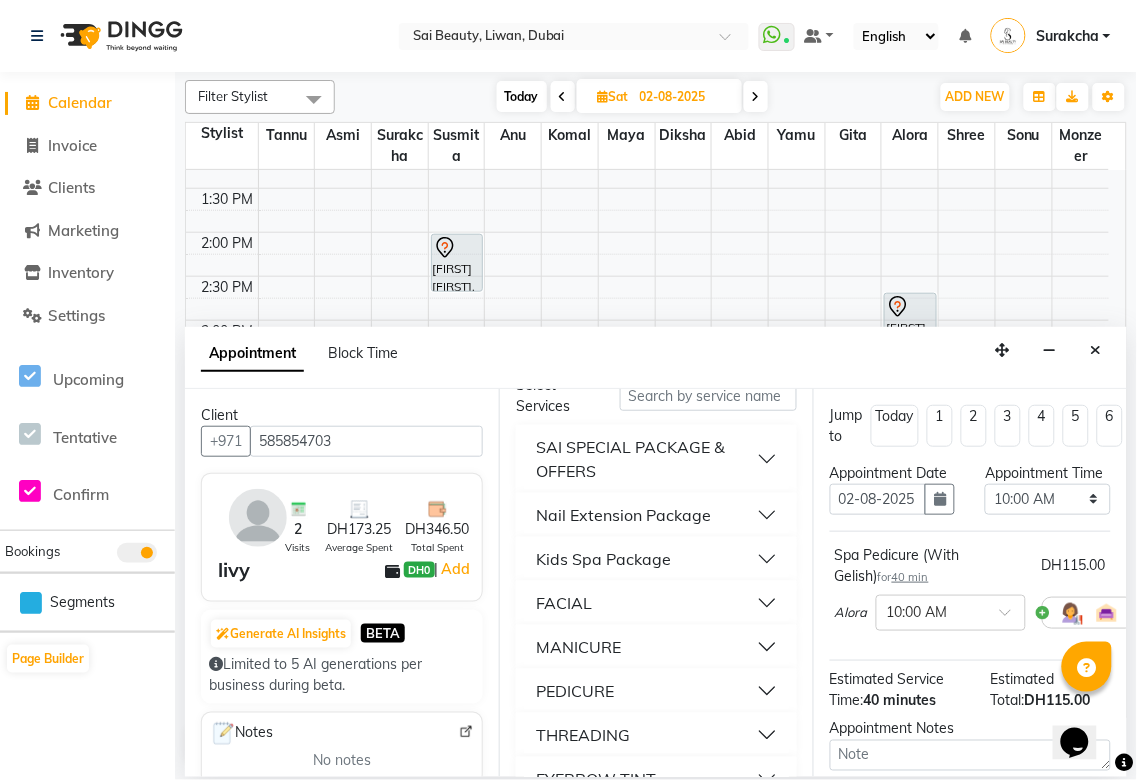 scroll, scrollTop: 0, scrollLeft: 0, axis: both 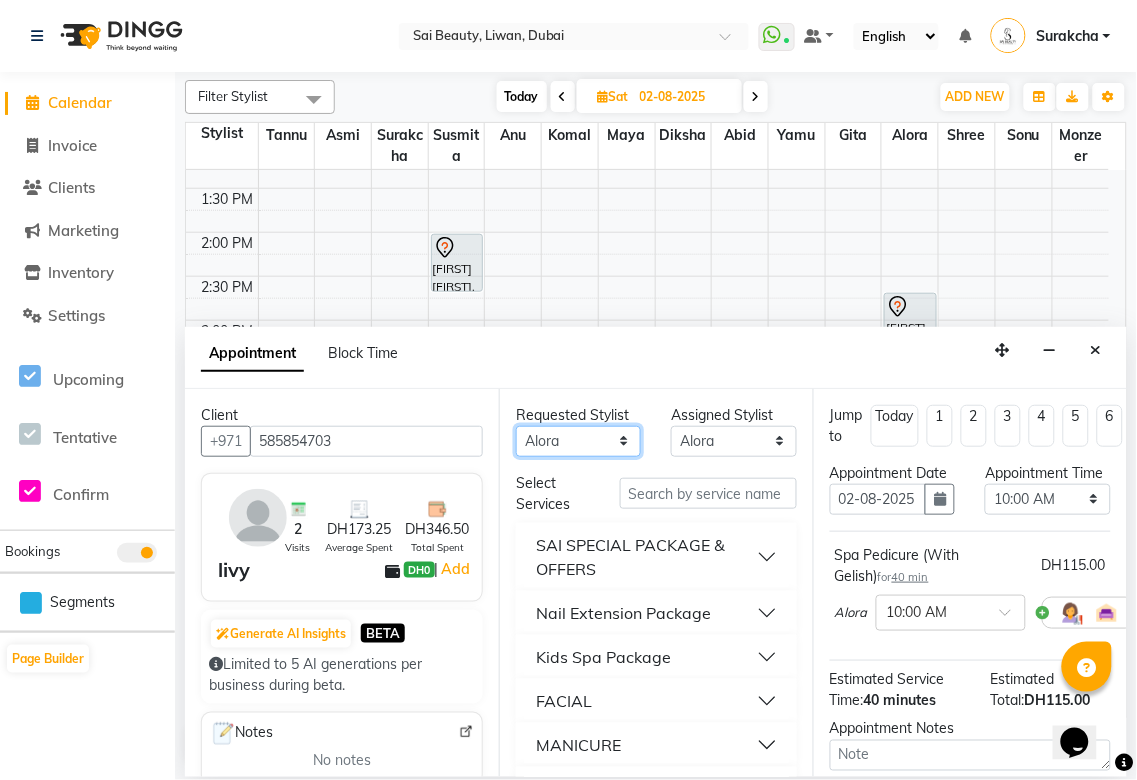 click on "Any Abid Alora Anu Asmi Diksha Gita Komal maya Monzeer shree sonu Surakcha Susmita Tannu Yamu" at bounding box center [578, 441] 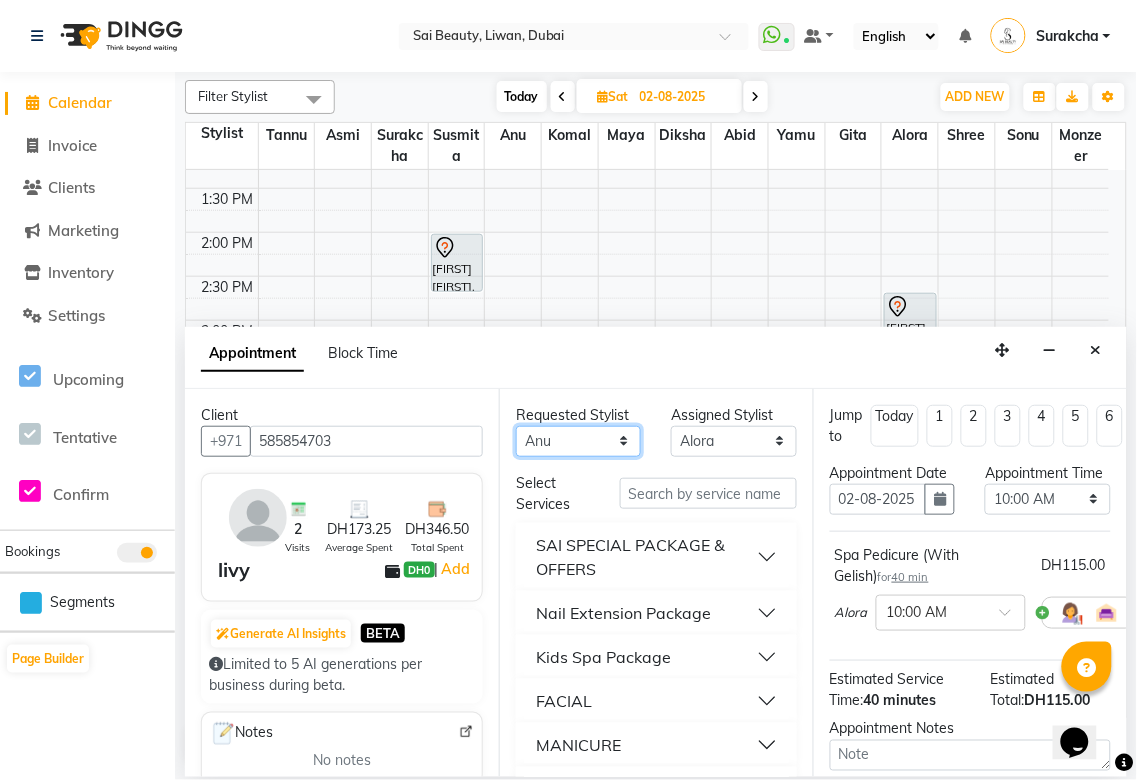 click on "Any Abid Alora Anu Asmi Diksha Gita Komal maya Monzeer shree sonu Surakcha Susmita Tannu Yamu" at bounding box center (578, 441) 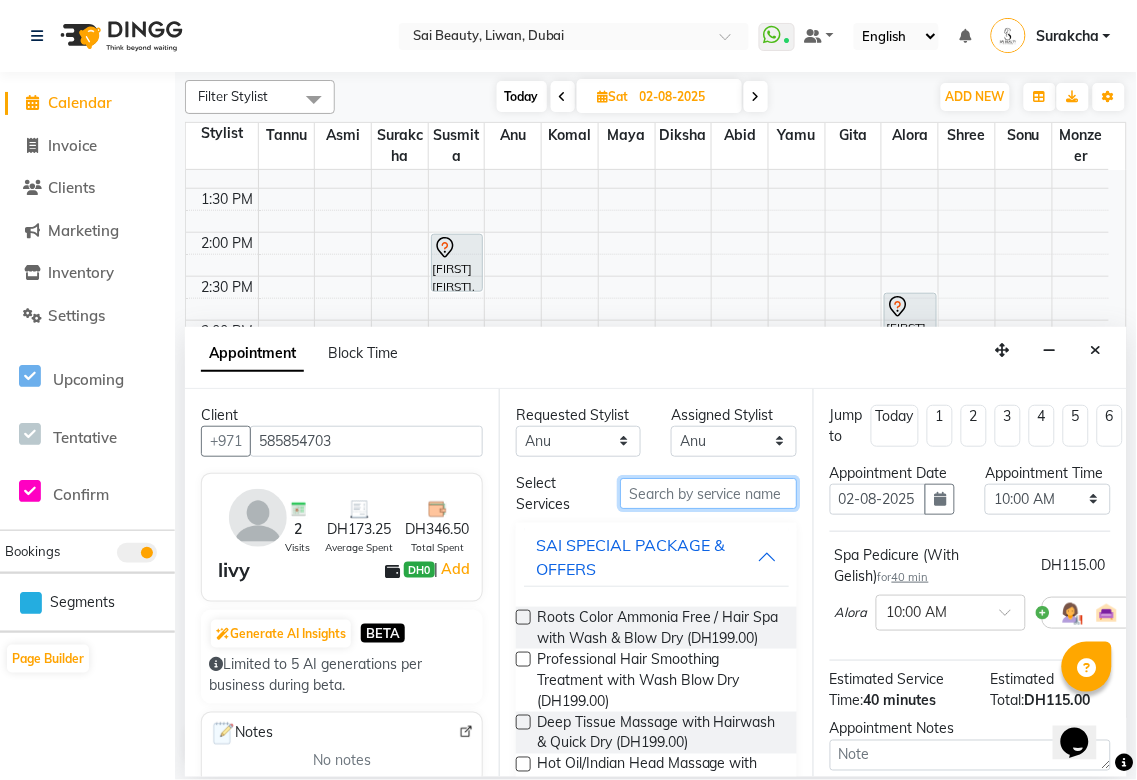 click at bounding box center [708, 493] 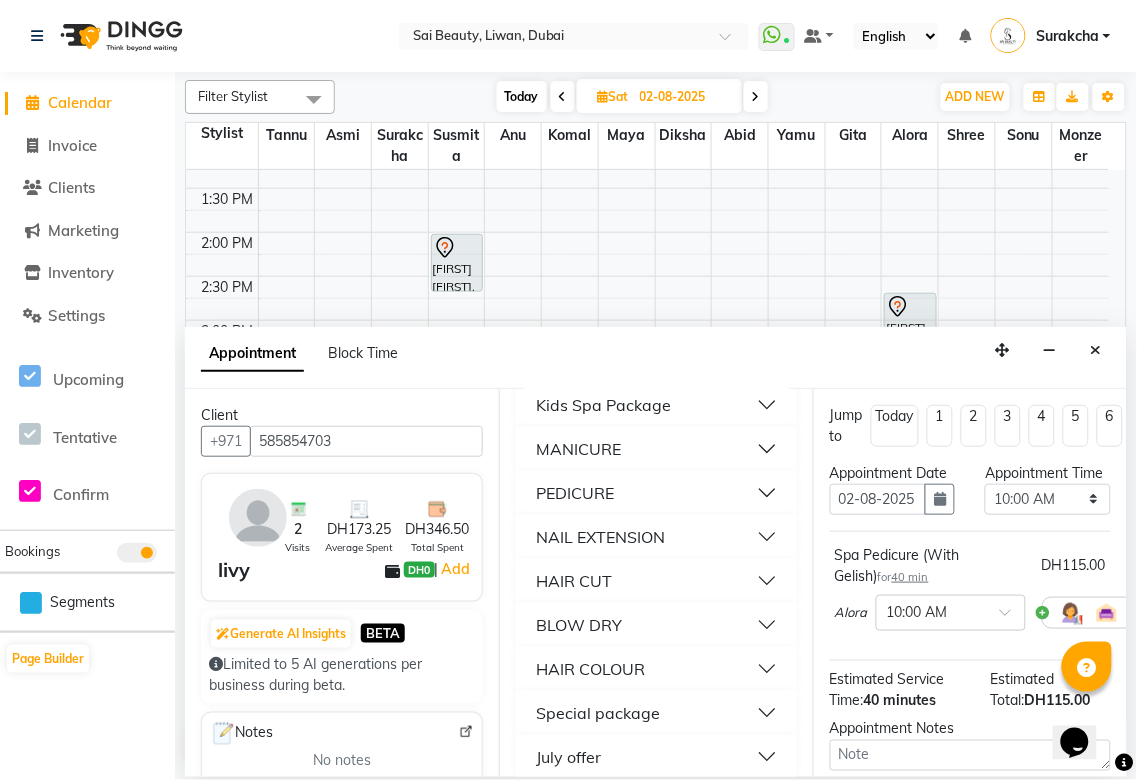 scroll, scrollTop: 342, scrollLeft: 0, axis: vertical 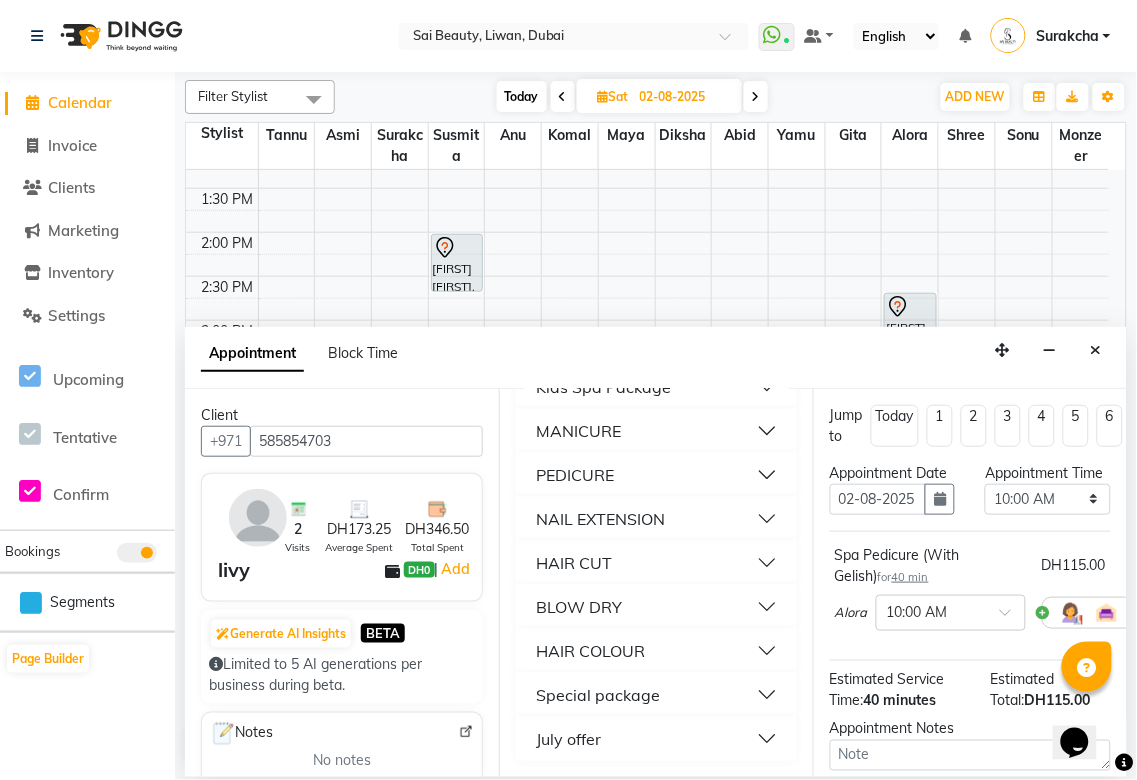 type on "cur" 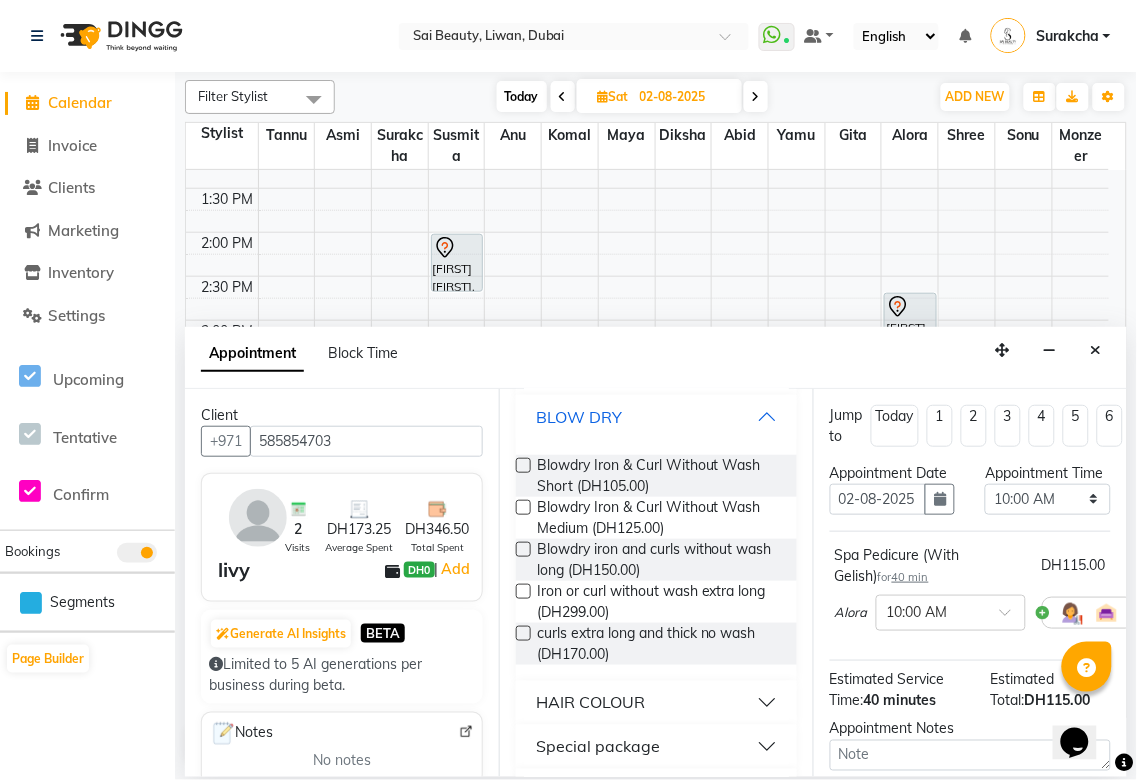scroll, scrollTop: 568, scrollLeft: 0, axis: vertical 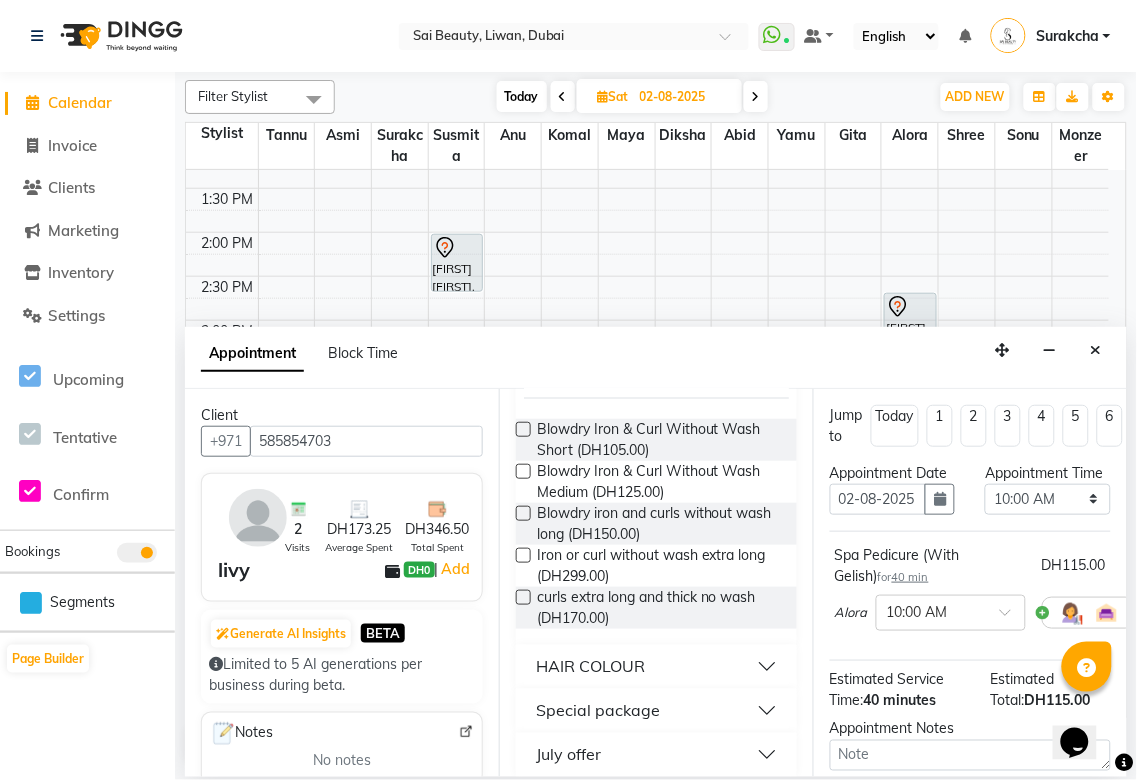 click at bounding box center (523, 513) 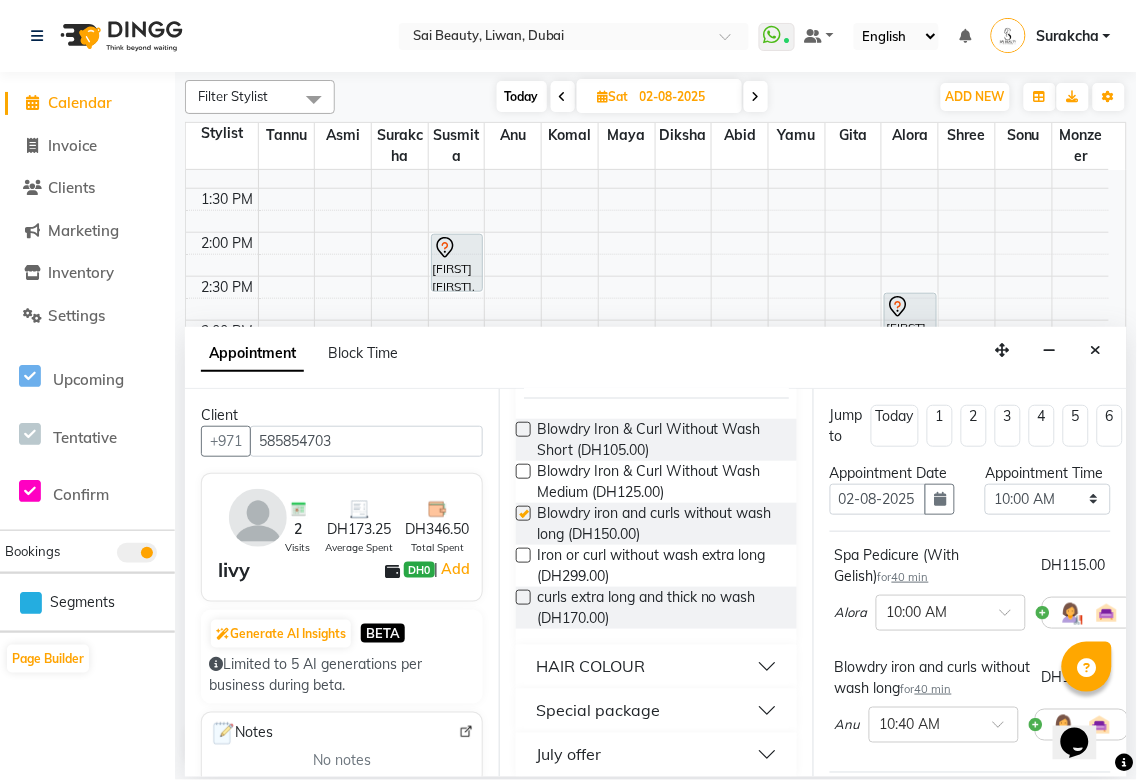 checkbox on "false" 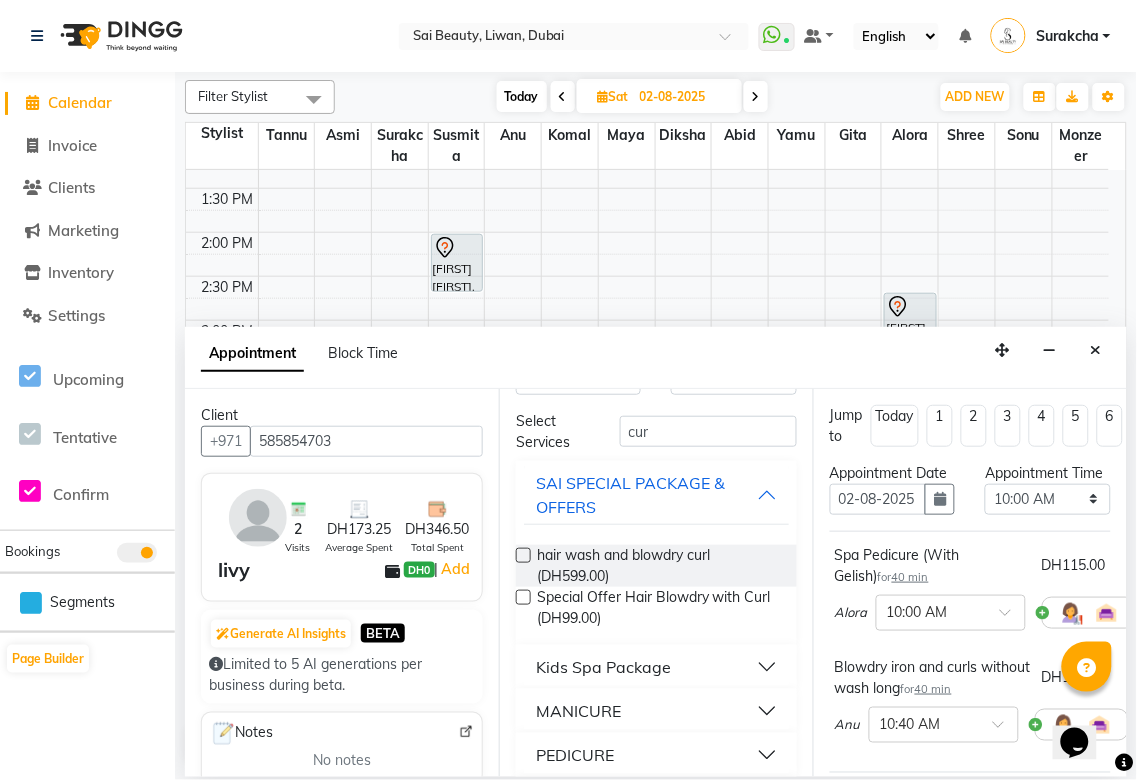 scroll, scrollTop: 0, scrollLeft: 0, axis: both 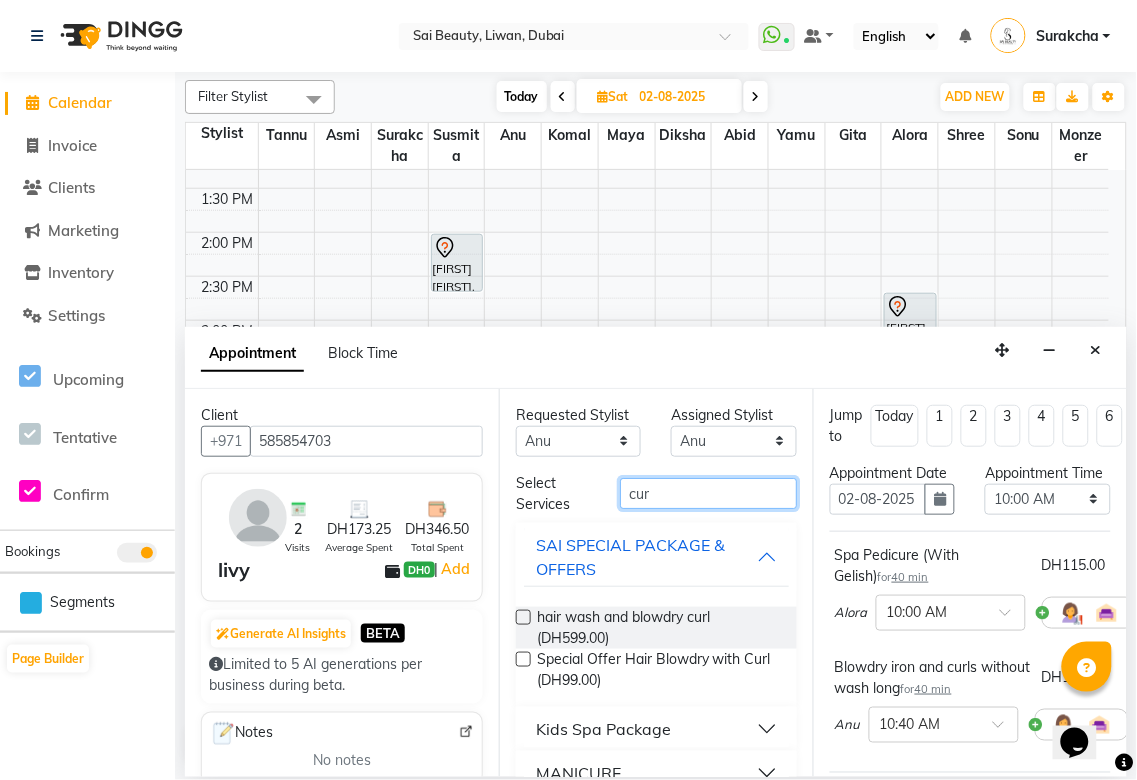 click on "cur" at bounding box center (708, 493) 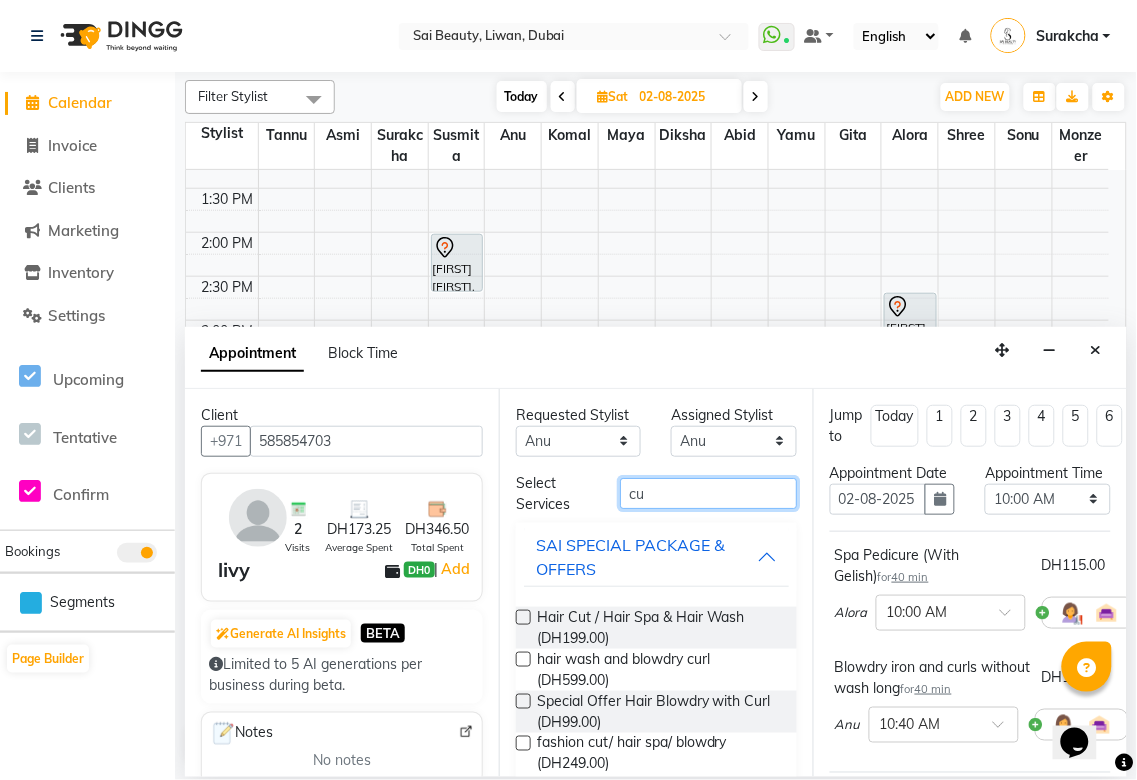 type on "c" 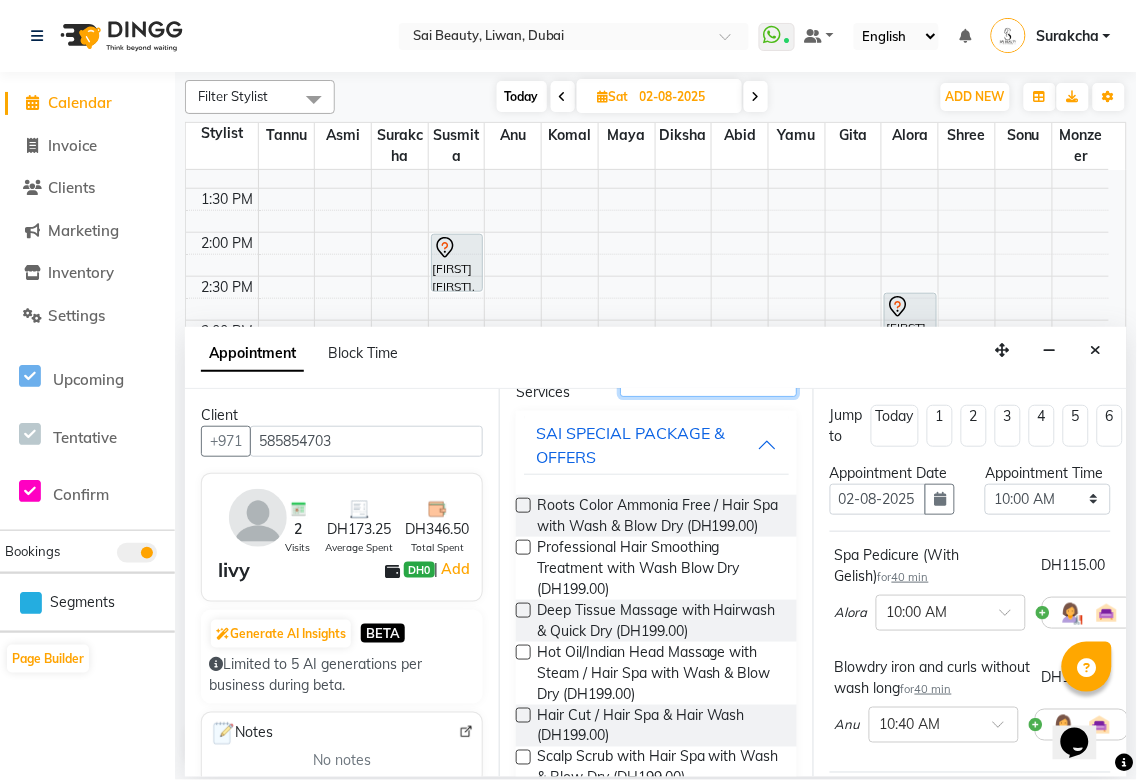 scroll, scrollTop: 125, scrollLeft: 0, axis: vertical 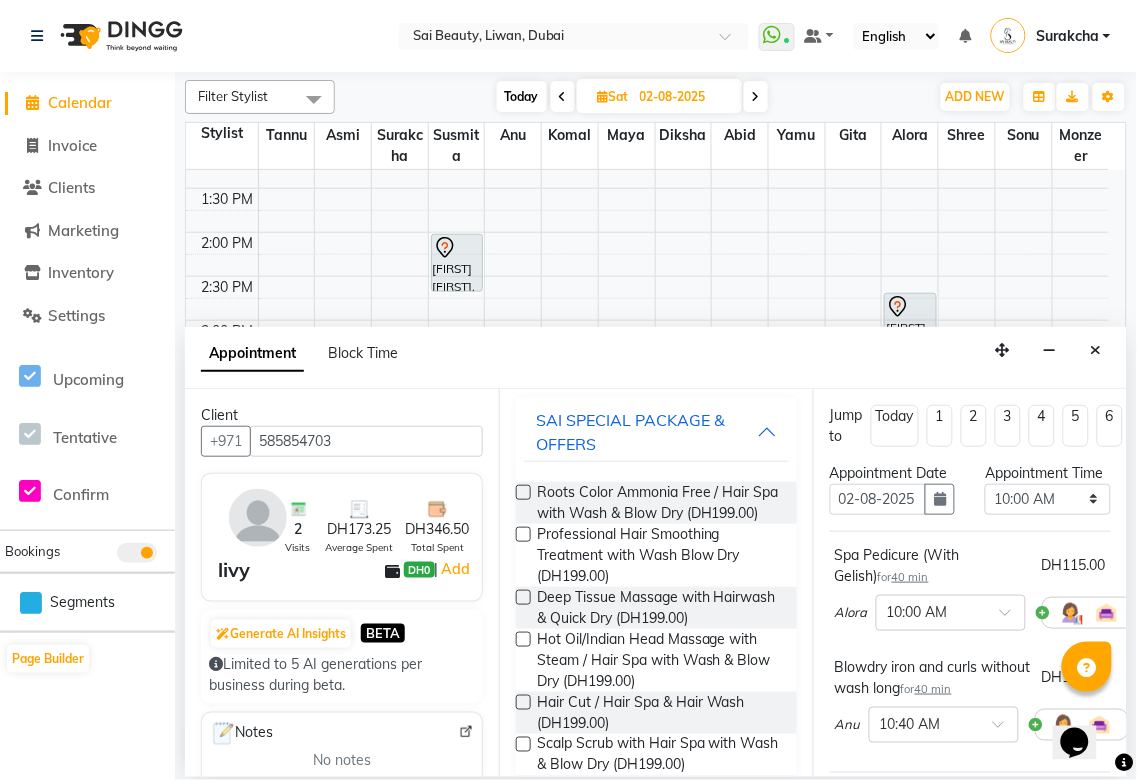 type on "wash" 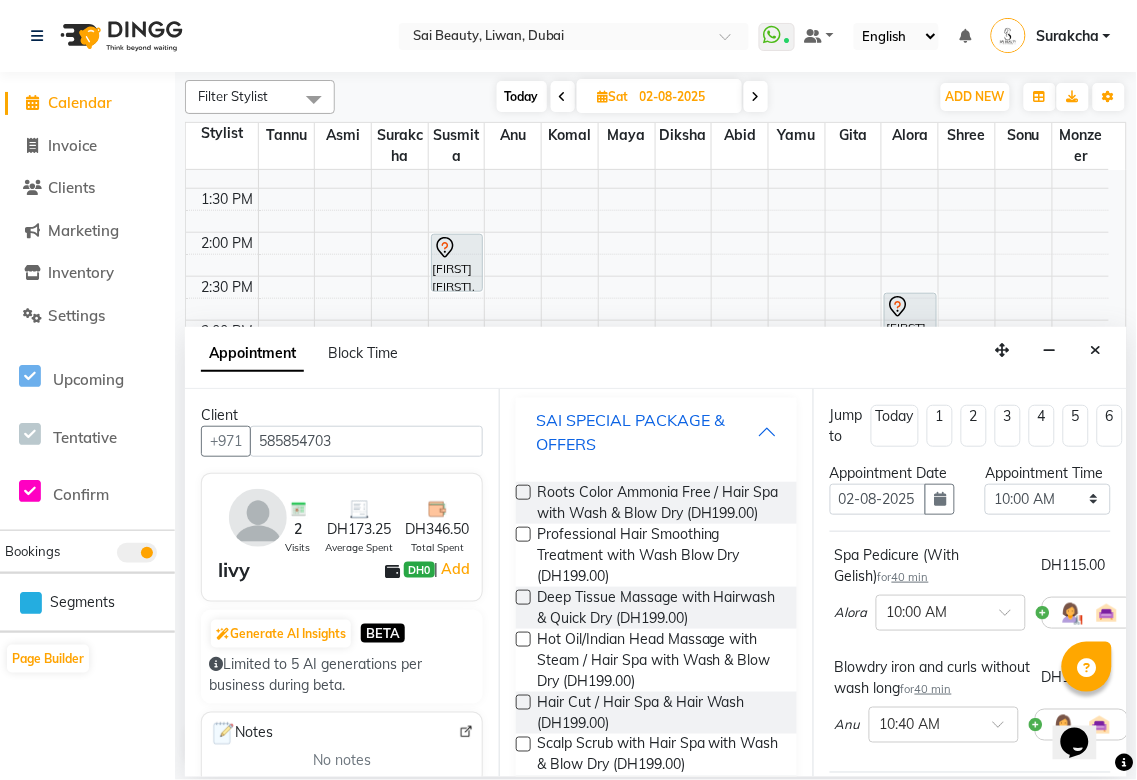 click on "SAI SPECIAL PACKAGE & OFFERS" at bounding box center (646, 432) 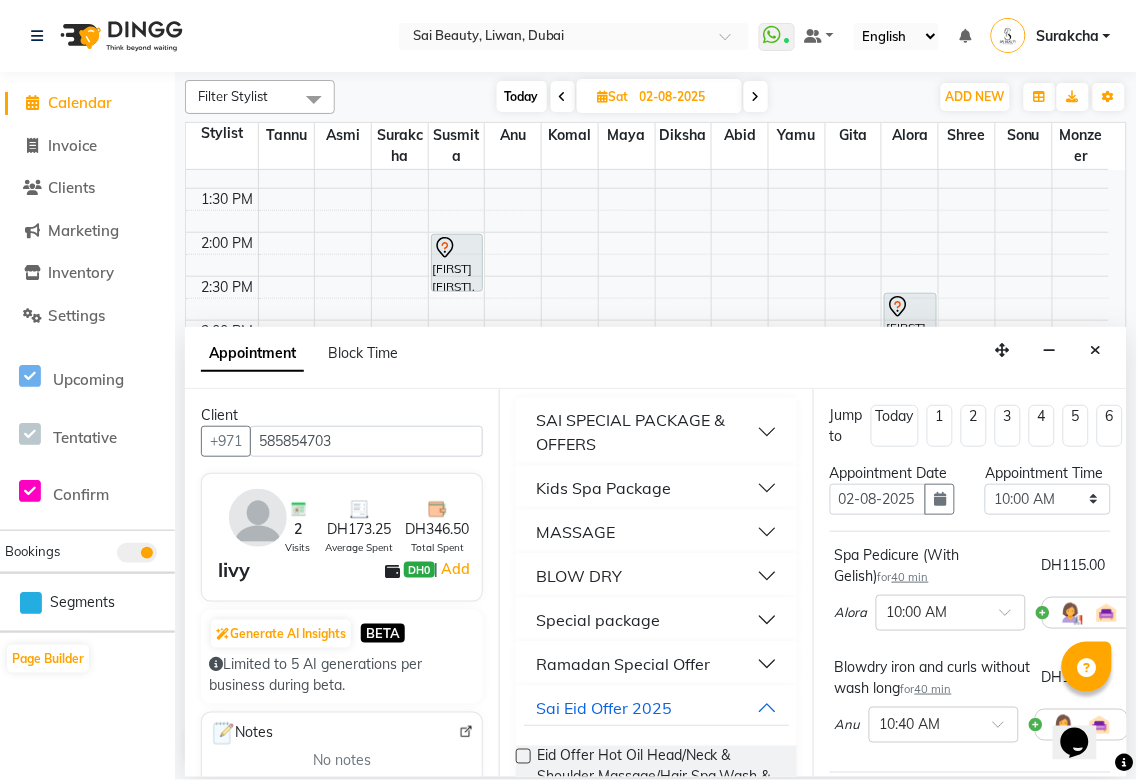 click on "BLOW DRY" at bounding box center [656, 576] 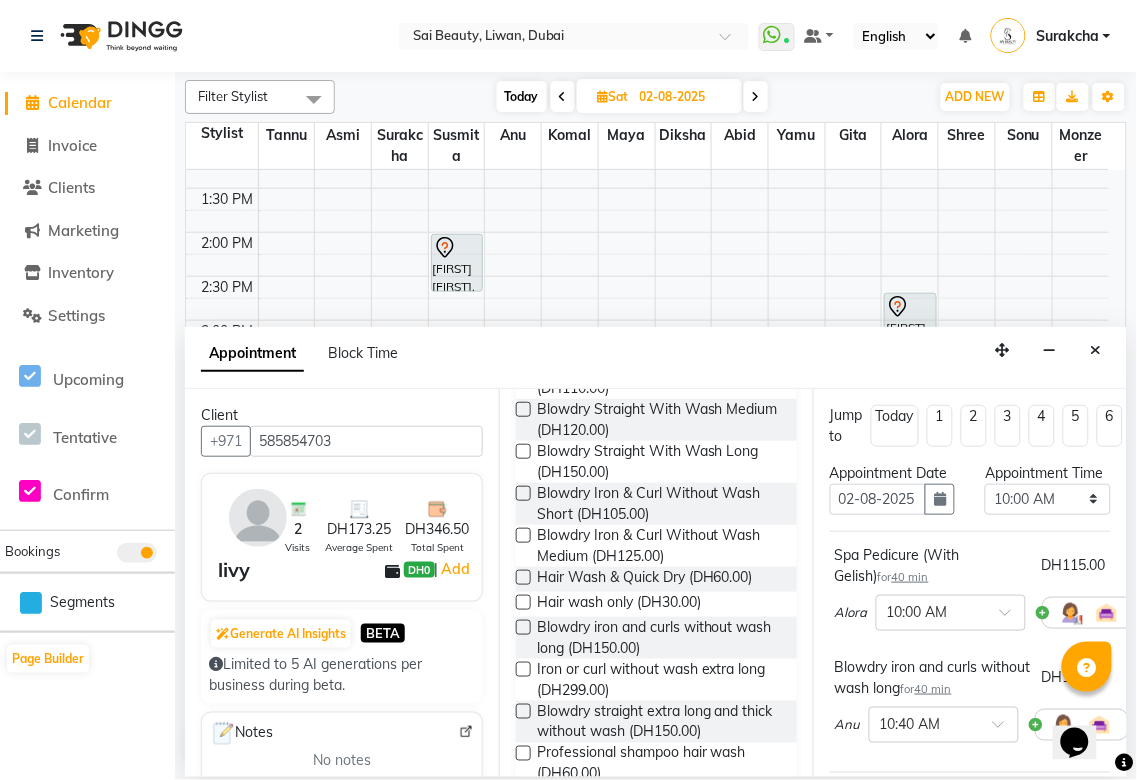 scroll, scrollTop: 507, scrollLeft: 0, axis: vertical 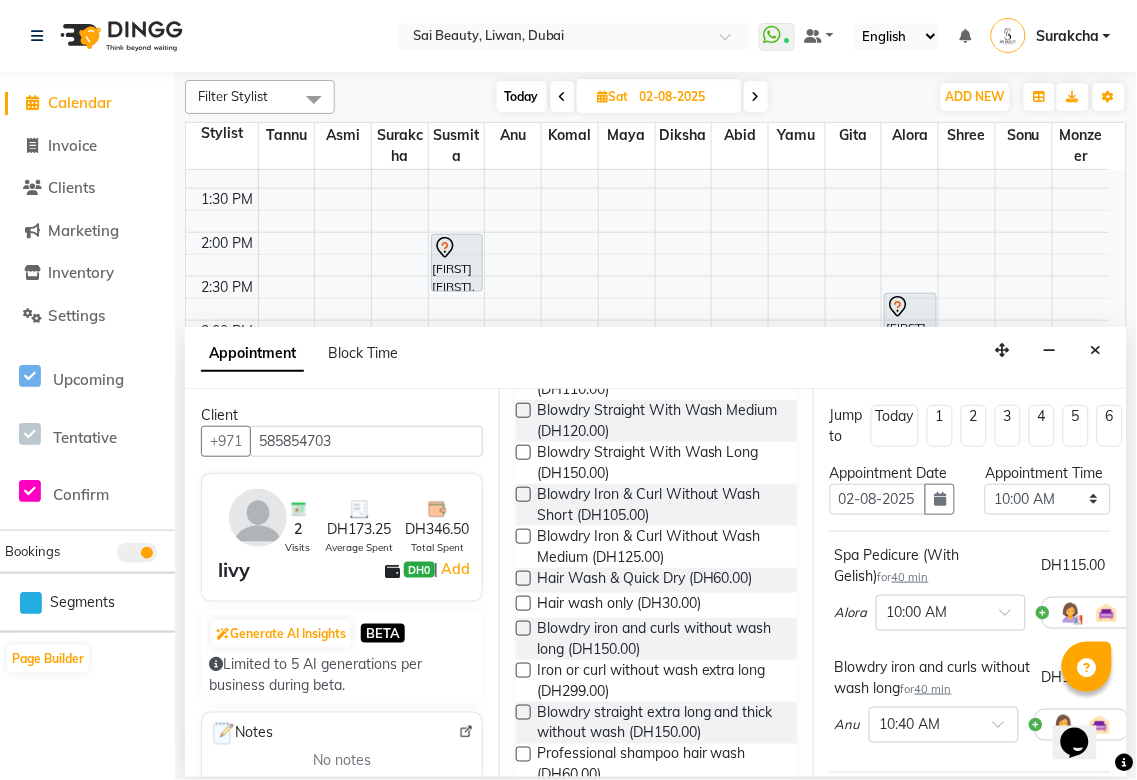 click at bounding box center [523, 603] 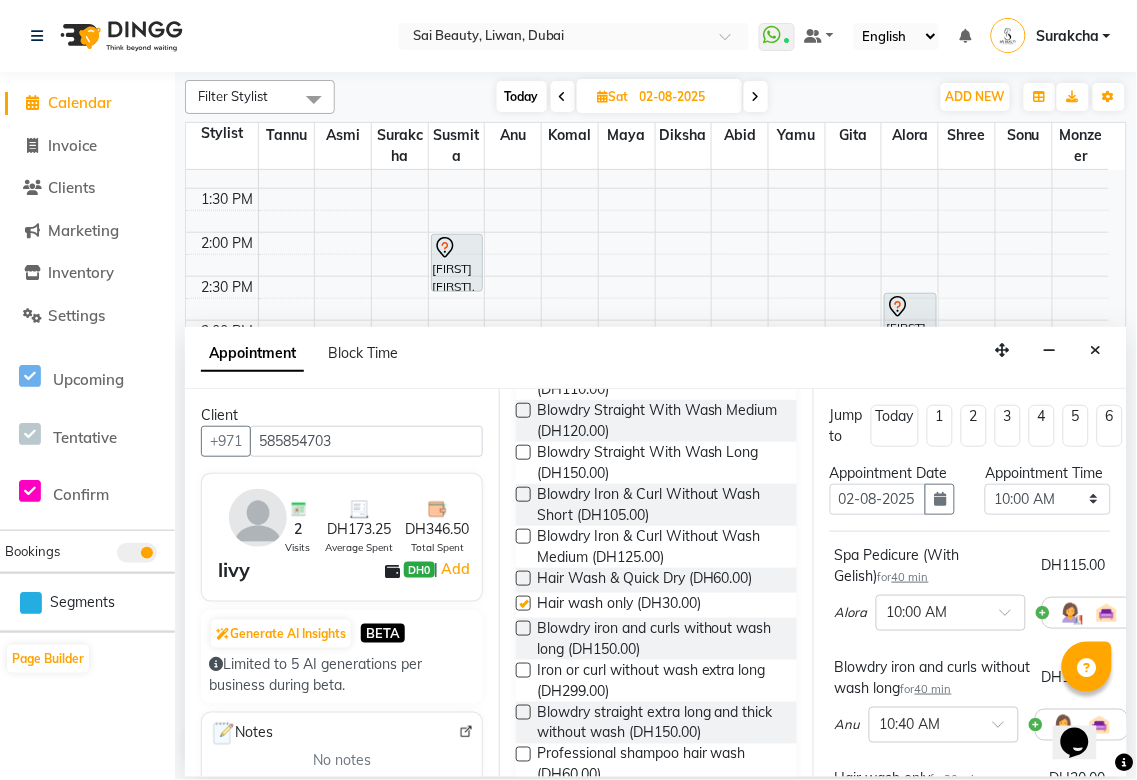 checkbox on "false" 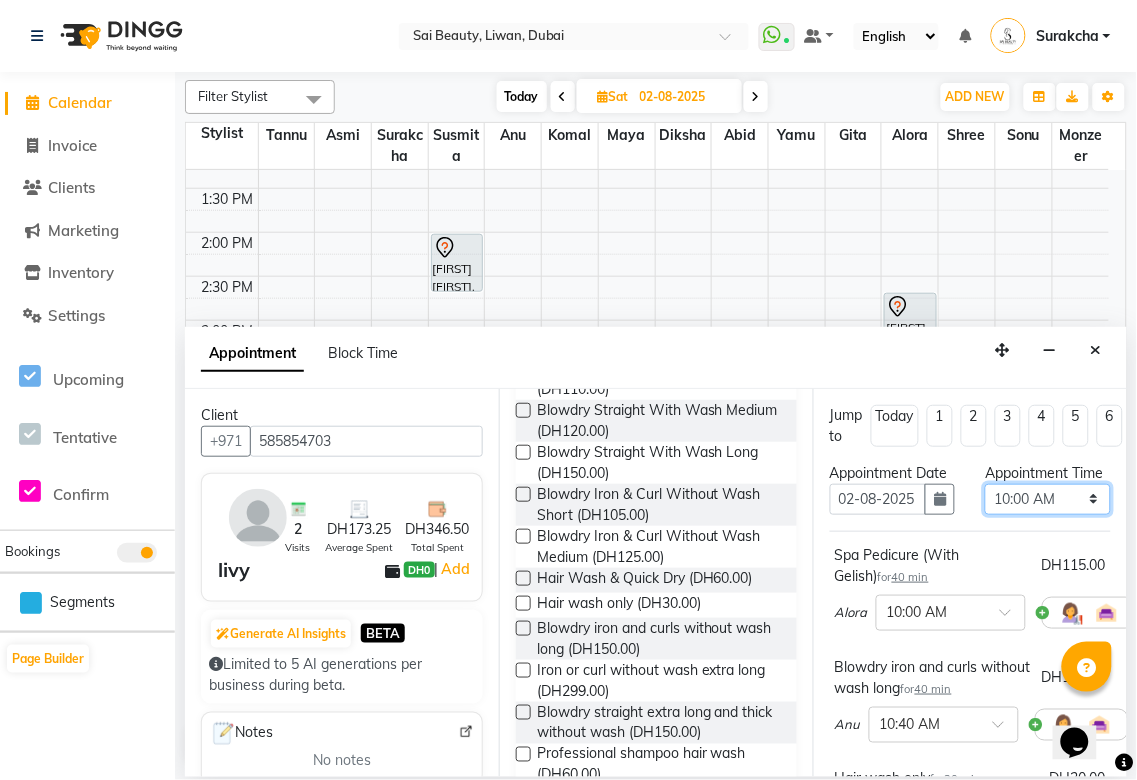 click on "Select 10:00 AM 10:05 AM 10:10 AM 10:15 AM 10:20 AM 10:25 AM 10:30 AM 10:35 AM 10:40 AM 10:45 AM 10:50 AM 10:55 AM 11:00 AM 11:05 AM 11:10 AM 11:15 AM 11:20 AM 11:25 AM 11:30 AM 11:35 AM 11:40 AM 11:45 AM 11:50 AM 11:55 AM 12:00 PM 12:05 PM 12:10 PM 12:15 PM 12:20 PM 12:25 PM 12:30 PM 12:35 PM 12:40 PM 12:45 PM 12:50 PM 12:55 PM 01:00 PM 01:05 PM 01:10 PM 01:15 PM 01:20 PM 01:25 PM 01:30 PM 01:35 PM 01:40 PM 01:45 PM 01:50 PM 01:55 PM 02:00 PM 02:05 PM 02:10 PM 02:15 PM 02:20 PM 02:25 PM 02:30 PM 02:35 PM 02:40 PM 02:45 PM 02:50 PM 02:55 PM 03:00 PM 03:05 PM 03:10 PM 03:15 PM 03:20 PM 03:25 PM 03:30 PM 03:35 PM 03:40 PM 03:45 PM 03:50 PM 03:55 PM 04:00 PM 04:05 PM 04:10 PM 04:15 PM 04:20 PM 04:25 PM 04:30 PM 04:35 PM 04:40 PM 04:45 PM 04:50 PM 04:55 PM 05:00 PM 05:05 PM 05:10 PM 05:15 PM 05:20 PM 05:25 PM 05:30 PM 05:35 PM 05:40 PM 05:45 PM 05:50 PM 05:55 PM 06:00 PM 06:05 PM 06:10 PM 06:15 PM 06:20 PM 06:25 PM 06:30 PM 06:35 PM 06:40 PM 06:45 PM 06:50 PM 06:55 PM 07:00 PM 07:05 PM 07:10 PM 07:15 PM 07:20 PM" at bounding box center (1047, 499) 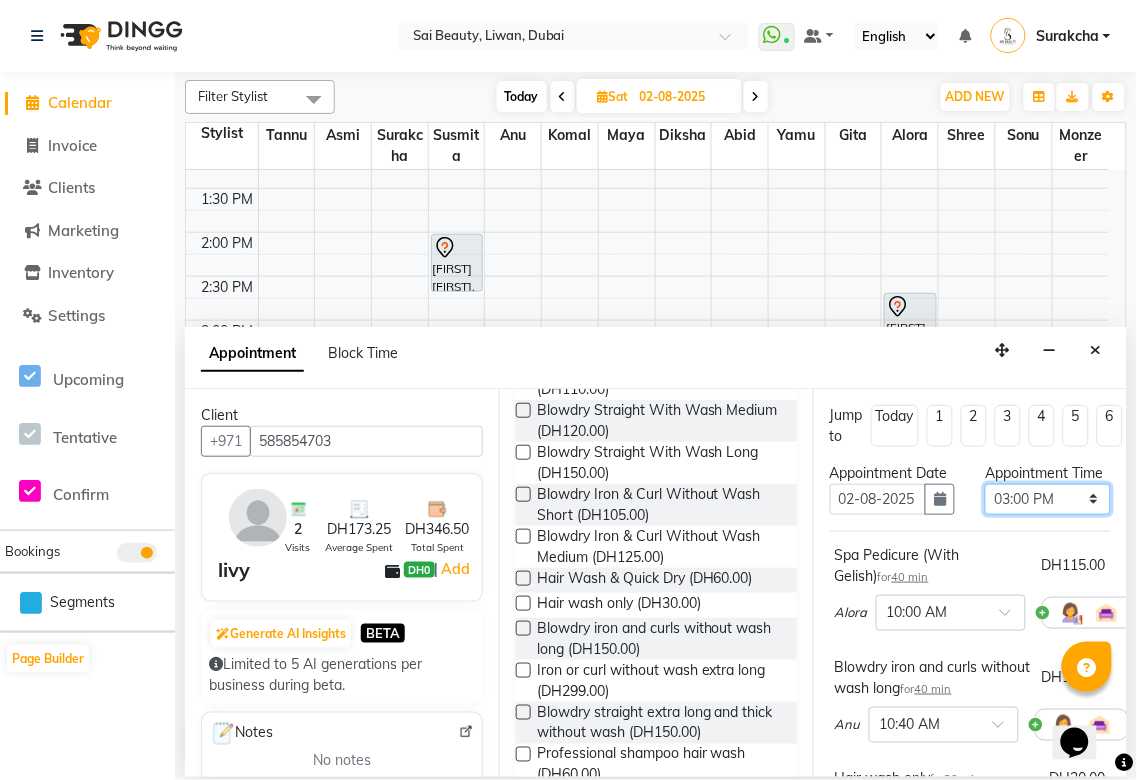 click on "Select 10:00 AM 10:05 AM 10:10 AM 10:15 AM 10:20 AM 10:25 AM 10:30 AM 10:35 AM 10:40 AM 10:45 AM 10:50 AM 10:55 AM 11:00 AM 11:05 AM 11:10 AM 11:15 AM 11:20 AM 11:25 AM 11:30 AM 11:35 AM 11:40 AM 11:45 AM 11:50 AM 11:55 AM 12:00 PM 12:05 PM 12:10 PM 12:15 PM 12:20 PM 12:25 PM 12:30 PM 12:35 PM 12:40 PM 12:45 PM 12:50 PM 12:55 PM 01:00 PM 01:05 PM 01:10 PM 01:15 PM 01:20 PM 01:25 PM 01:30 PM 01:35 PM 01:40 PM 01:45 PM 01:50 PM 01:55 PM 02:00 PM 02:05 PM 02:10 PM 02:15 PM 02:20 PM 02:25 PM 02:30 PM 02:35 PM 02:40 PM 02:45 PM 02:50 PM 02:55 PM 03:00 PM 03:05 PM 03:10 PM 03:15 PM 03:20 PM 03:25 PM 03:30 PM 03:35 PM 03:40 PM 03:45 PM 03:50 PM 03:55 PM 04:00 PM 04:05 PM 04:10 PM 04:15 PM 04:20 PM 04:25 PM 04:30 PM 04:35 PM 04:40 PM 04:45 PM 04:50 PM 04:55 PM 05:00 PM 05:05 PM 05:10 PM 05:15 PM 05:20 PM 05:25 PM 05:30 PM 05:35 PM 05:40 PM 05:45 PM 05:50 PM 05:55 PM 06:00 PM 06:05 PM 06:10 PM 06:15 PM 06:20 PM 06:25 PM 06:30 PM 06:35 PM 06:40 PM 06:45 PM 06:50 PM 06:55 PM 07:00 PM 07:05 PM 07:10 PM 07:15 PM 07:20 PM" at bounding box center [1047, 499] 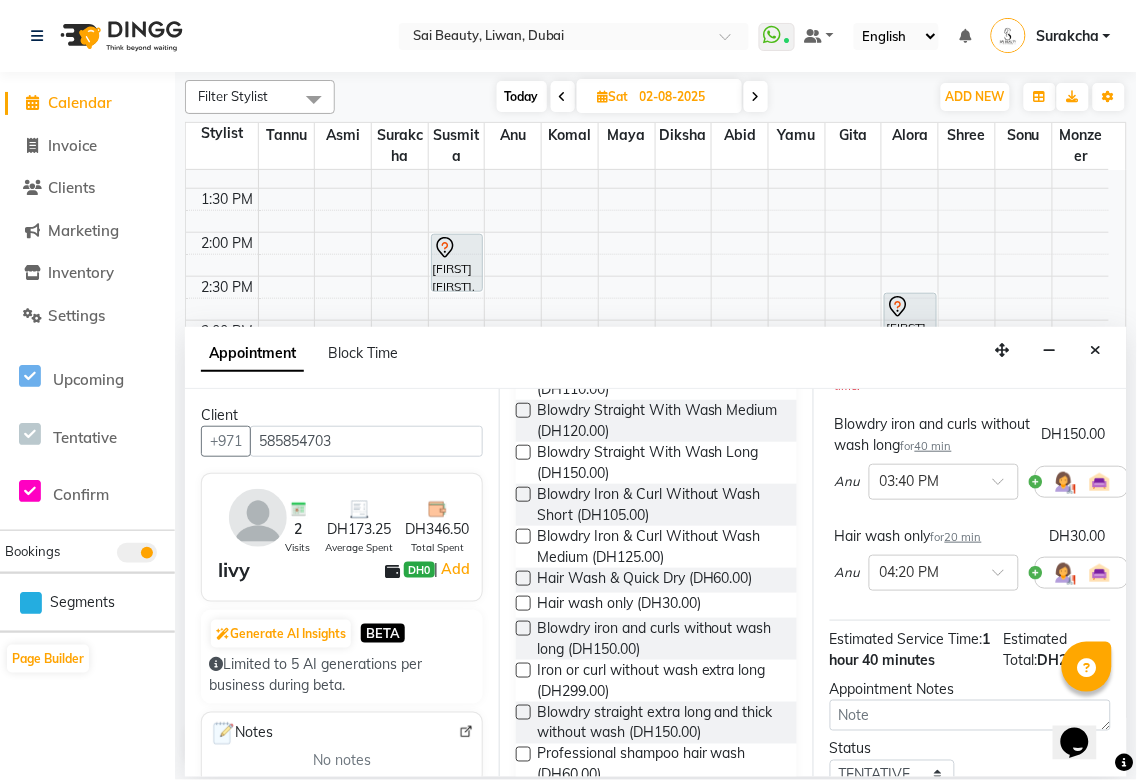 scroll, scrollTop: 522, scrollLeft: 0, axis: vertical 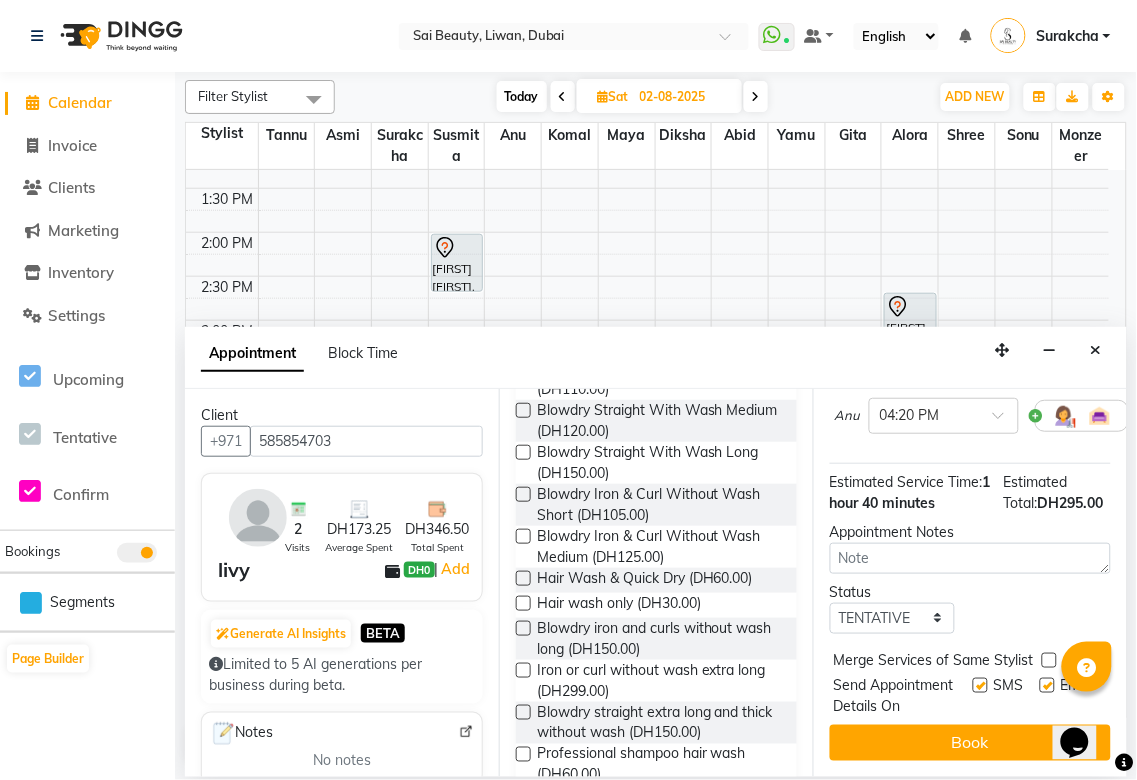 click at bounding box center [1049, 660] 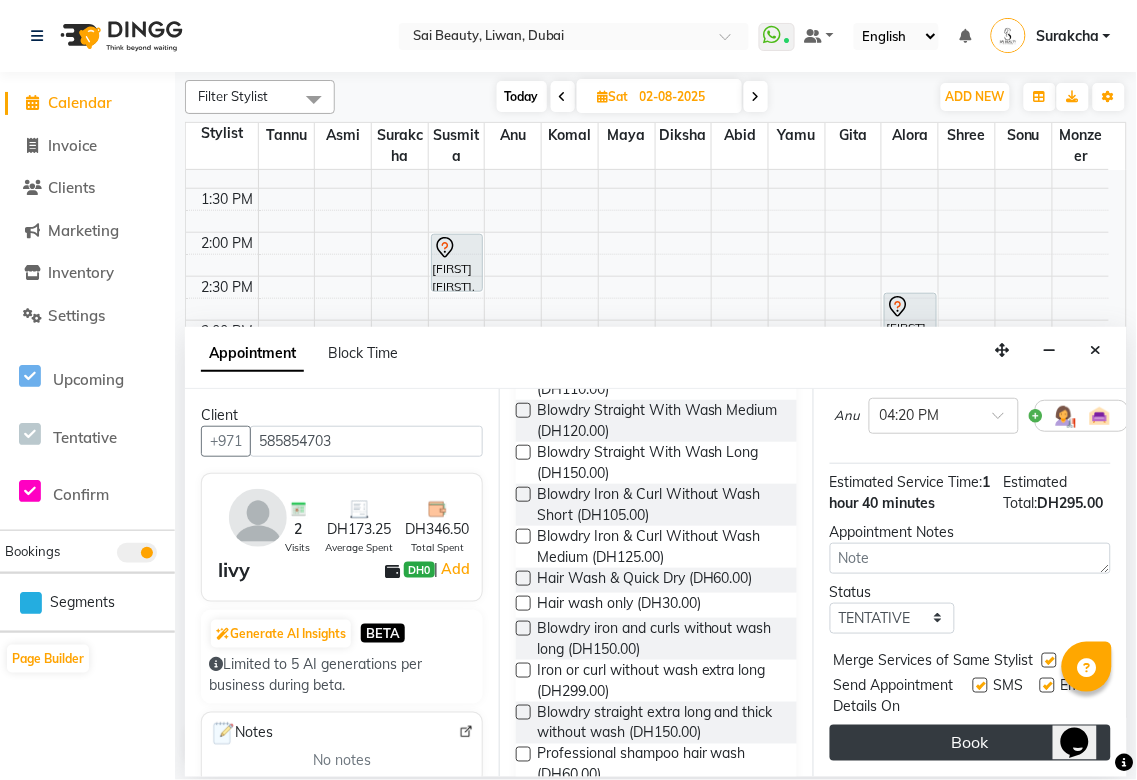 click on "Book" at bounding box center (970, 743) 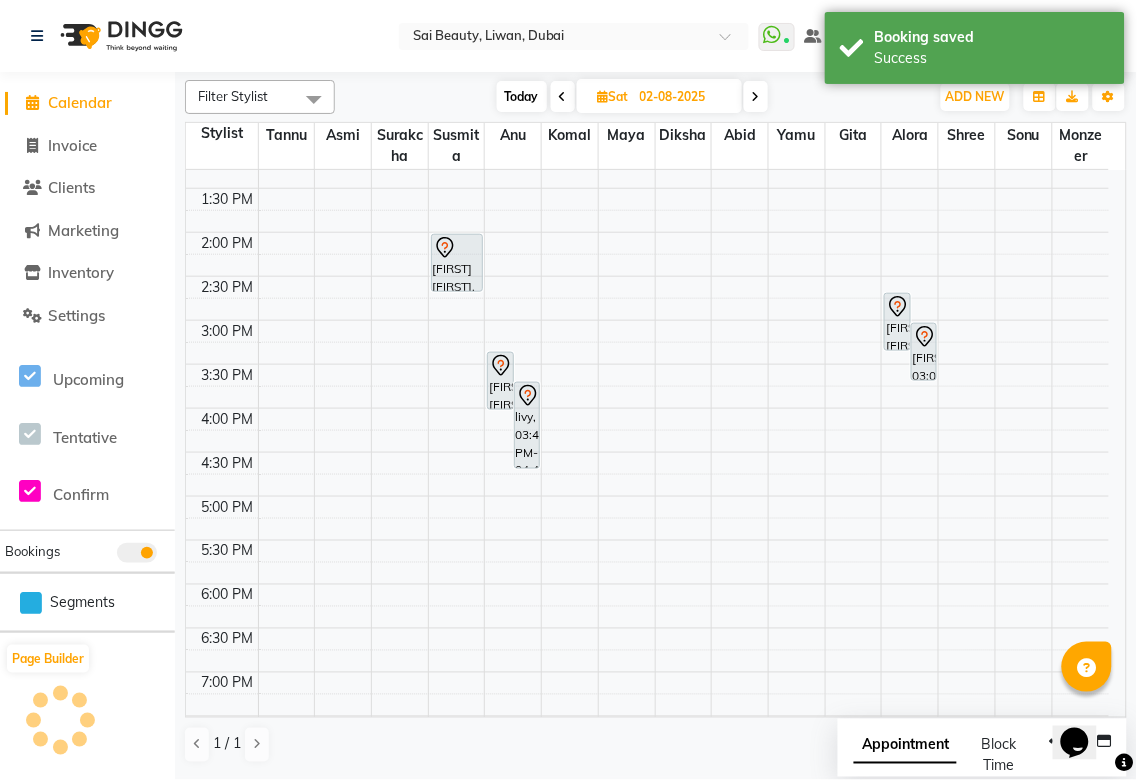 click on "Appointment" at bounding box center [905, 746] 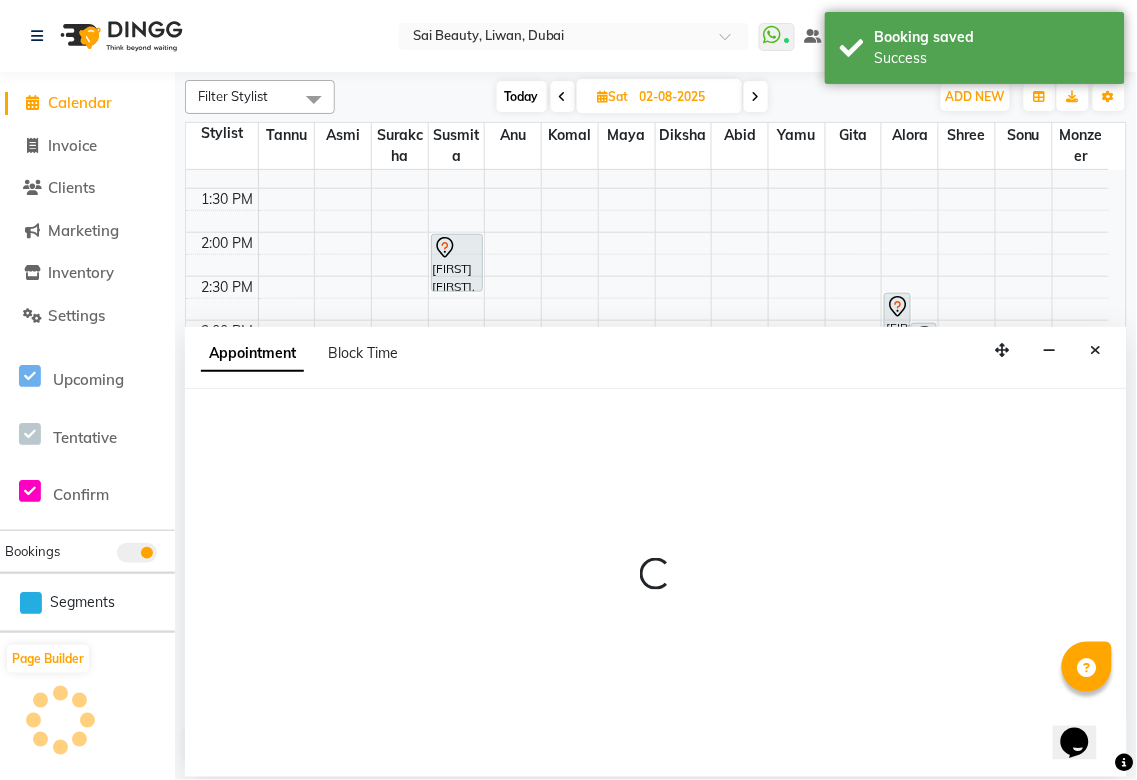 select on "tentative" 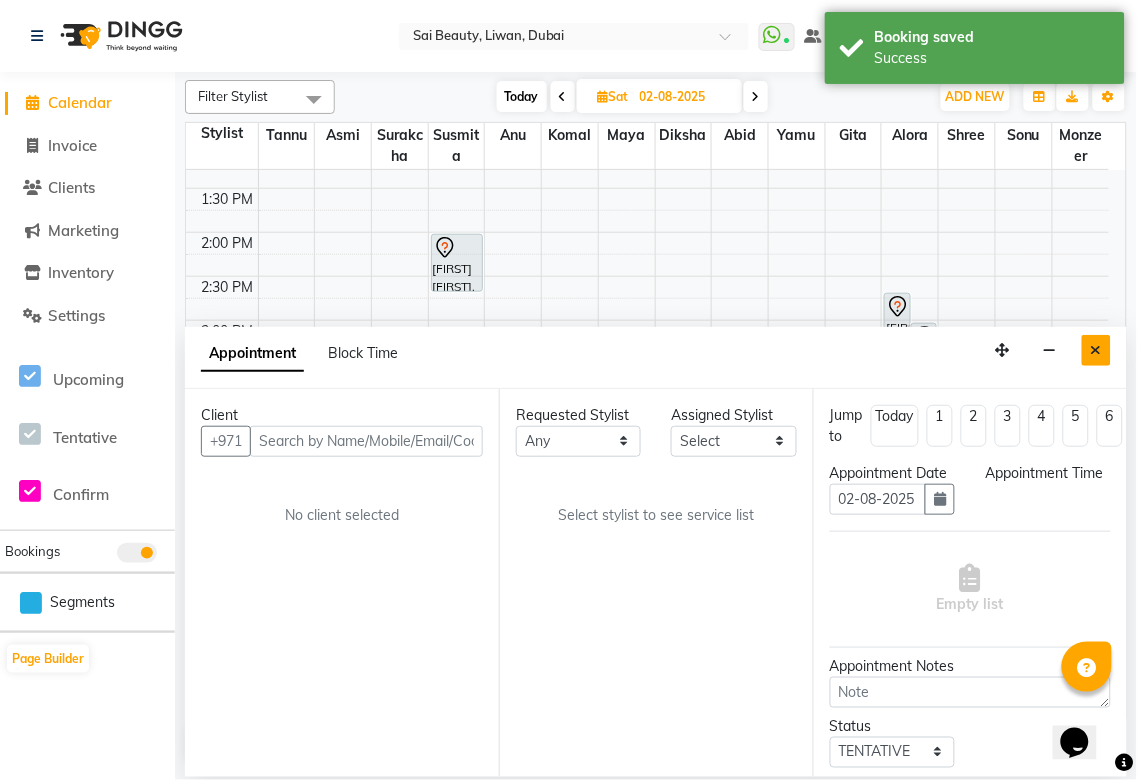 click at bounding box center (1096, 350) 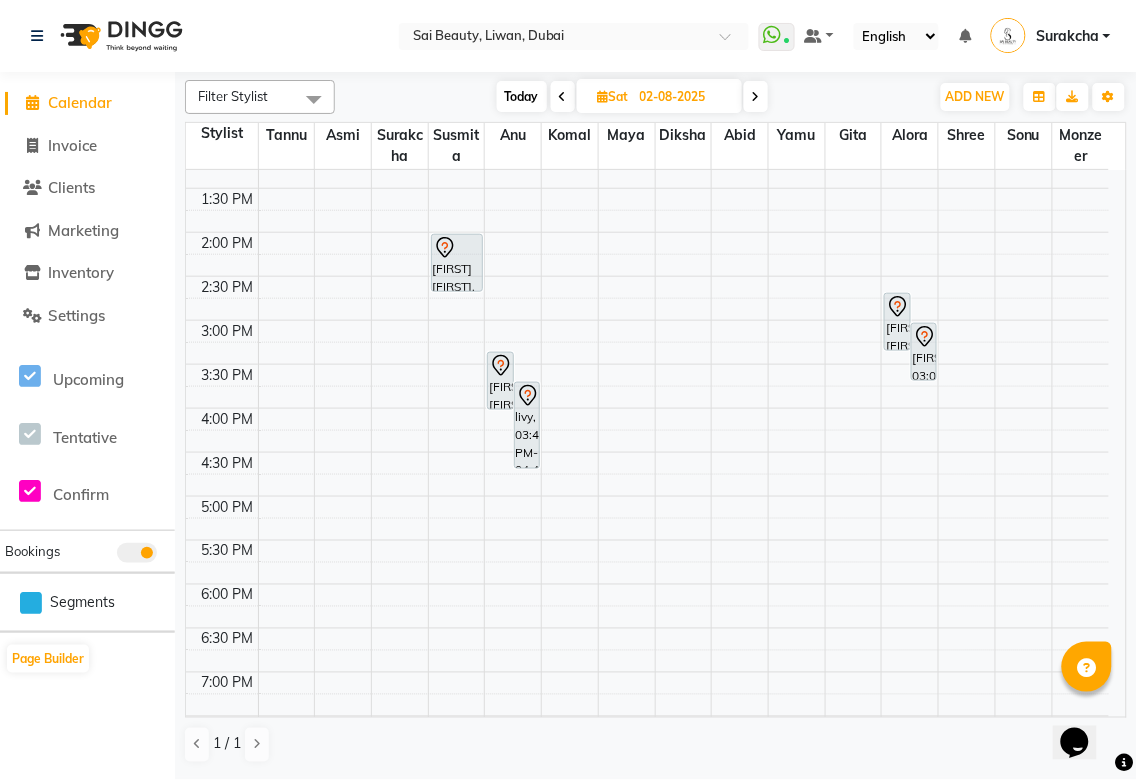 click on "Today" at bounding box center (522, 96) 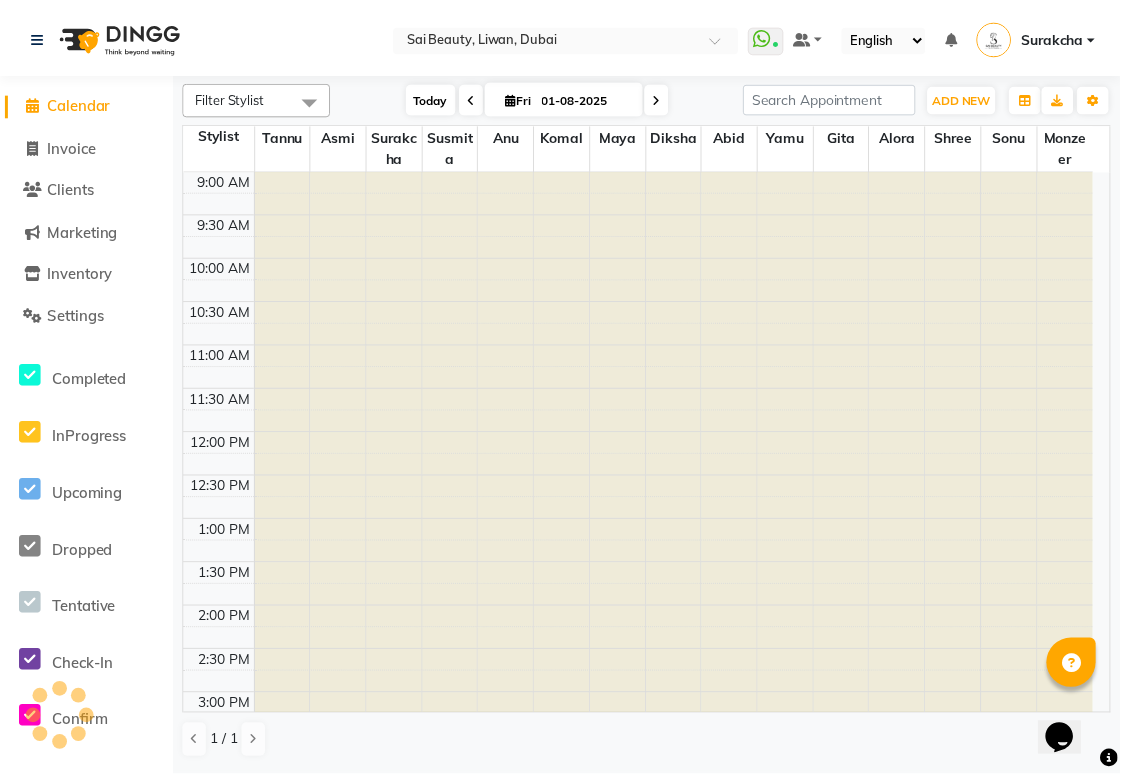scroll, scrollTop: 778, scrollLeft: 0, axis: vertical 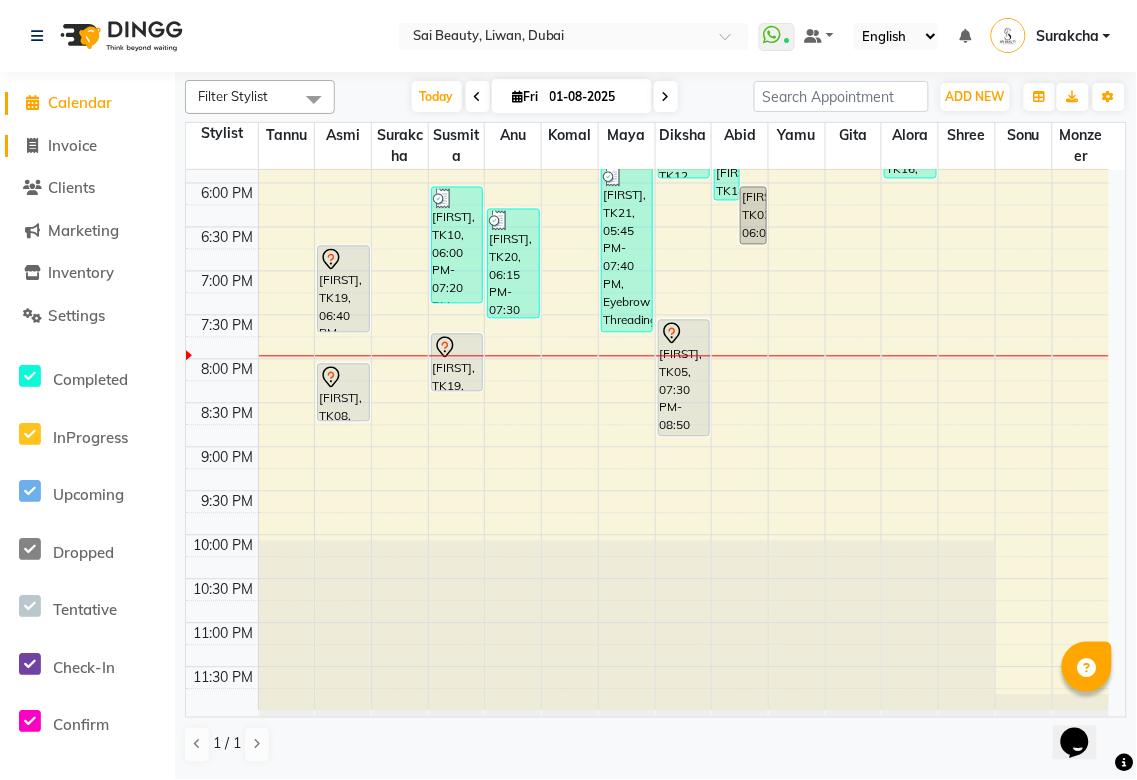 click on "Invoice" 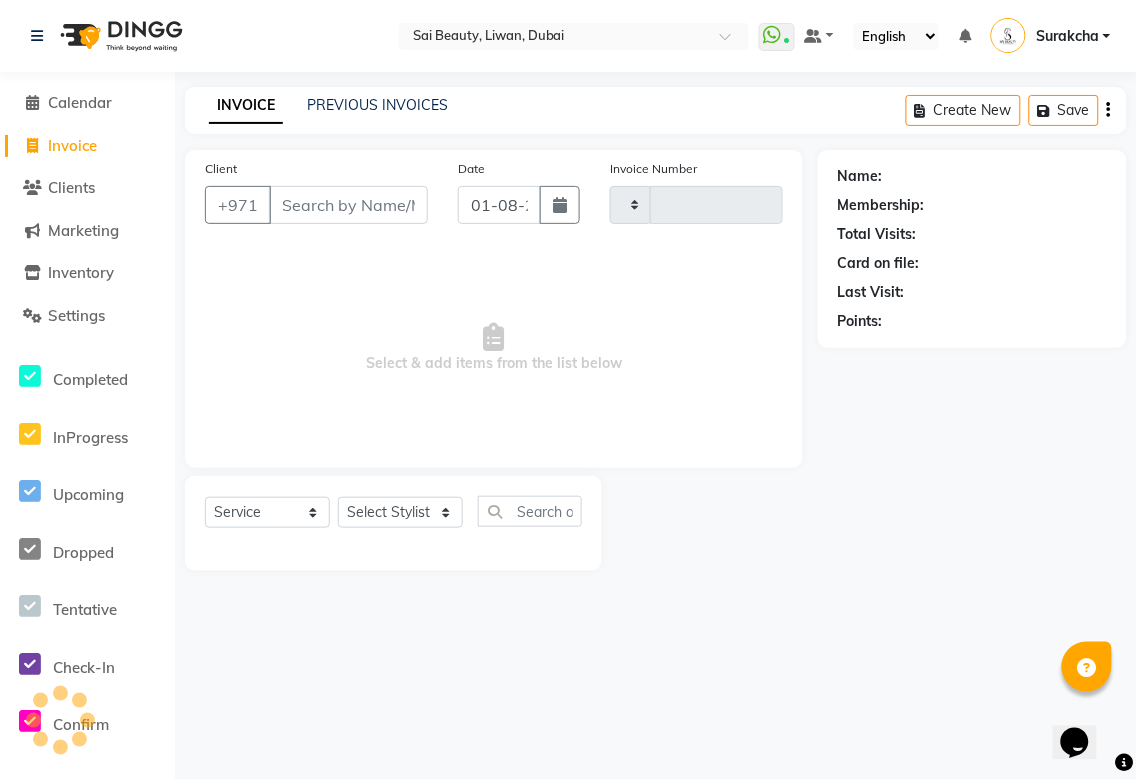 type on "2649" 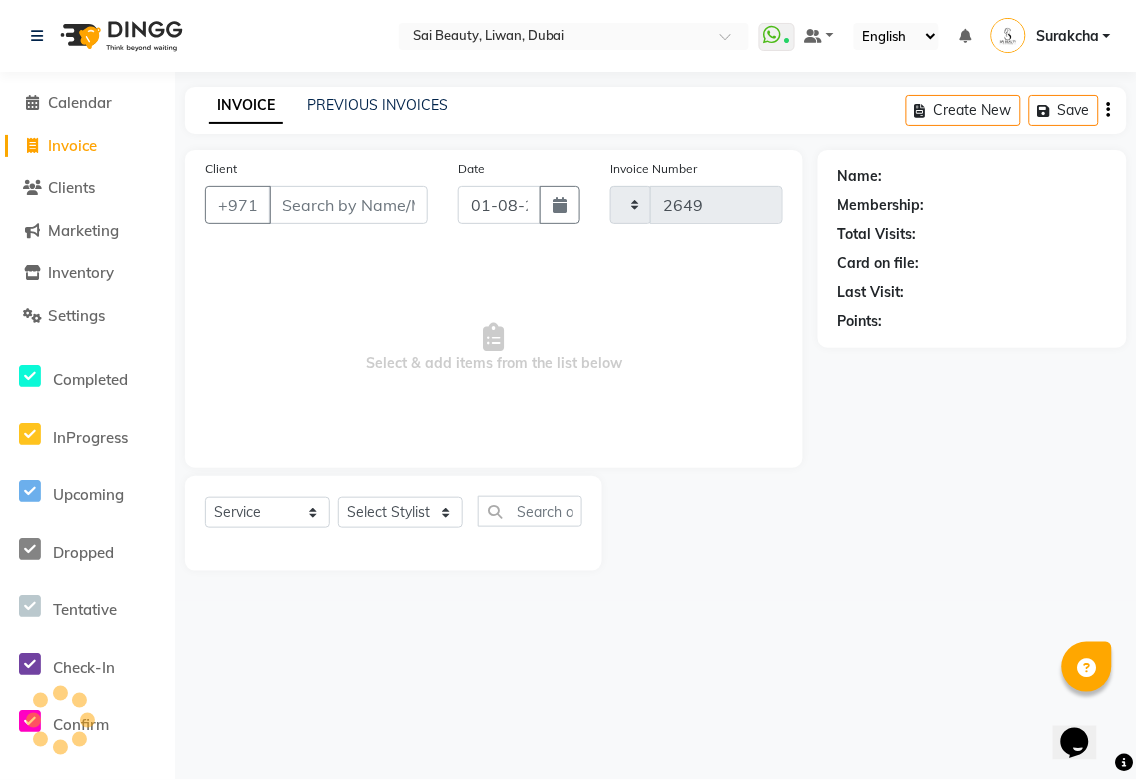 select on "5352" 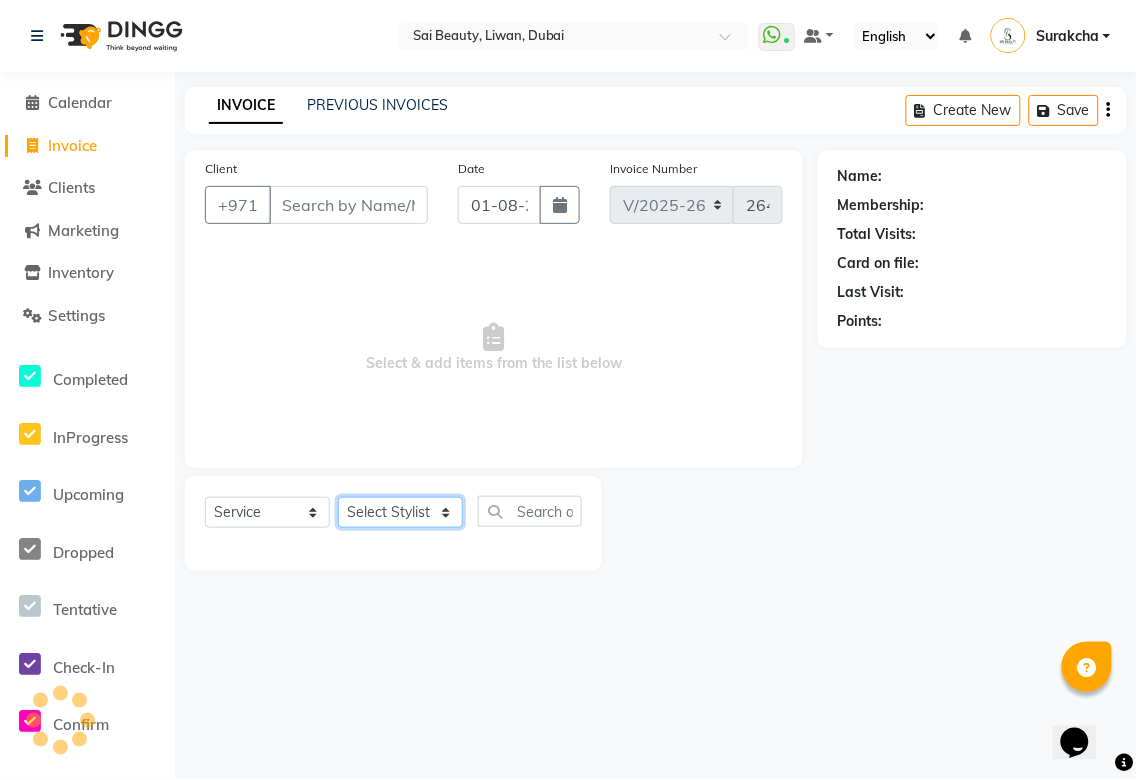 click on "Select Stylist" 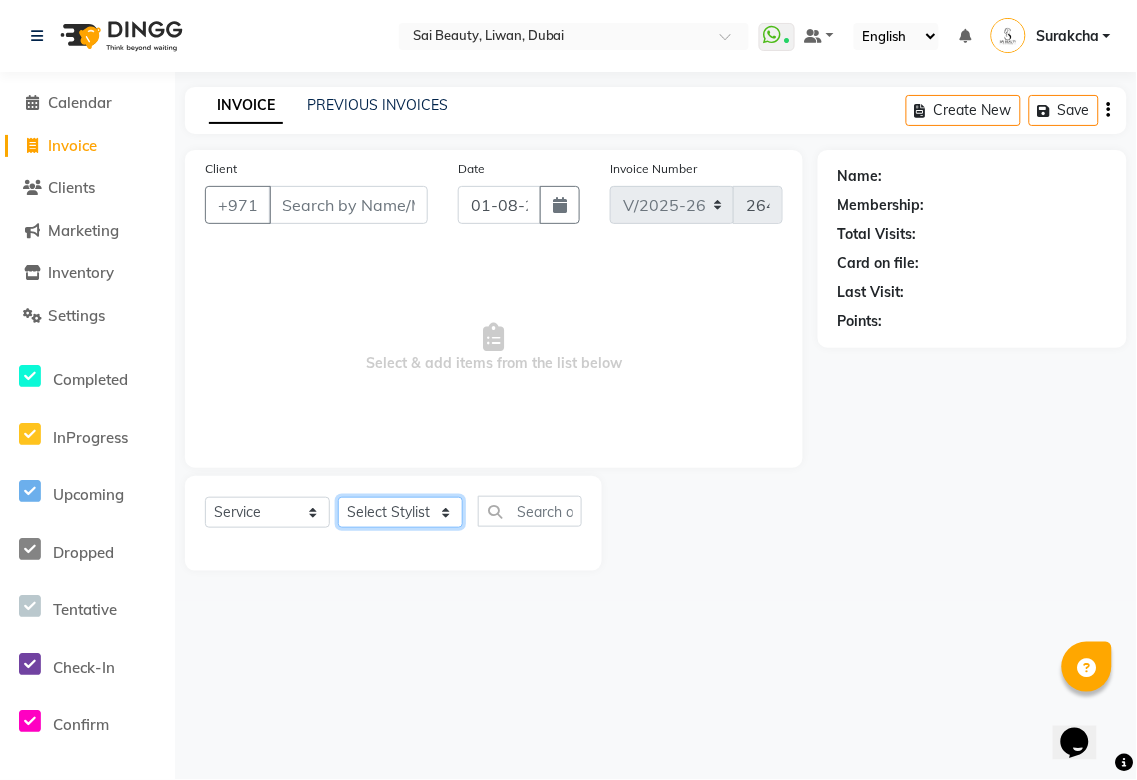 select on "63787" 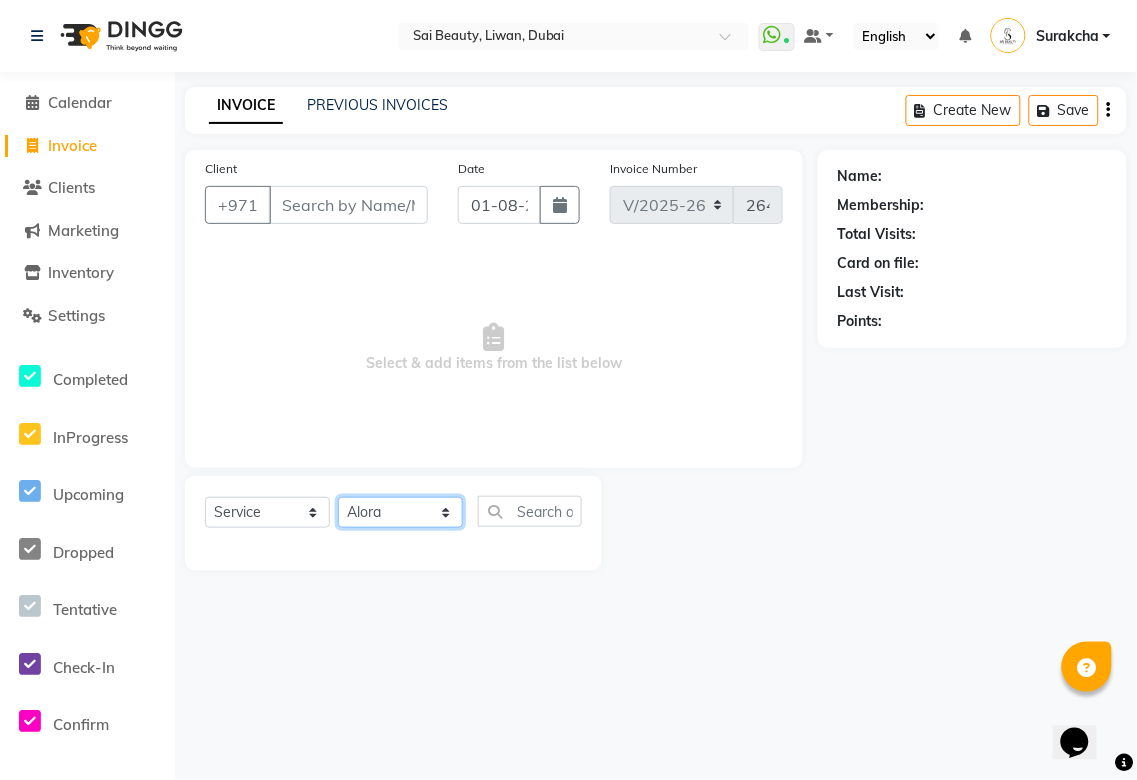 click on "Select Stylist Abid Alora Anu Asmi Ausha Diksha Gita Komal maya Monzeer shree sonu Srijana Surakcha Susmita Tannu Yamu" 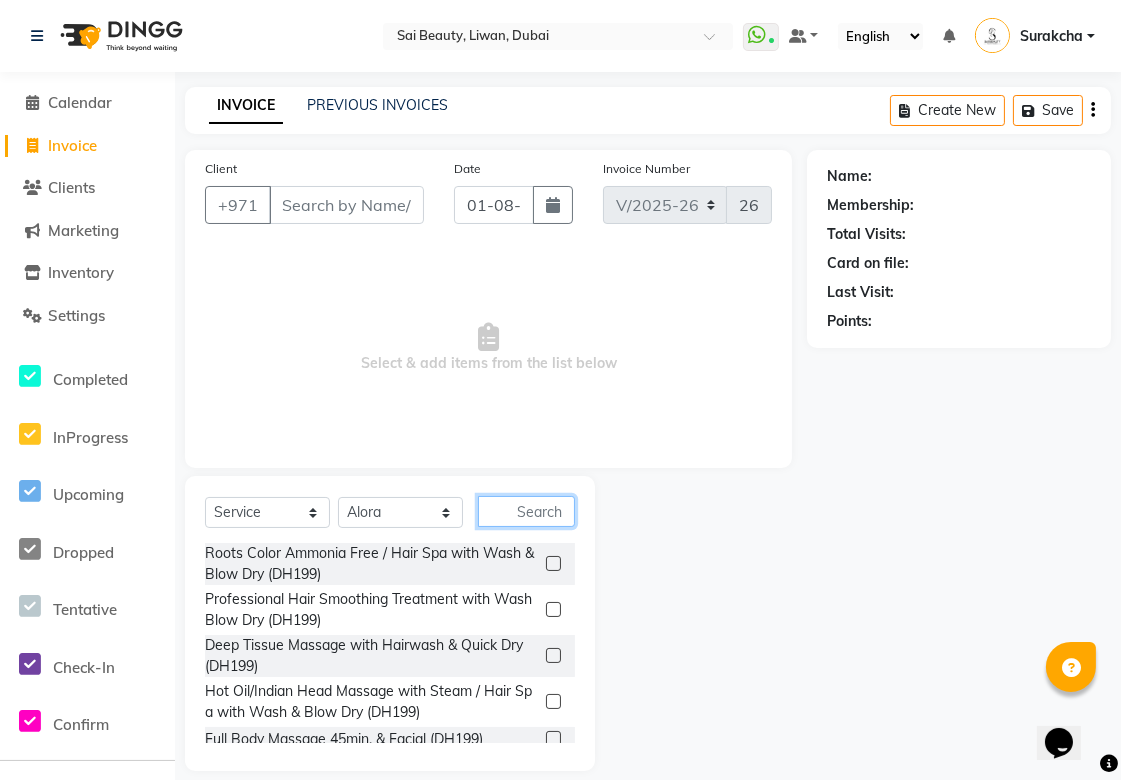 click 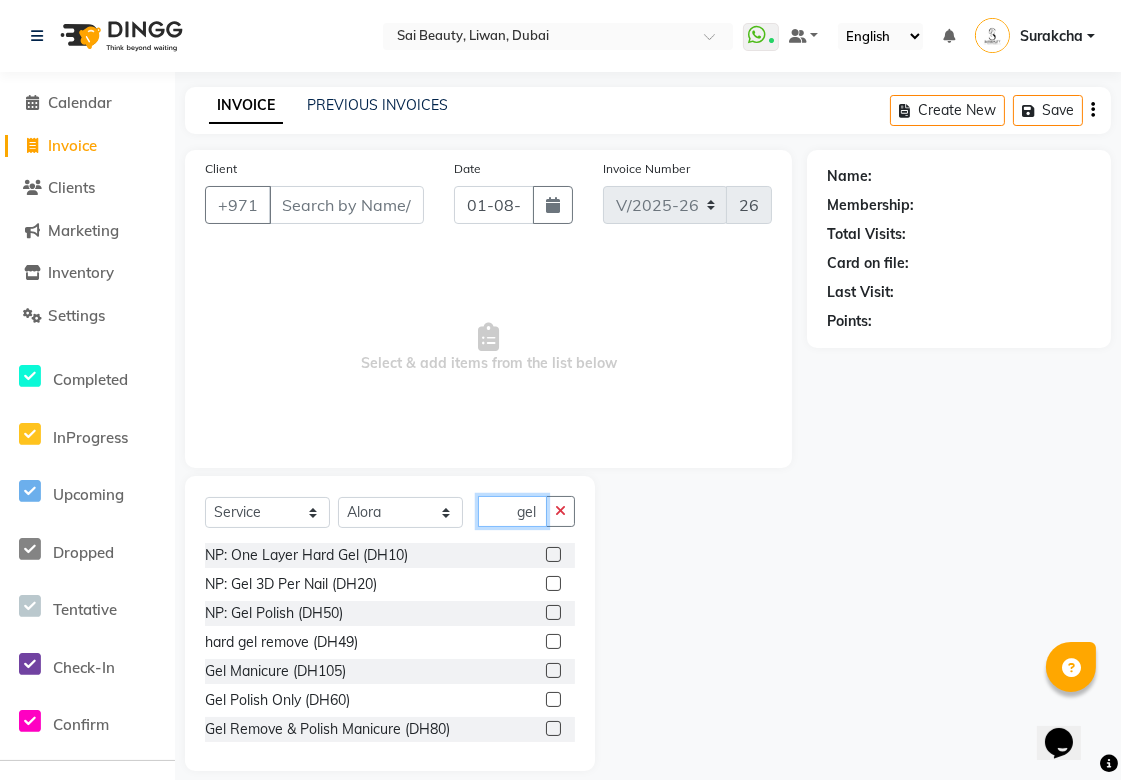type on "gel" 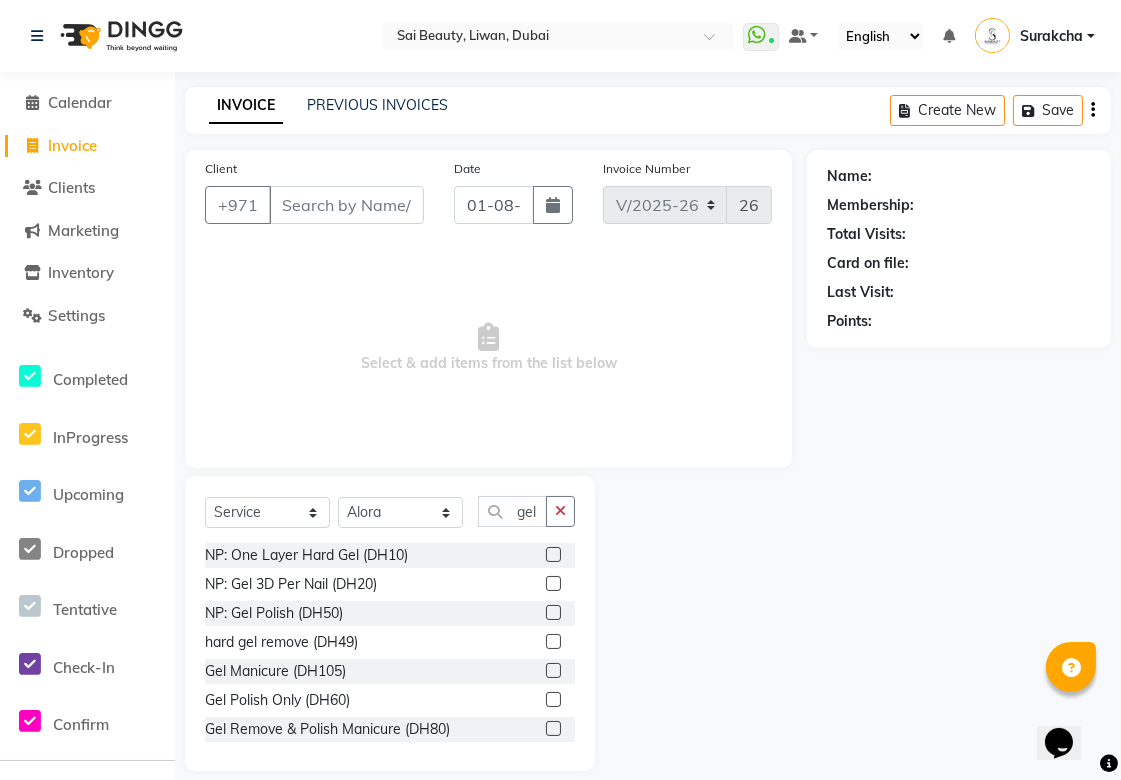 click 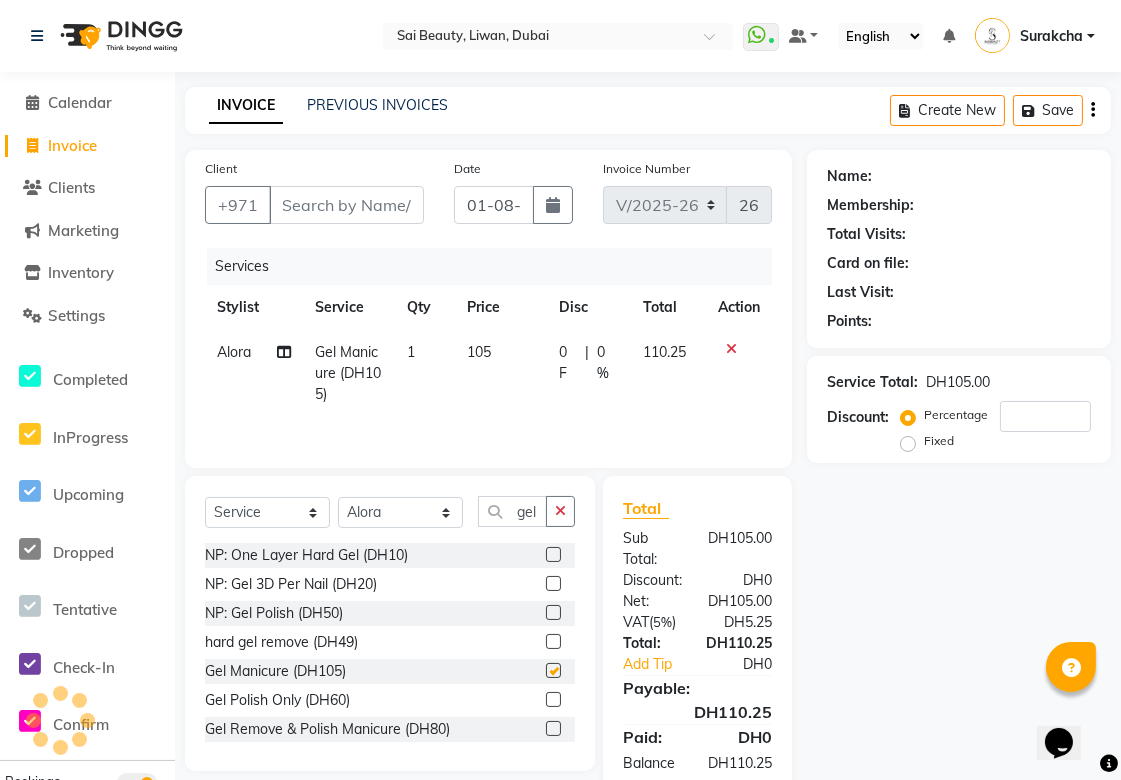 checkbox on "false" 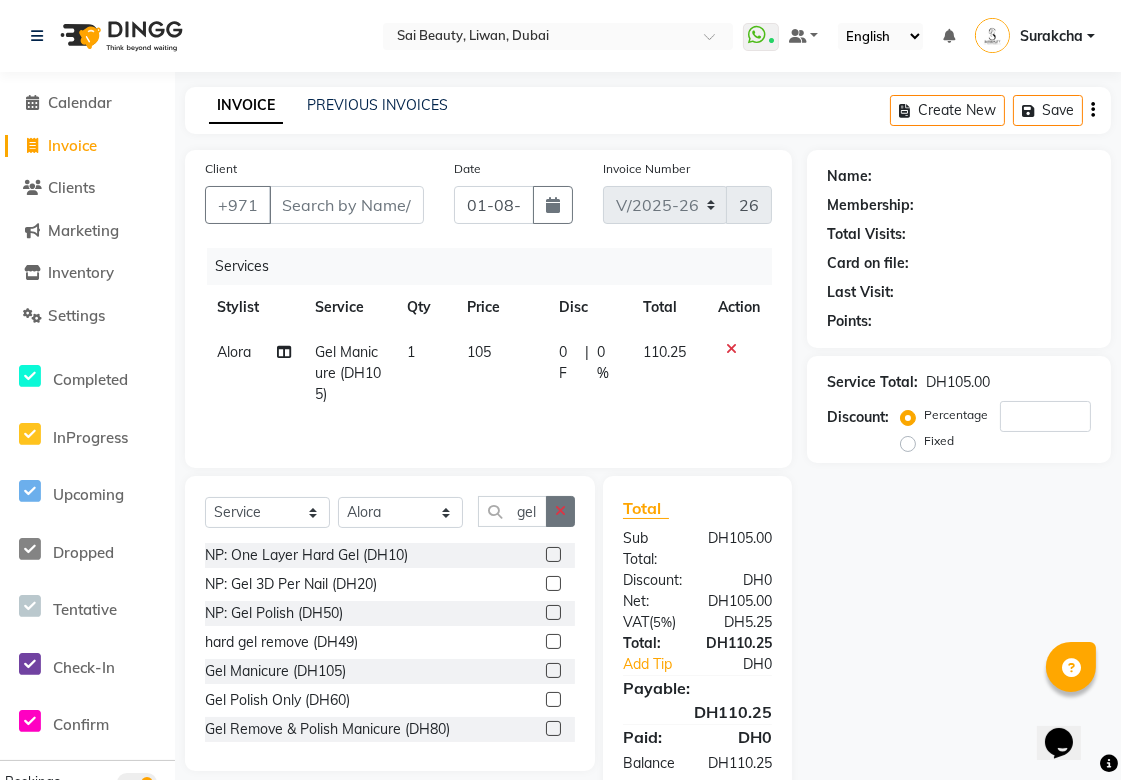 click 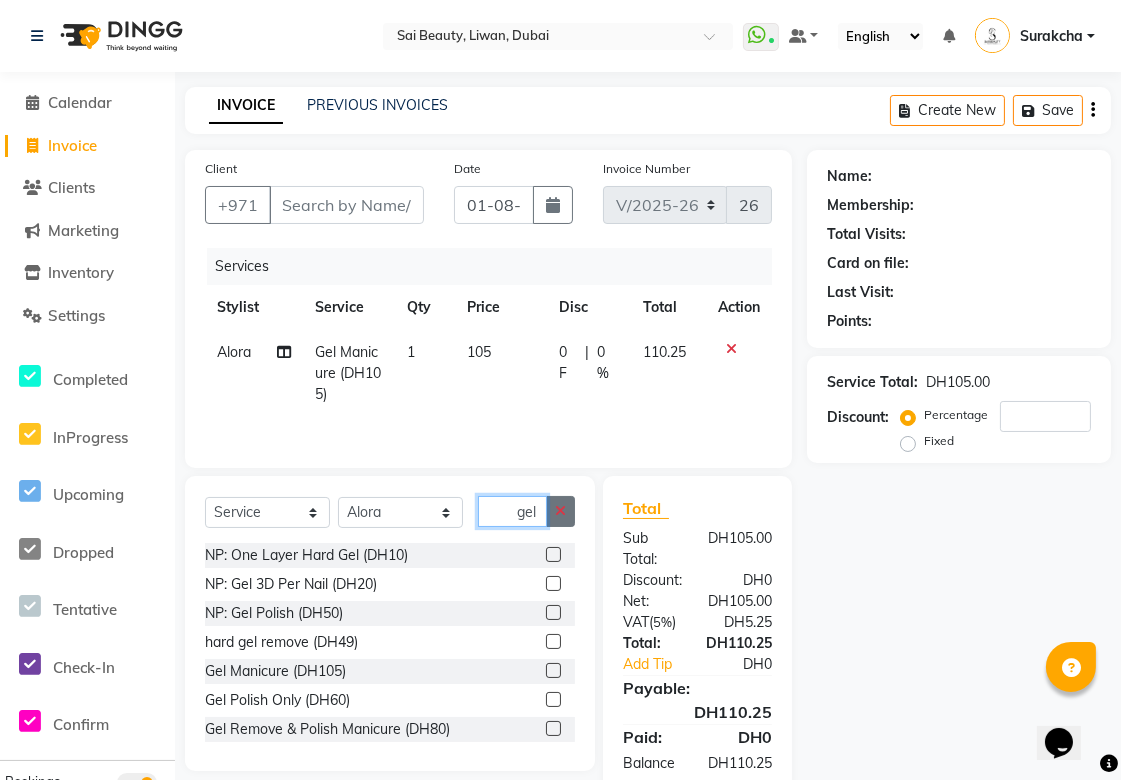 type 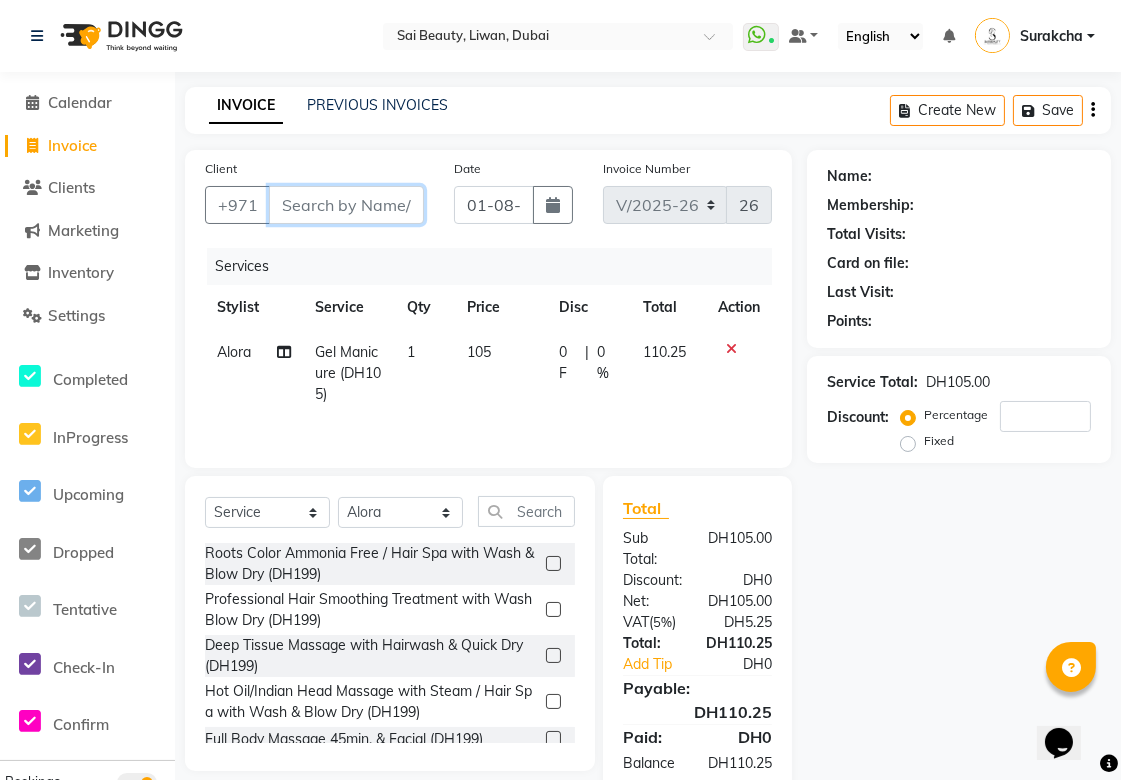 click on "Client" at bounding box center [346, 205] 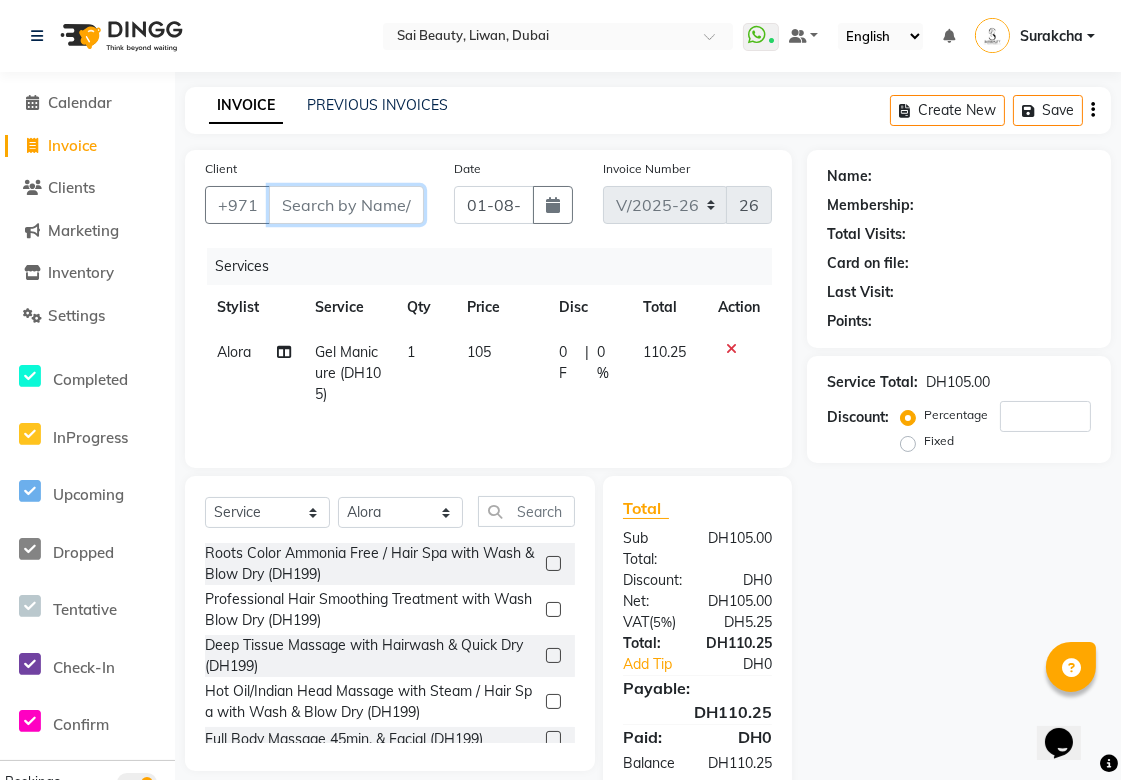 type on "5" 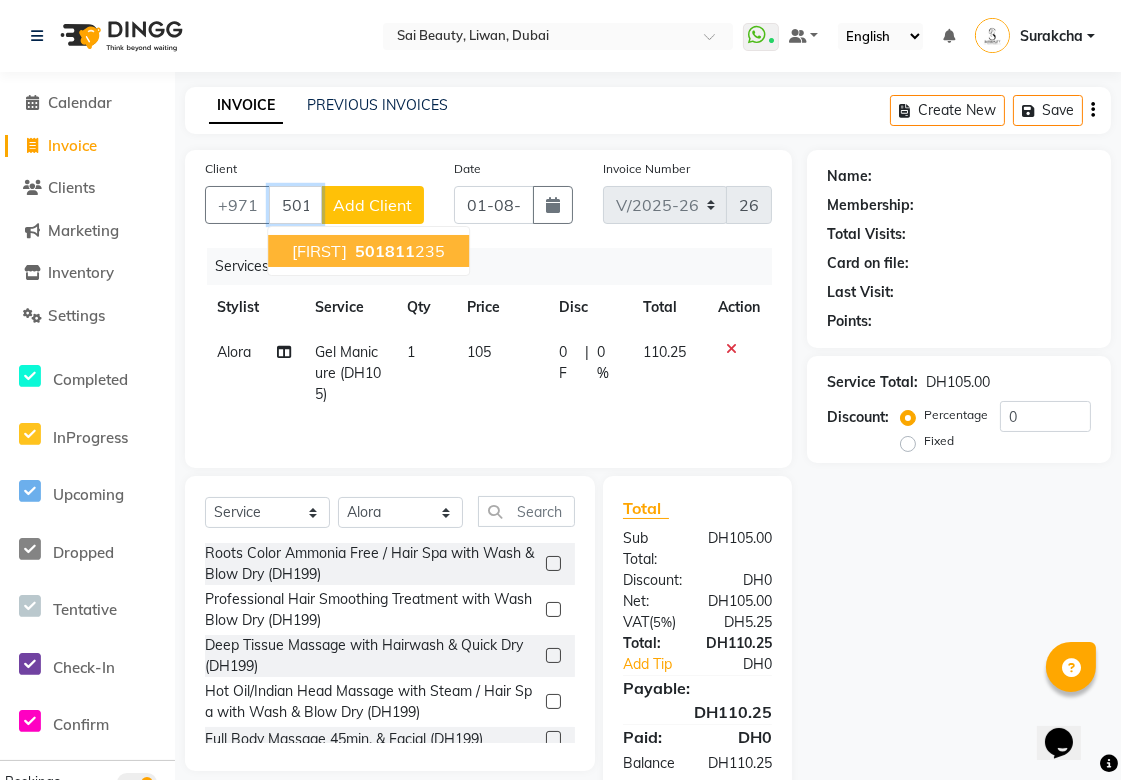 click on "501811 235" at bounding box center [398, 251] 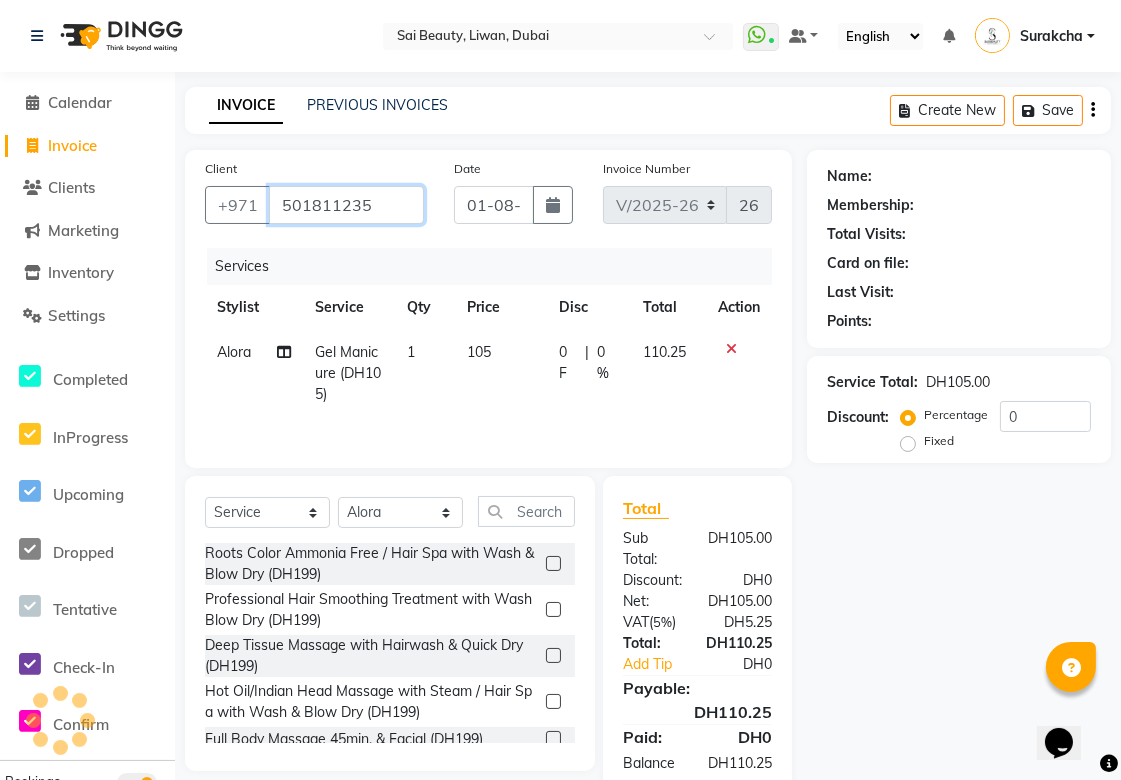 type on "501811235" 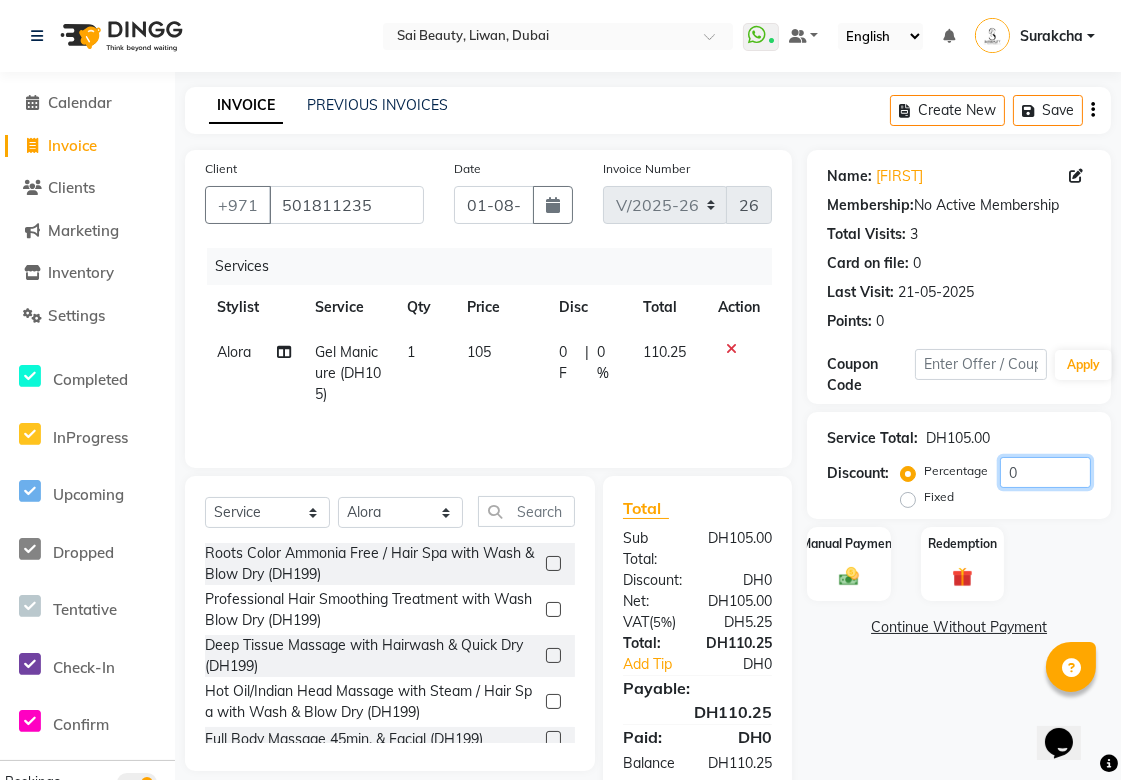 click on "0" 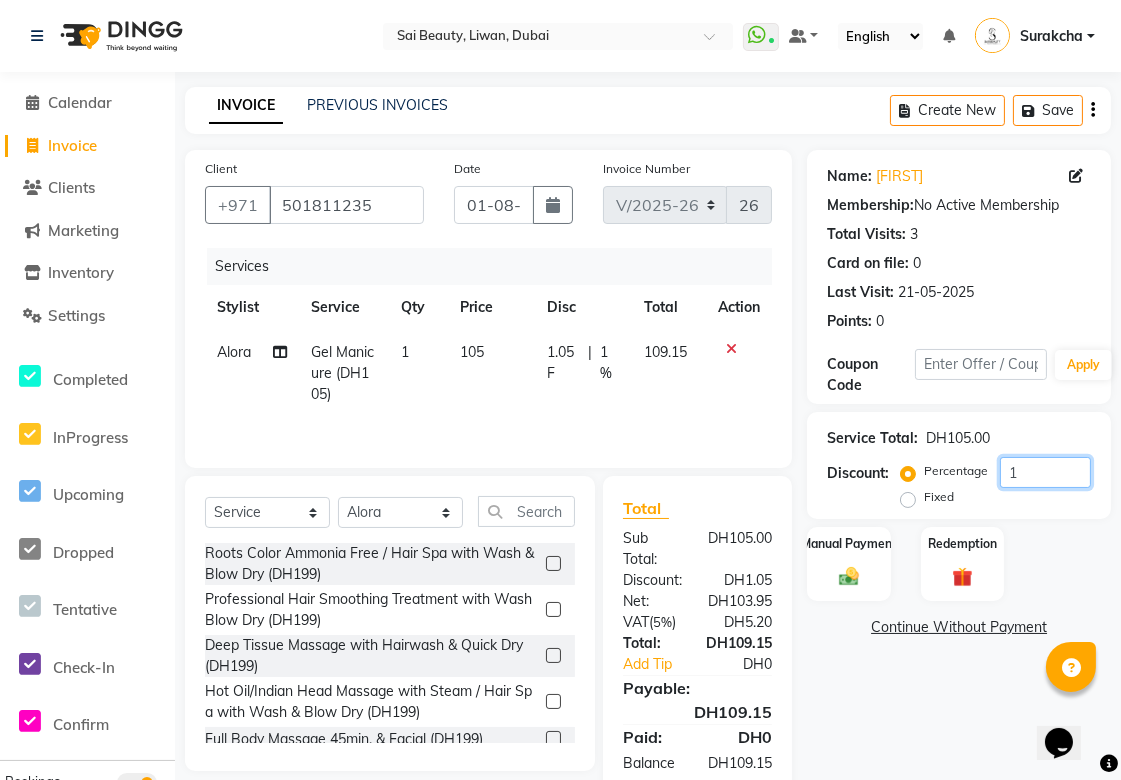 type on "15" 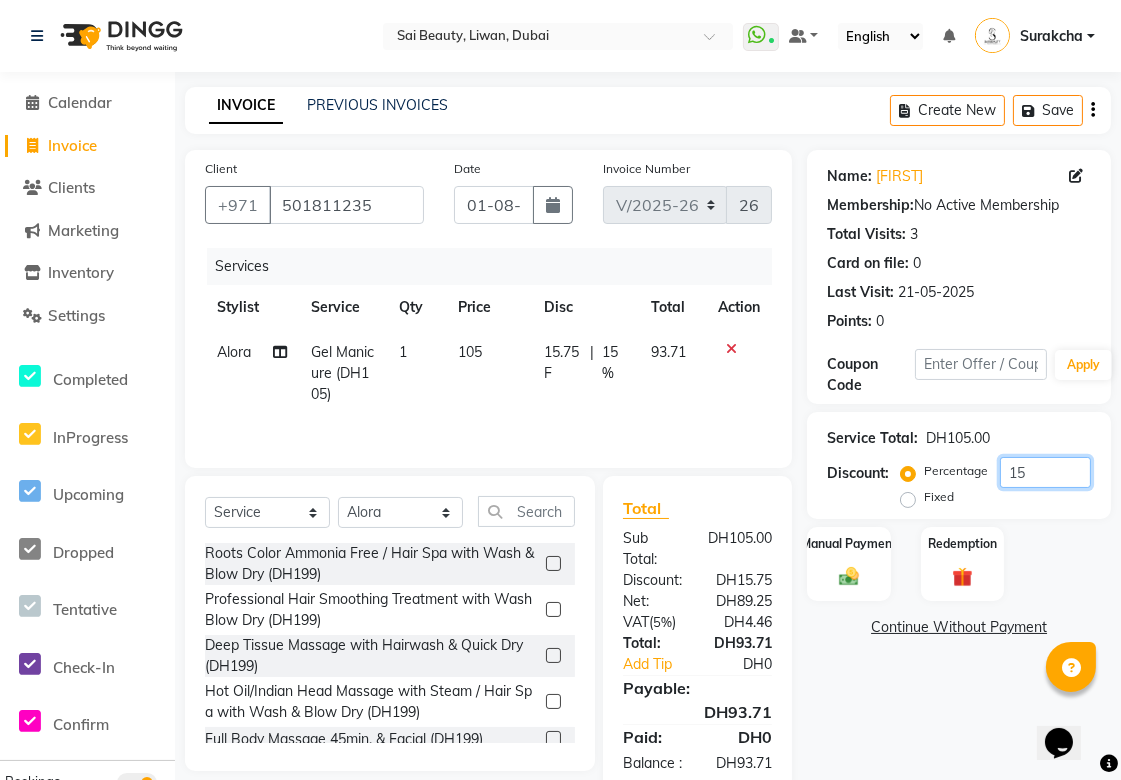 type on "15" 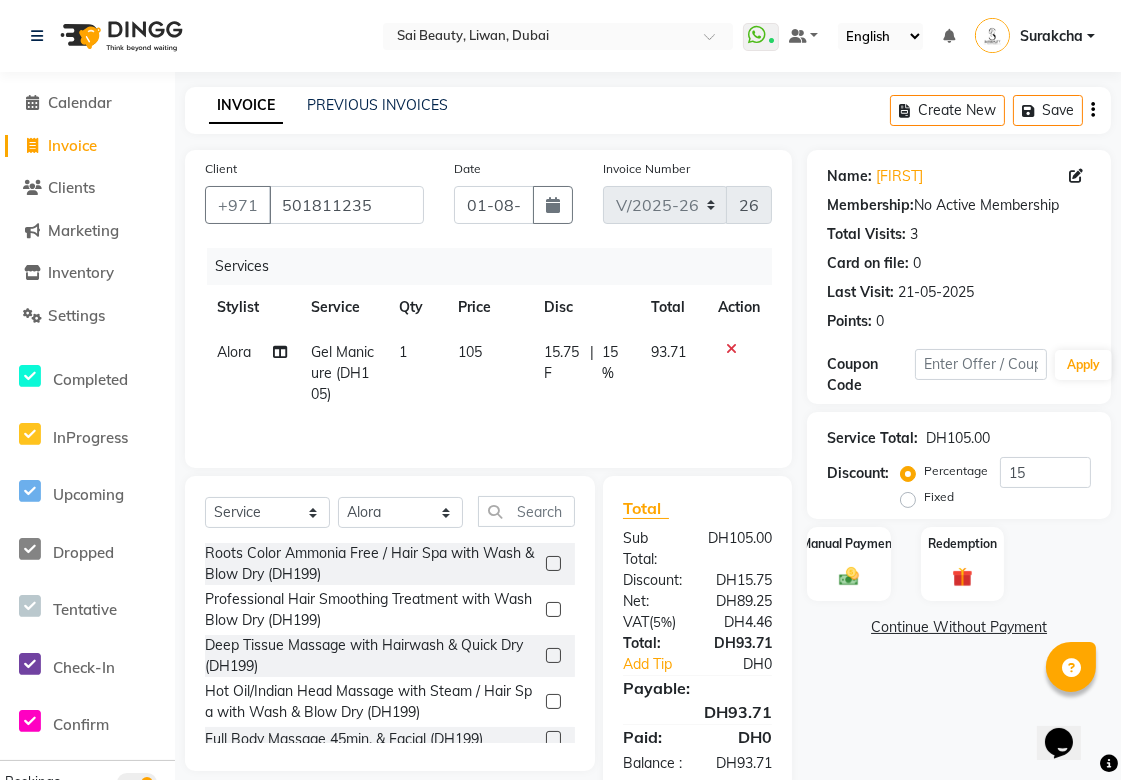 type 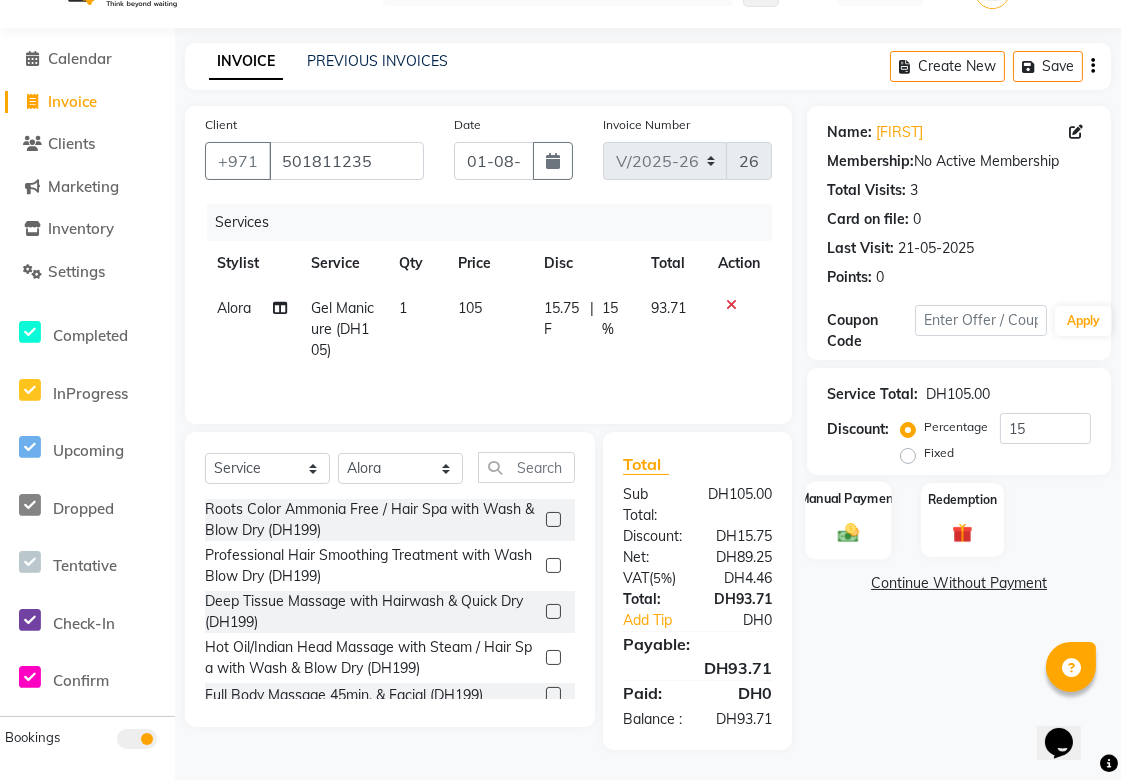 click 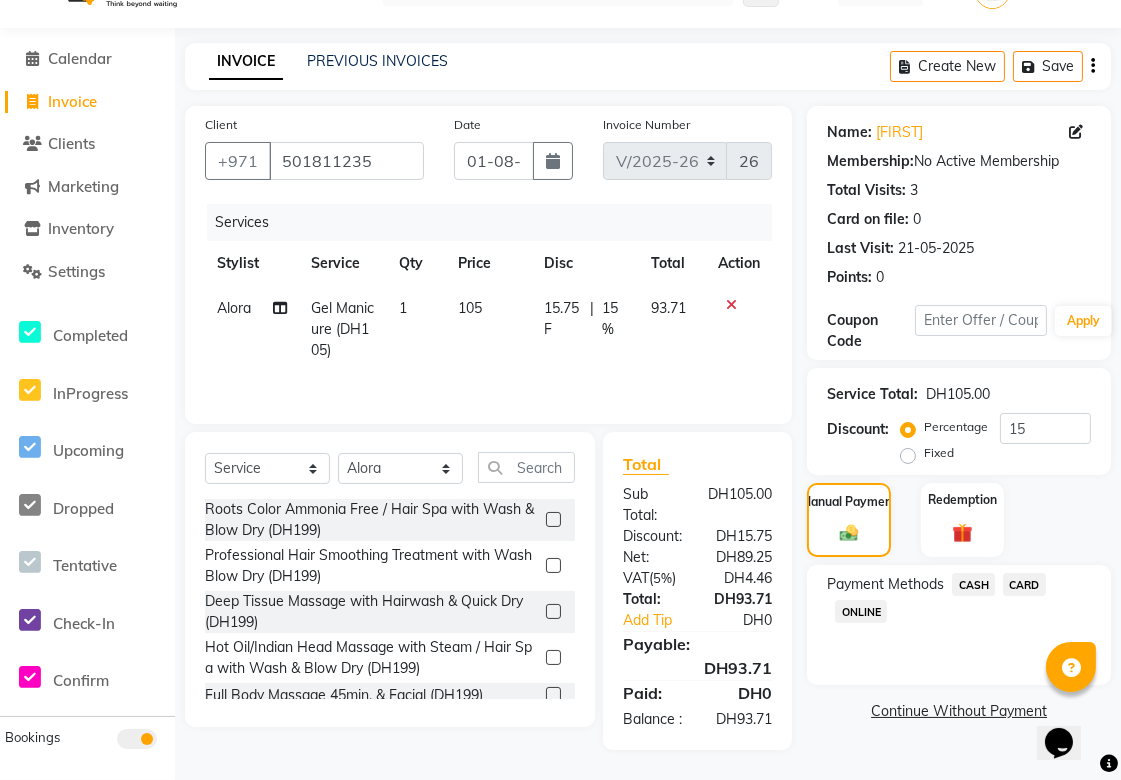 click on "CARD" 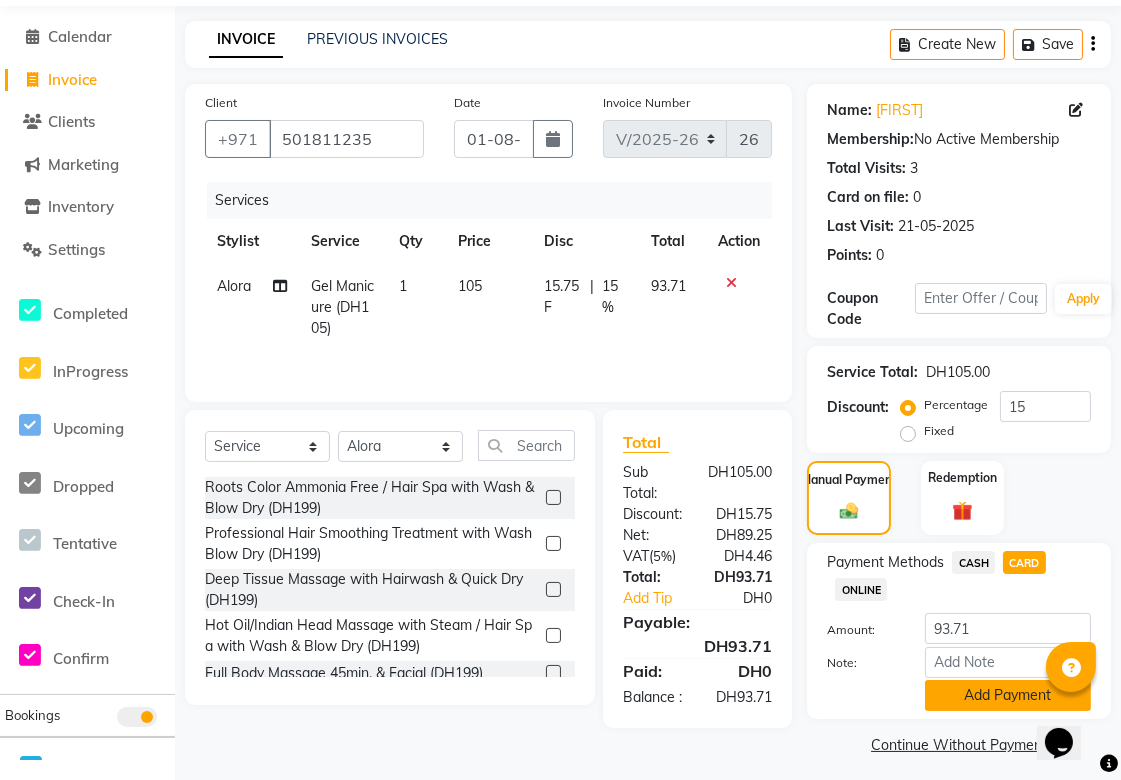 click on "Add Payment" 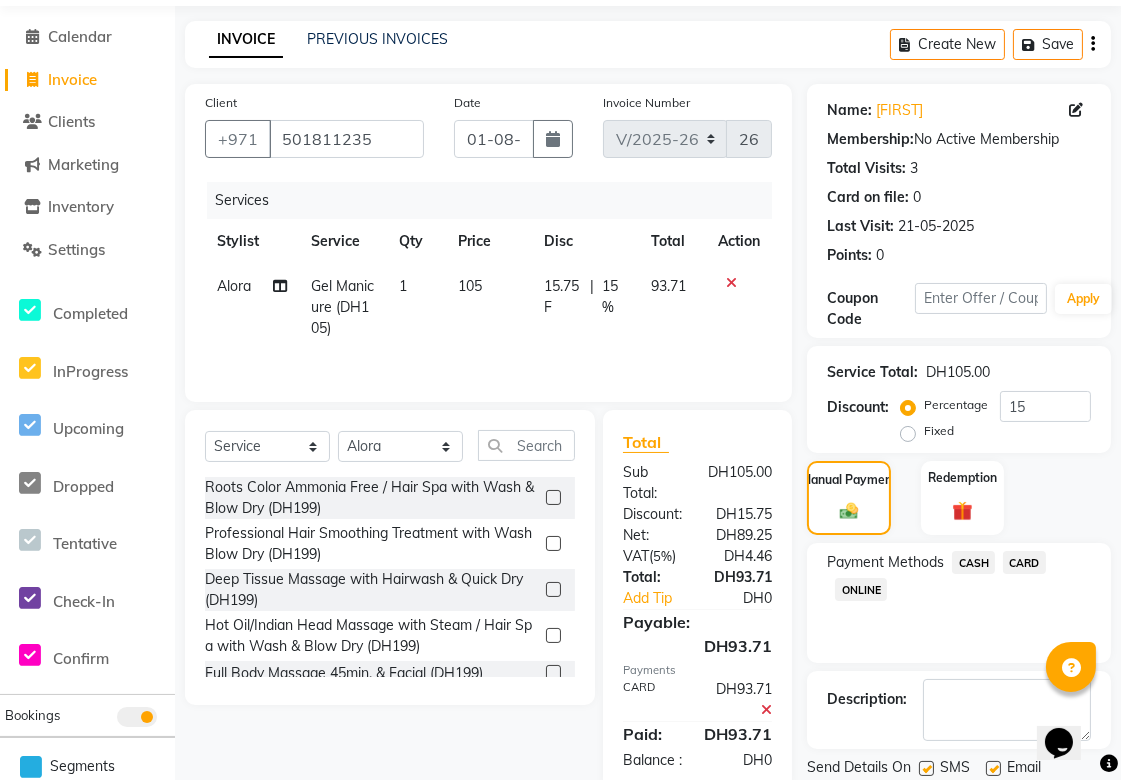 scroll, scrollTop: 133, scrollLeft: 0, axis: vertical 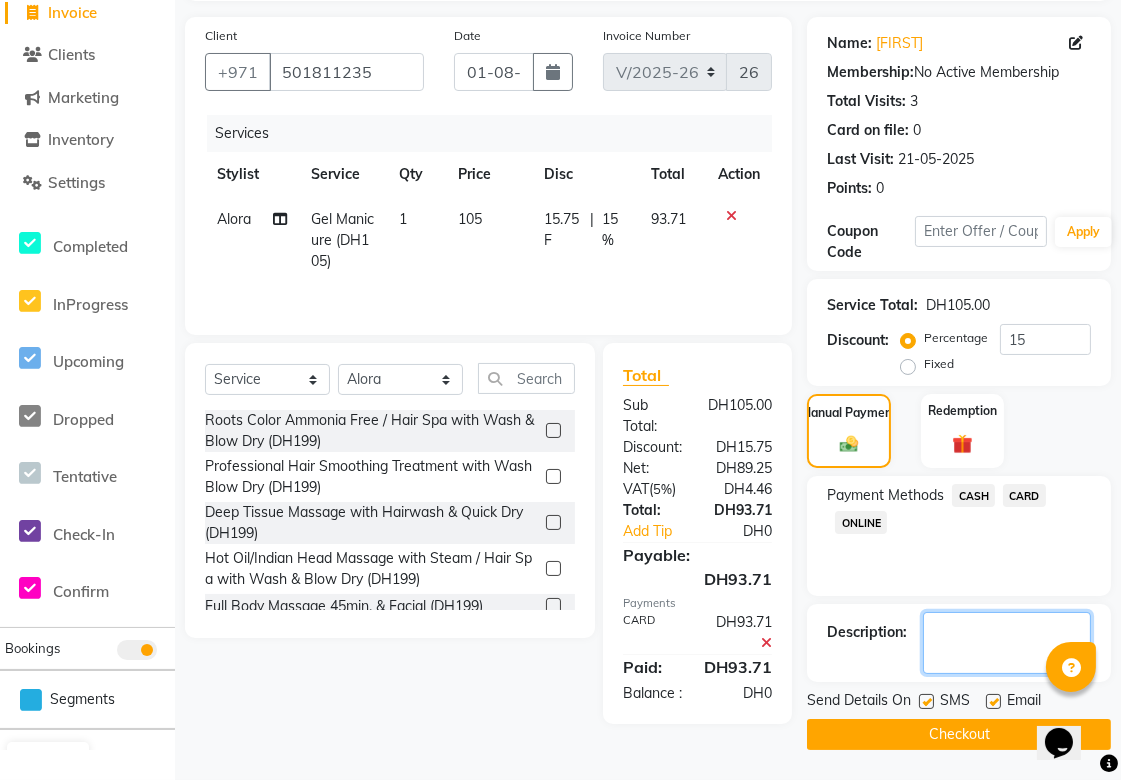 click 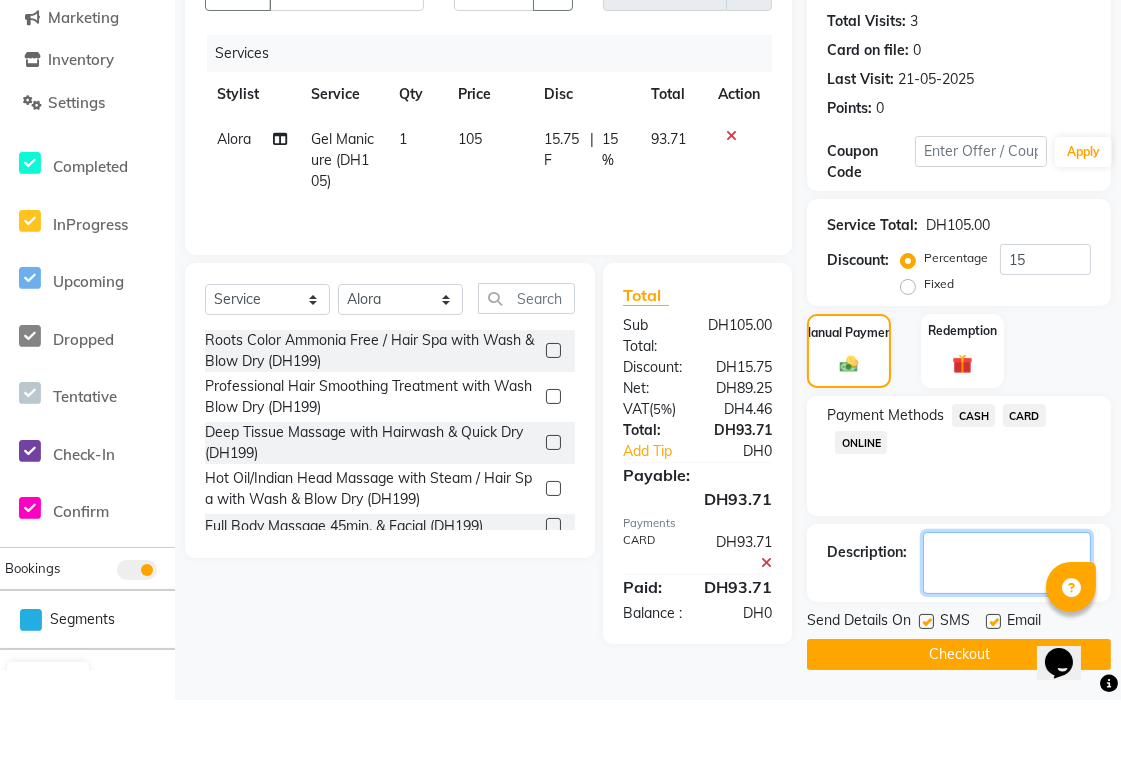 scroll, scrollTop: 133, scrollLeft: 0, axis: vertical 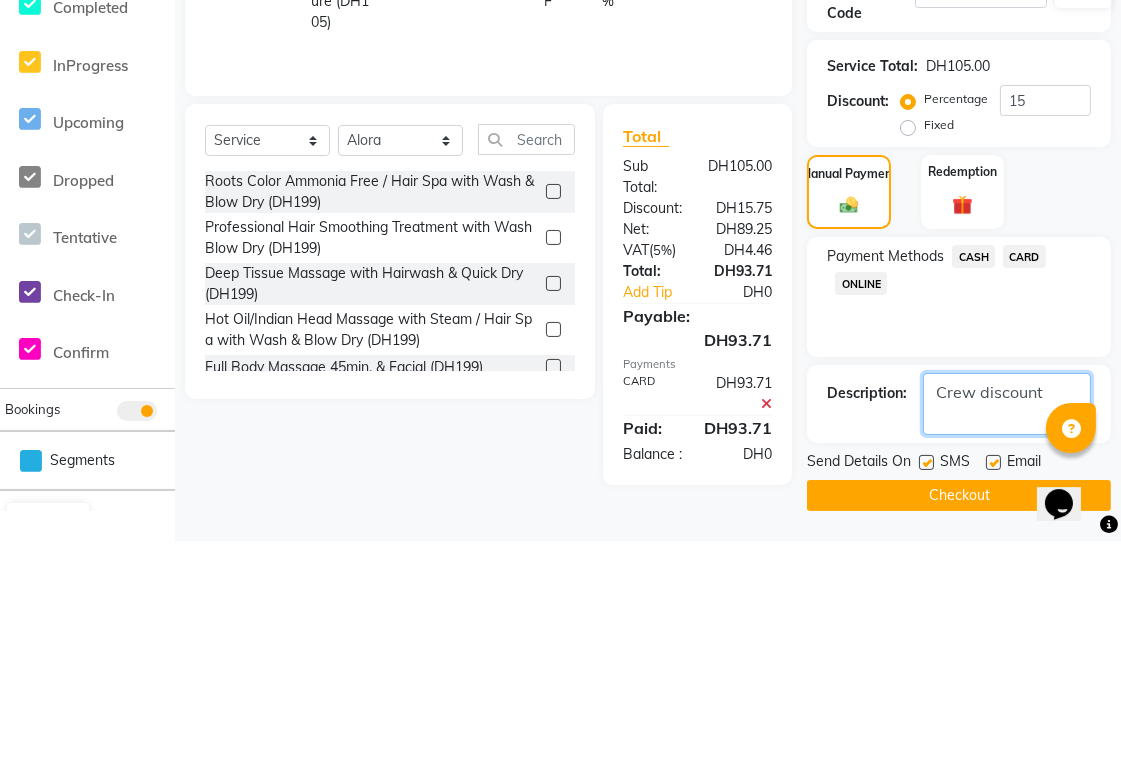 type on "Crew discount" 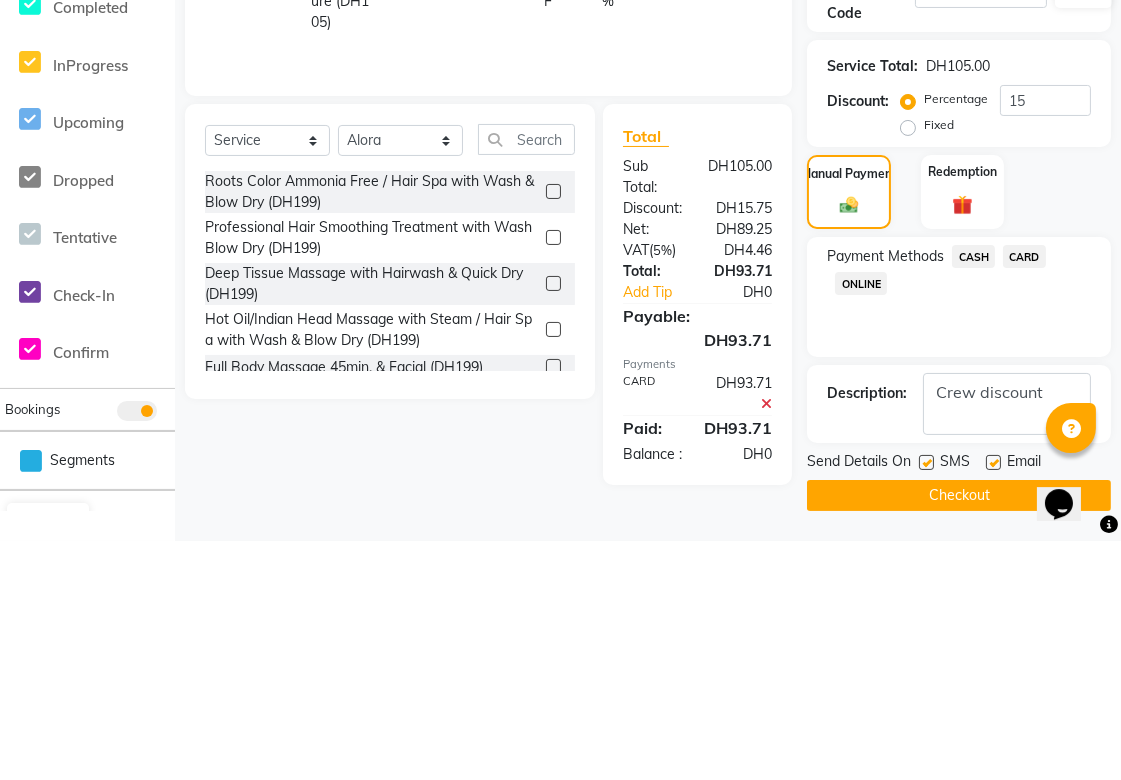 click on "Checkout" 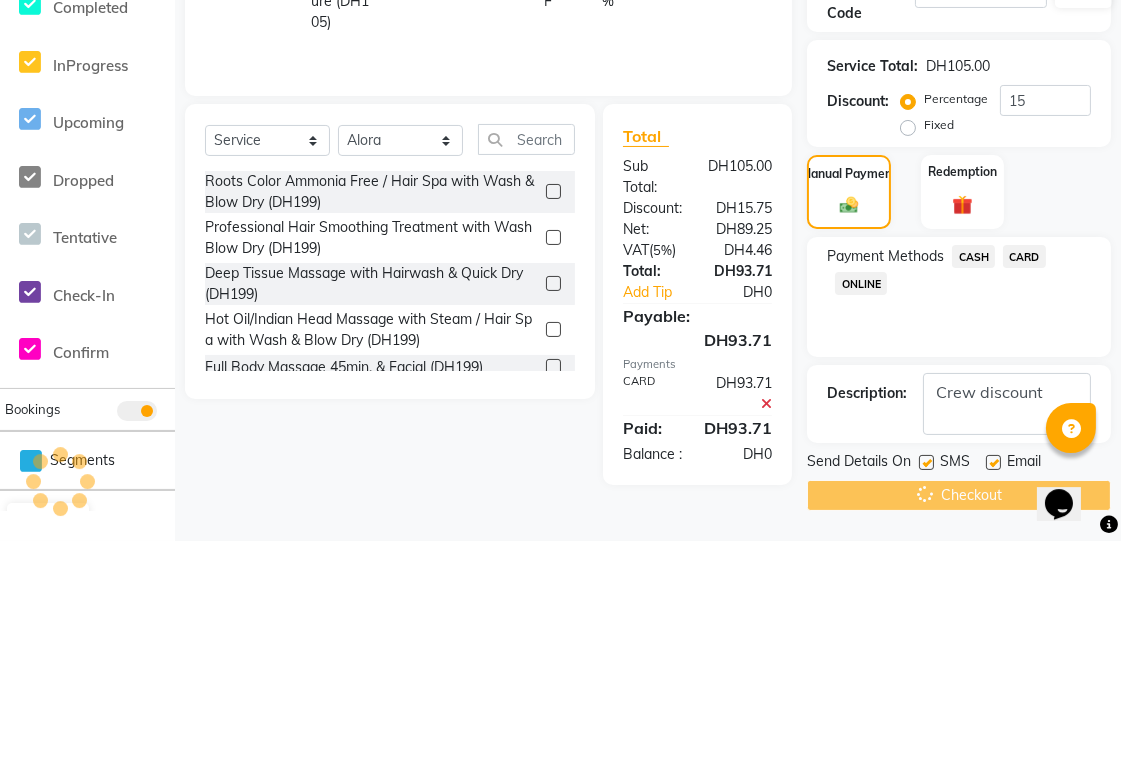 scroll, scrollTop: 133, scrollLeft: 0, axis: vertical 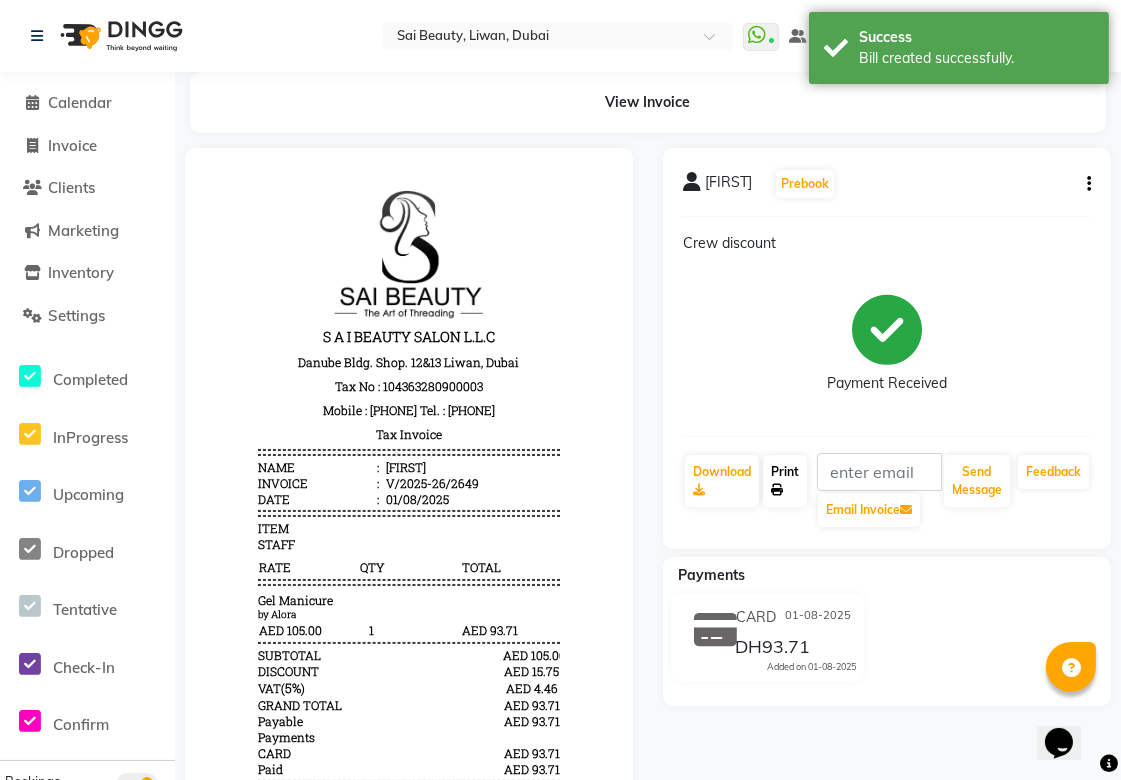 click 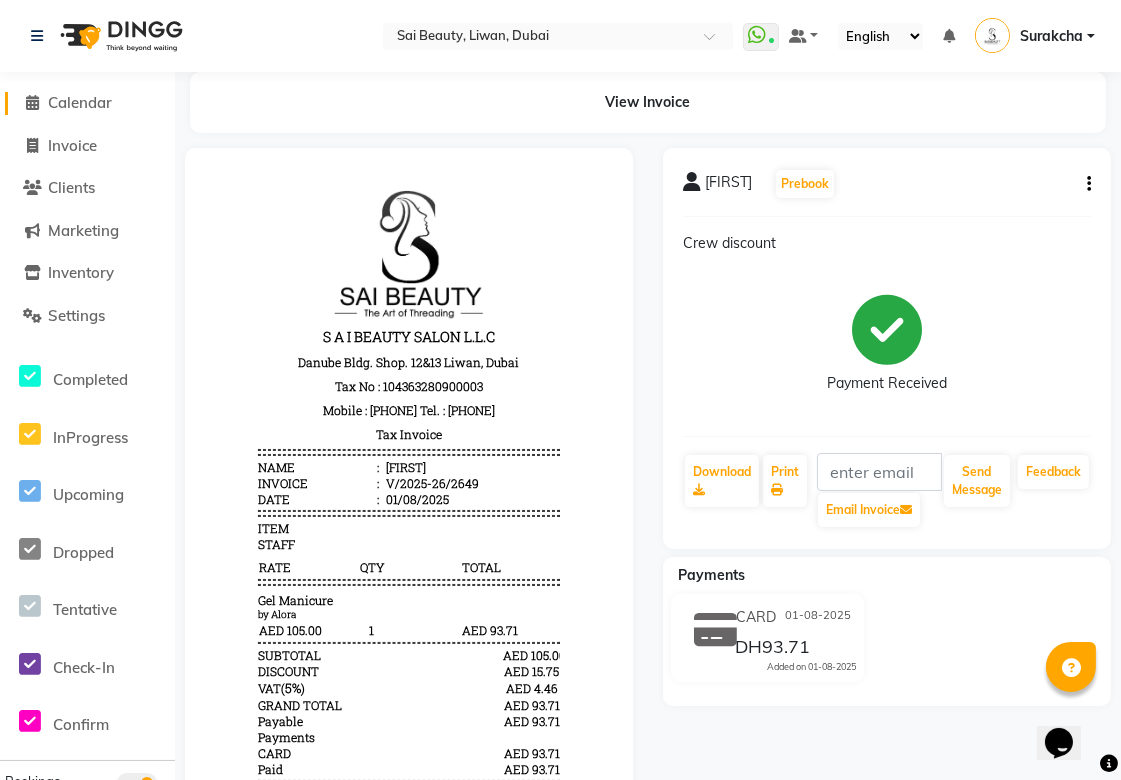 click on "Calendar" 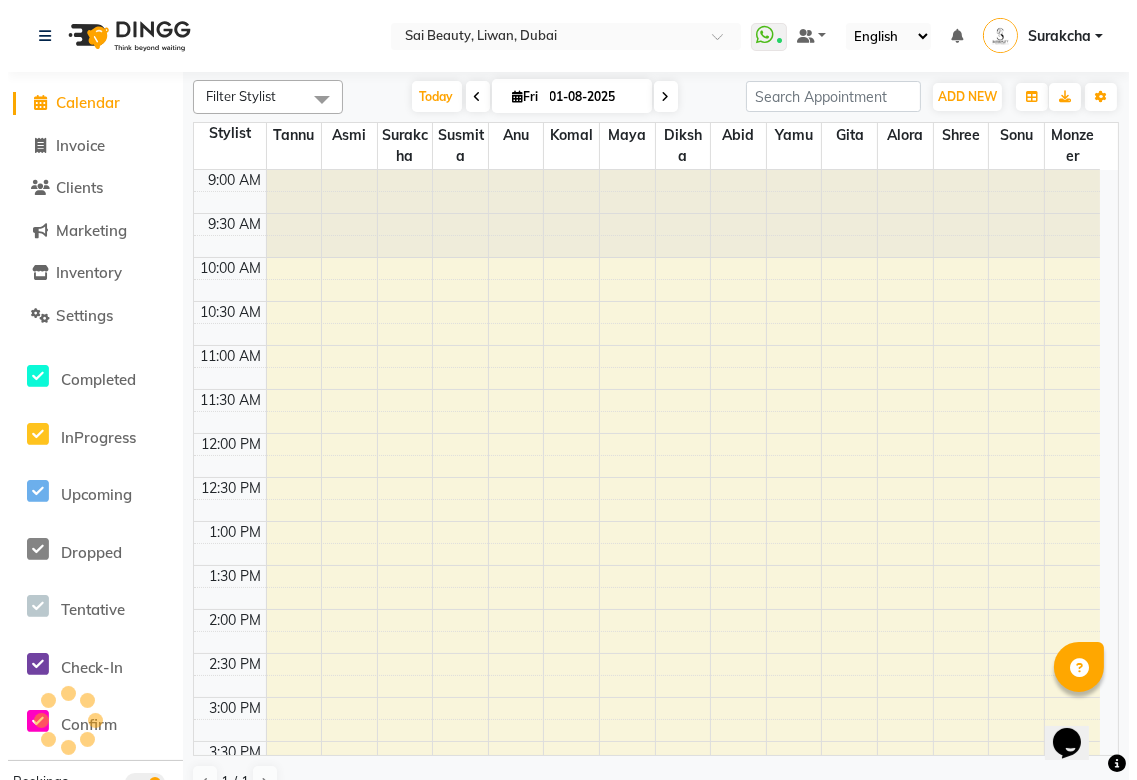 scroll, scrollTop: 0, scrollLeft: 0, axis: both 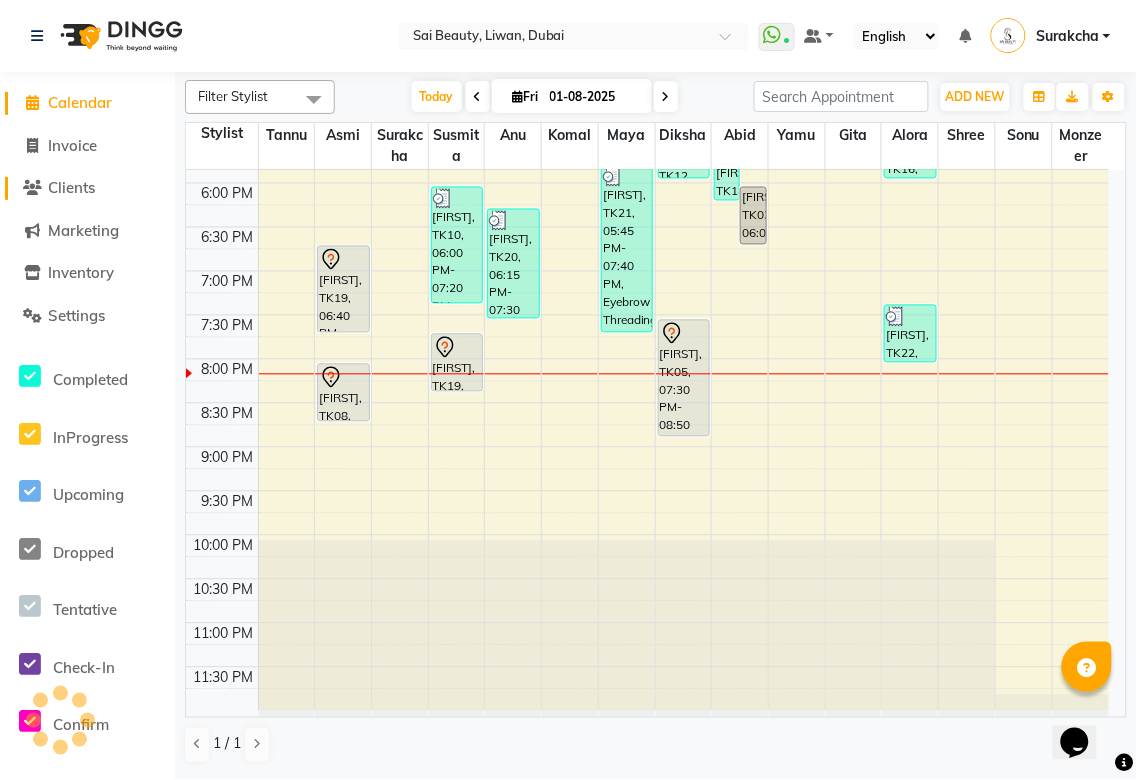 click on "Clients" 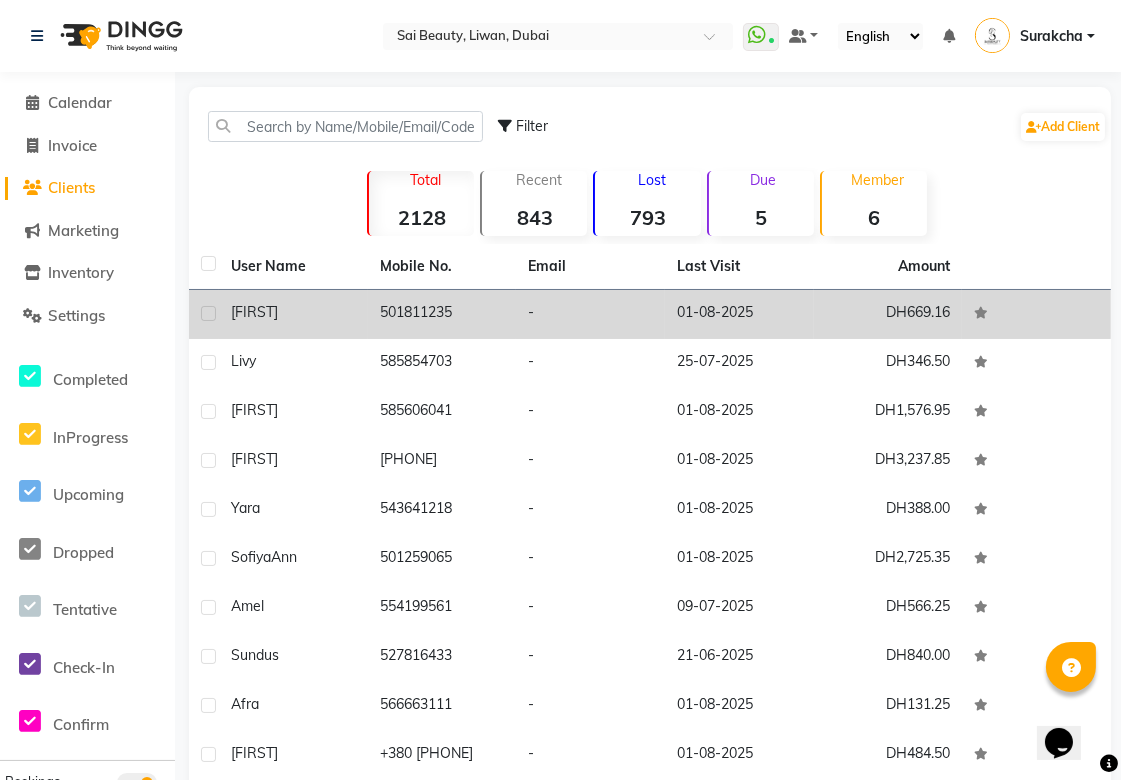 click on "501811235" 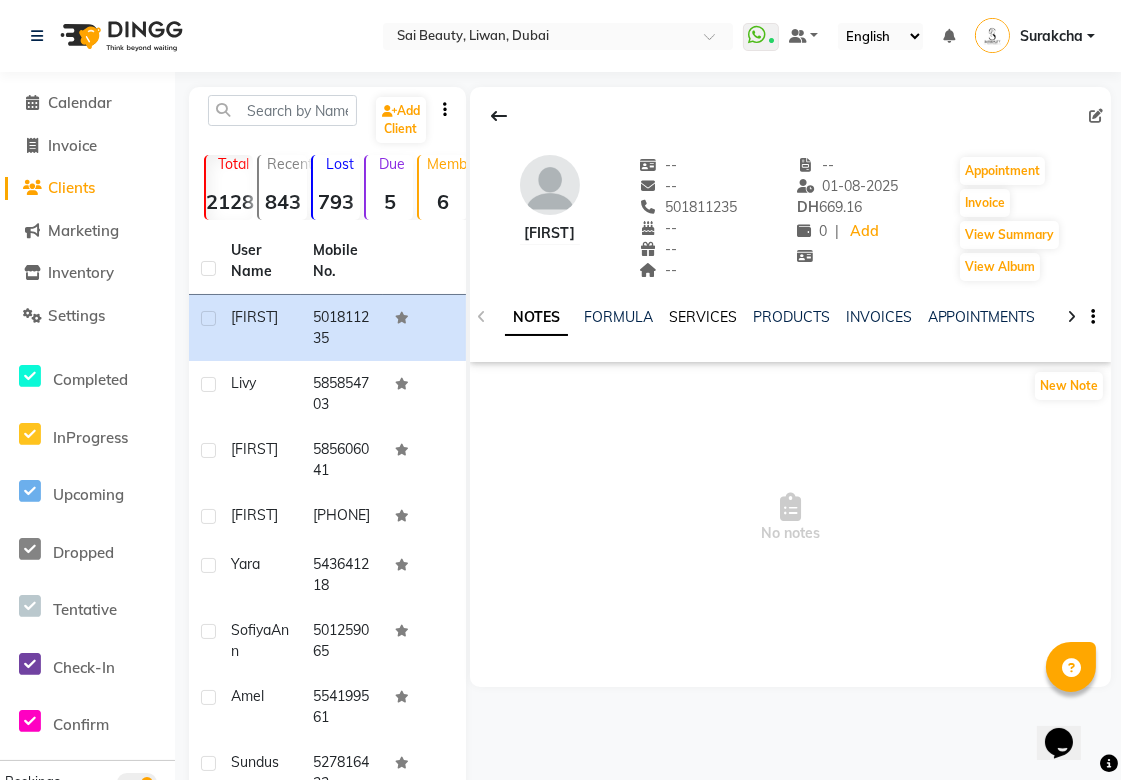 click on "SERVICES" 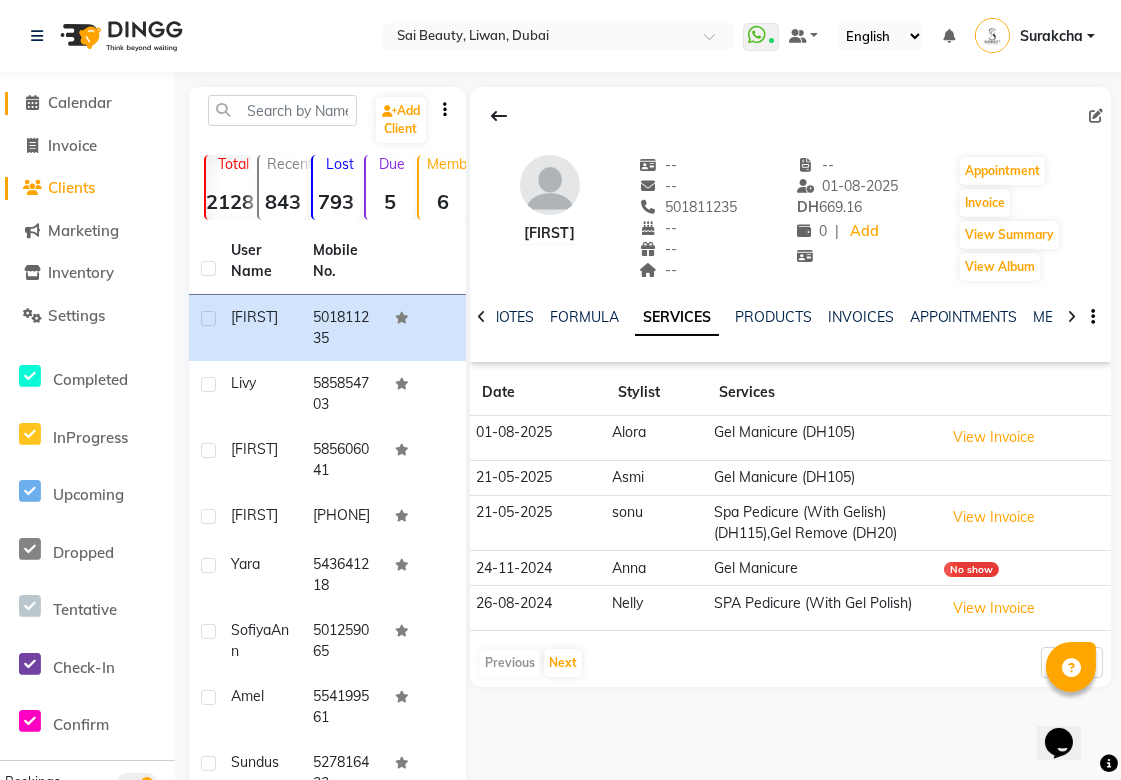 click on "Calendar" 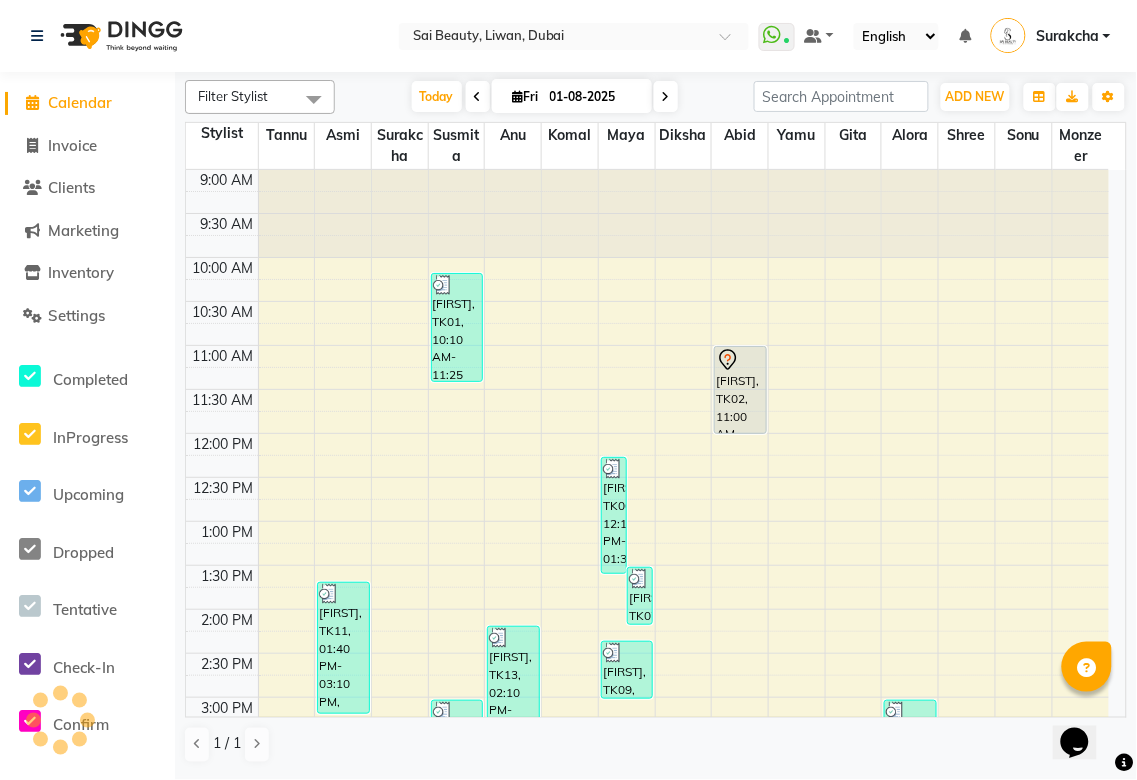 scroll, scrollTop: 741, scrollLeft: 0, axis: vertical 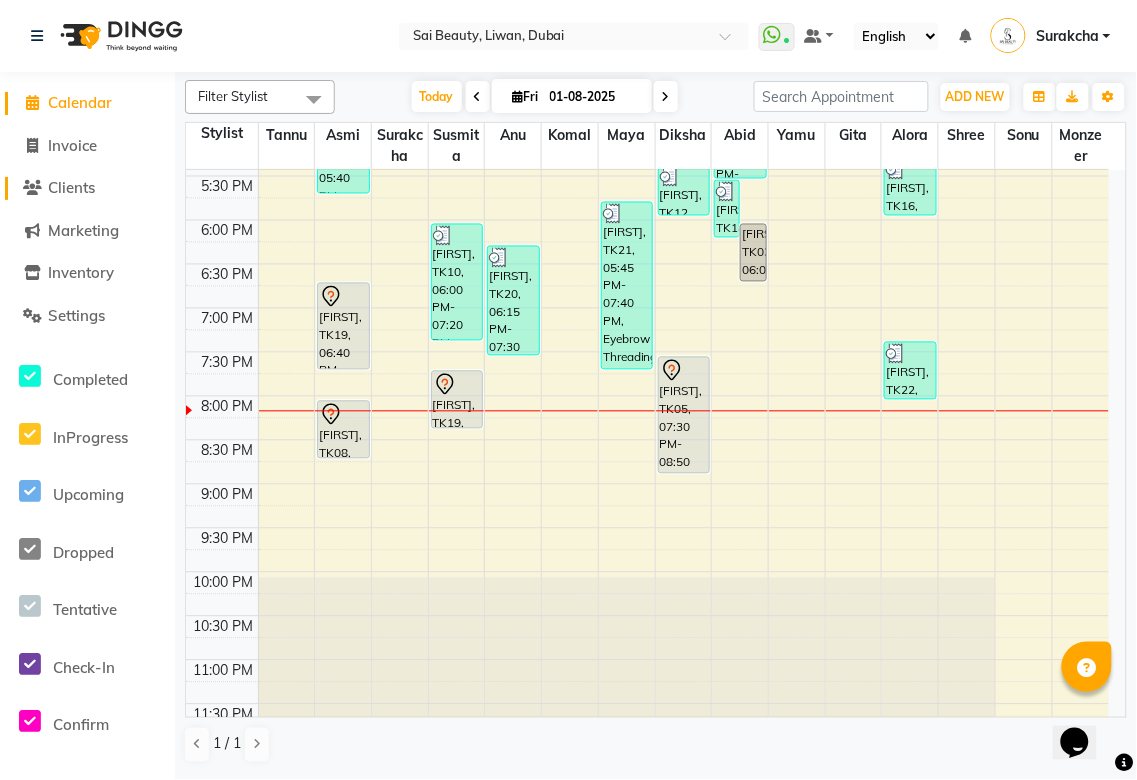 click on "Clients" 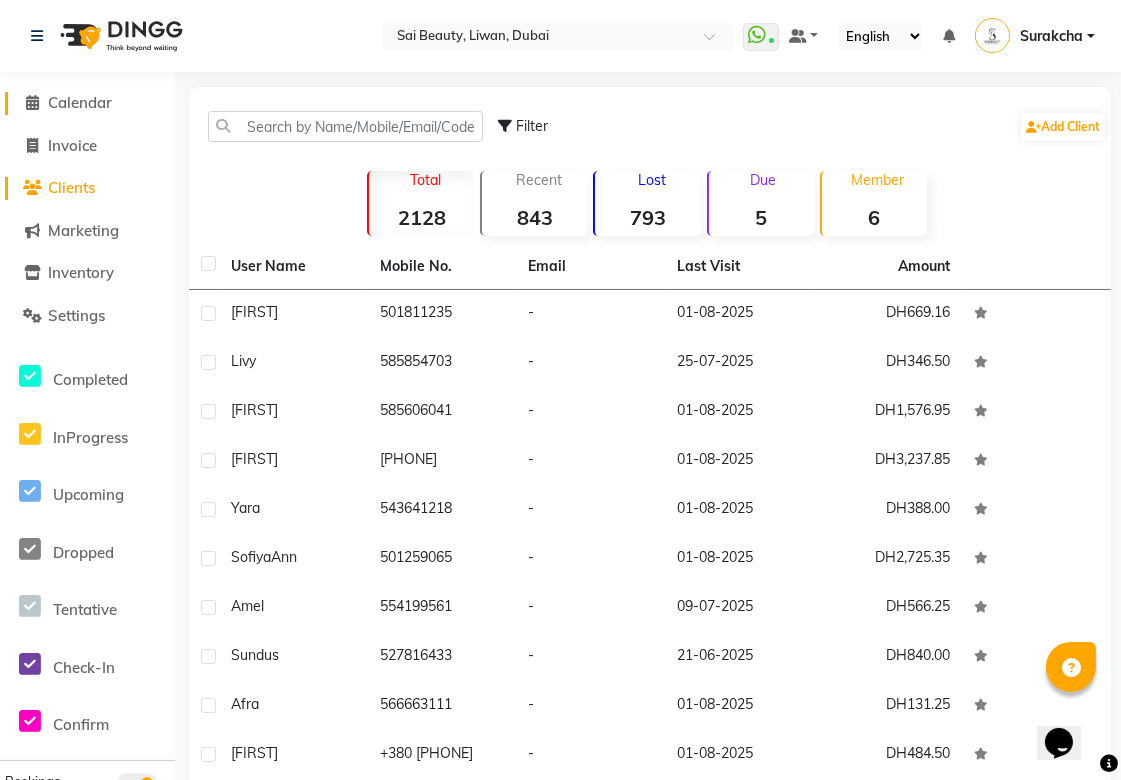 click on "Calendar" 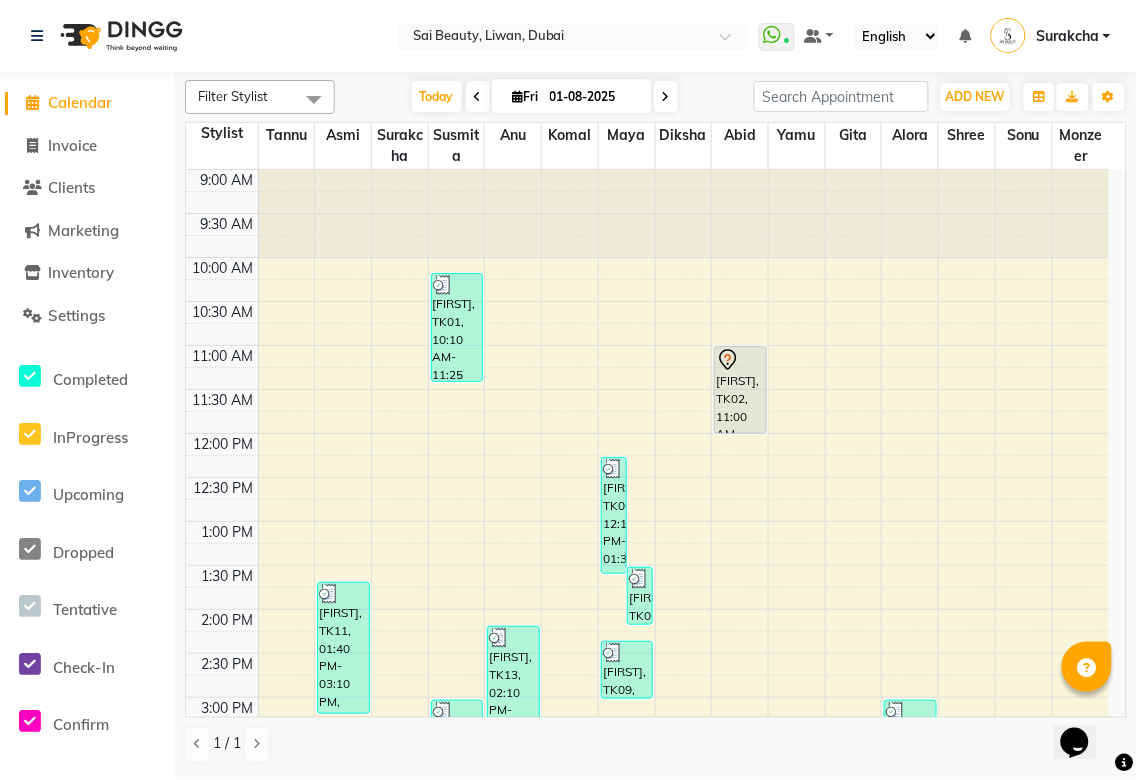 scroll, scrollTop: 0, scrollLeft: 0, axis: both 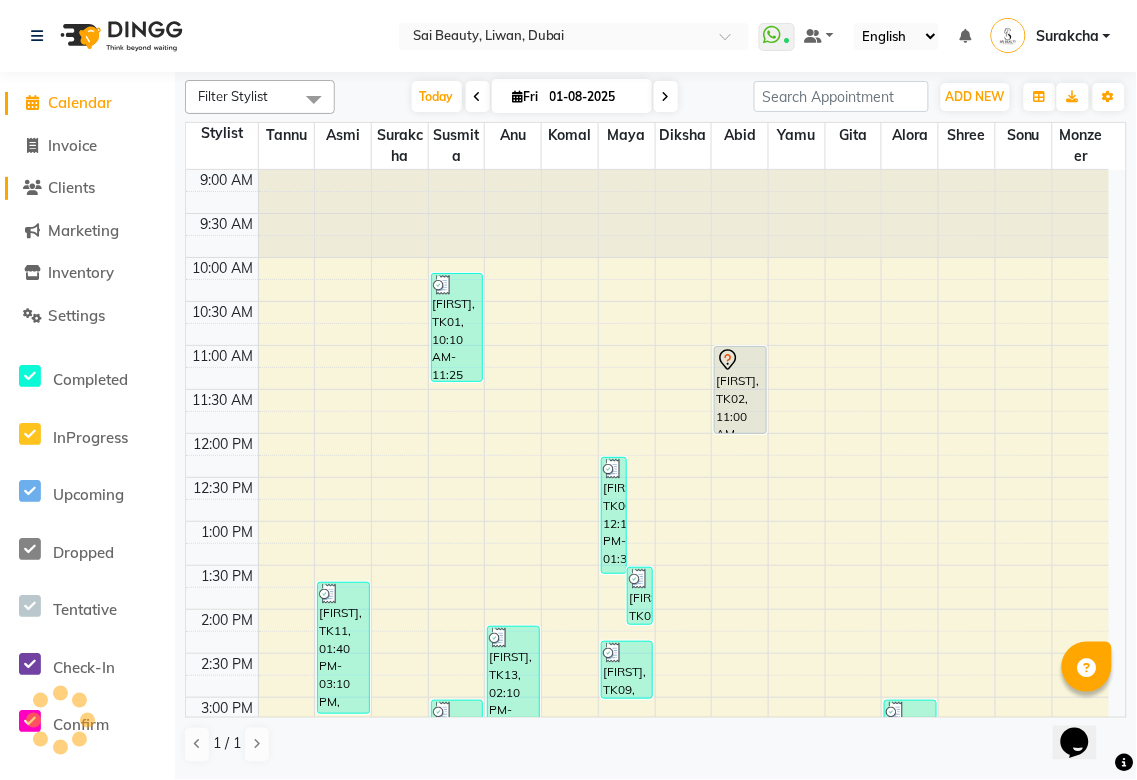 click on "Clients" 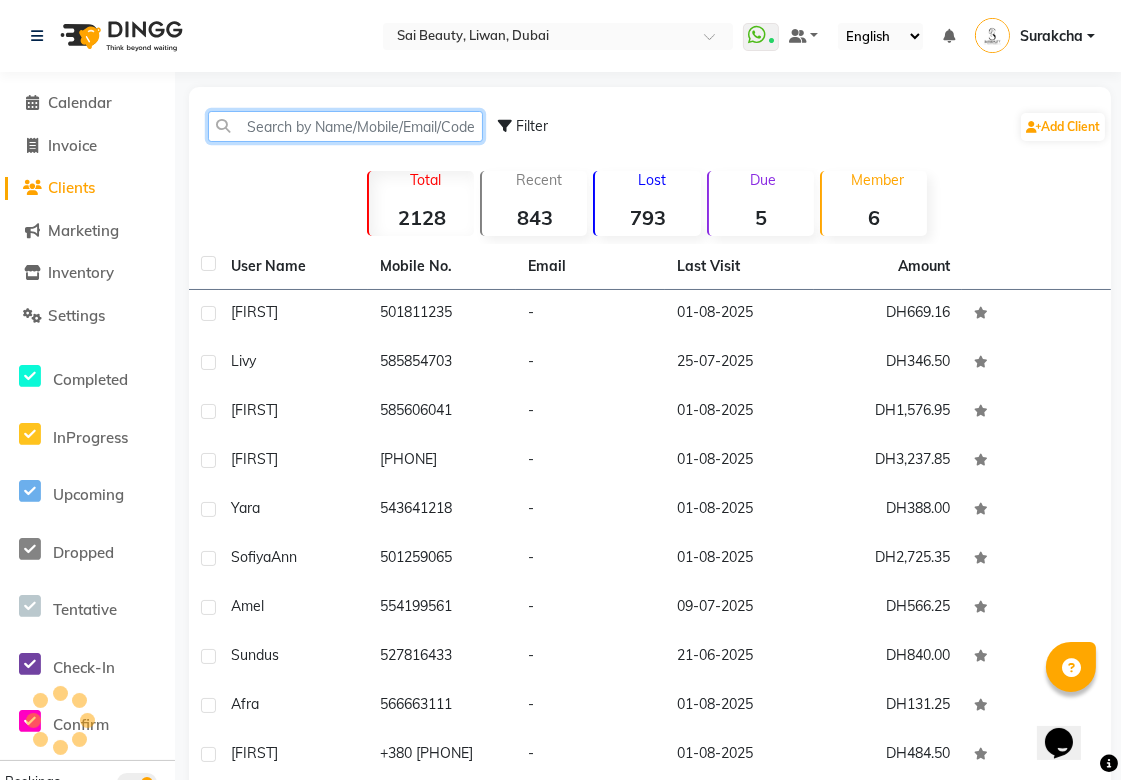 click 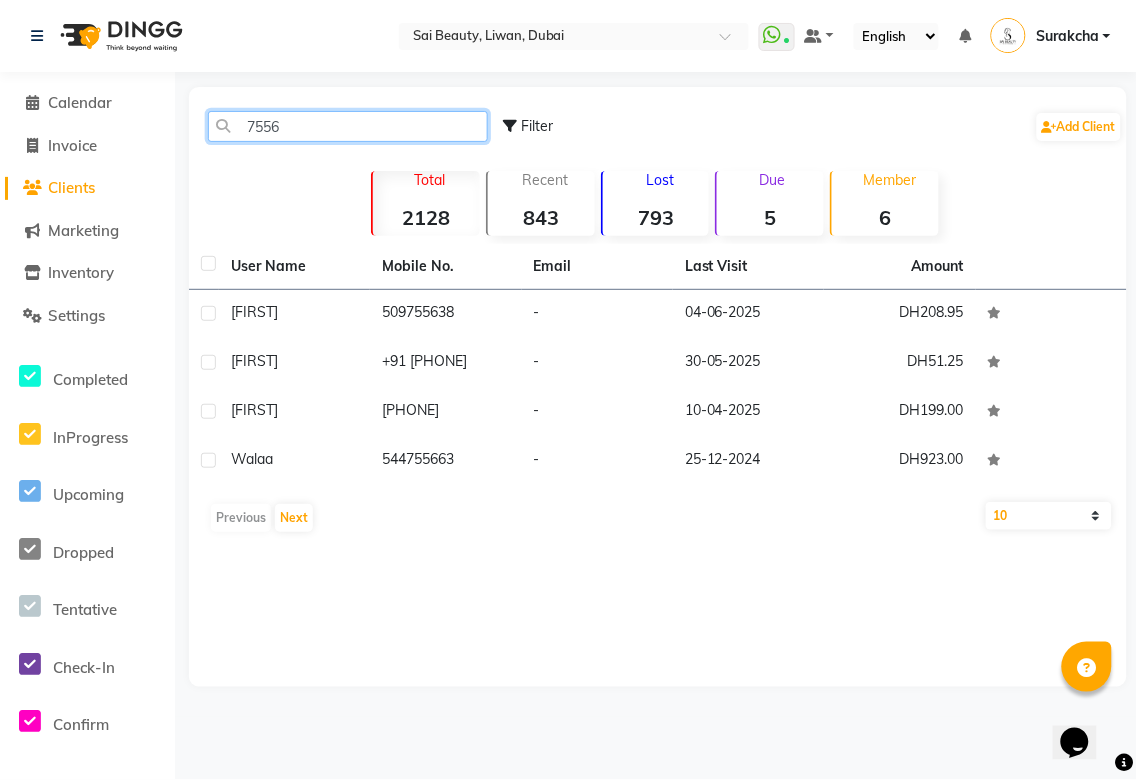 type on "7556" 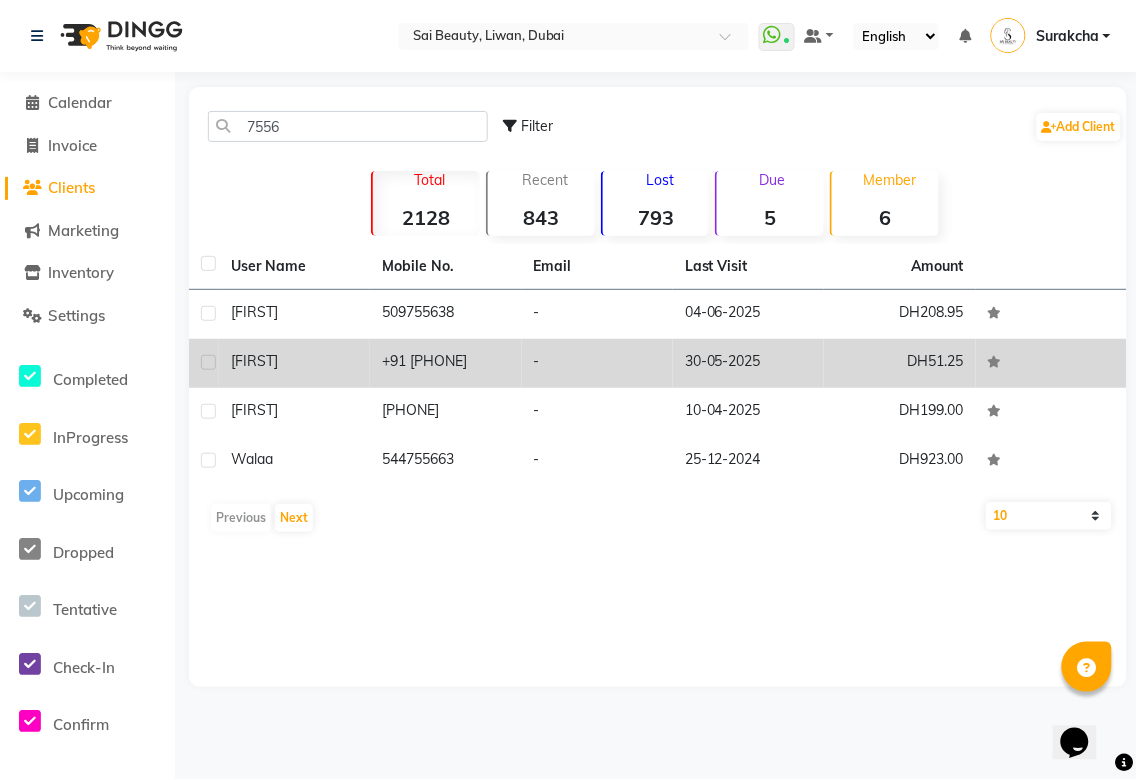 click on "+91  9048357556" 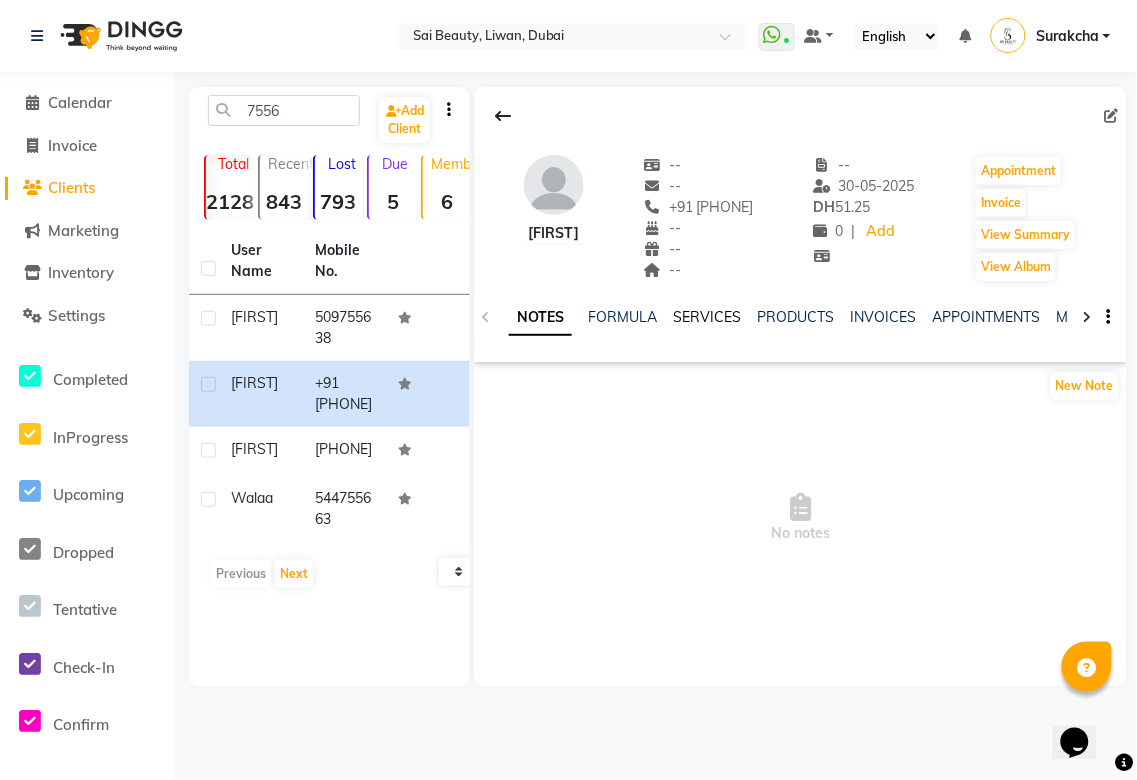 click on "SERVICES" 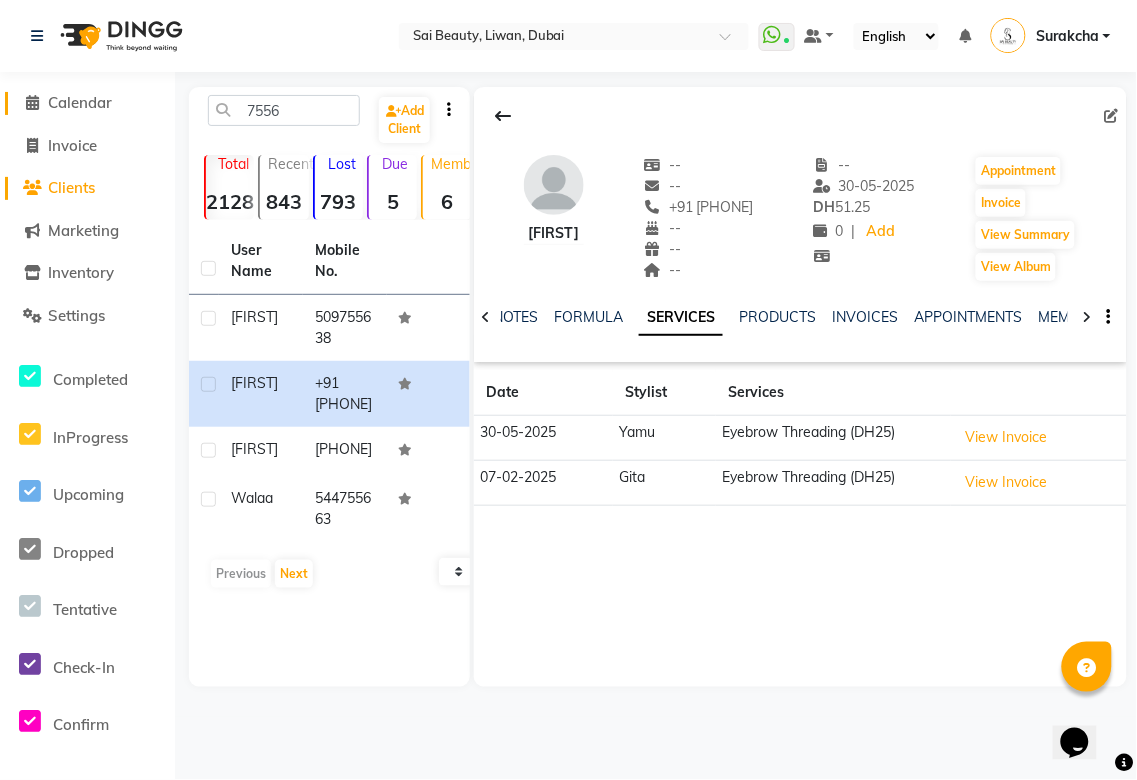 click on "Calendar" 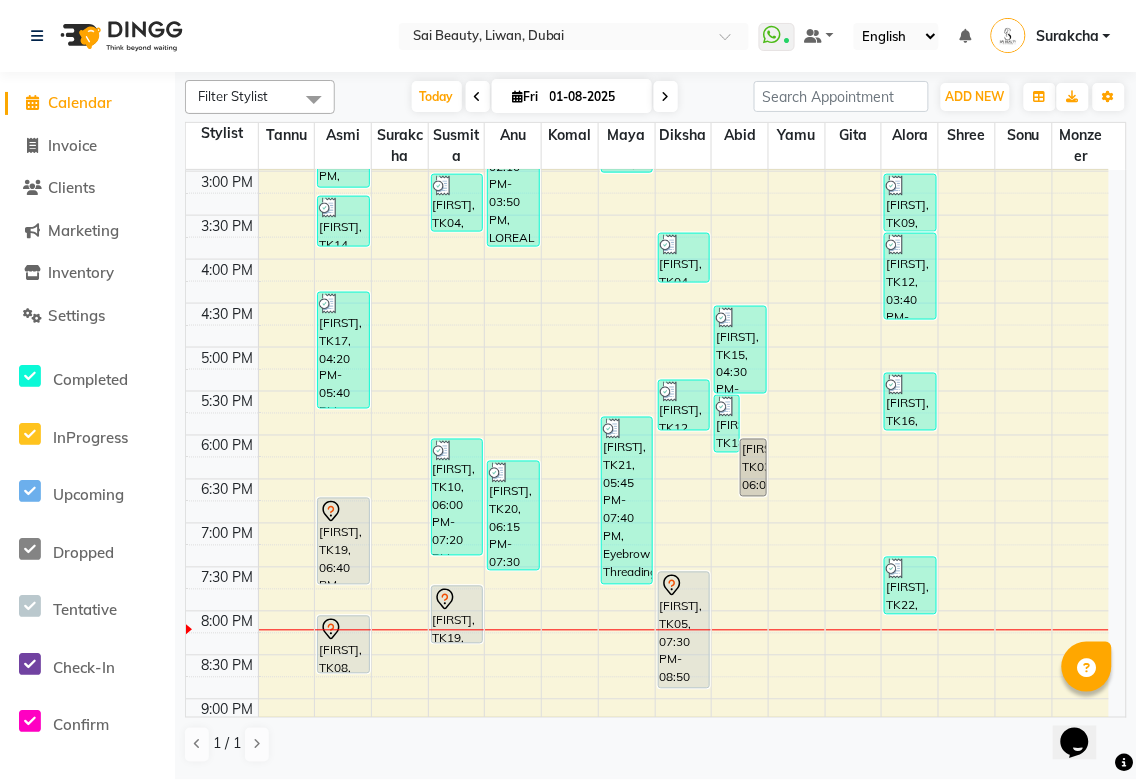 scroll, scrollTop: 537, scrollLeft: 0, axis: vertical 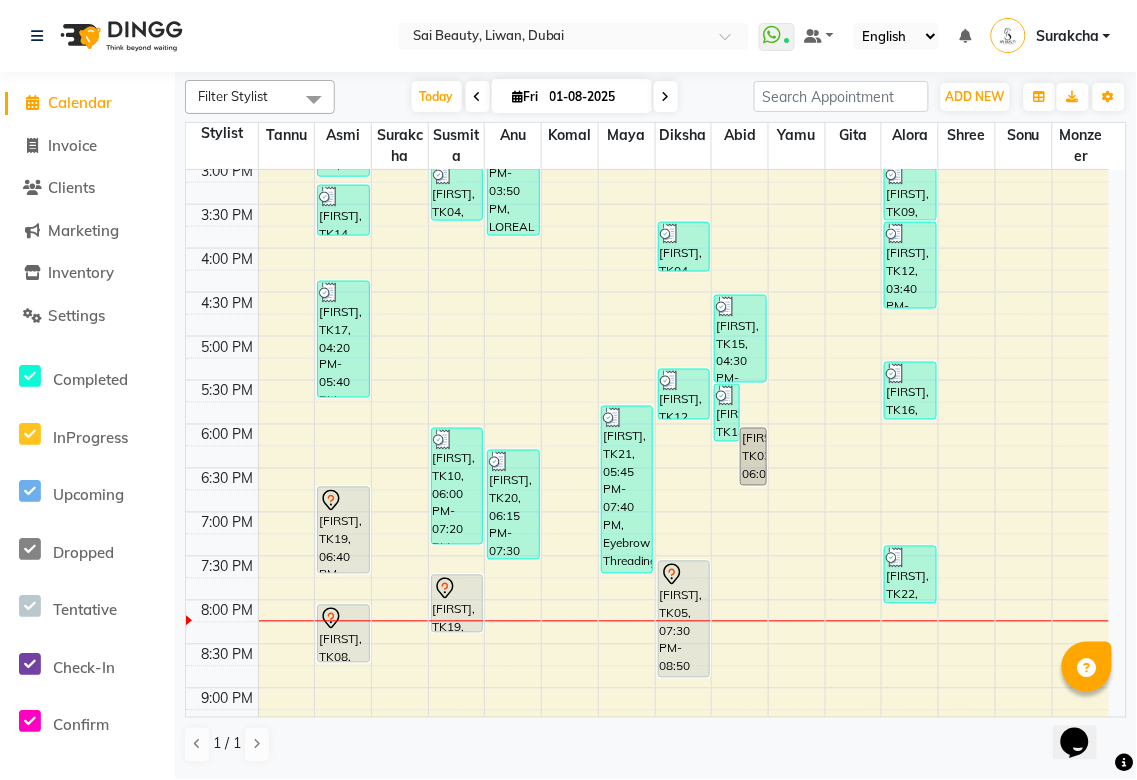 click on "Fathima, TK08, 08:00 PM-08:40 PM, Any Volume" at bounding box center (343, 634) 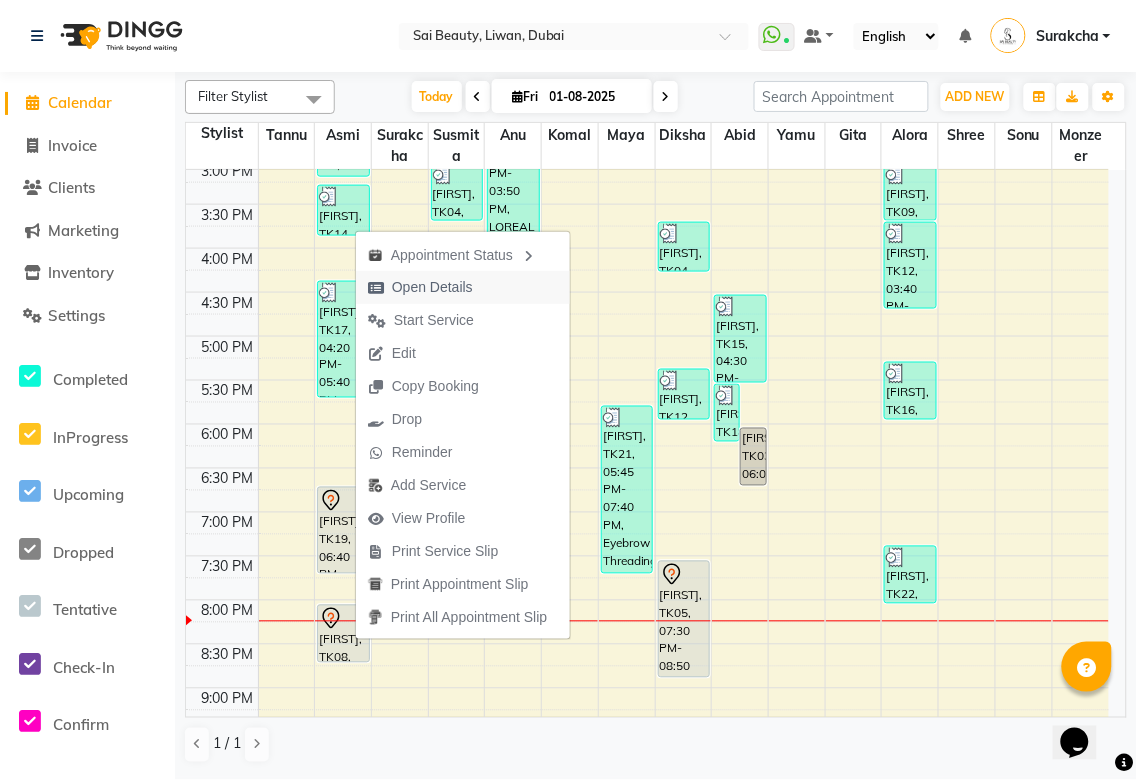 click on "Open Details" at bounding box center (432, 287) 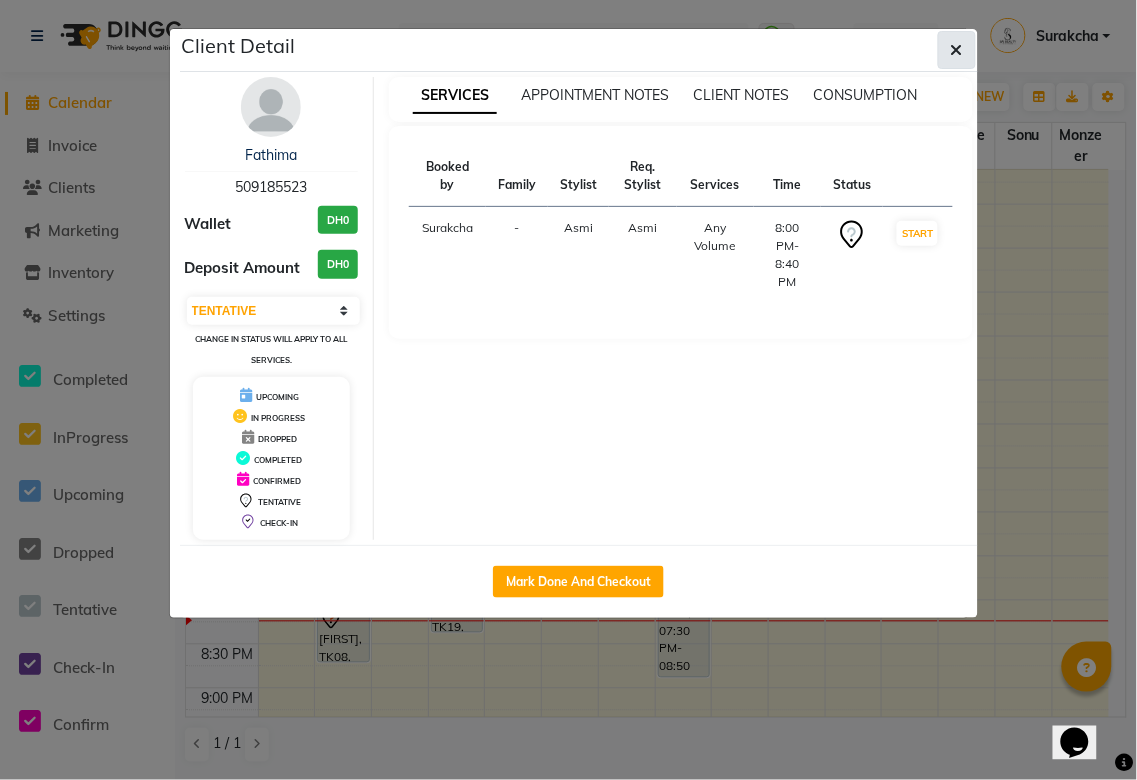 click 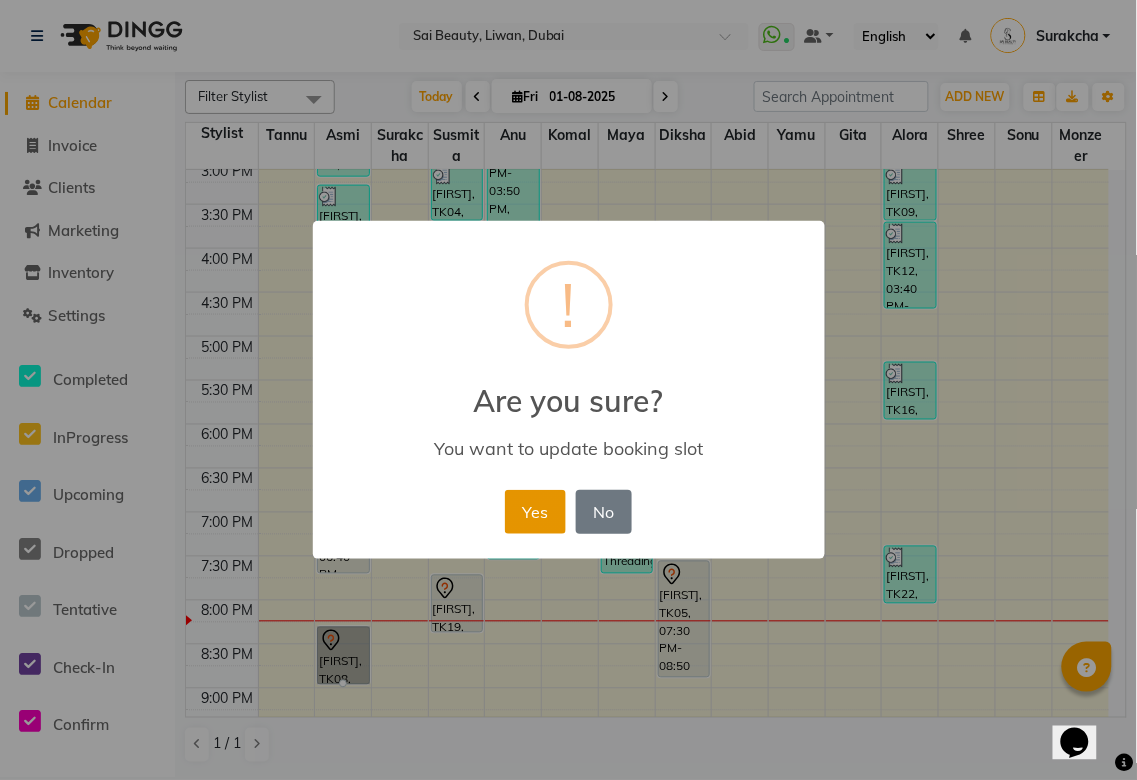 click on "Yes" at bounding box center [535, 512] 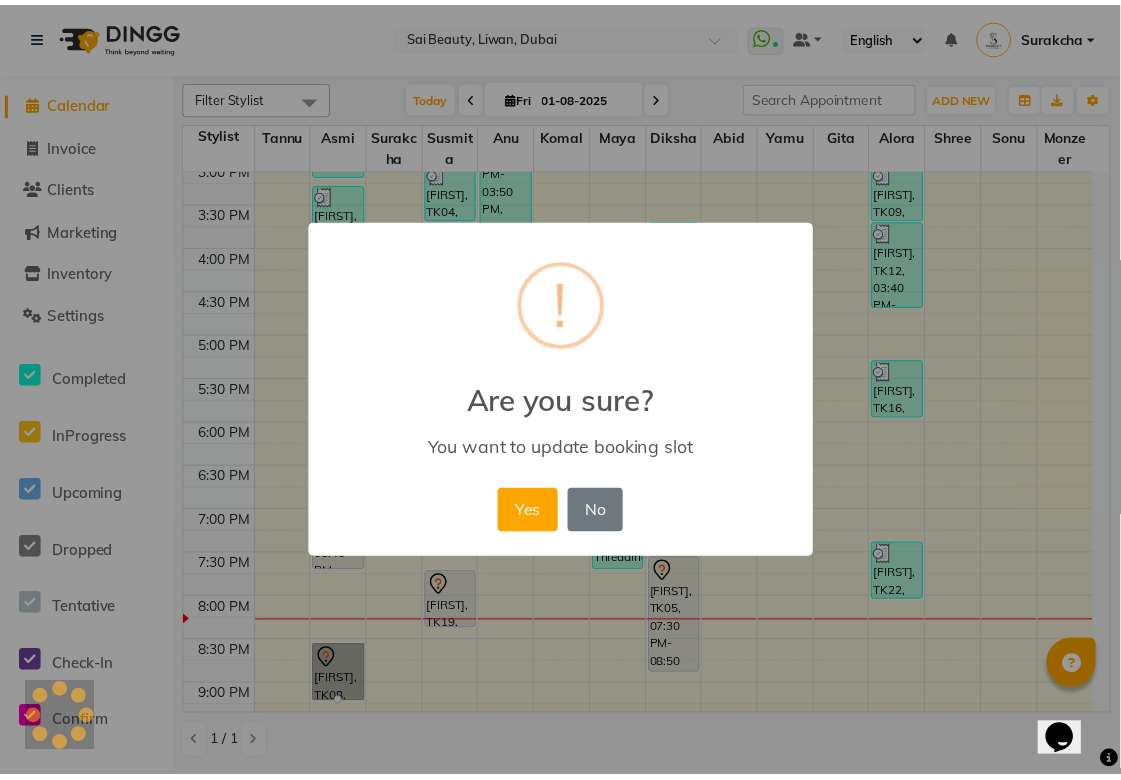 scroll, scrollTop: 540, scrollLeft: 0, axis: vertical 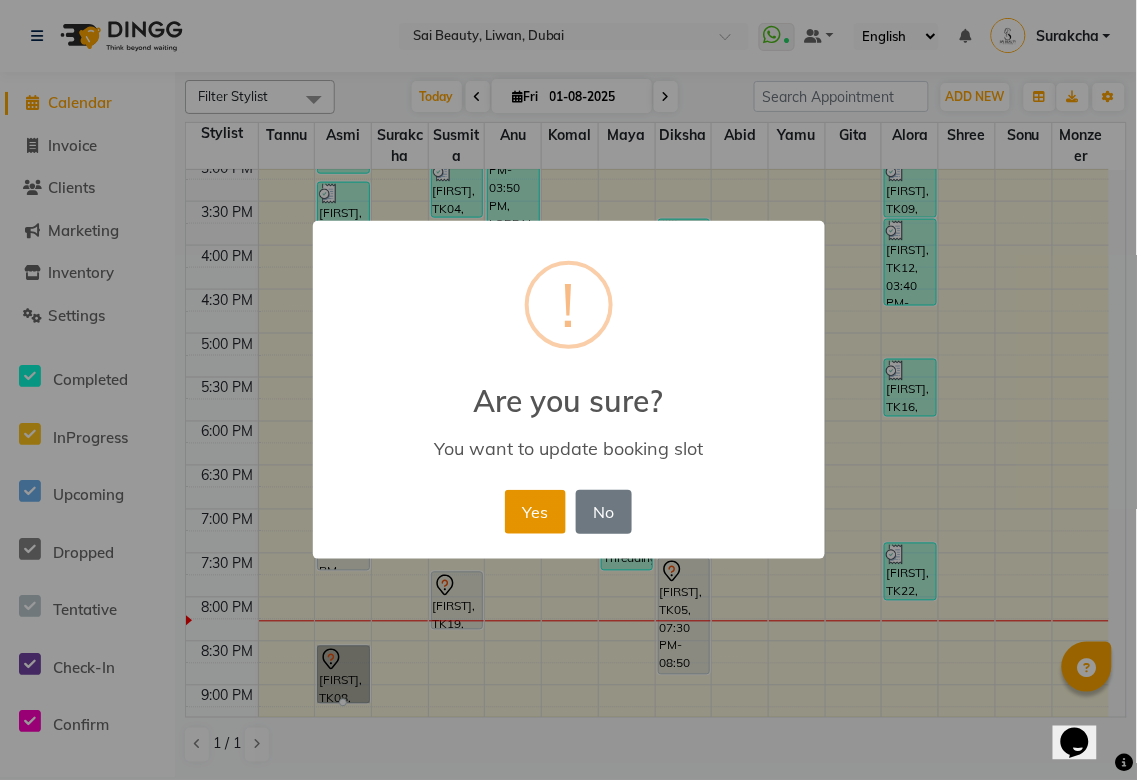click on "Yes" at bounding box center [535, 512] 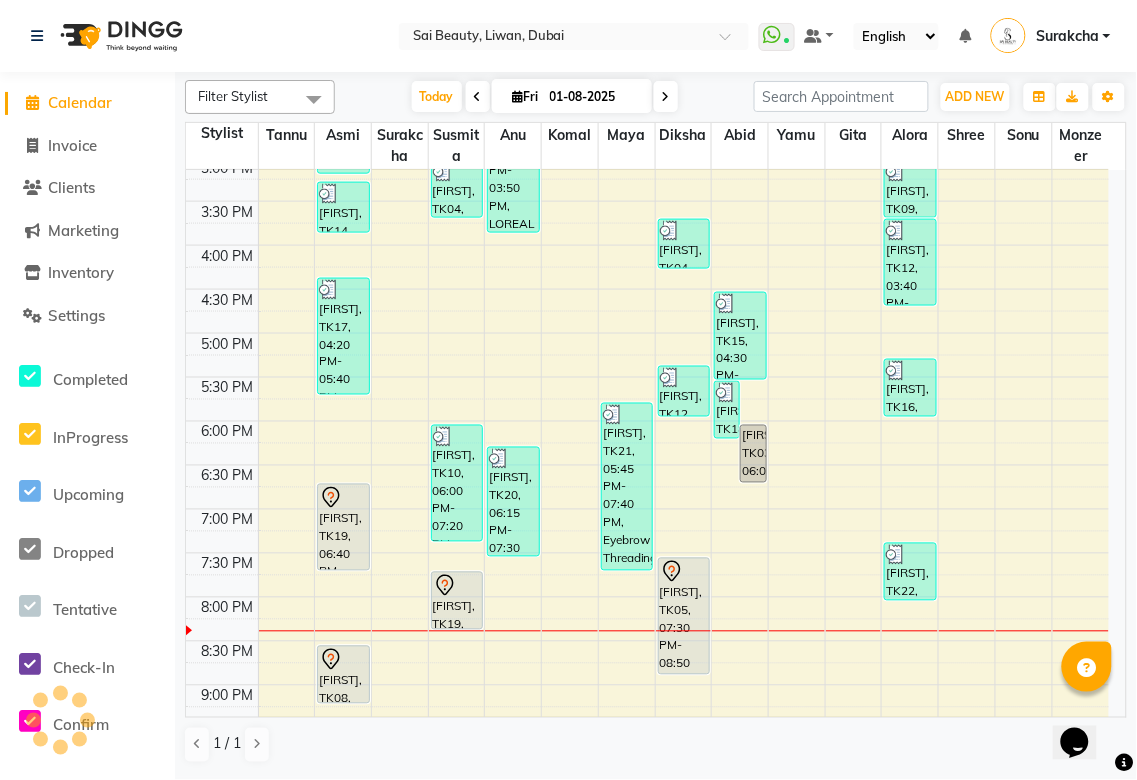 click on "Sundus, TK19, 06:40 PM-07:40 PM, Deep Cleaning Facial with Neck & Shoulder / Head Massage & Collagen Mask" at bounding box center (343, 527) 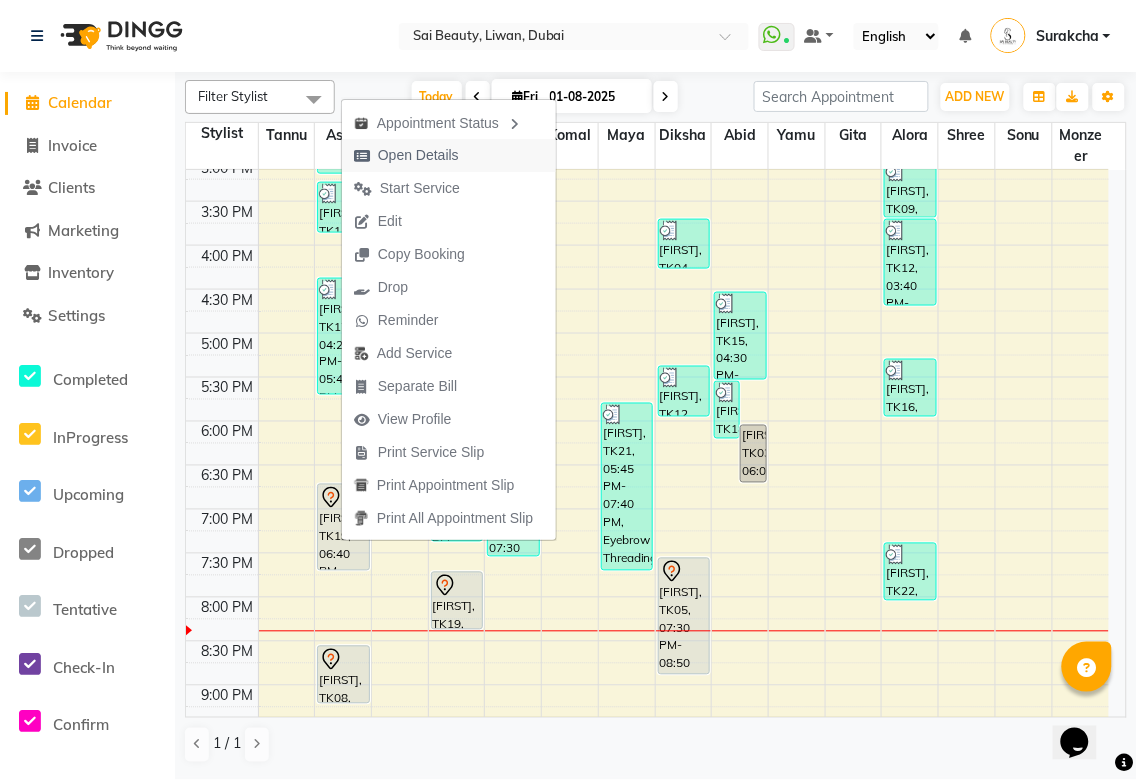 click on "Open Details" at bounding box center [418, 155] 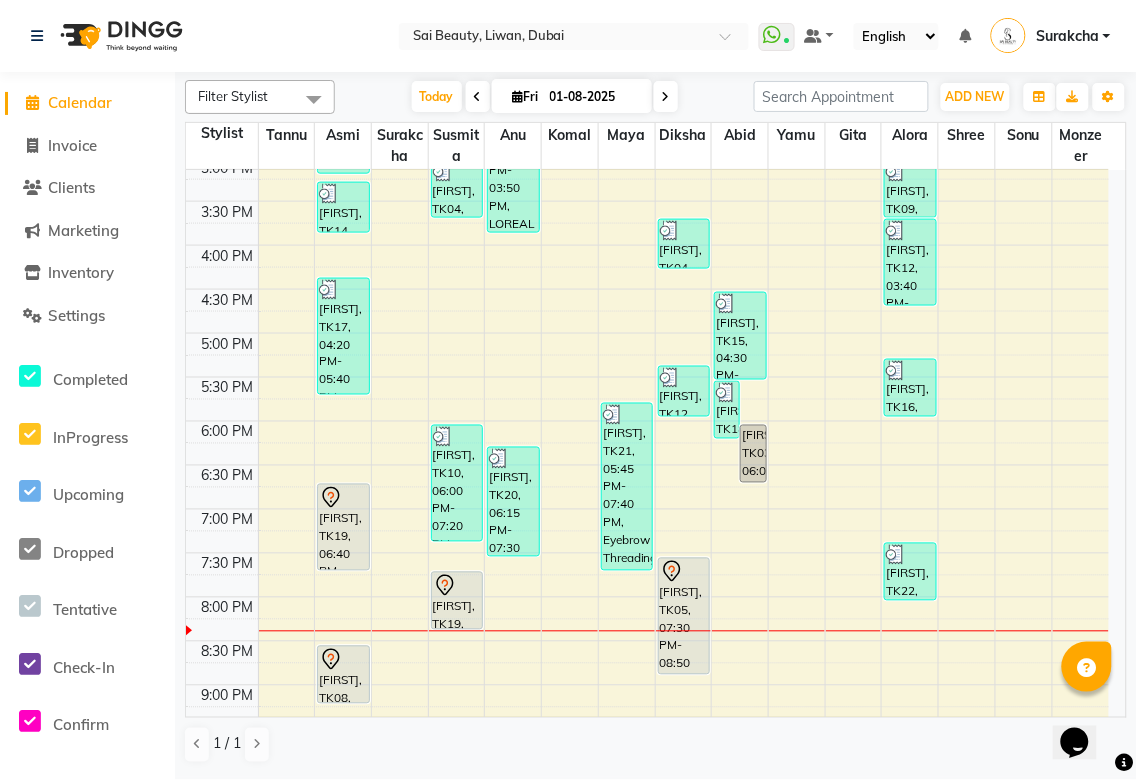 click on "Sundus, TK19, 06:40 PM-07:40 PM, Deep Cleaning Facial with Neck & Shoulder / Head Massage & Collagen Mask" at bounding box center (343, 527) 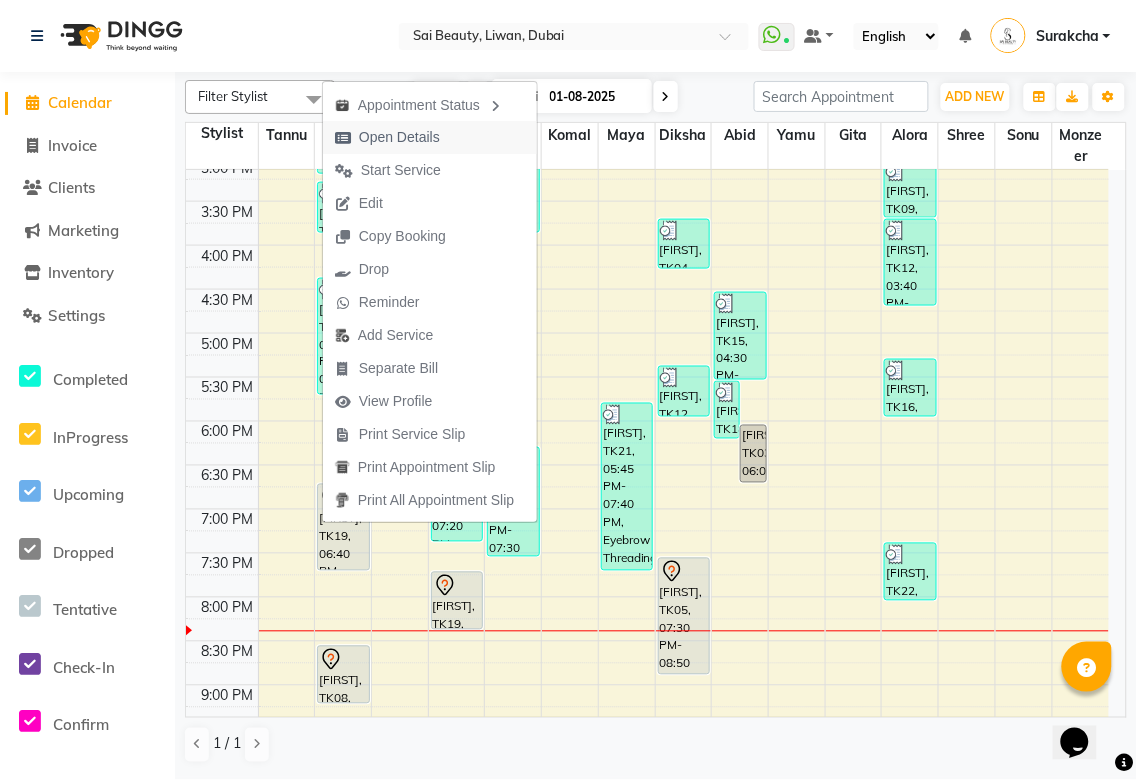 click on "Open Details" at bounding box center (399, 137) 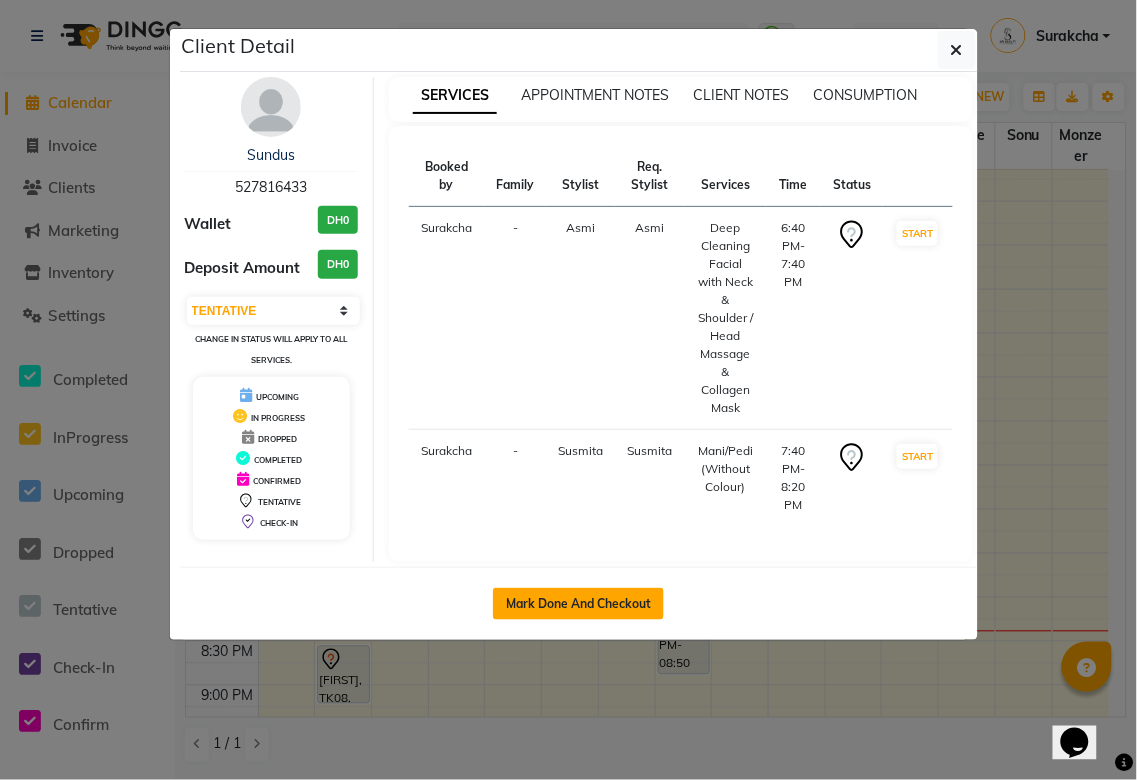 click on "Mark Done And Checkout" 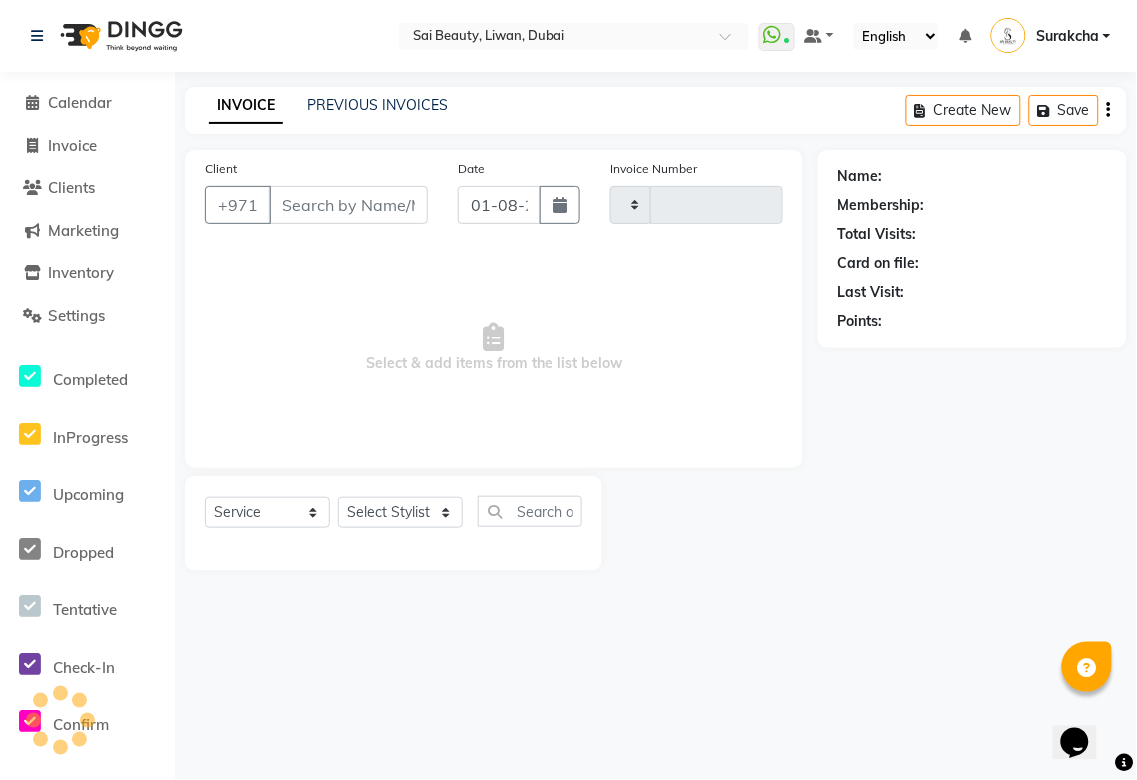 type on "2650" 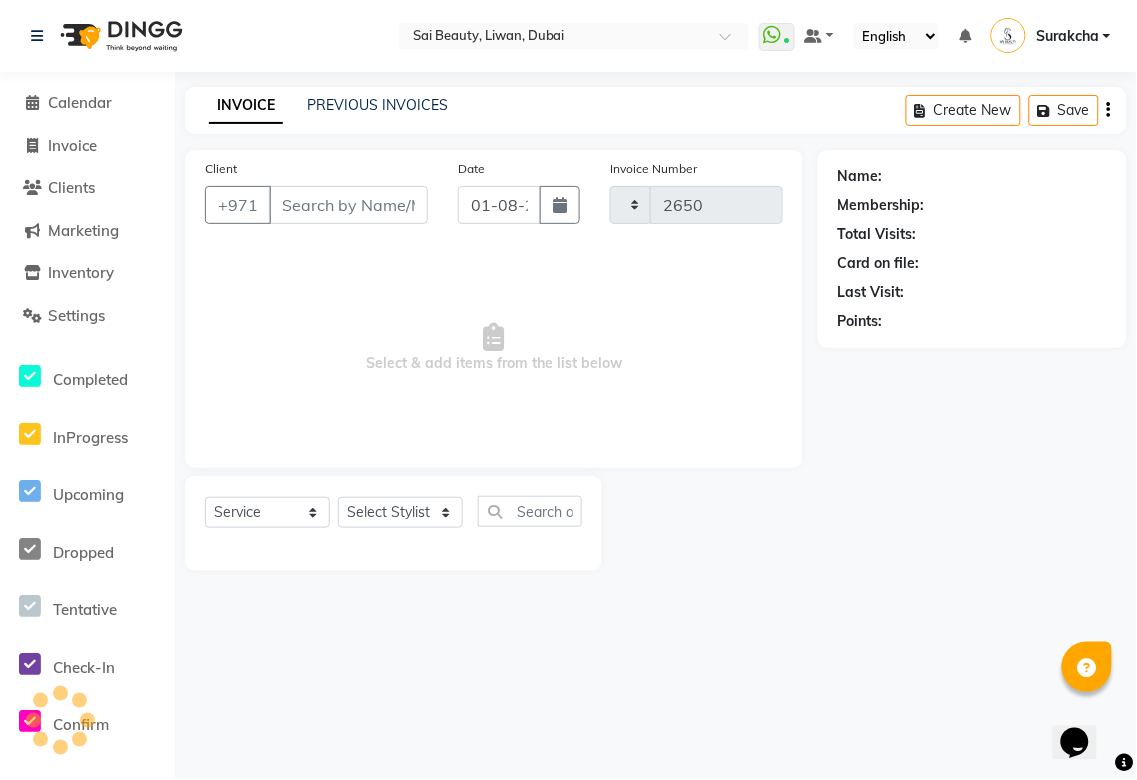 select on "5352" 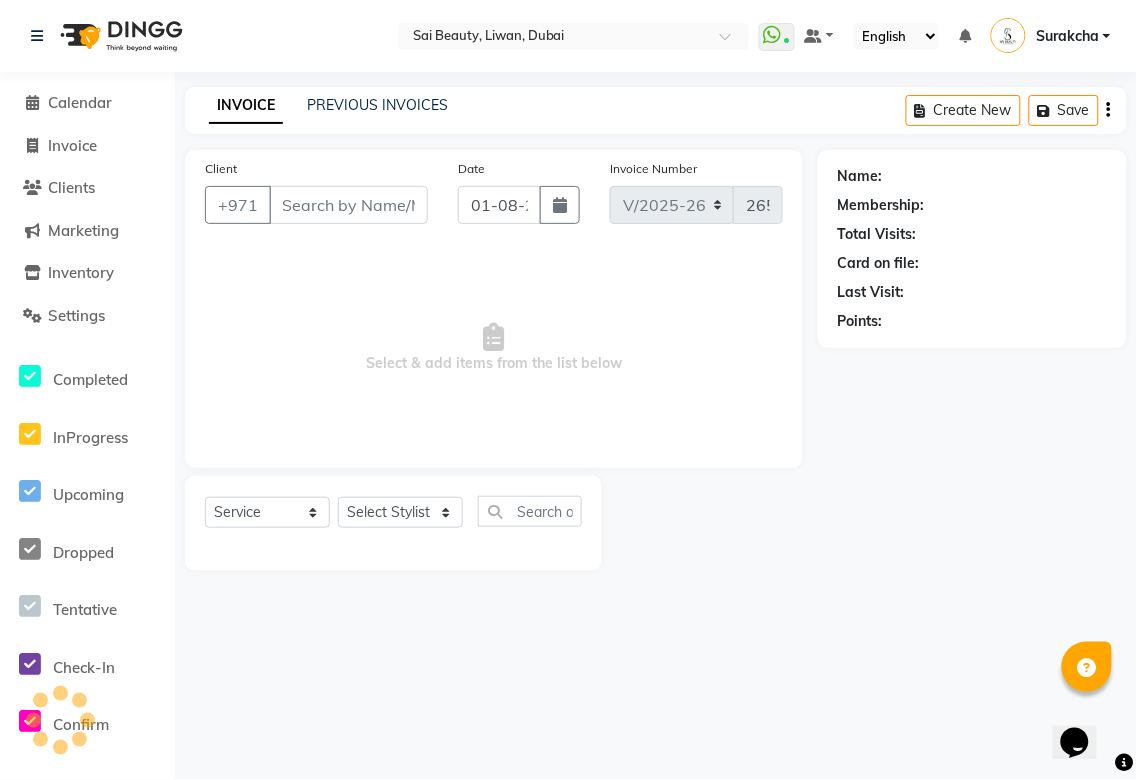 type on "527816433" 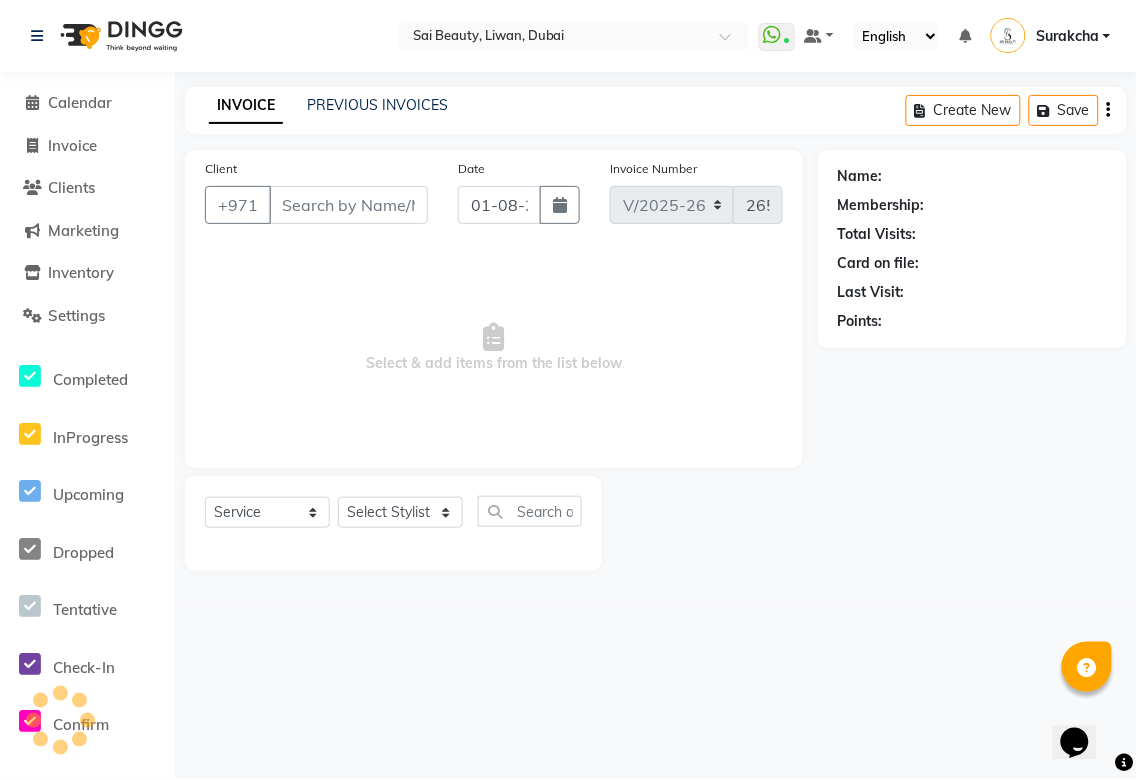 select on "43674" 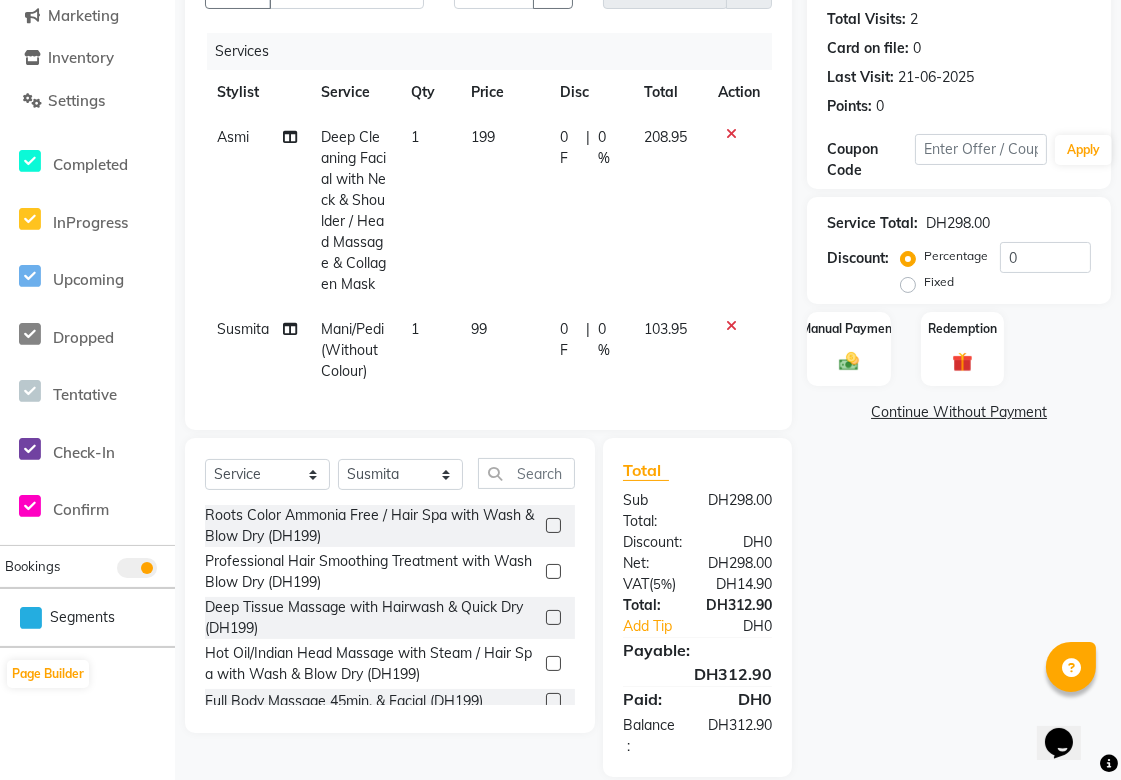 scroll, scrollTop: 258, scrollLeft: 0, axis: vertical 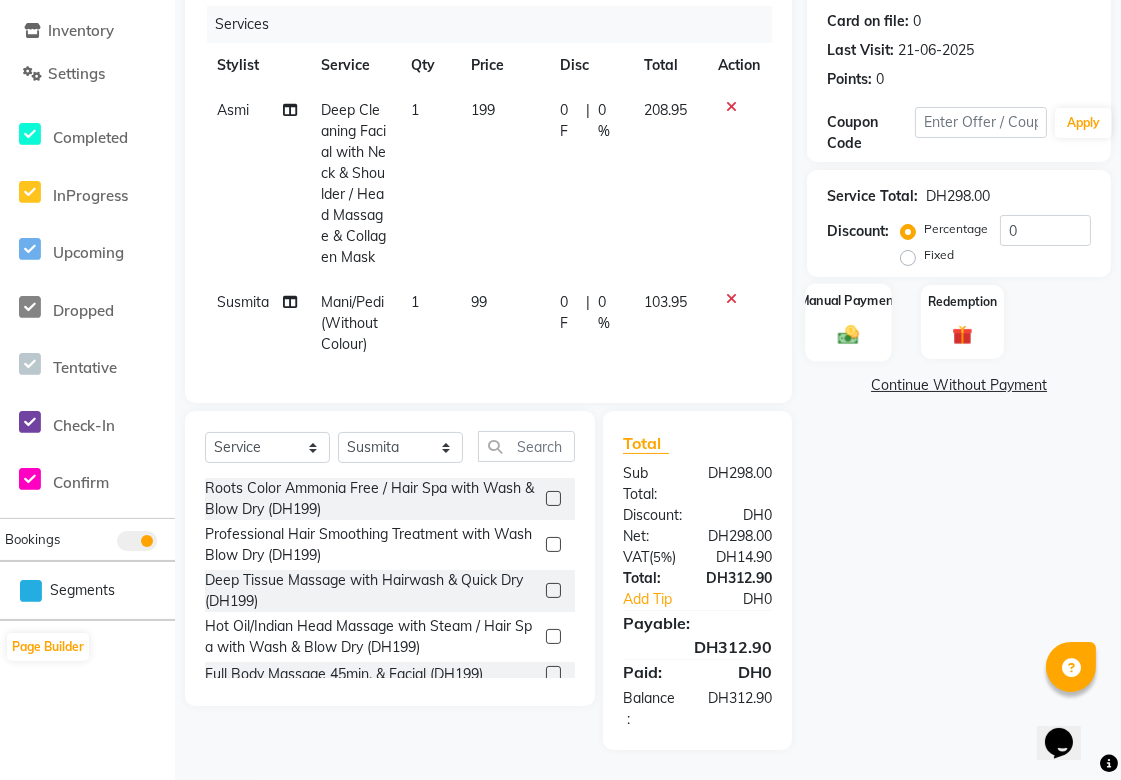 click 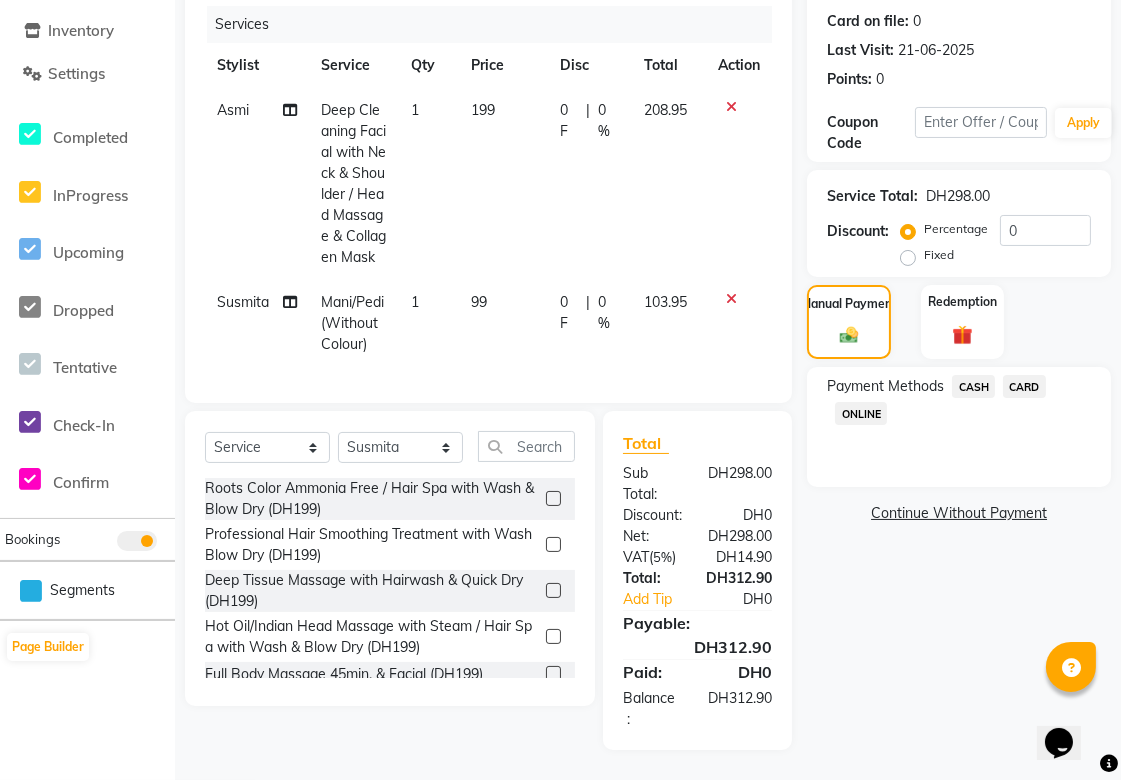 click on "CARD" 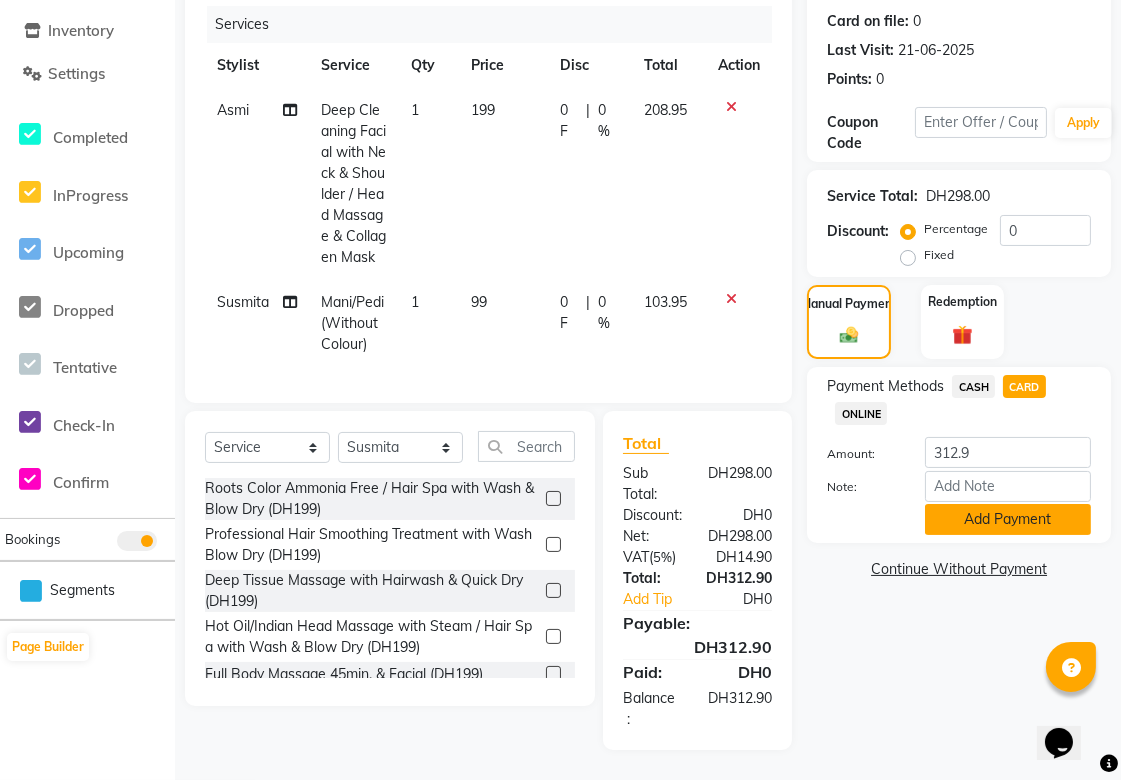 click on "Add Payment" 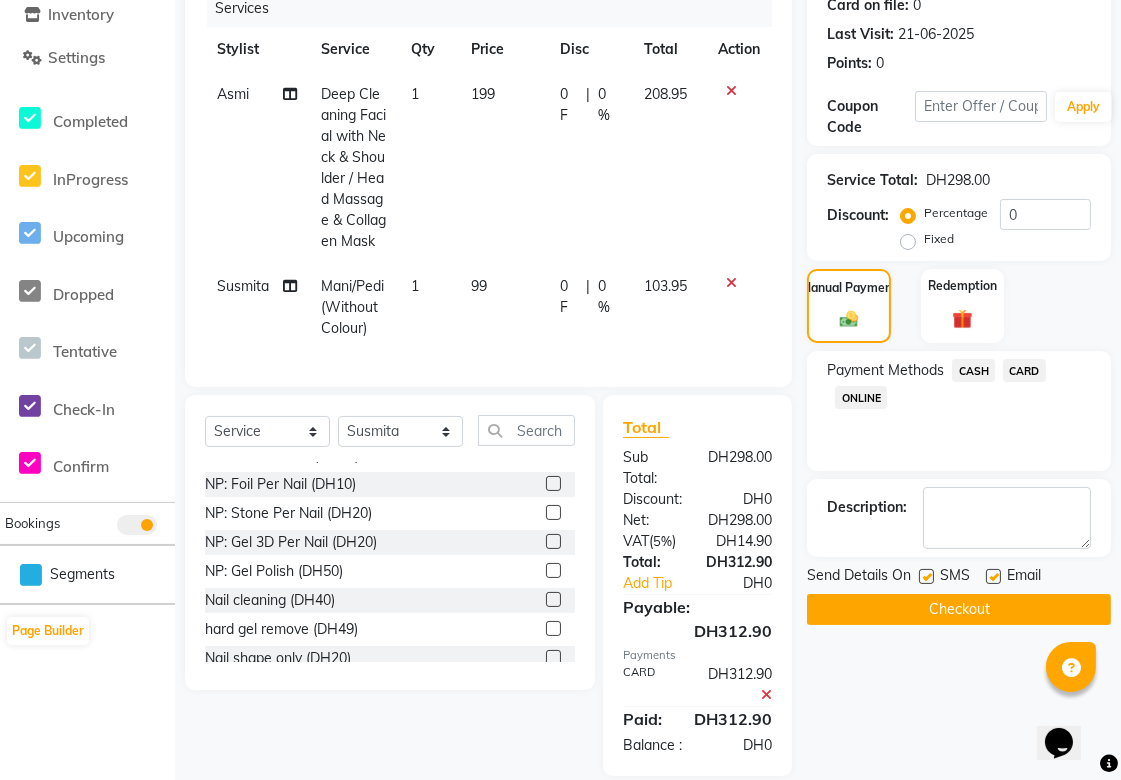 scroll, scrollTop: 843, scrollLeft: 0, axis: vertical 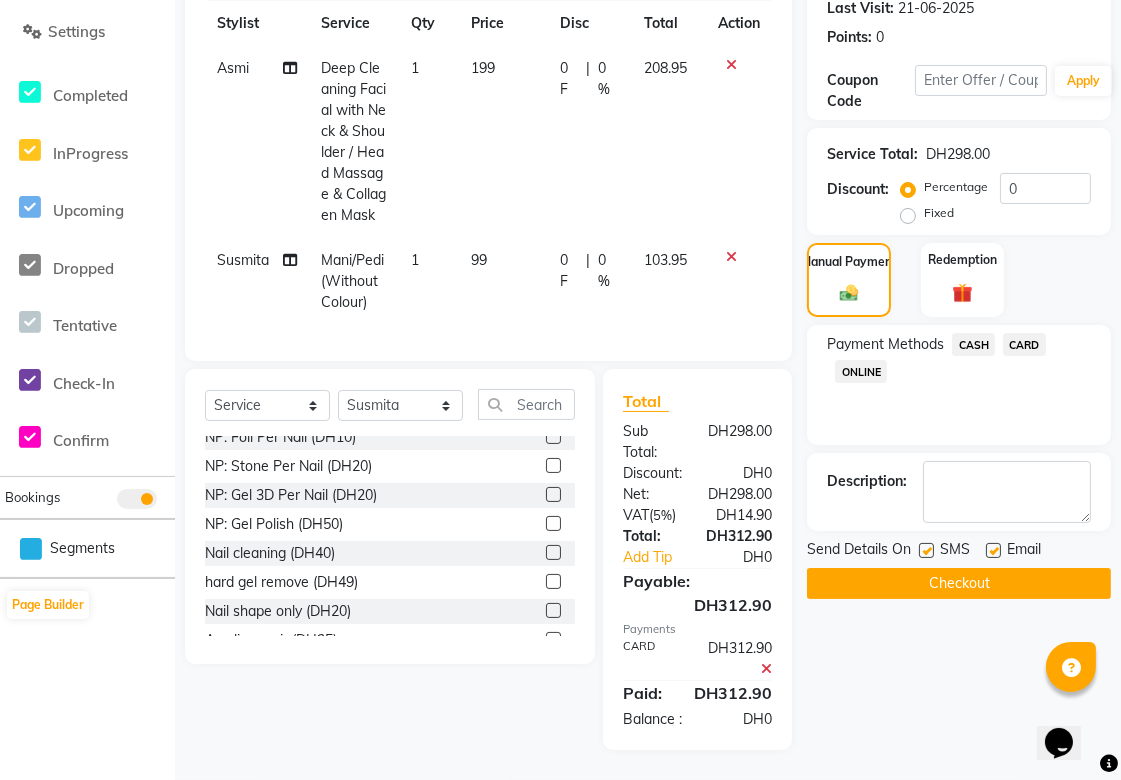 click on "Susmita" 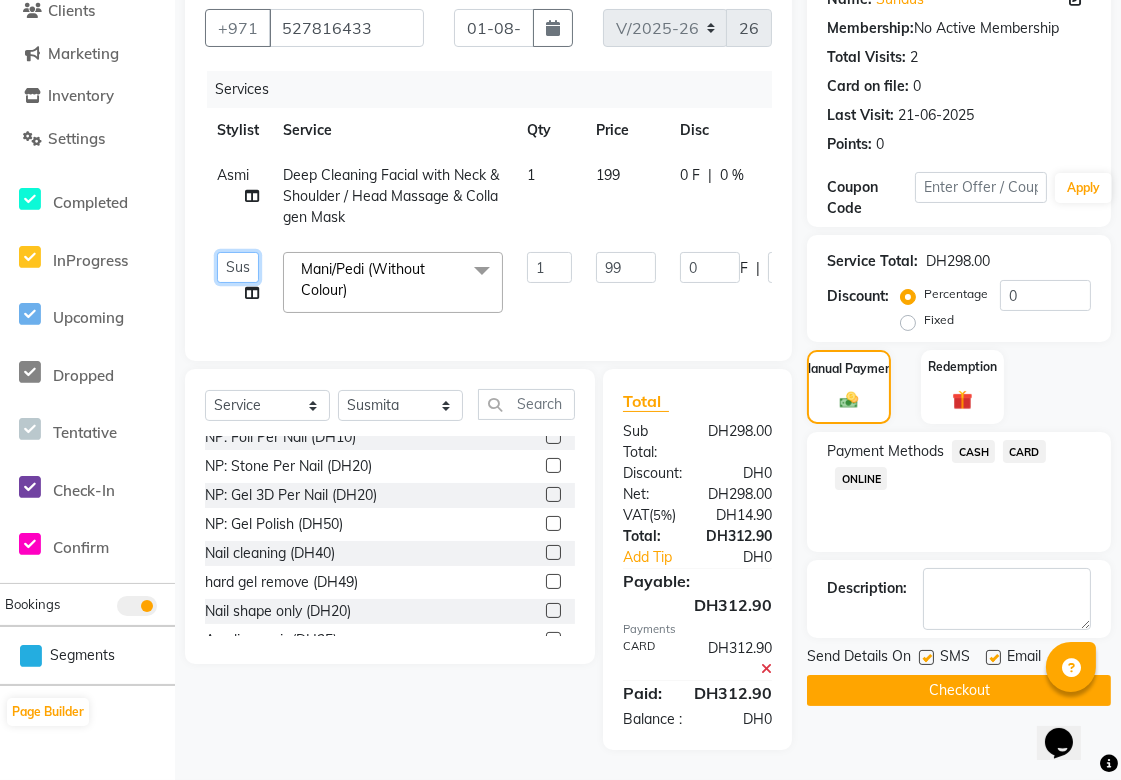 click on "Abid   Alora   Anu   Asmi   Ausha   Diksha   Gita   Komal   maya   Monzeer   shree   sonu   Srijana   Surakcha   Susmita   Tannu   Yamu" 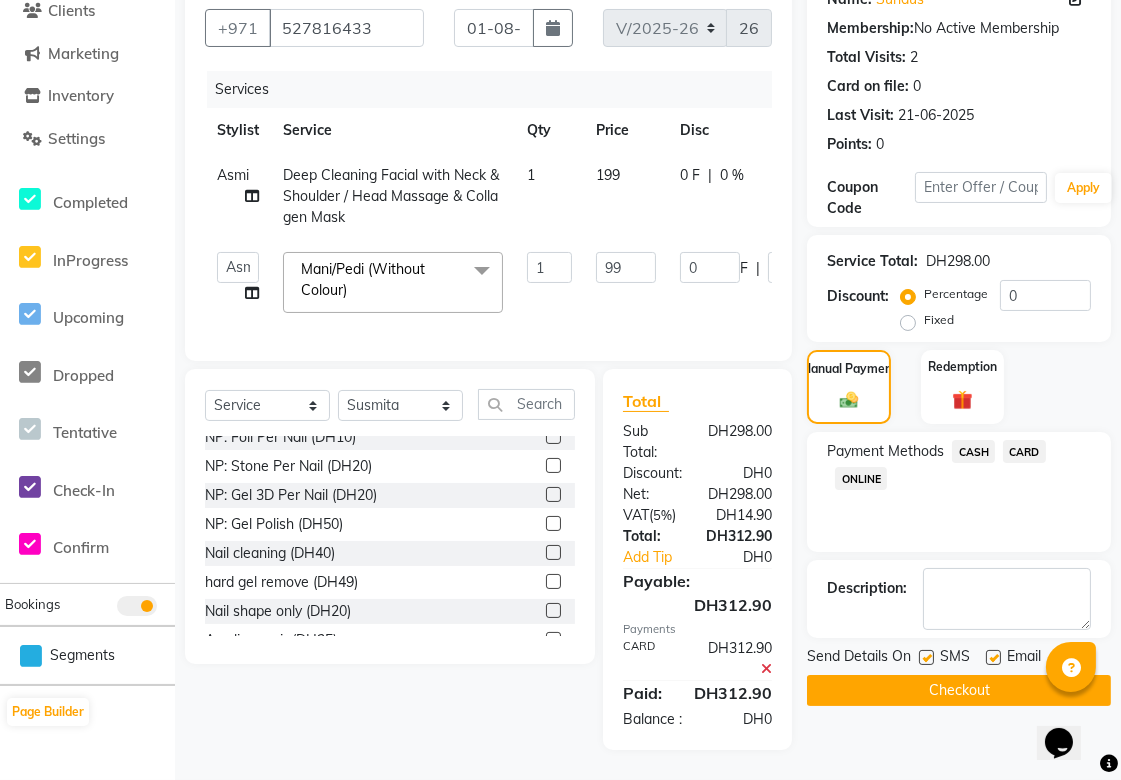 select on "40288" 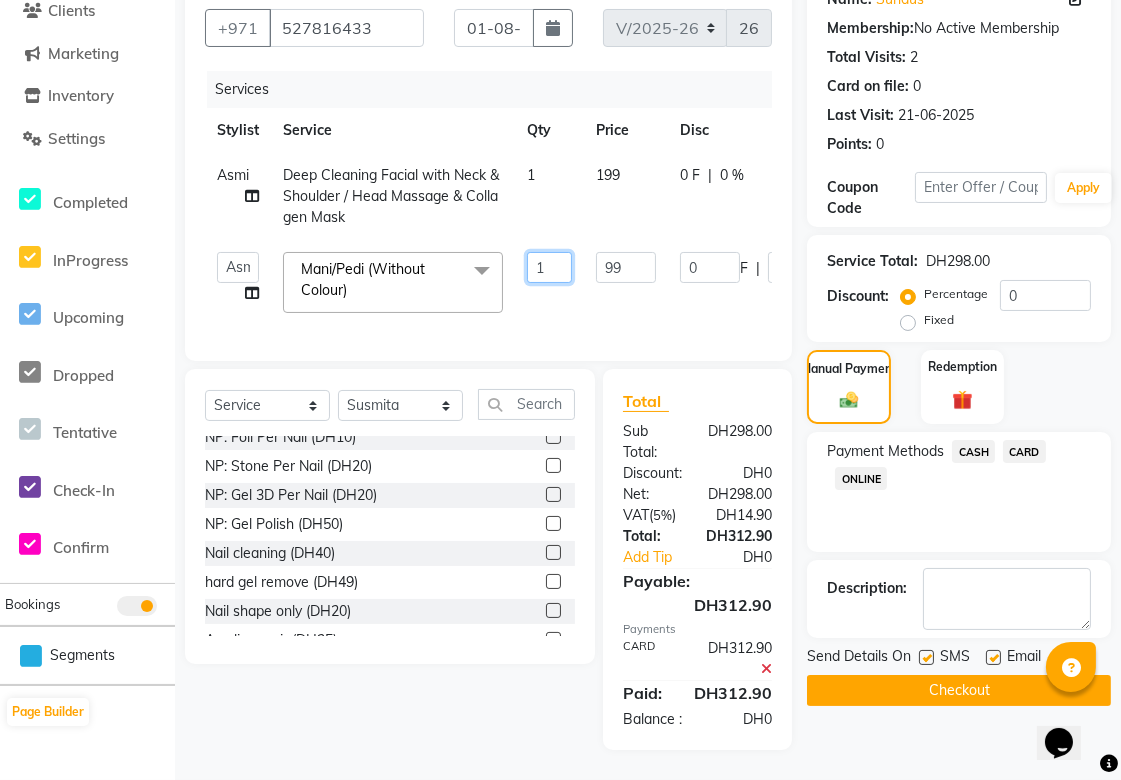 click on "1" 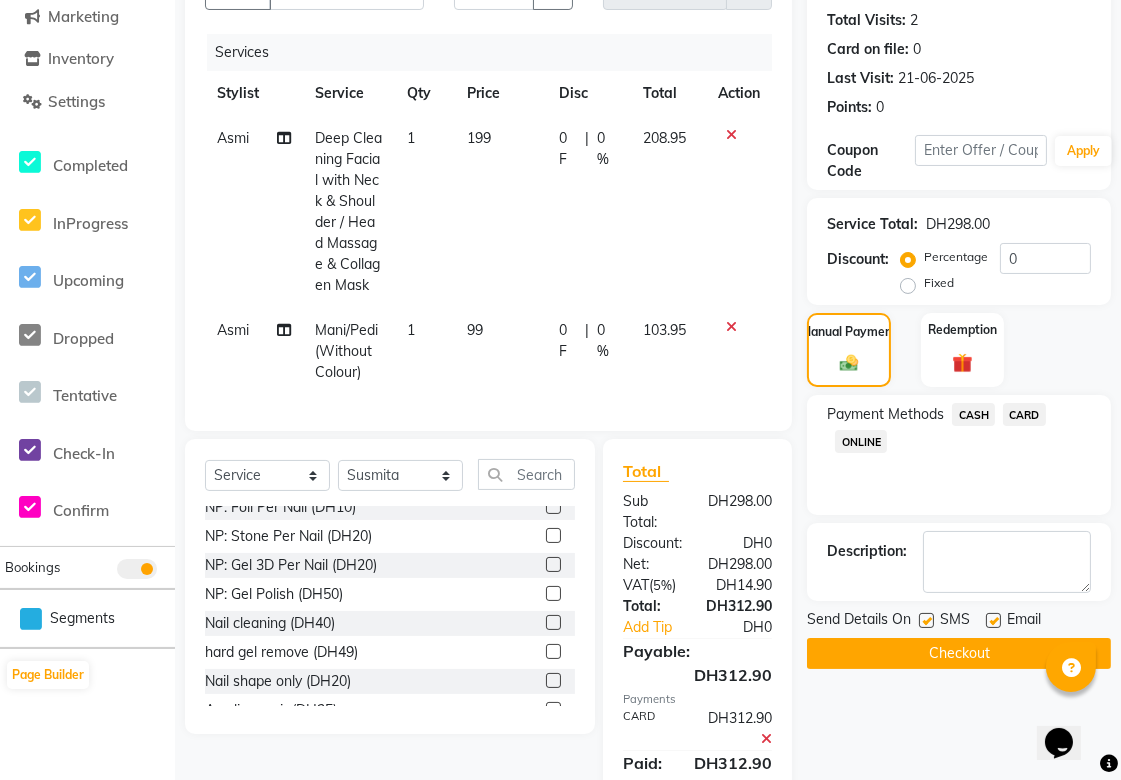 click 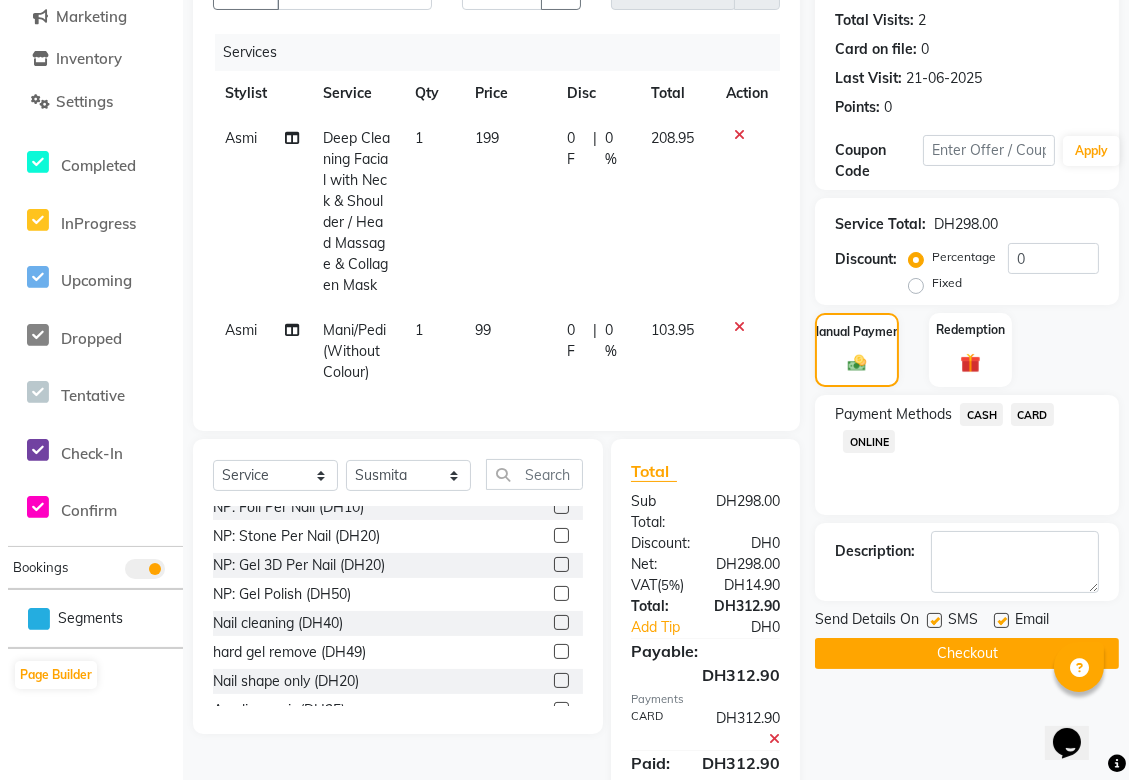 select on "40288" 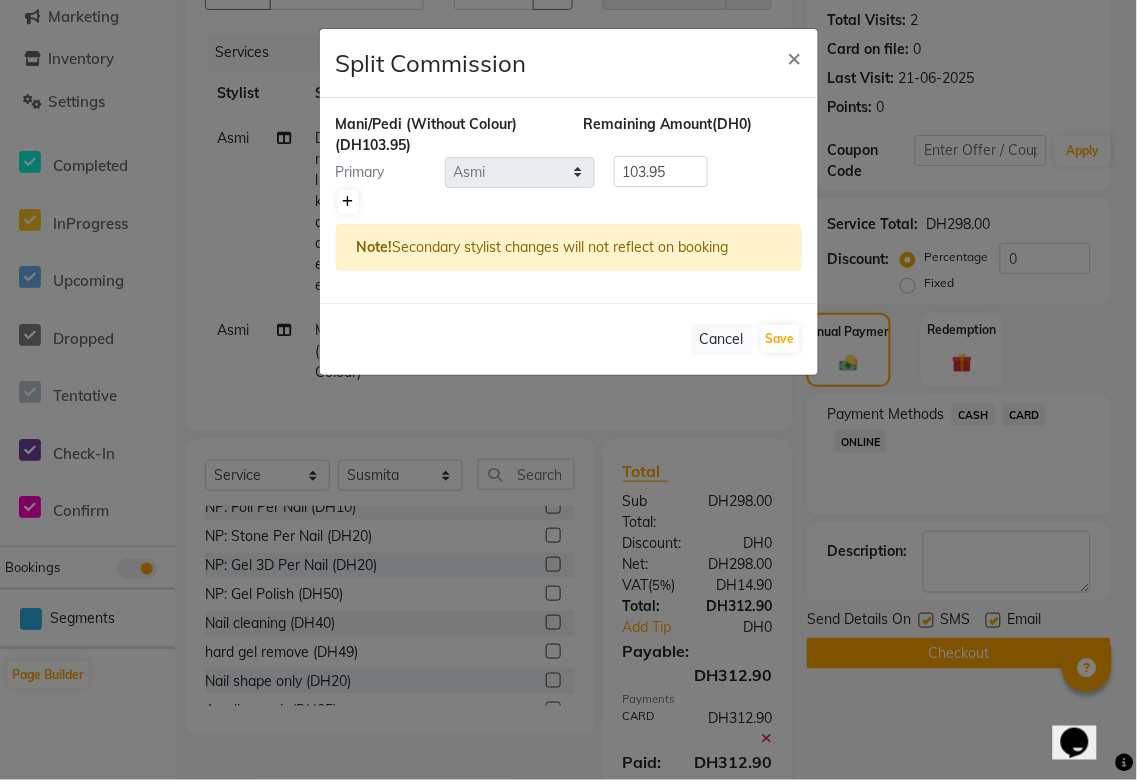 click 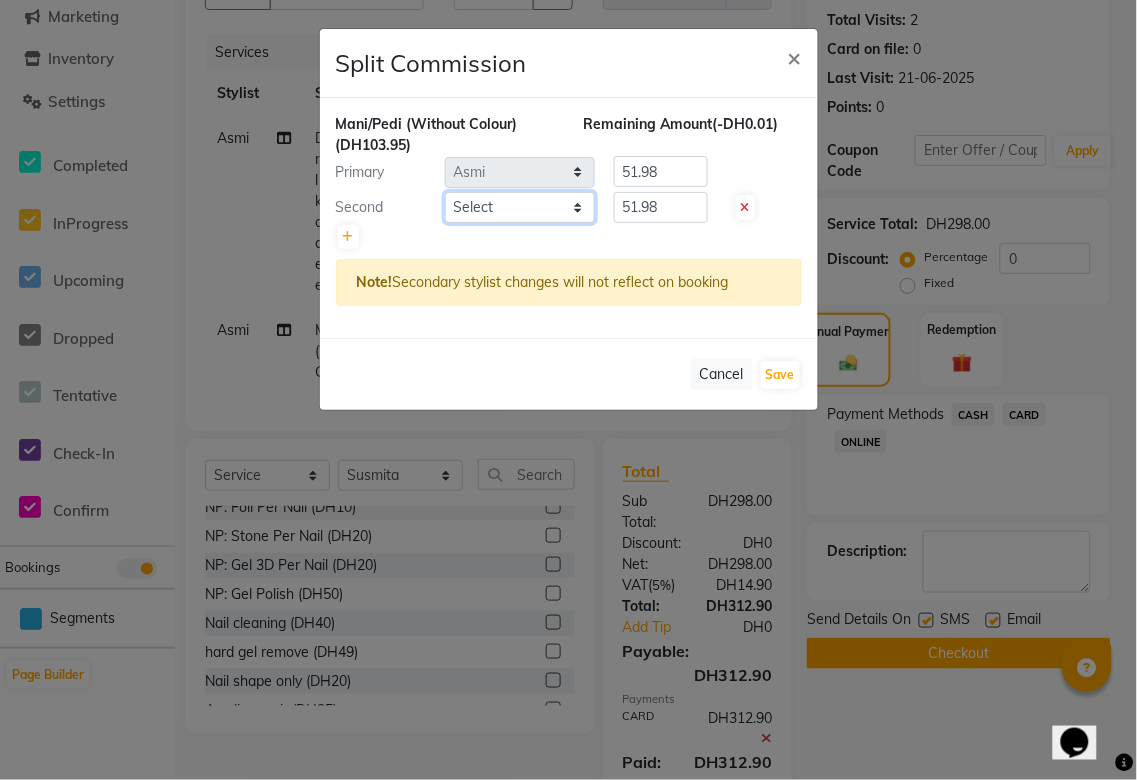 click on "Select  Abid   Alora   Anu   Asmi   Ausha   Diksha   Gita   Komal   maya   Monzeer   shree   sonu   Srijana   Surakcha   Susmita   Tannu   Yamu" 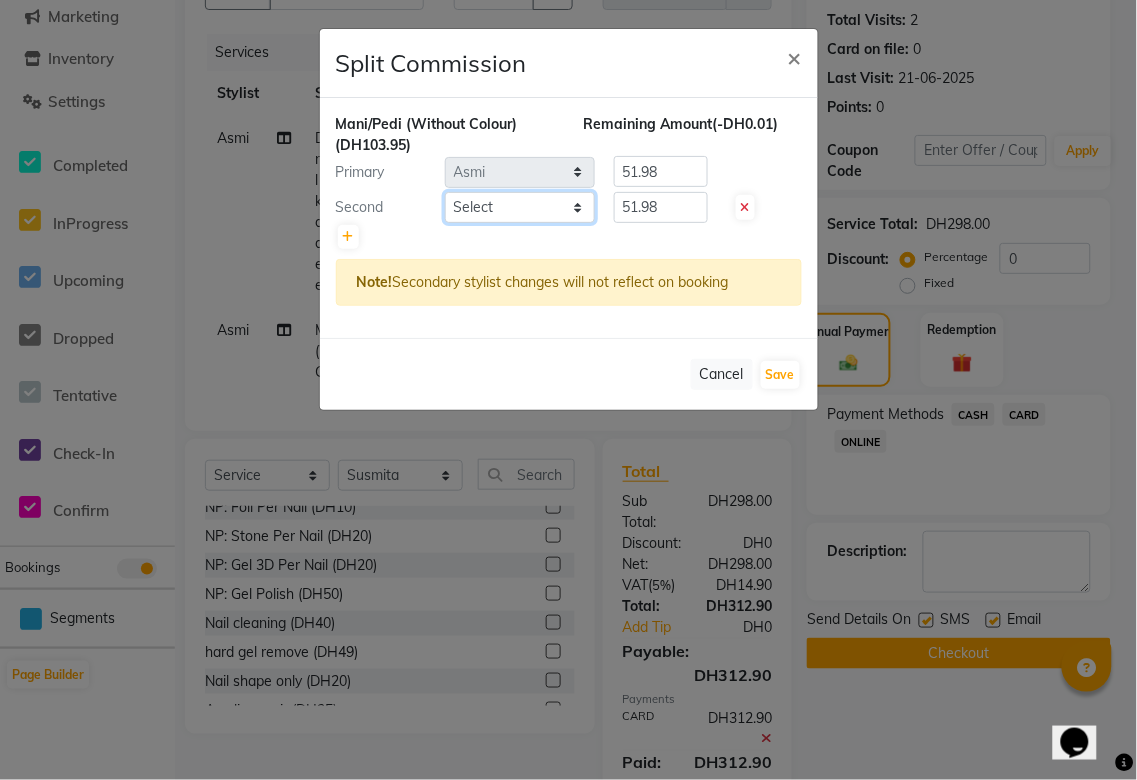 select on "52340" 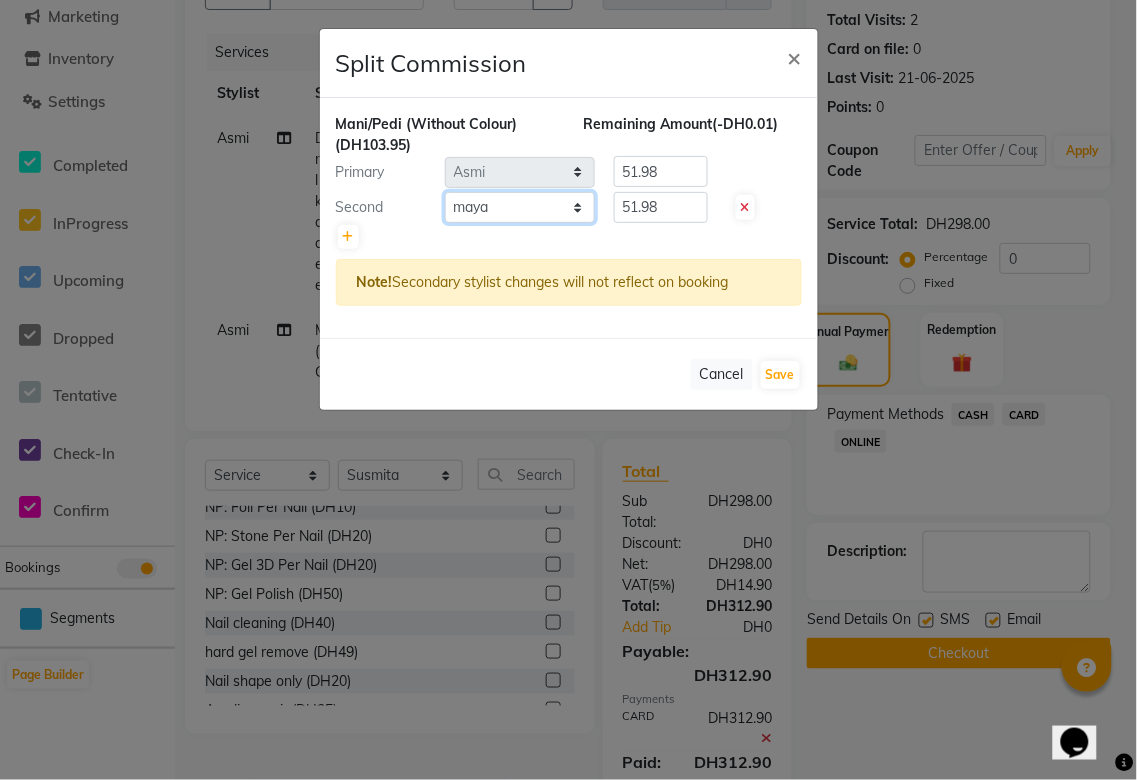click on "Select  Abid   Alora   Anu   Asmi   Ausha   Diksha   Gita   Komal   maya   Monzeer   shree   sonu   Srijana   Surakcha   Susmita   Tannu   Yamu" 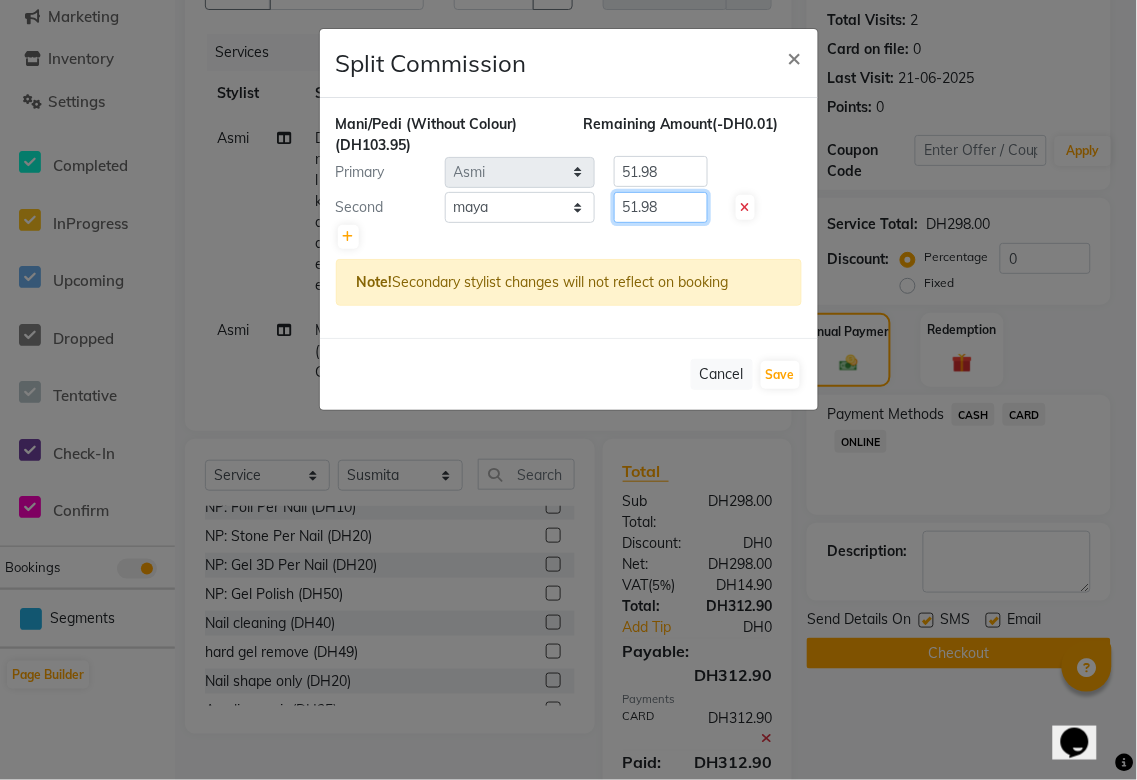 click on "51.98" 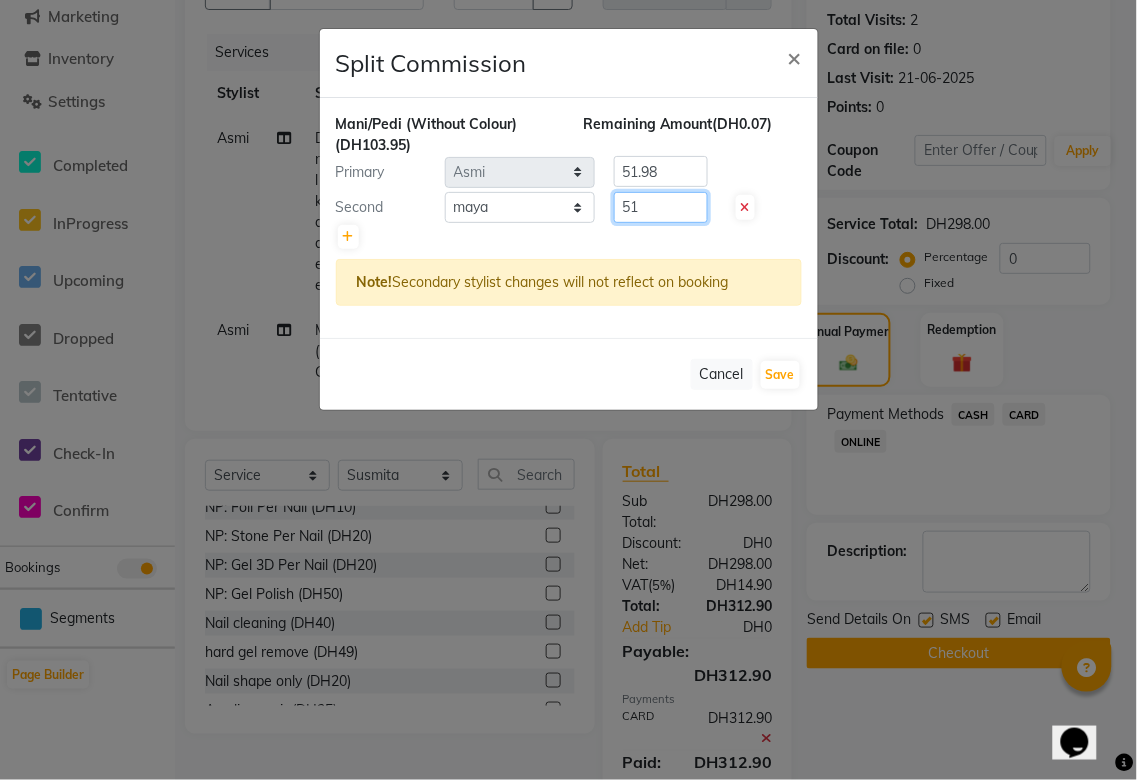 type on "5" 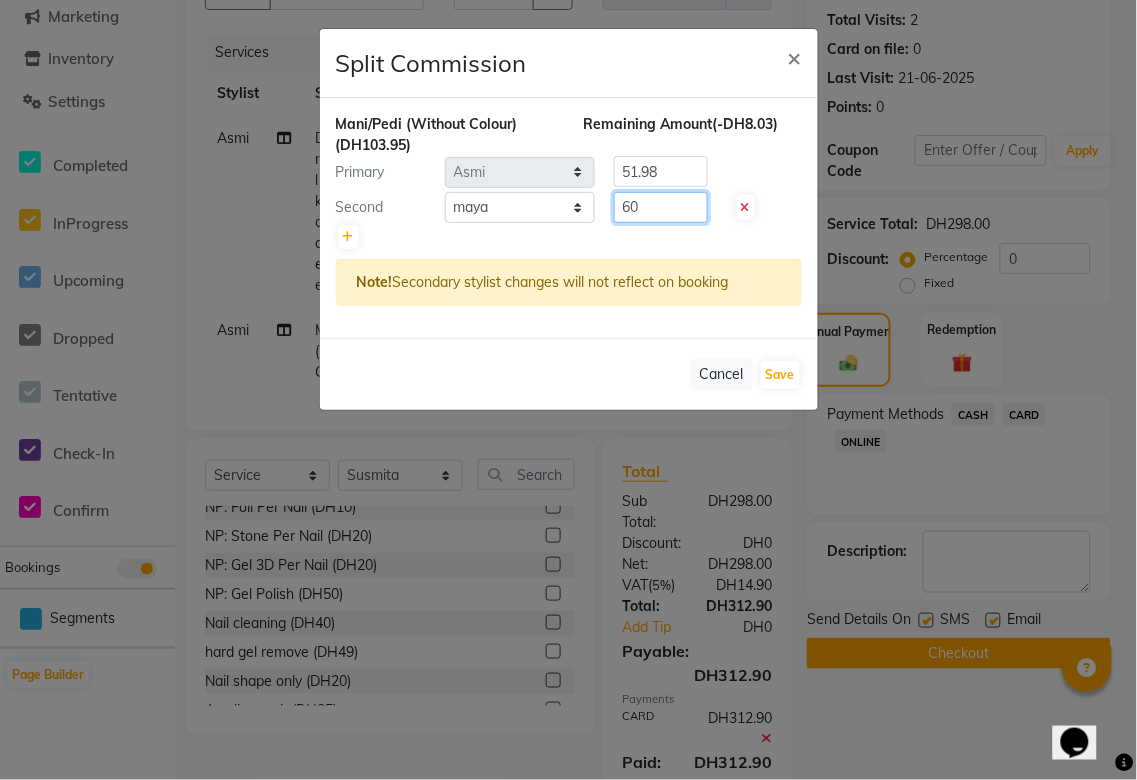 type on "60" 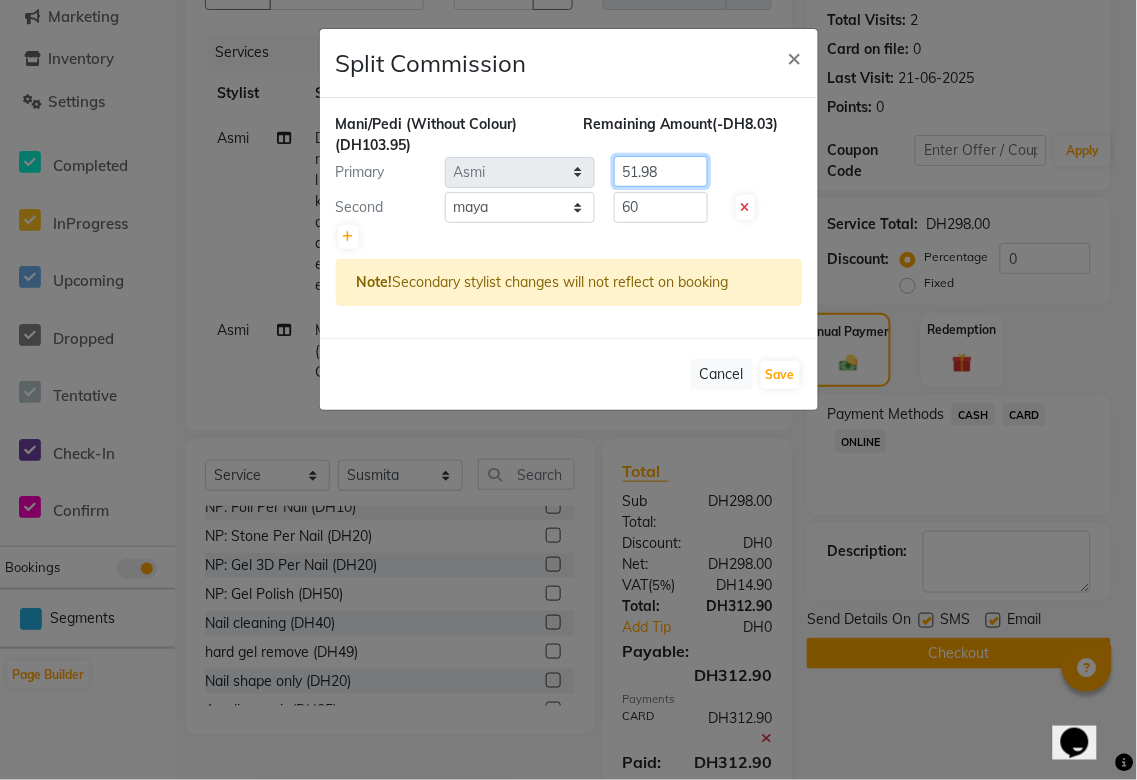 click on "51.98" 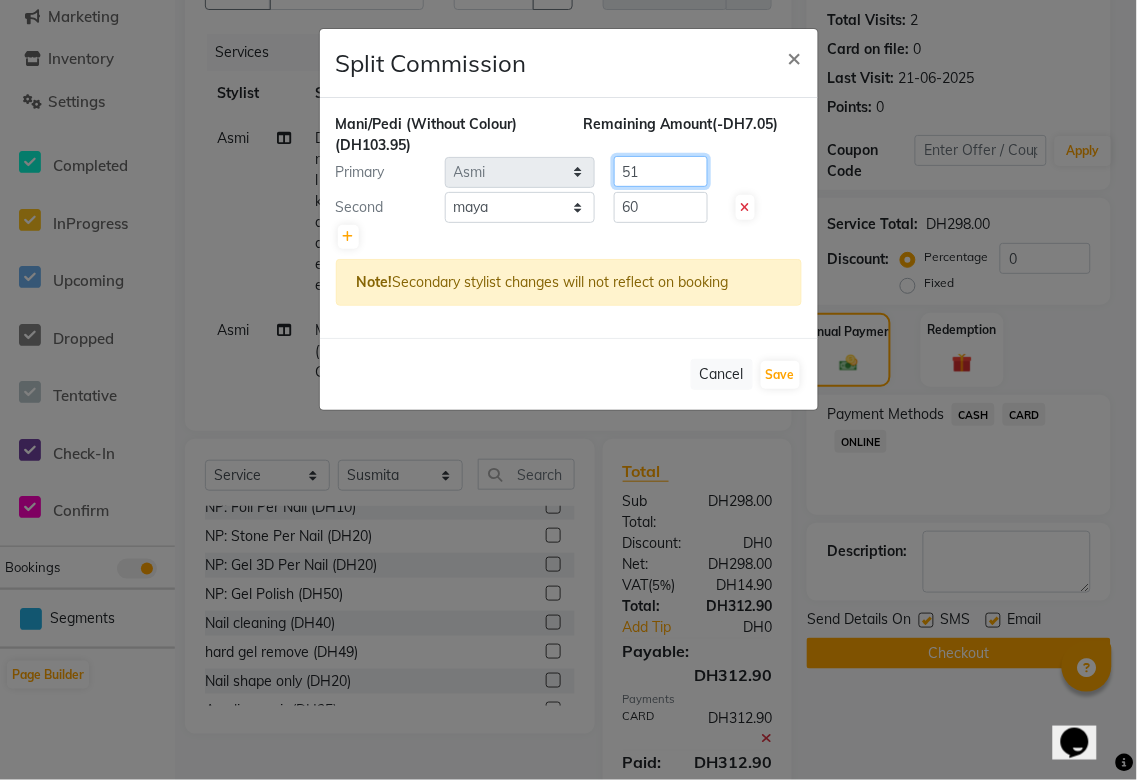 type on "5" 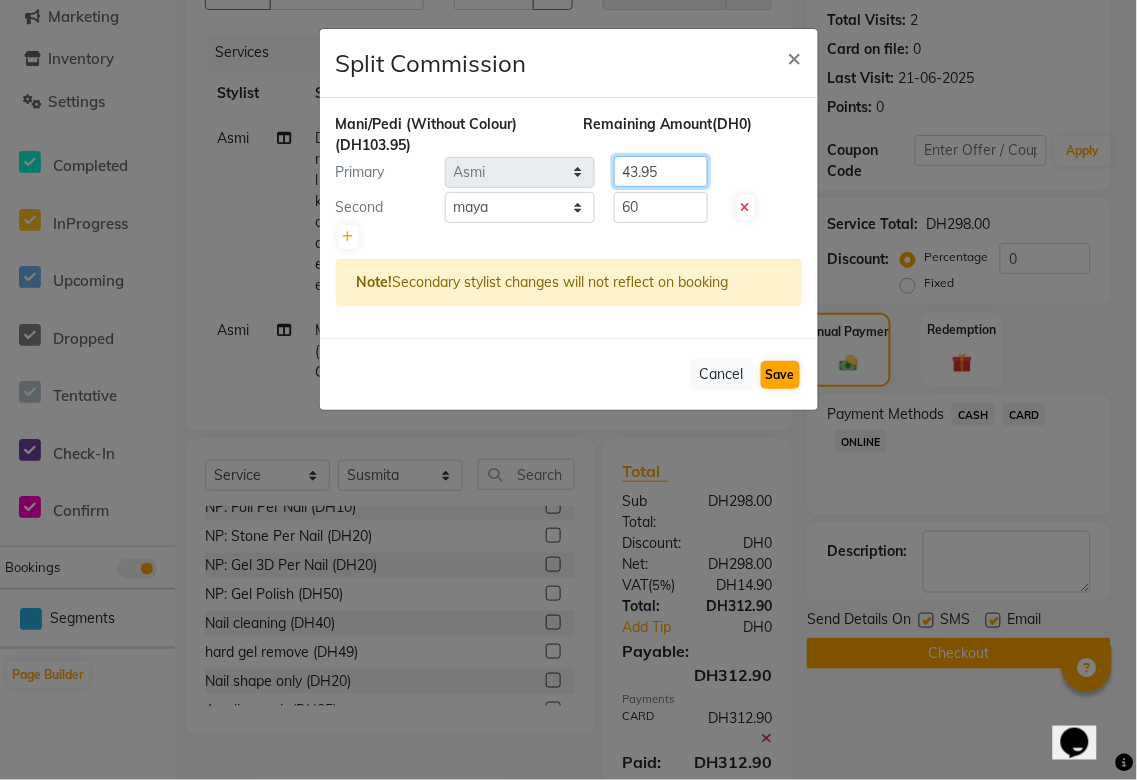 type on "43.95" 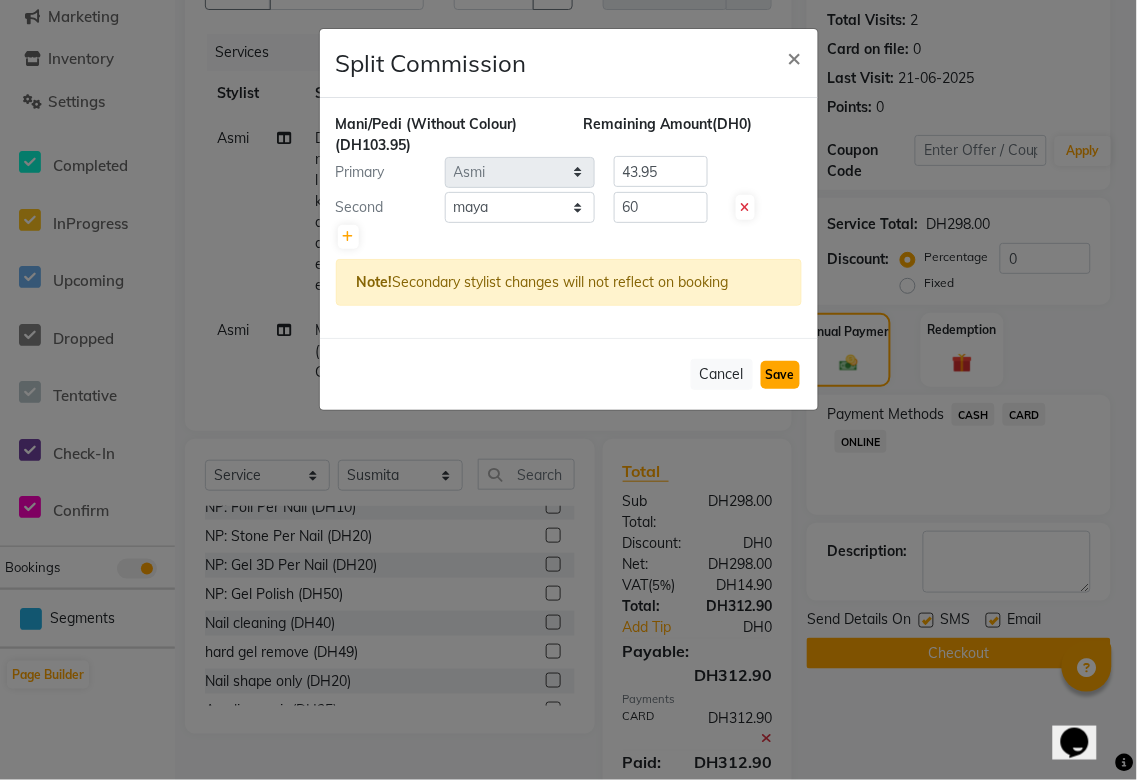 click on "Save" 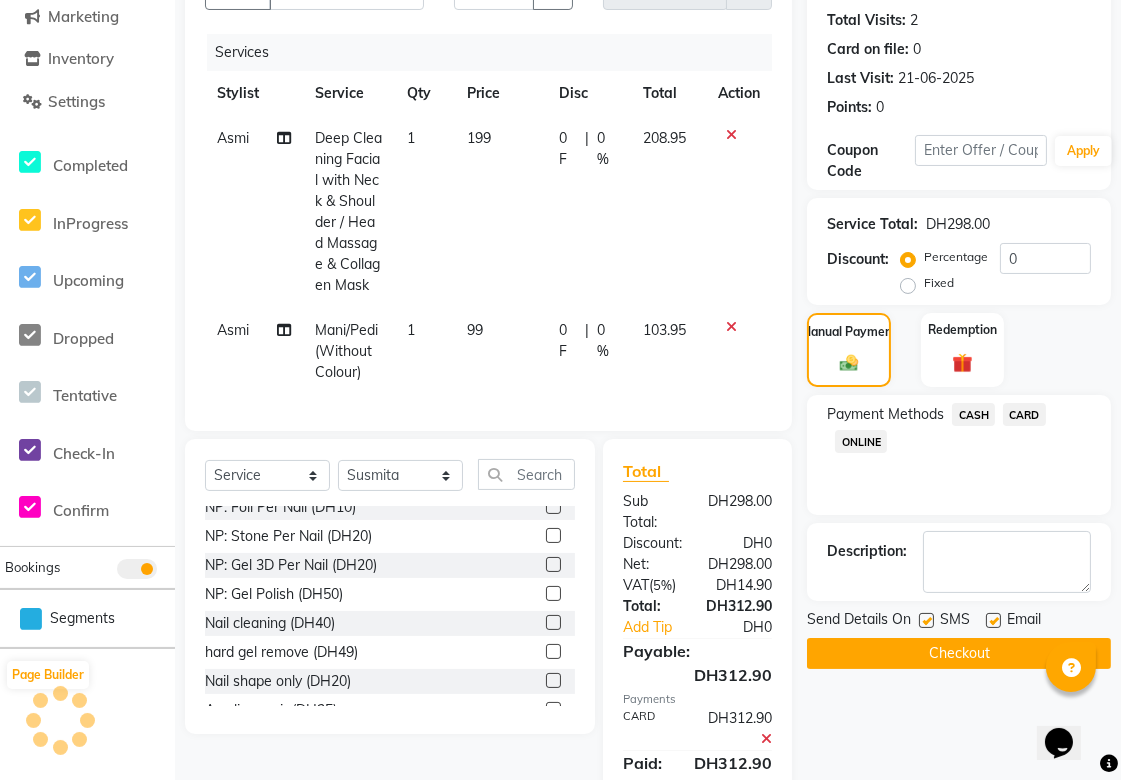 scroll, scrollTop: 321, scrollLeft: 0, axis: vertical 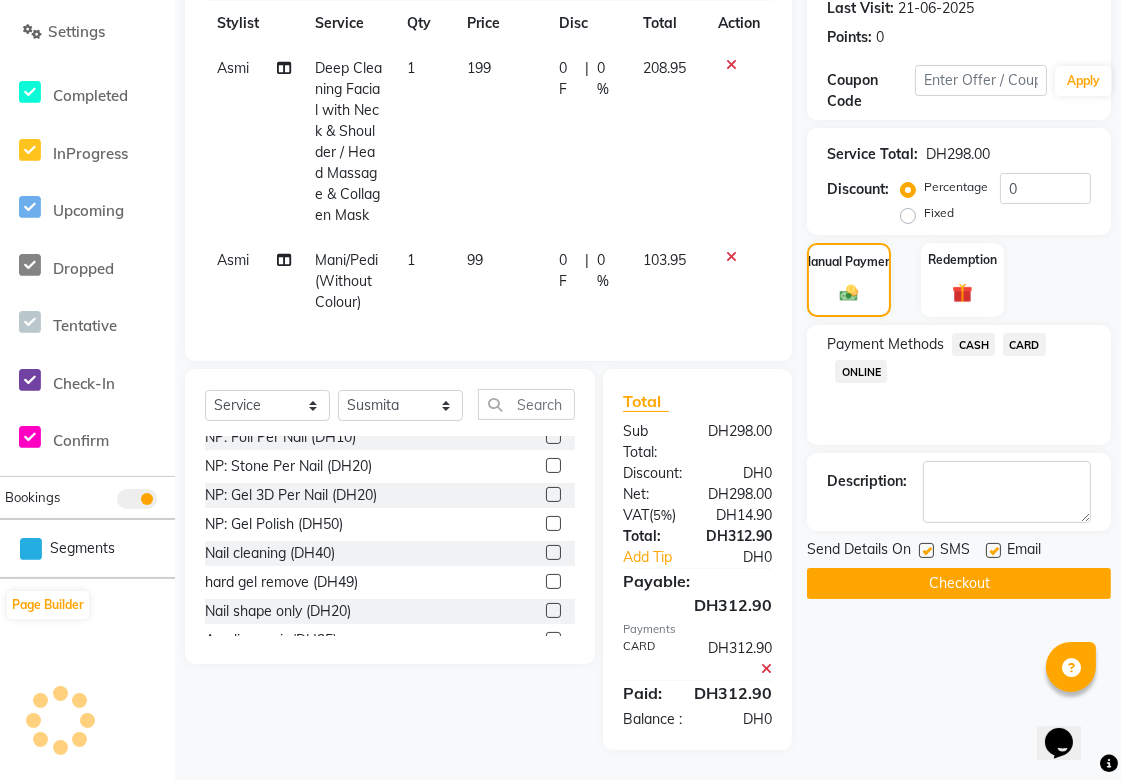 click on "Checkout" 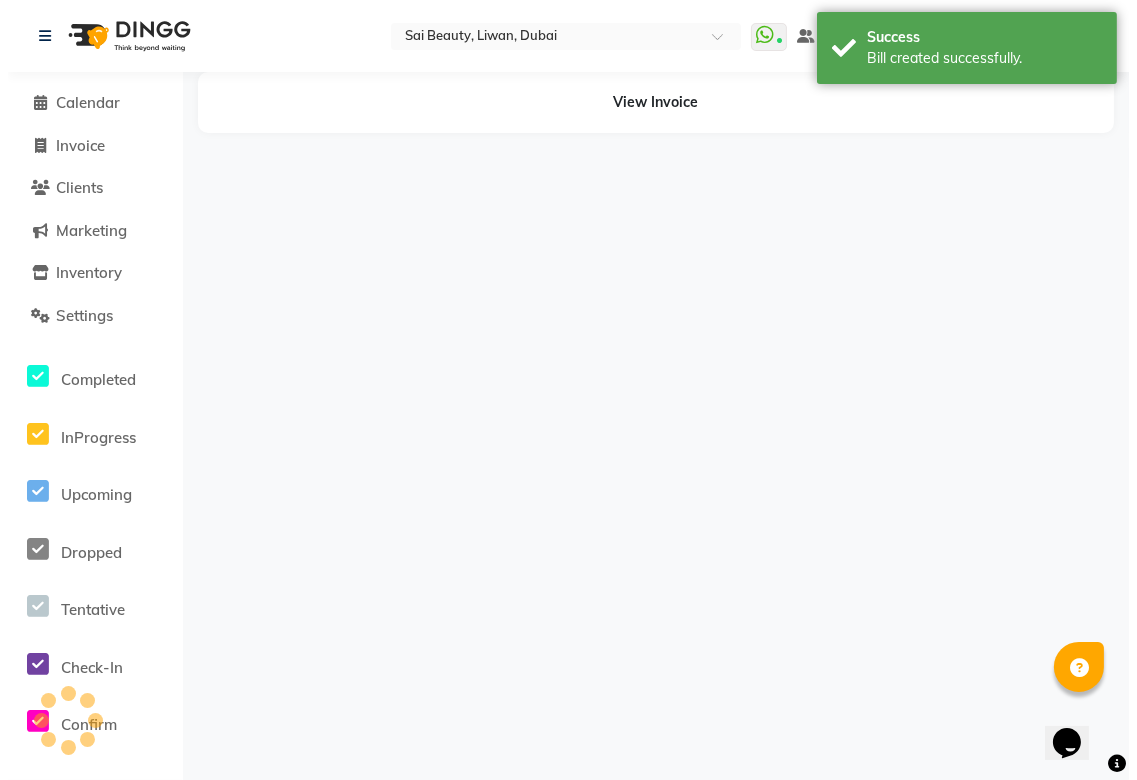 scroll, scrollTop: 0, scrollLeft: 0, axis: both 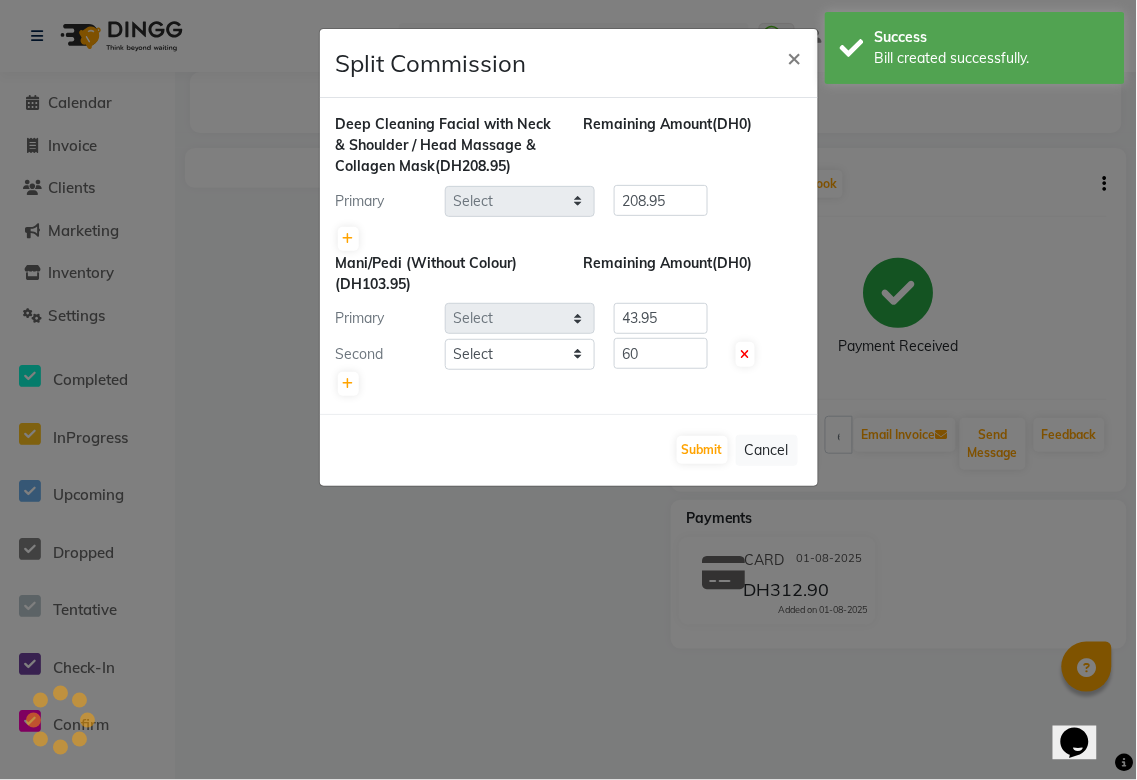 select on "40288" 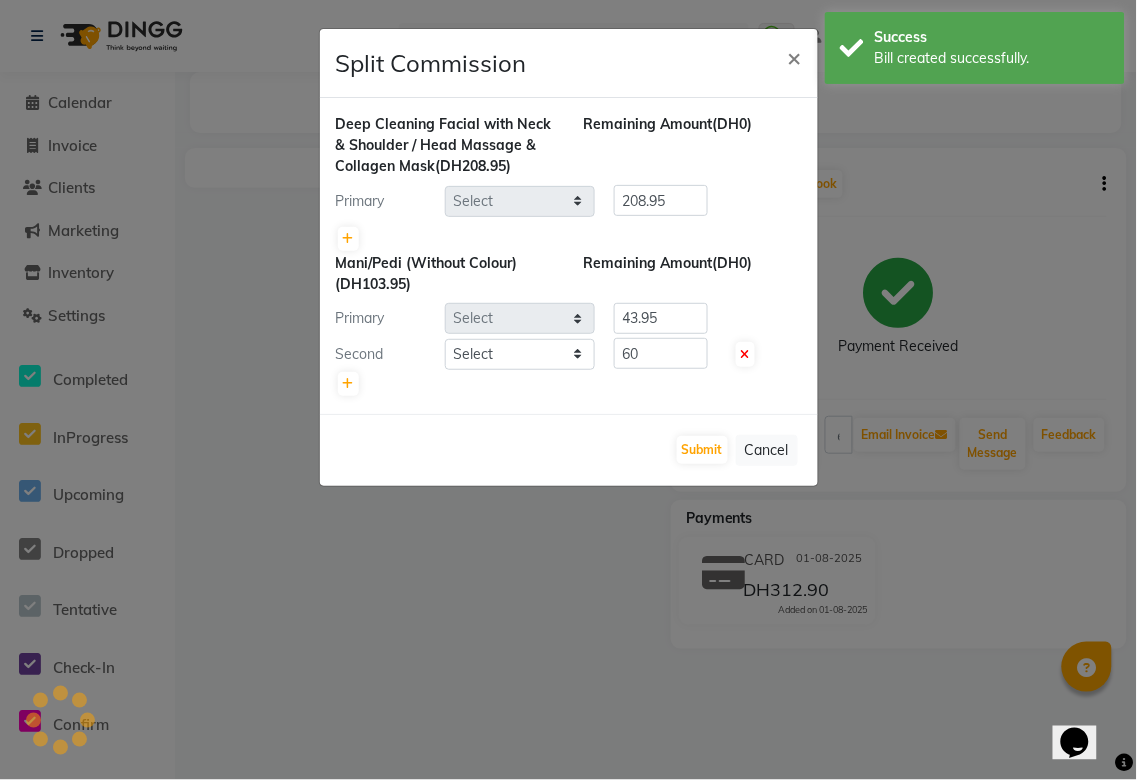 select on "40288" 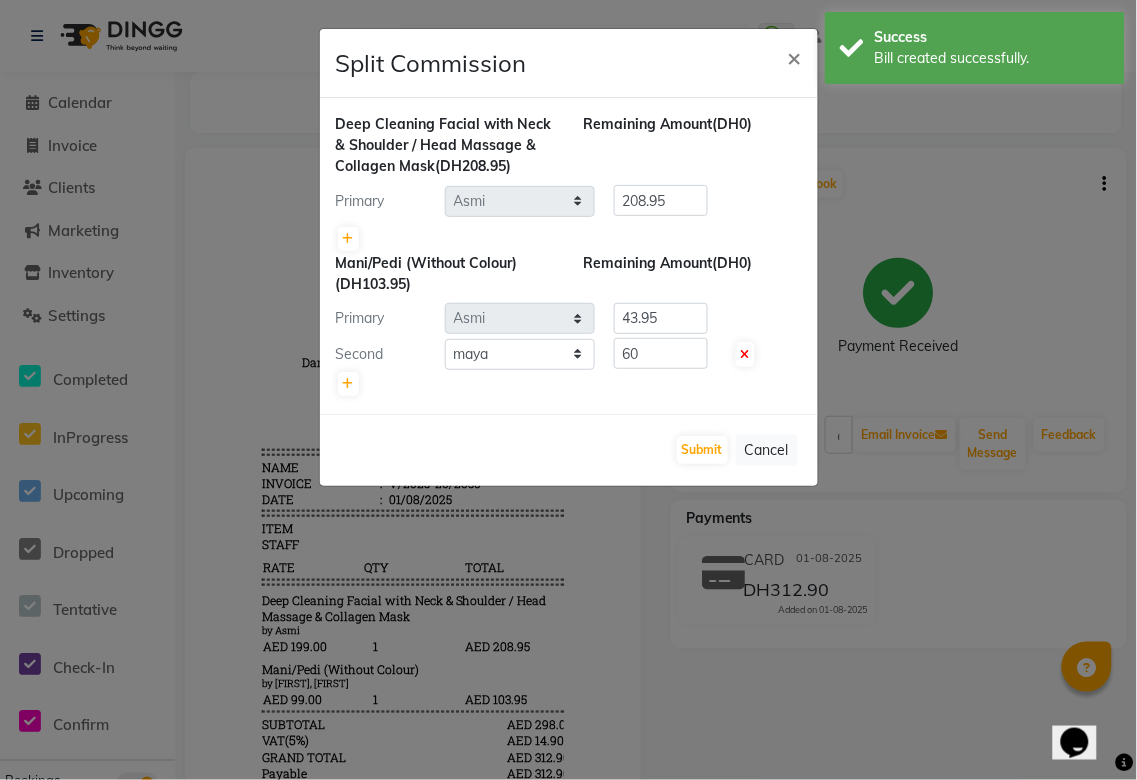 scroll, scrollTop: 0, scrollLeft: 0, axis: both 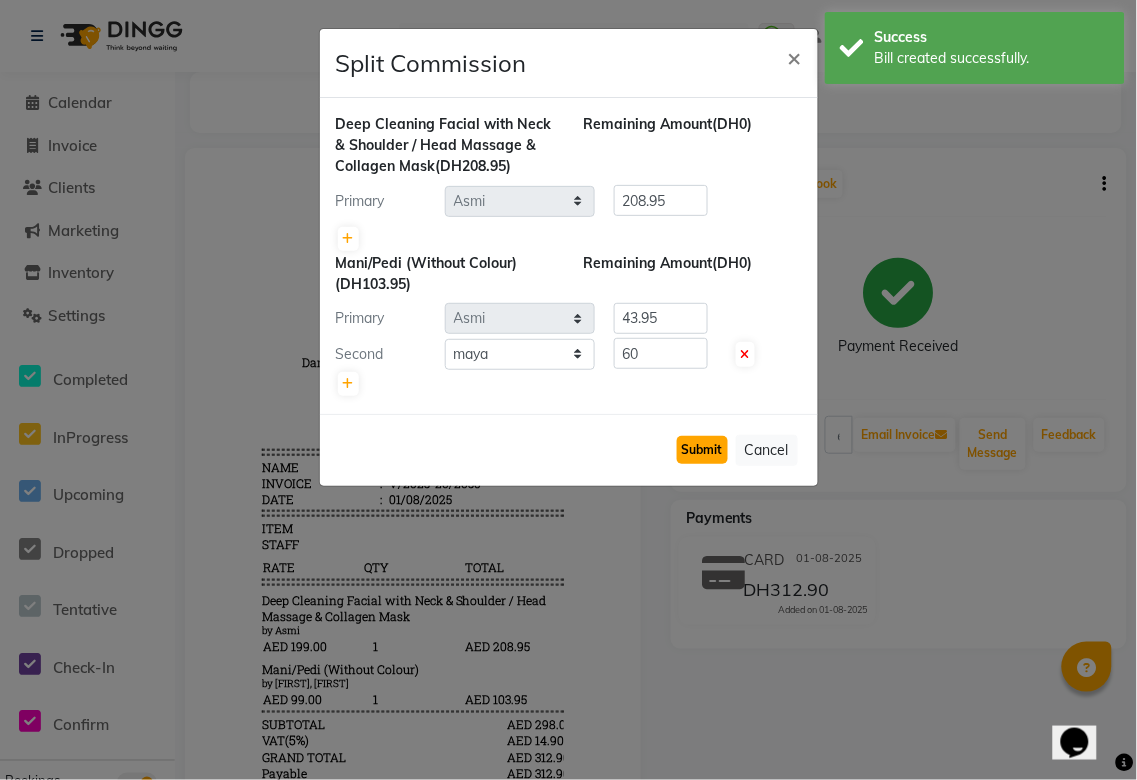 click on "Submit" 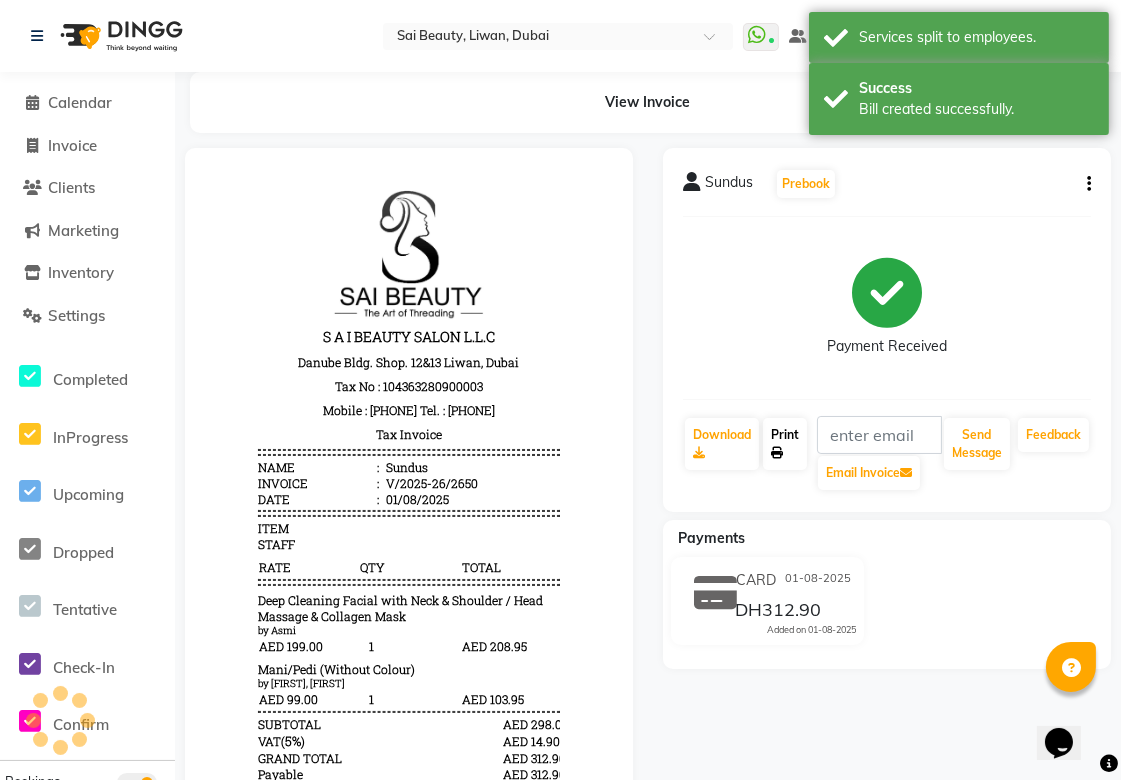 click 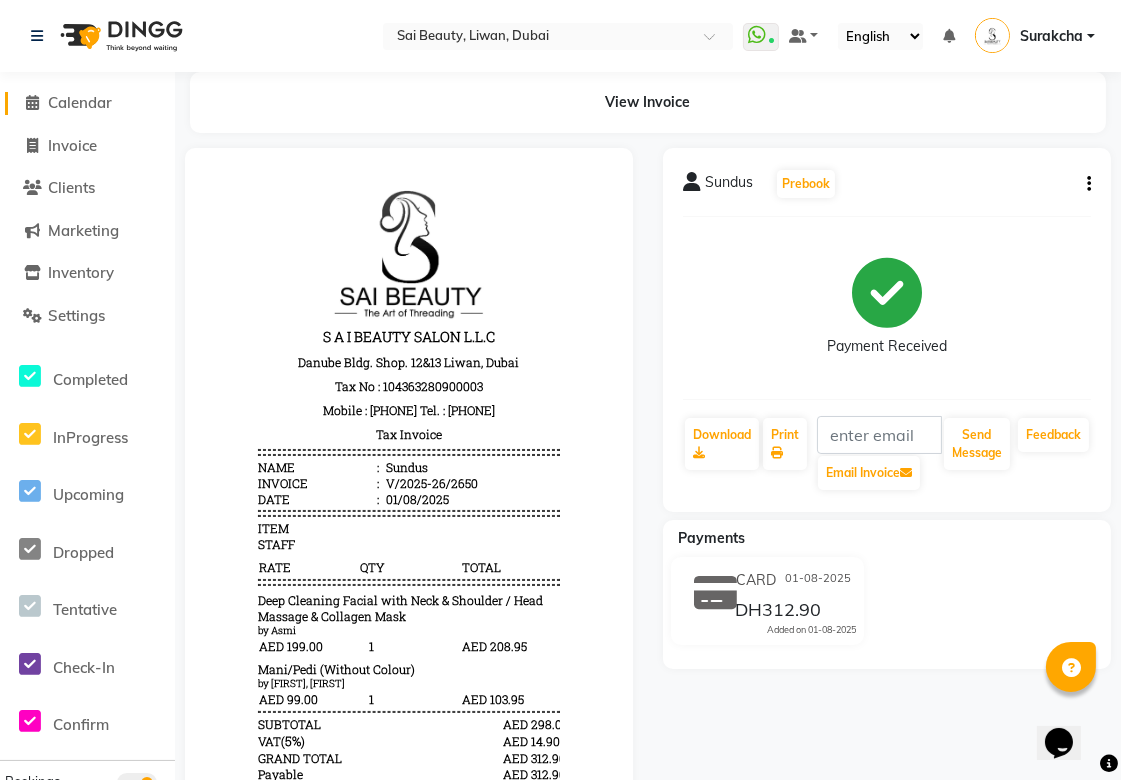click on "Calendar" 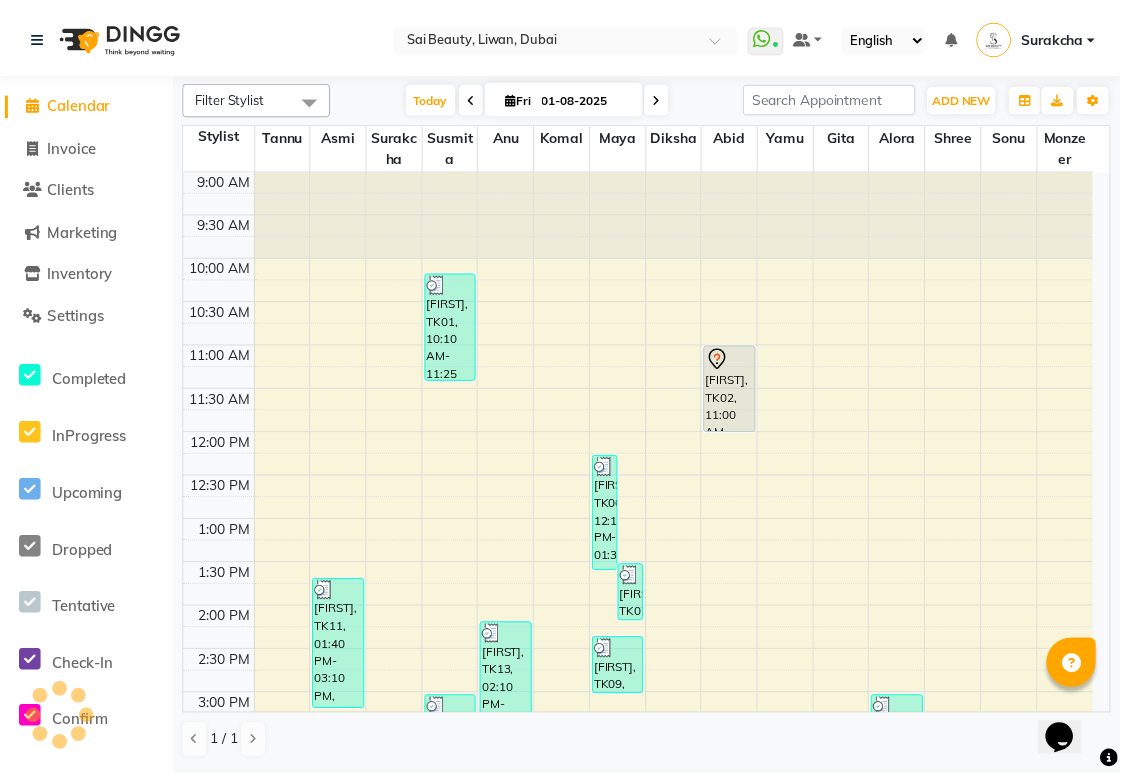scroll, scrollTop: 0, scrollLeft: 0, axis: both 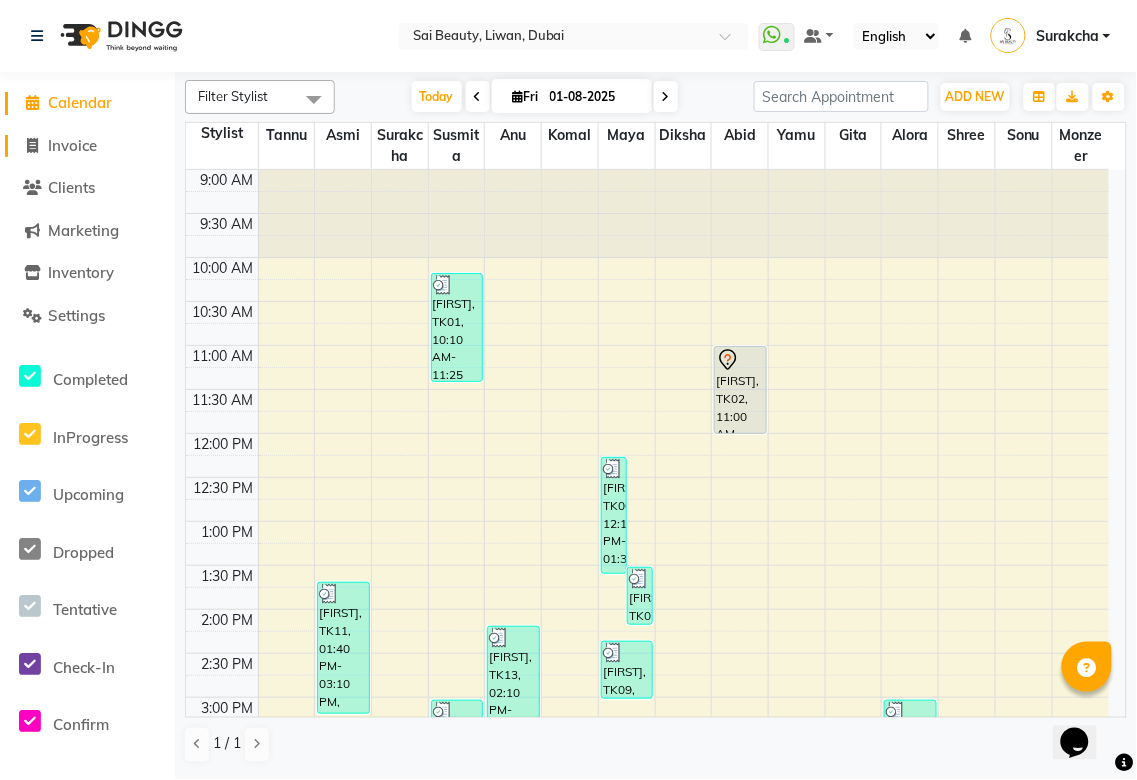 click on "Invoice" 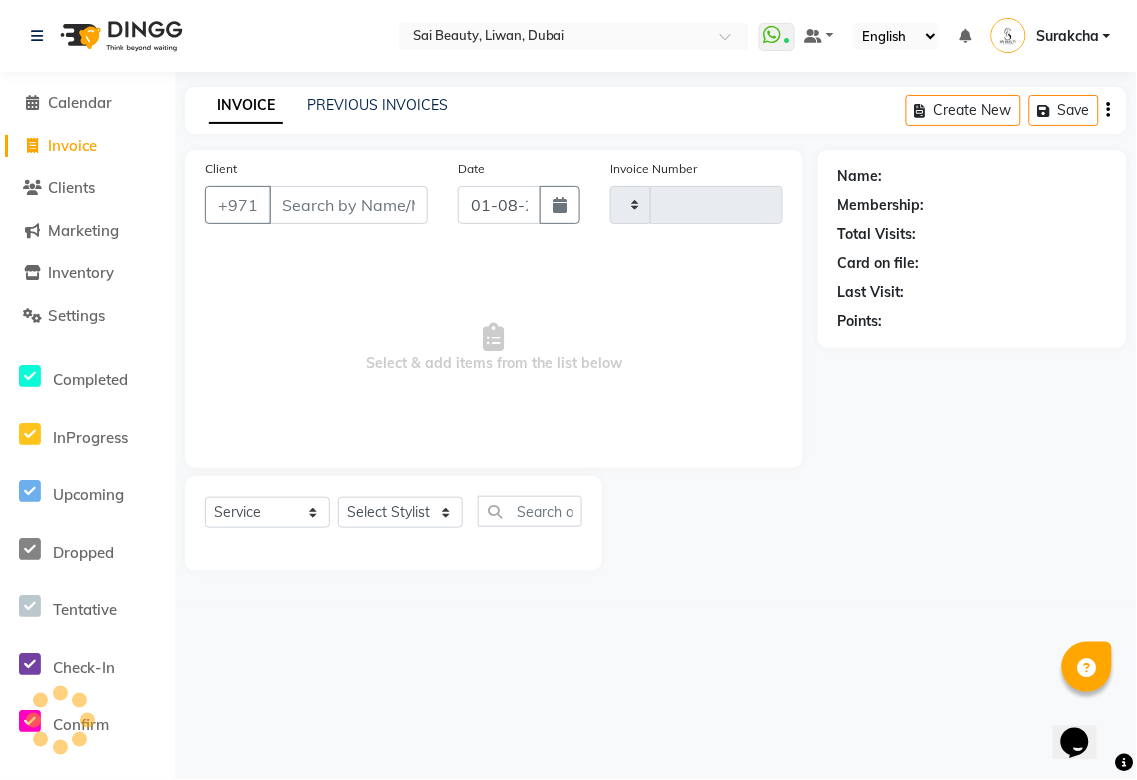 type on "2651" 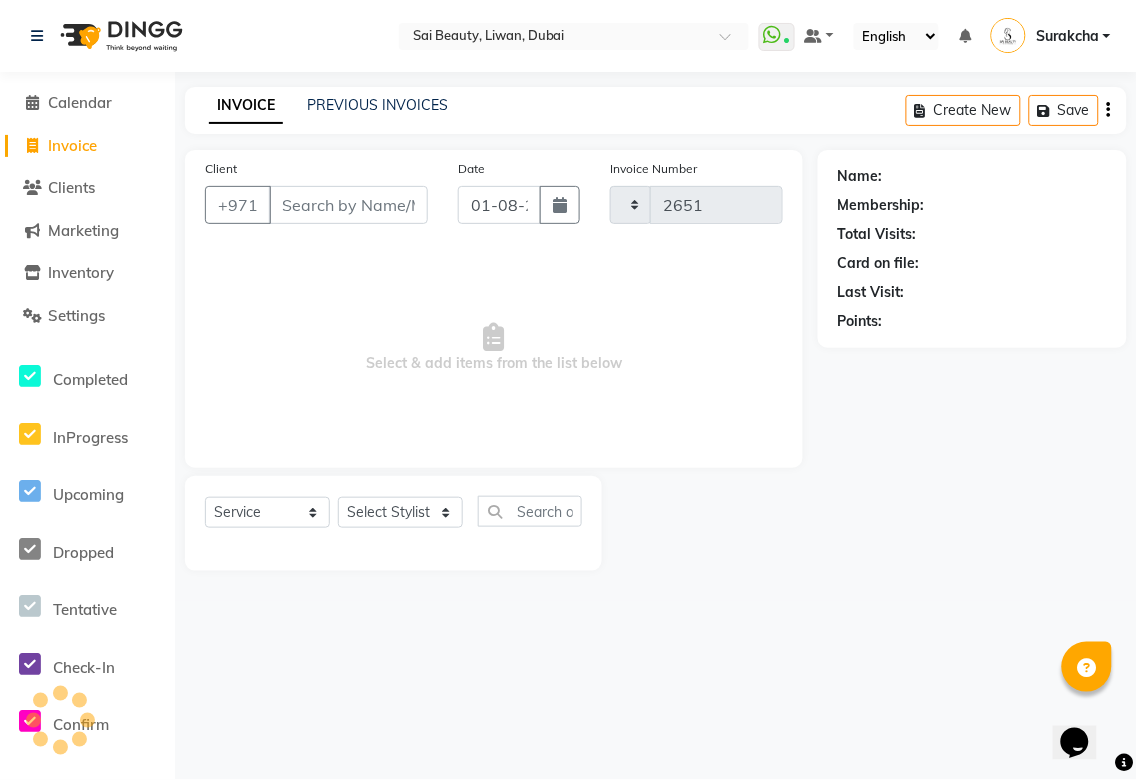 select on "5352" 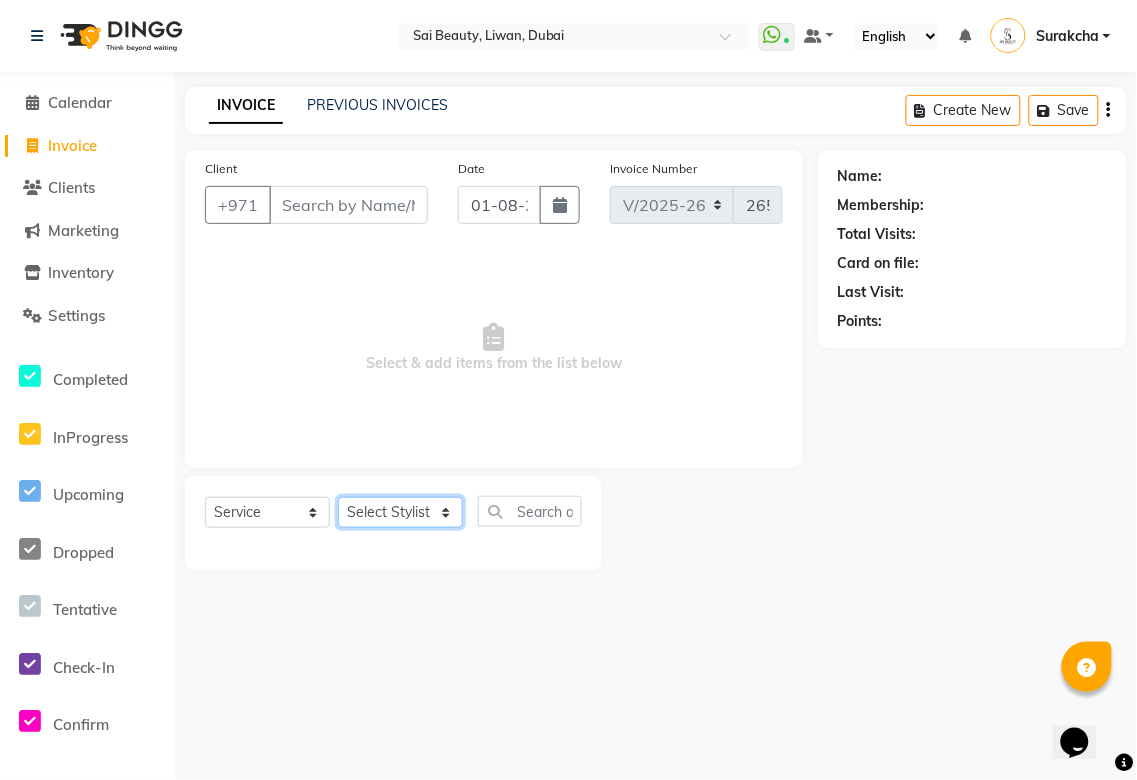 click on "Select Stylist" 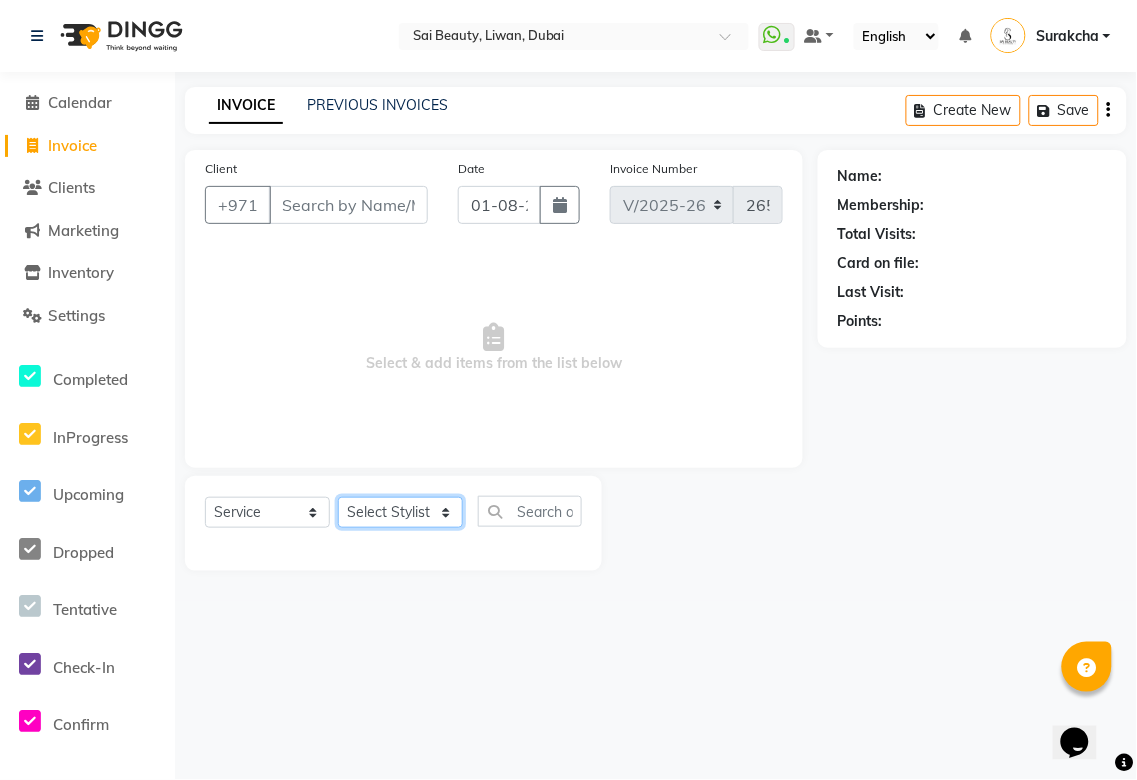 select on "45072" 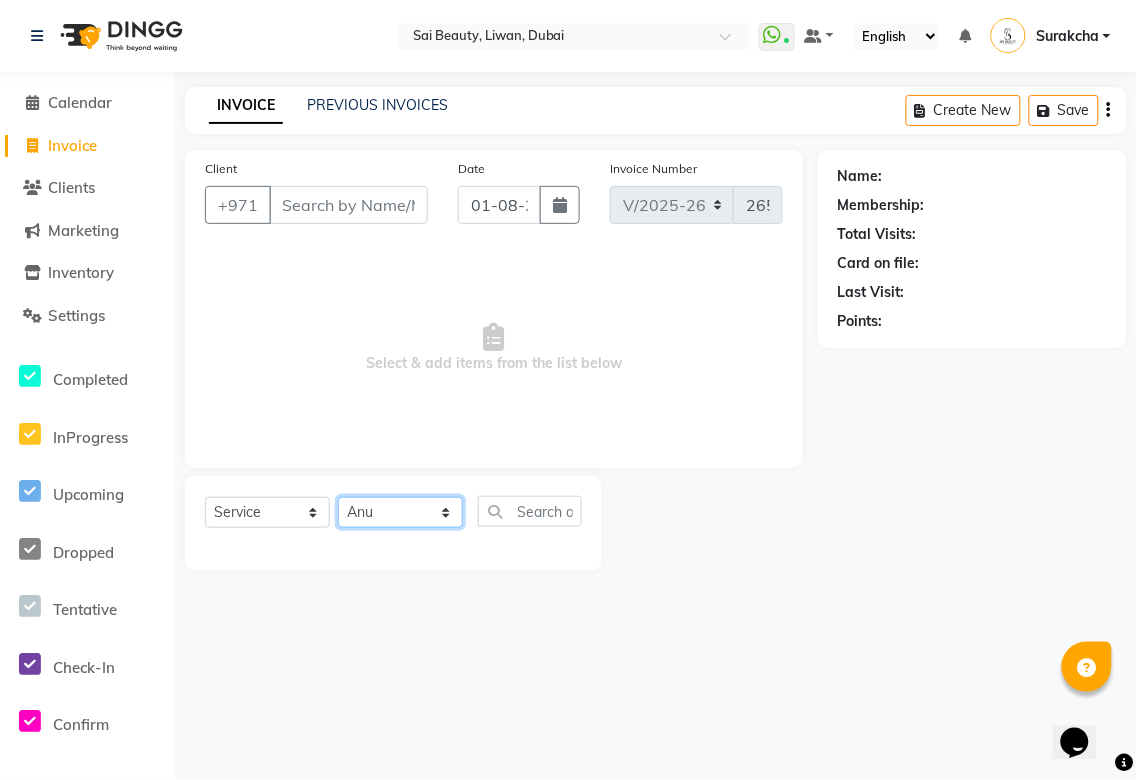 click on "Select Stylist Abid Alora Anu Asmi Ausha Diksha Gita Komal maya Monzeer shree sonu Srijana Surakcha Susmita Tannu Yamu" 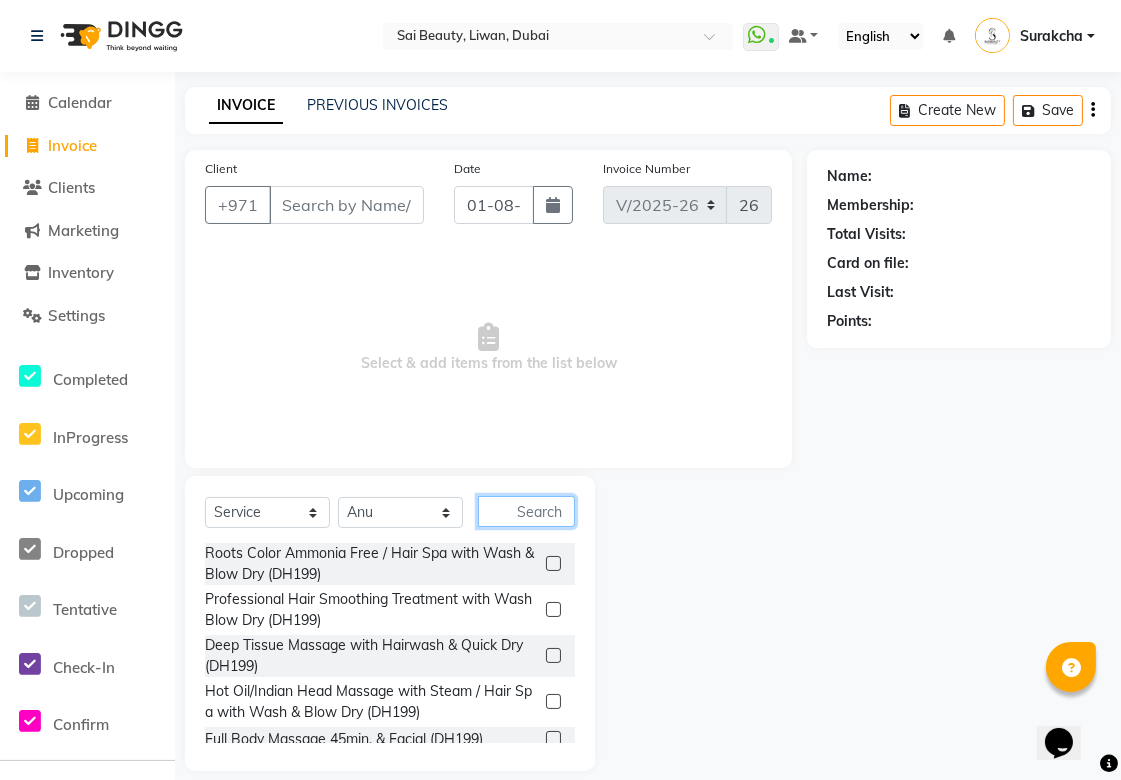 click 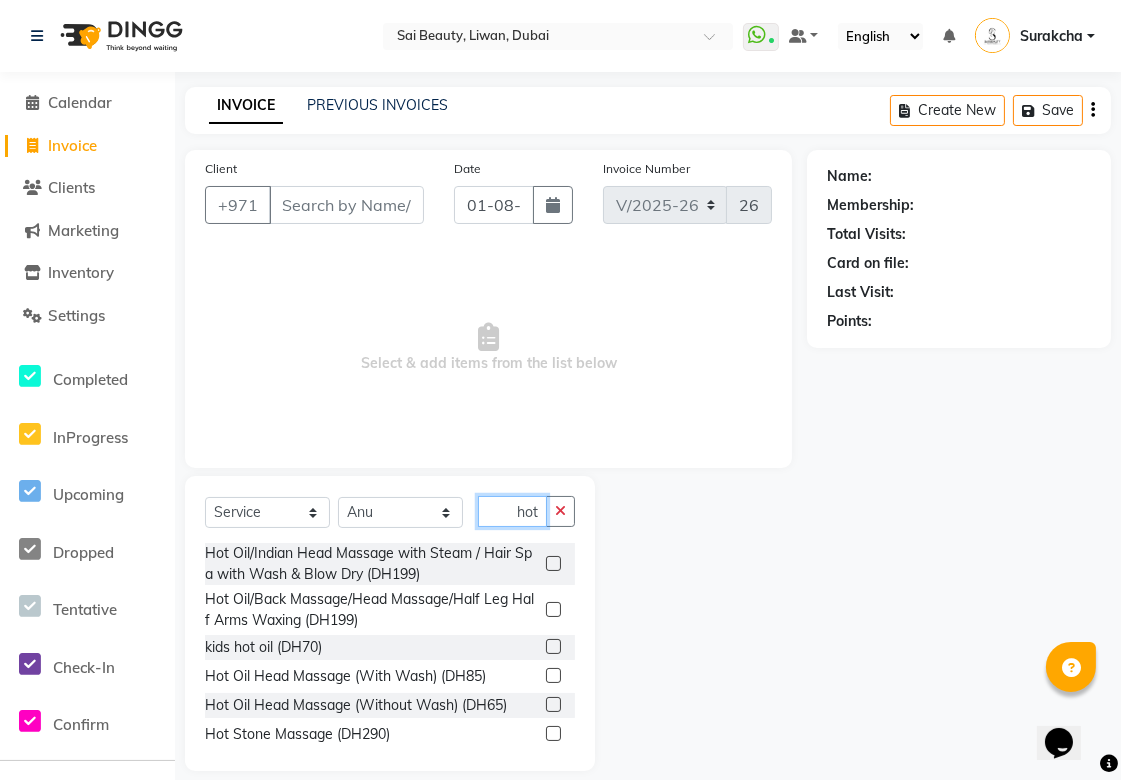 type on "hot" 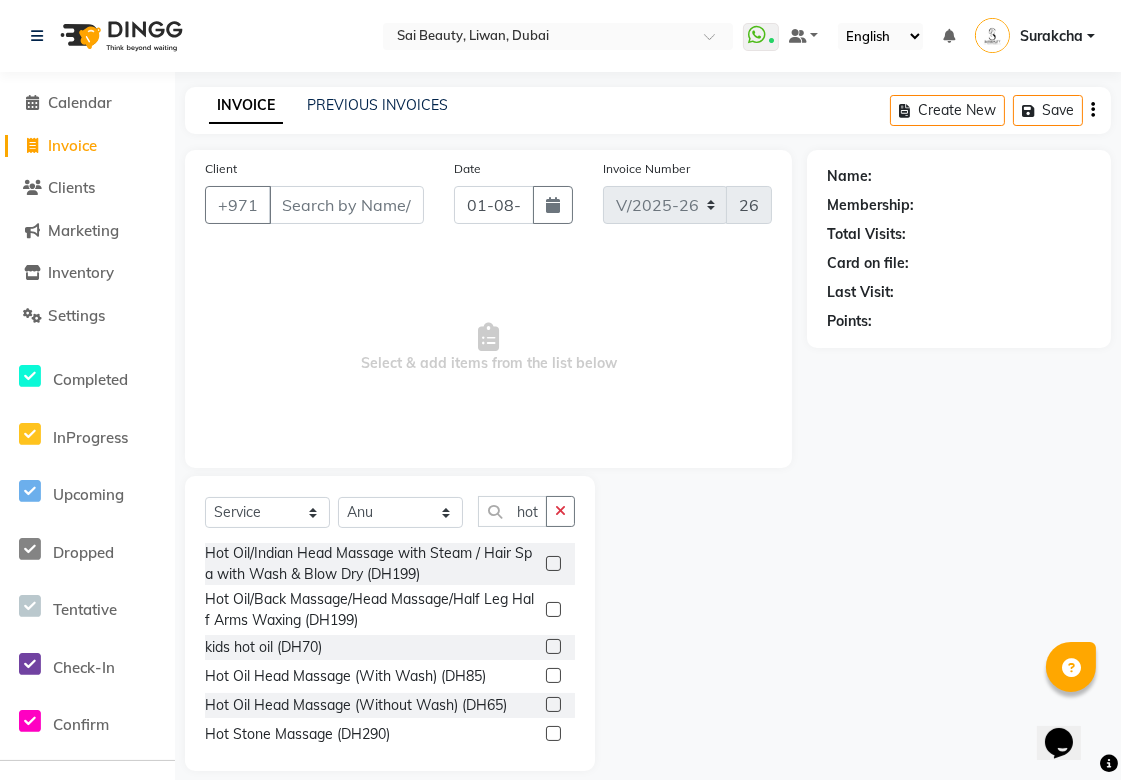 click 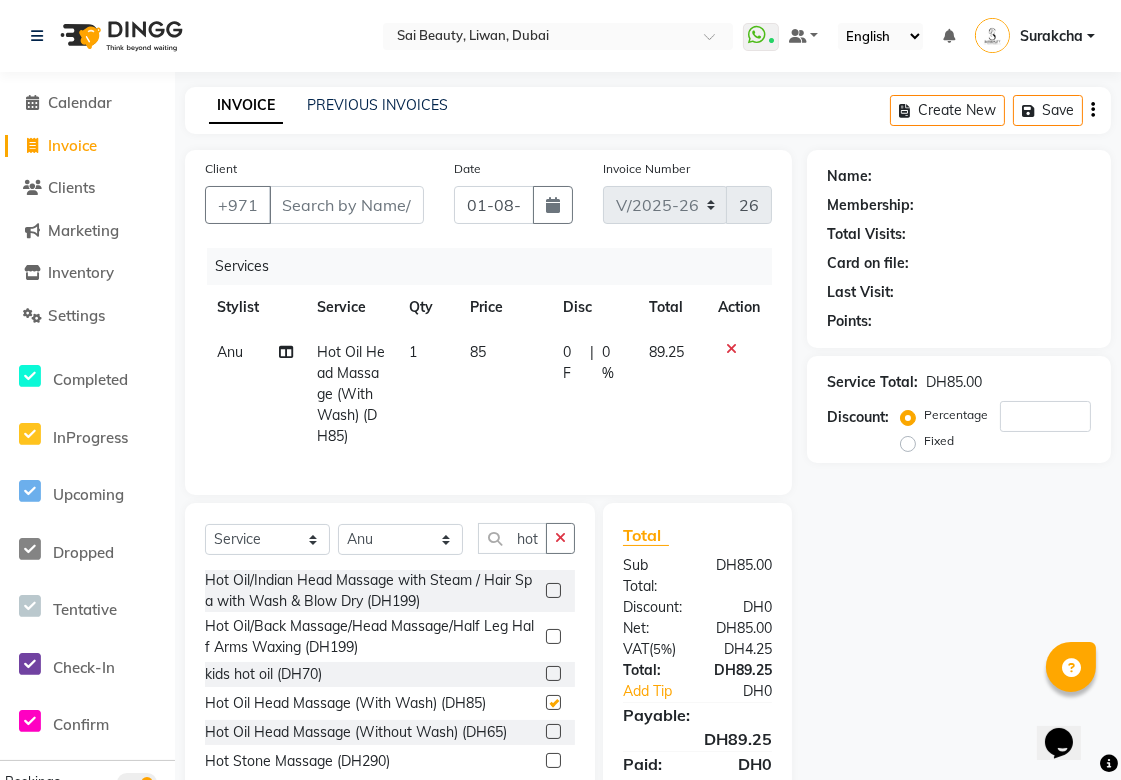 checkbox on "false" 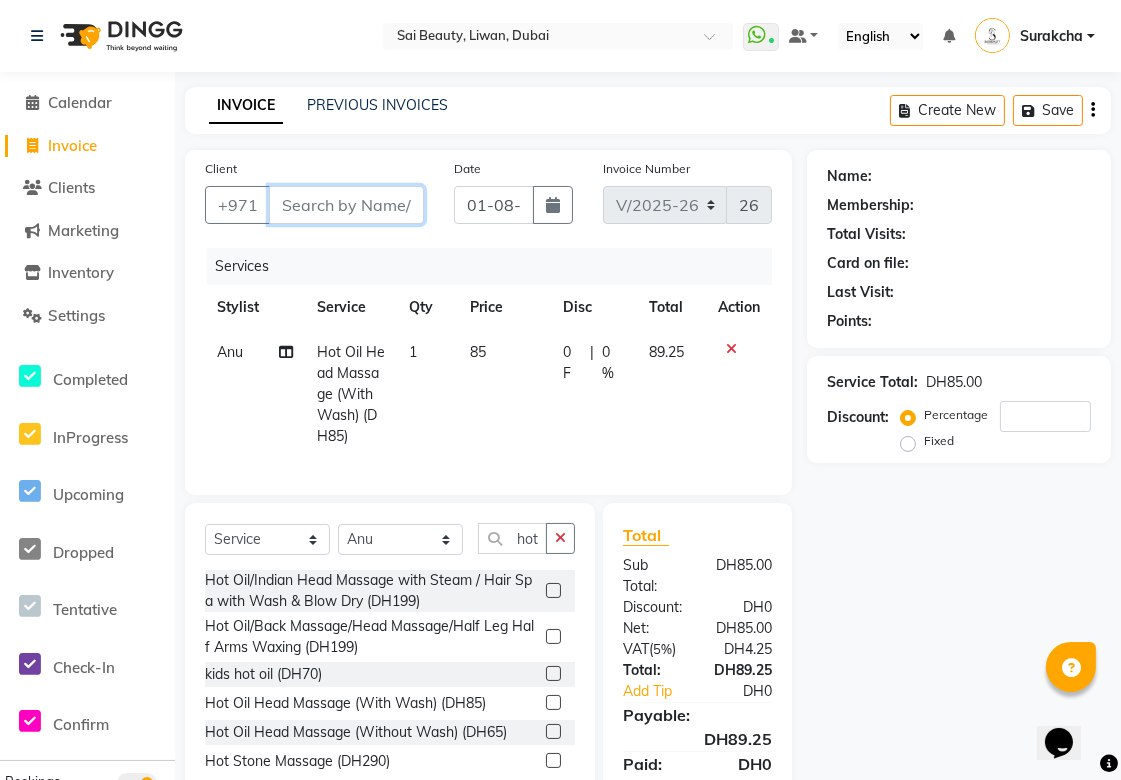 click on "Client" at bounding box center [346, 205] 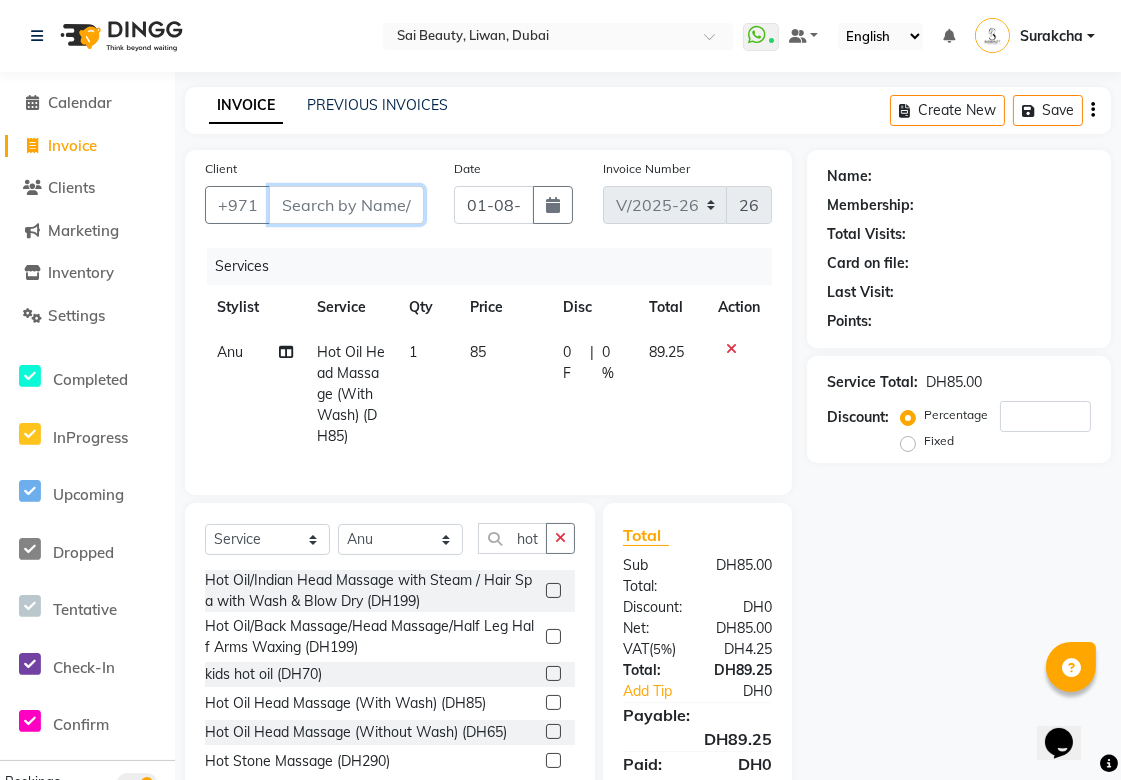 type on "5" 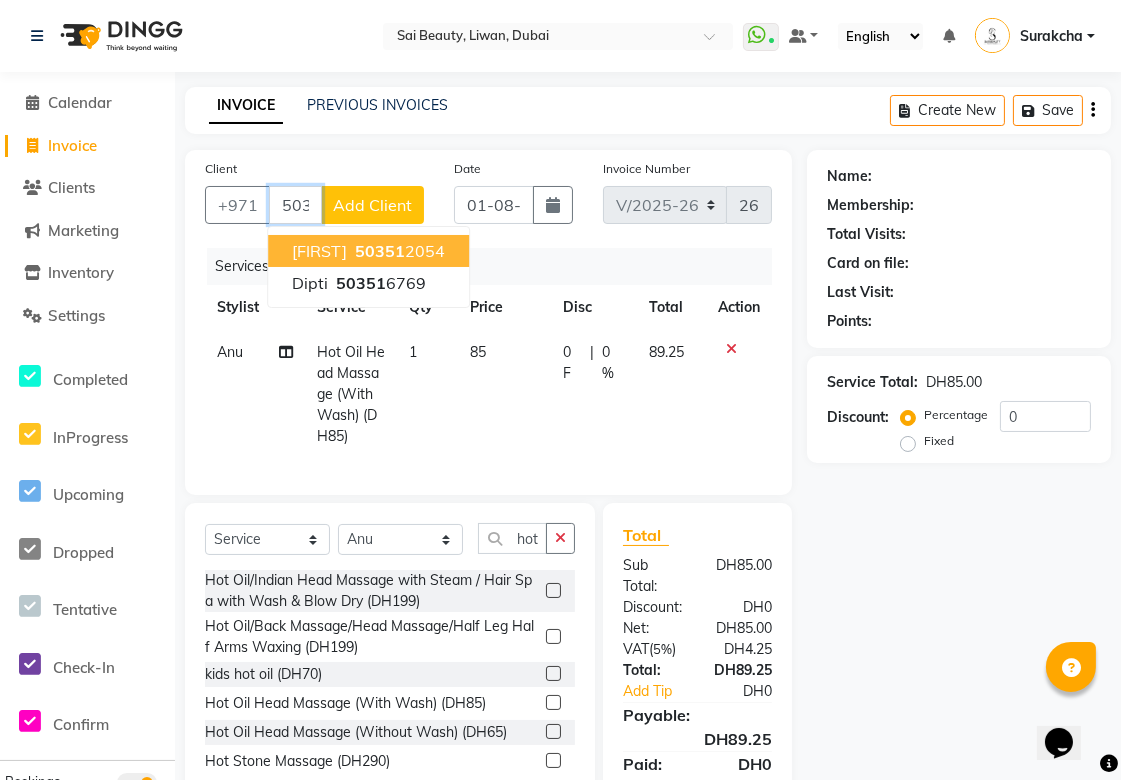 click on "50351 2054" at bounding box center [398, 251] 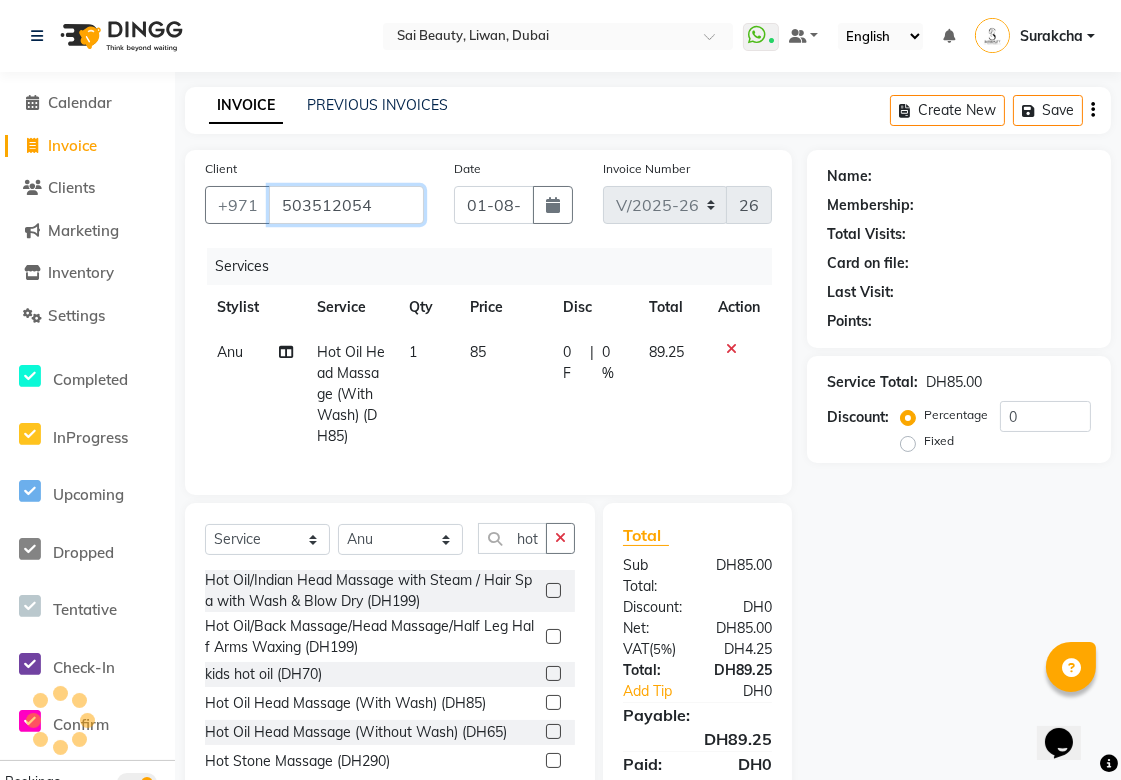 type on "503512054" 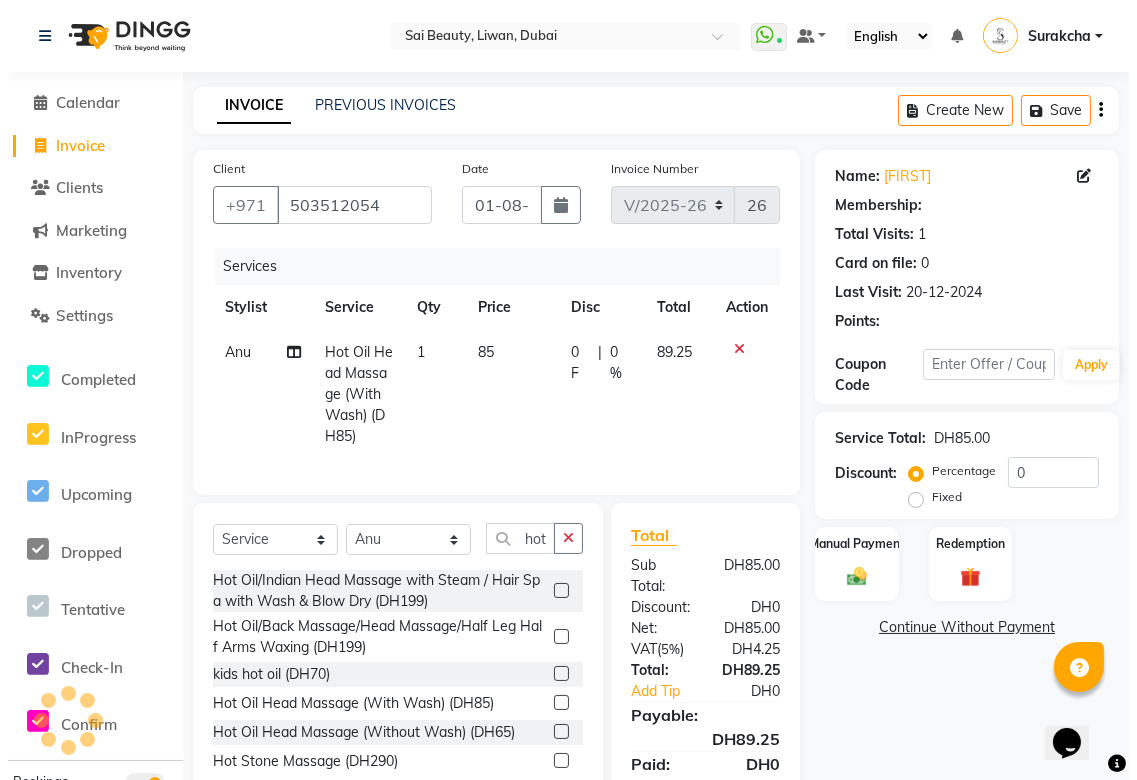 scroll, scrollTop: 108, scrollLeft: 0, axis: vertical 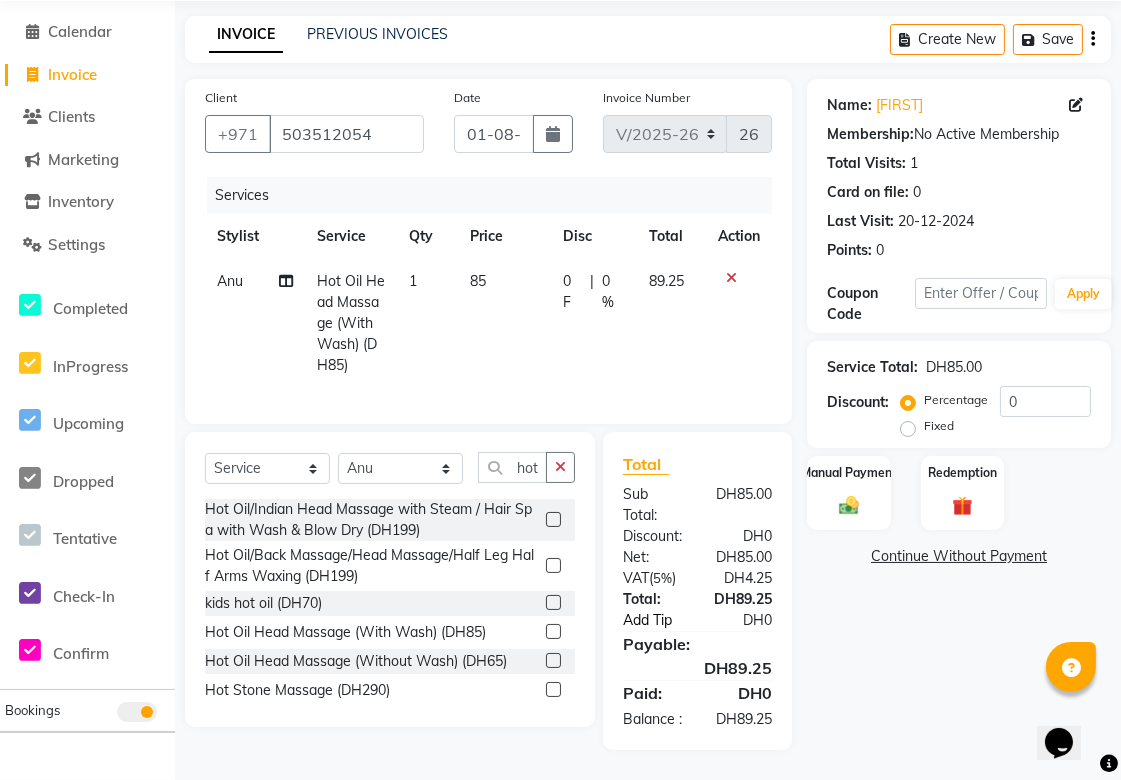 click on "Add Tip" 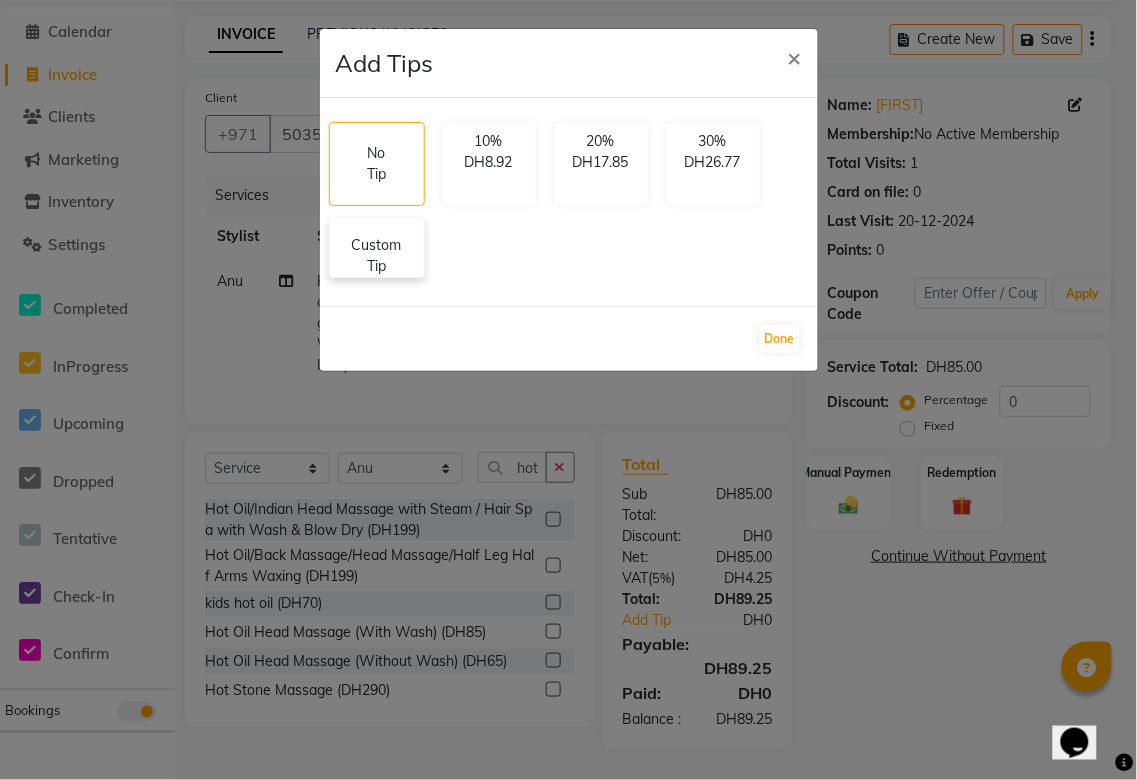 click on "Custom Tip" 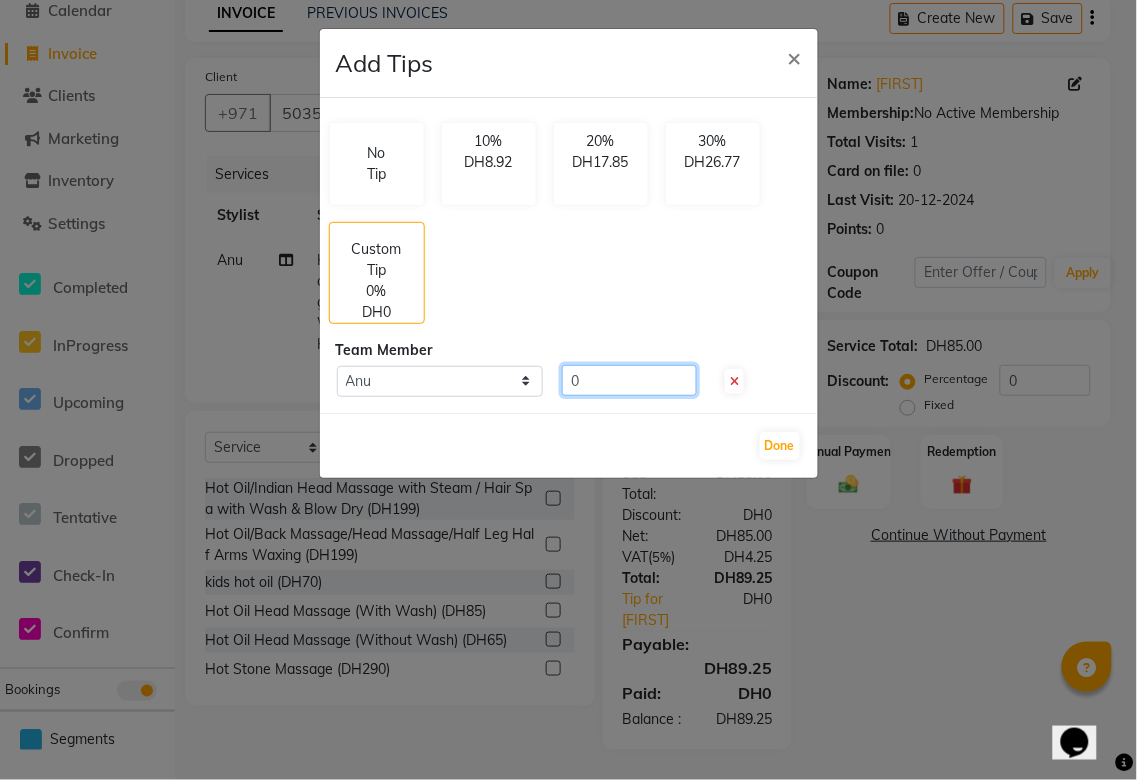 click on "0" 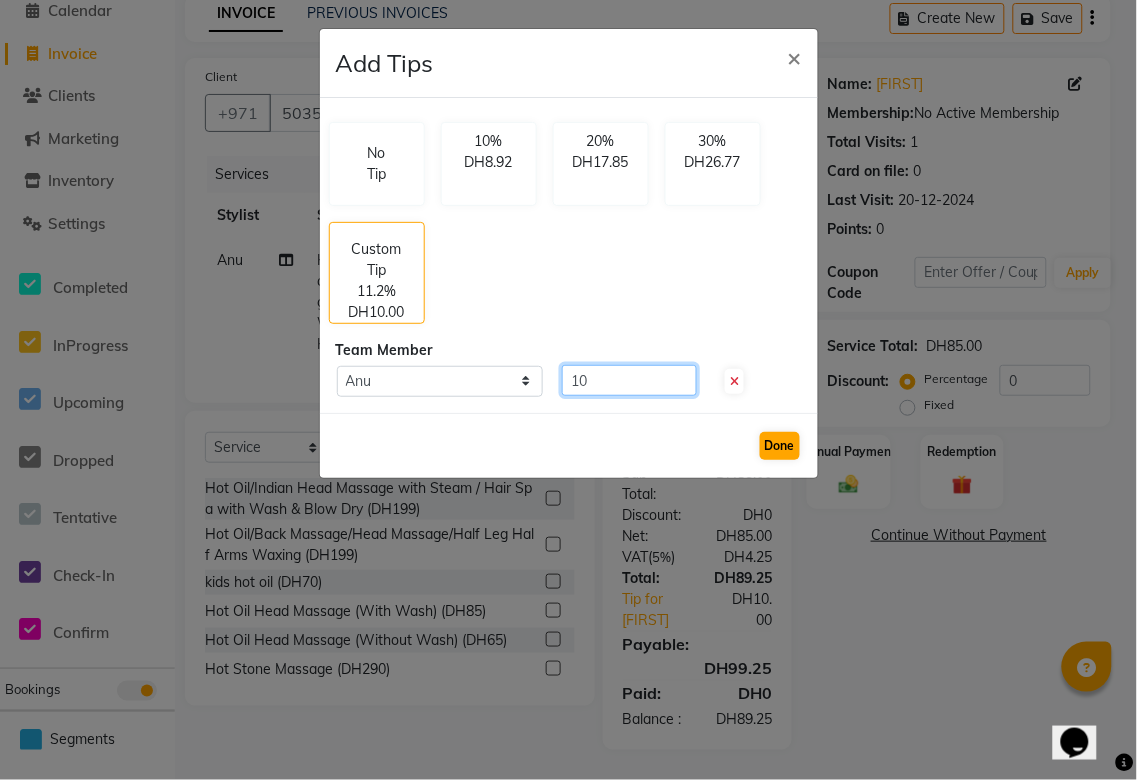 type on "10" 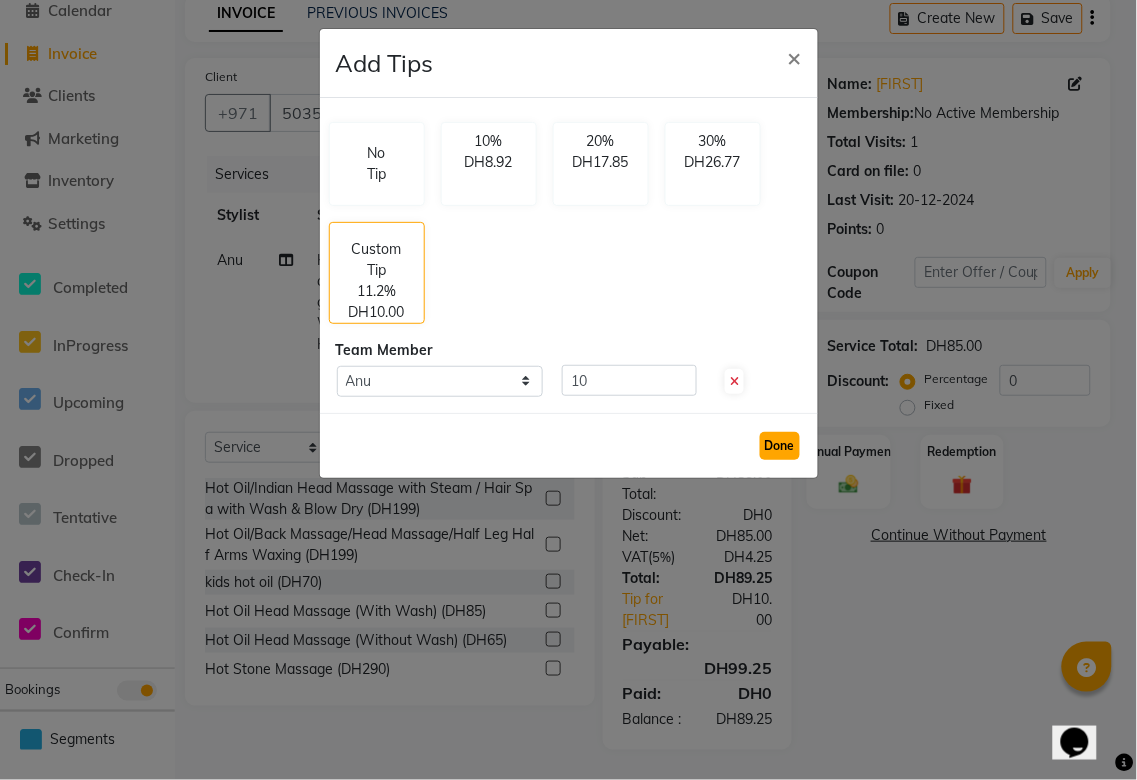 click on "Done" 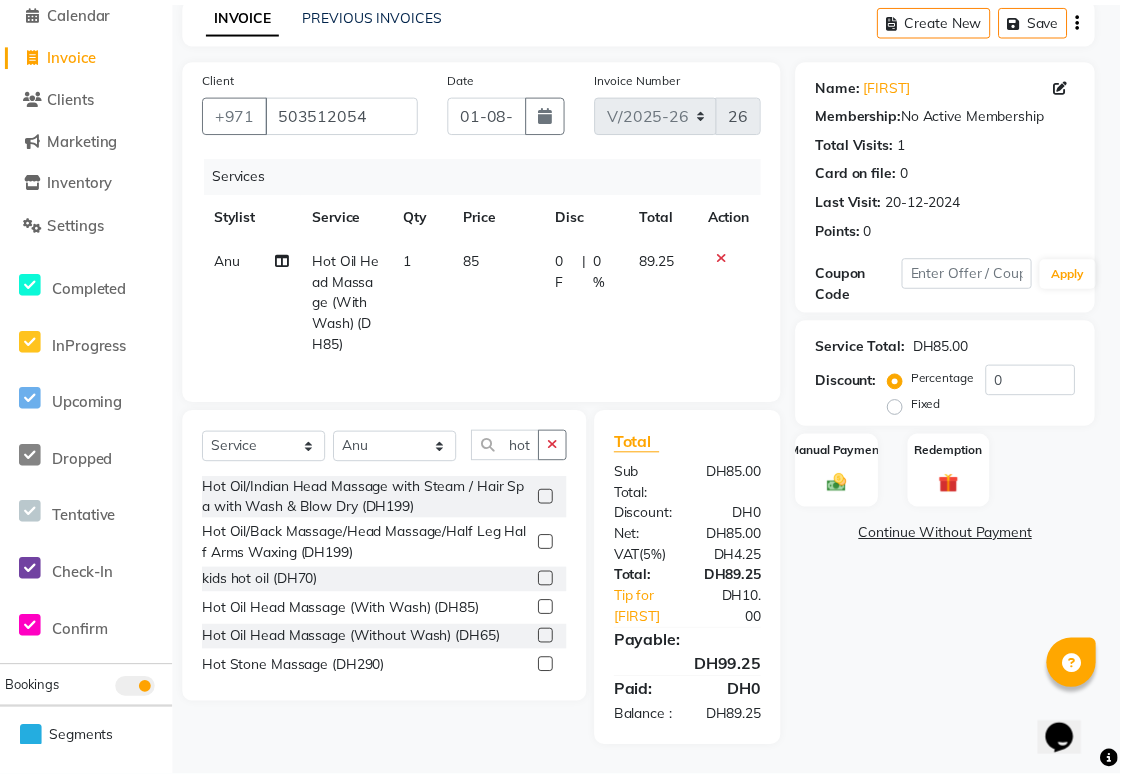 scroll, scrollTop: 130, scrollLeft: 0, axis: vertical 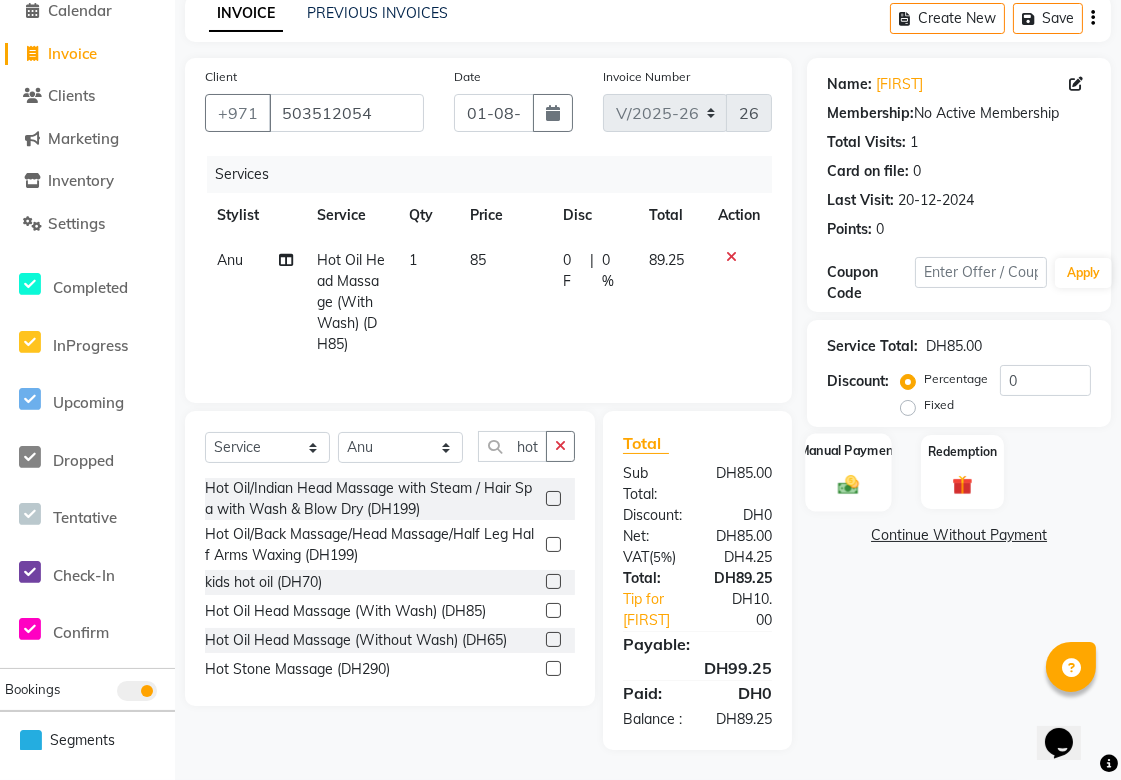 click 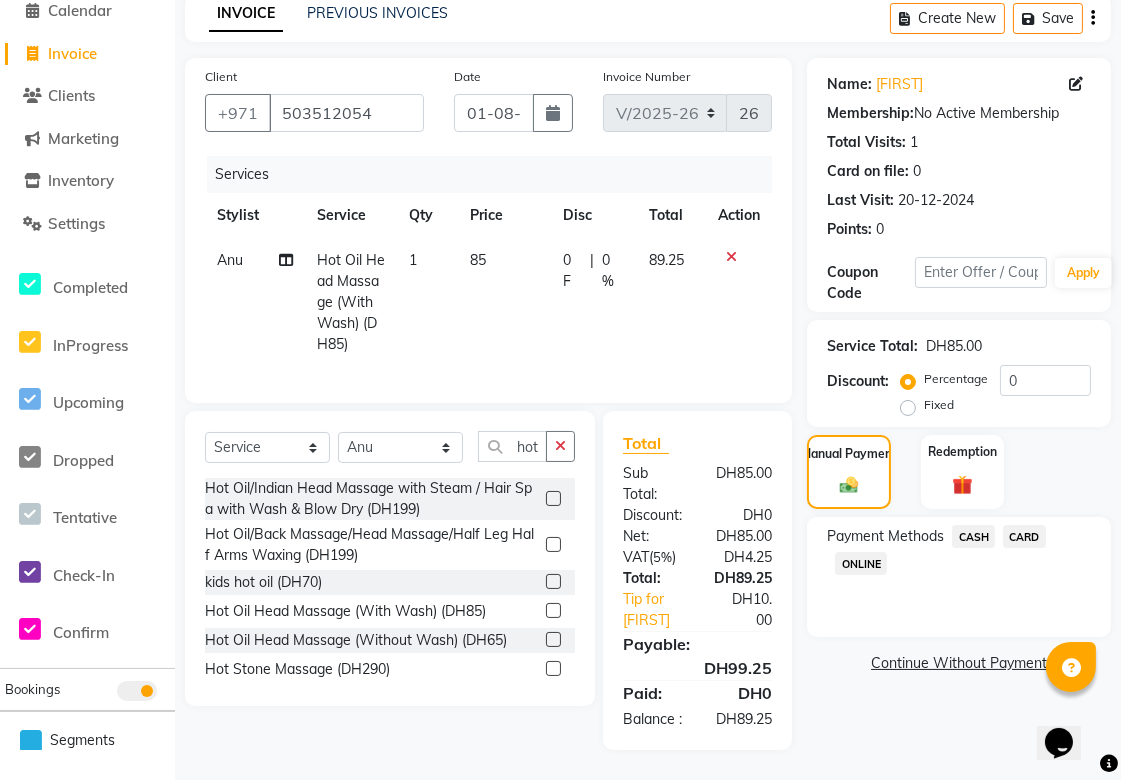 click on "CARD" 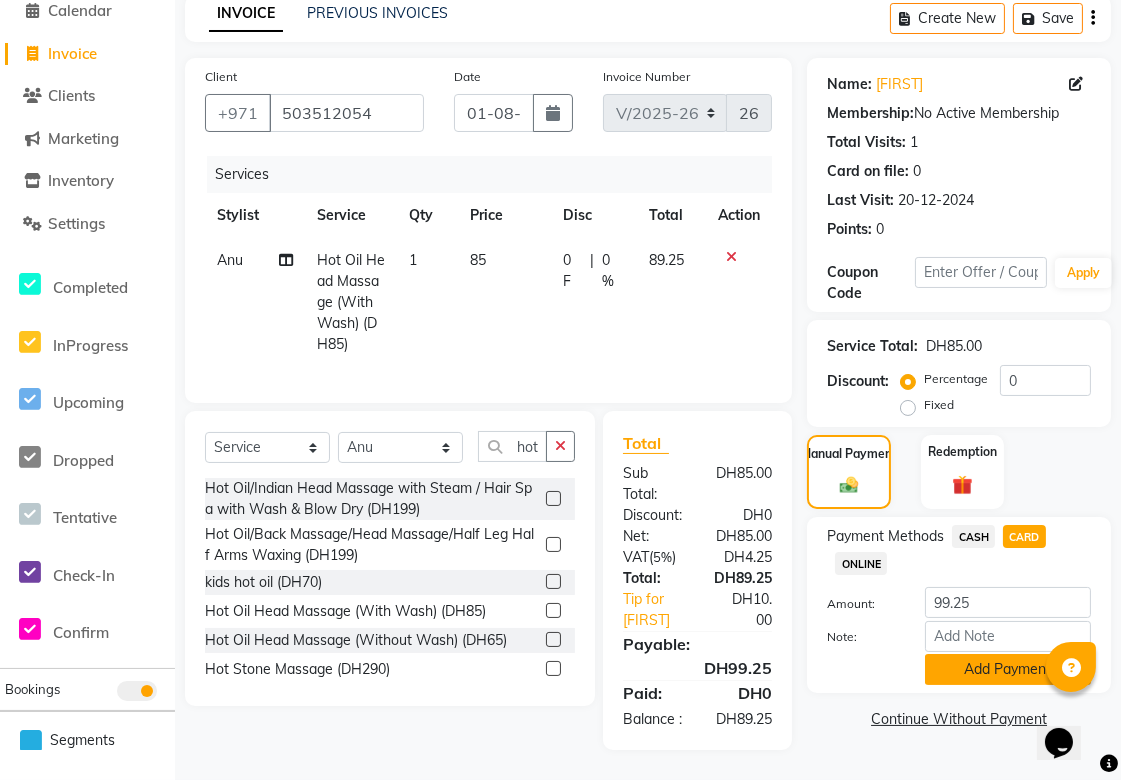 click on "Add Payment" 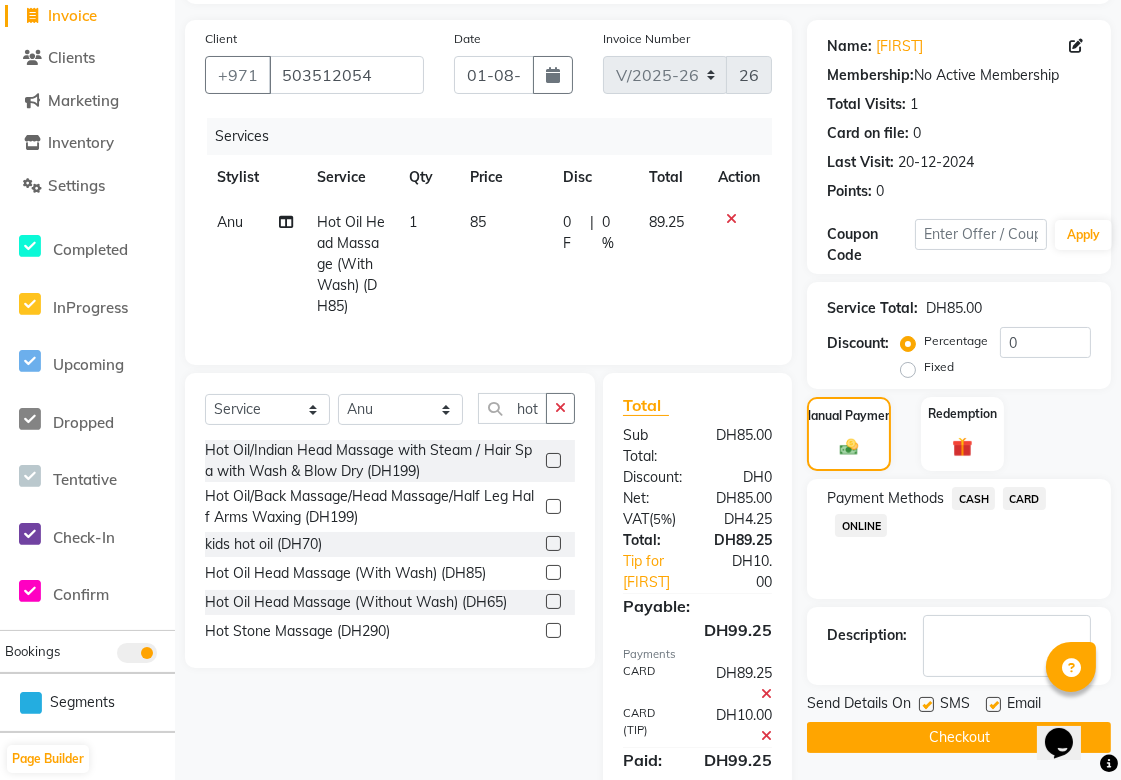 scroll, scrollTop: 234, scrollLeft: 0, axis: vertical 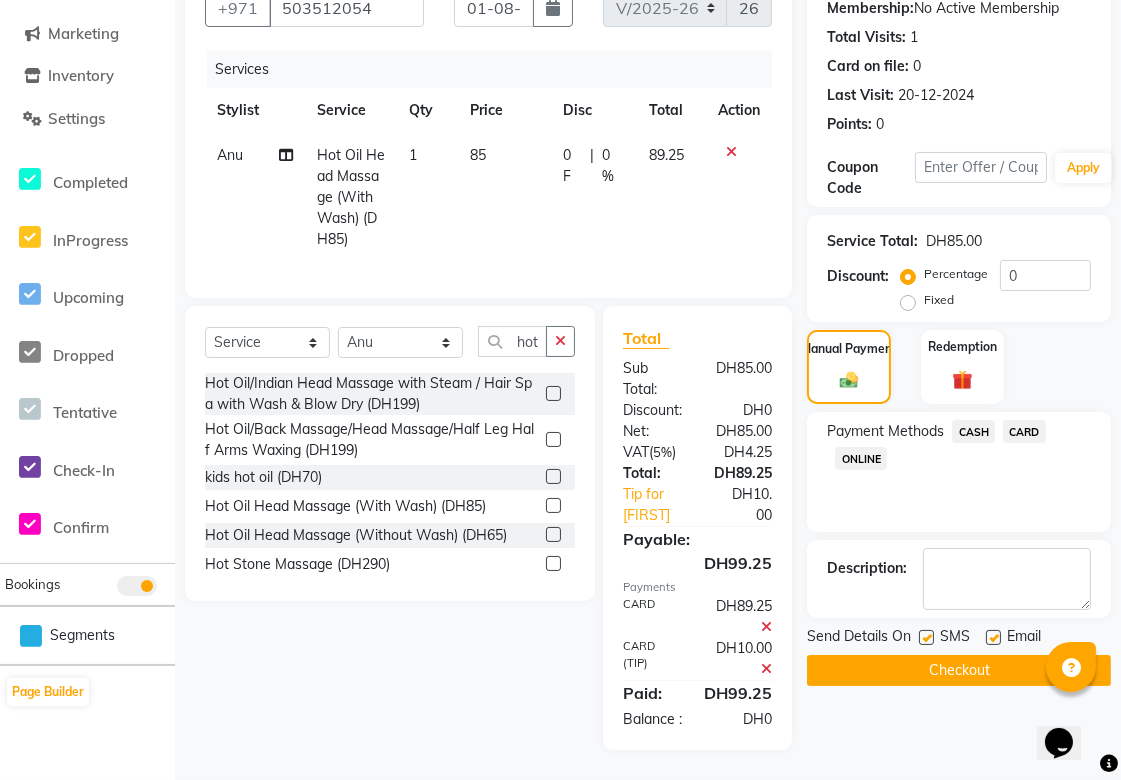 click on "Checkout" 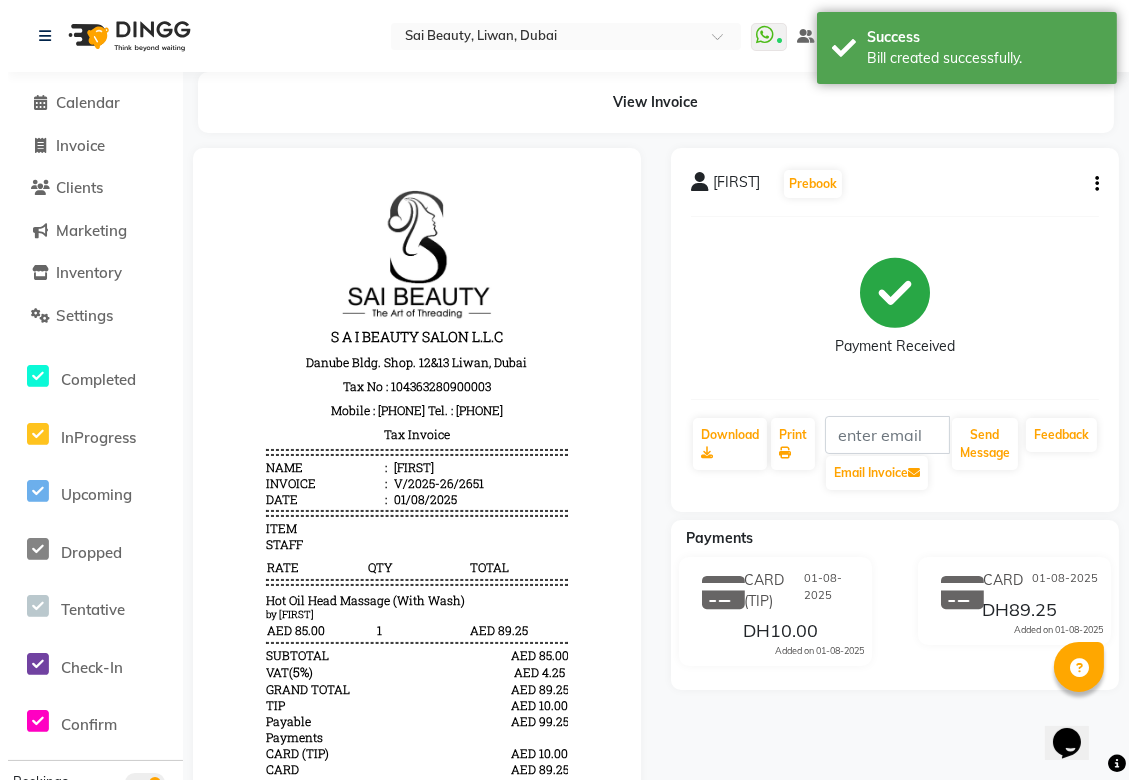scroll, scrollTop: 0, scrollLeft: 0, axis: both 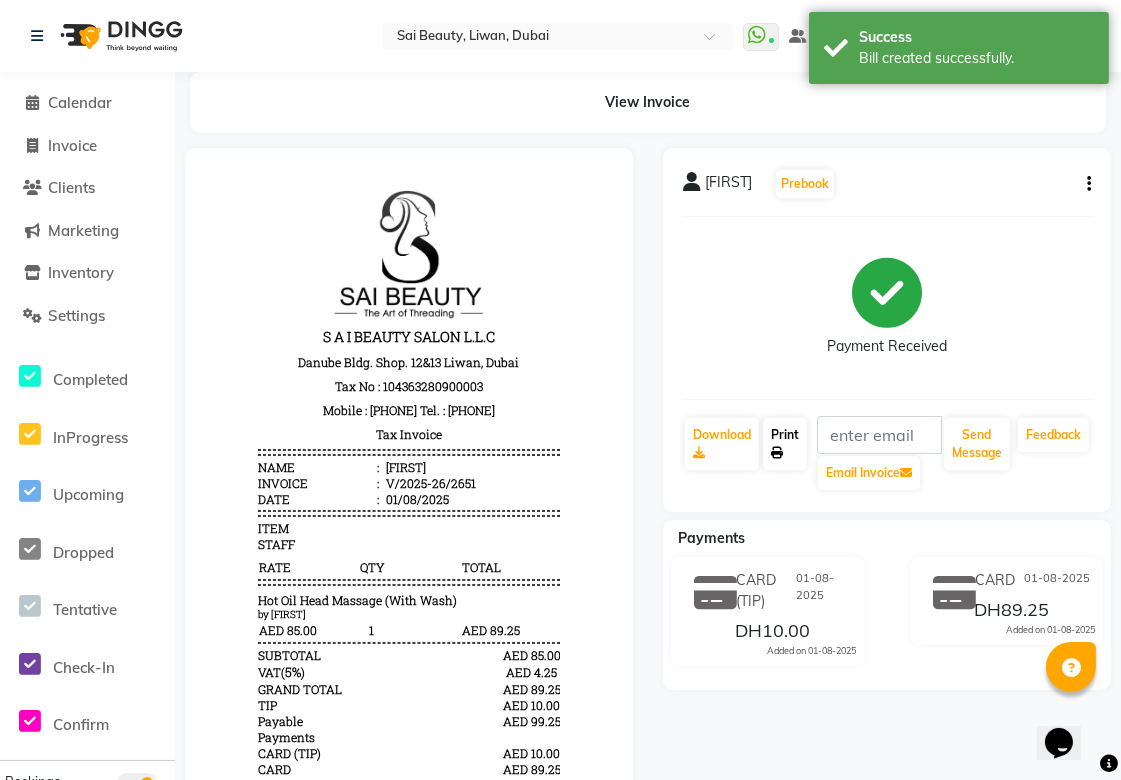 click 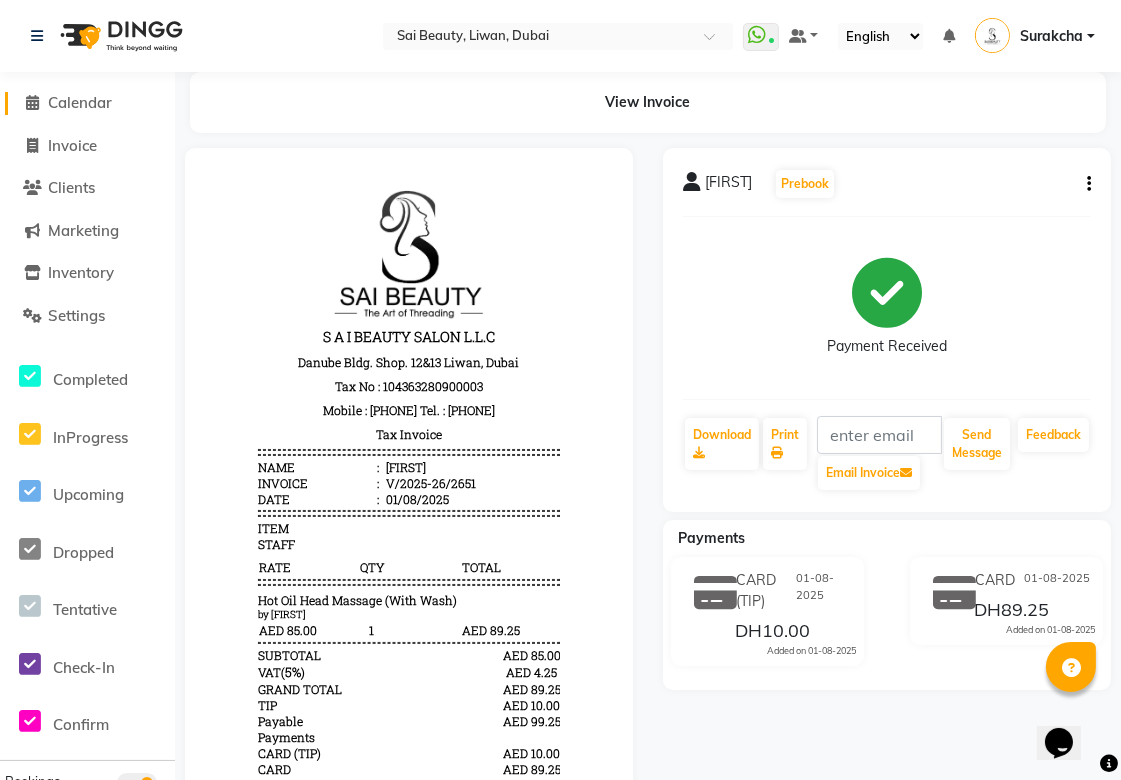 click on "Calendar" 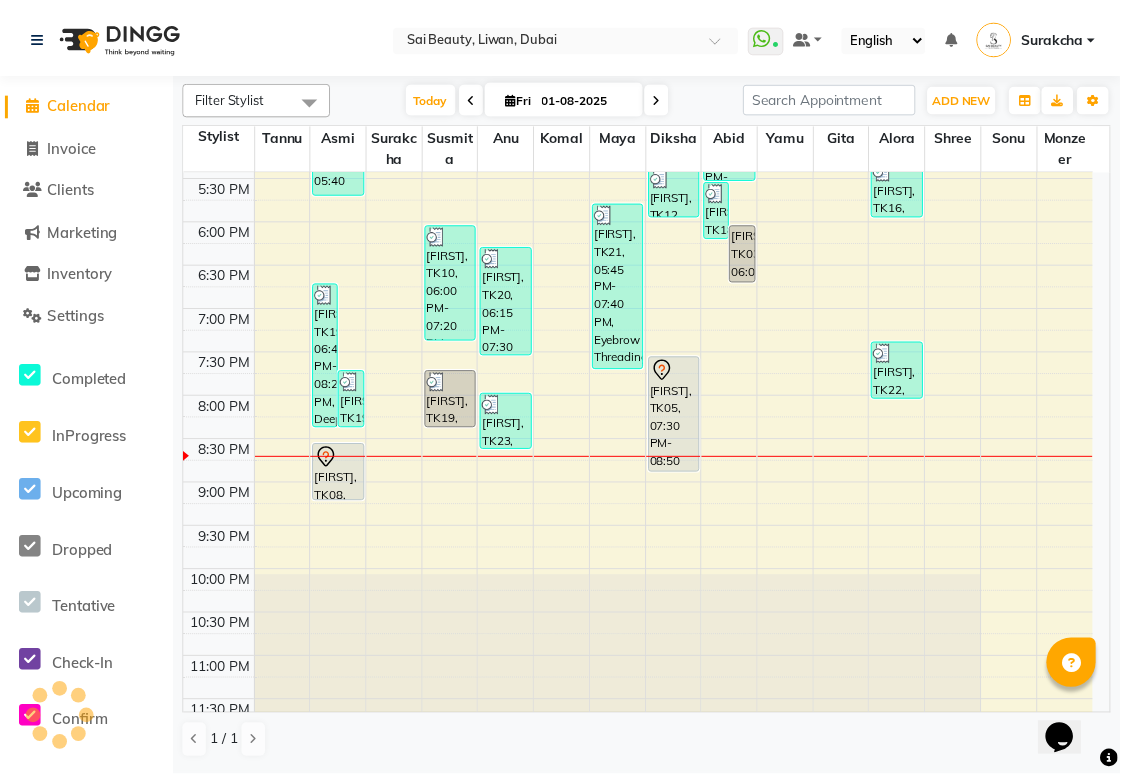 scroll, scrollTop: 741, scrollLeft: 0, axis: vertical 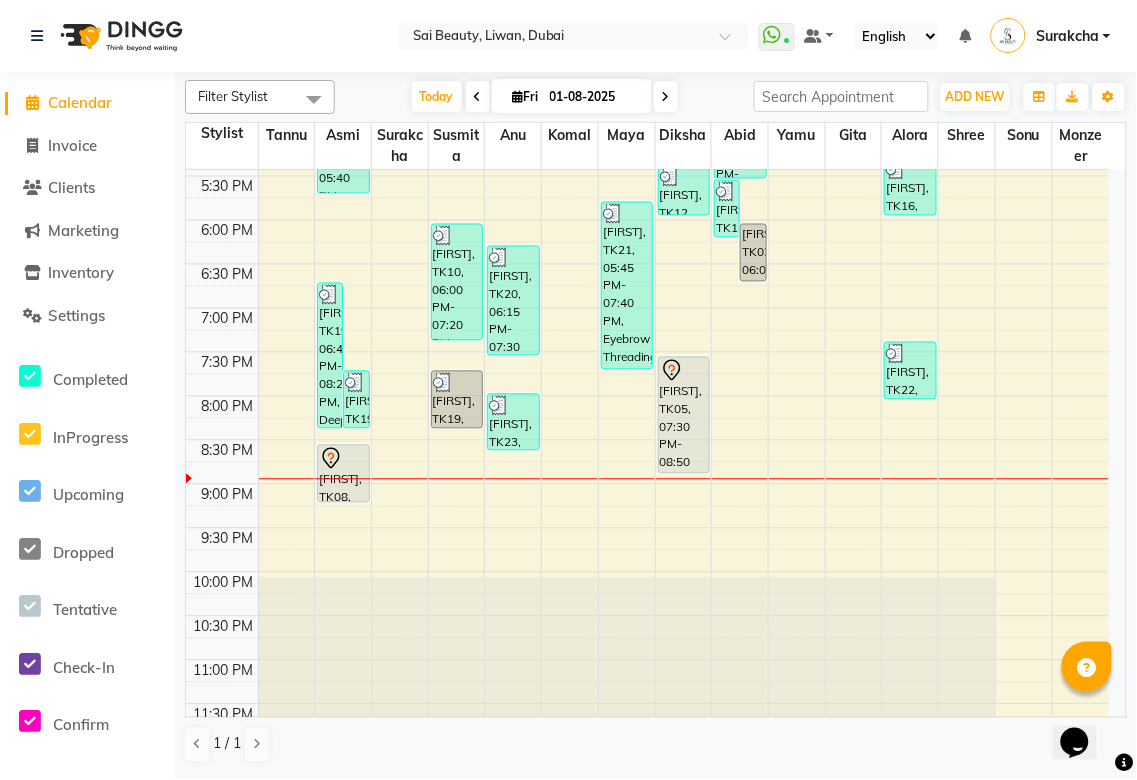 click on "[FIRST], TK05, 07:30 PM-08:50 PM, Full Face (With Eyebrow) Waxing,Under Arm Waxing" at bounding box center (684, 415) 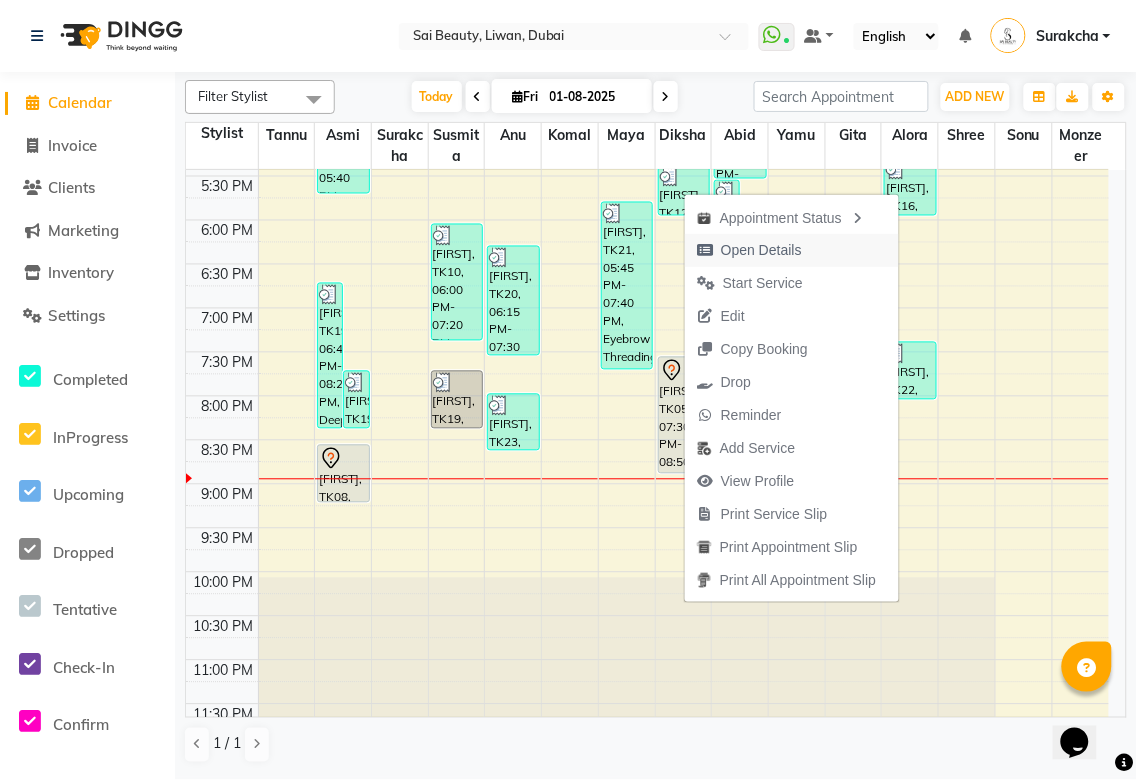click on "Open Details" at bounding box center [761, 250] 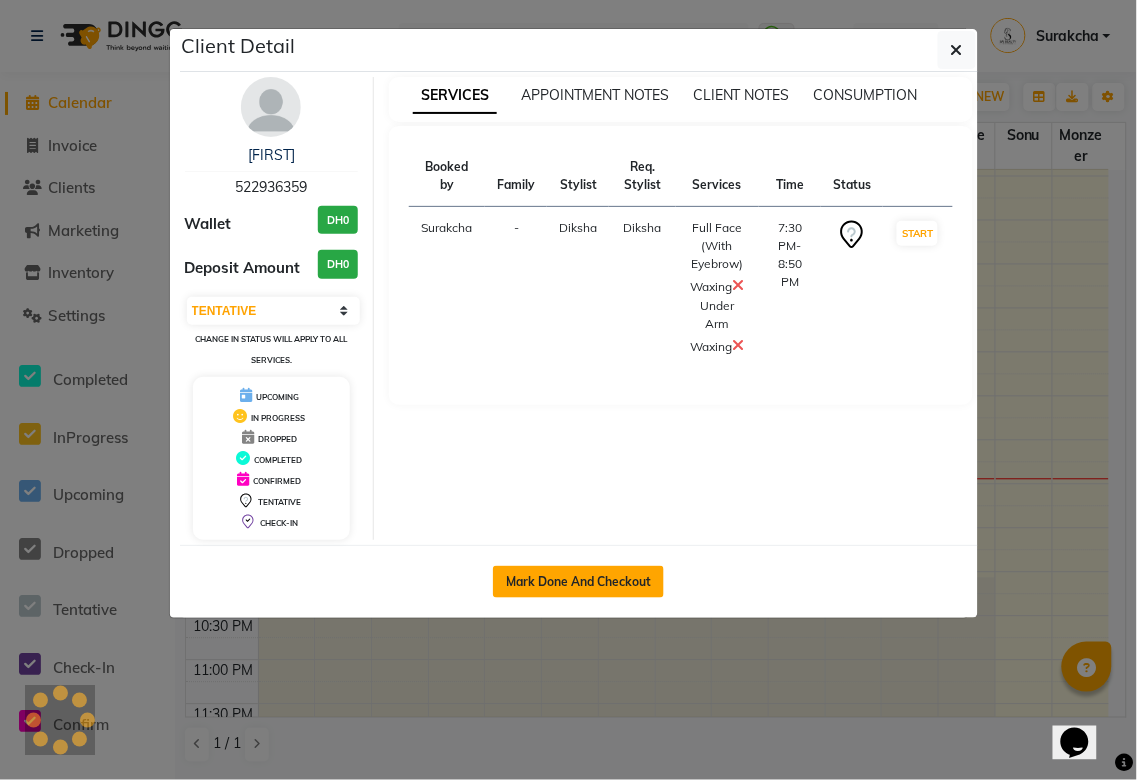 click on "Mark Done And Checkout" 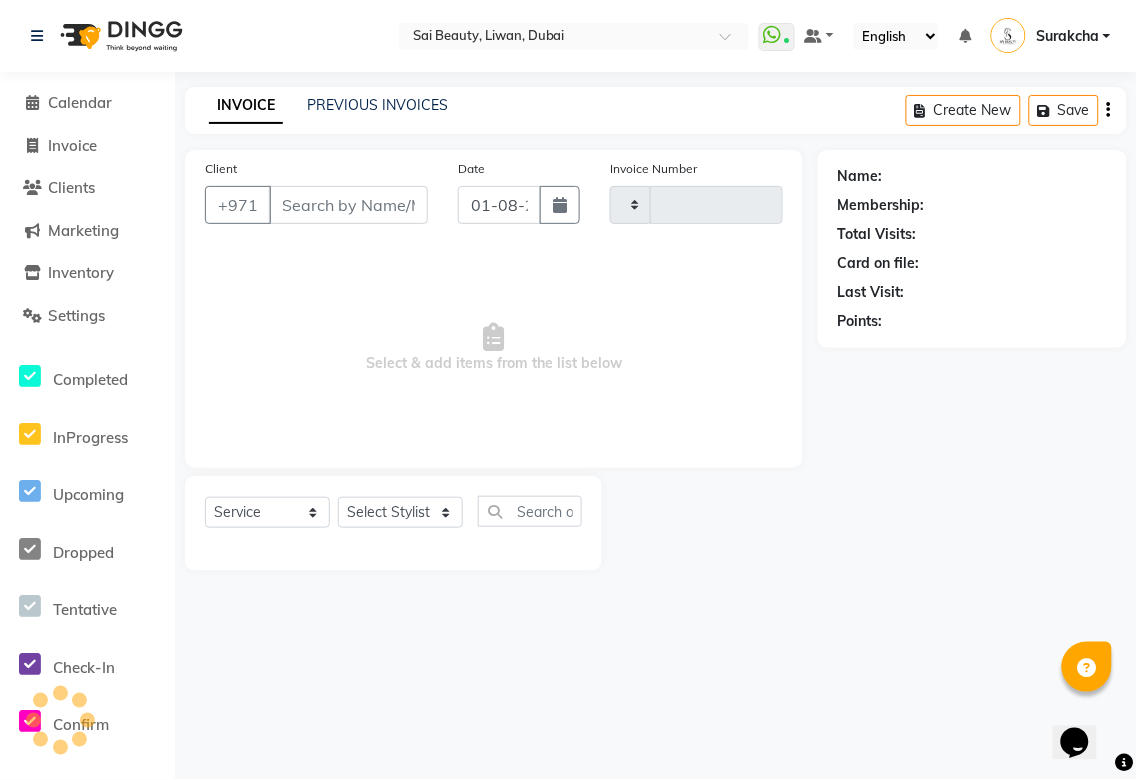type on "2652" 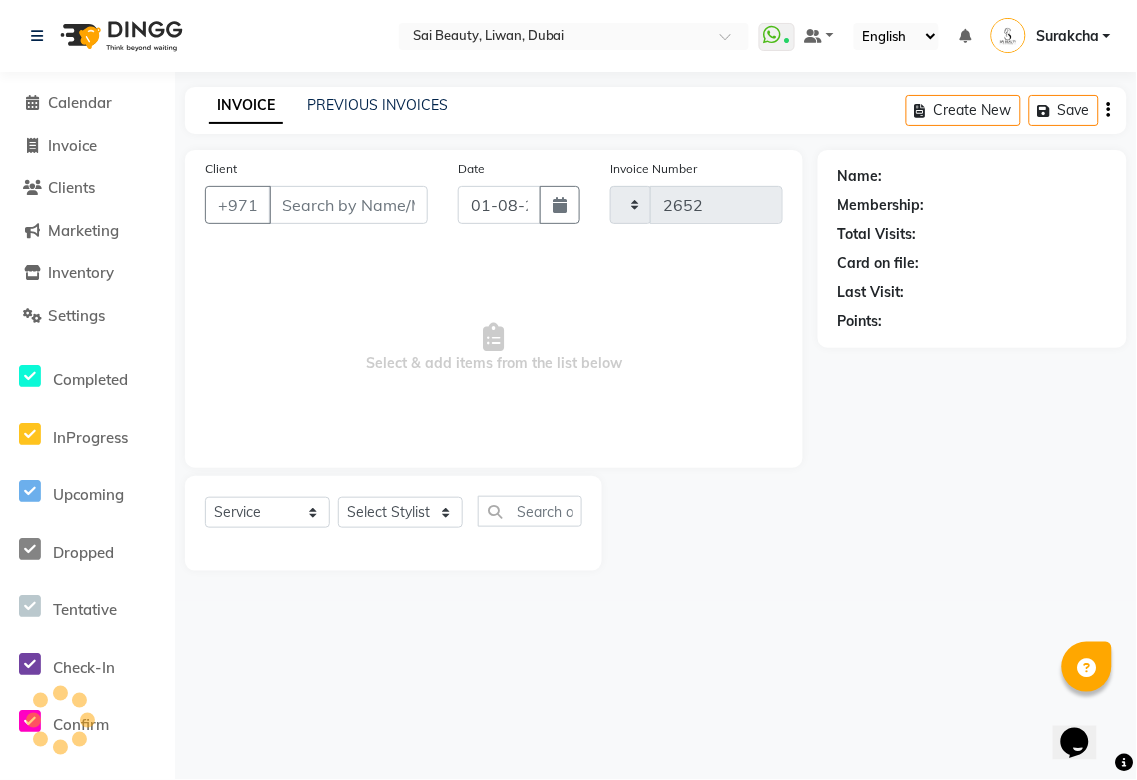 select on "5352" 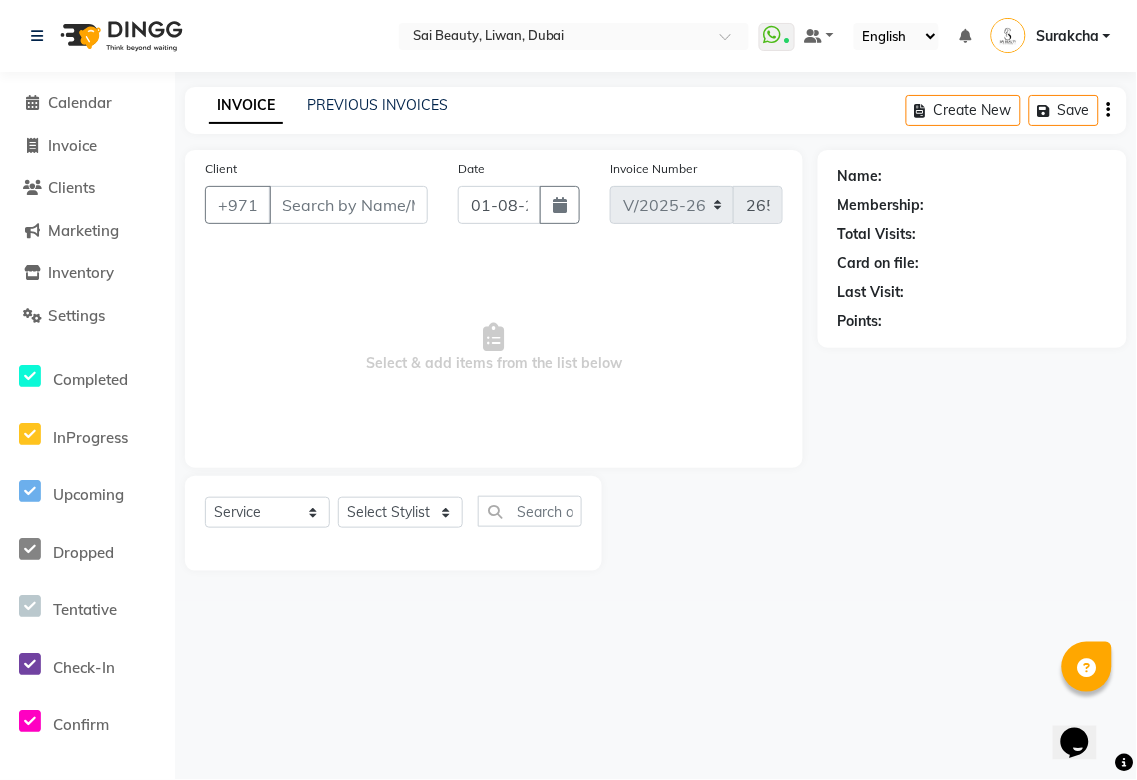 type on "522936359" 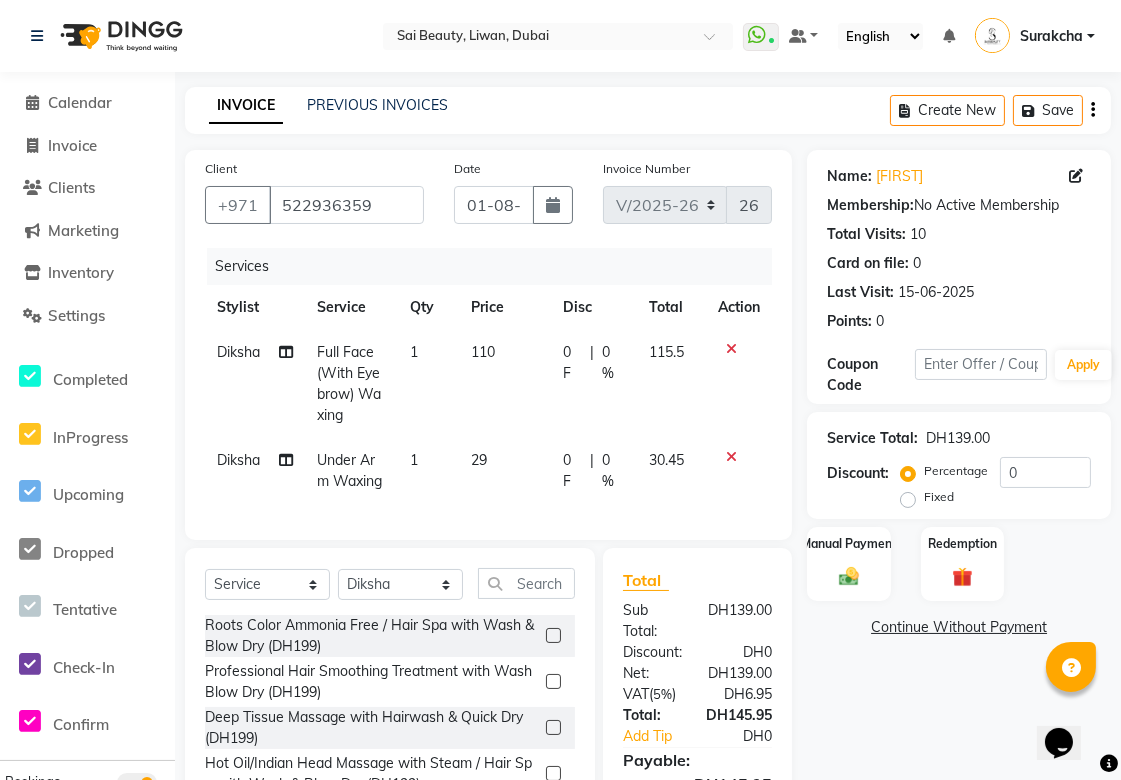 scroll, scrollTop: 154, scrollLeft: 0, axis: vertical 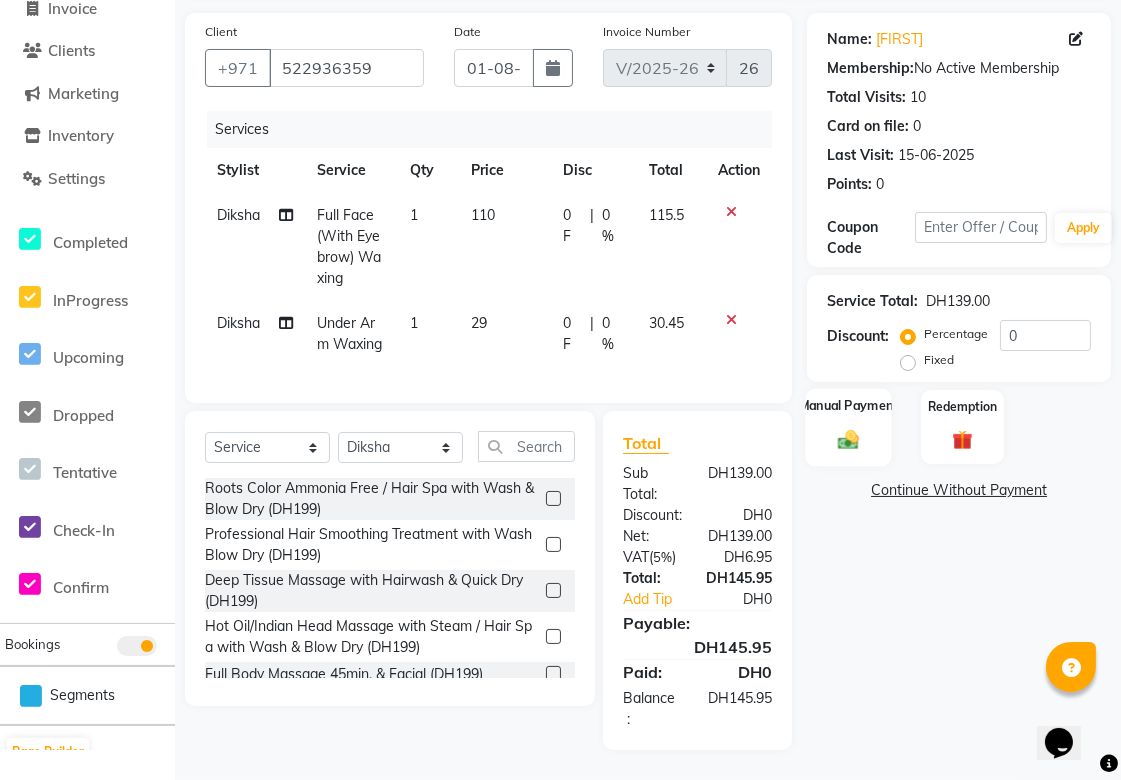 click 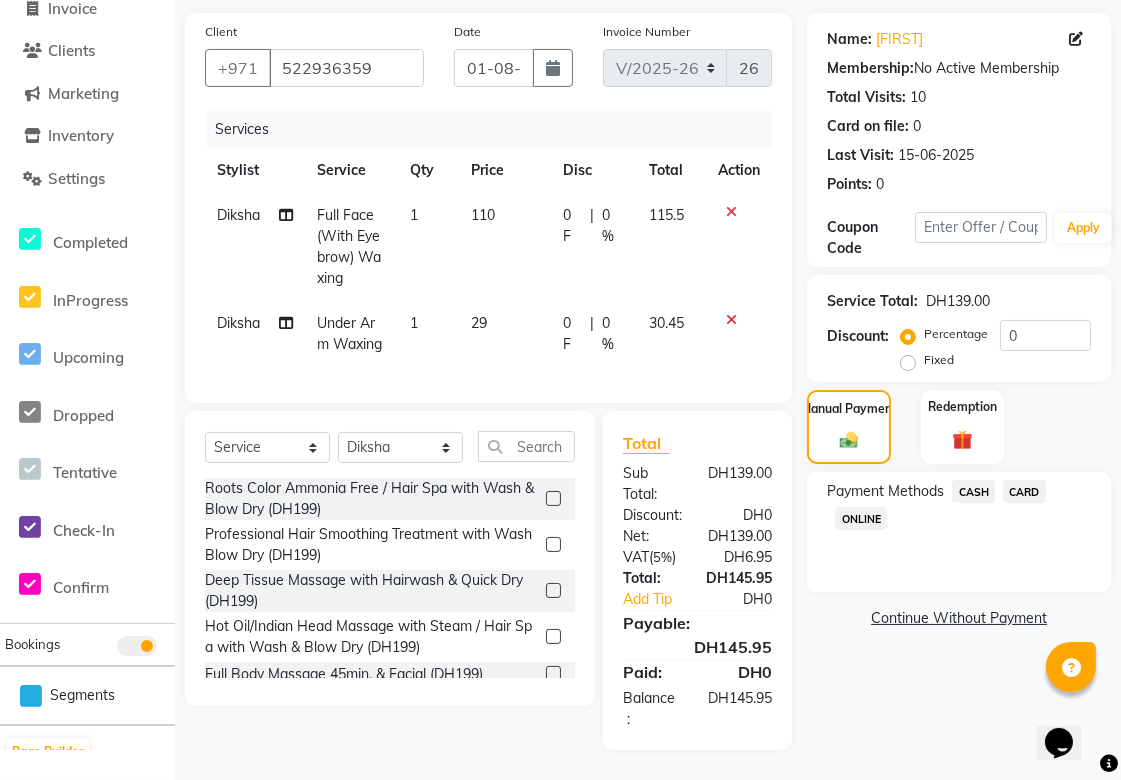 click on "CARD" 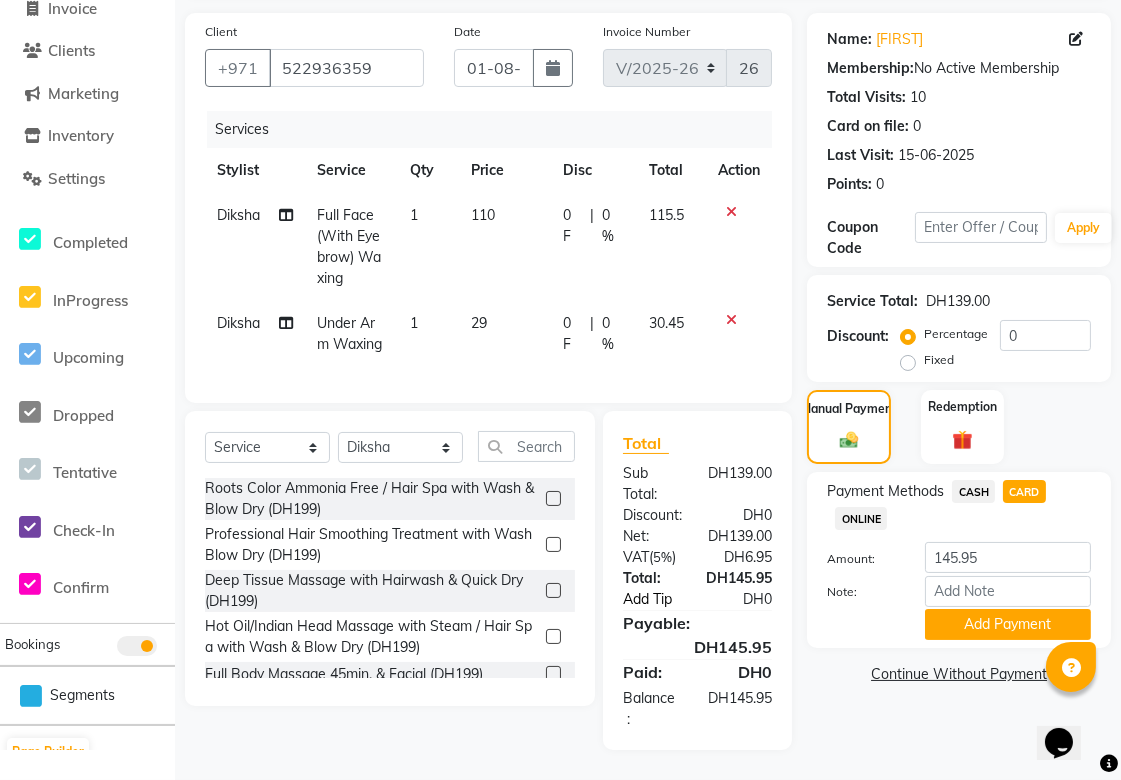 click on "Add Tip" 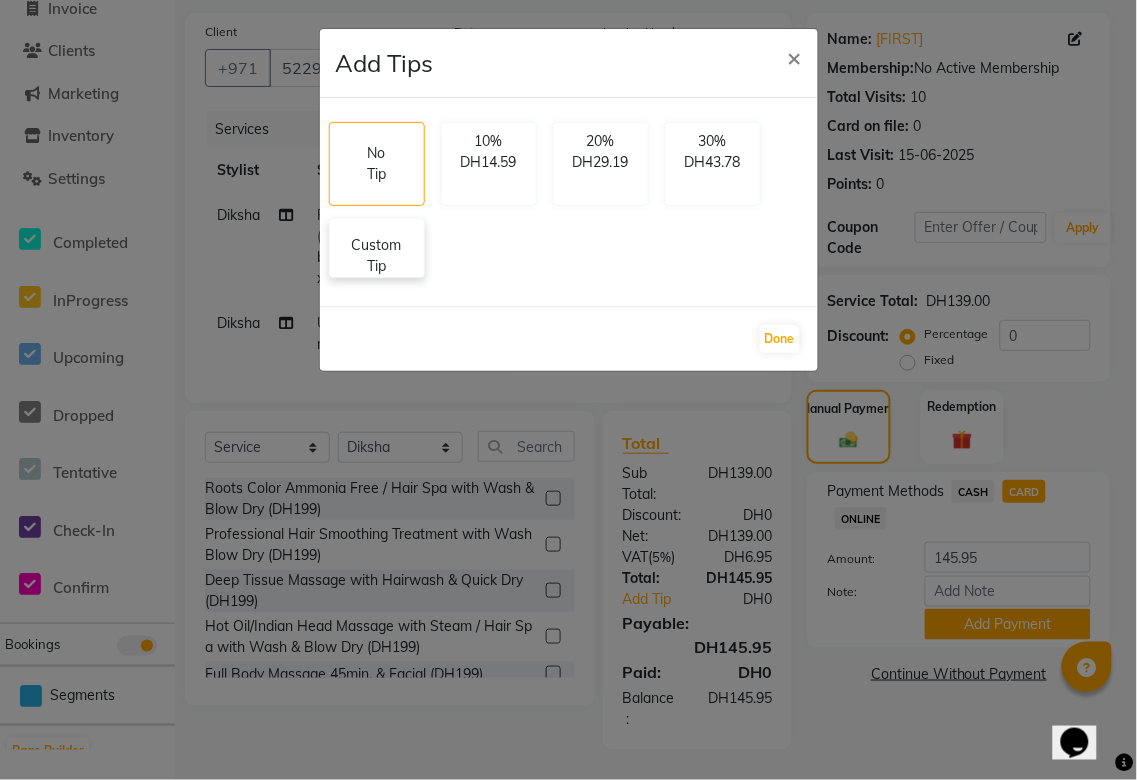 click on "Custom Tip" 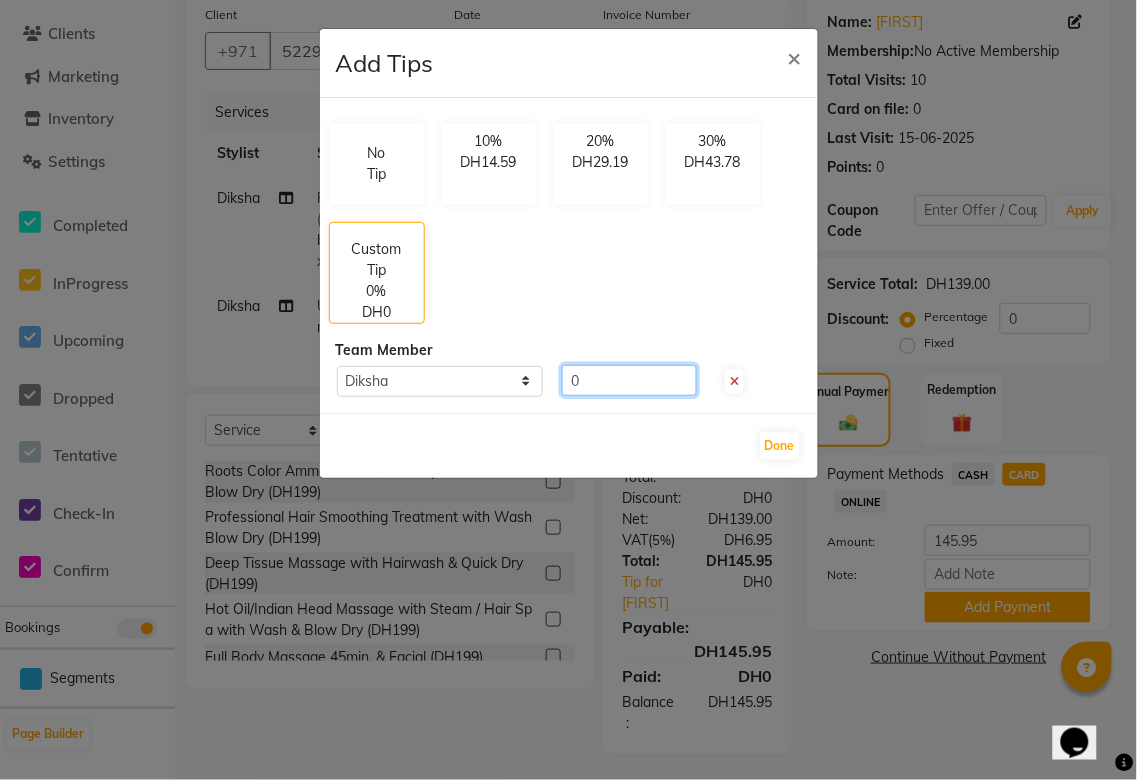 click on "0" 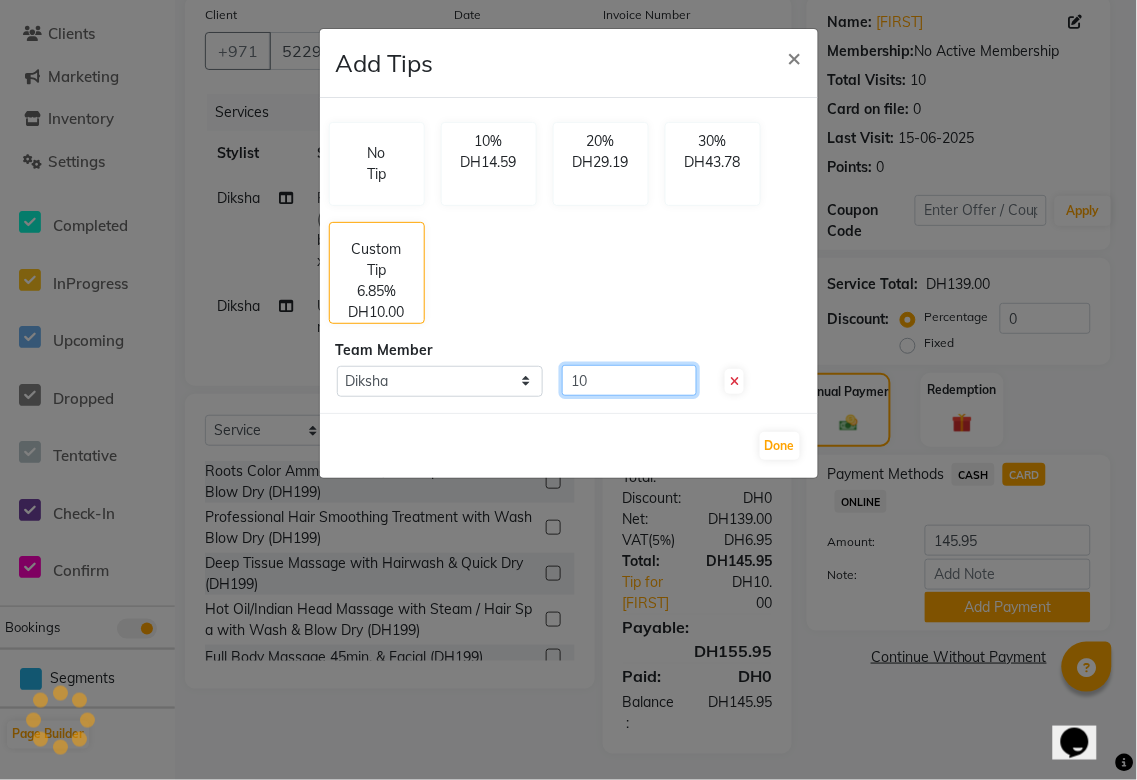 type on "10" 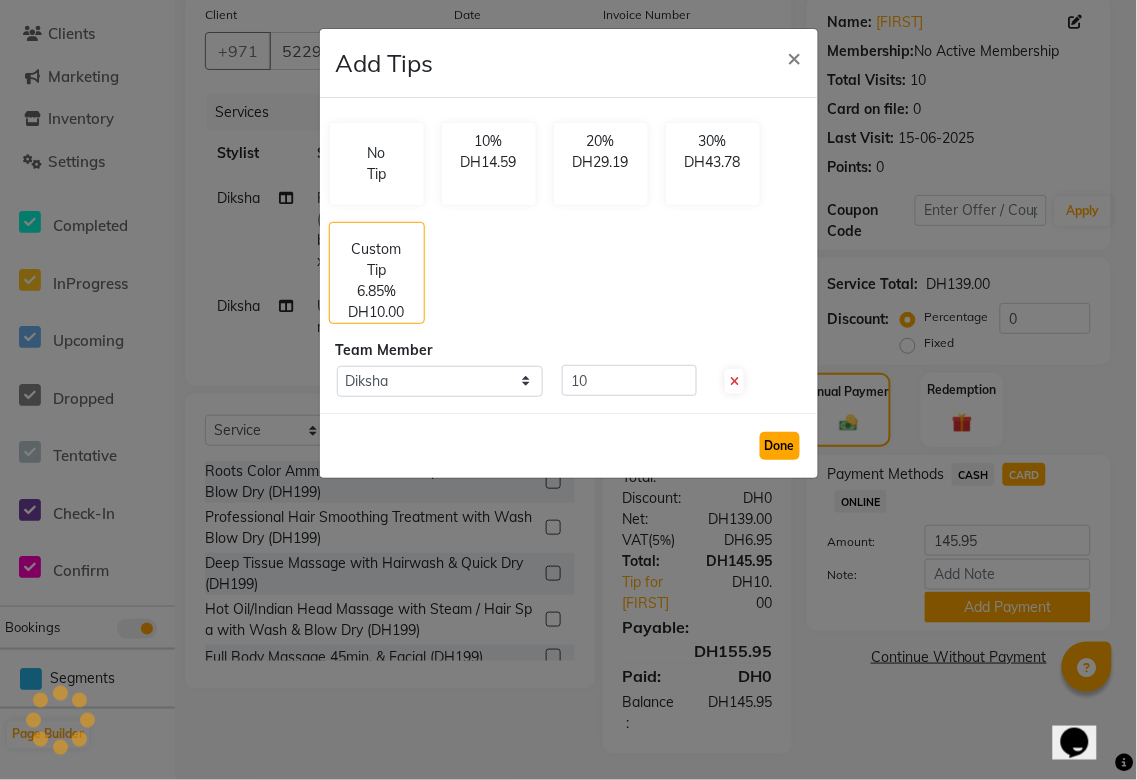 click on "Done" 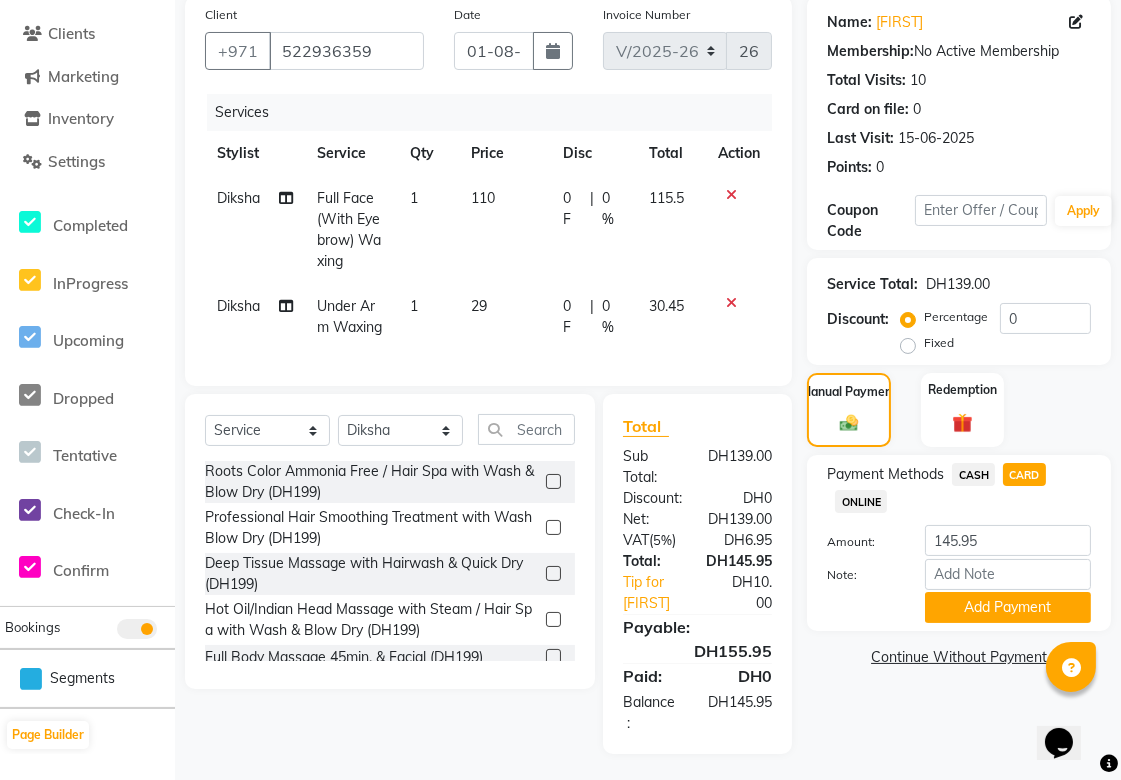 click on "CASH" 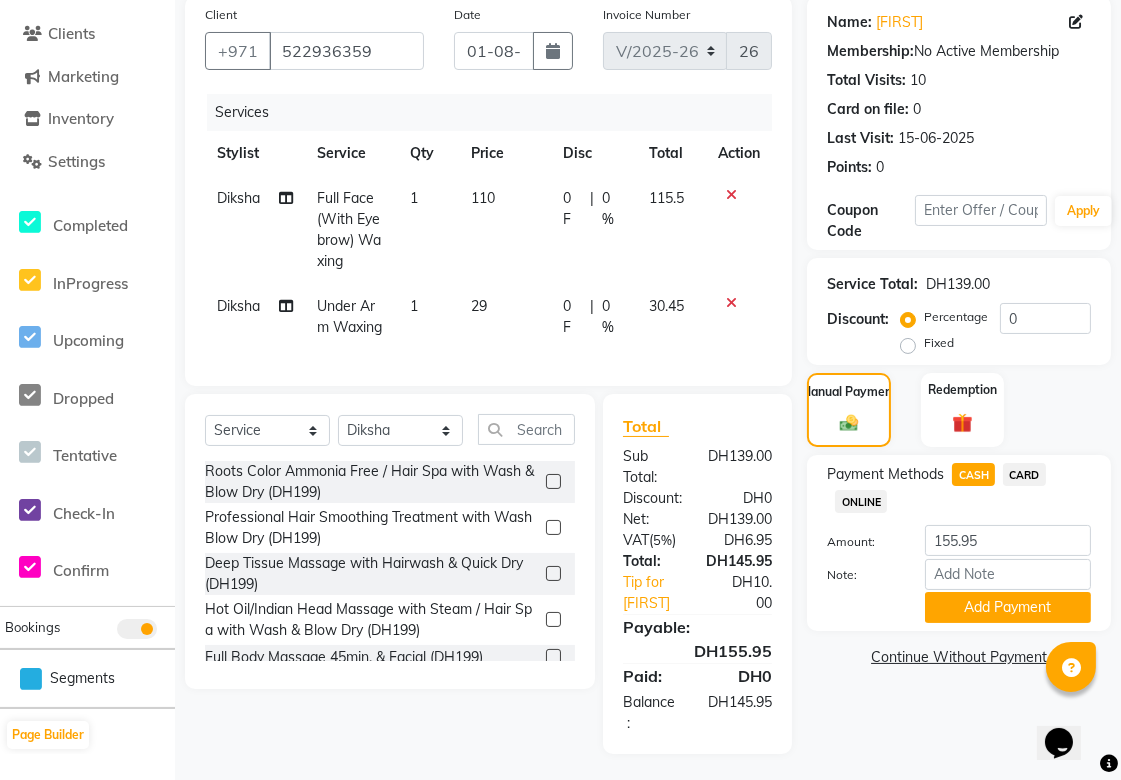 click on "CARD" 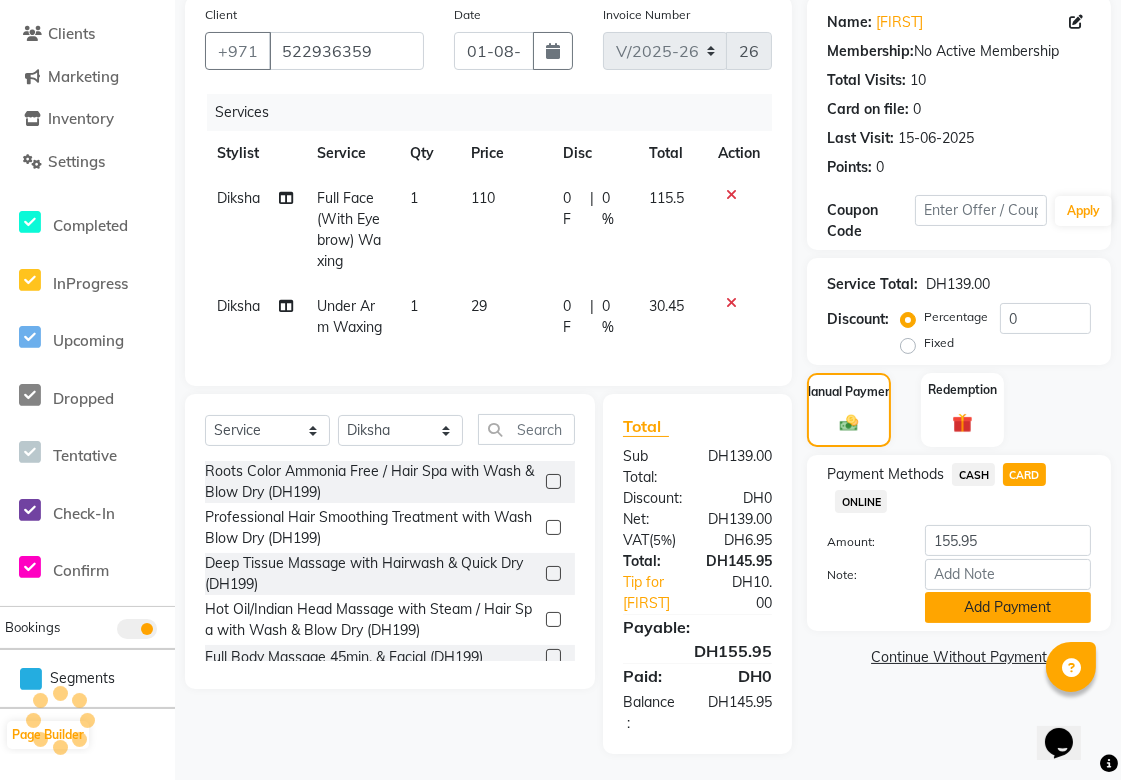 click on "Add Payment" 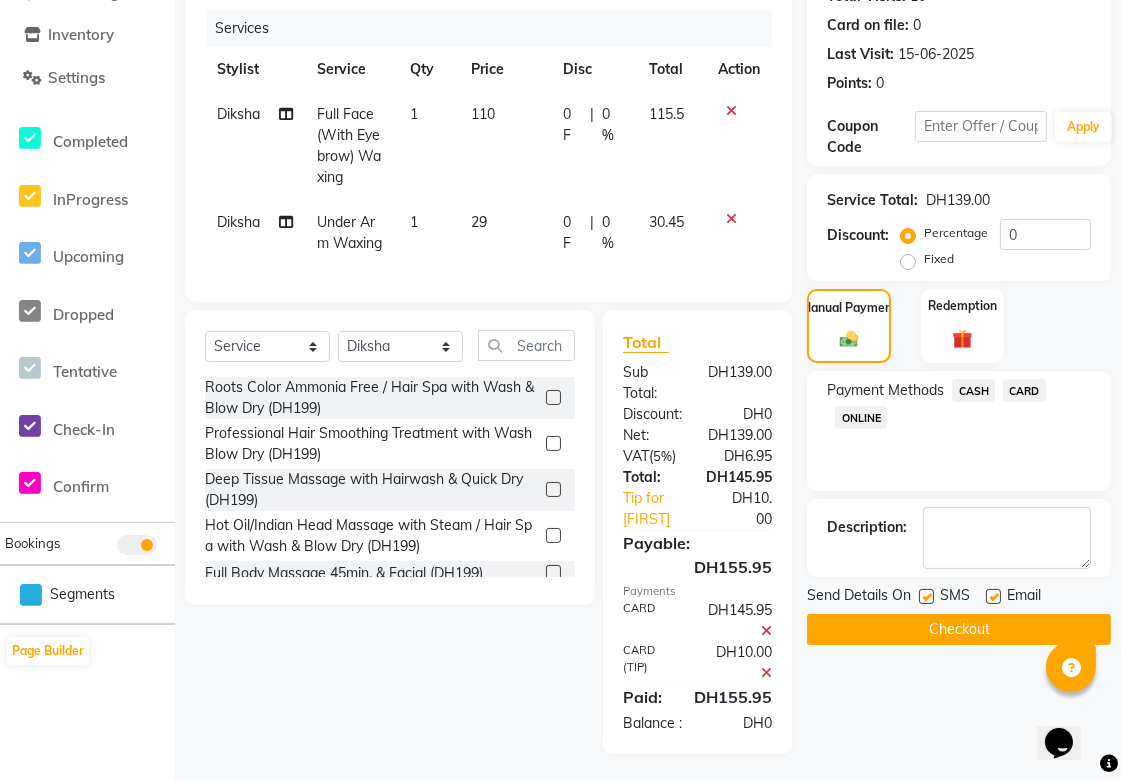 scroll, scrollTop: 280, scrollLeft: 0, axis: vertical 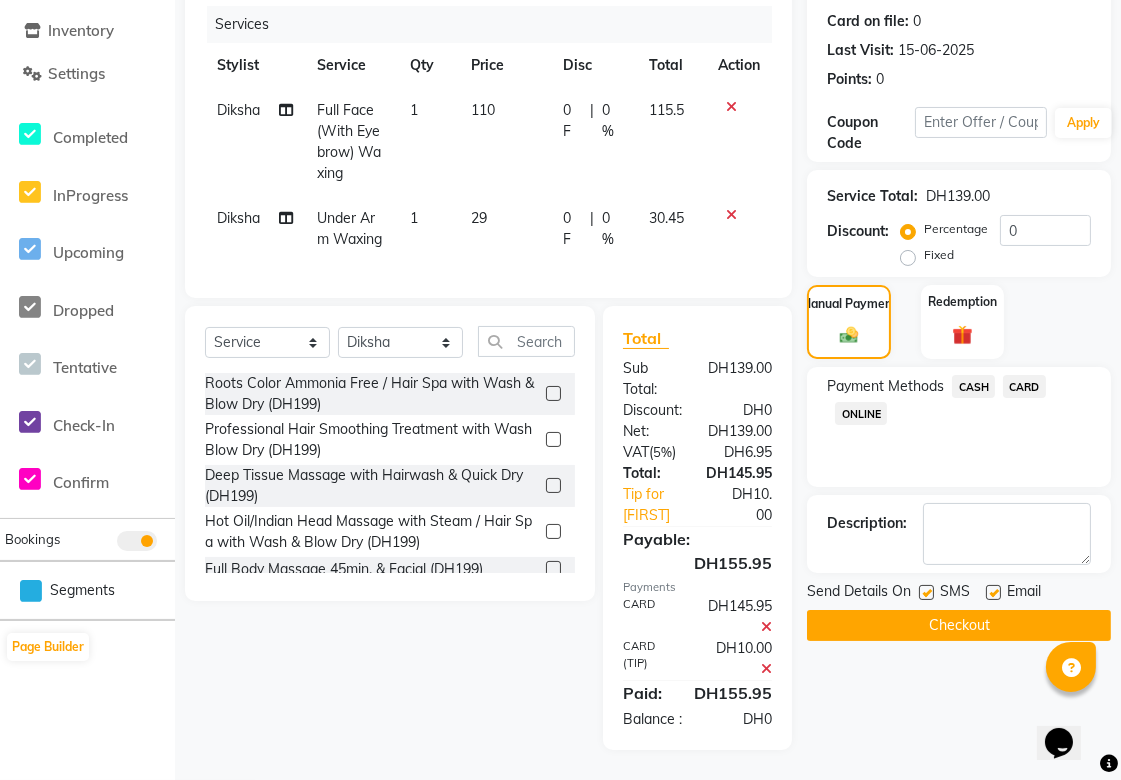 click on "Checkout" 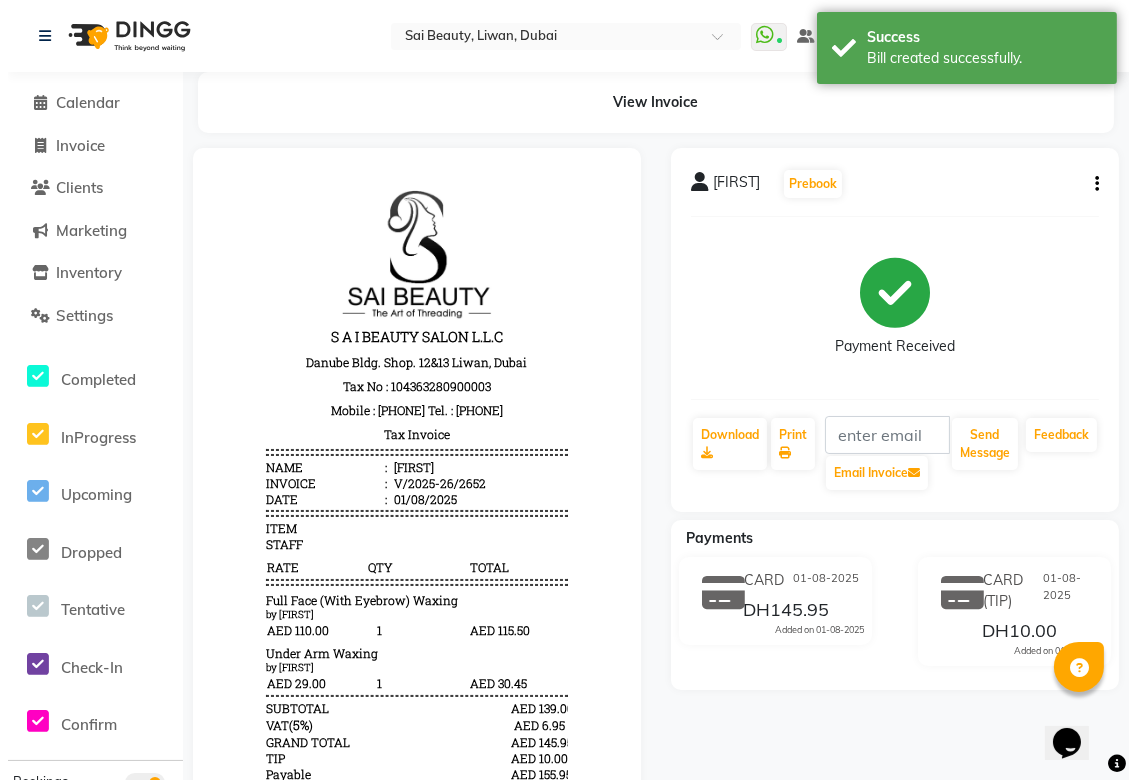 scroll, scrollTop: 0, scrollLeft: 0, axis: both 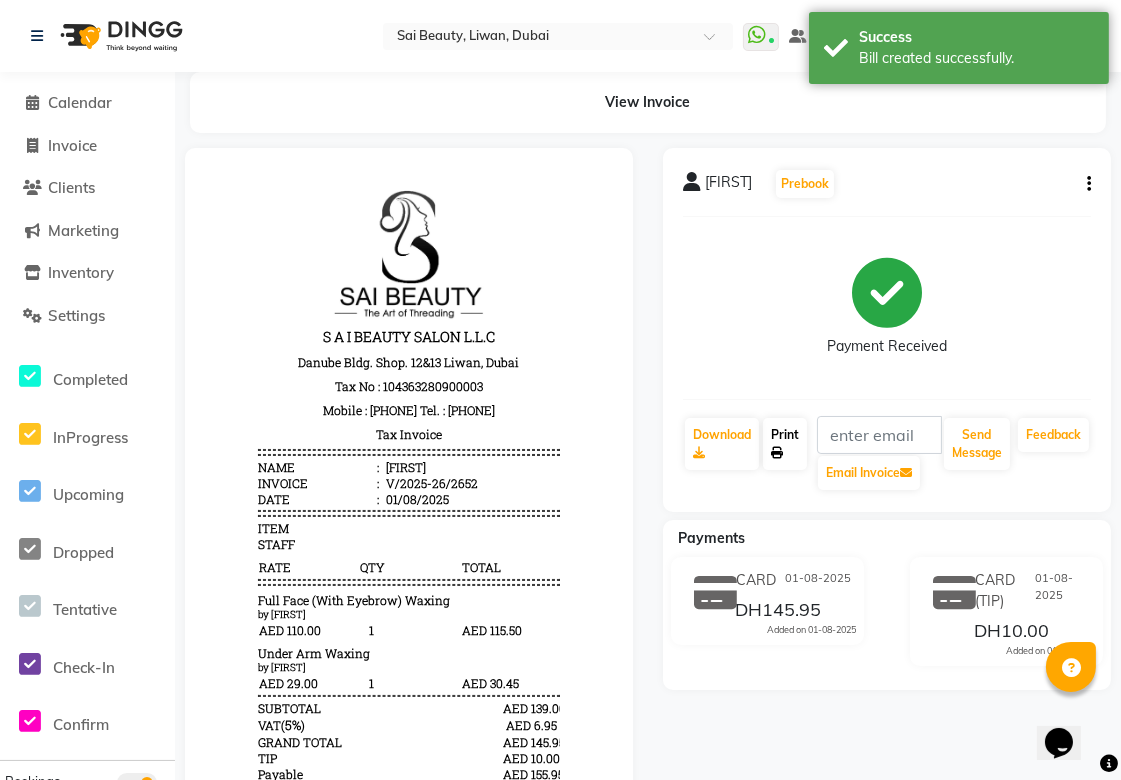 click on "Print" 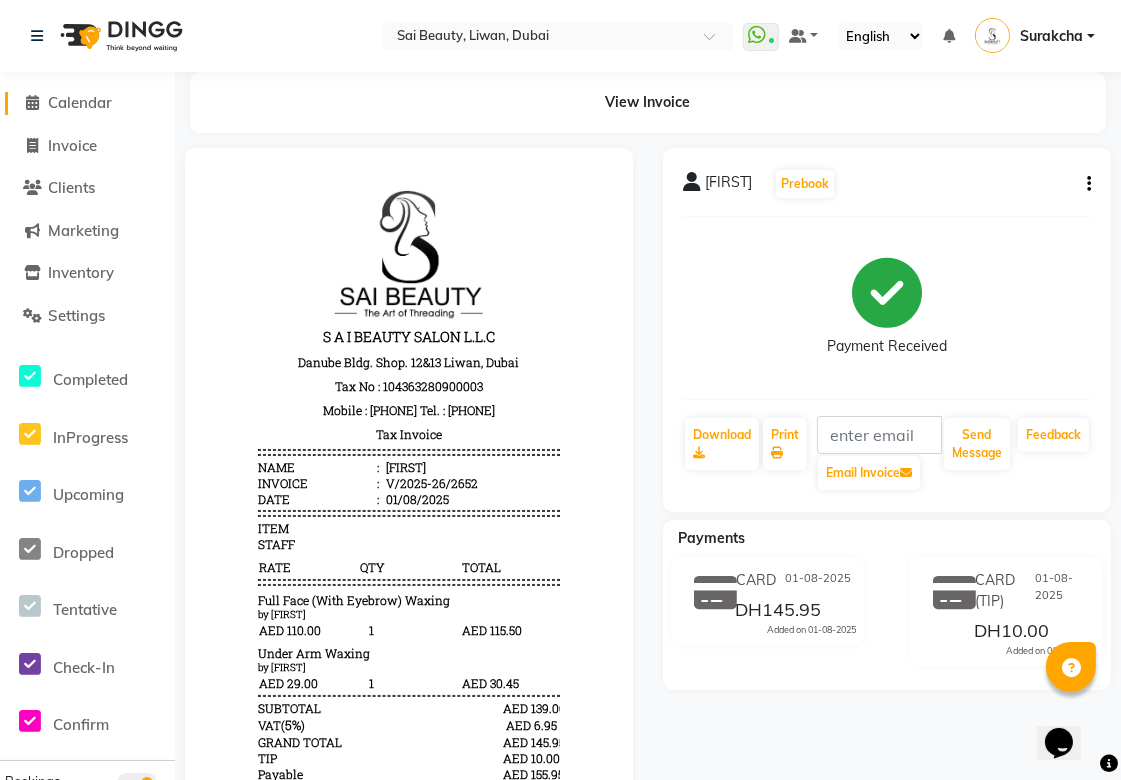click on "Calendar" 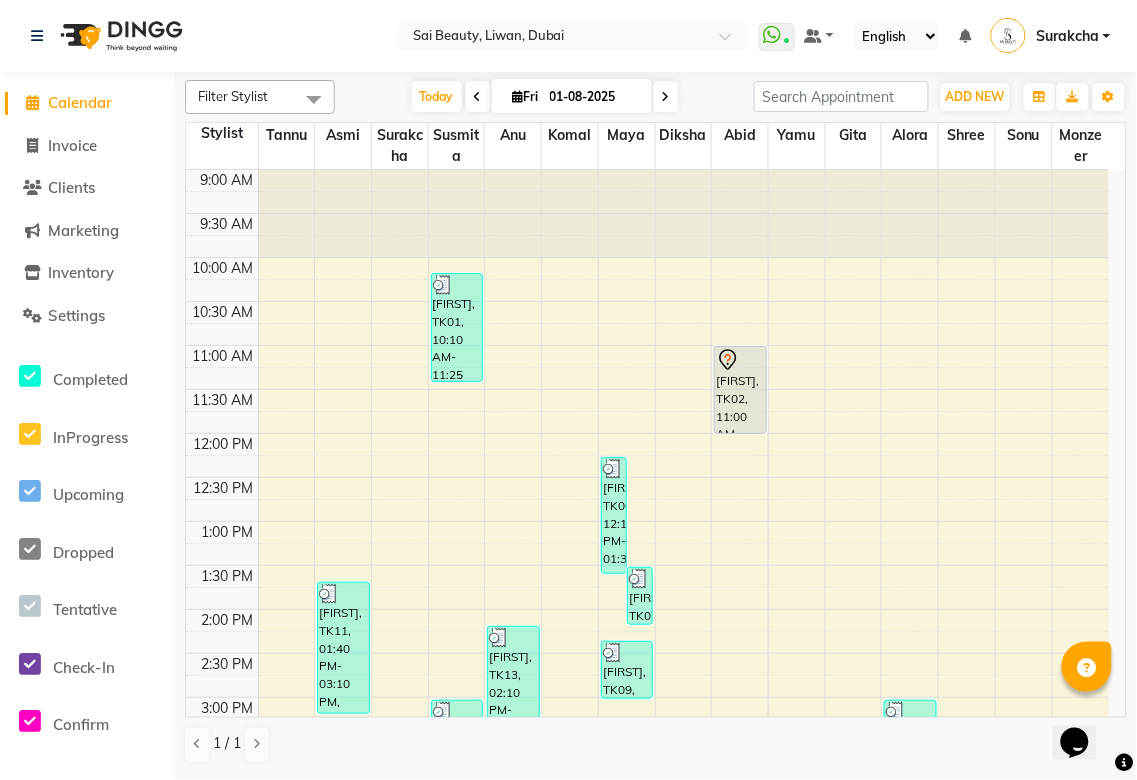 scroll, scrollTop: 0, scrollLeft: 0, axis: both 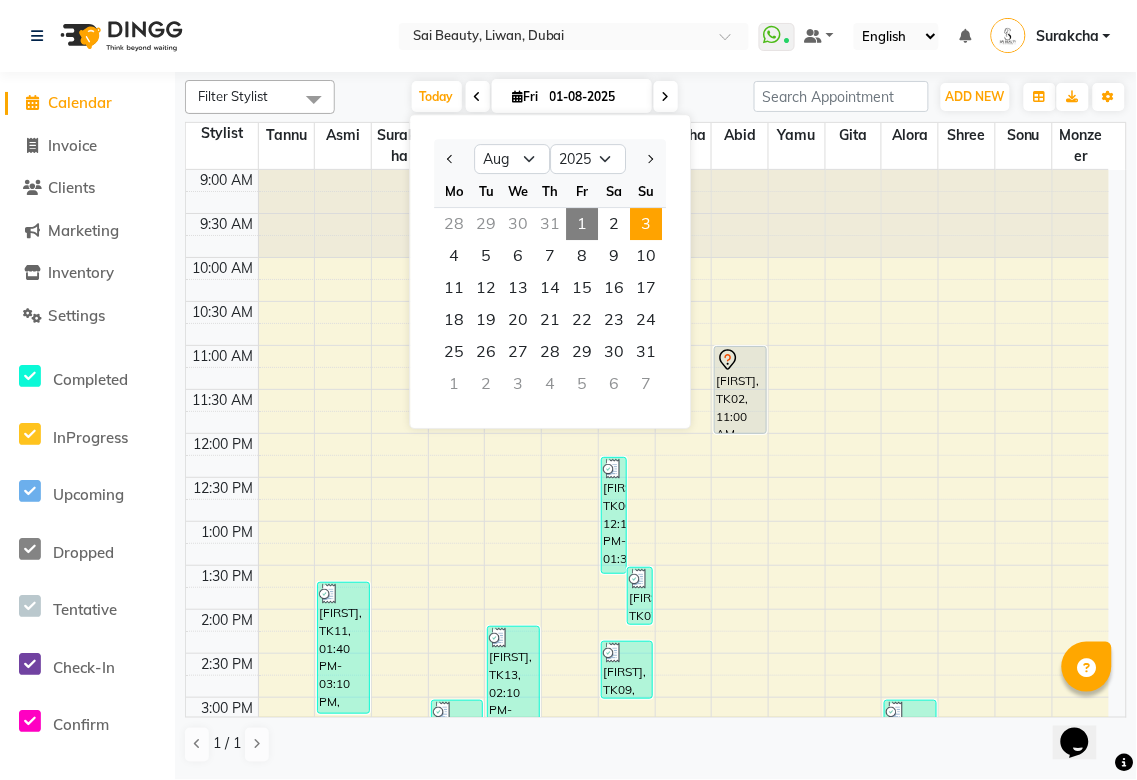click on "3" at bounding box center (646, 224) 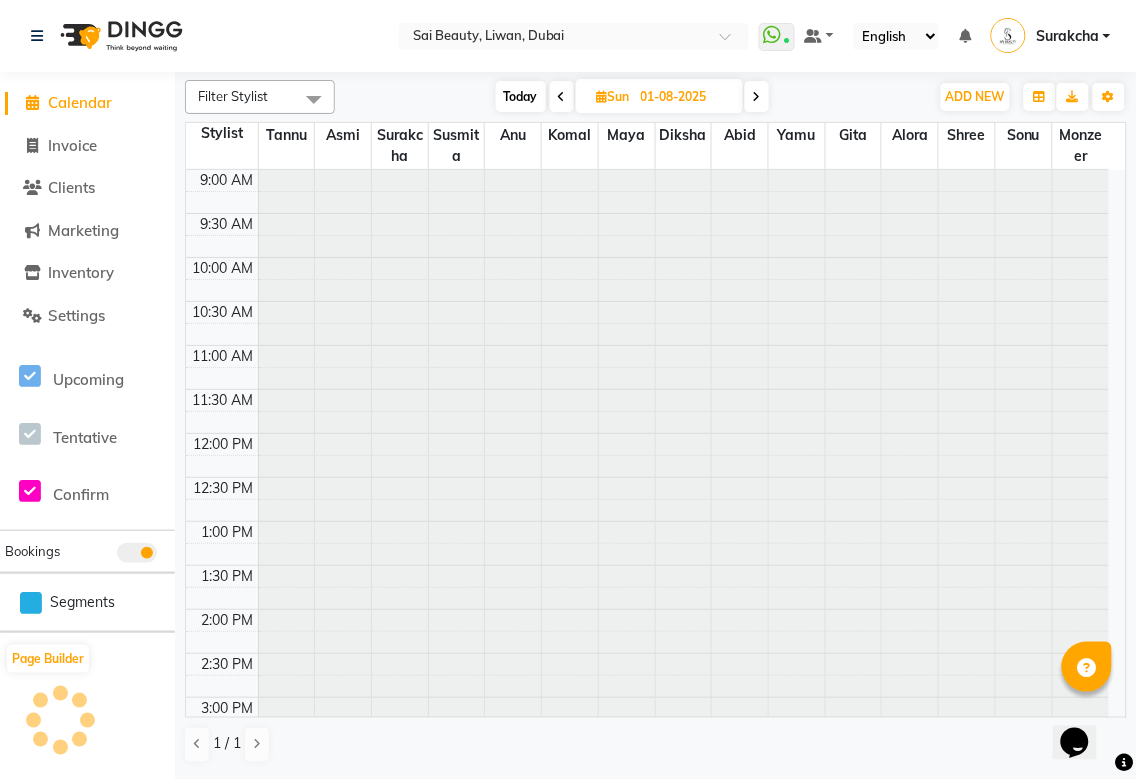 type on "03-08-2025" 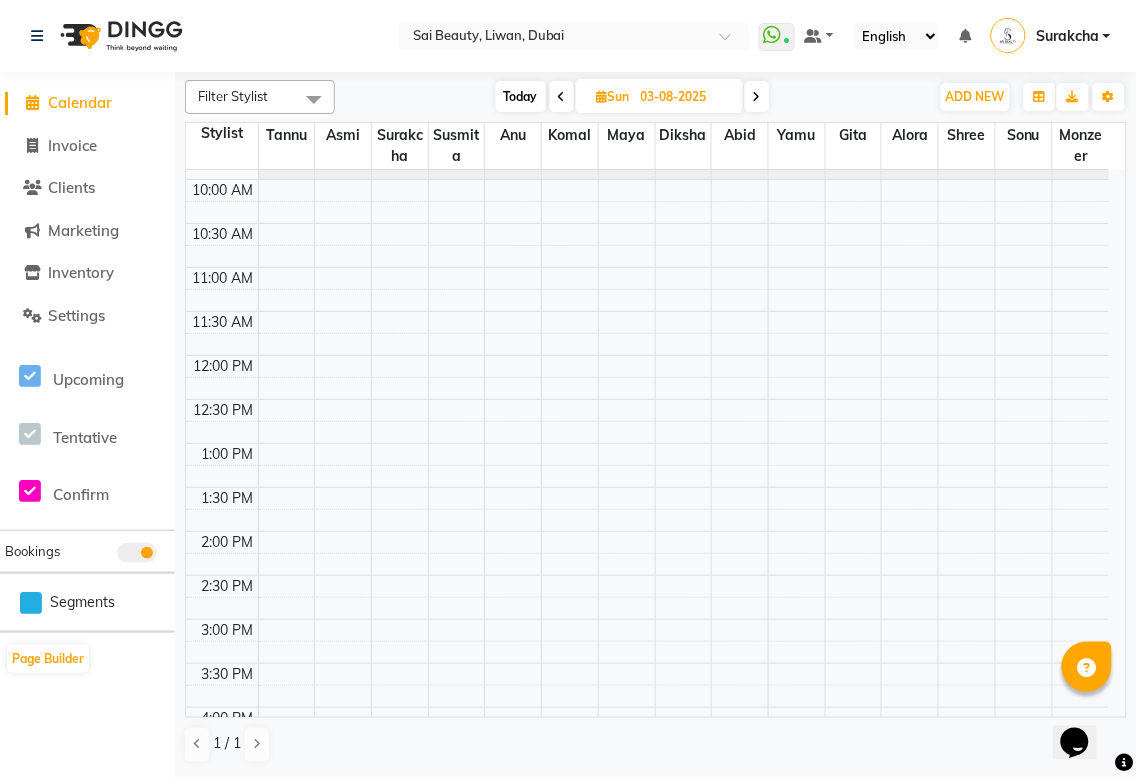 scroll, scrollTop: 0, scrollLeft: 0, axis: both 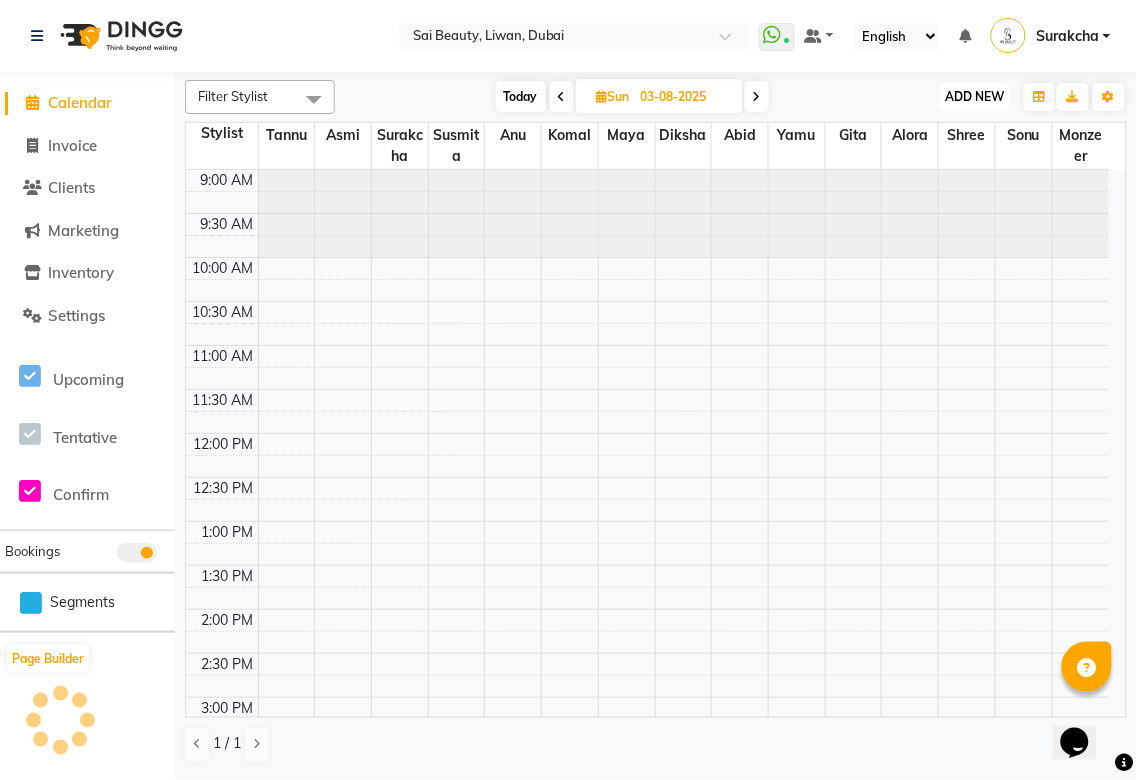 click on "ADD NEW Toggle Dropdown" at bounding box center (975, 97) 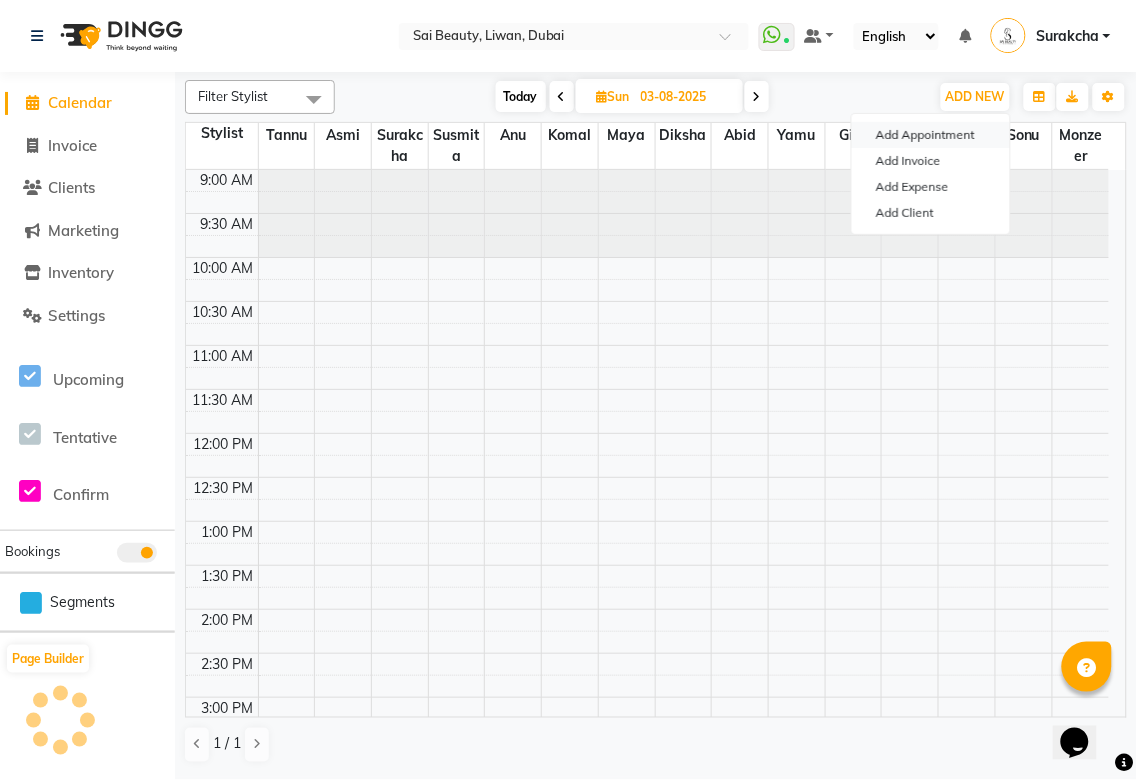 click on "Add Appointment" at bounding box center (931, 135) 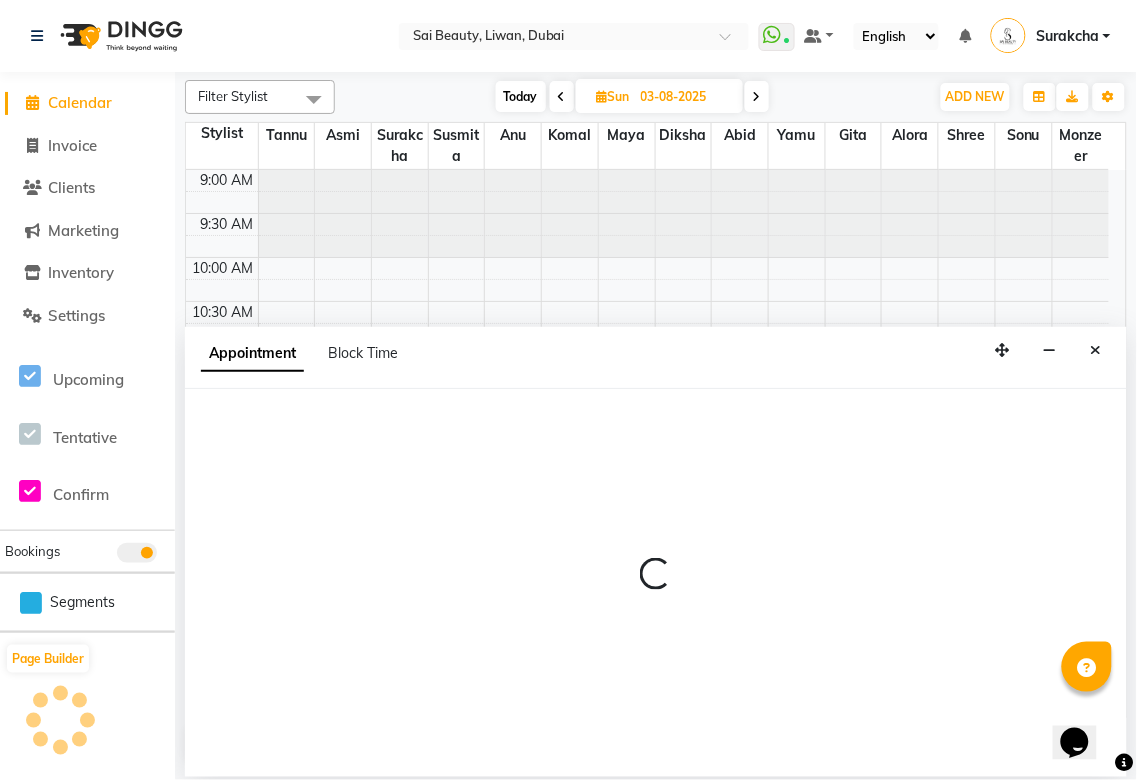 select on "tentative" 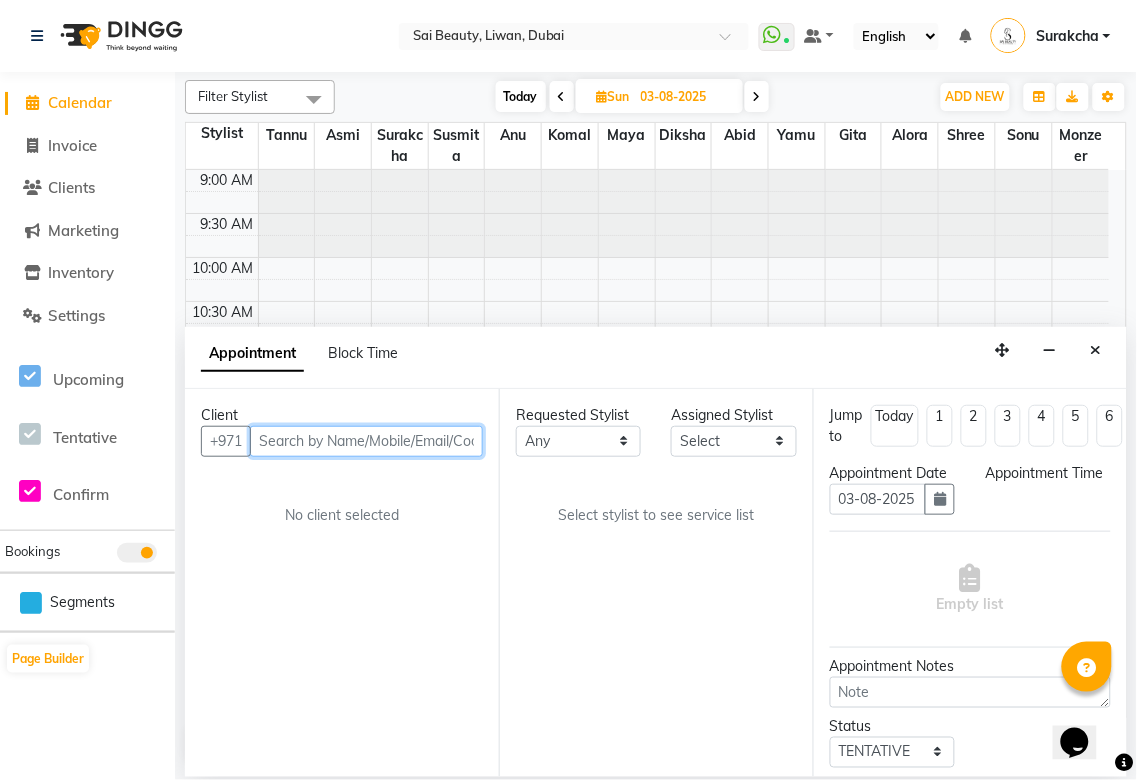 select on "600" 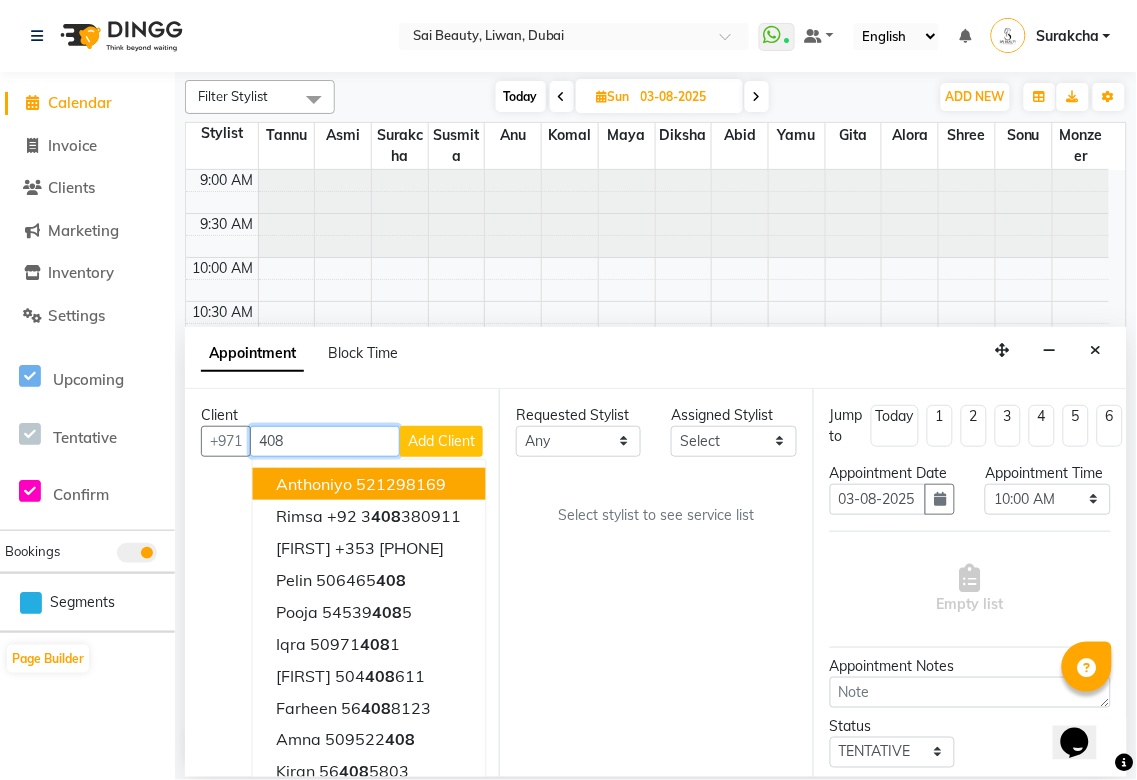 click on "408" at bounding box center (325, 441) 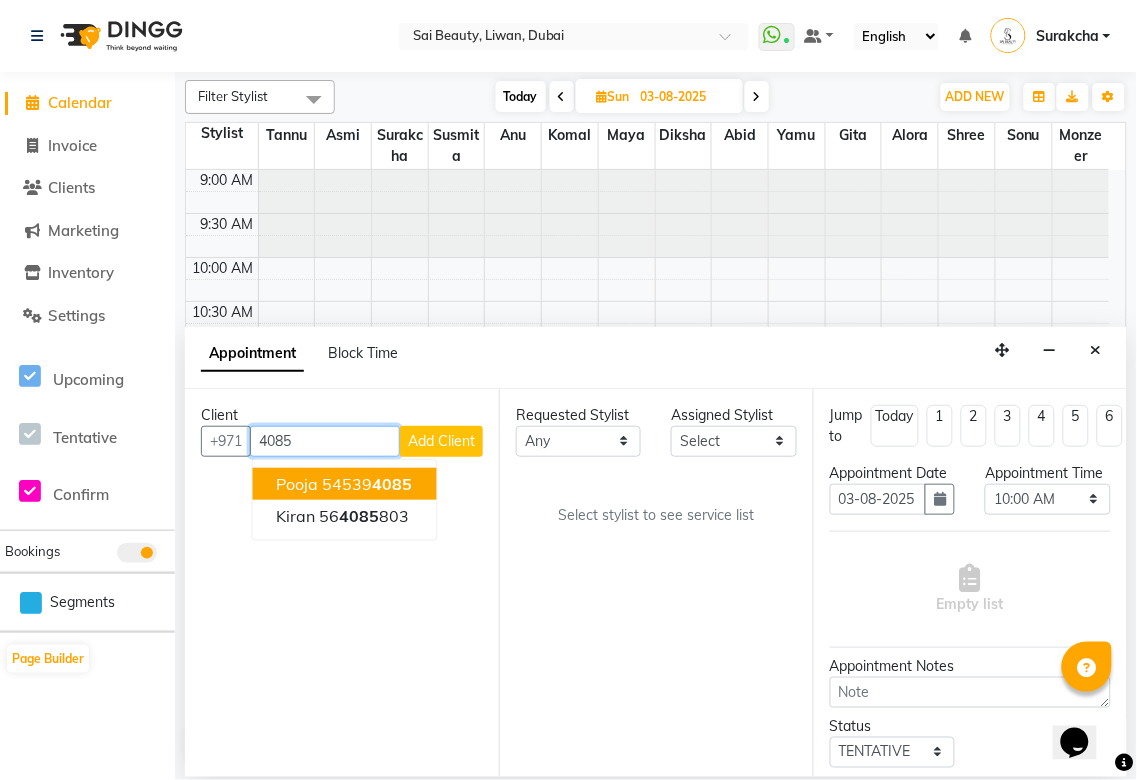 click on "4085" at bounding box center (393, 484) 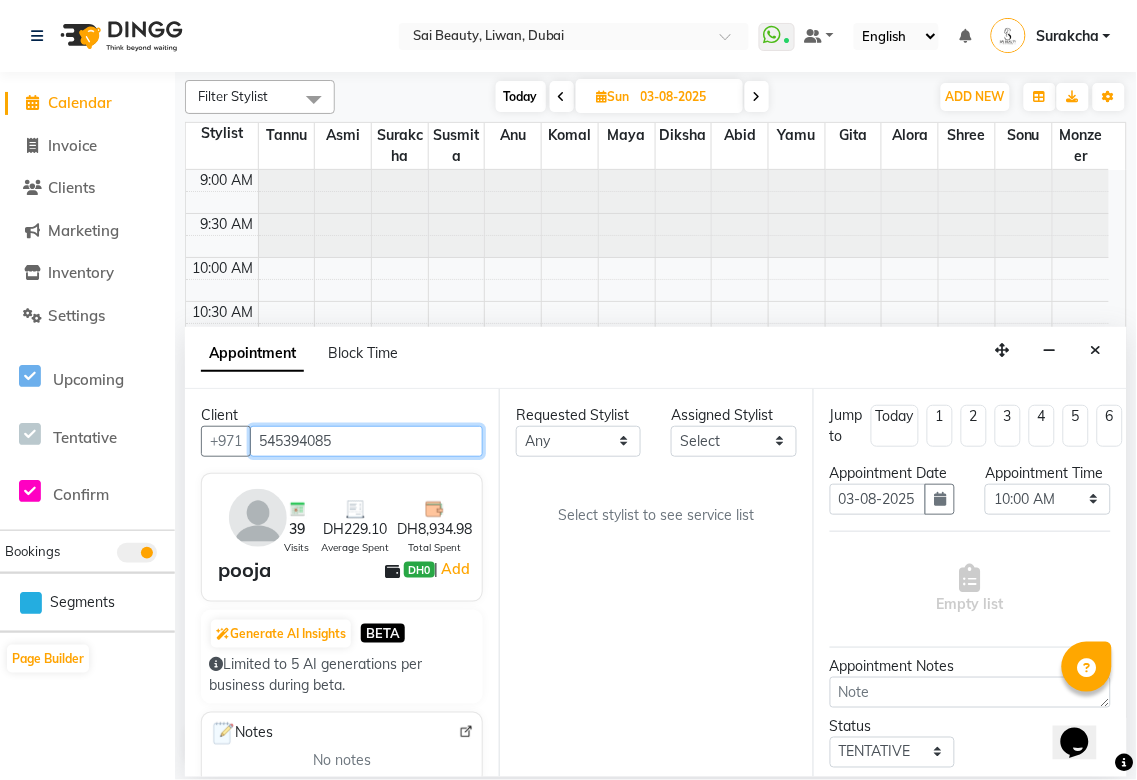 type on "545394085" 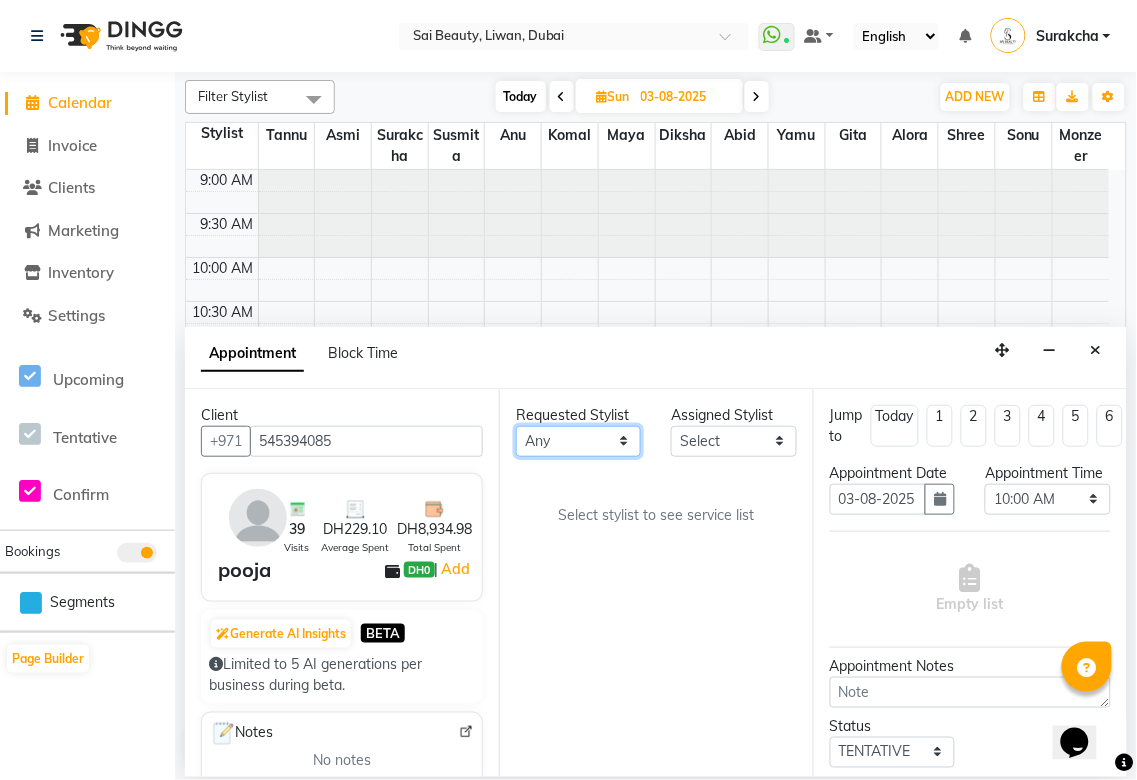 click on "Any Abid Alora Anu Asmi Diksha Gita Komal maya Monzeer shree sonu Surakcha Susmita Tannu Yamu" at bounding box center (578, 441) 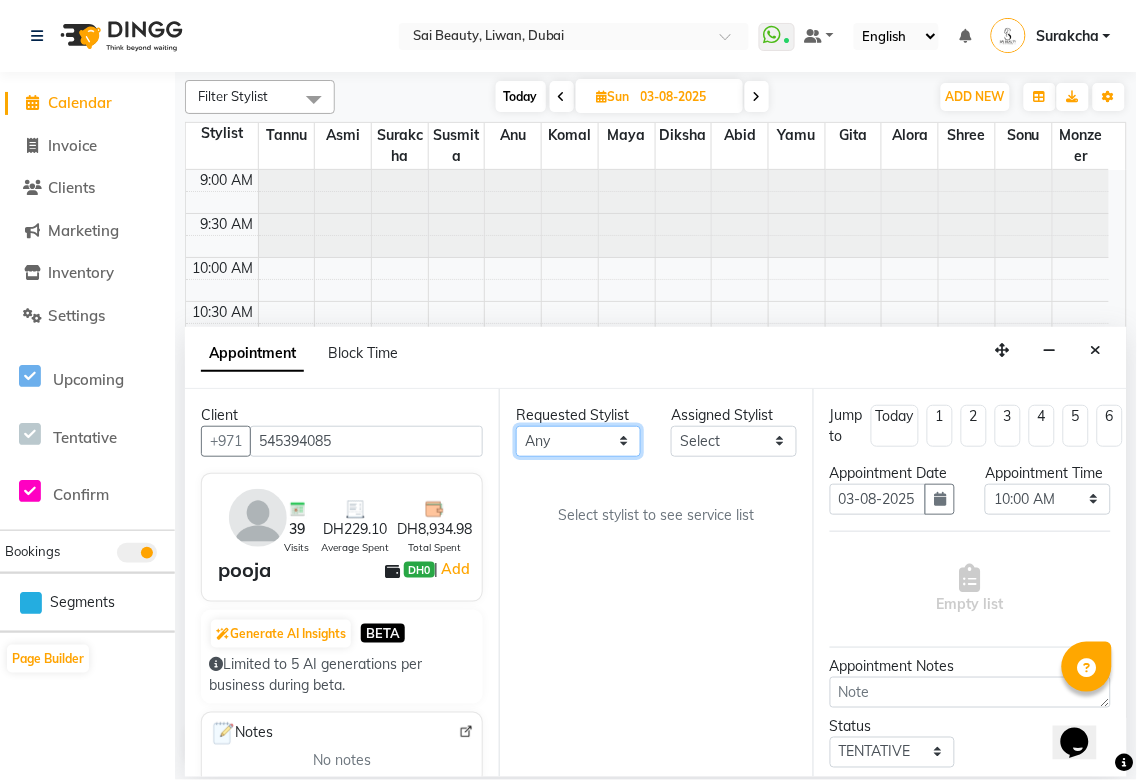 select on "43674" 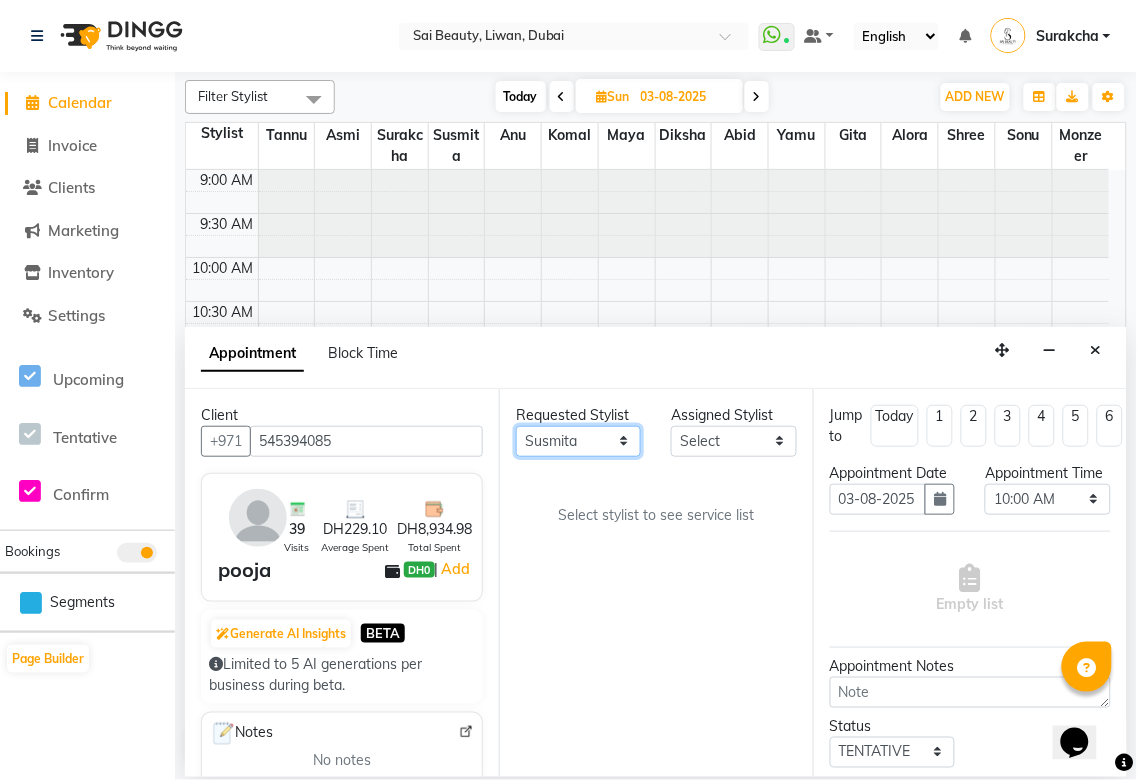 click on "Any Abid Alora Anu Asmi Diksha Gita Komal maya Monzeer shree sonu Surakcha Susmita Tannu Yamu" at bounding box center (578, 441) 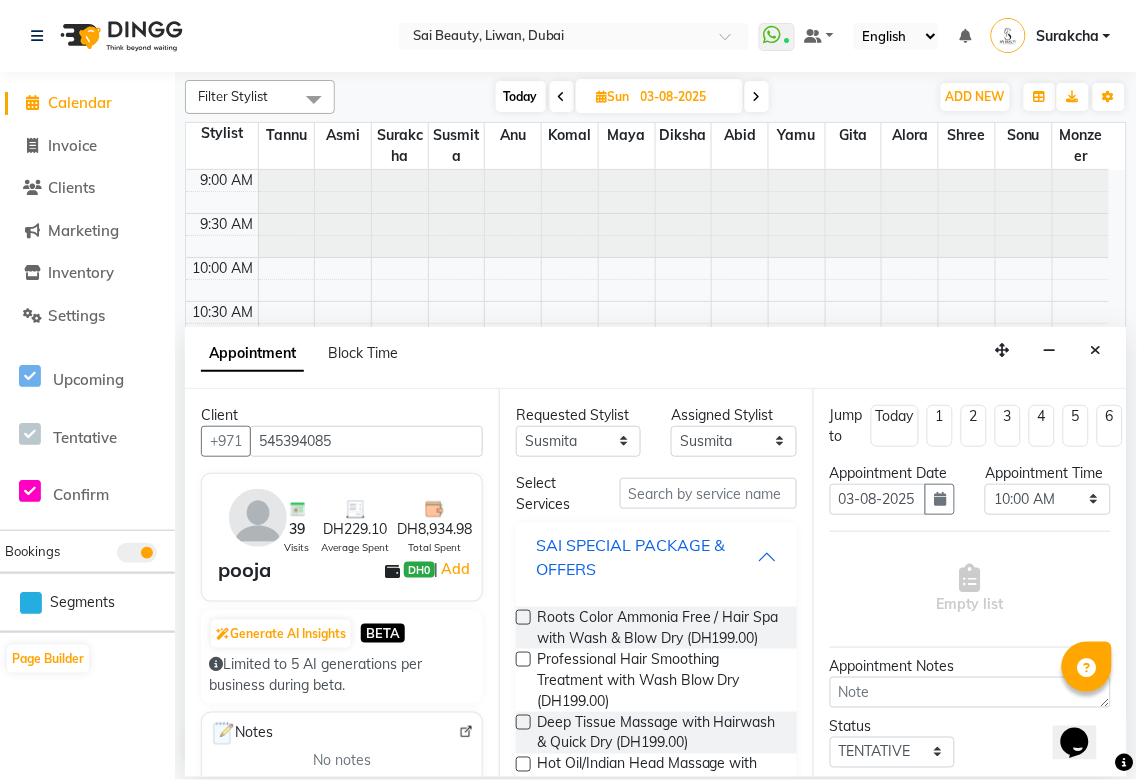 click on "SAI SPECIAL PACKAGE & OFFERS" at bounding box center [646, 557] 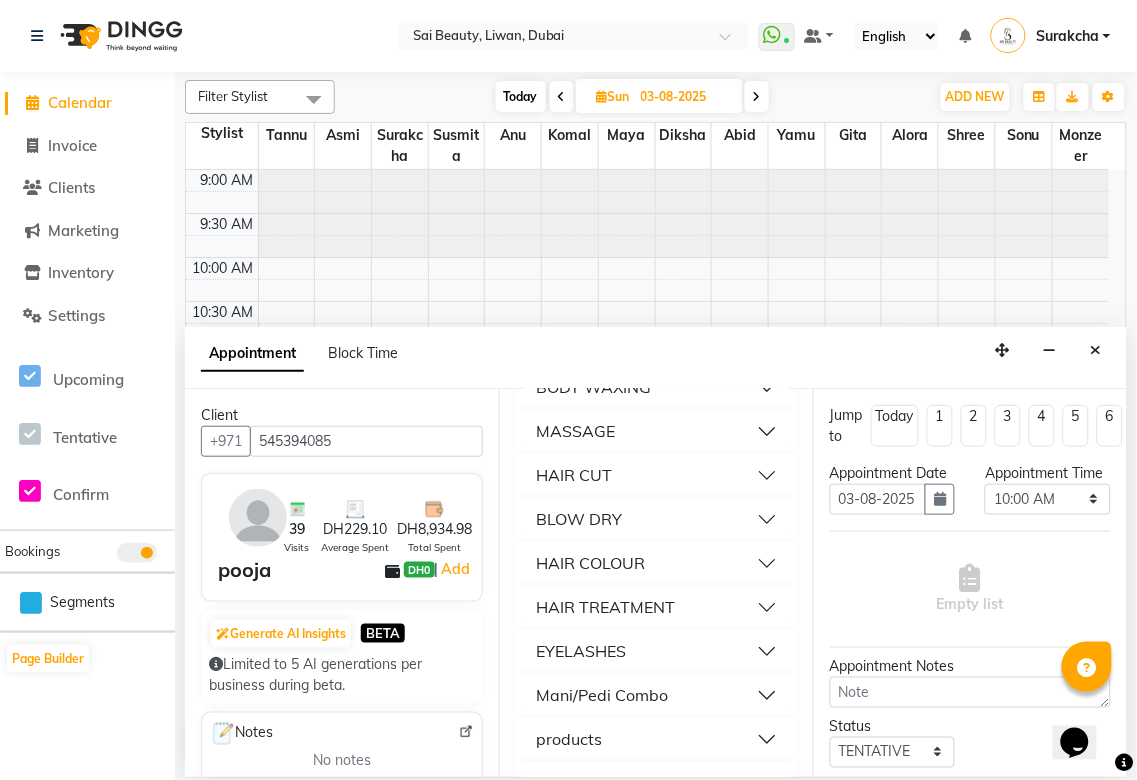 scroll, scrollTop: 825, scrollLeft: 0, axis: vertical 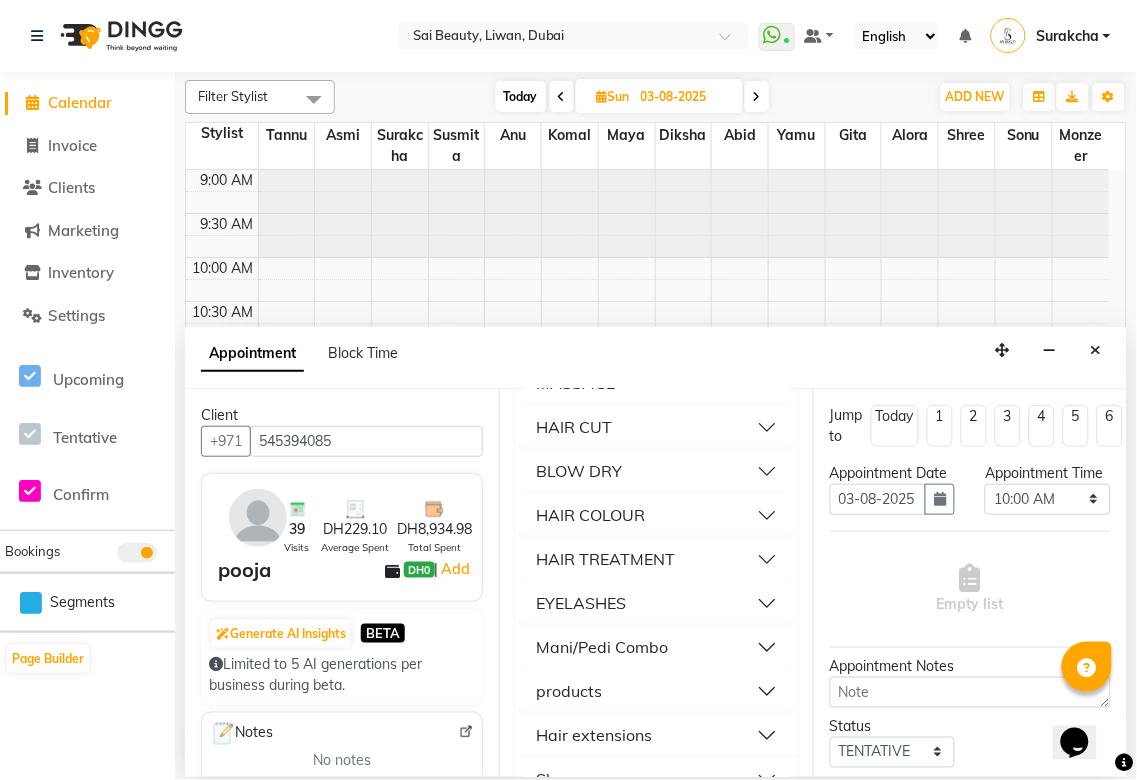 click on "Mani/Pedi Combo" at bounding box center (656, 648) 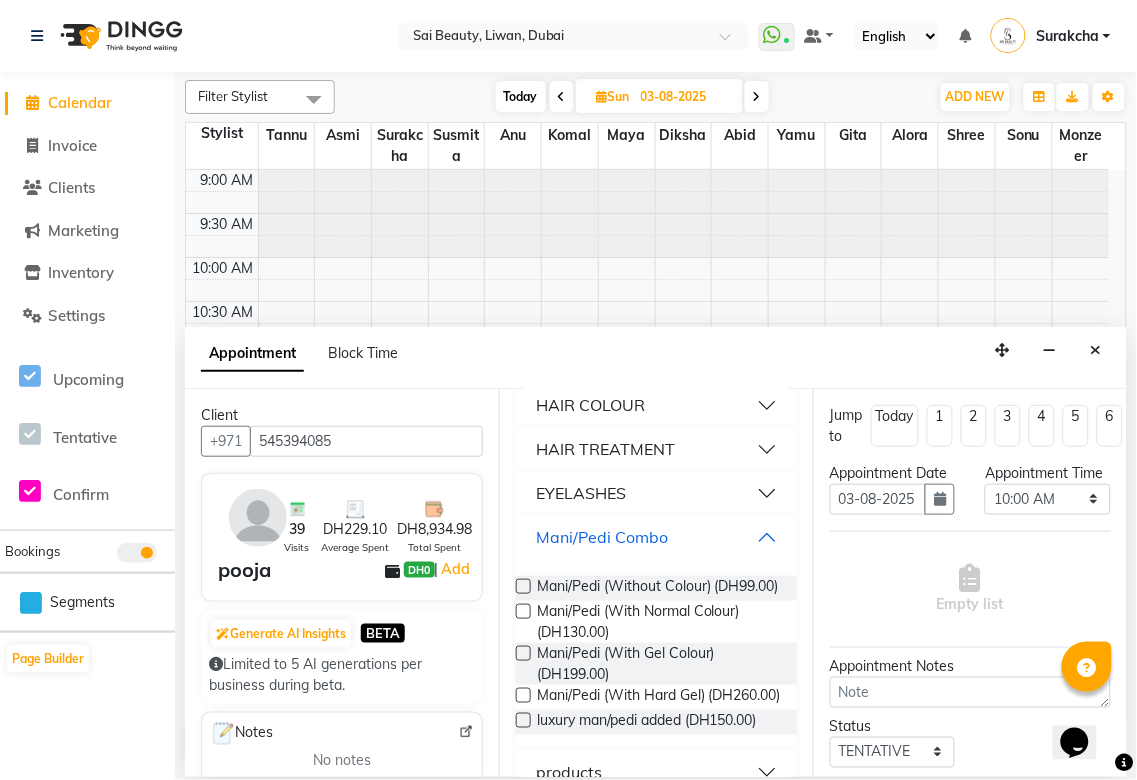scroll, scrollTop: 958, scrollLeft: 0, axis: vertical 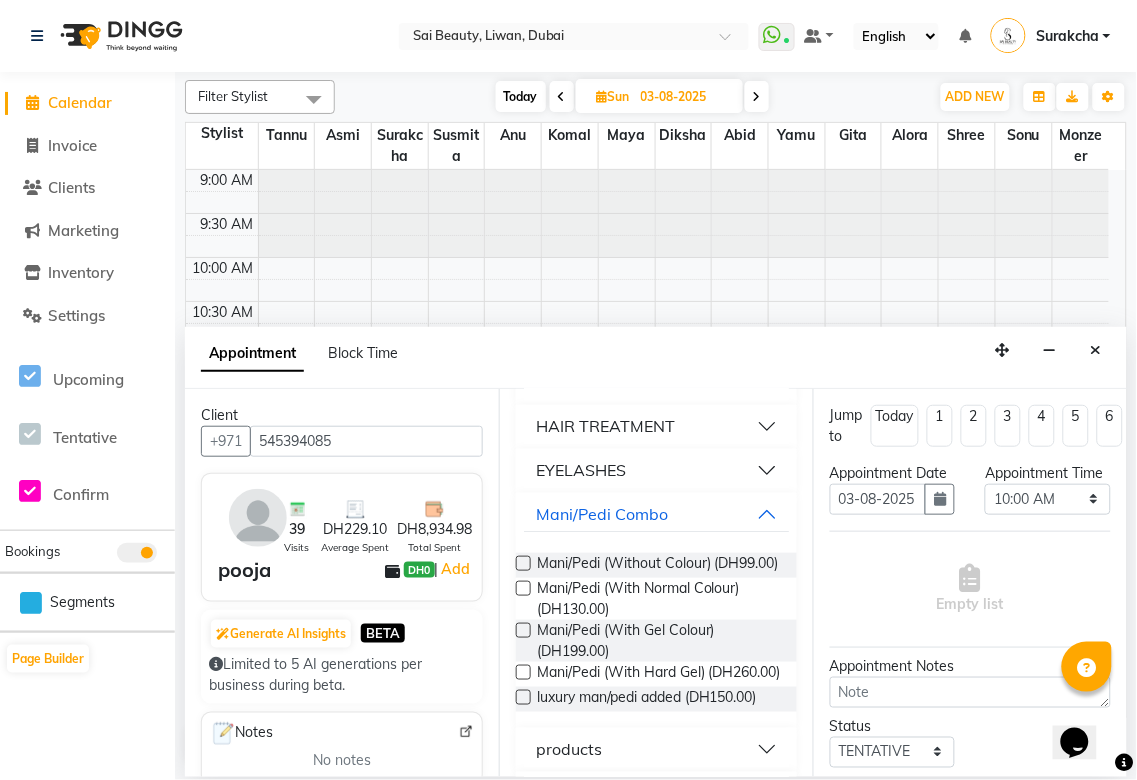 click at bounding box center (523, 630) 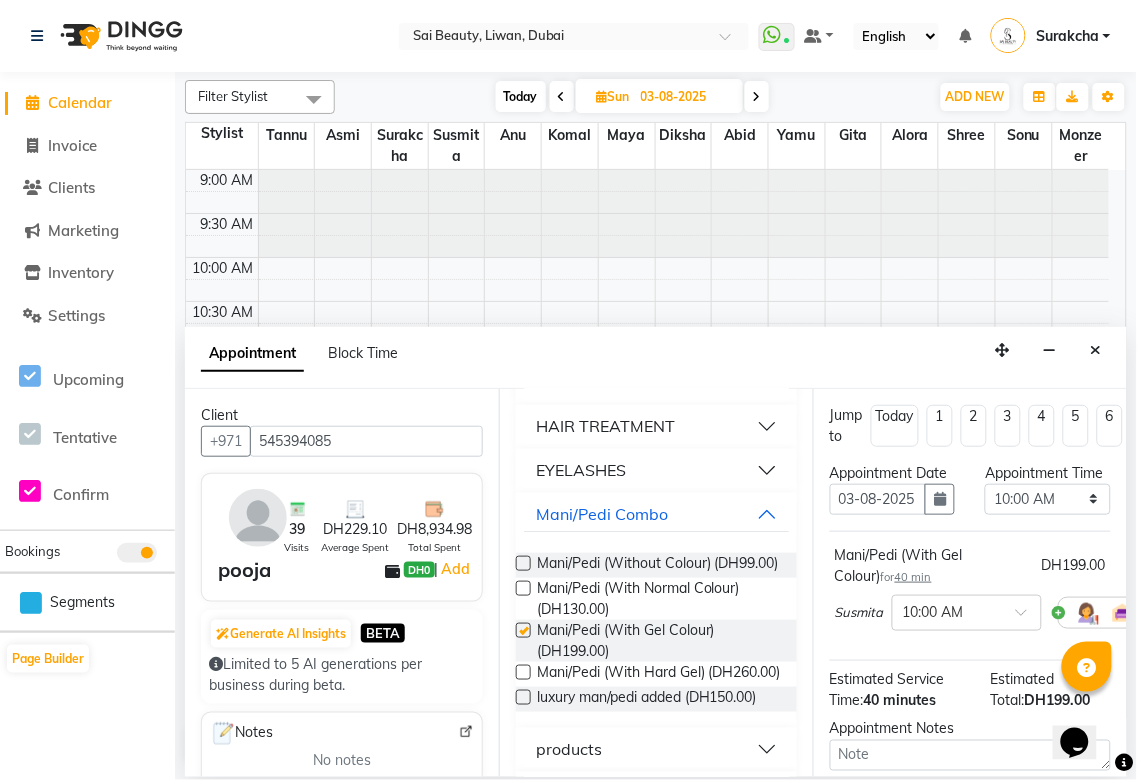 checkbox on "false" 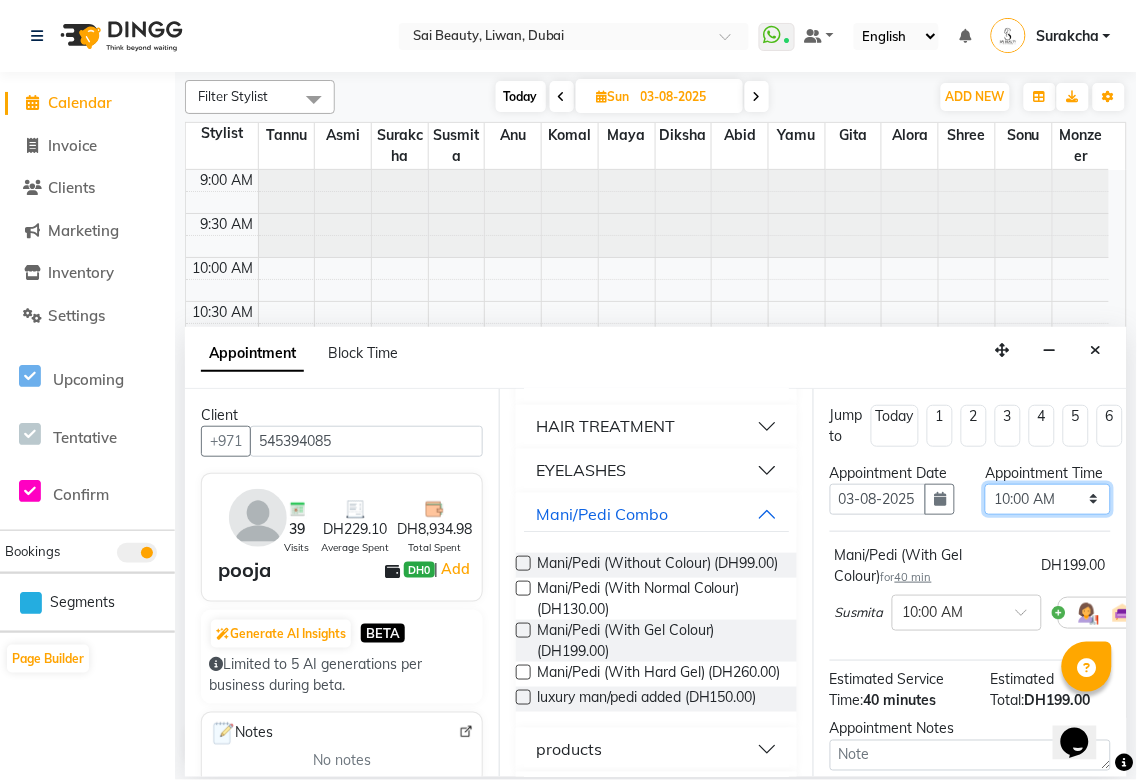 click on "Select 10:00 AM 10:05 AM 10:10 AM 10:15 AM 10:20 AM 10:25 AM 10:30 AM 10:35 AM 10:40 AM 10:45 AM 10:50 AM 10:55 AM 11:00 AM 11:05 AM 11:10 AM 11:15 AM 11:20 AM 11:25 AM 11:30 AM 11:35 AM 11:40 AM 11:45 AM 11:50 AM 11:55 AM 12:00 PM 12:05 PM 12:10 PM 12:15 PM 12:20 PM 12:25 PM 12:30 PM 12:35 PM 12:40 PM 12:45 PM 12:50 PM 12:55 PM 01:00 PM 01:05 PM 01:10 PM 01:15 PM 01:20 PM 01:25 PM 01:30 PM 01:35 PM 01:40 PM 01:45 PM 01:50 PM 01:55 PM 02:00 PM 02:05 PM 02:10 PM 02:15 PM 02:20 PM 02:25 PM 02:30 PM 02:35 PM 02:40 PM 02:45 PM 02:50 PM 02:55 PM 03:00 PM 03:05 PM 03:10 PM 03:15 PM 03:20 PM 03:25 PM 03:30 PM 03:35 PM 03:40 PM 03:45 PM 03:50 PM 03:55 PM 04:00 PM 04:05 PM 04:10 PM 04:15 PM 04:20 PM 04:25 PM 04:30 PM 04:35 PM 04:40 PM 04:45 PM 04:50 PM 04:55 PM 05:00 PM 05:05 PM 05:10 PM 05:15 PM 05:20 PM 05:25 PM 05:30 PM 05:35 PM 05:40 PM 05:45 PM 05:50 PM 05:55 PM 06:00 PM 06:05 PM 06:10 PM 06:15 PM 06:20 PM 06:25 PM 06:30 PM 06:35 PM 06:40 PM 06:45 PM 06:50 PM 06:55 PM 07:00 PM 07:05 PM 07:10 PM 07:15 PM 07:20 PM" at bounding box center [1047, 499] 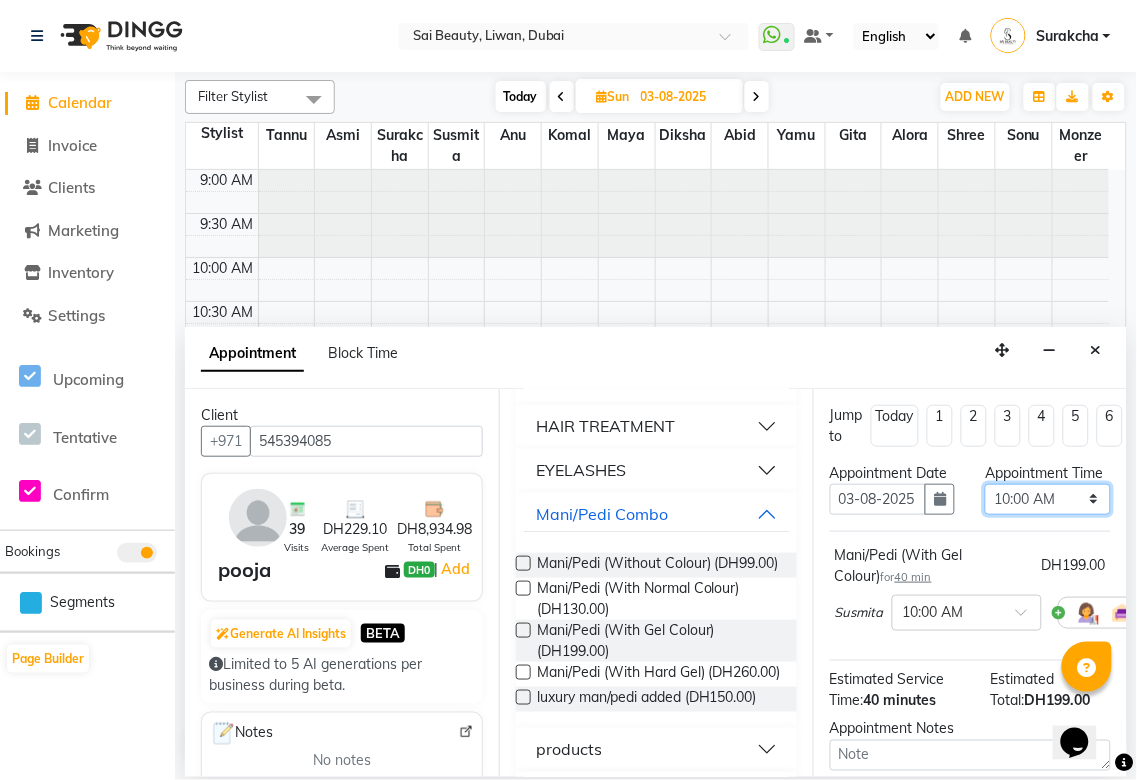 select on "720" 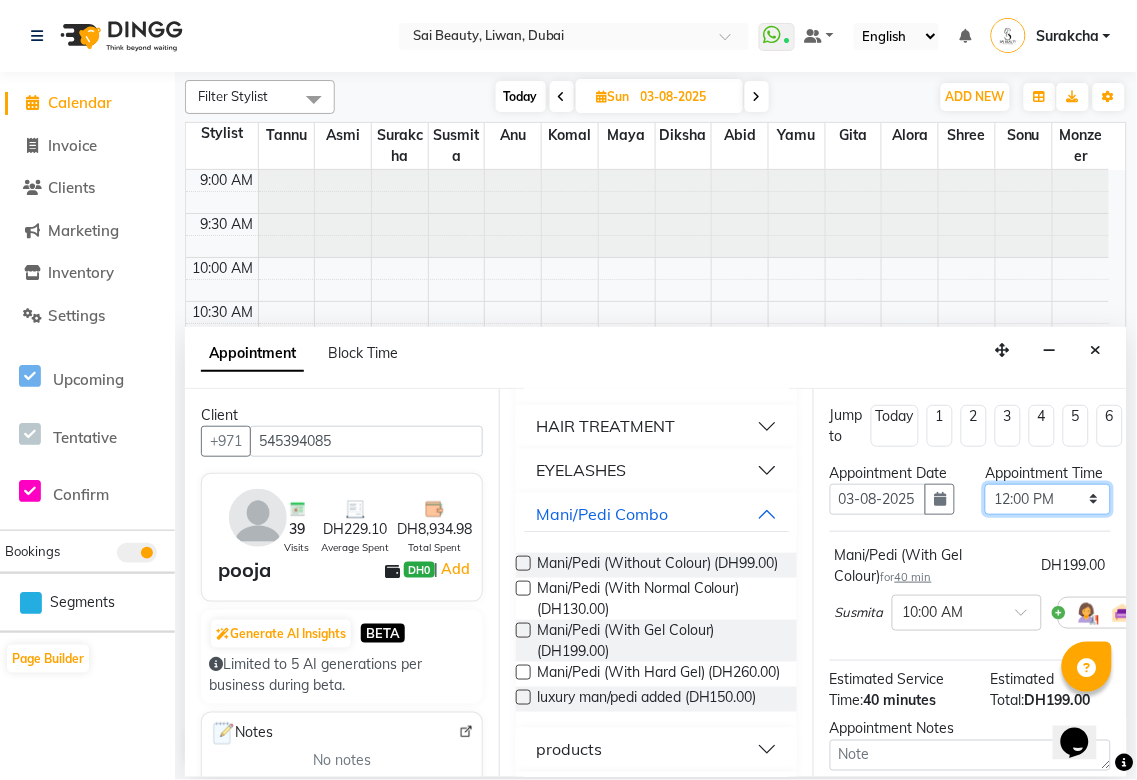 click on "Select 10:00 AM 10:05 AM 10:10 AM 10:15 AM 10:20 AM 10:25 AM 10:30 AM 10:35 AM 10:40 AM 10:45 AM 10:50 AM 10:55 AM 11:00 AM 11:05 AM 11:10 AM 11:15 AM 11:20 AM 11:25 AM 11:30 AM 11:35 AM 11:40 AM 11:45 AM 11:50 AM 11:55 AM 12:00 PM 12:05 PM 12:10 PM 12:15 PM 12:20 PM 12:25 PM 12:30 PM 12:35 PM 12:40 PM 12:45 PM 12:50 PM 12:55 PM 01:00 PM 01:05 PM 01:10 PM 01:15 PM 01:20 PM 01:25 PM 01:30 PM 01:35 PM 01:40 PM 01:45 PM 01:50 PM 01:55 PM 02:00 PM 02:05 PM 02:10 PM 02:15 PM 02:20 PM 02:25 PM 02:30 PM 02:35 PM 02:40 PM 02:45 PM 02:50 PM 02:55 PM 03:00 PM 03:05 PM 03:10 PM 03:15 PM 03:20 PM 03:25 PM 03:30 PM 03:35 PM 03:40 PM 03:45 PM 03:50 PM 03:55 PM 04:00 PM 04:05 PM 04:10 PM 04:15 PM 04:20 PM 04:25 PM 04:30 PM 04:35 PM 04:40 PM 04:45 PM 04:50 PM 04:55 PM 05:00 PM 05:05 PM 05:10 PM 05:15 PM 05:20 PM 05:25 PM 05:30 PM 05:35 PM 05:40 PM 05:45 PM 05:50 PM 05:55 PM 06:00 PM 06:05 PM 06:10 PM 06:15 PM 06:20 PM 06:25 PM 06:30 PM 06:35 PM 06:40 PM 06:45 PM 06:50 PM 06:55 PM 07:00 PM 07:05 PM 07:10 PM 07:15 PM 07:20 PM" at bounding box center (1047, 499) 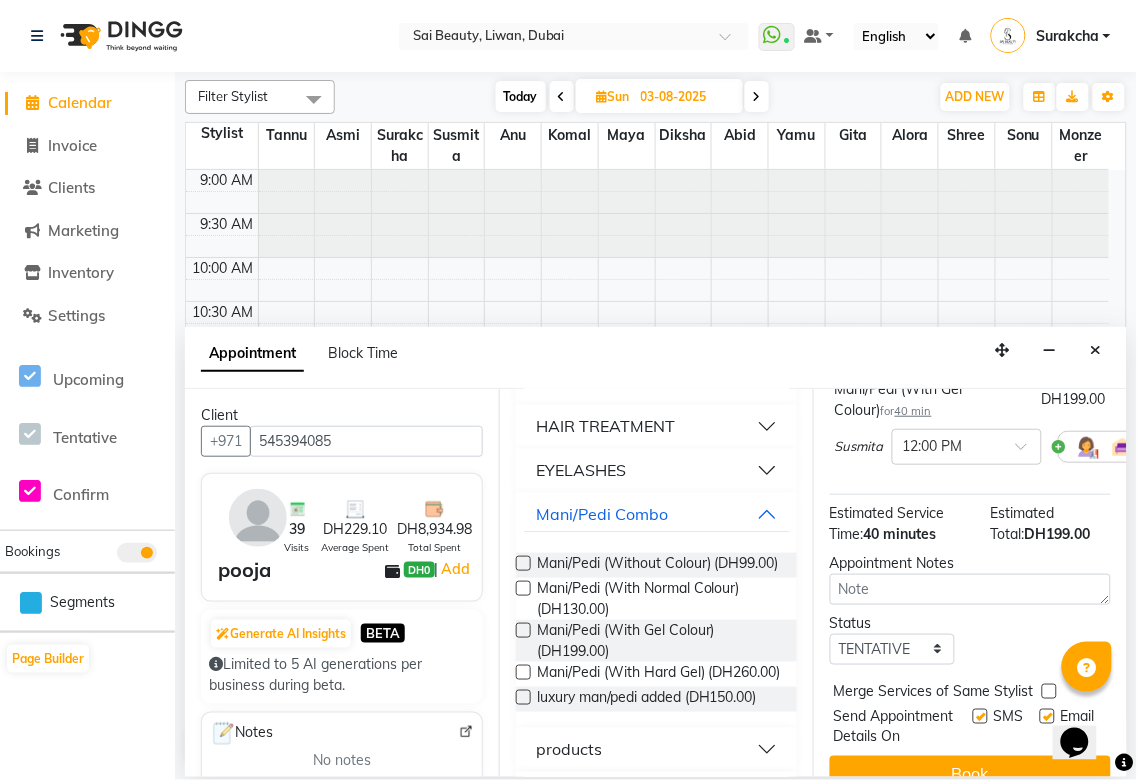 scroll, scrollTop: 256, scrollLeft: 0, axis: vertical 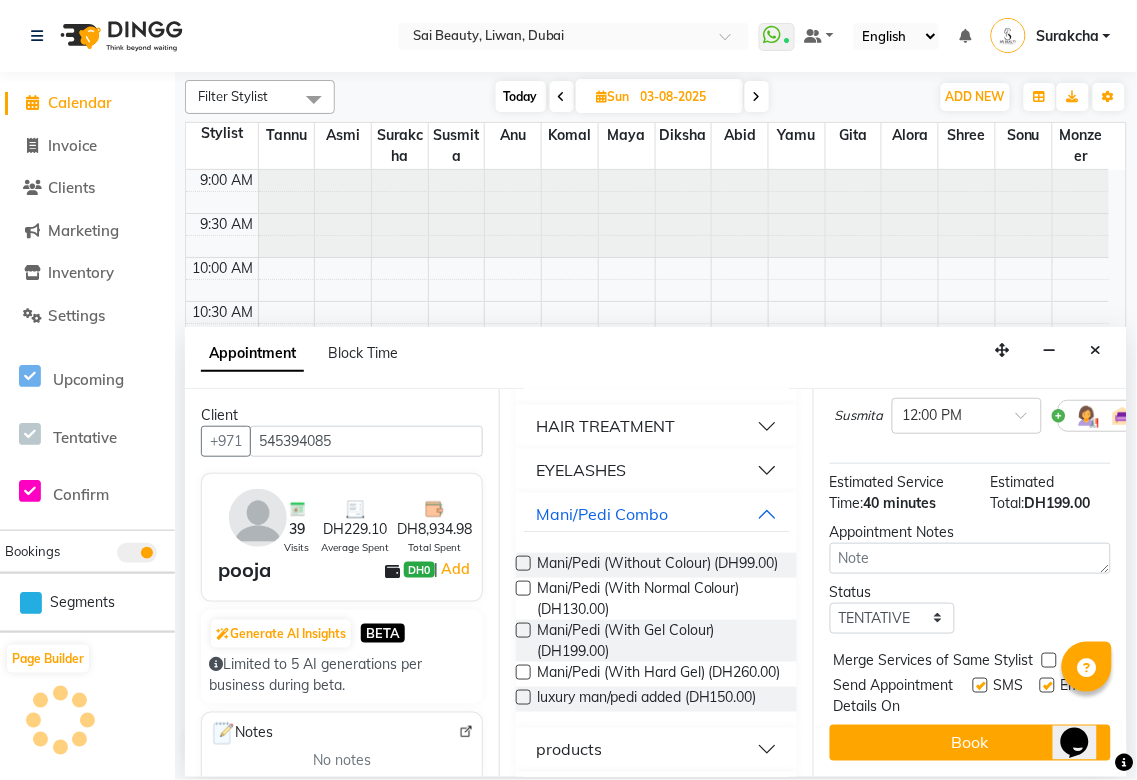 click at bounding box center (1049, 660) 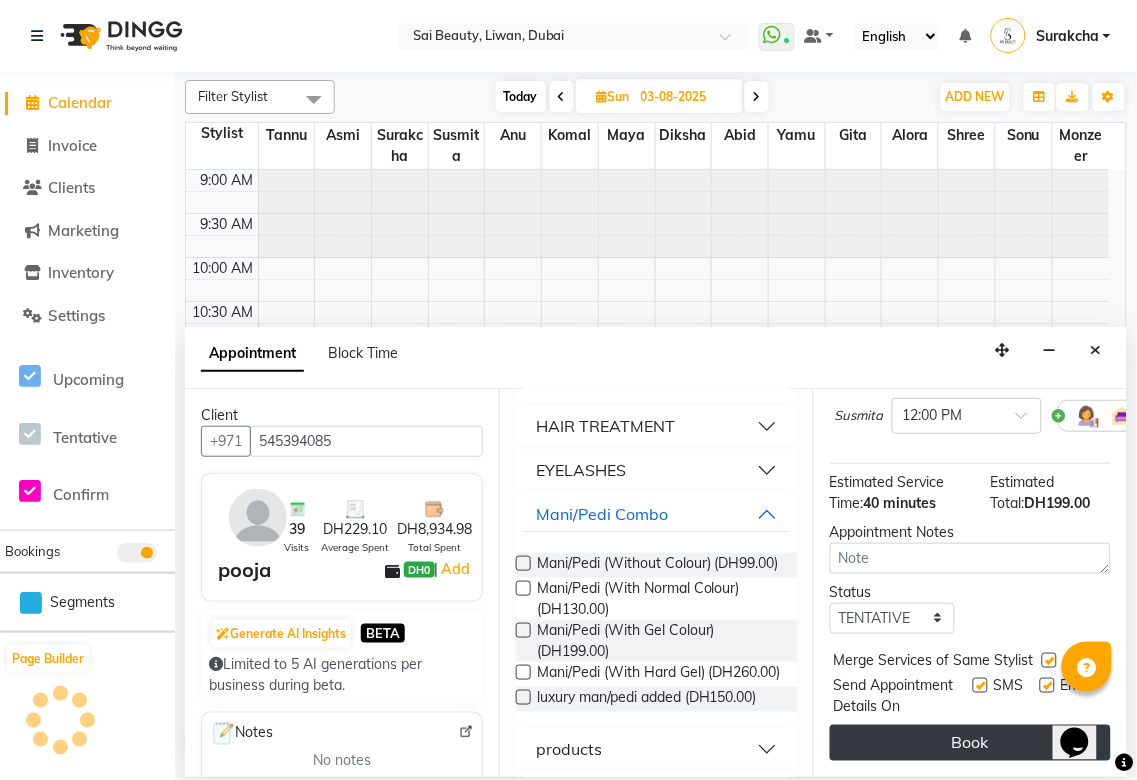 click on "Book" at bounding box center [970, 743] 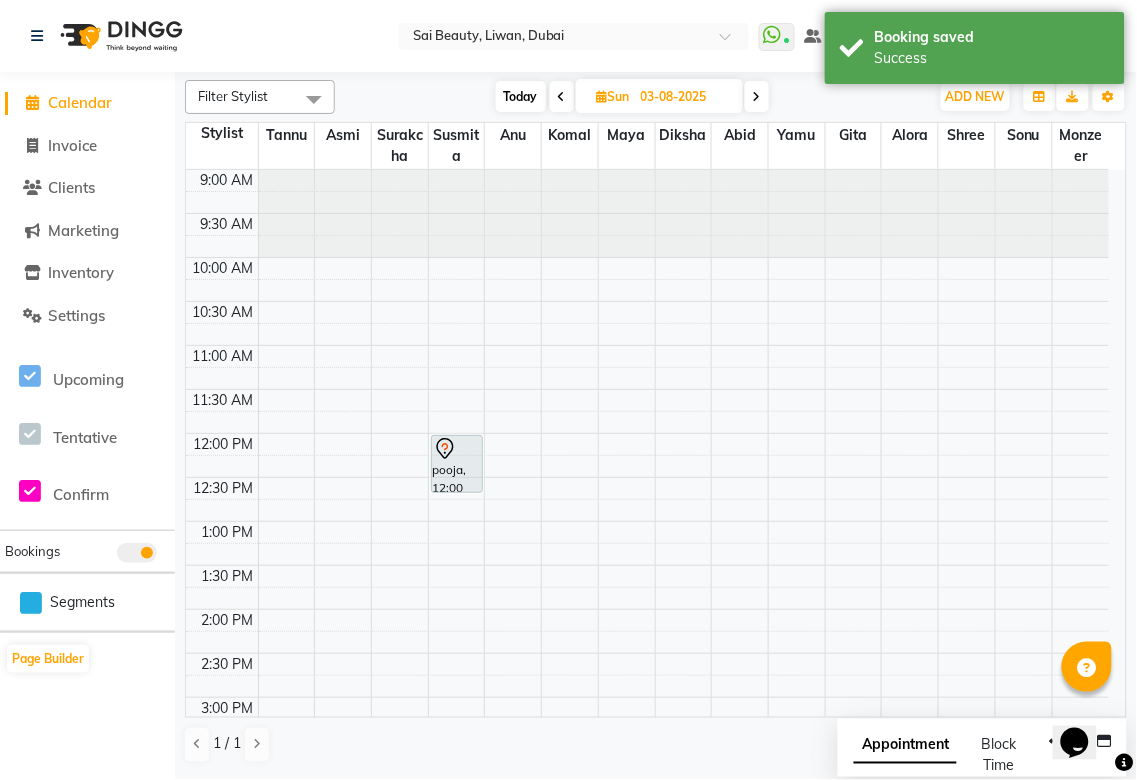 click on "Appointment" at bounding box center (905, 746) 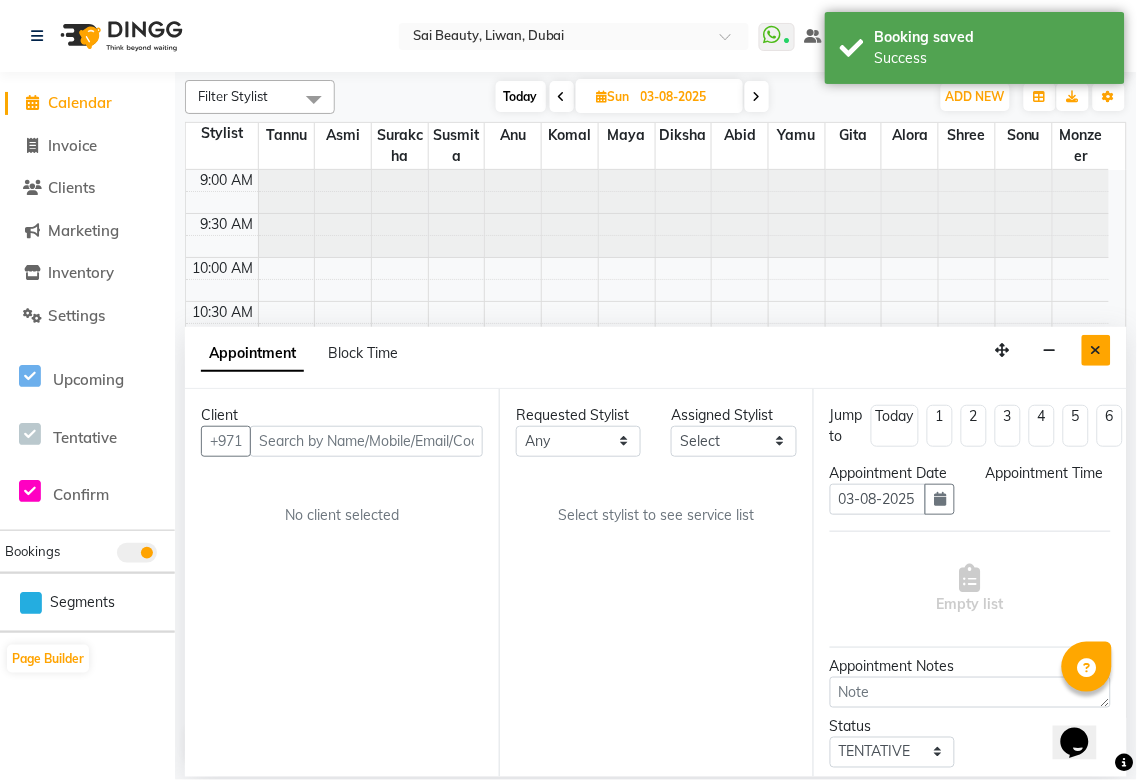 click at bounding box center (1096, 350) 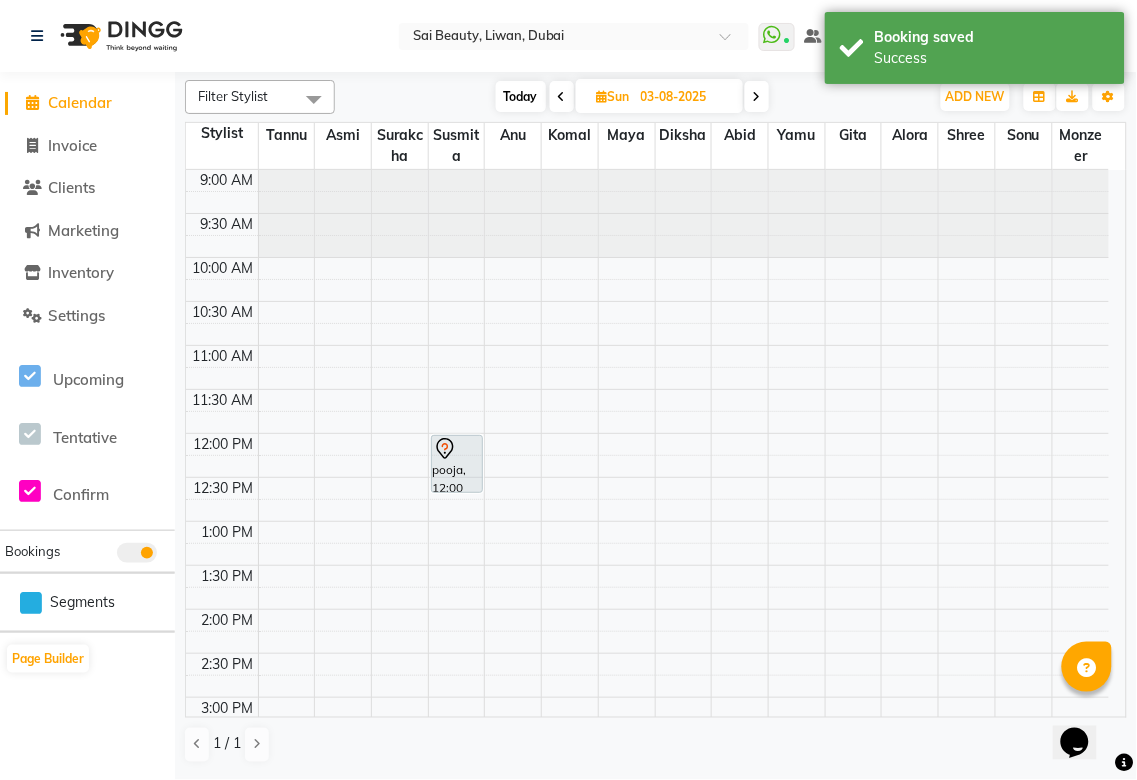 click on "Today" at bounding box center [521, 96] 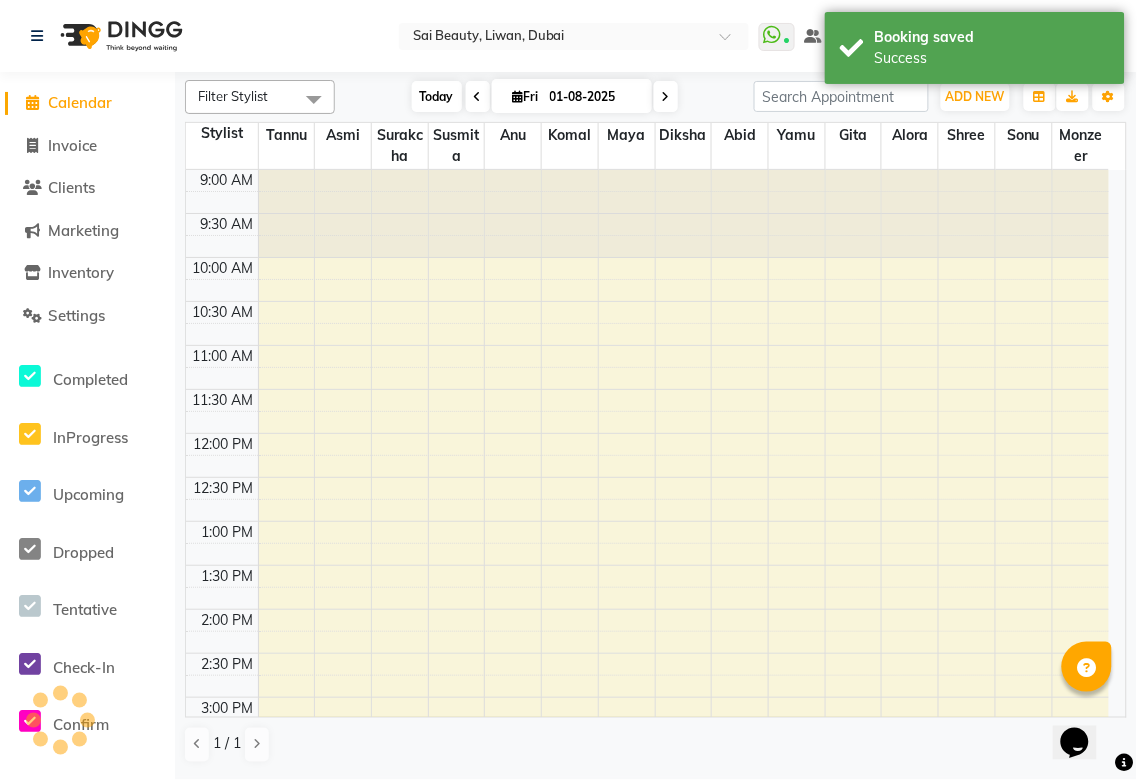 scroll, scrollTop: 778, scrollLeft: 0, axis: vertical 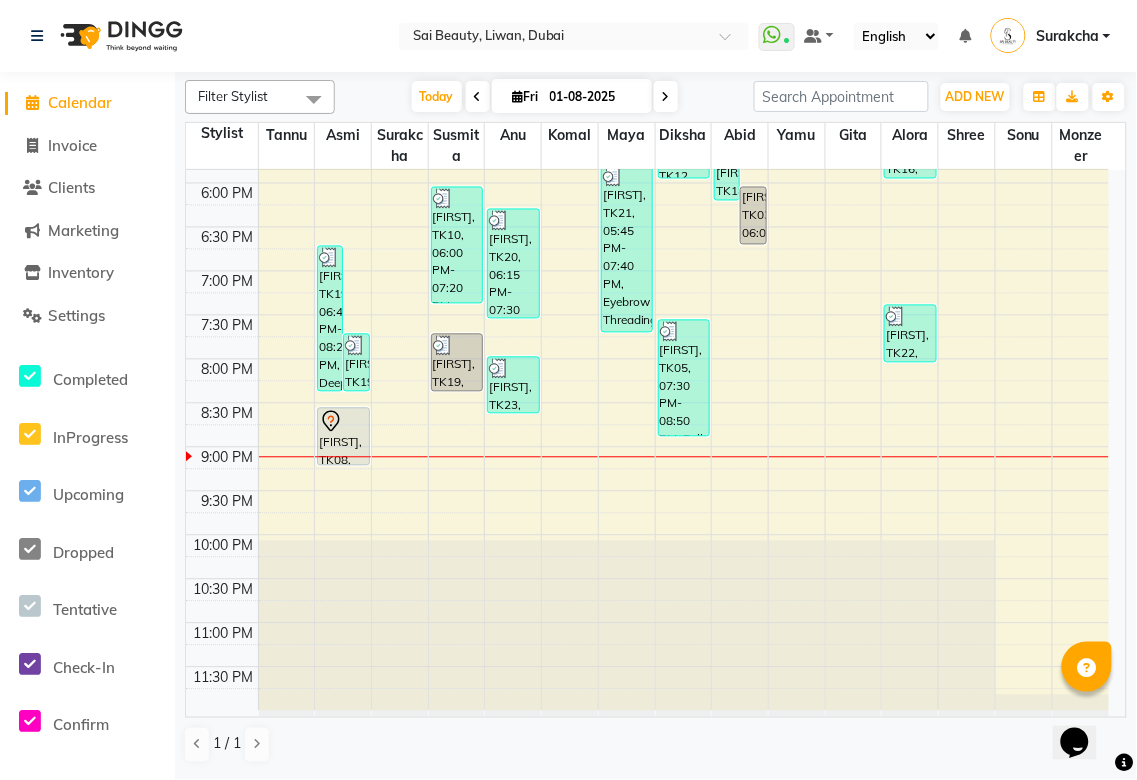 click at bounding box center [666, 97] 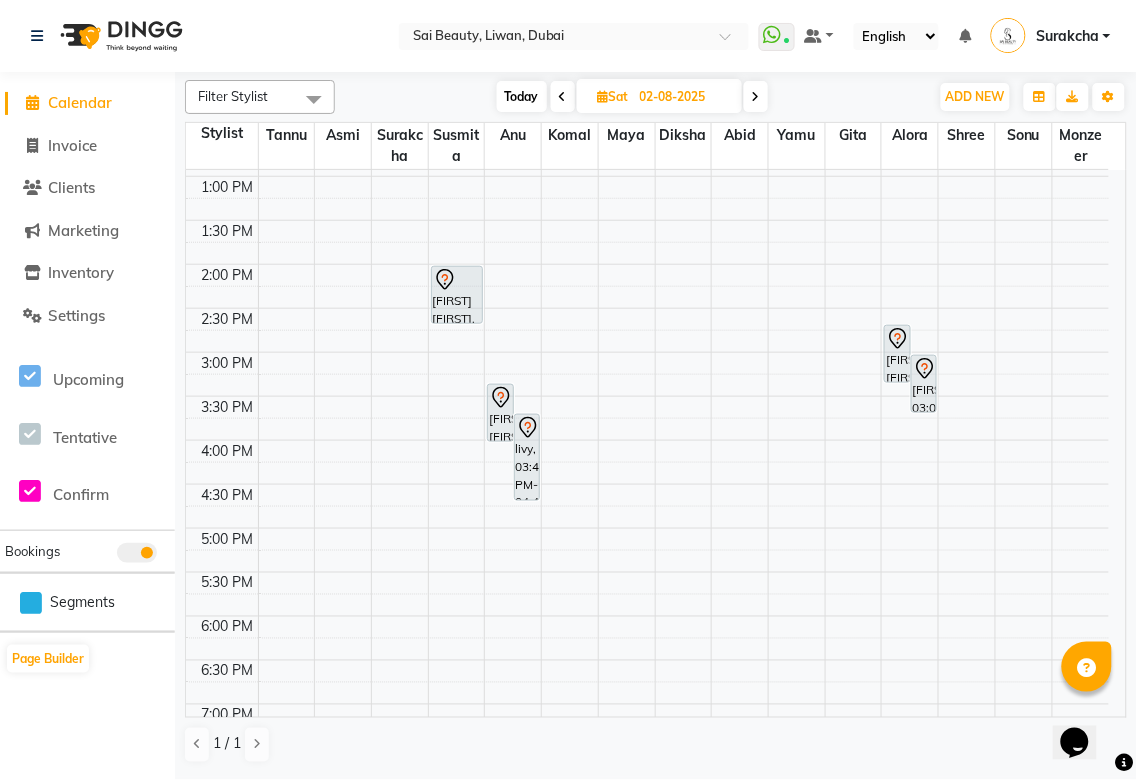 scroll, scrollTop: 348, scrollLeft: 0, axis: vertical 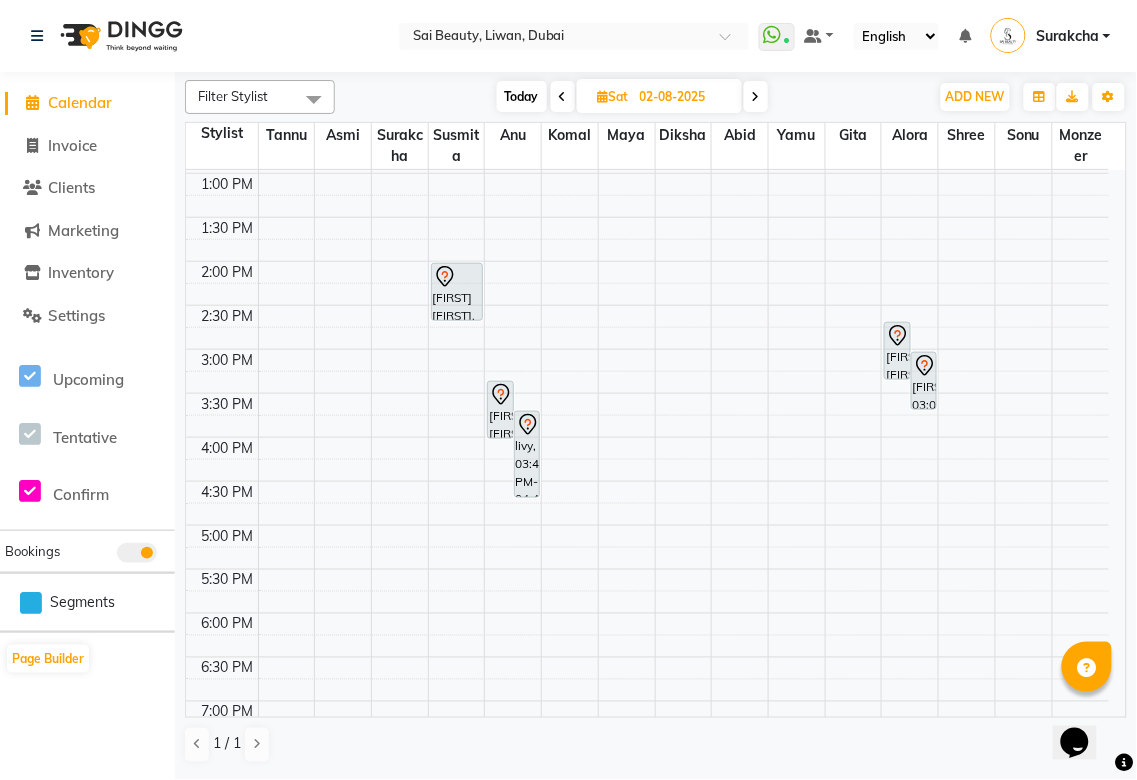 click on "[FIRST], 03:00 PM-03:40 PM, Spa Pedicure (With Gelish)" at bounding box center [924, 381] 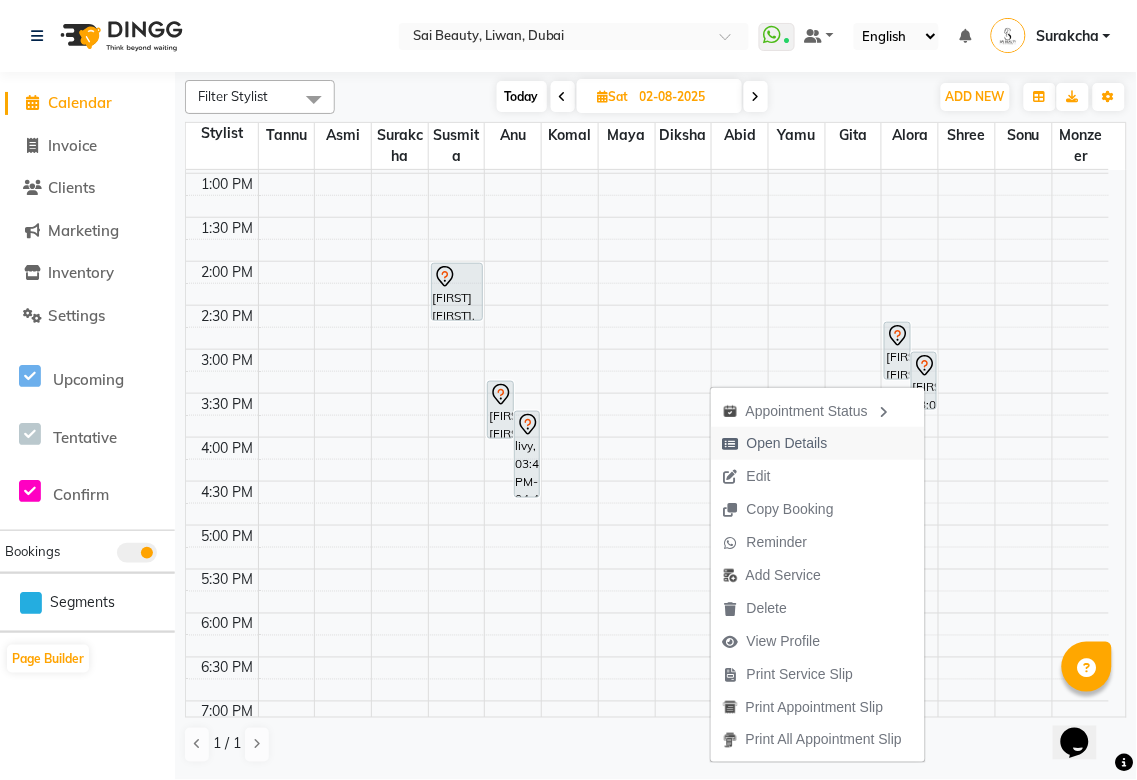 click on "Open Details" at bounding box center (787, 443) 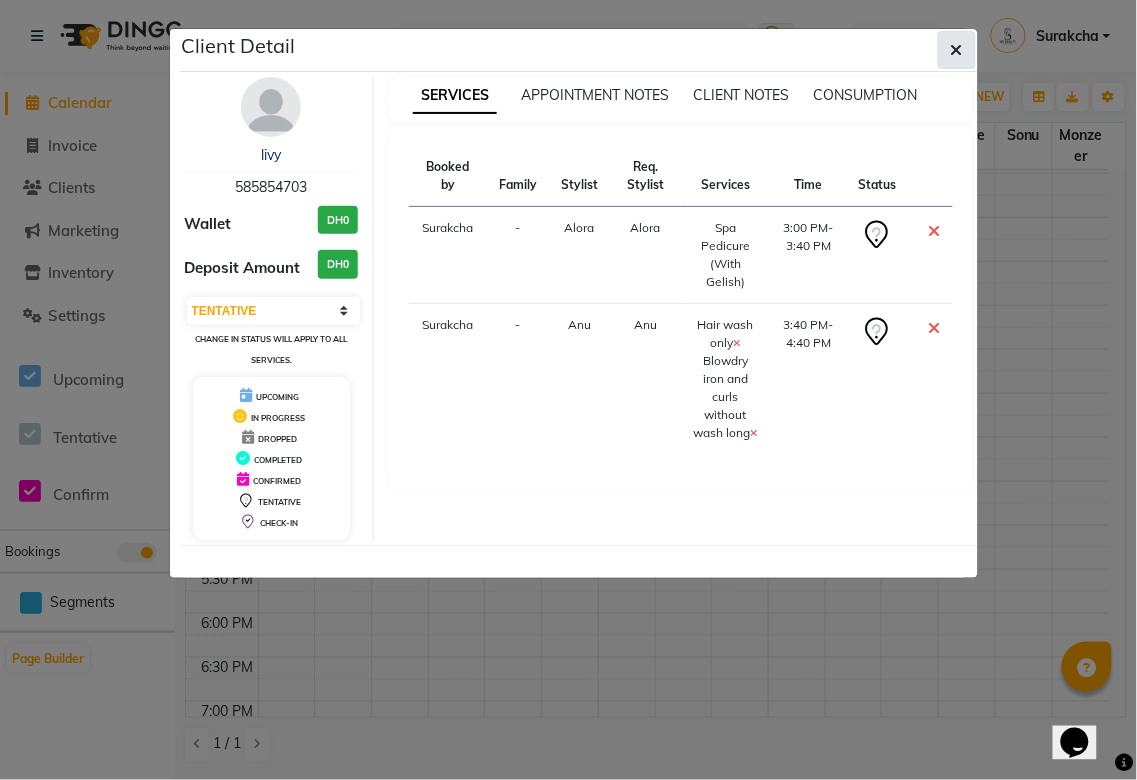 click 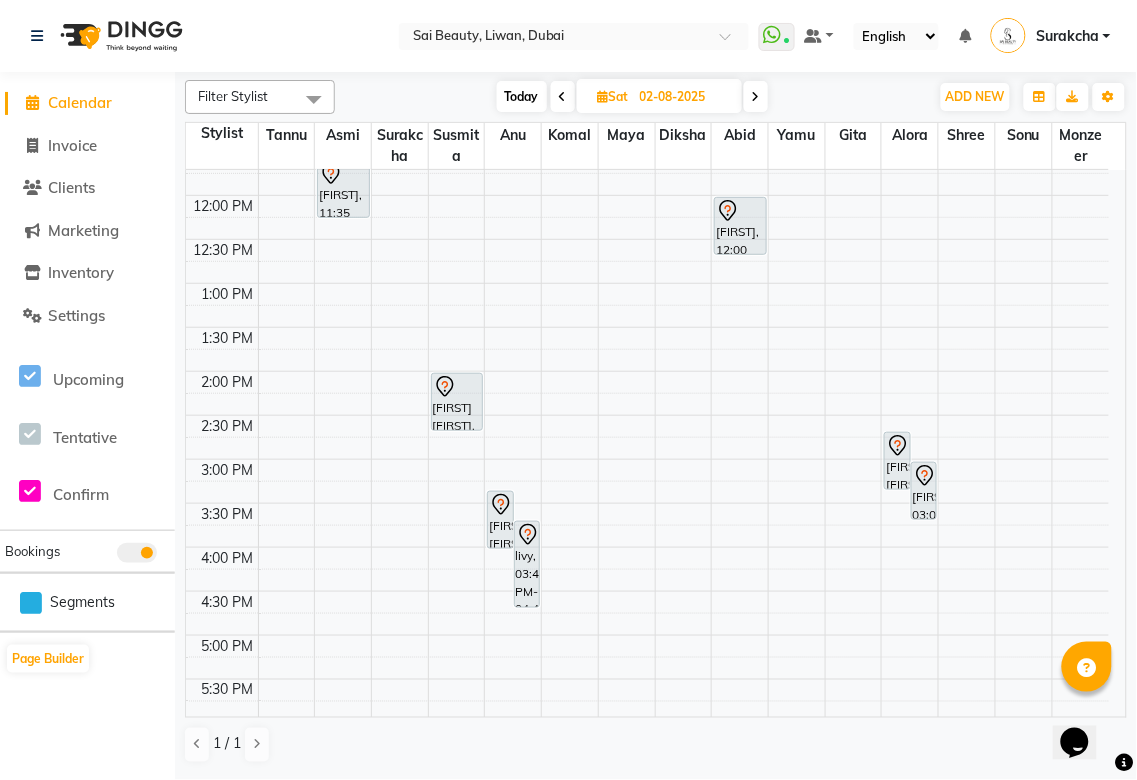 scroll, scrollTop: 244, scrollLeft: 0, axis: vertical 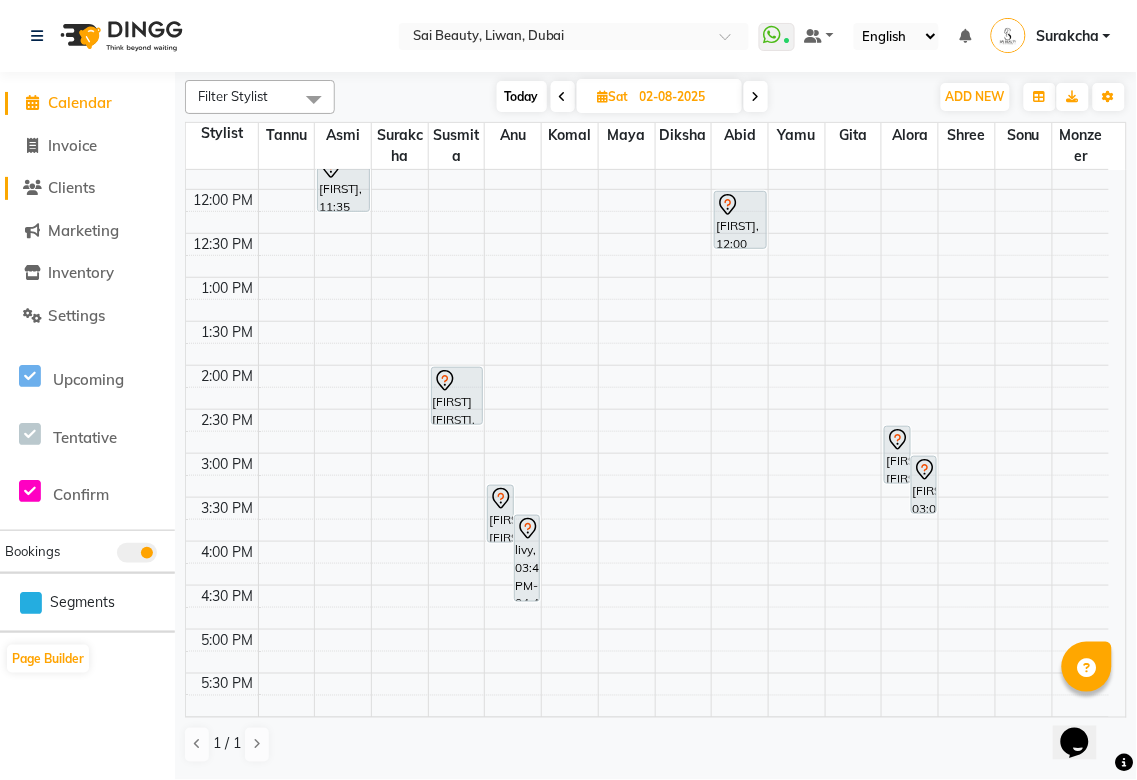 click on "Clients" 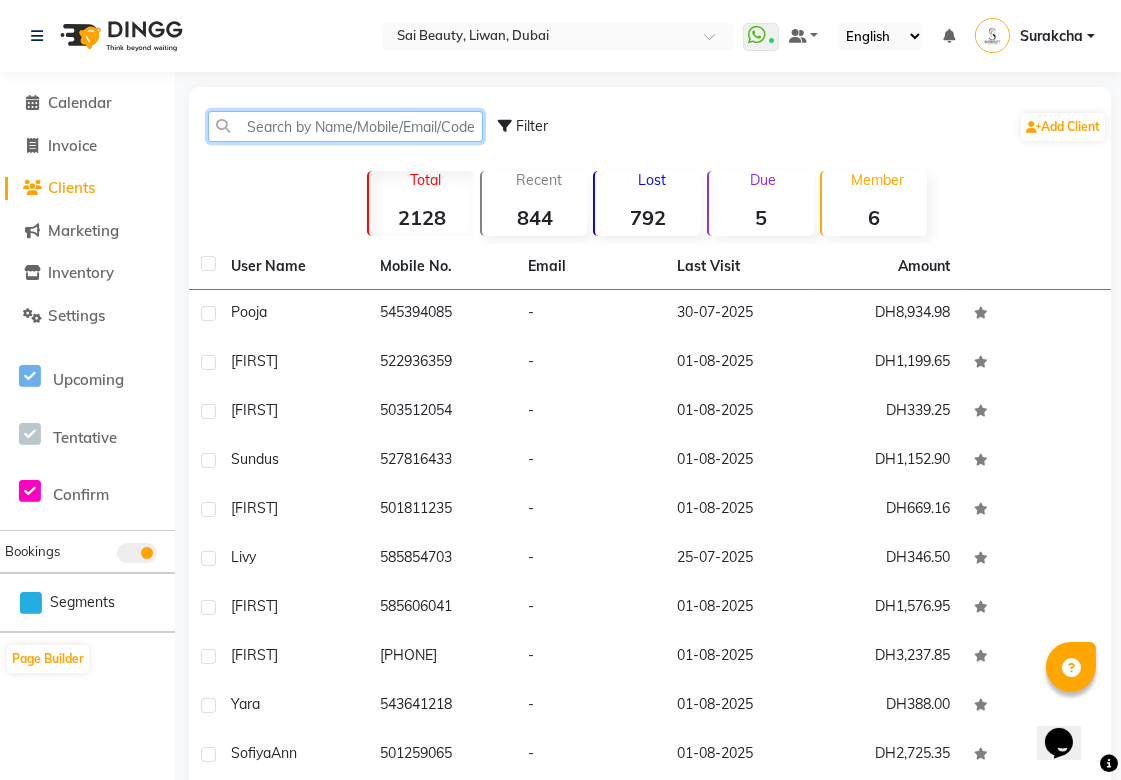 click 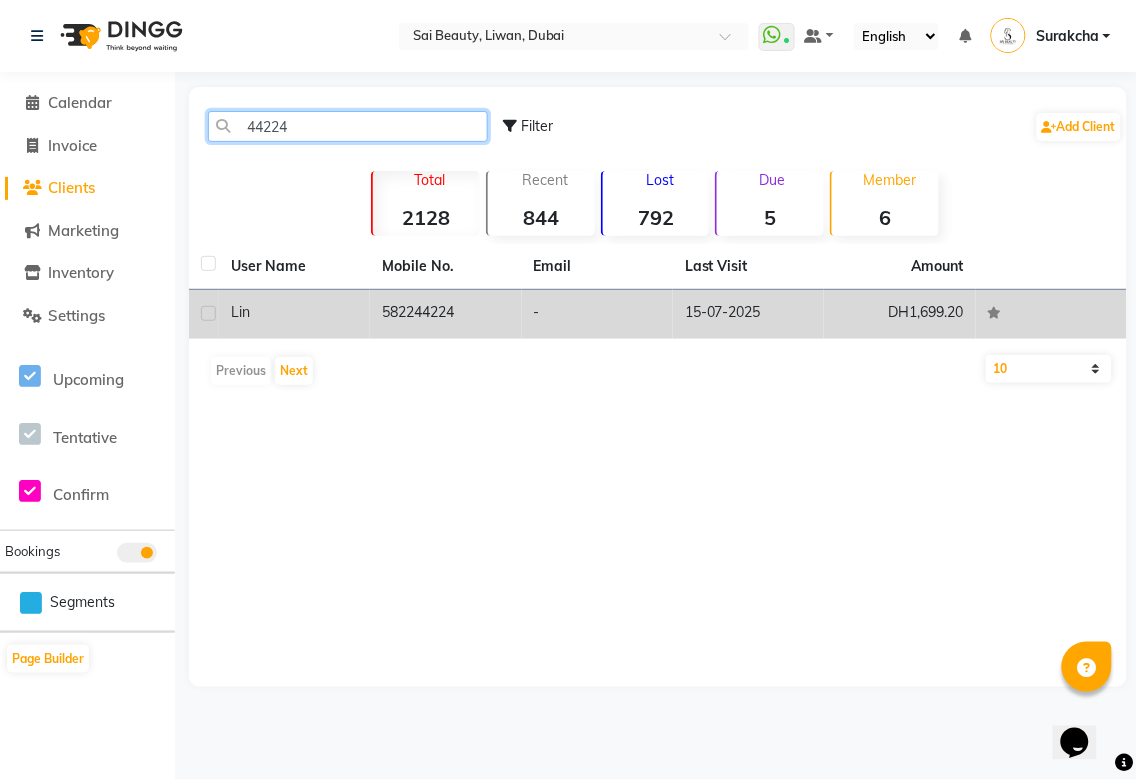 type on "44224" 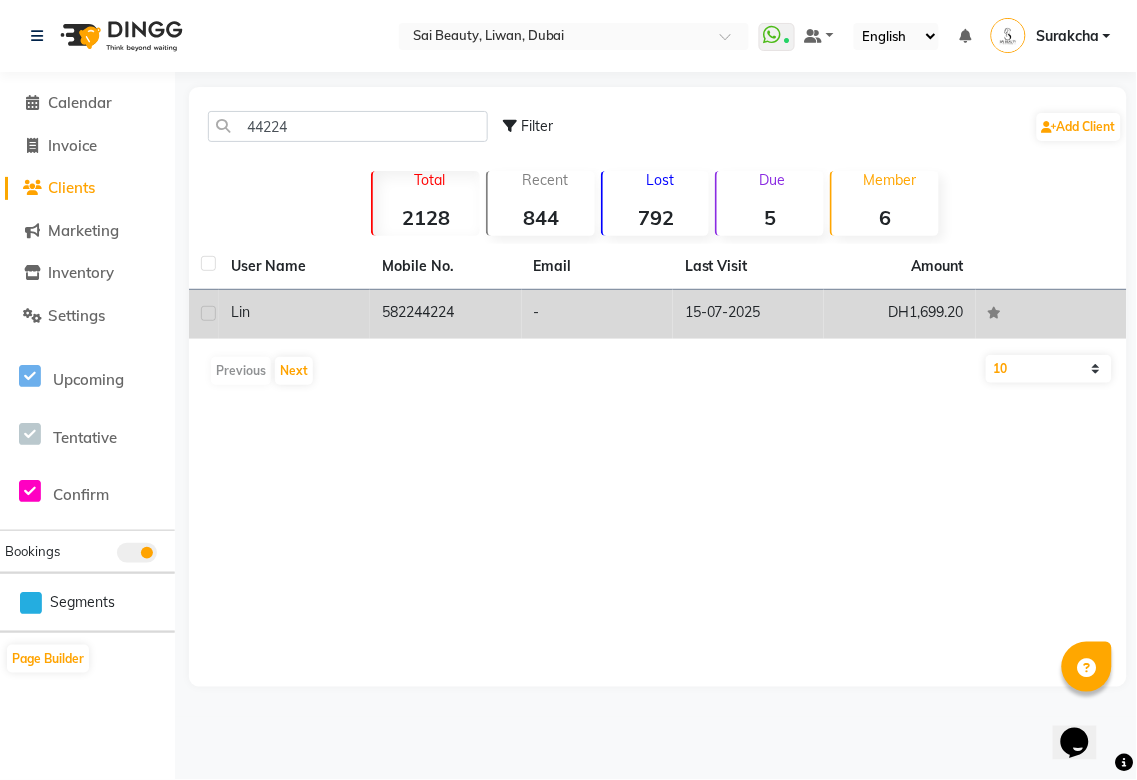 click on "582244224" 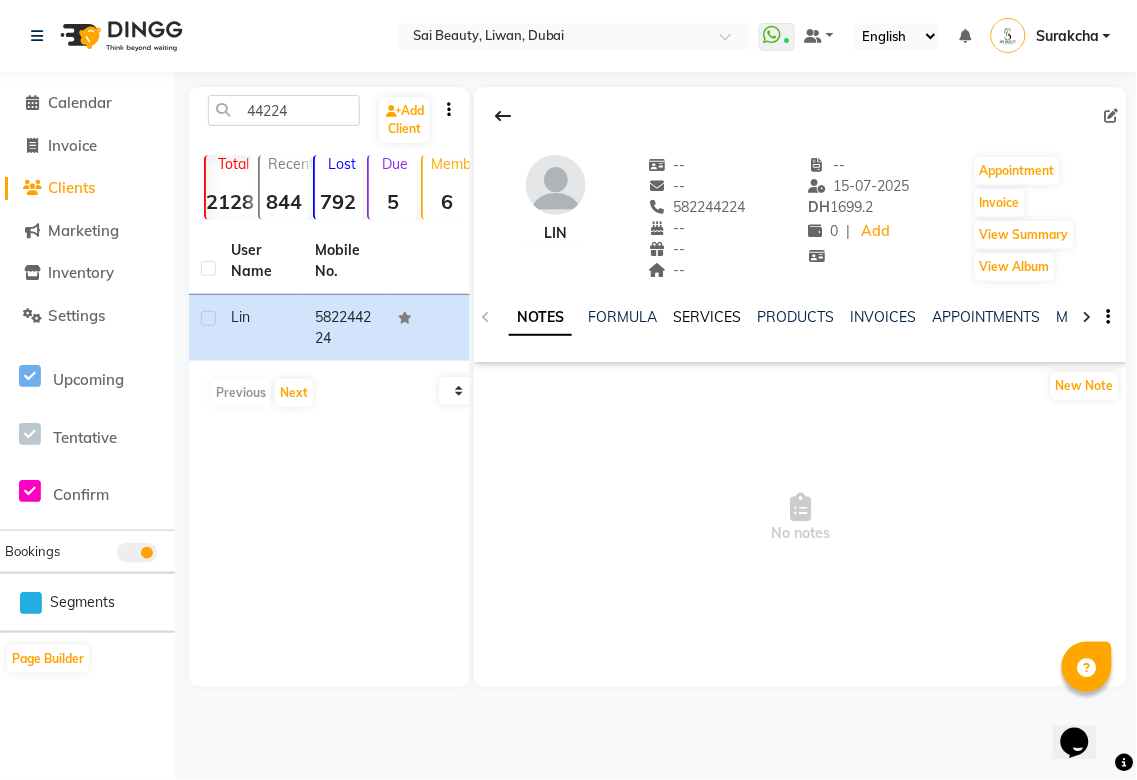 click on "SERVICES" 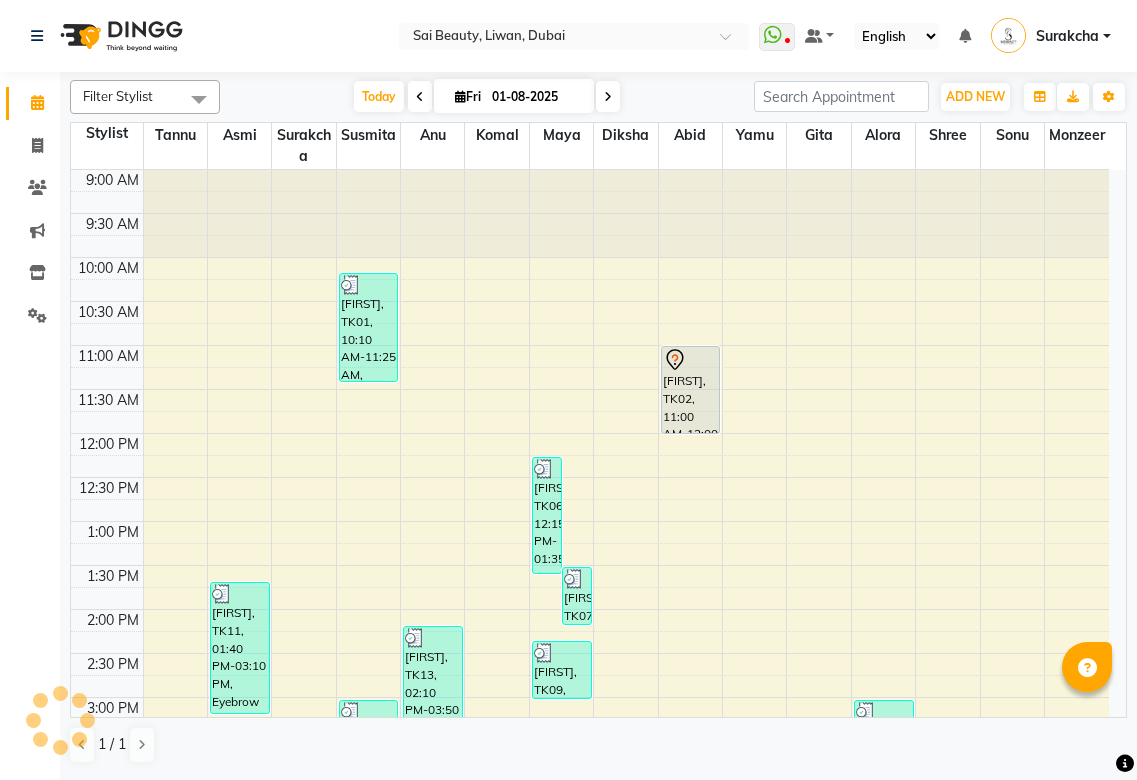 scroll, scrollTop: 0, scrollLeft: 0, axis: both 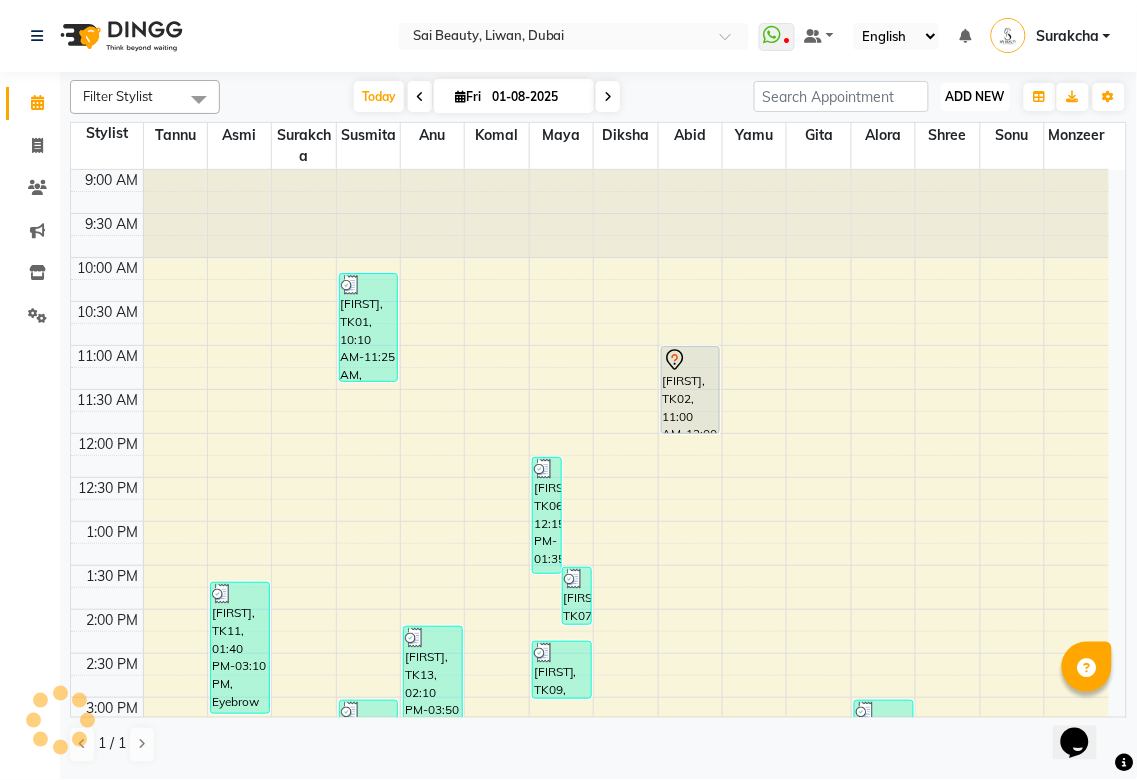 click on "ADD NEW" at bounding box center [975, 96] 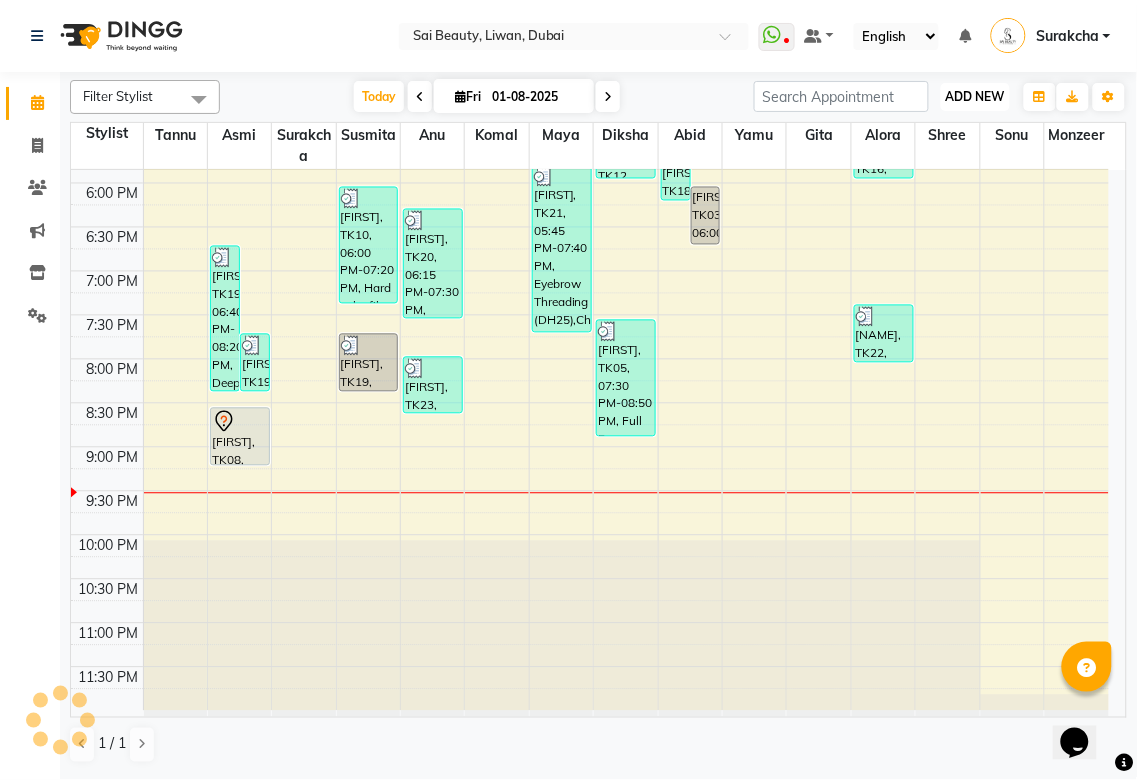 scroll, scrollTop: 0, scrollLeft: 0, axis: both 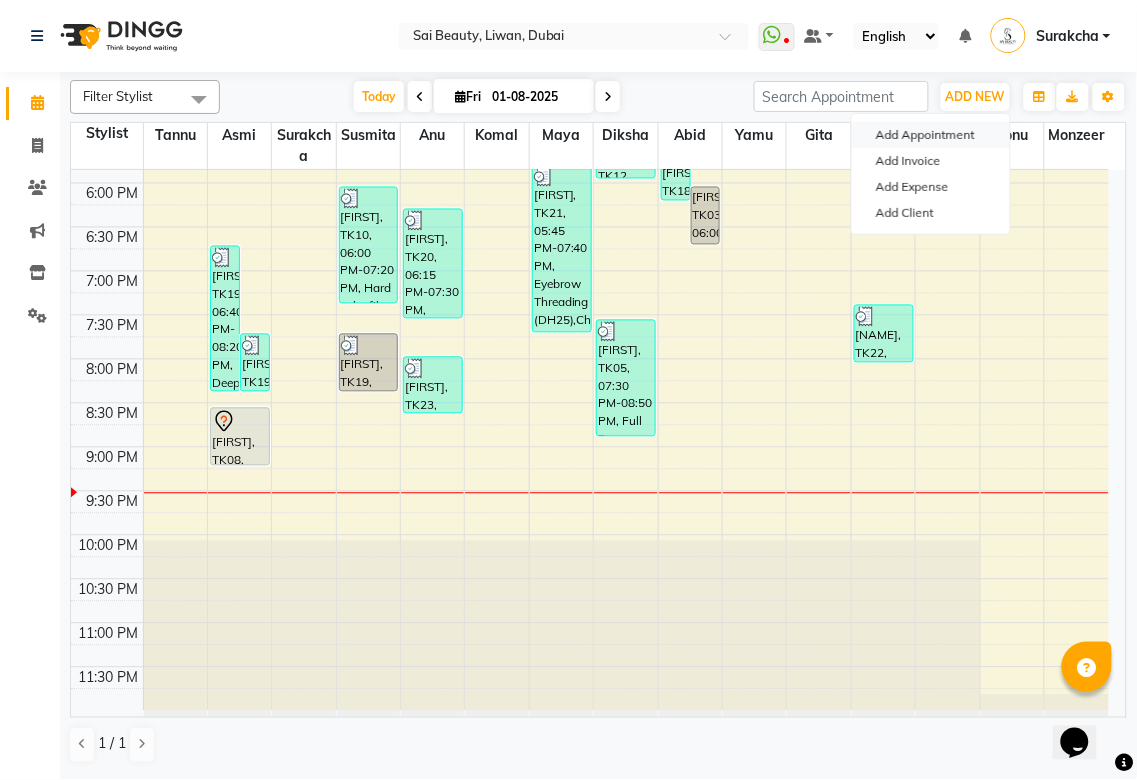 click on "Add Appointment" at bounding box center (931, 135) 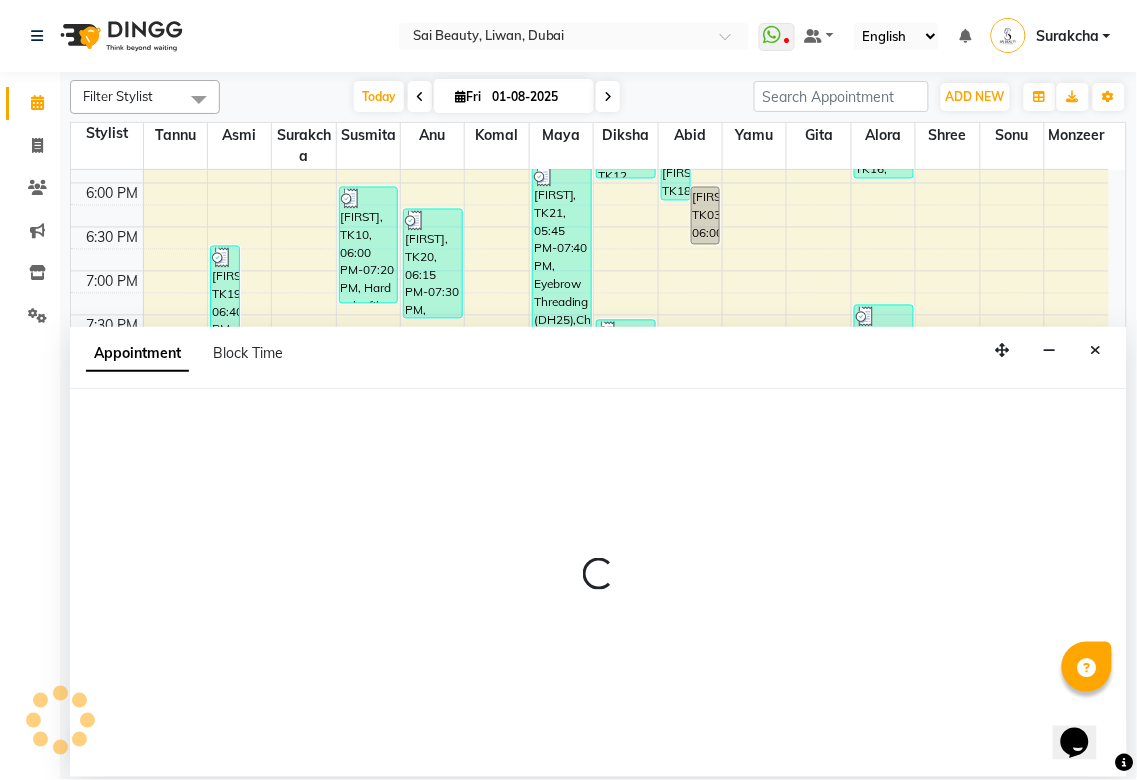 select on "600" 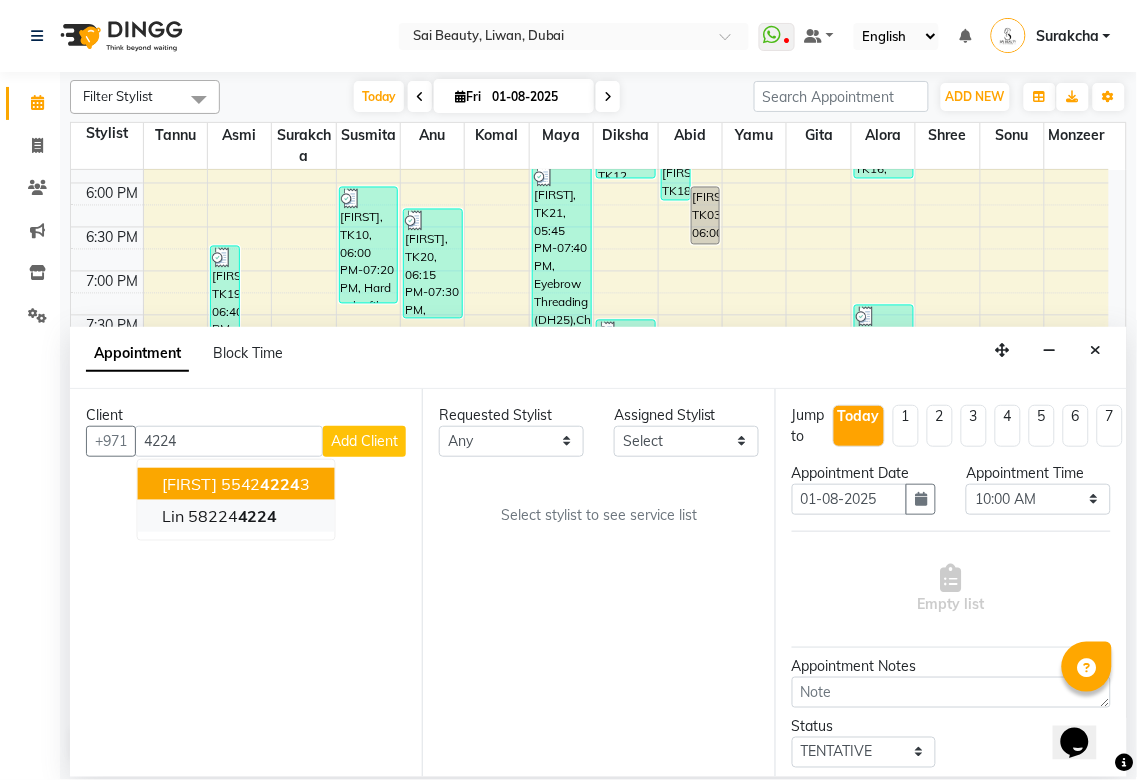 click on "4224" at bounding box center [258, 516] 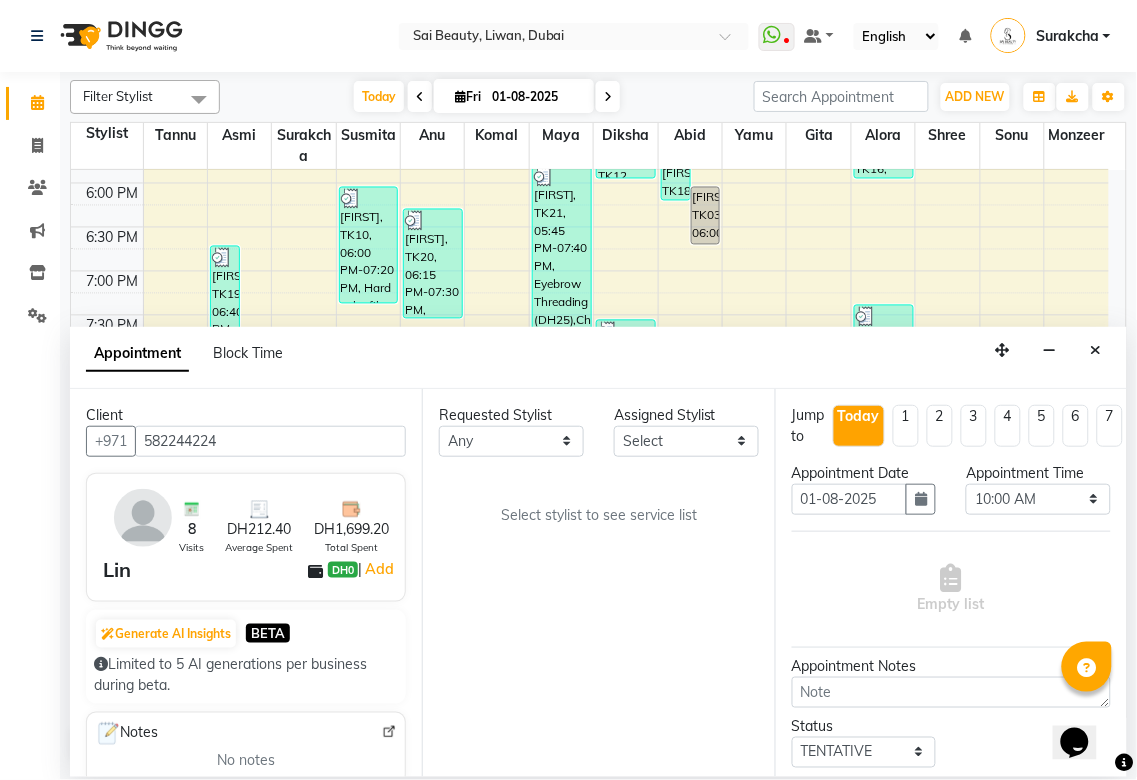 type on "582244224" 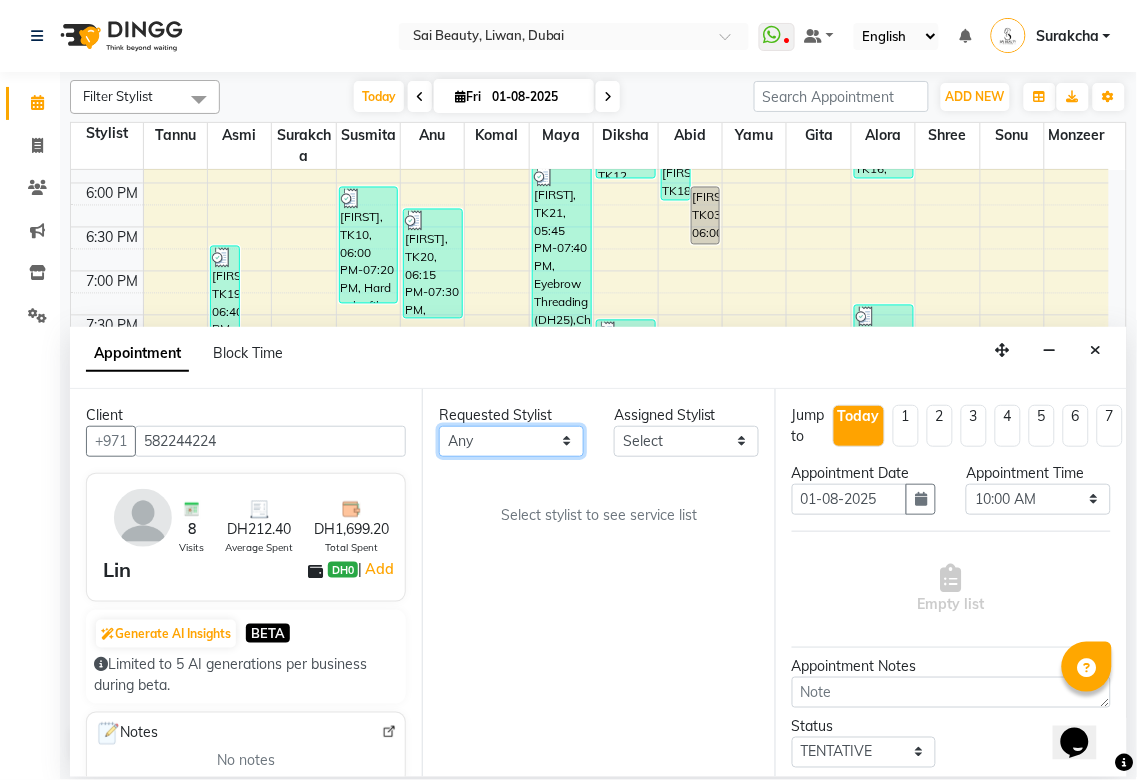 click on "Any Abid Alora Anu Asmi Diksha Gita Komal maya Monzeer shree sonu Surakcha Susmita Tannu Yamu" at bounding box center (511, 441) 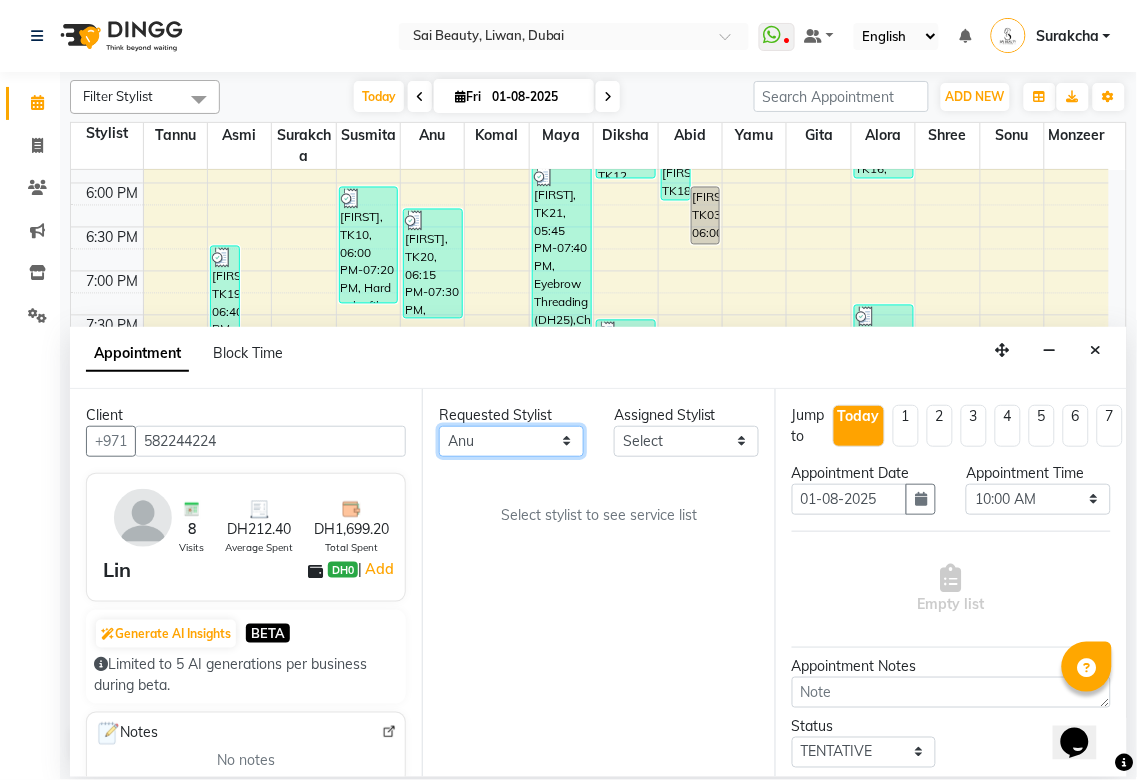 click on "Any Abid Alora Anu Asmi Diksha Gita Komal maya Monzeer shree sonu Surakcha Susmita Tannu Yamu" at bounding box center (511, 441) 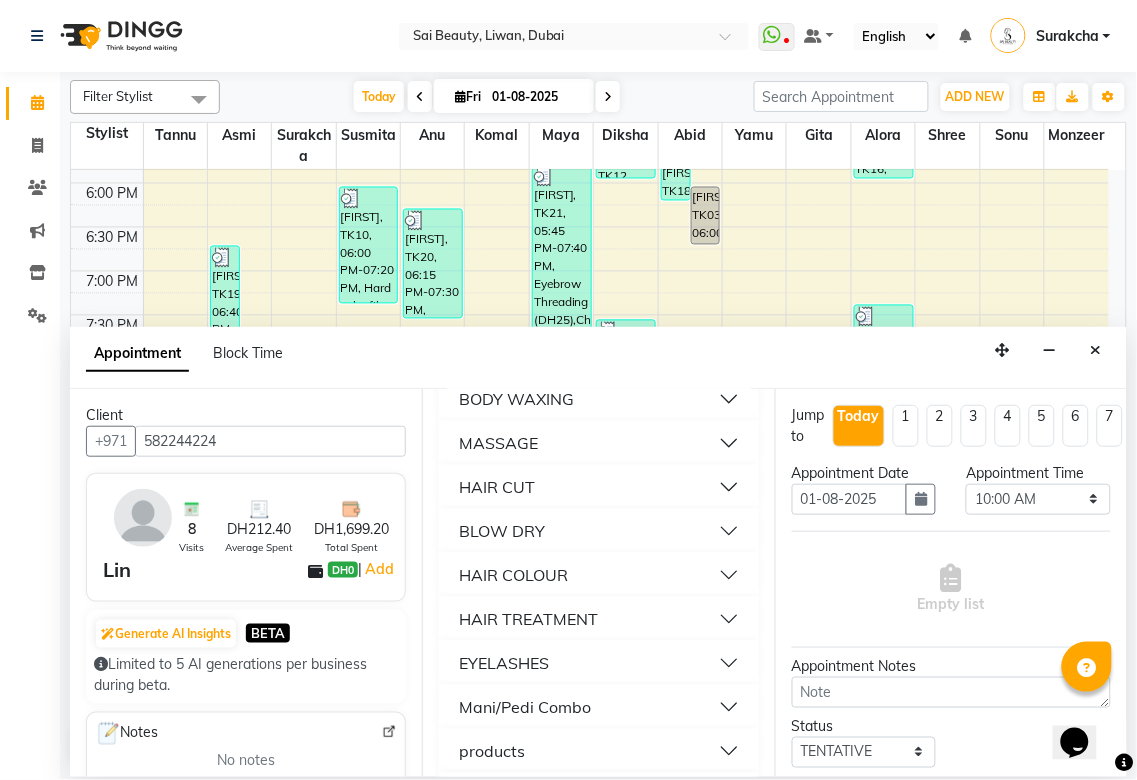 scroll, scrollTop: 1440, scrollLeft: 0, axis: vertical 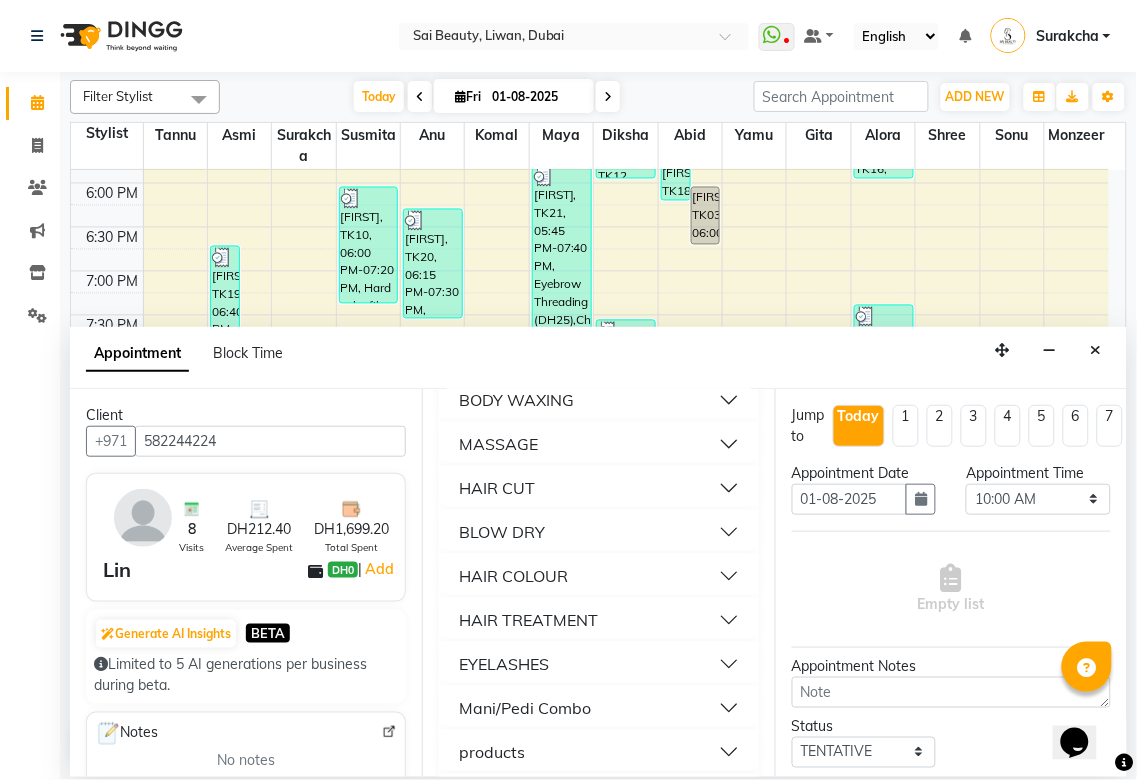 click on "MASSAGE" at bounding box center (598, 444) 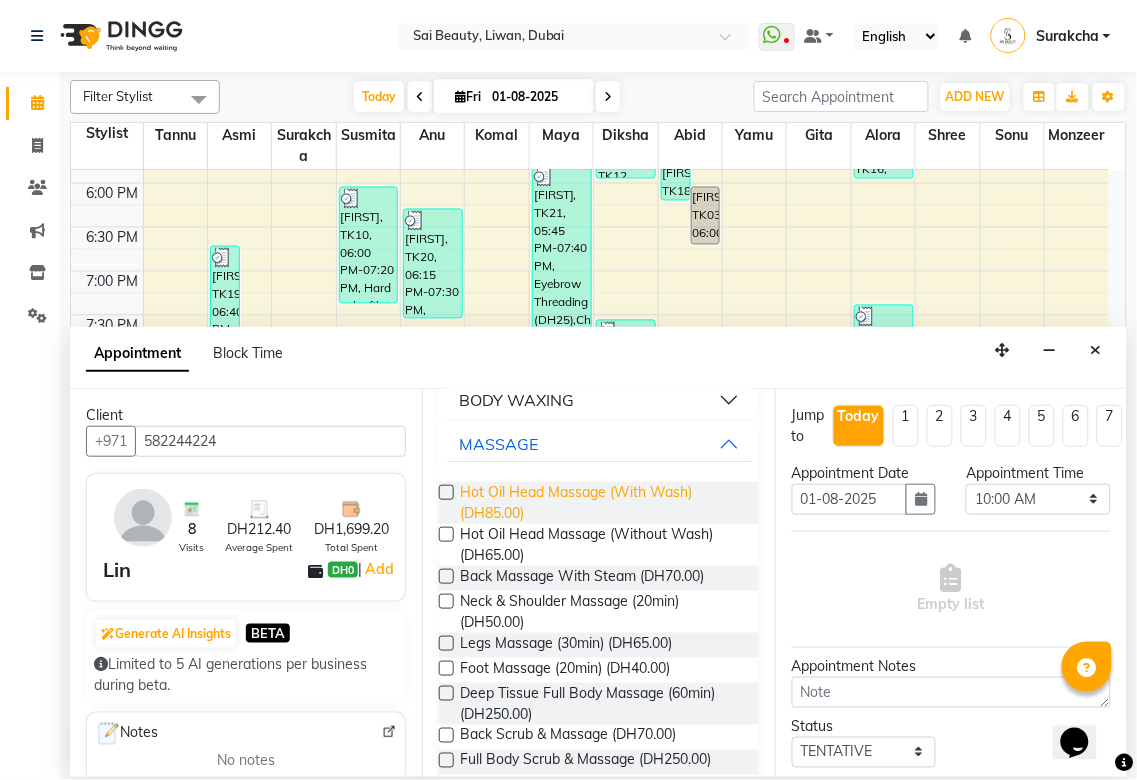 click on "Hot Oil Head Massage (With Wash) (DH85.00)" at bounding box center (601, 503) 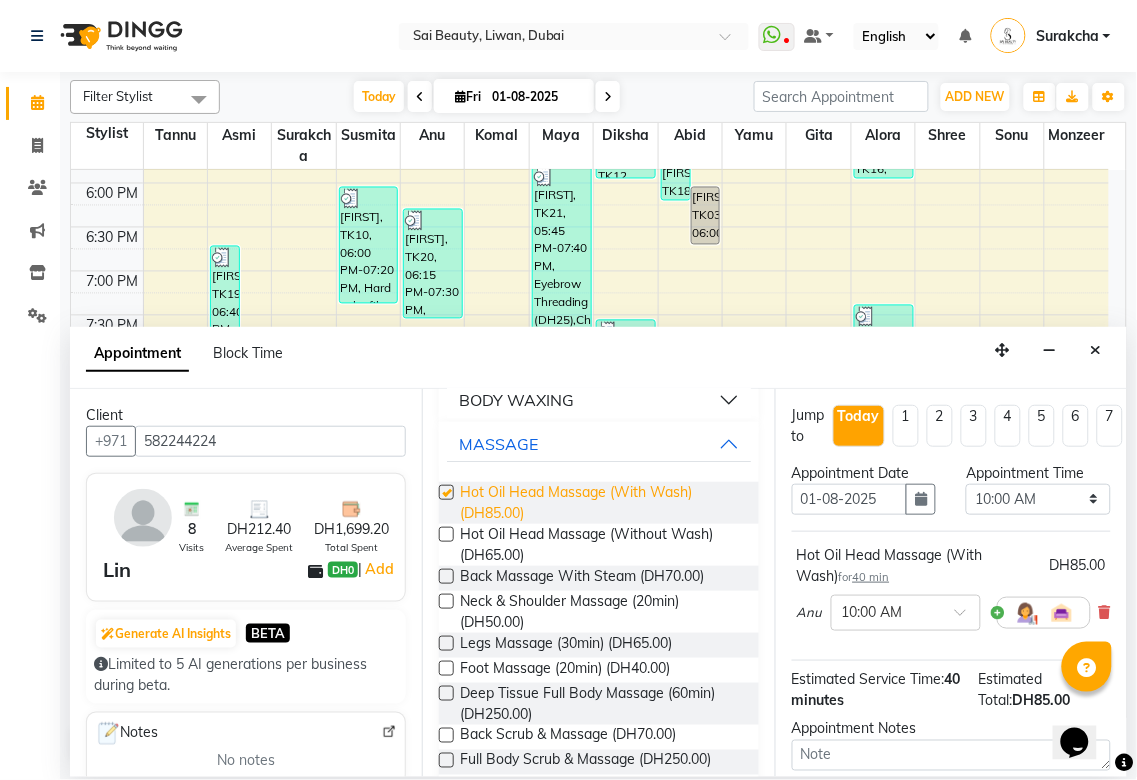 checkbox on "false" 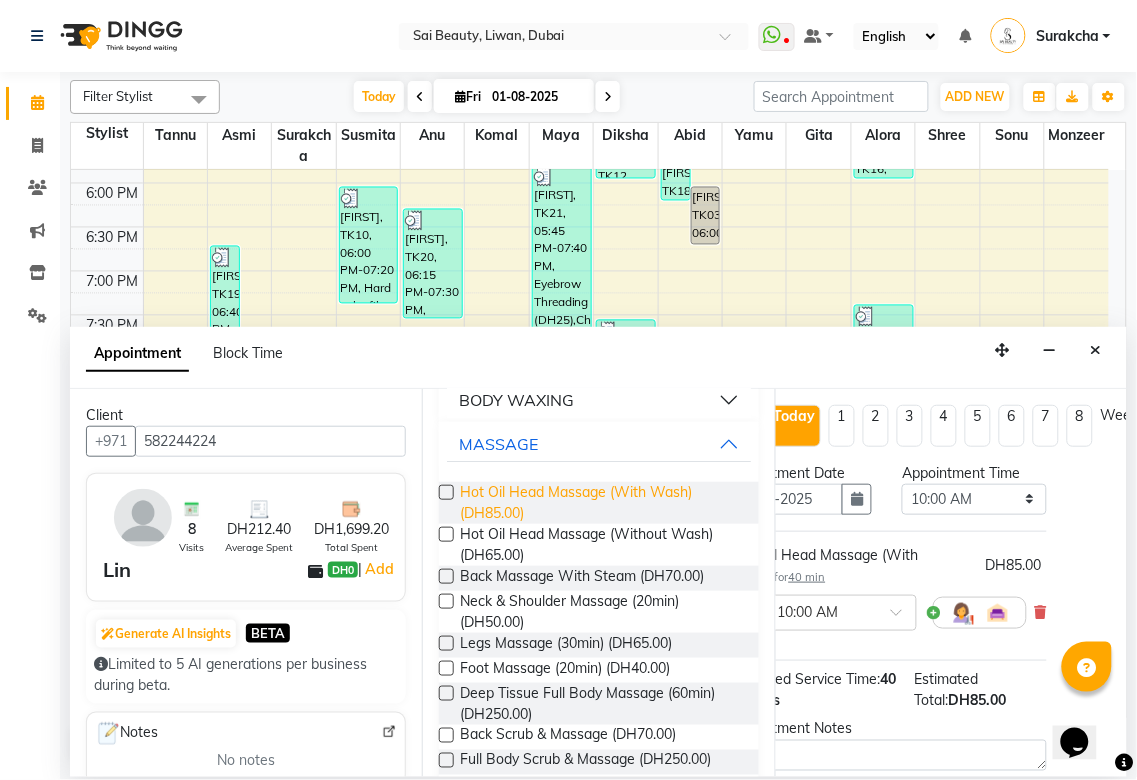 scroll, scrollTop: 0, scrollLeft: 102, axis: horizontal 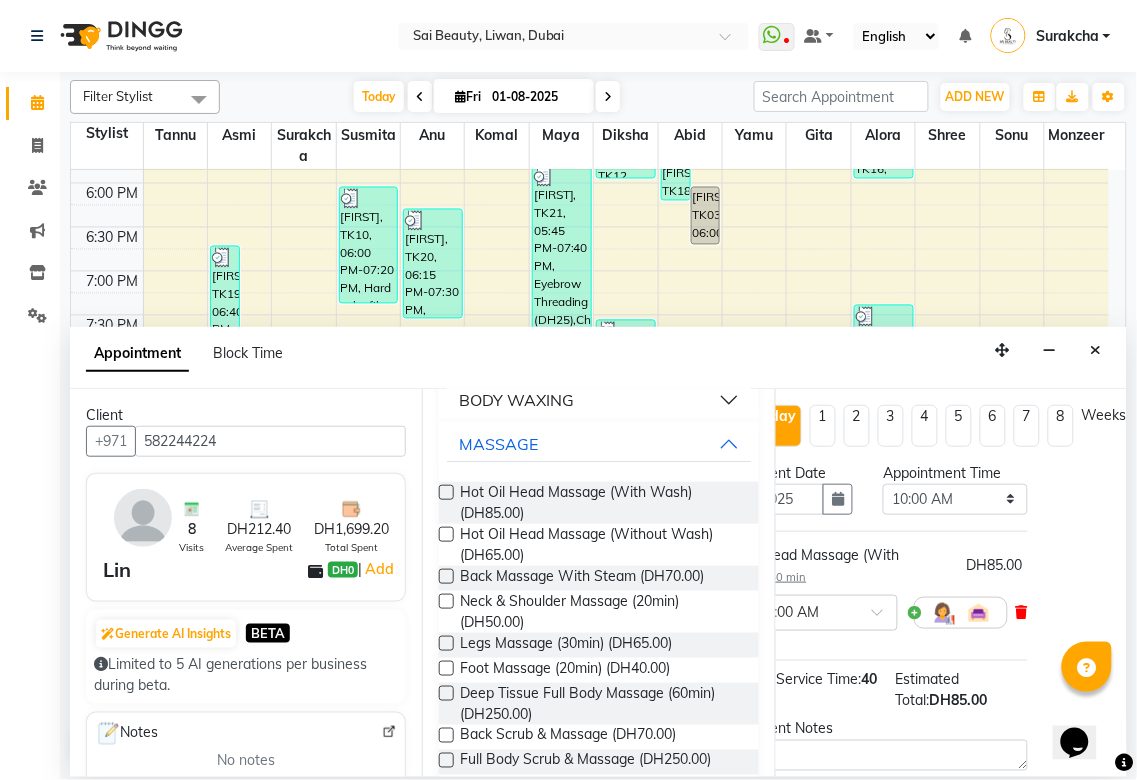 click at bounding box center [1022, 612] 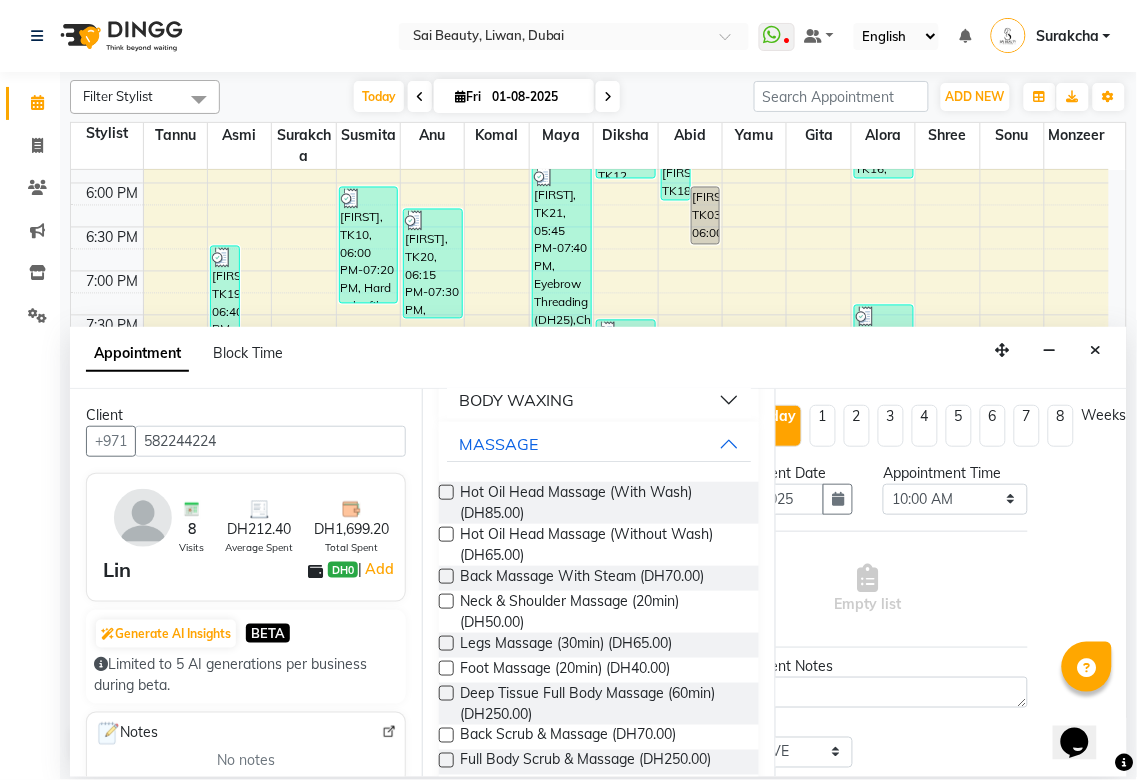 scroll, scrollTop: 0, scrollLeft: 0, axis: both 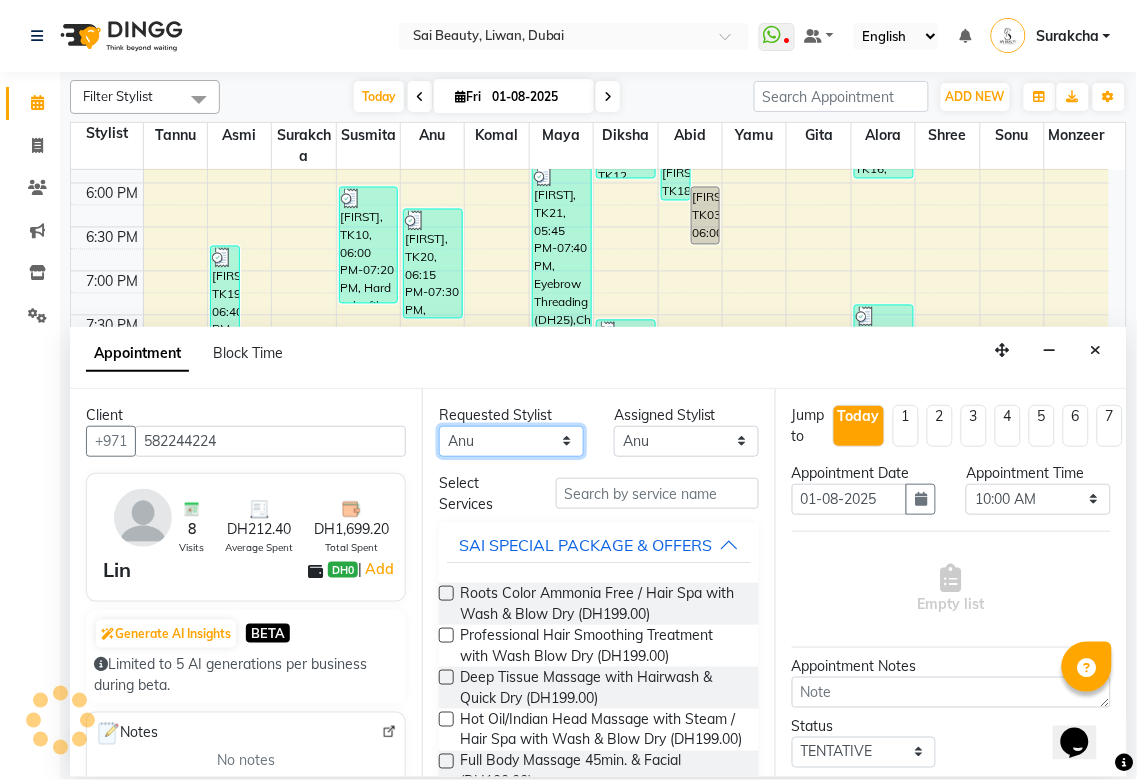 click on "Any Abid Alora Anu Asmi Diksha Gita Komal maya Monzeer shree sonu Surakcha Susmita Tannu Yamu" at bounding box center (511, 441) 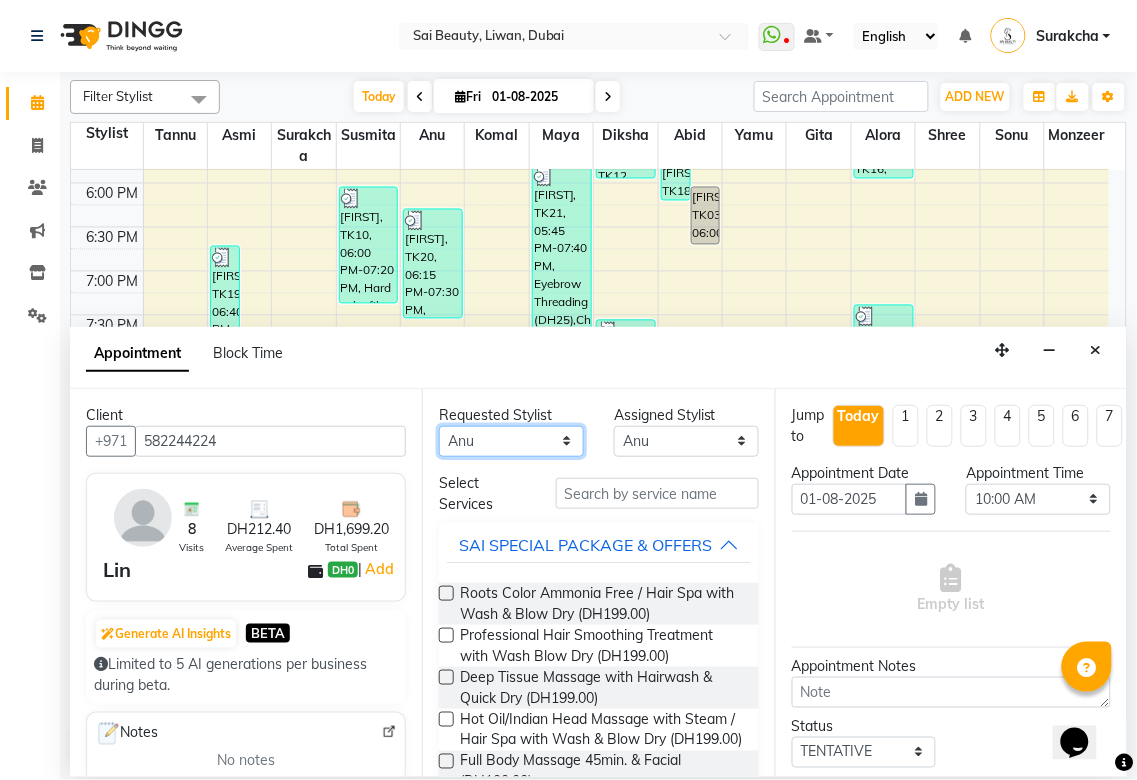 select on "52340" 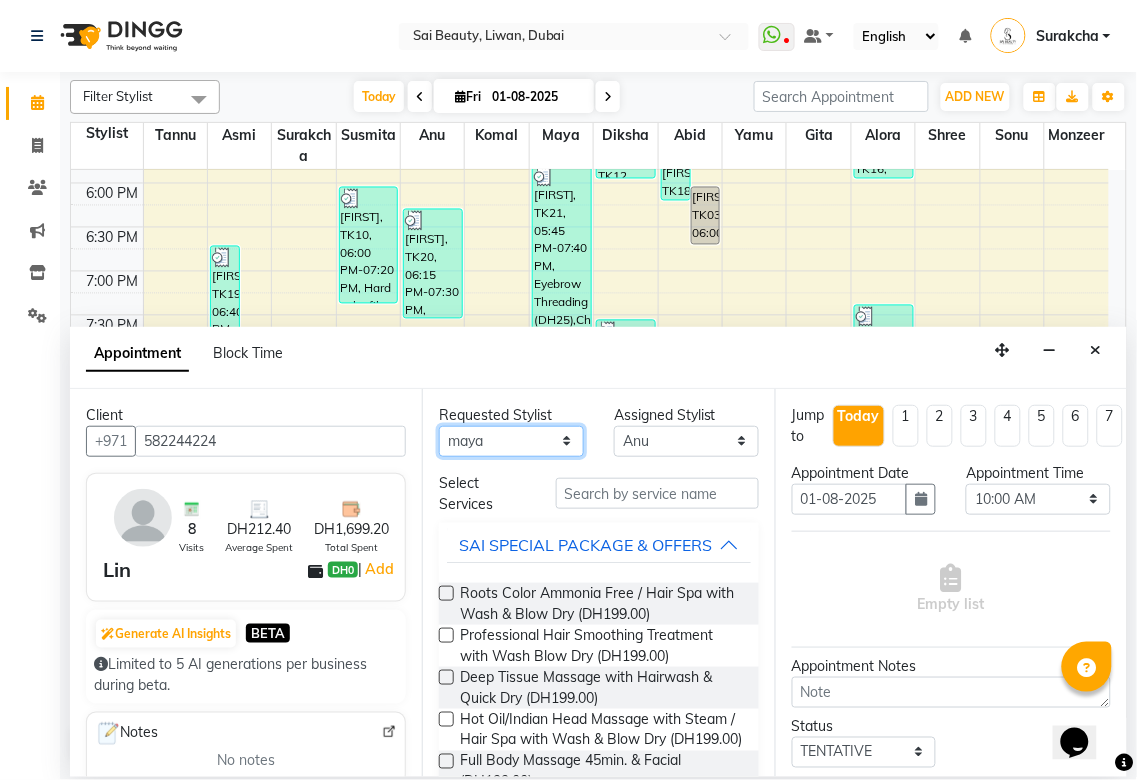 click on "Any Abid Alora Anu Asmi Diksha Gita Komal maya Monzeer shree sonu Surakcha Susmita Tannu Yamu" at bounding box center [511, 441] 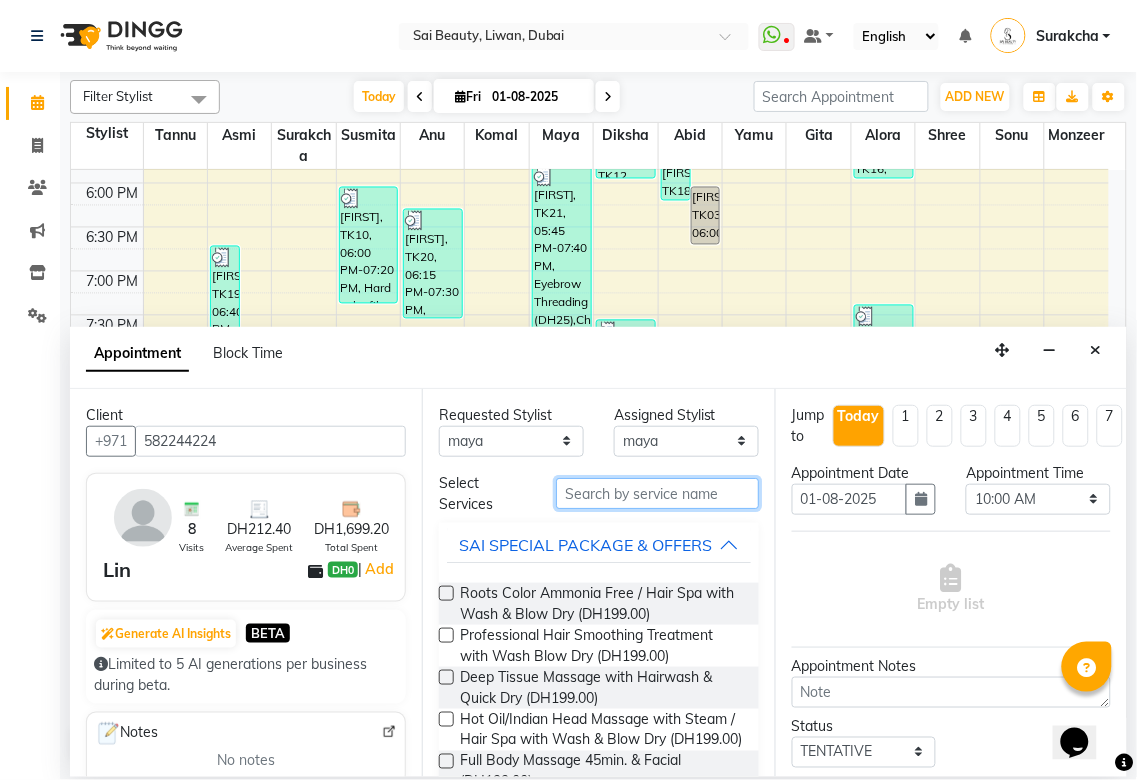 click at bounding box center (657, 493) 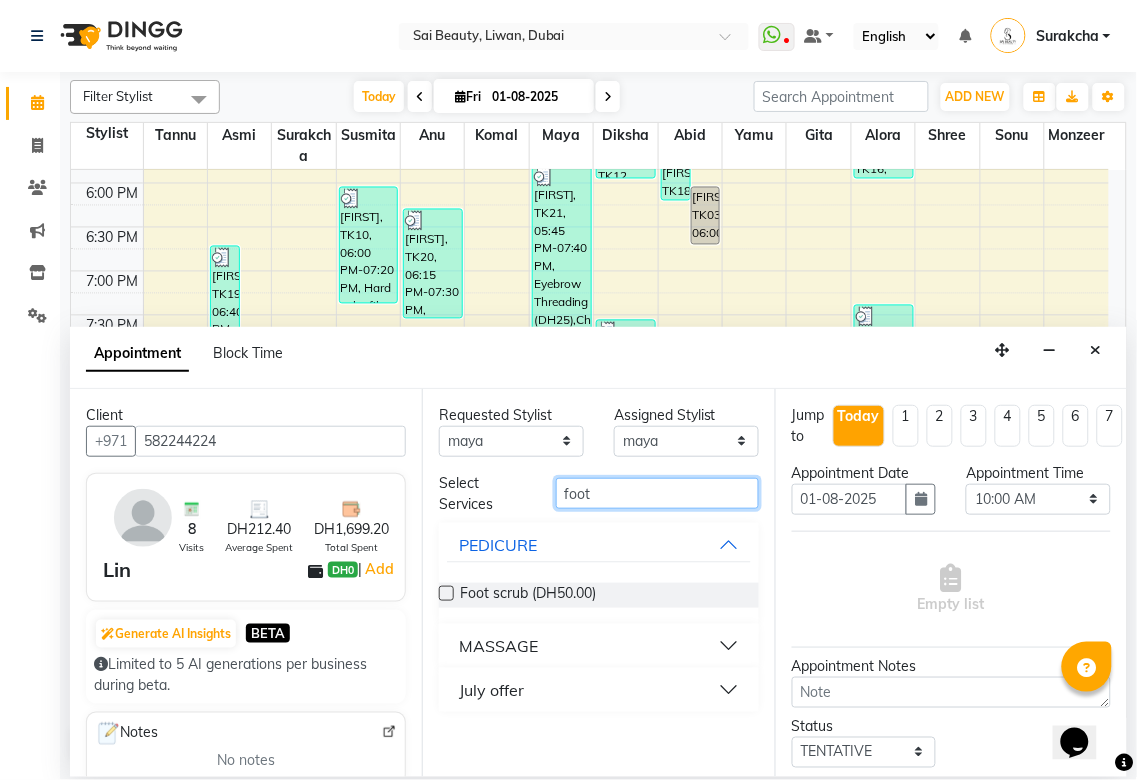 type on "foot" 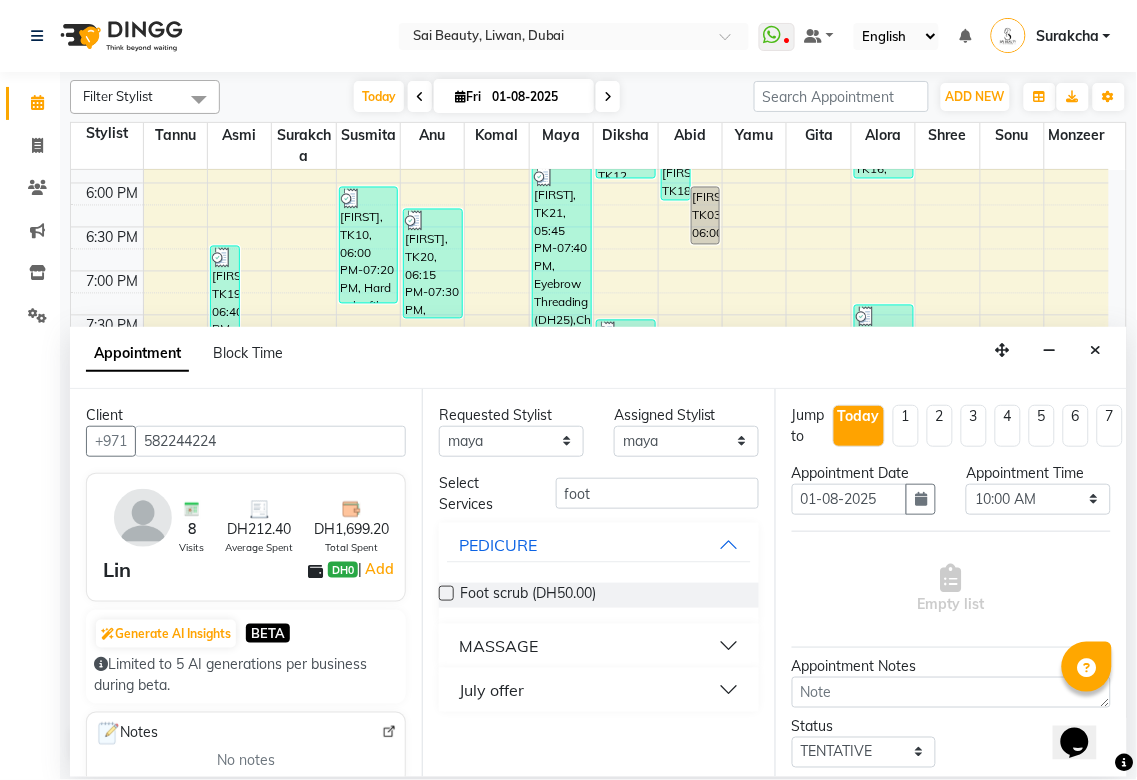 click on "MASSAGE" at bounding box center [598, 646] 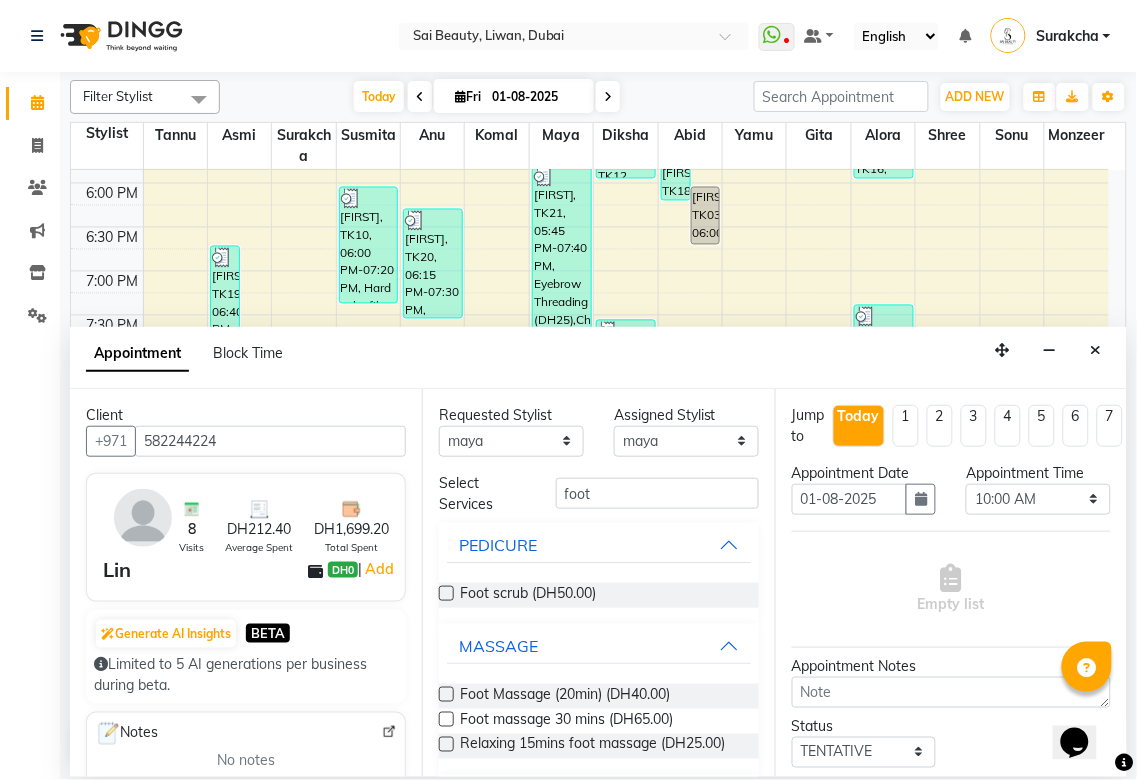 click at bounding box center [446, 719] 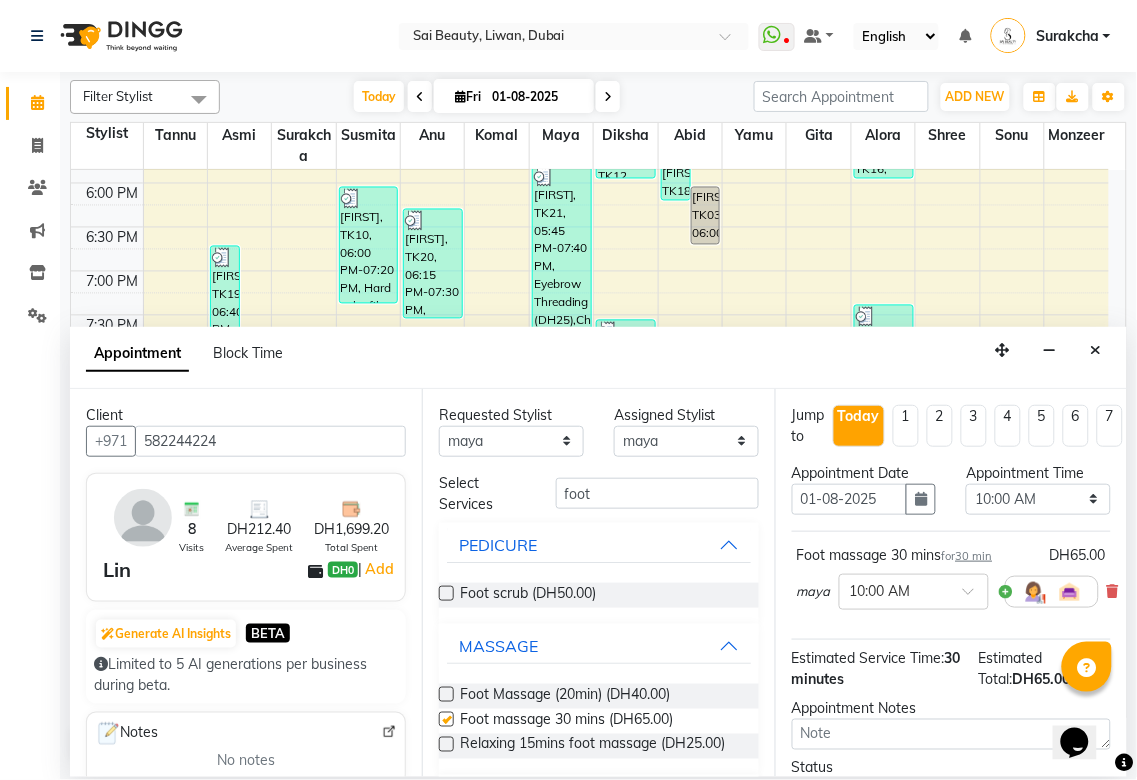 checkbox on "false" 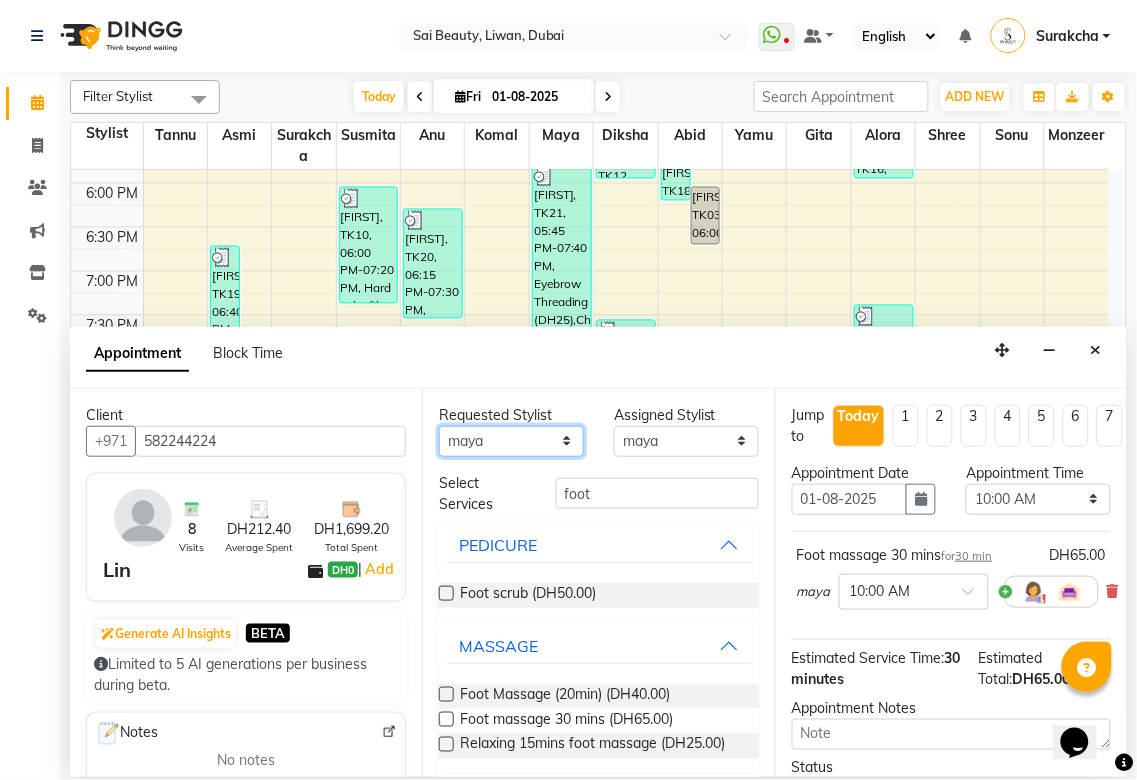 click on "Any Abid Alora Anu Asmi Diksha Gita Komal maya Monzeer shree sonu Surakcha Susmita Tannu Yamu" at bounding box center (511, 441) 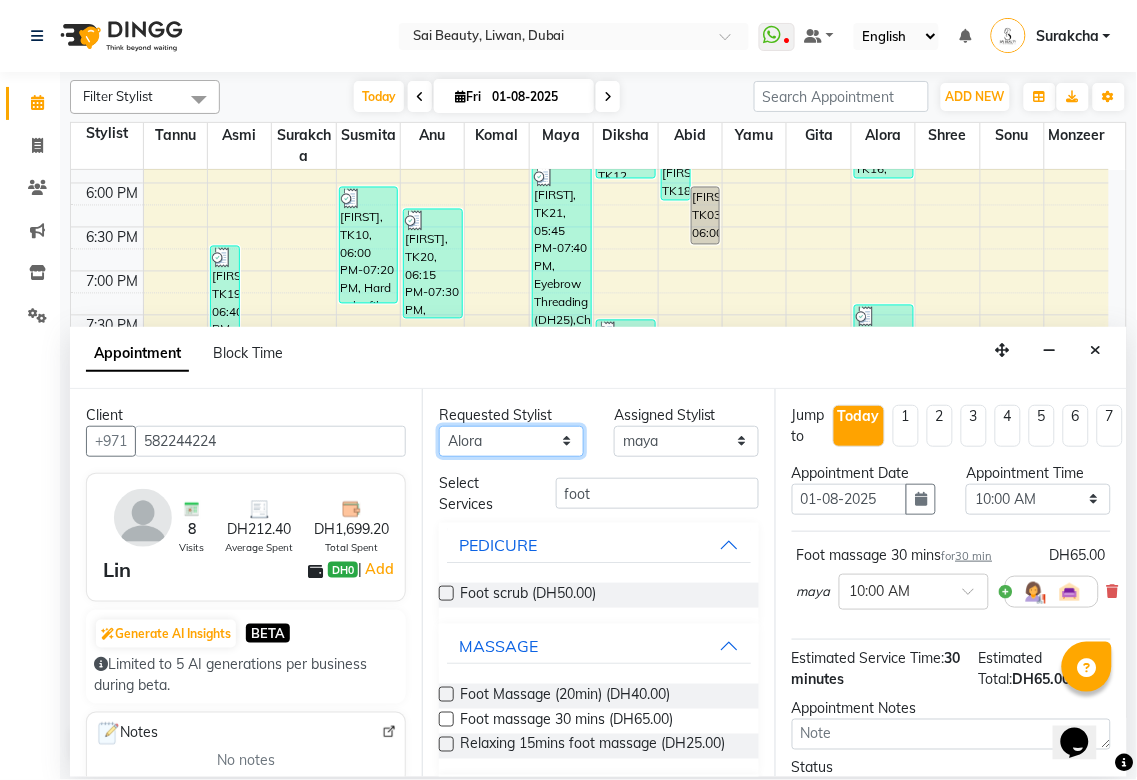 click on "Any Abid Alora Anu Asmi Diksha Gita Komal maya Monzeer shree sonu Surakcha Susmita Tannu Yamu" at bounding box center (511, 441) 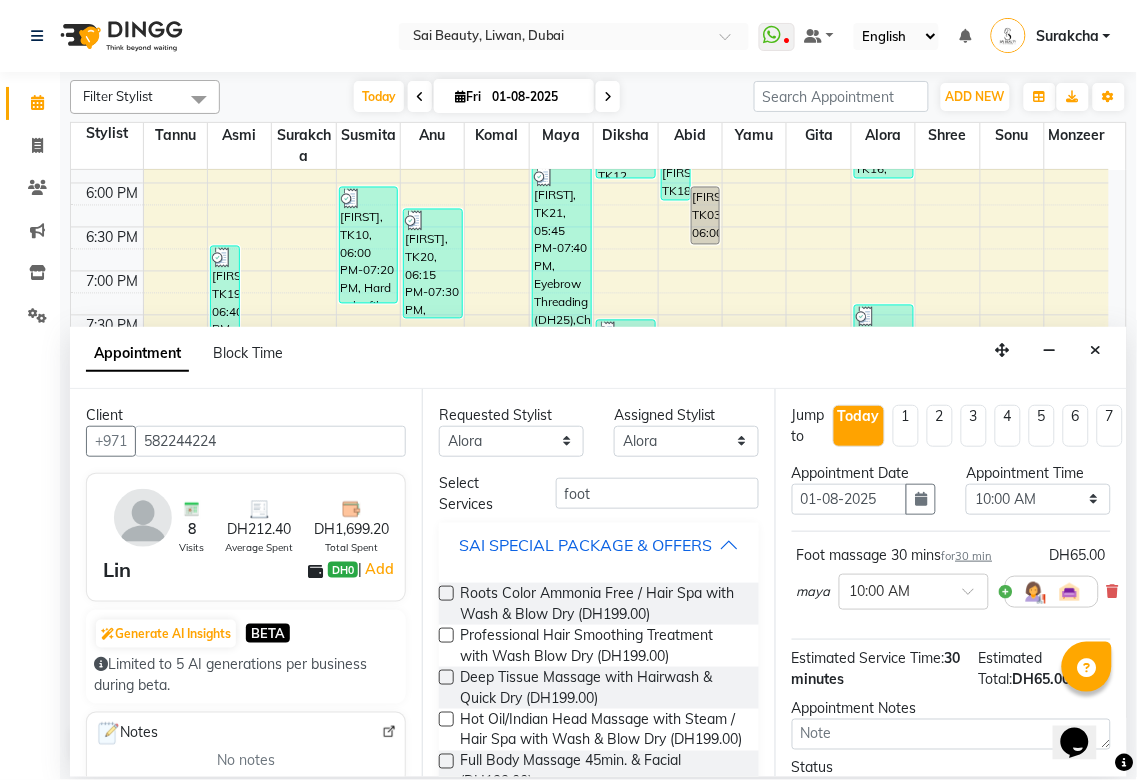 click on "SAI SPECIAL PACKAGE & OFFERS" at bounding box center [585, 545] 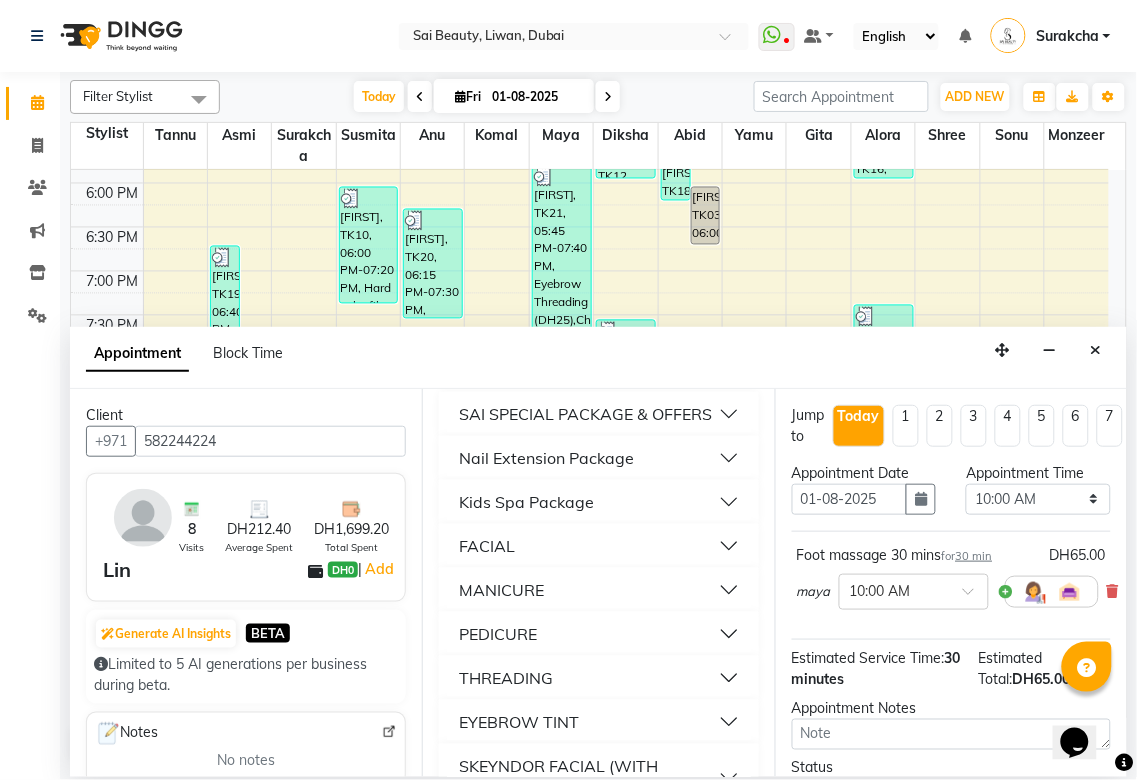 scroll, scrollTop: 162, scrollLeft: 0, axis: vertical 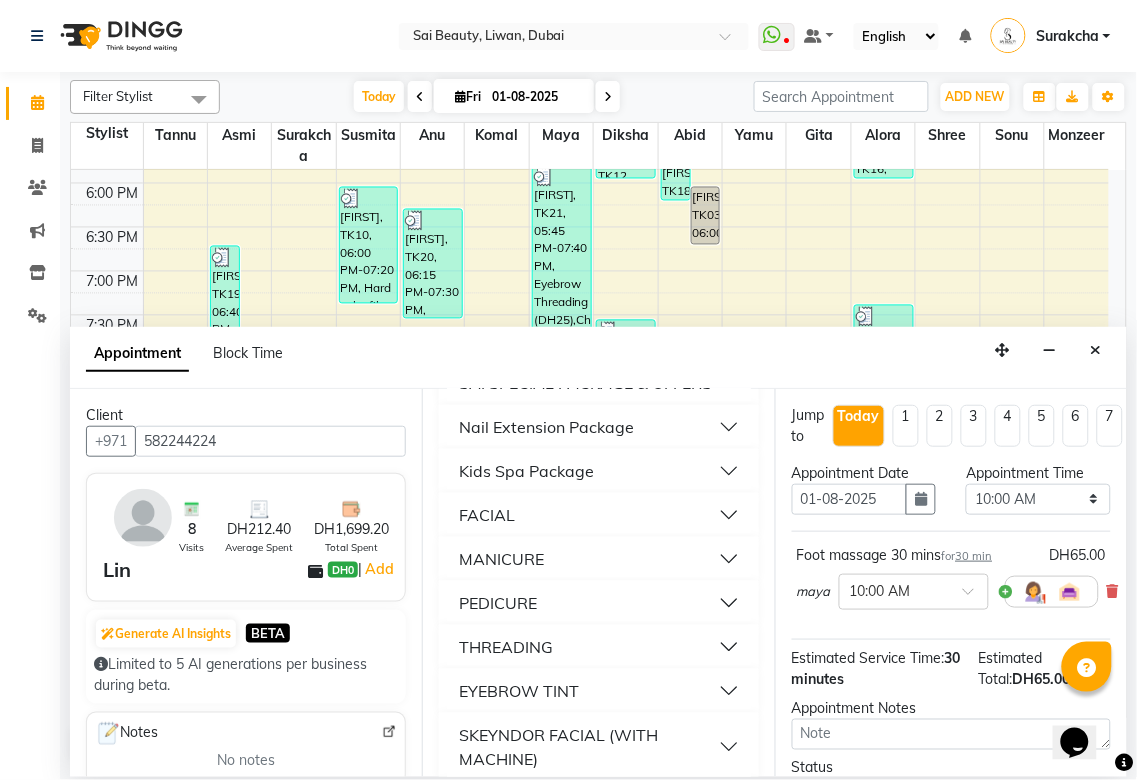 click on "MANICURE" at bounding box center [598, 559] 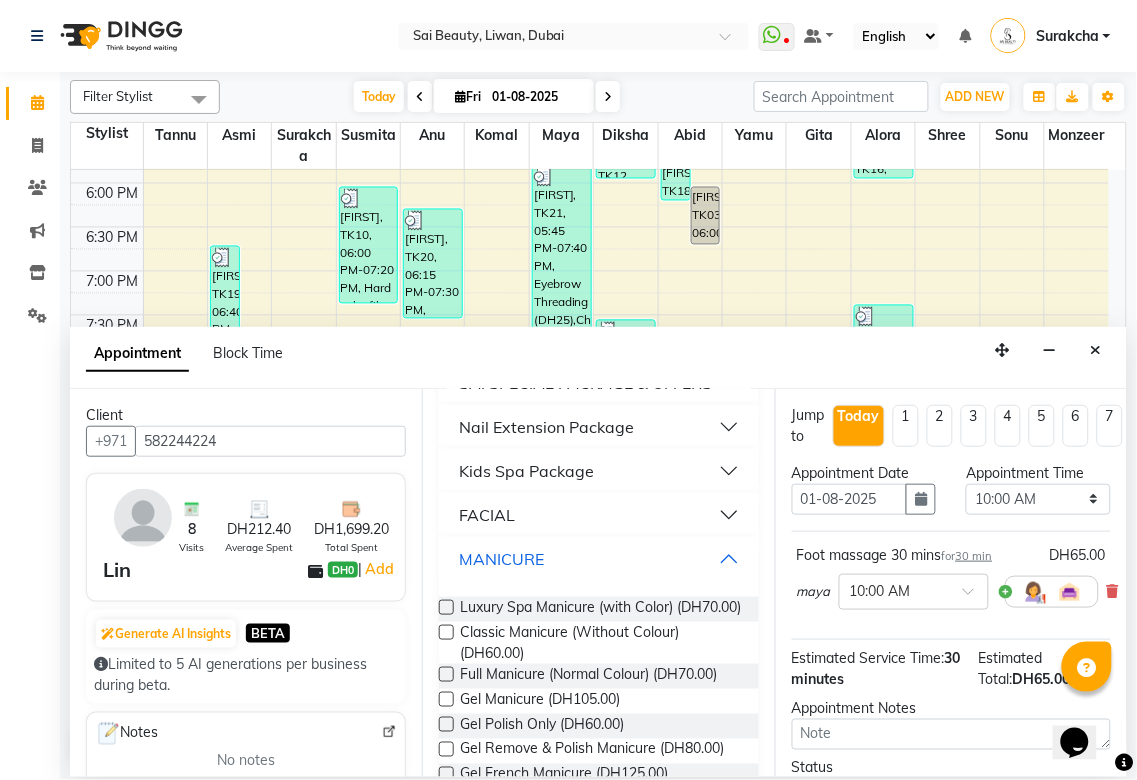 click on "MANICURE" at bounding box center [598, 559] 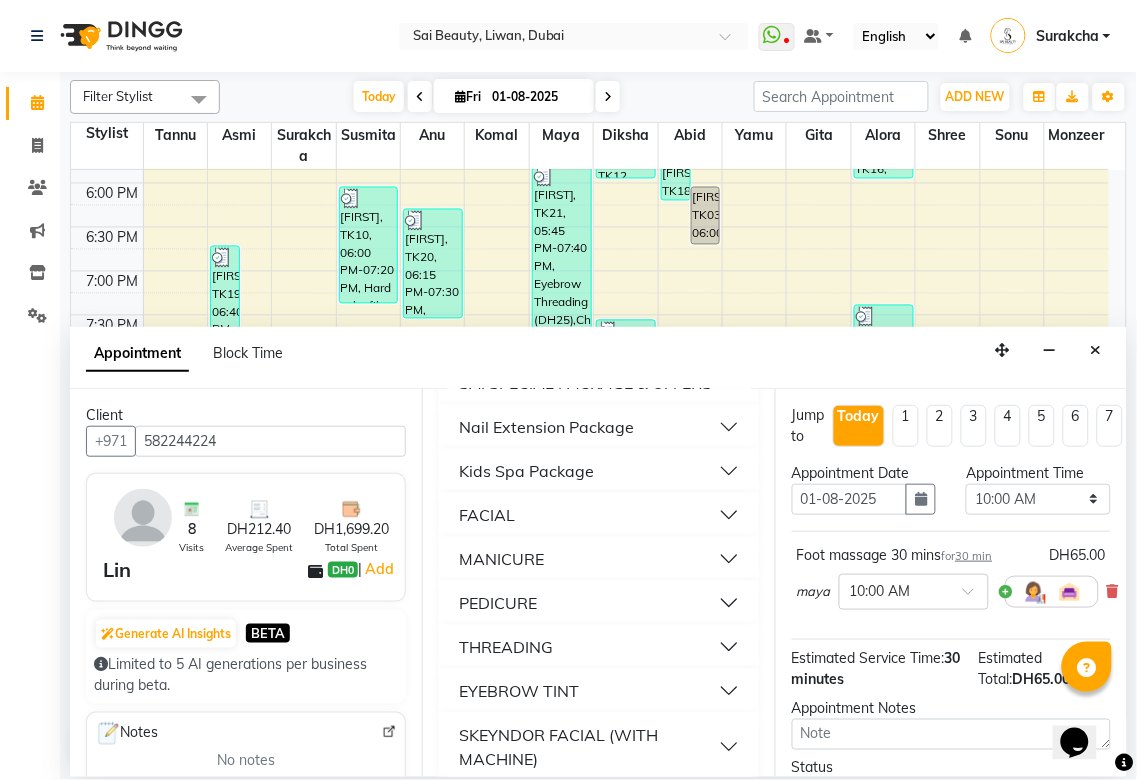 click on "PEDICURE" at bounding box center (598, 603) 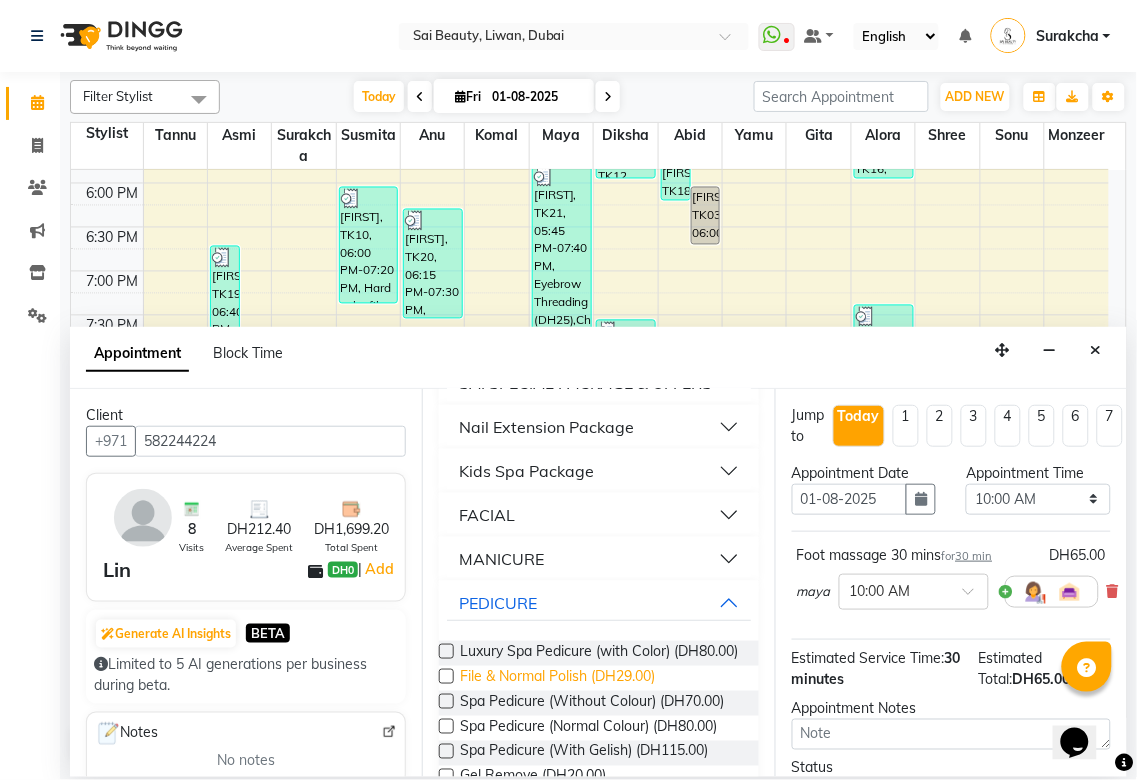 click on "File & Normal Polish (DH29.00)" at bounding box center (557, 678) 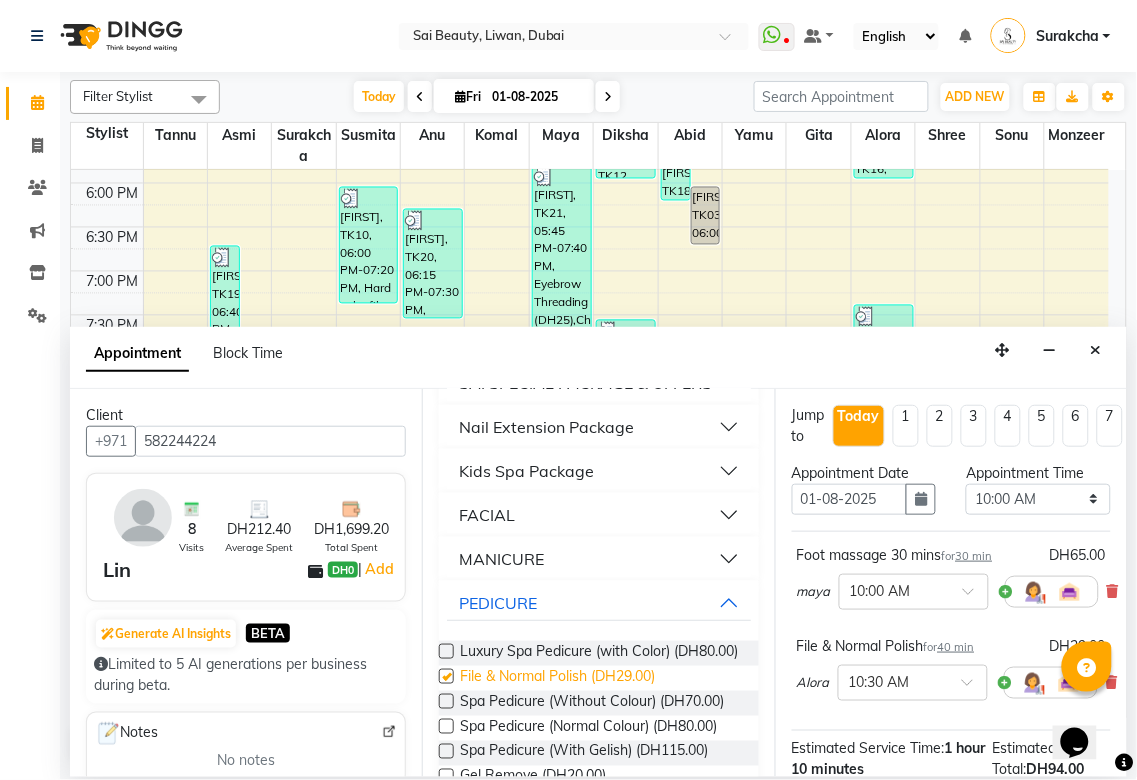checkbox on "false" 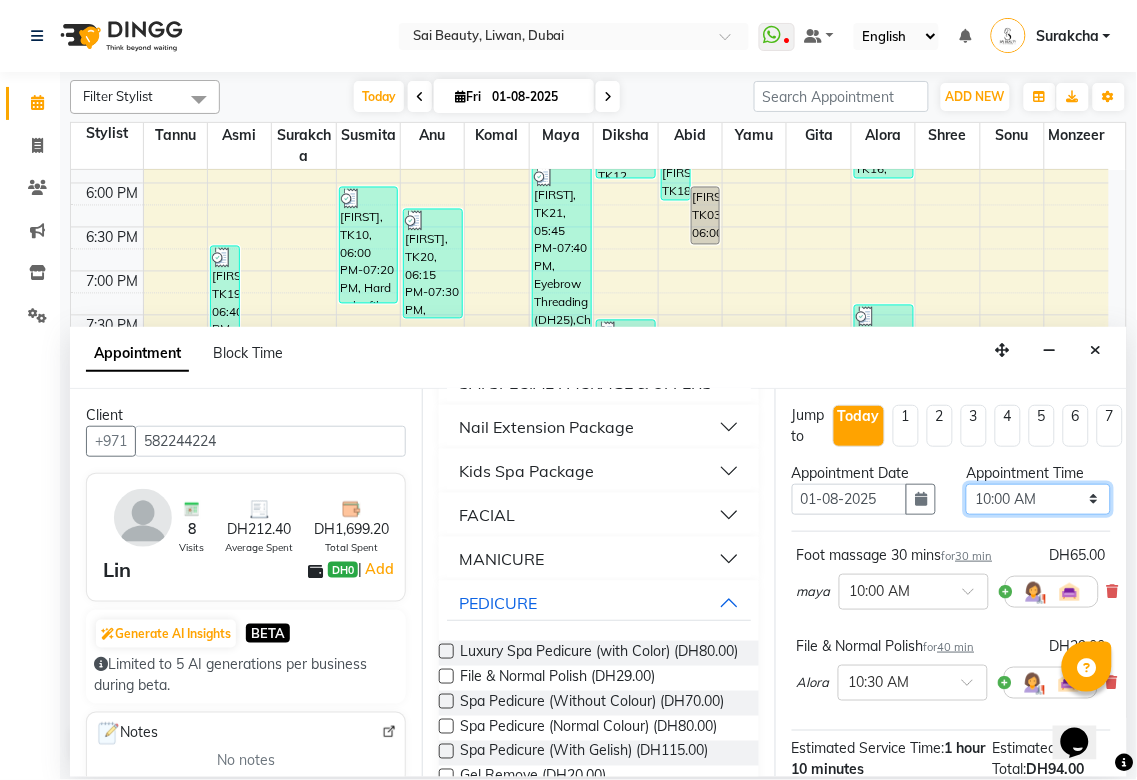 click on "Select 10:00 AM 10:05 AM 10:10 AM 10:15 AM 10:20 AM 10:25 AM 10:30 AM 10:35 AM 10:40 AM 10:45 AM 10:50 AM 10:55 AM 11:00 AM 11:05 AM 11:10 AM 11:15 AM 11:20 AM 11:25 AM 11:30 AM 11:35 AM 11:40 AM 11:45 AM 11:50 AM 11:55 AM 12:00 PM 12:05 PM 12:10 PM 12:15 PM 12:20 PM 12:25 PM 12:30 PM 12:35 PM 12:40 PM 12:45 PM 12:50 PM 12:55 PM 01:00 PM 01:05 PM 01:10 PM 01:15 PM 01:20 PM 01:25 PM 01:30 PM 01:35 PM 01:40 PM 01:45 PM 01:50 PM 01:55 PM 02:00 PM 02:05 PM 02:10 PM 02:15 PM 02:20 PM 02:25 PM 02:30 PM 02:35 PM 02:40 PM 02:45 PM 02:50 PM 02:55 PM 03:00 PM 03:05 PM 03:10 PM 03:15 PM 03:20 PM 03:25 PM 03:30 PM 03:35 PM 03:40 PM 03:45 PM 03:50 PM 03:55 PM 04:00 PM 04:05 PM 04:10 PM 04:15 PM 04:20 PM 04:25 PM 04:30 PM 04:35 PM 04:40 PM 04:45 PM 04:50 PM 04:55 PM 05:00 PM 05:05 PM 05:10 PM 05:15 PM 05:20 PM 05:25 PM 05:30 PM 05:35 PM 05:40 PM 05:45 PM 05:50 PM 05:55 PM 06:00 PM 06:05 PM 06:10 PM 06:15 PM 06:20 PM 06:25 PM 06:30 PM 06:35 PM 06:40 PM 06:45 PM 06:50 PM 06:55 PM 07:00 PM 07:05 PM 07:10 PM 07:15 PM 07:20 PM" at bounding box center [1038, 499] 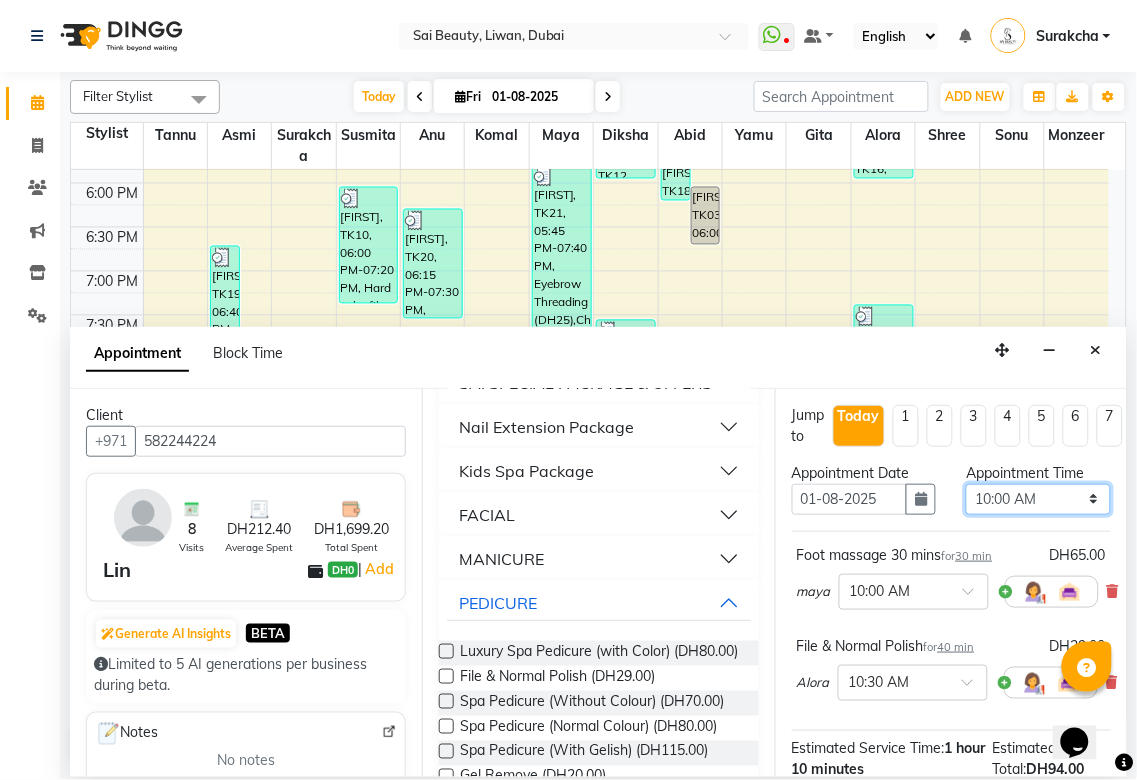 select on "1280" 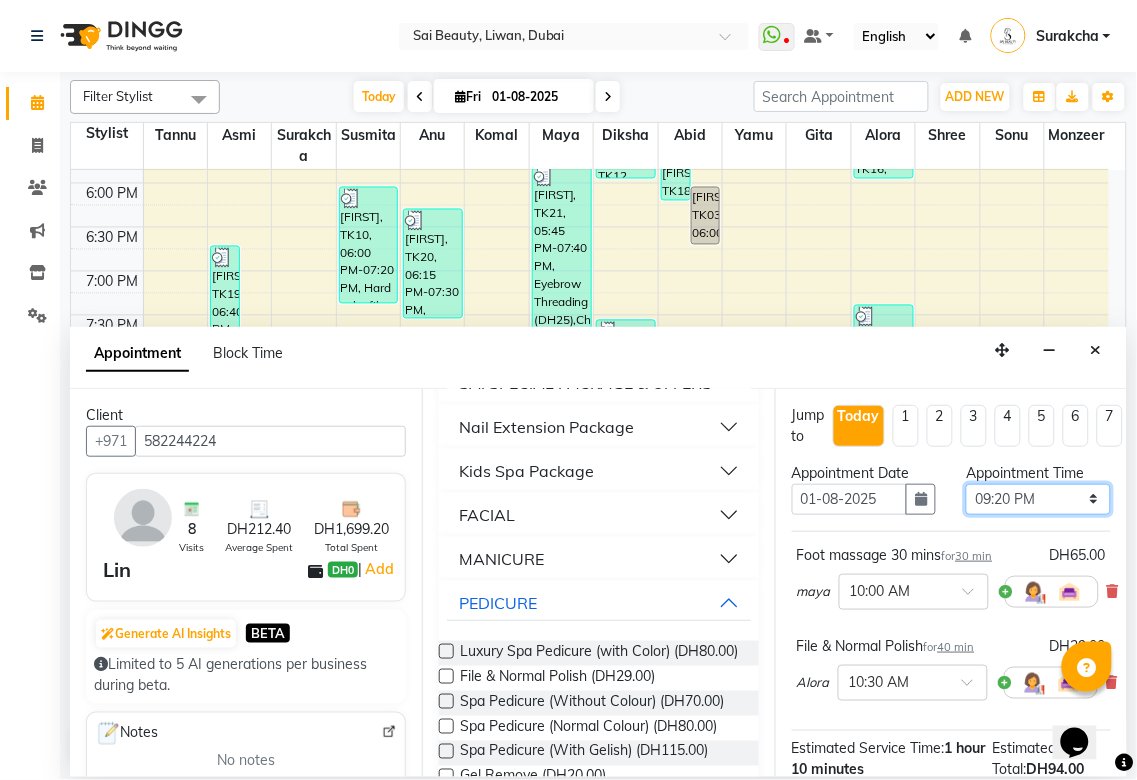 click on "Select 10:00 AM 10:05 AM 10:10 AM 10:15 AM 10:20 AM 10:25 AM 10:30 AM 10:35 AM 10:40 AM 10:45 AM 10:50 AM 10:55 AM 11:00 AM 11:05 AM 11:10 AM 11:15 AM 11:20 AM 11:25 AM 11:30 AM 11:35 AM 11:40 AM 11:45 AM 11:50 AM 11:55 AM 12:00 PM 12:05 PM 12:10 PM 12:15 PM 12:20 PM 12:25 PM 12:30 PM 12:35 PM 12:40 PM 12:45 PM 12:50 PM 12:55 PM 01:00 PM 01:05 PM 01:10 PM 01:15 PM 01:20 PM 01:25 PM 01:30 PM 01:35 PM 01:40 PM 01:45 PM 01:50 PM 01:55 PM 02:00 PM 02:05 PM 02:10 PM 02:15 PM 02:20 PM 02:25 PM 02:30 PM 02:35 PM 02:40 PM 02:45 PM 02:50 PM 02:55 PM 03:00 PM 03:05 PM 03:10 PM 03:15 PM 03:20 PM 03:25 PM 03:30 PM 03:35 PM 03:40 PM 03:45 PM 03:50 PM 03:55 PM 04:00 PM 04:05 PM 04:10 PM 04:15 PM 04:20 PM 04:25 PM 04:30 PM 04:35 PM 04:40 PM 04:45 PM 04:50 PM 04:55 PM 05:00 PM 05:05 PM 05:10 PM 05:15 PM 05:20 PM 05:25 PM 05:30 PM 05:35 PM 05:40 PM 05:45 PM 05:50 PM 05:55 PM 06:00 PM 06:05 PM 06:10 PM 06:15 PM 06:20 PM 06:25 PM 06:30 PM 06:35 PM 06:40 PM 06:45 PM 06:50 PM 06:55 PM 07:00 PM 07:05 PM 07:10 PM 07:15 PM 07:20 PM" at bounding box center [1038, 499] 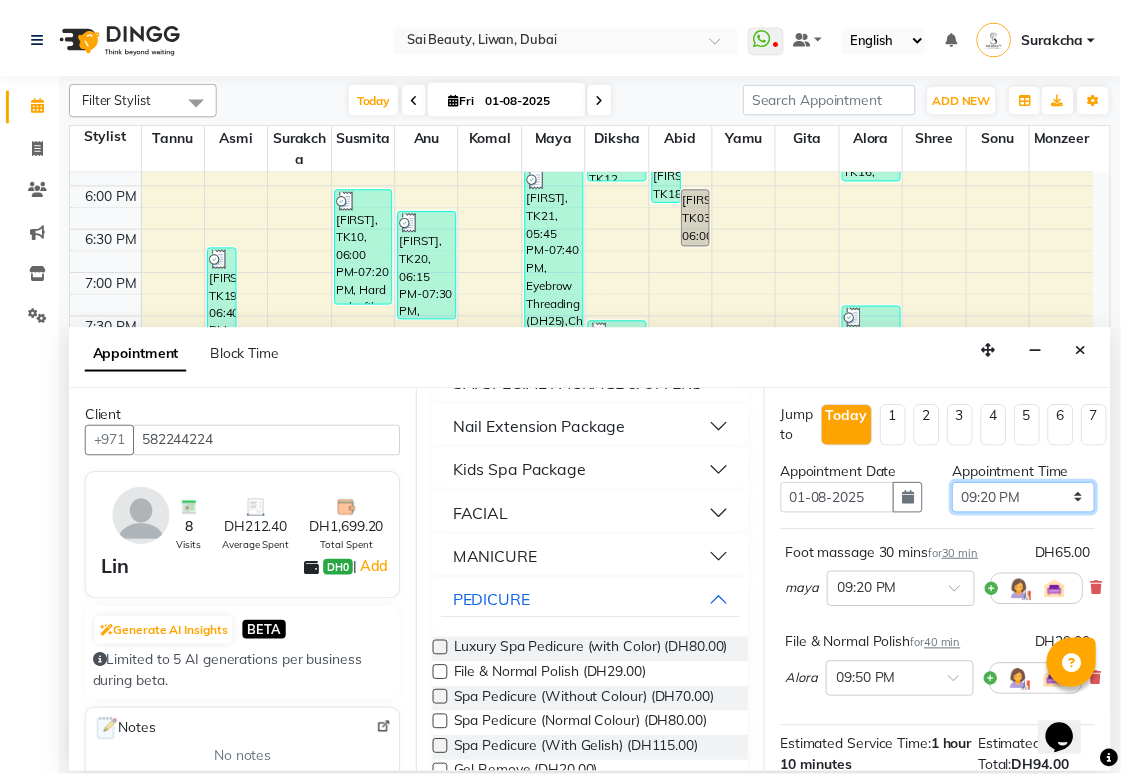 scroll, scrollTop: 284, scrollLeft: 0, axis: vertical 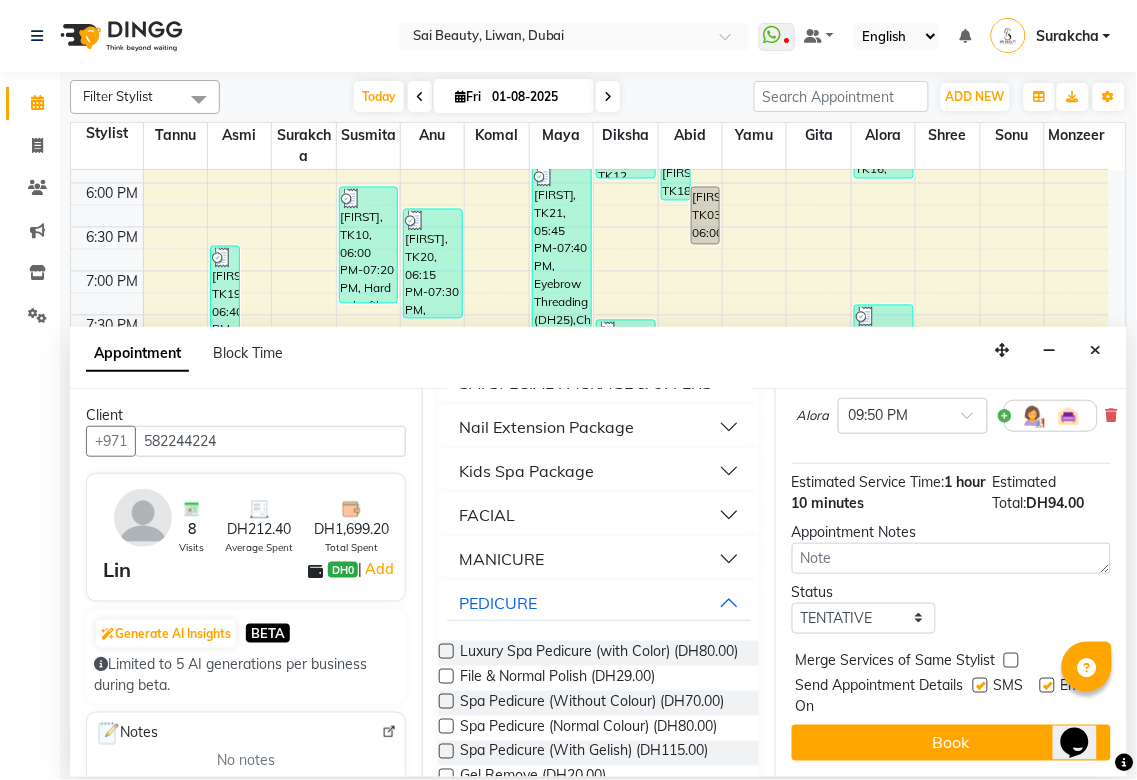 click at bounding box center (1011, 660) 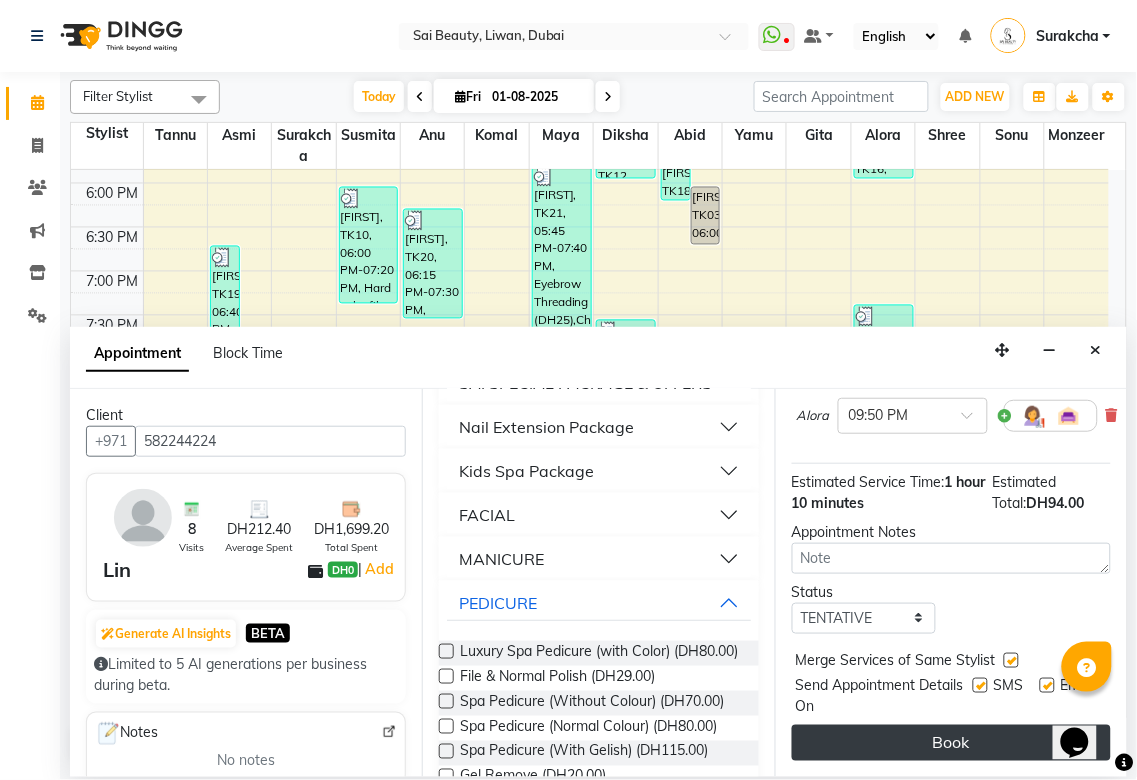 click on "Book" at bounding box center (951, 743) 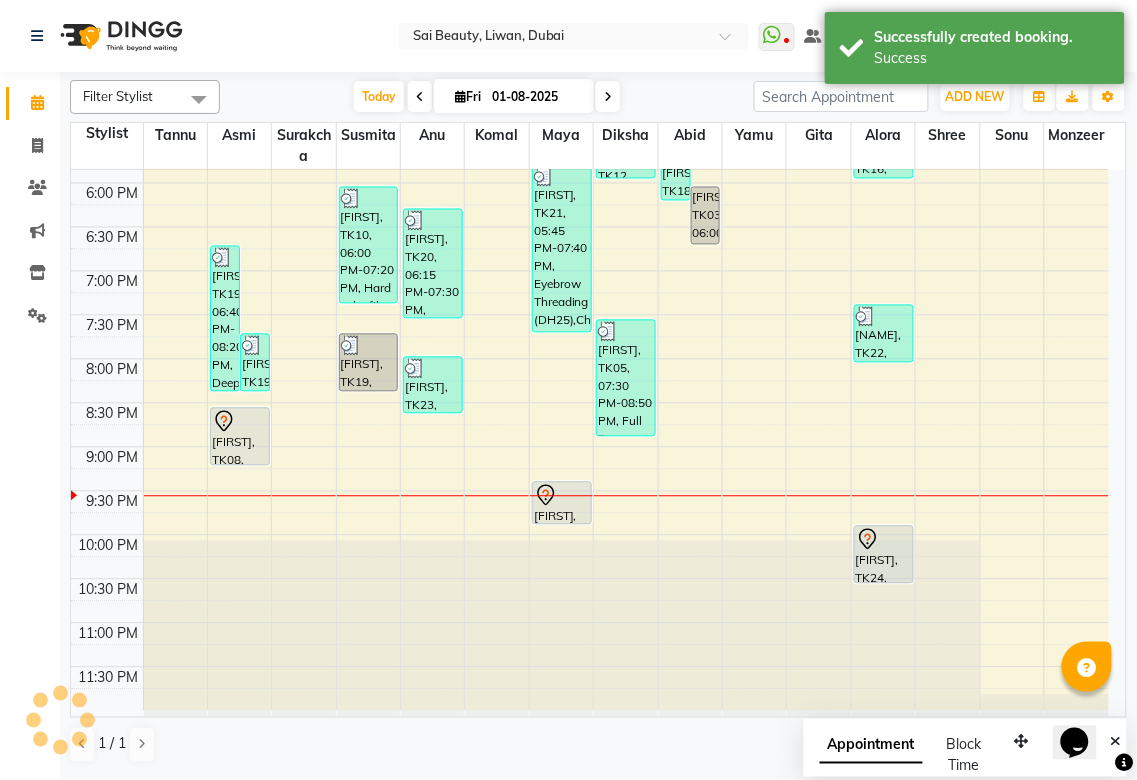 click on "Appointment" at bounding box center (871, 746) 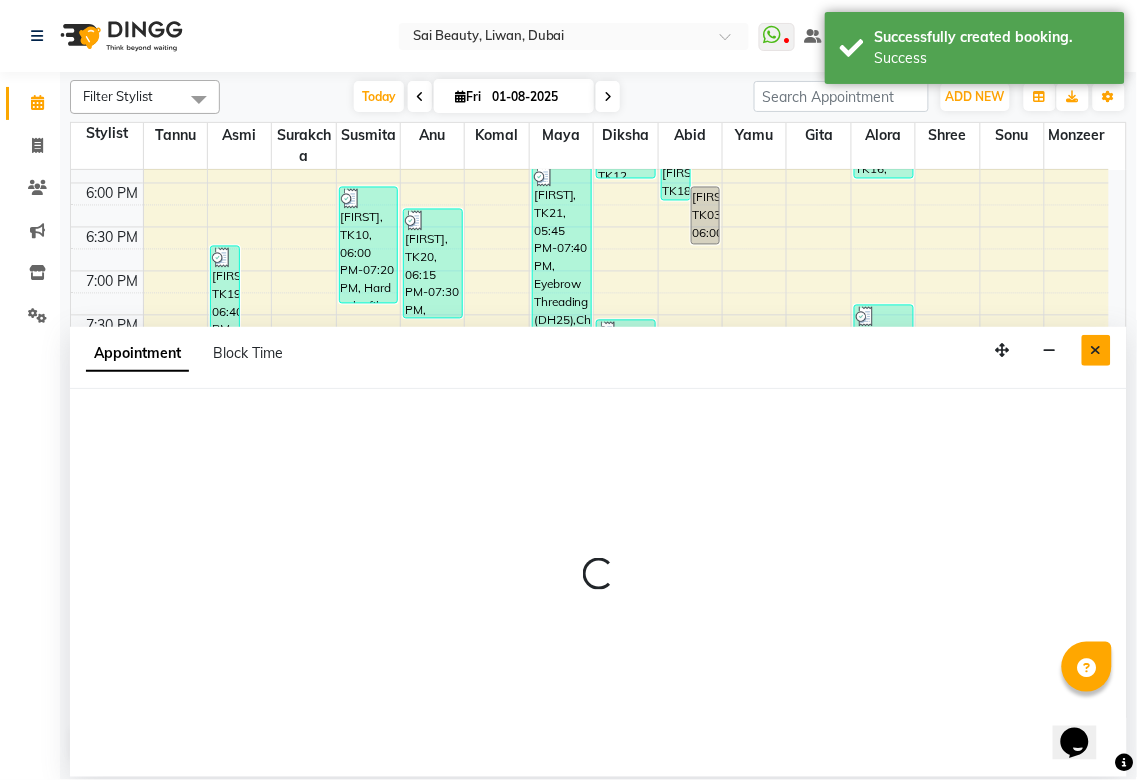 click at bounding box center [1096, 350] 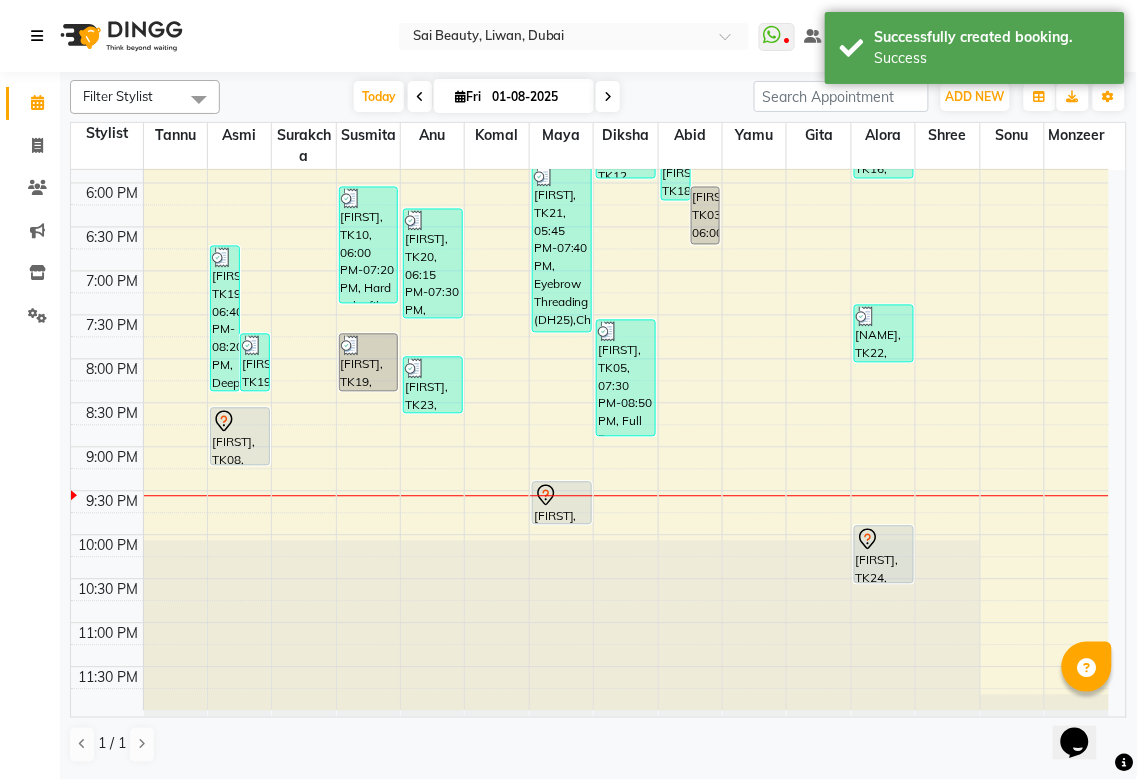 click at bounding box center (37, 36) 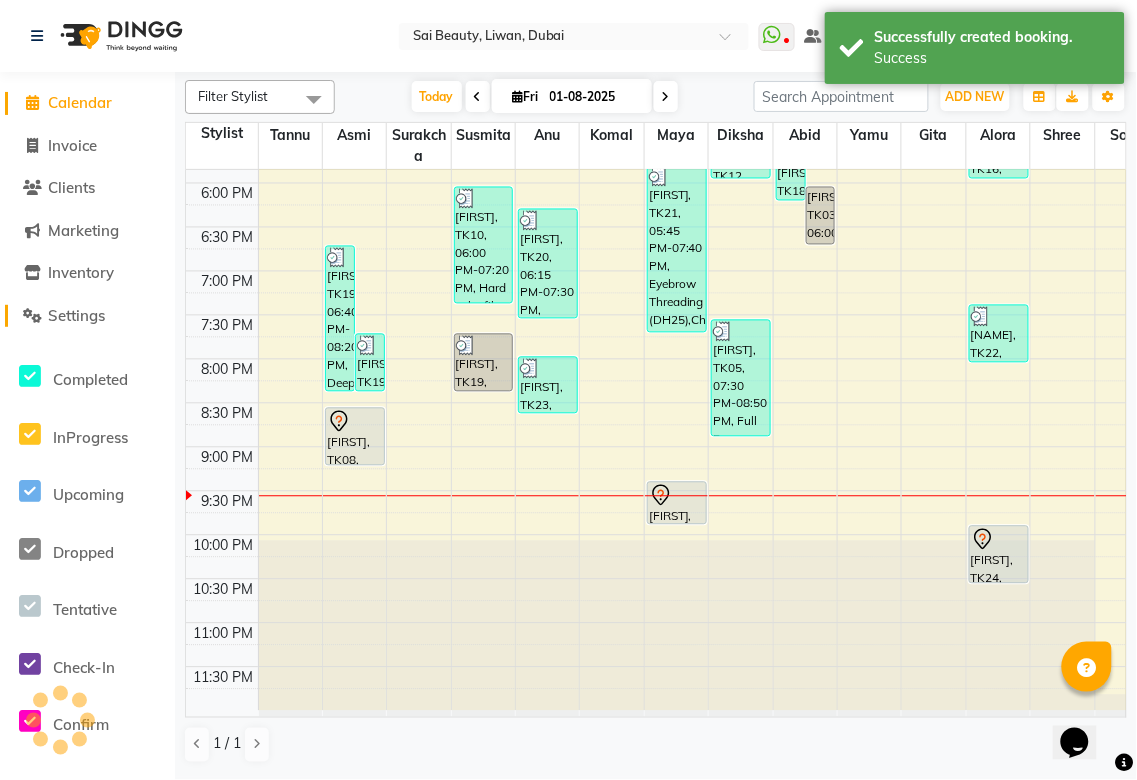 click on "Settings" 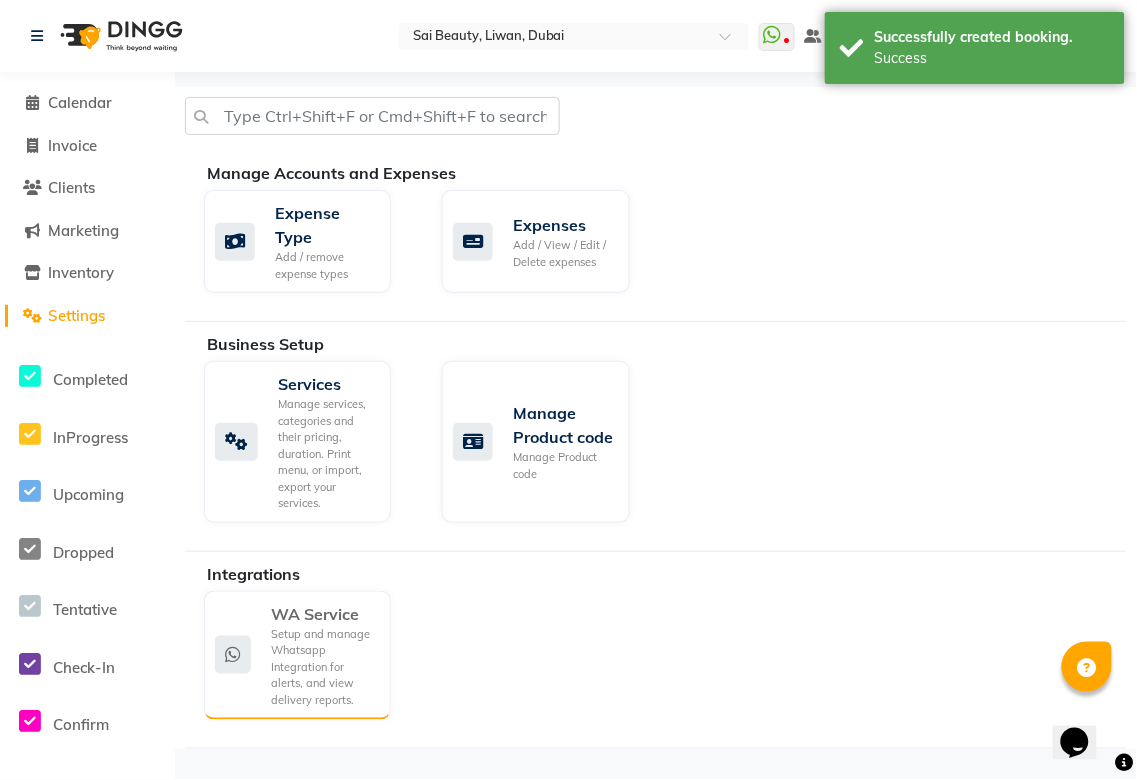 click on "Setup and manage Whatsapp Integration for alerts, and view delivery reports." 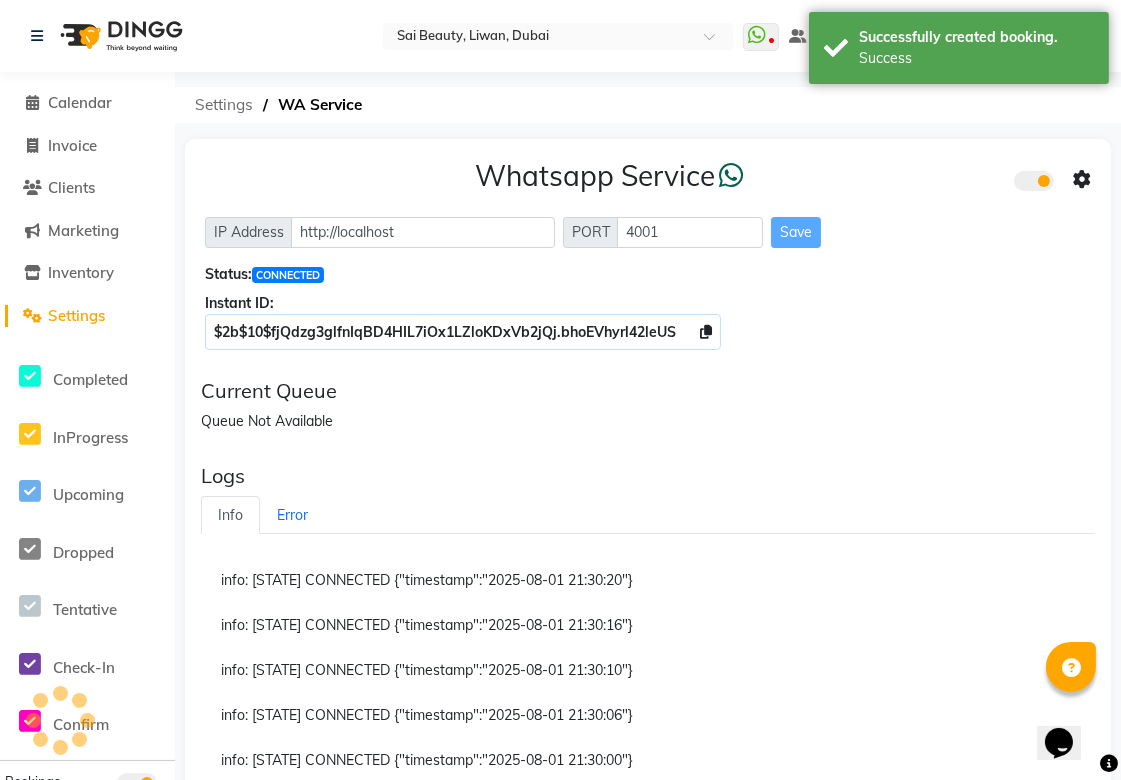 click on "Settings" 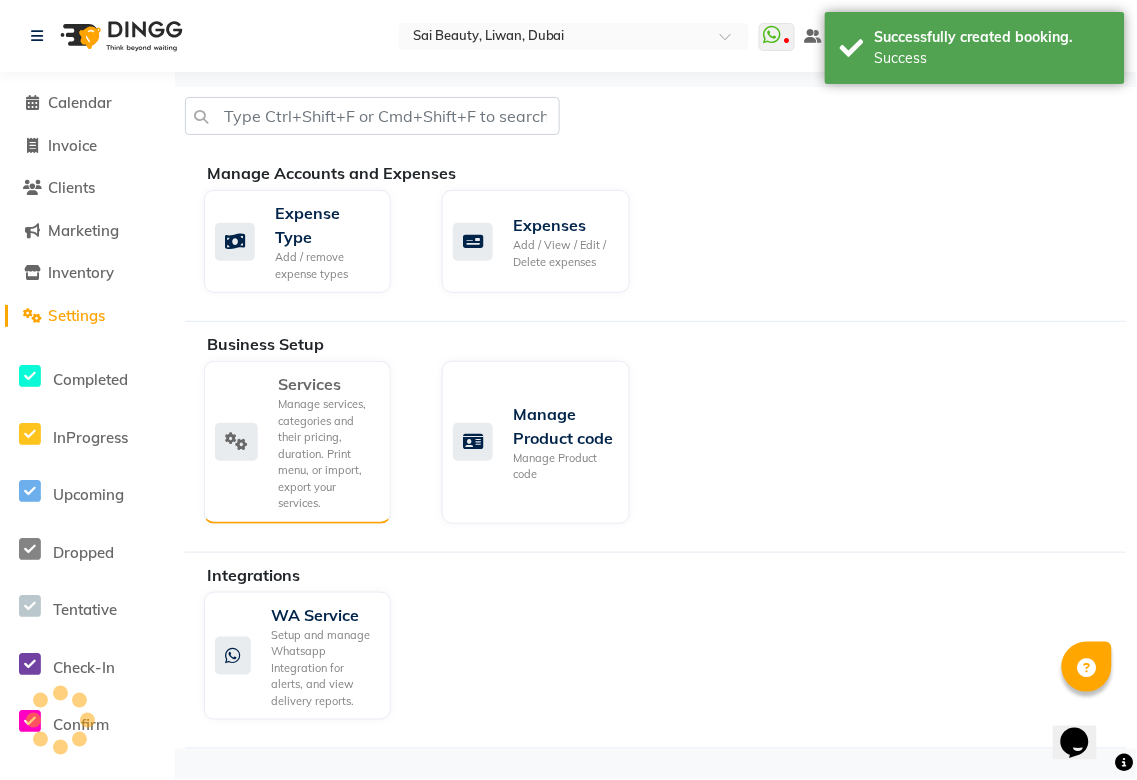 click on "Manage services, categories and their pricing, duration. Print menu, or import, export your services." 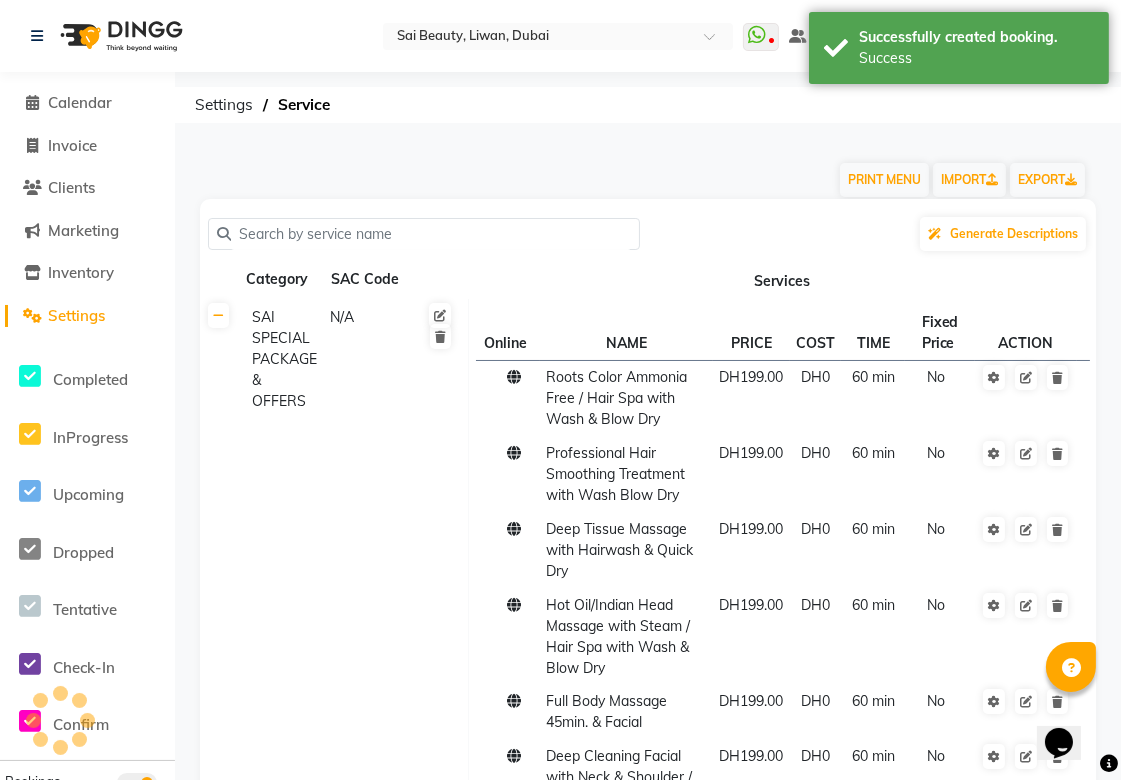 click 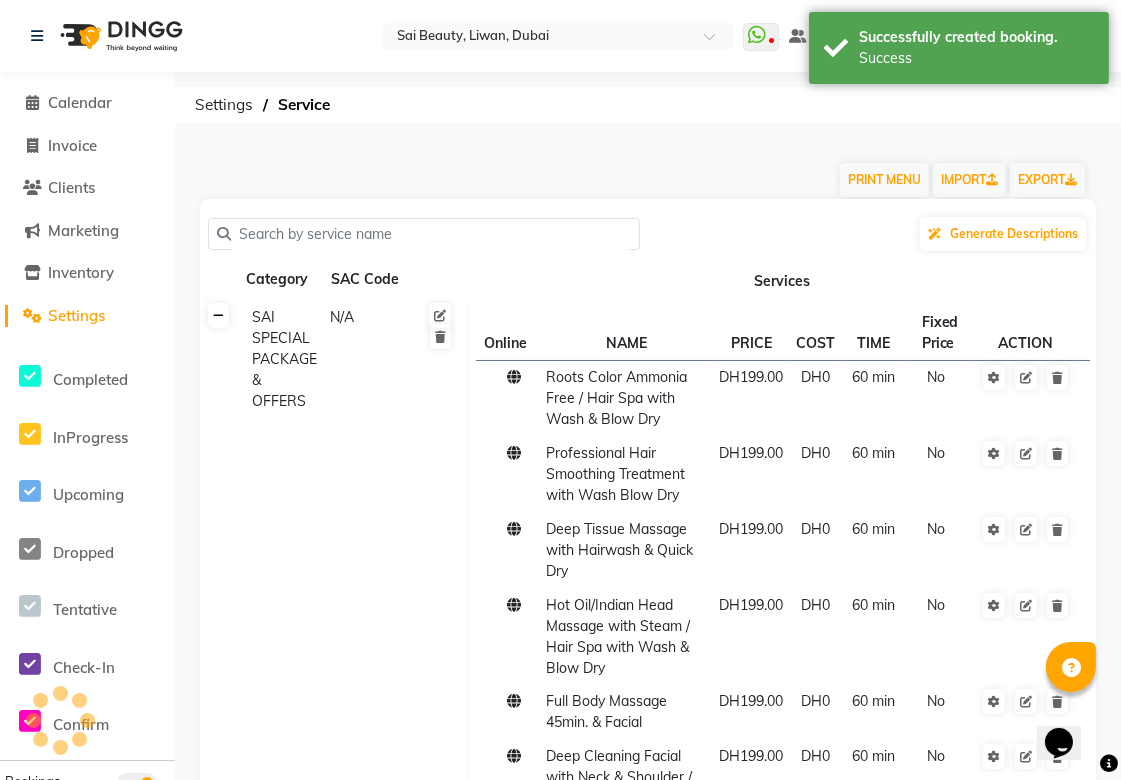 click 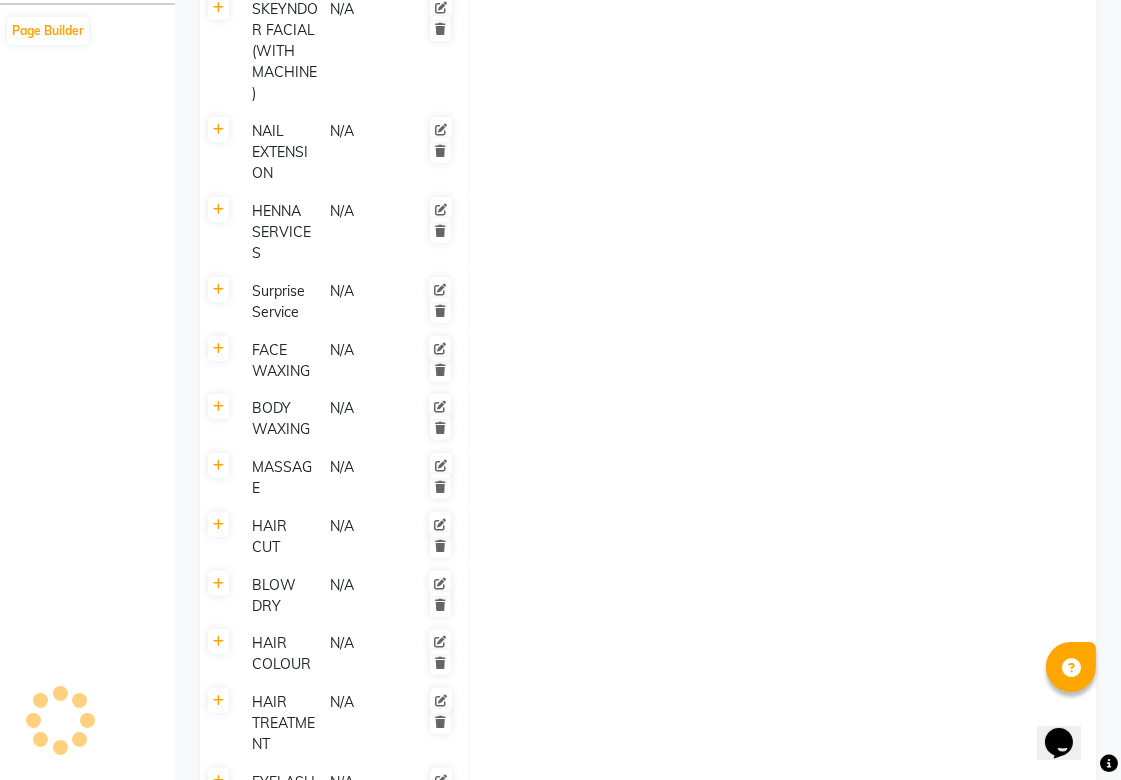 scroll, scrollTop: 856, scrollLeft: 0, axis: vertical 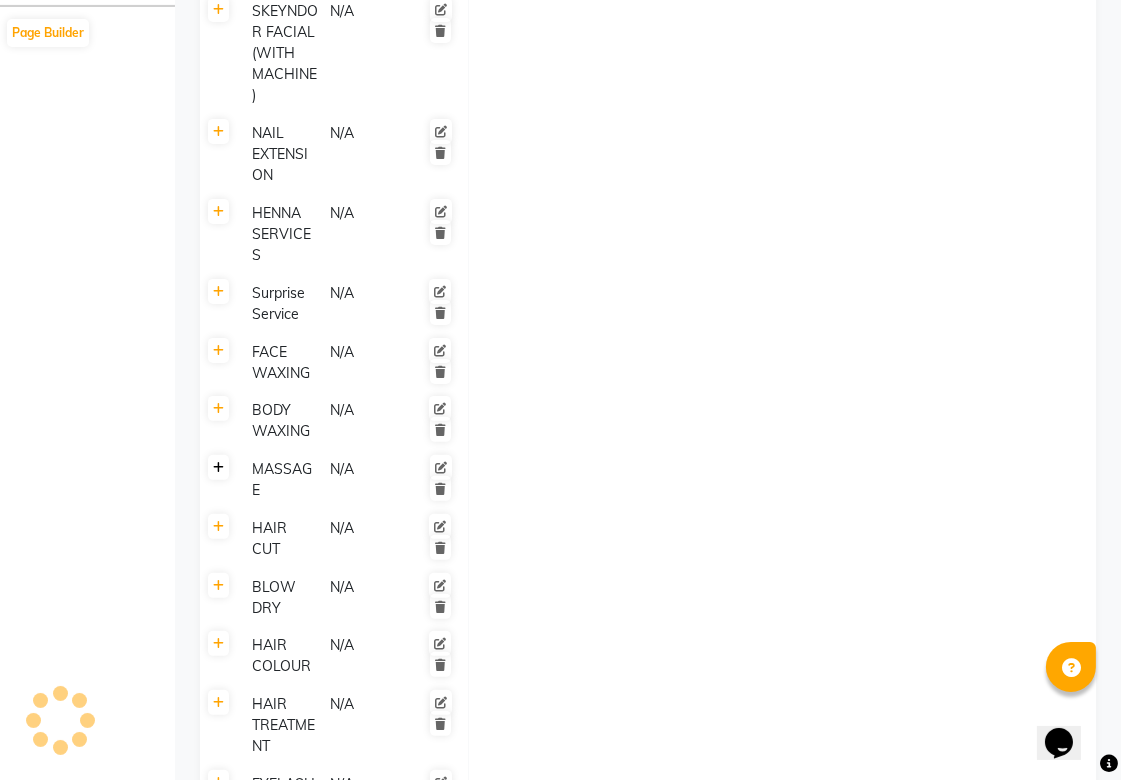 click 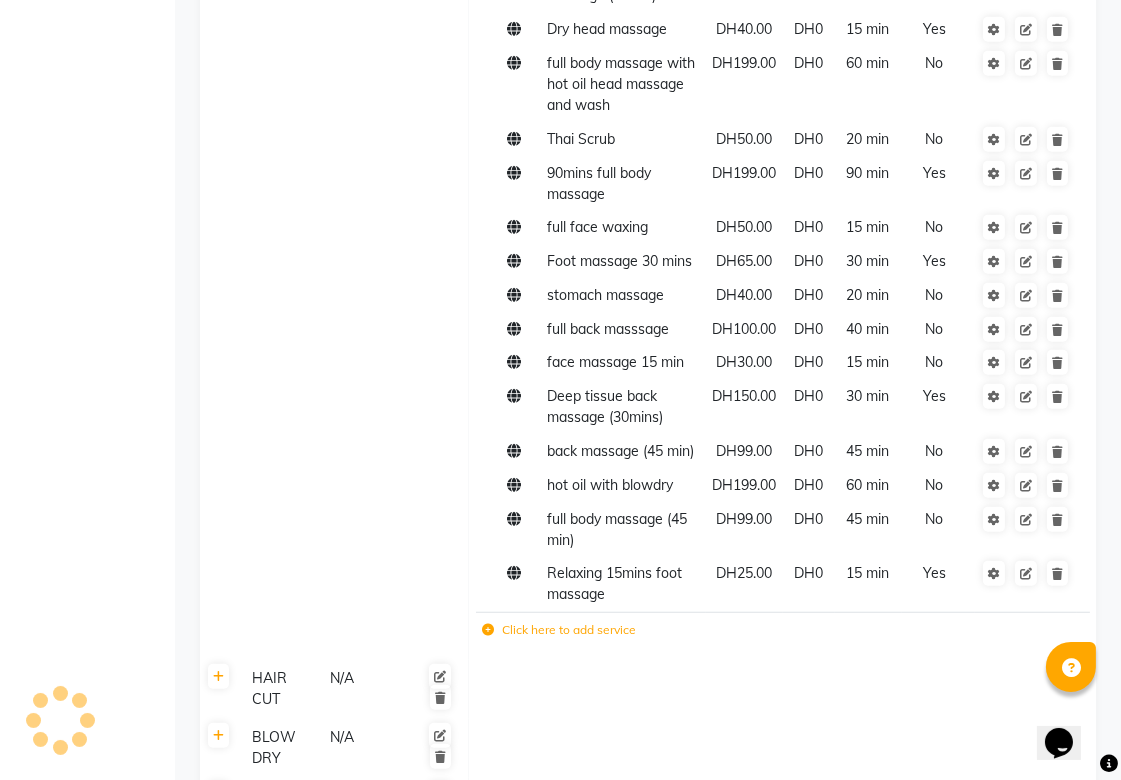 scroll, scrollTop: 2083, scrollLeft: 0, axis: vertical 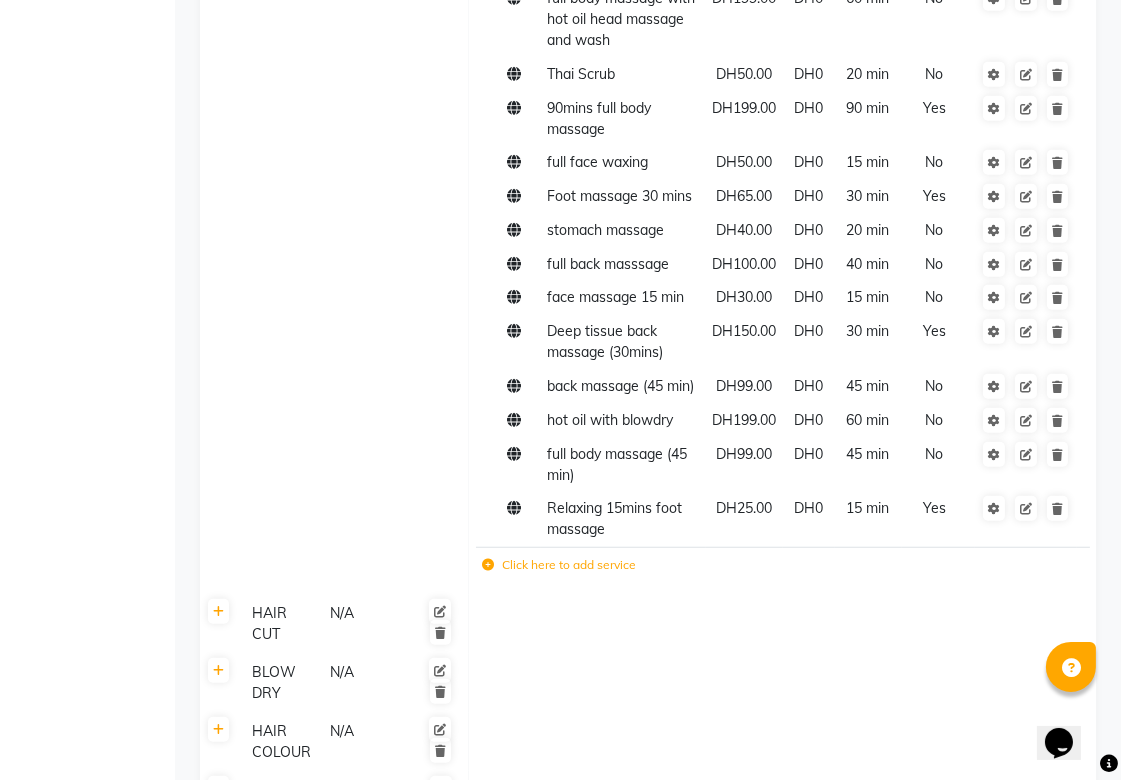 click on "Click here to add service" 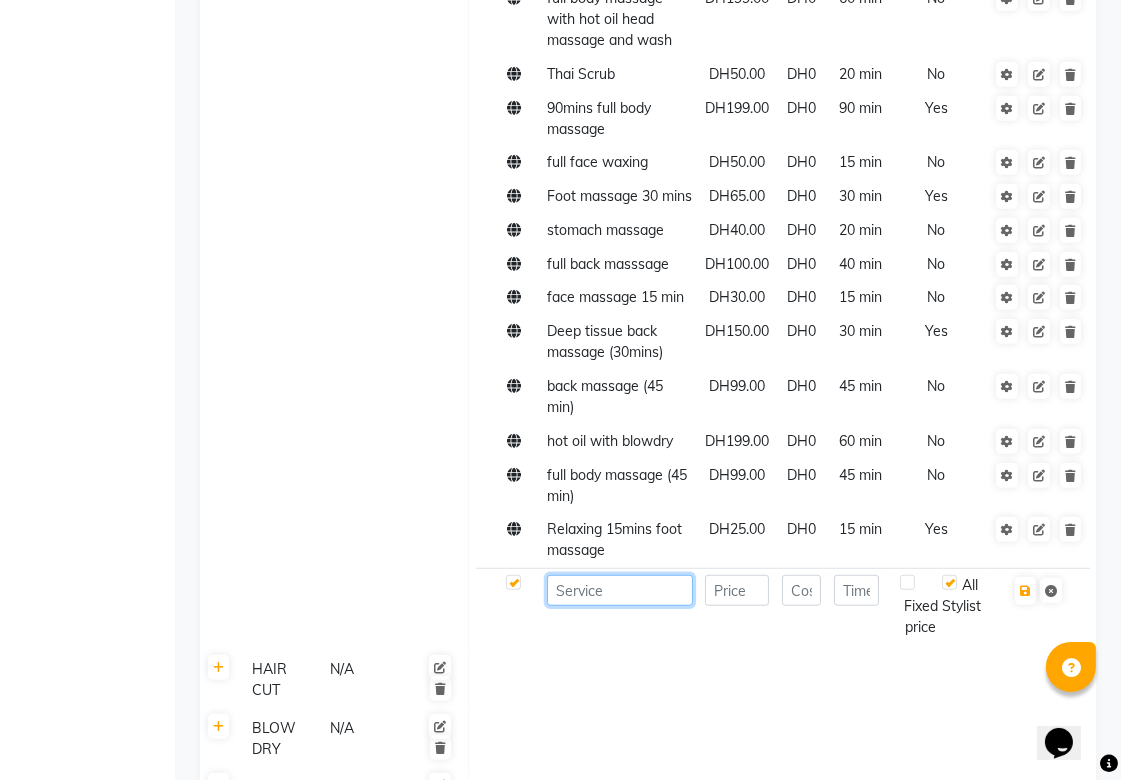 click 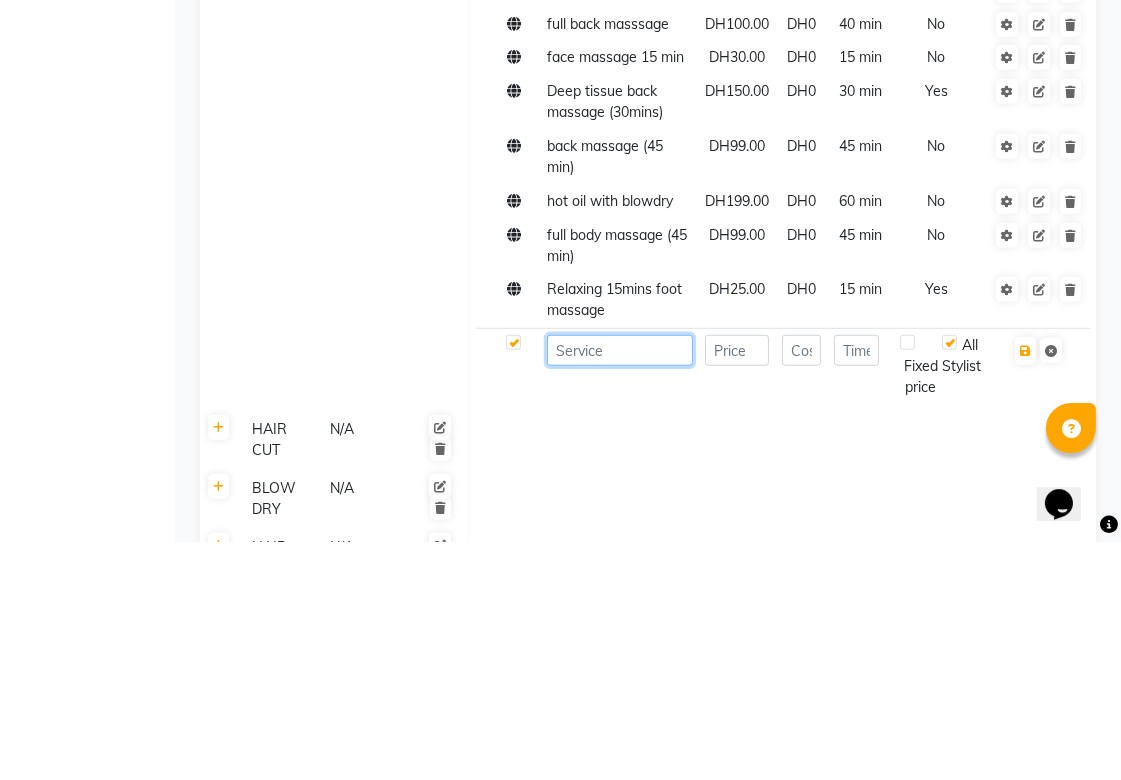 scroll, scrollTop: 2225, scrollLeft: 0, axis: vertical 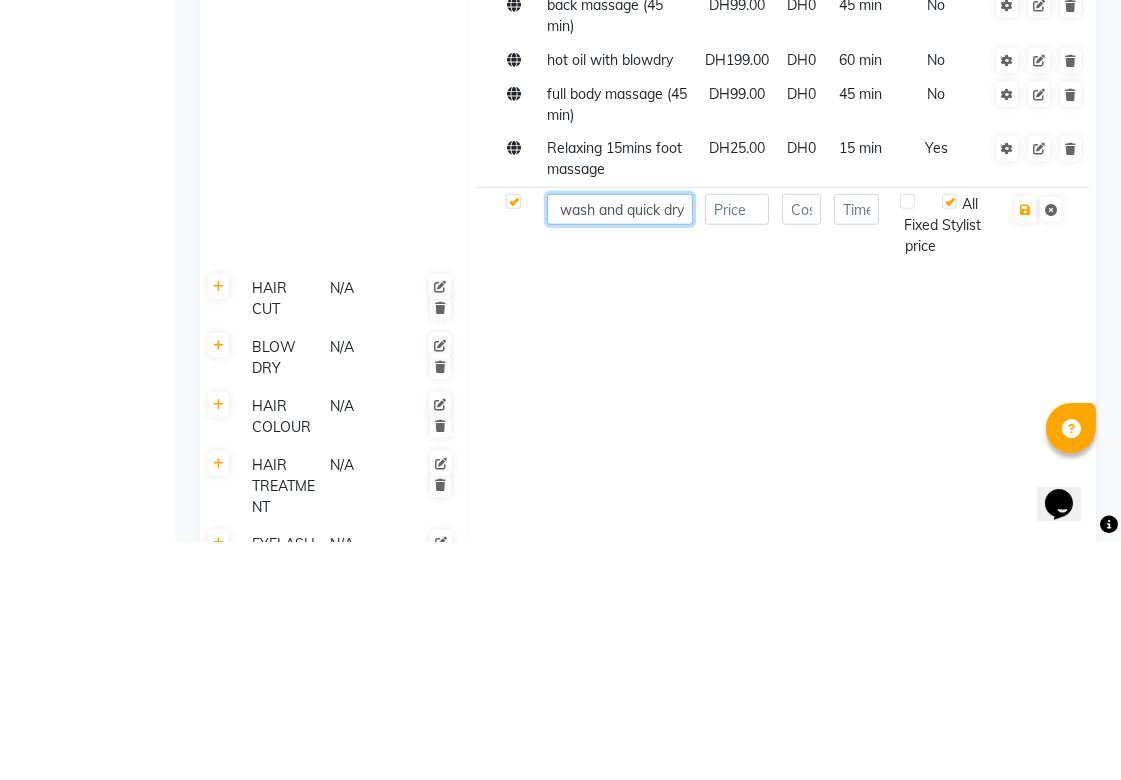 type on "Oil massage 30 mins with wash and quick dry" 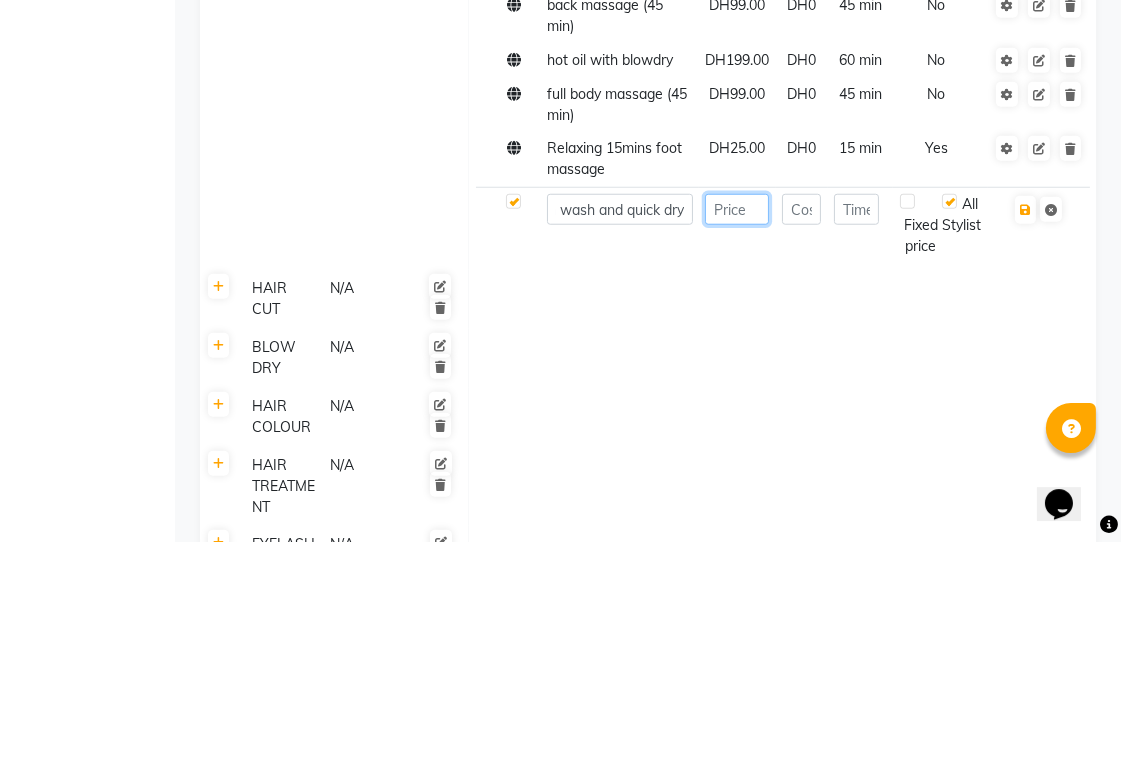 click 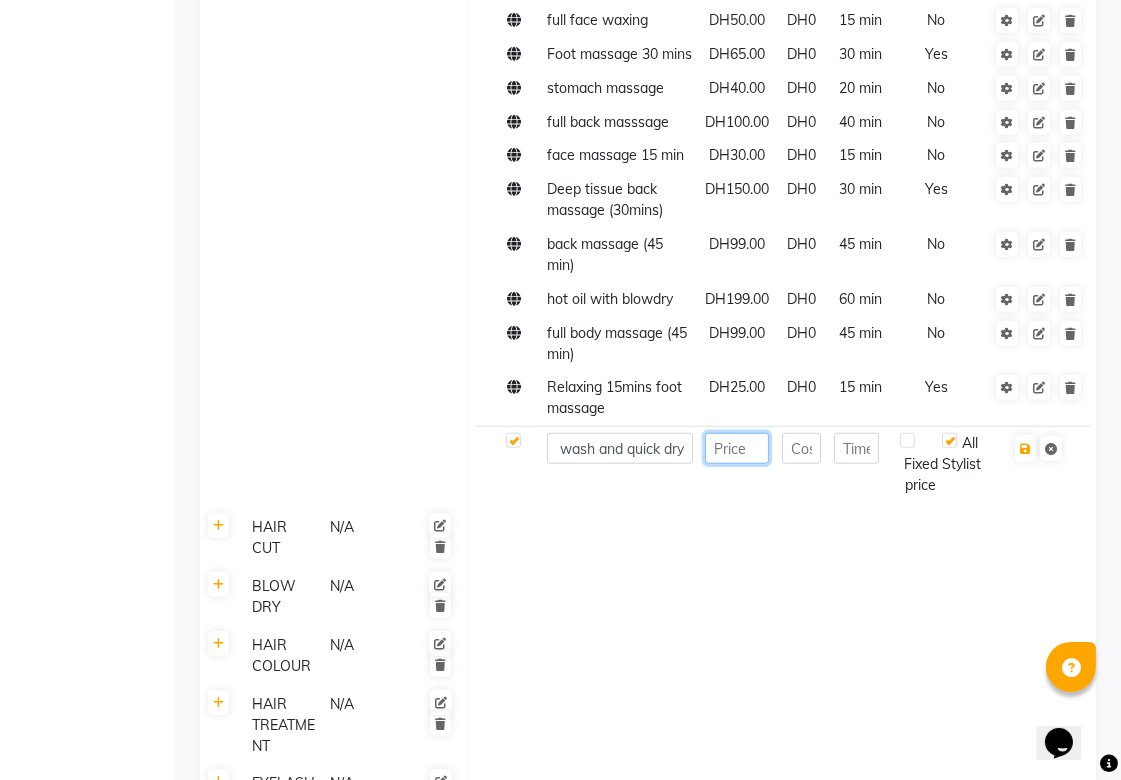 scroll, scrollTop: 0, scrollLeft: 0, axis: both 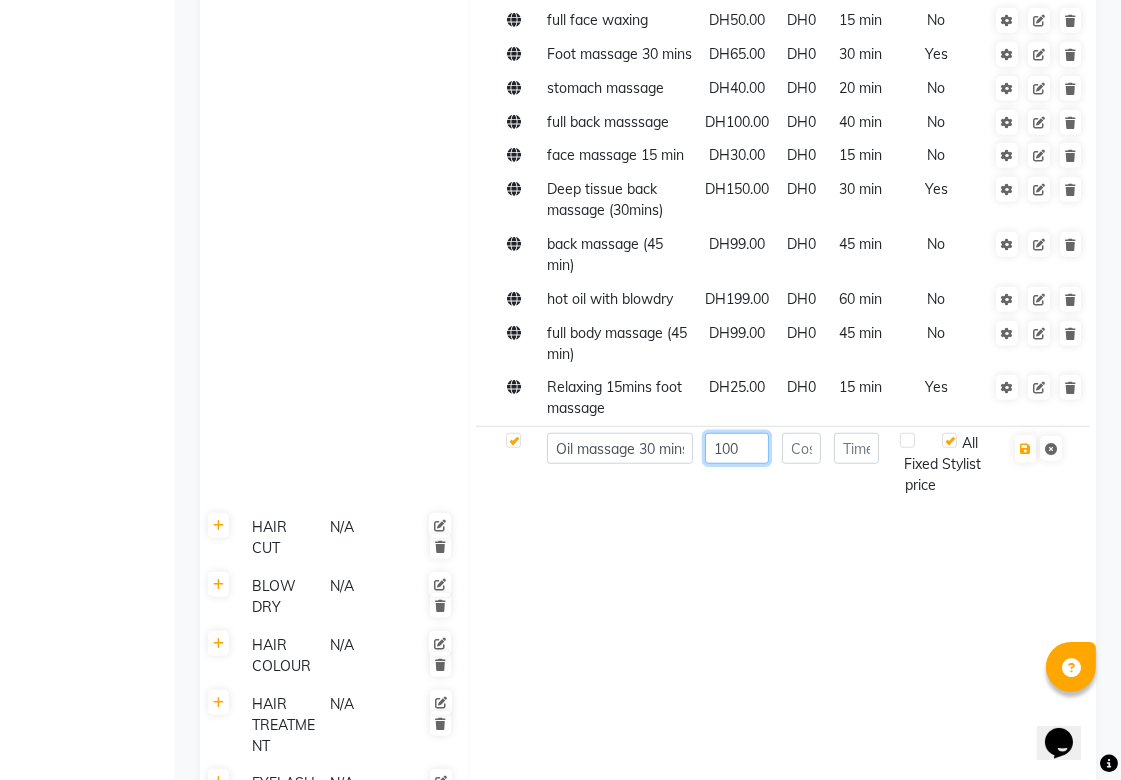 type on "100" 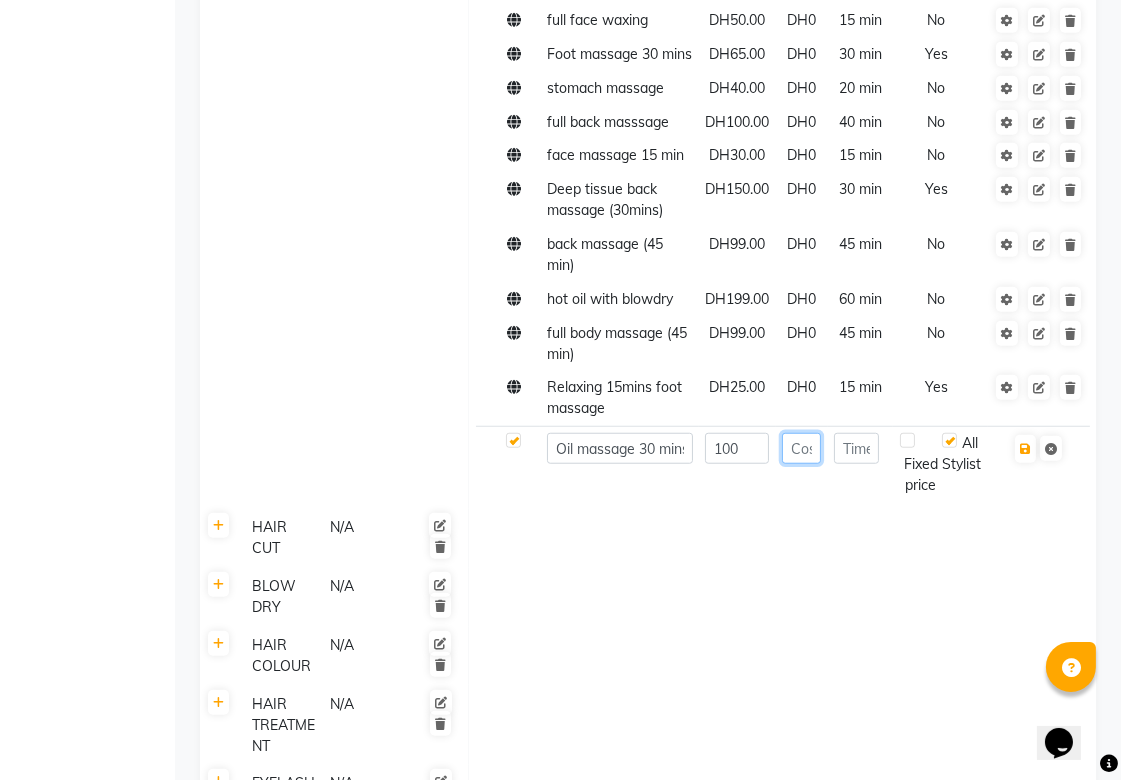 click 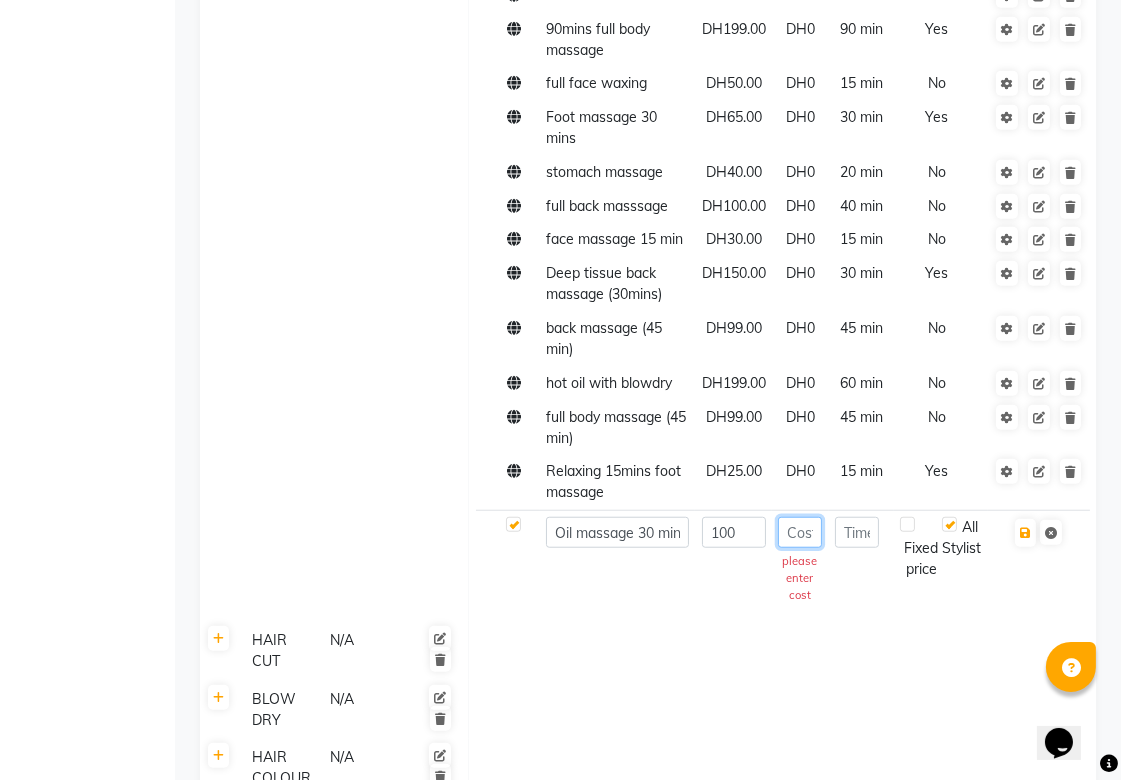 scroll, scrollTop: 2225, scrollLeft: 0, axis: vertical 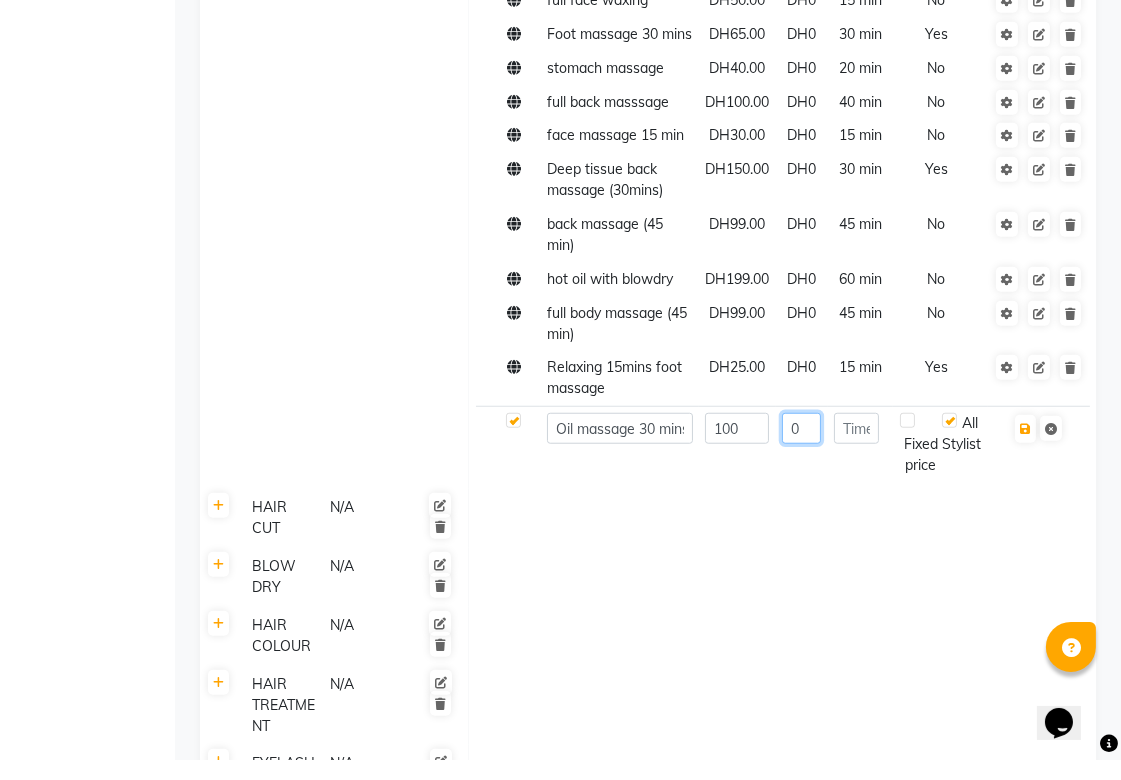 type on "0" 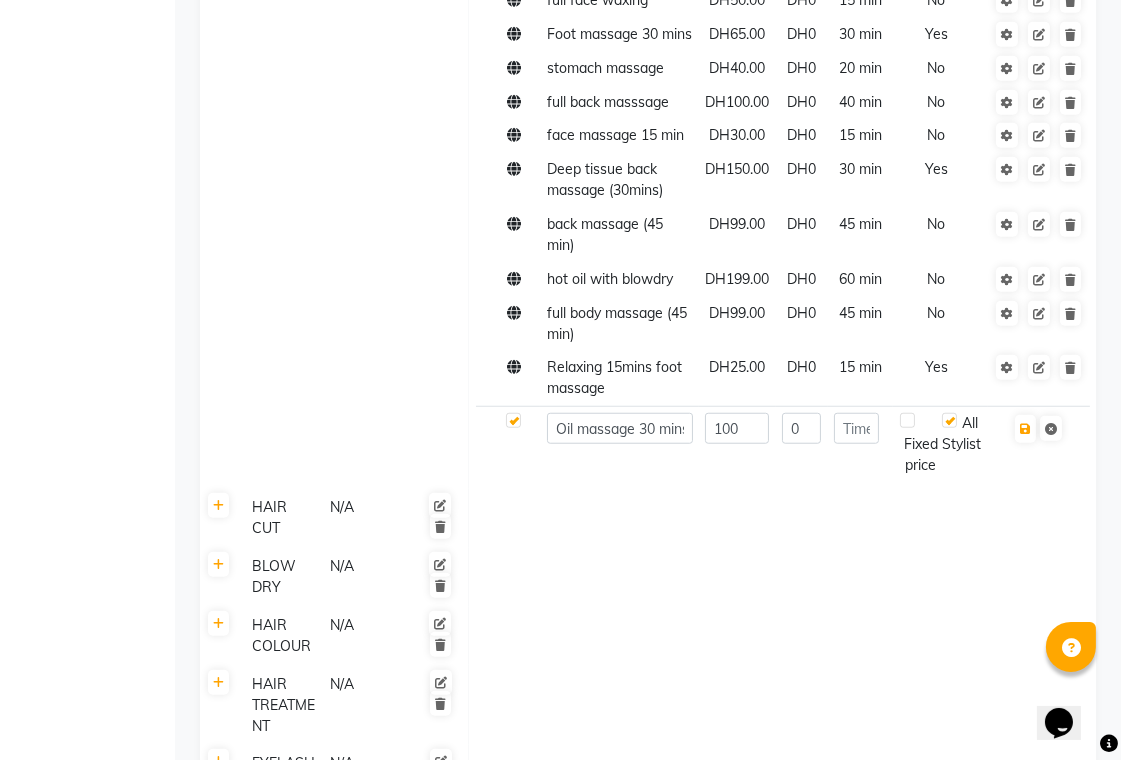 click 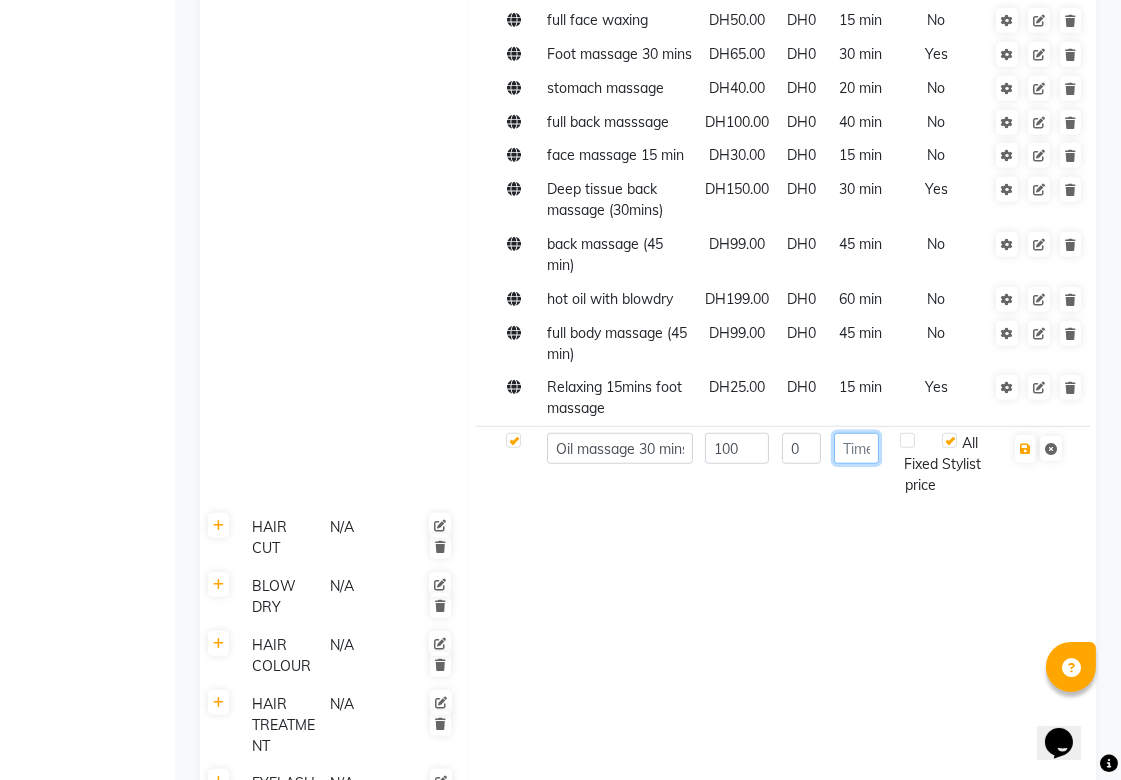 click 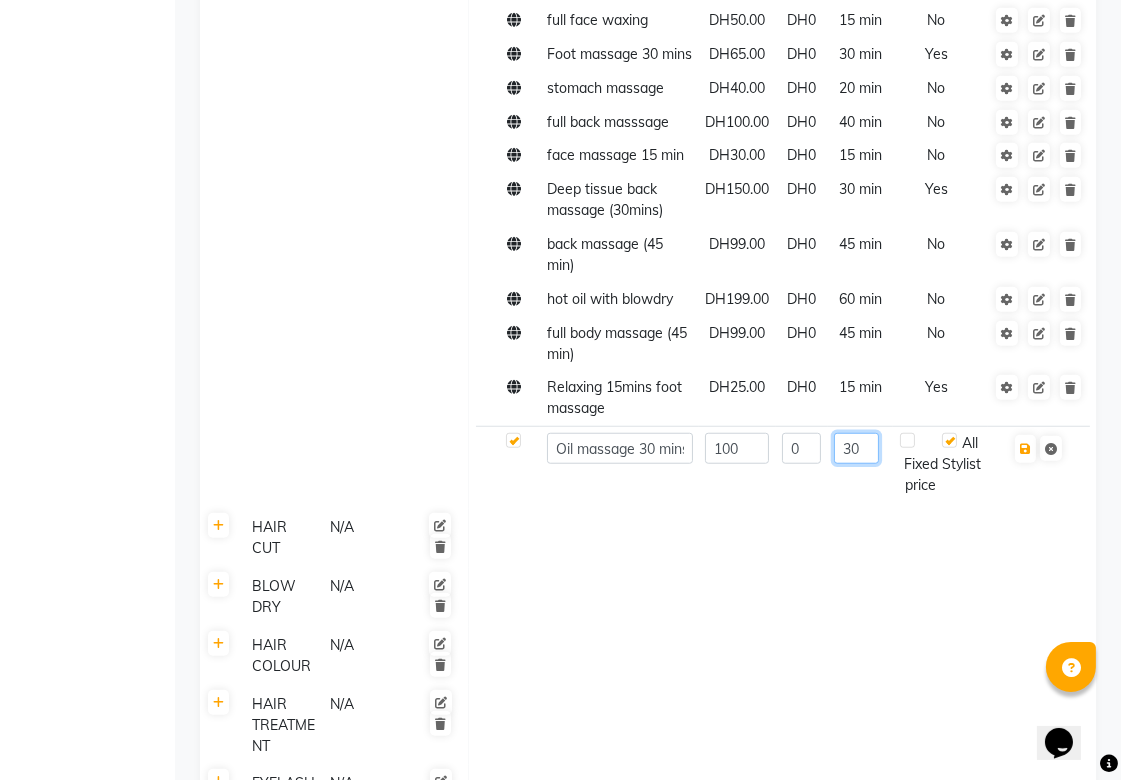 type on "30" 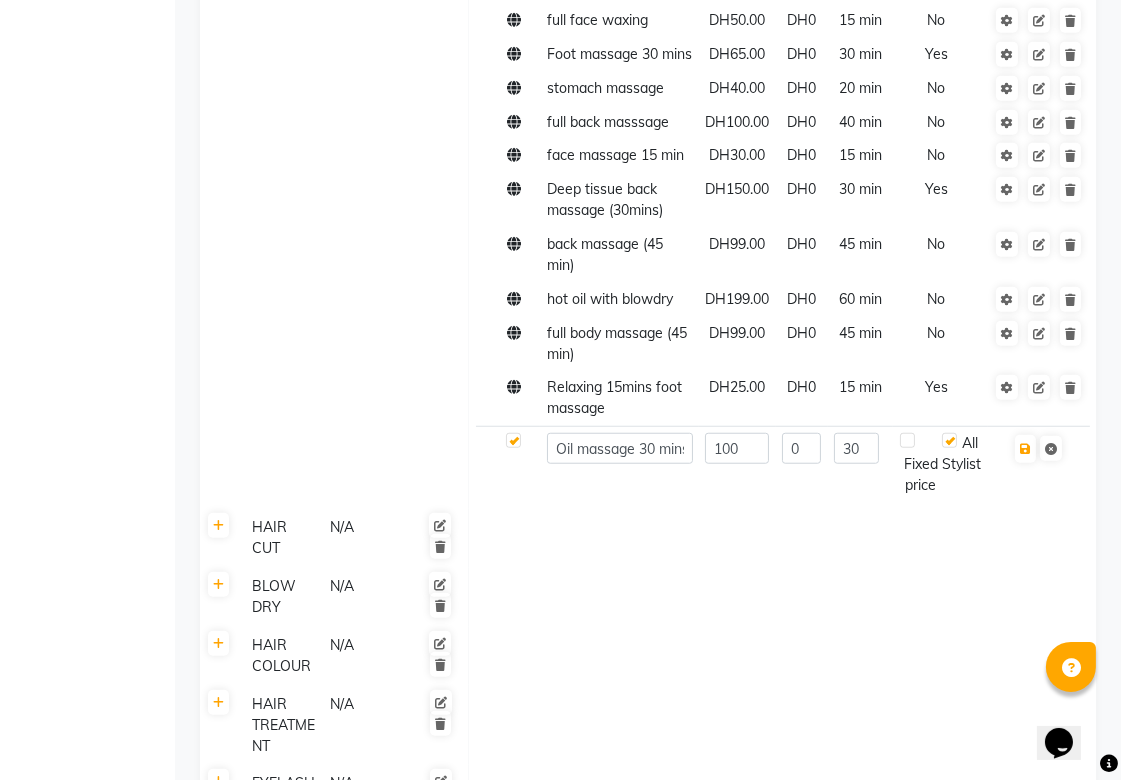click 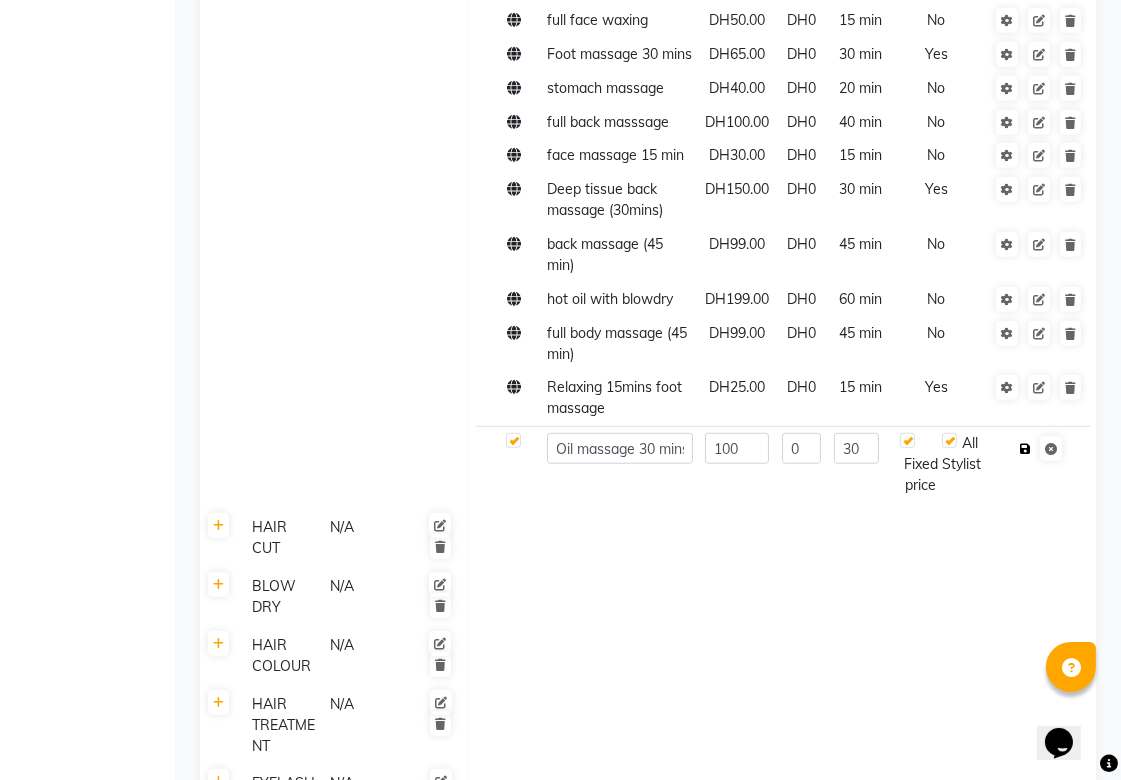 click at bounding box center [1025, 449] 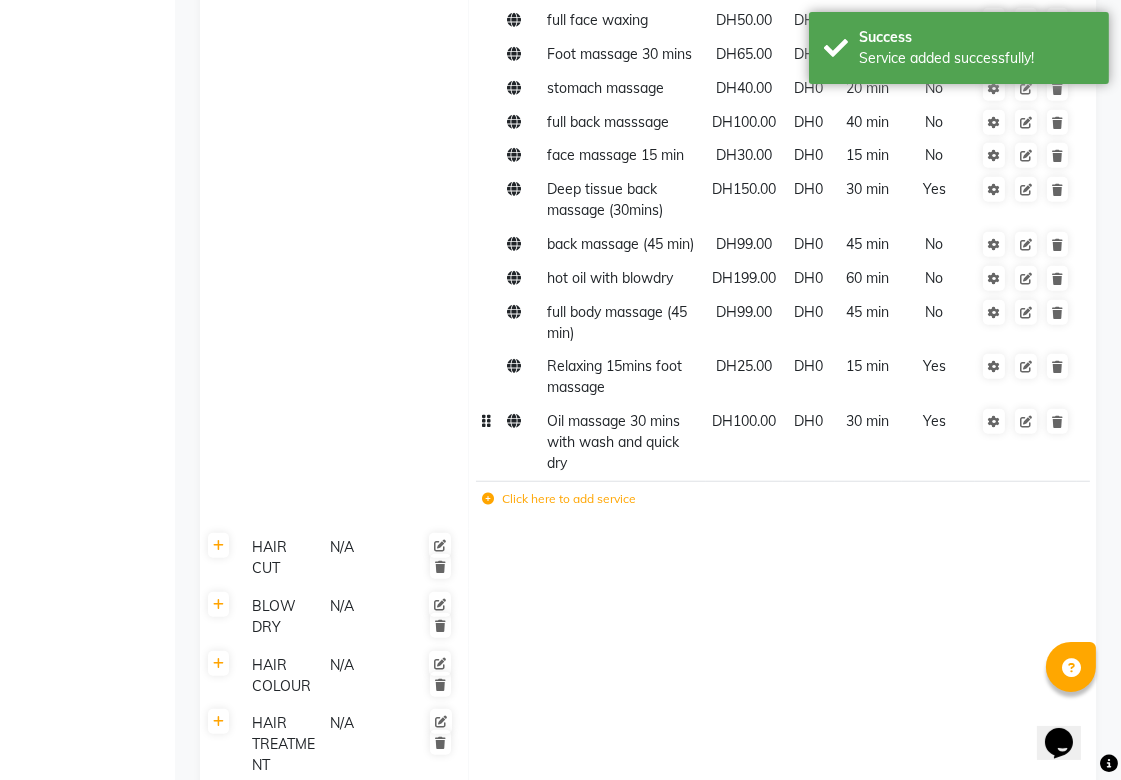 click on "30 min" 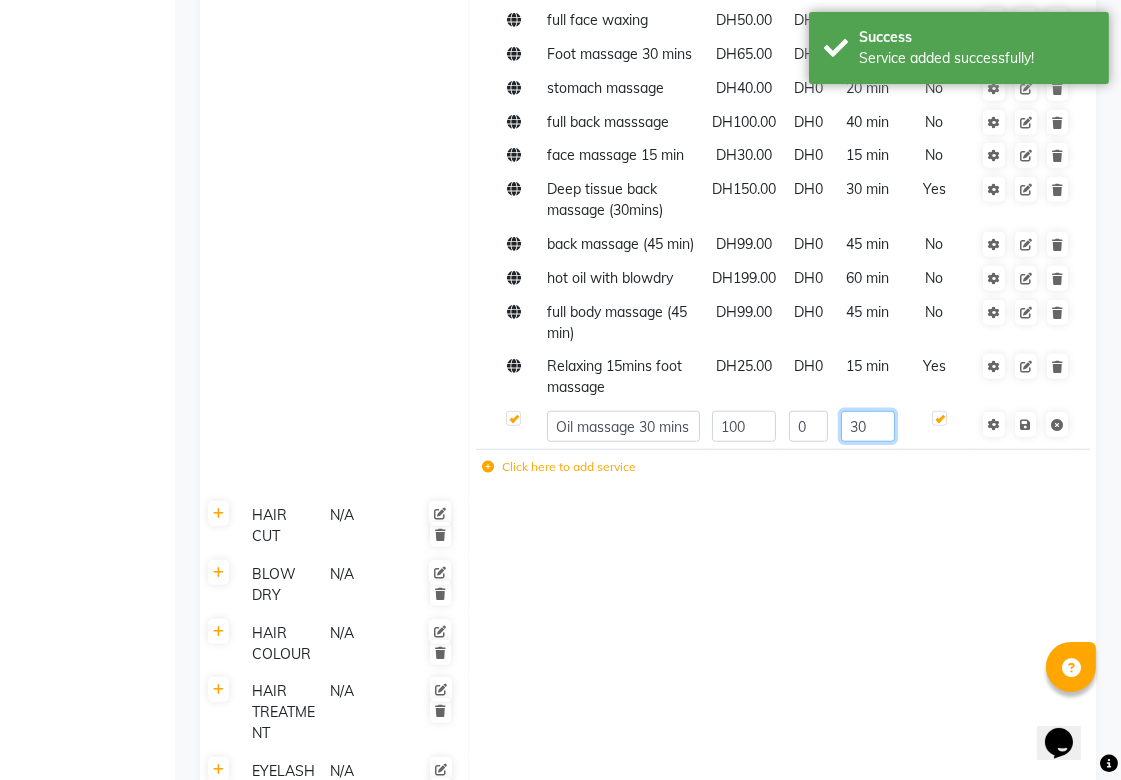 click on "30" 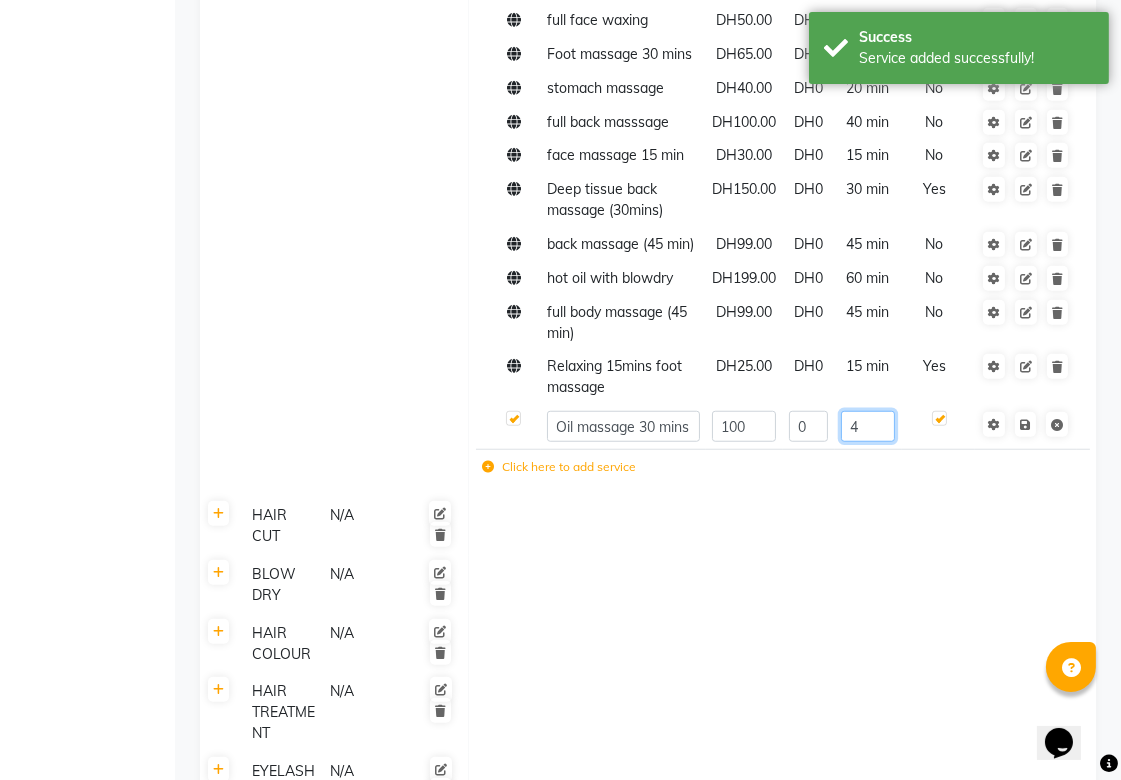 type on "45" 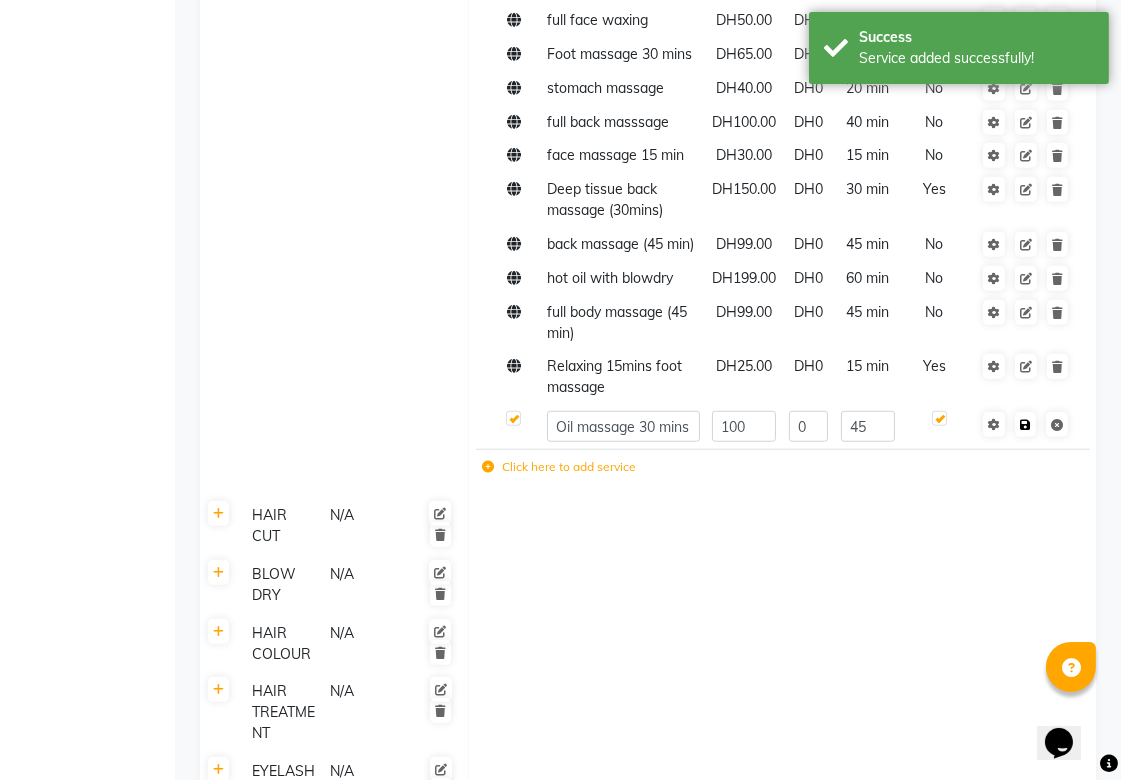 click 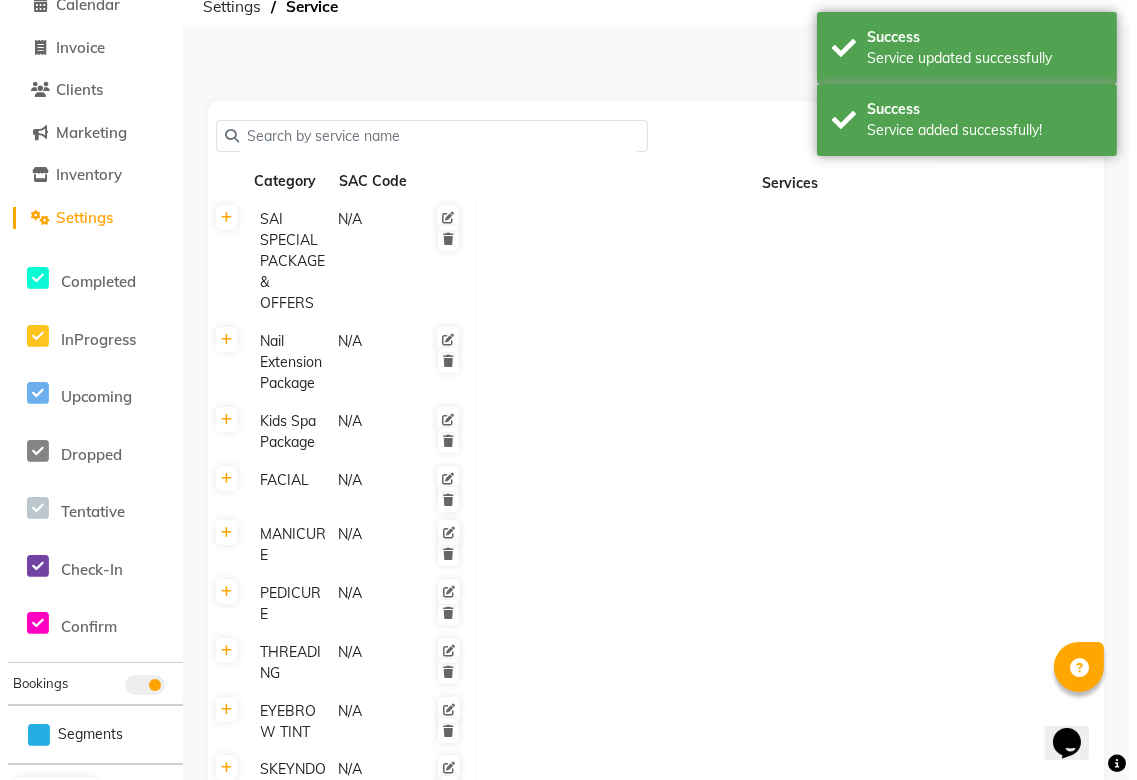 scroll, scrollTop: 0, scrollLeft: 0, axis: both 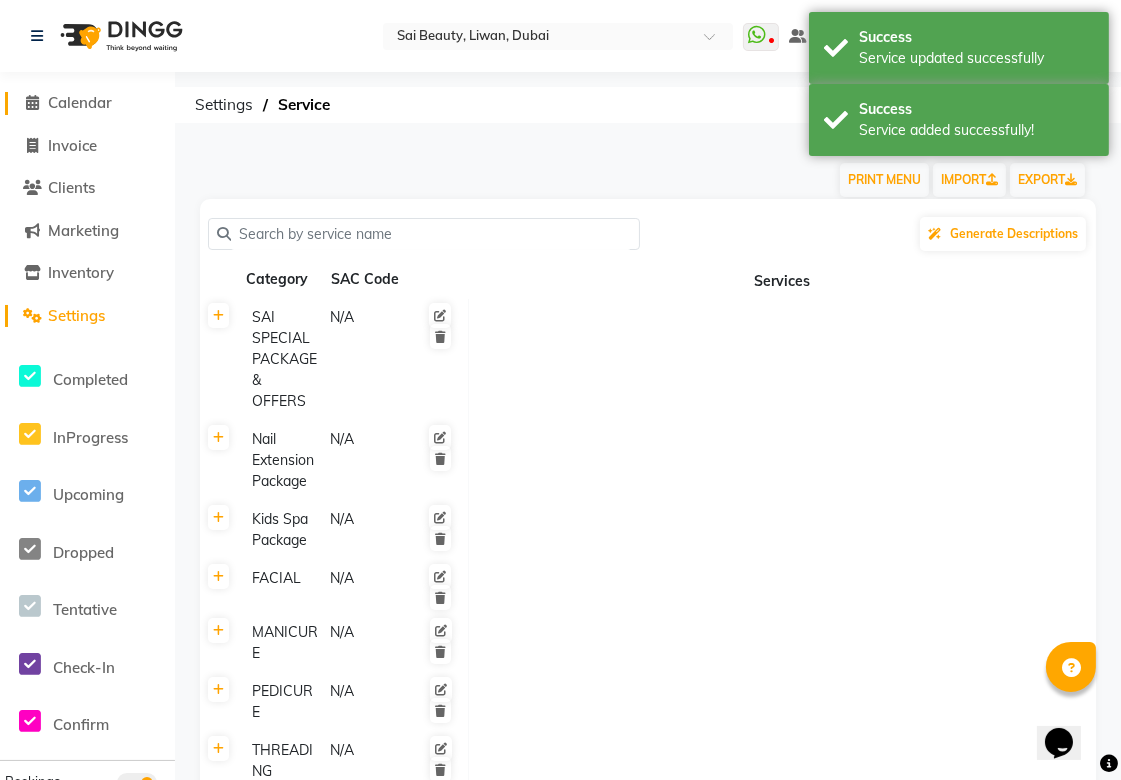 click on "Calendar" 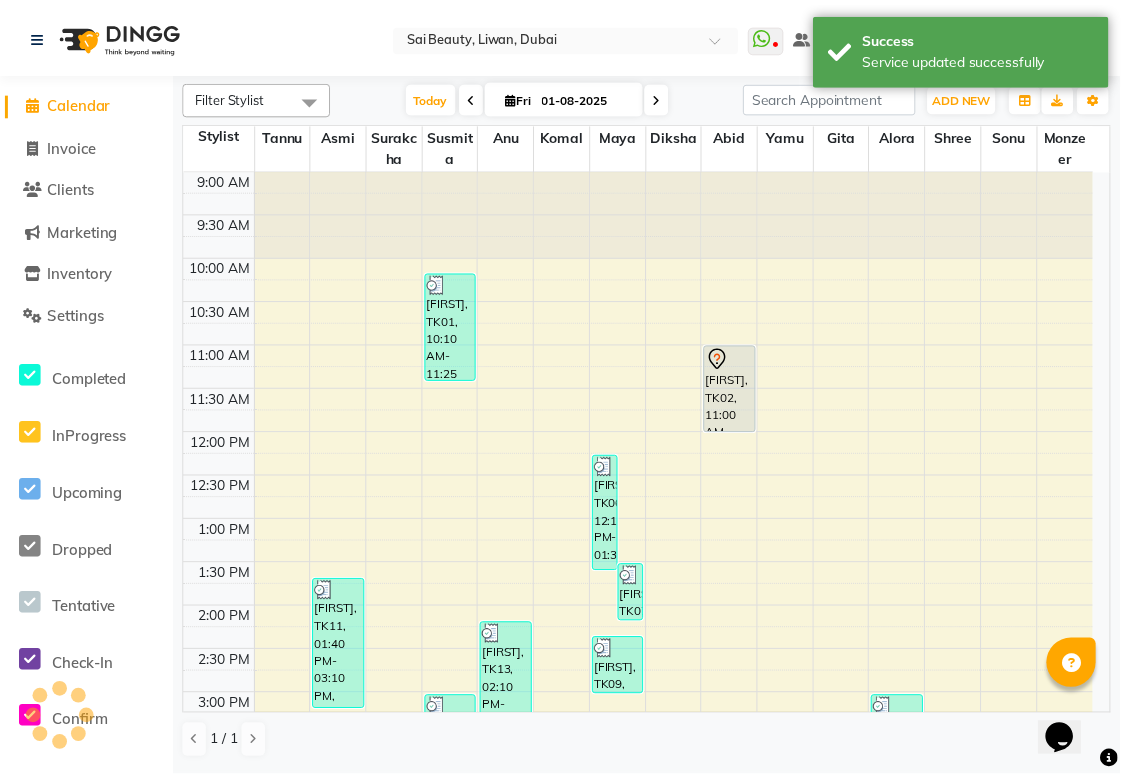 scroll, scrollTop: 0, scrollLeft: 0, axis: both 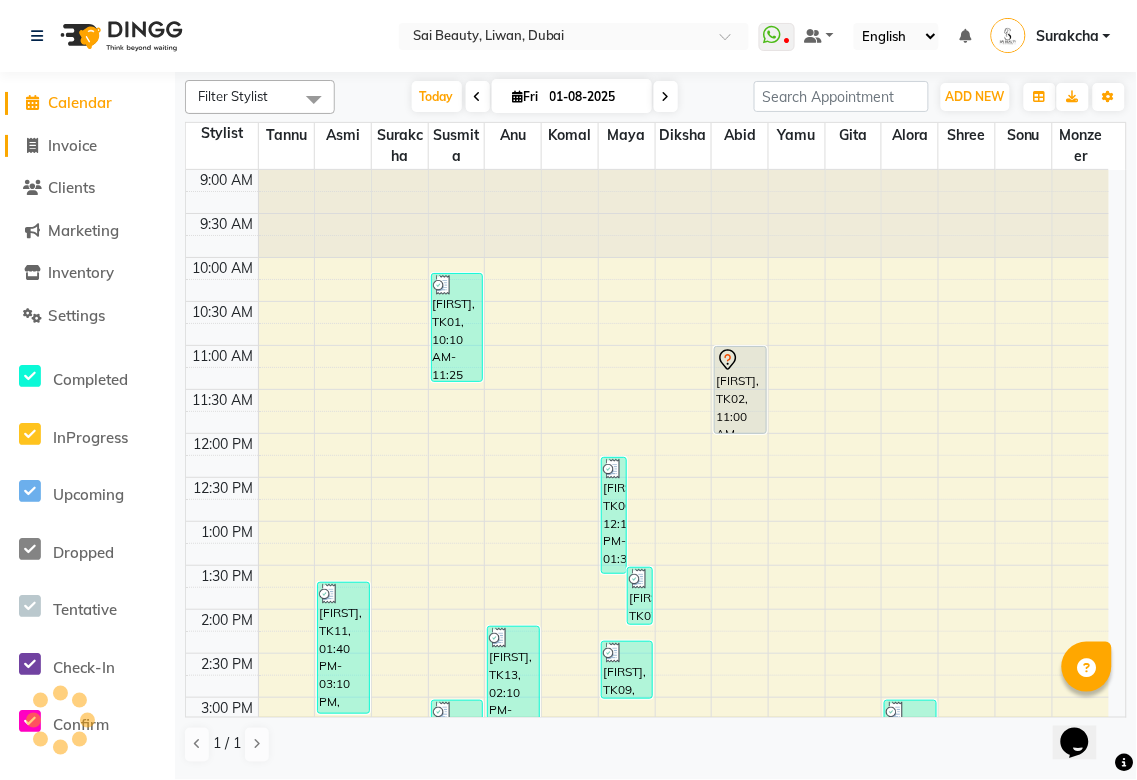 click on "Invoice" 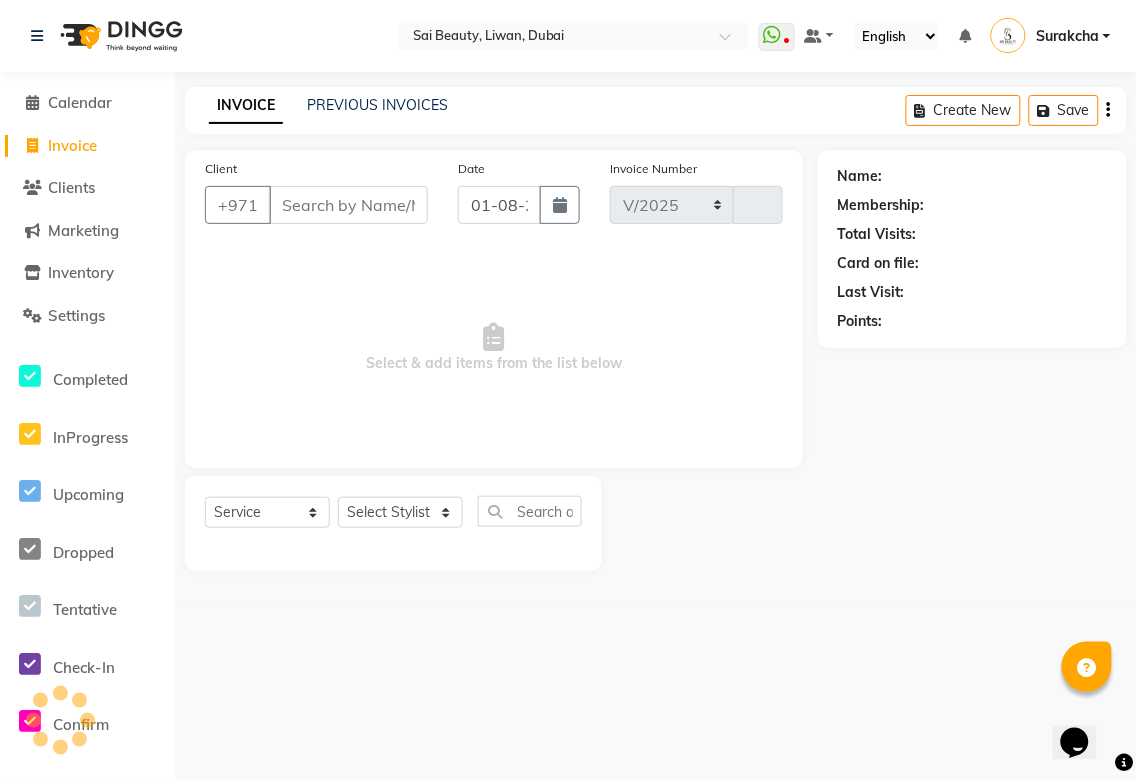 select on "5352" 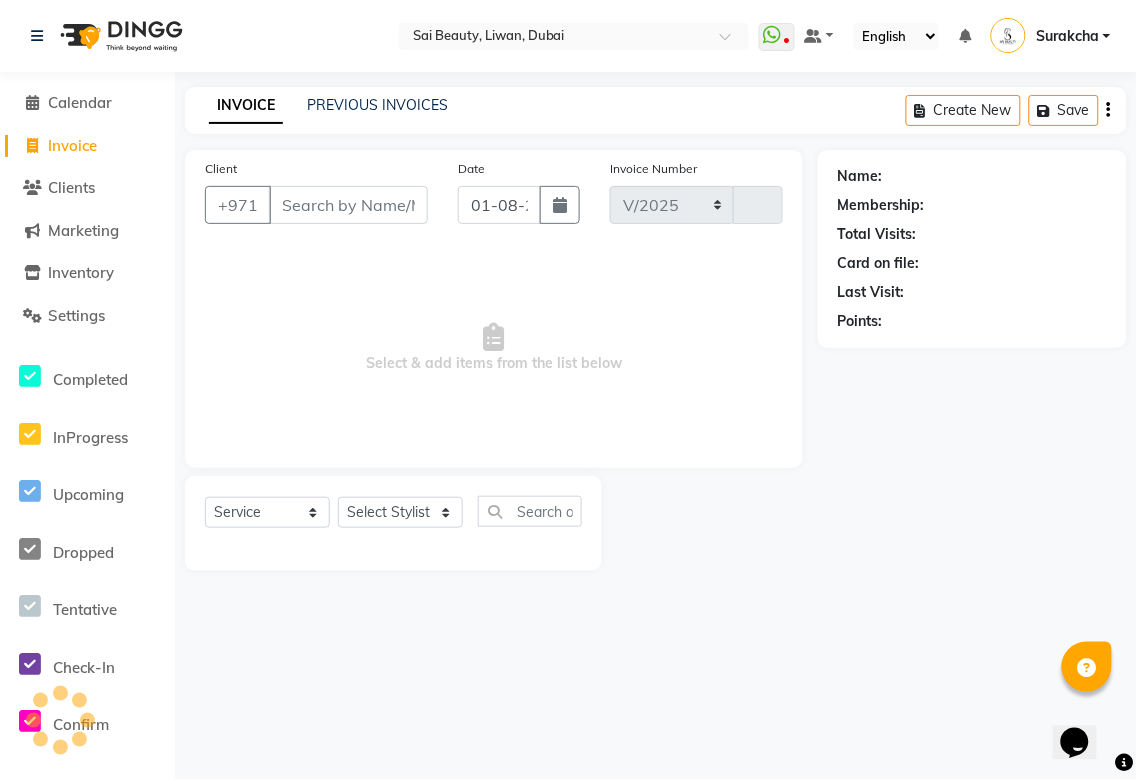 type on "2653" 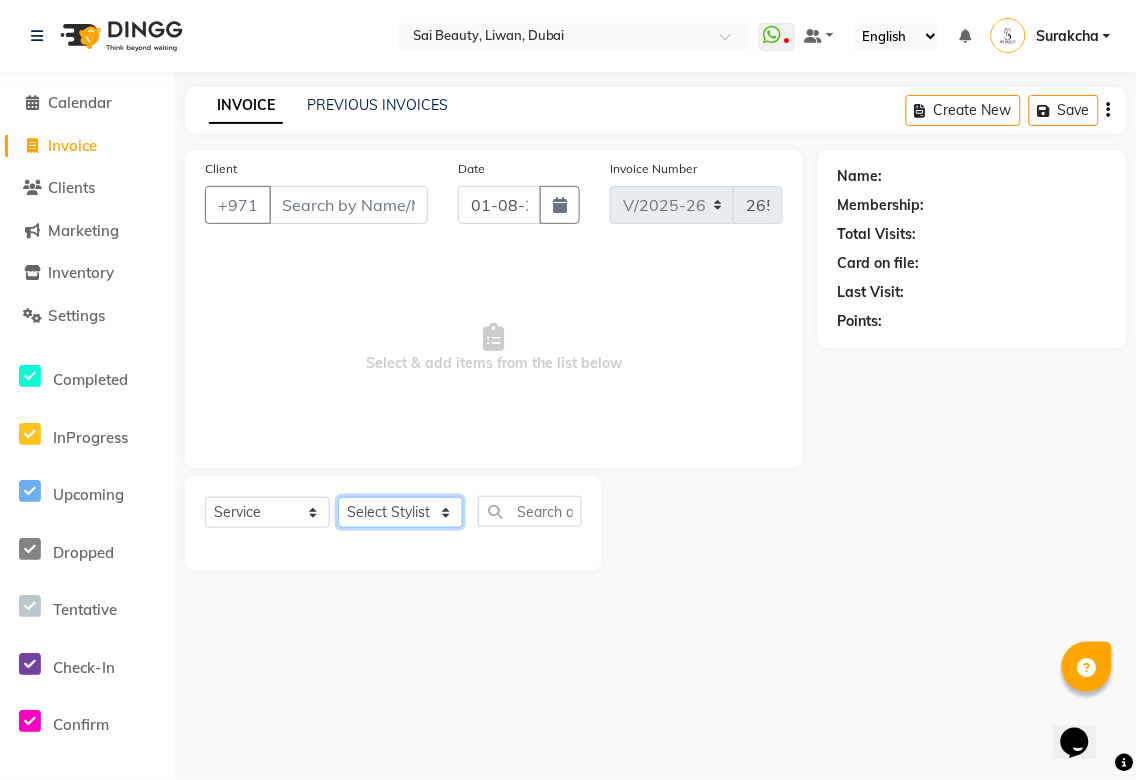 click on "Select Stylist Abid Alora Anu Asmi Ausha Diksha Gita Komal maya Monzeer shree sonu Srijana Surakcha Susmita Tannu Yamu" 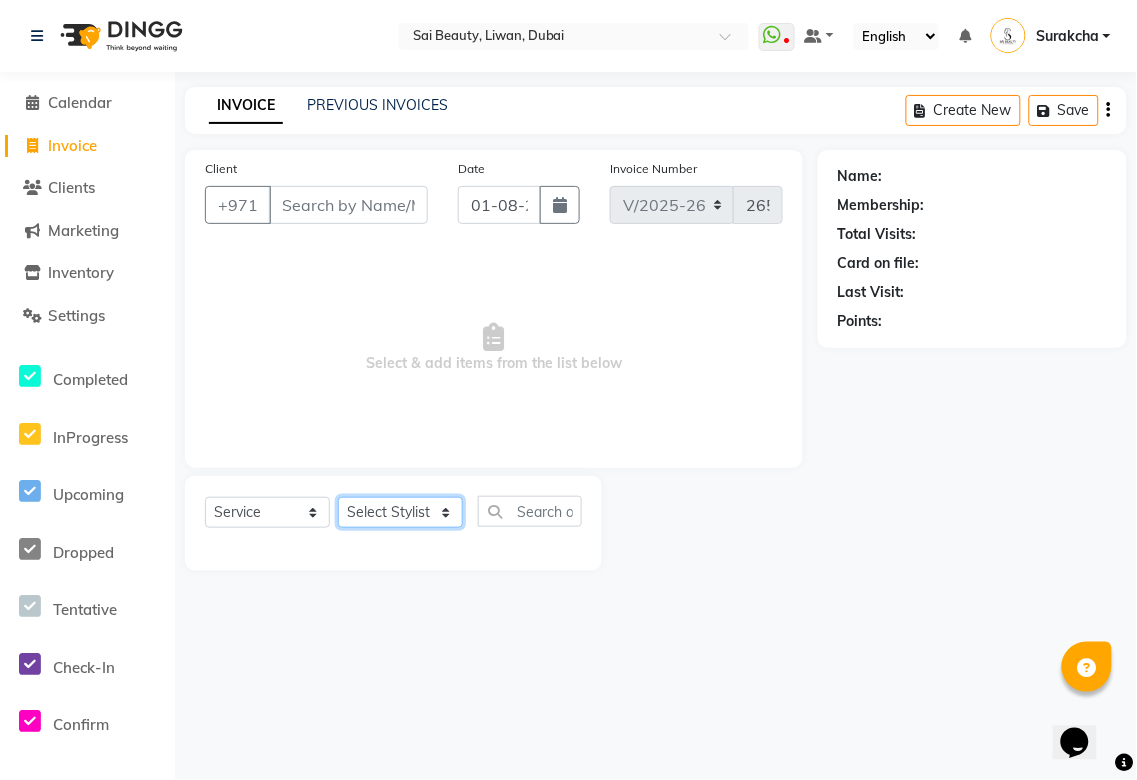 select on "43674" 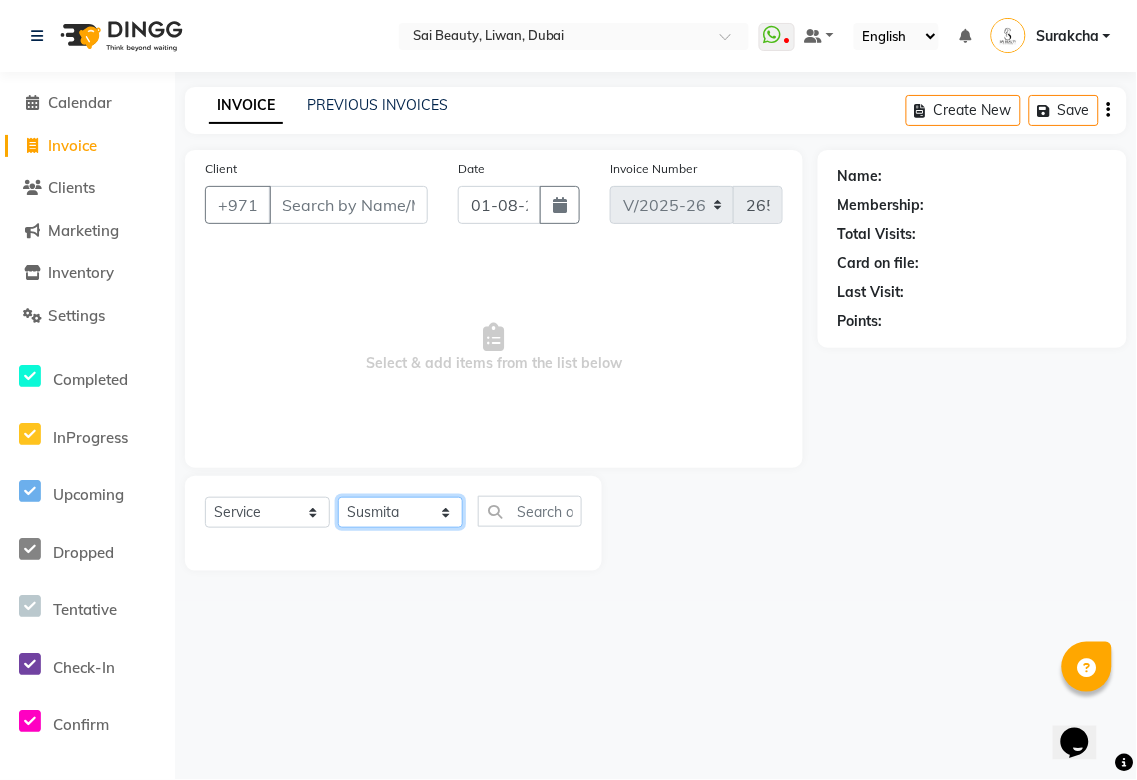 click on "Select Stylist Abid Alora Anu Asmi Ausha Diksha Gita Komal maya Monzeer shree sonu Srijana Surakcha Susmita Tannu Yamu" 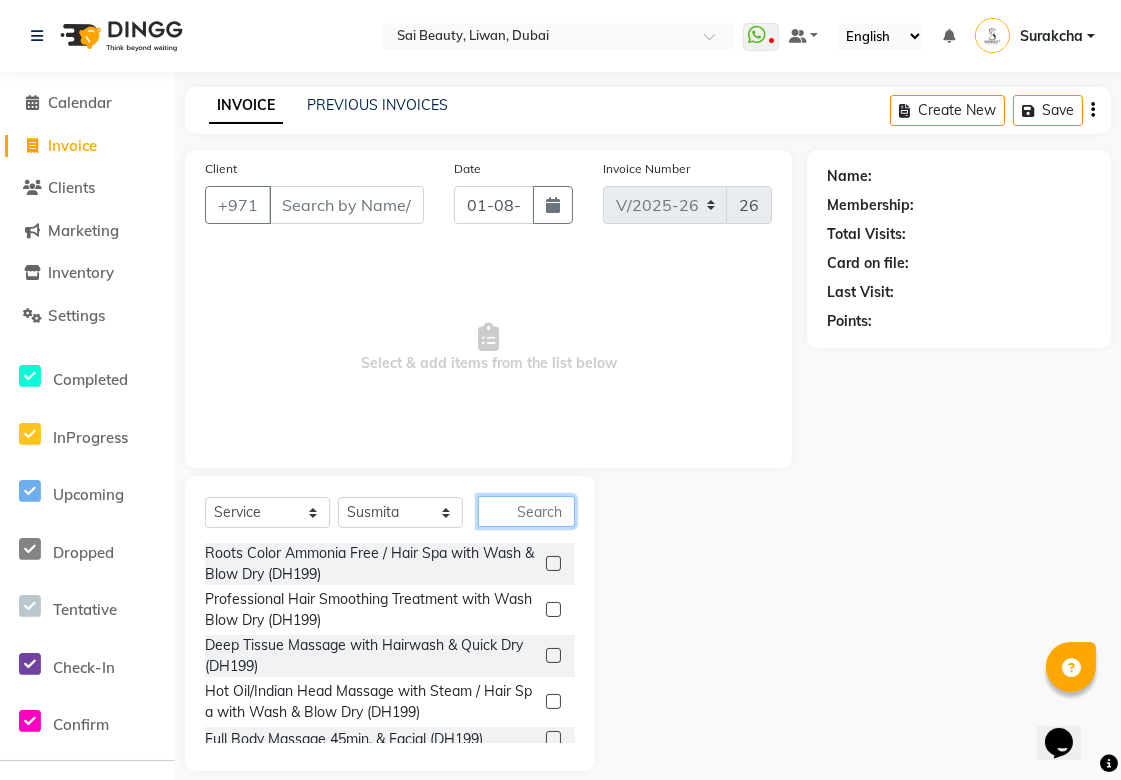 click 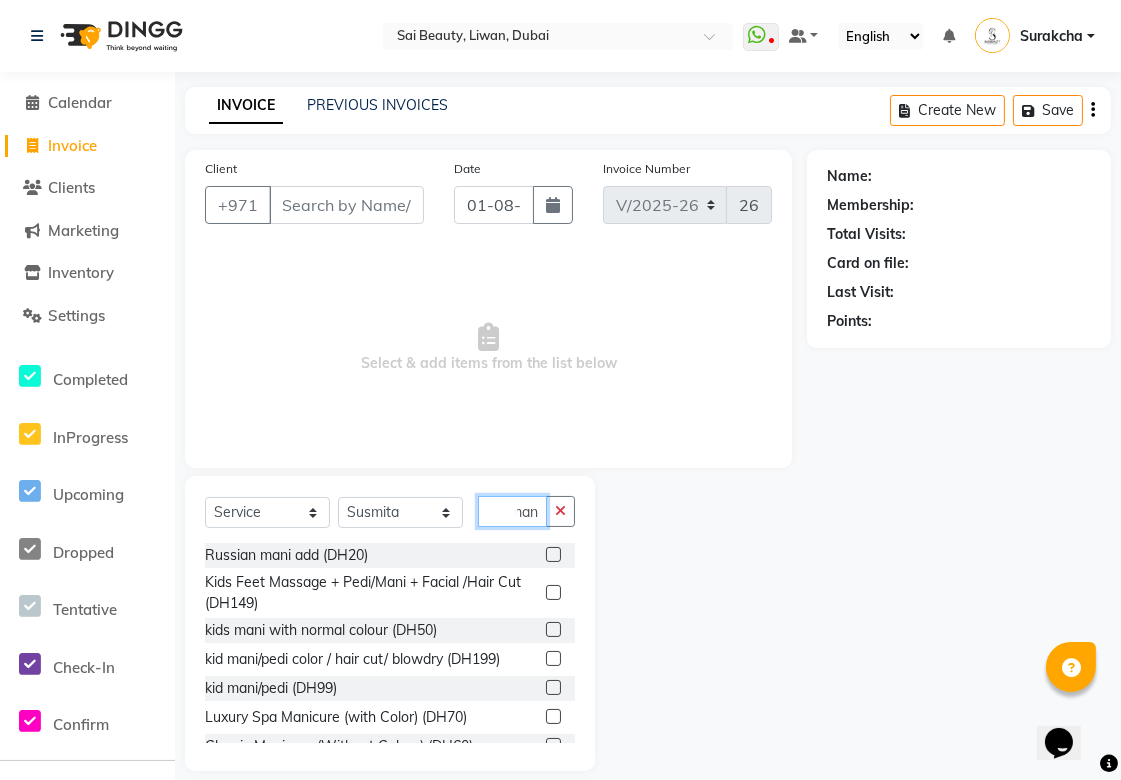 scroll, scrollTop: 0, scrollLeft: 11, axis: horizontal 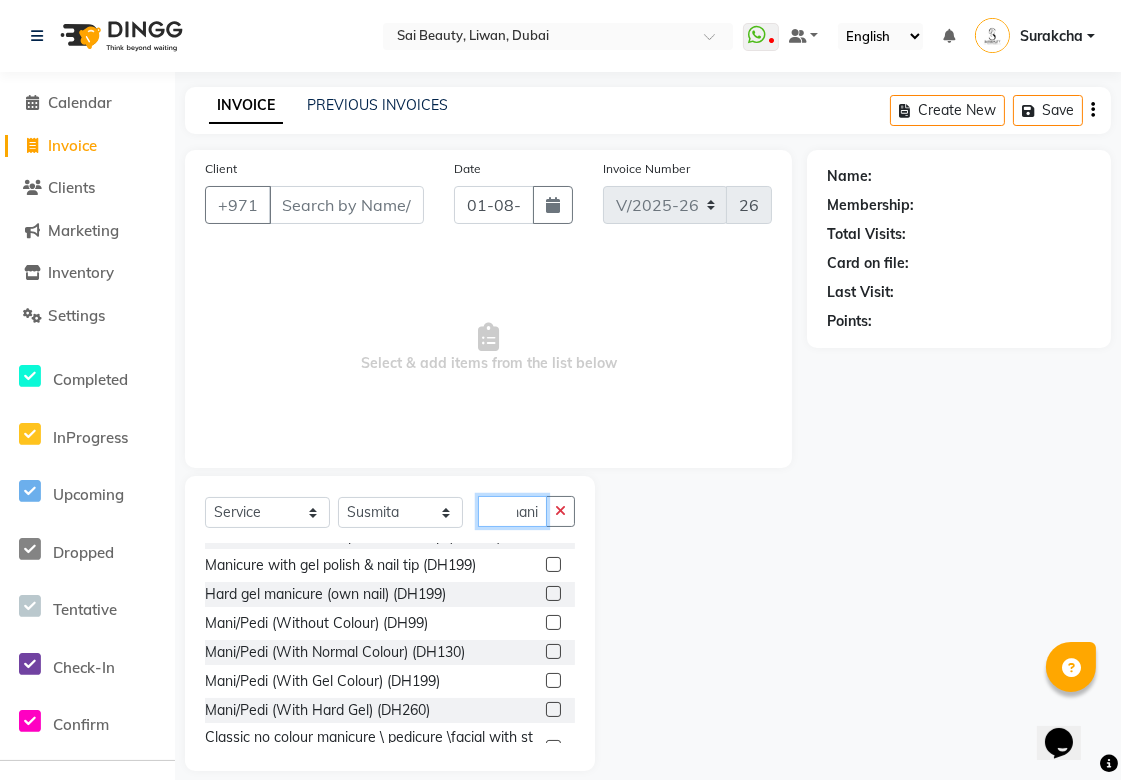 type on "mani" 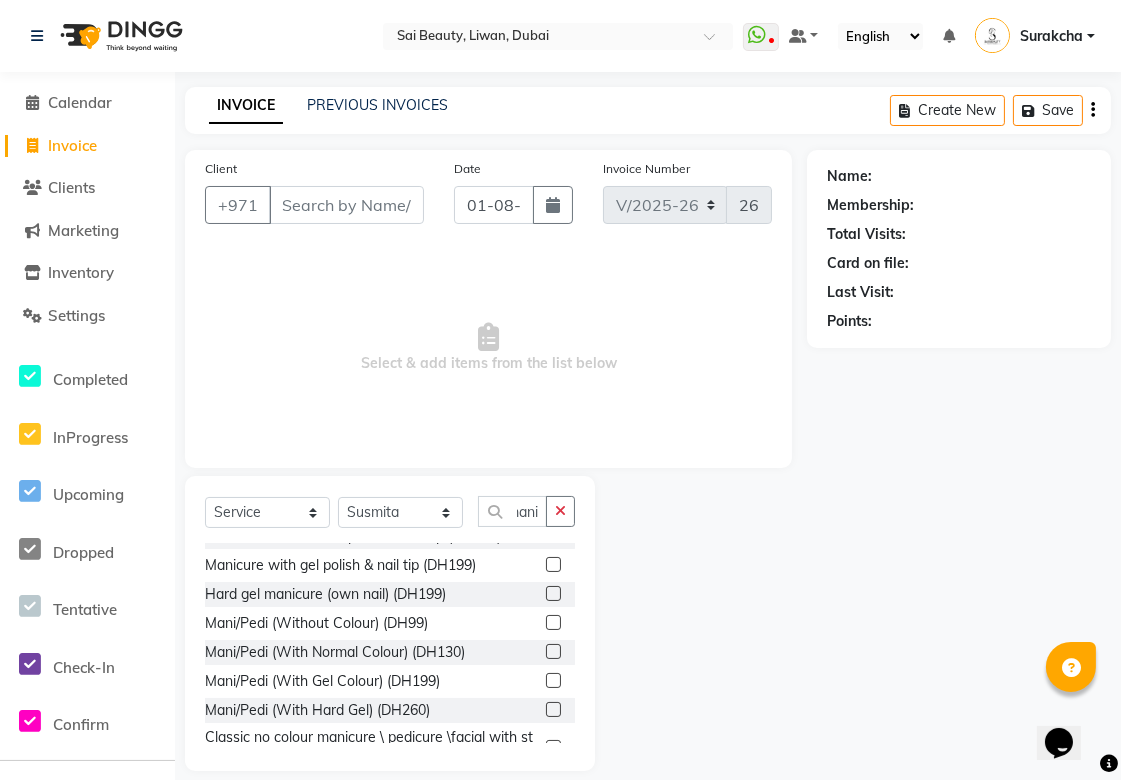 click 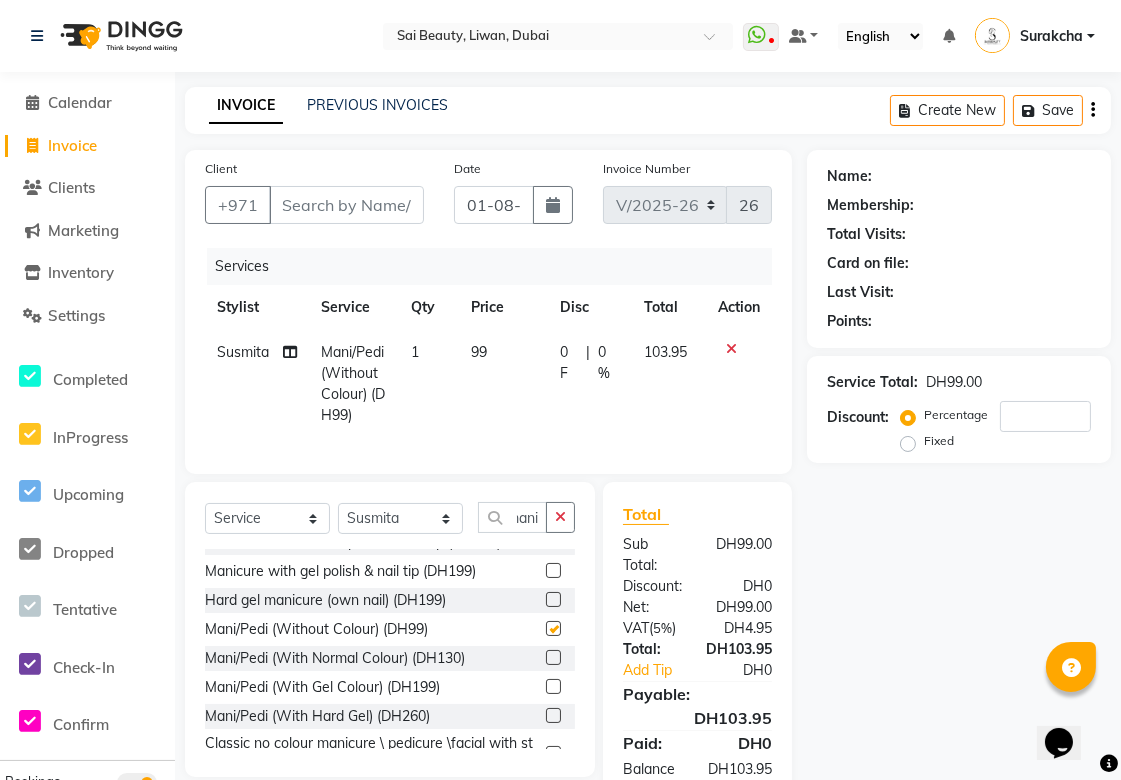 scroll, scrollTop: 0, scrollLeft: 0, axis: both 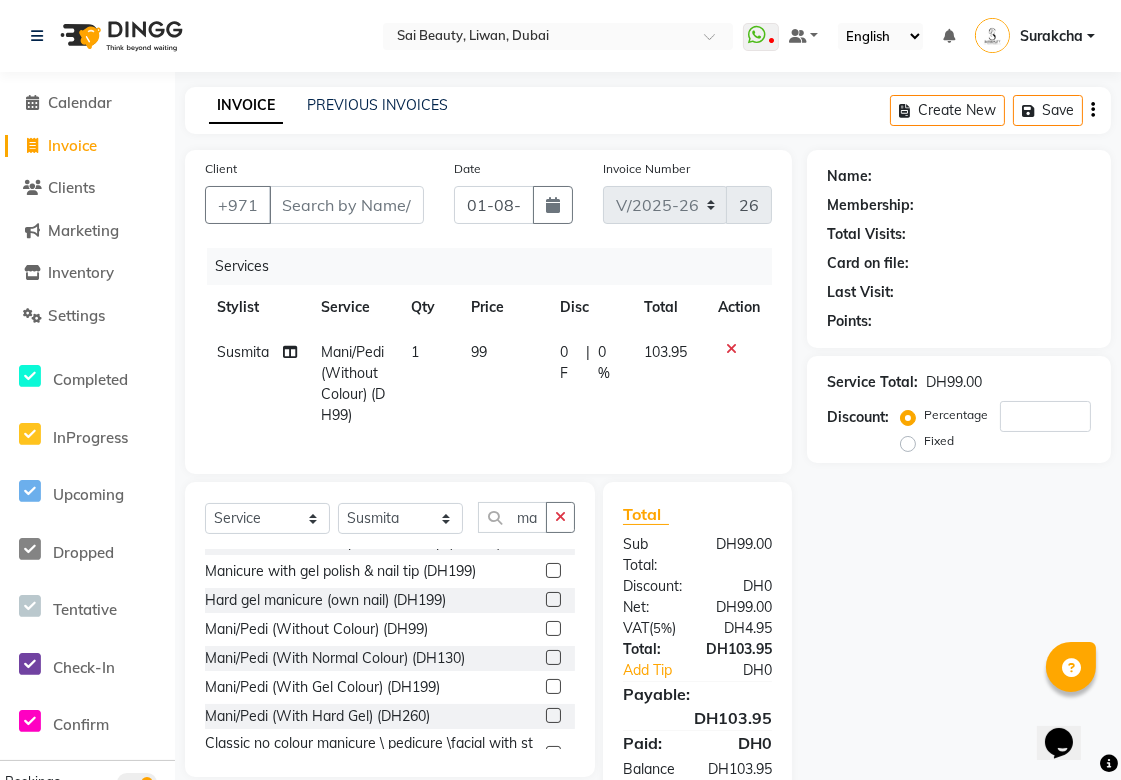 checkbox on "false" 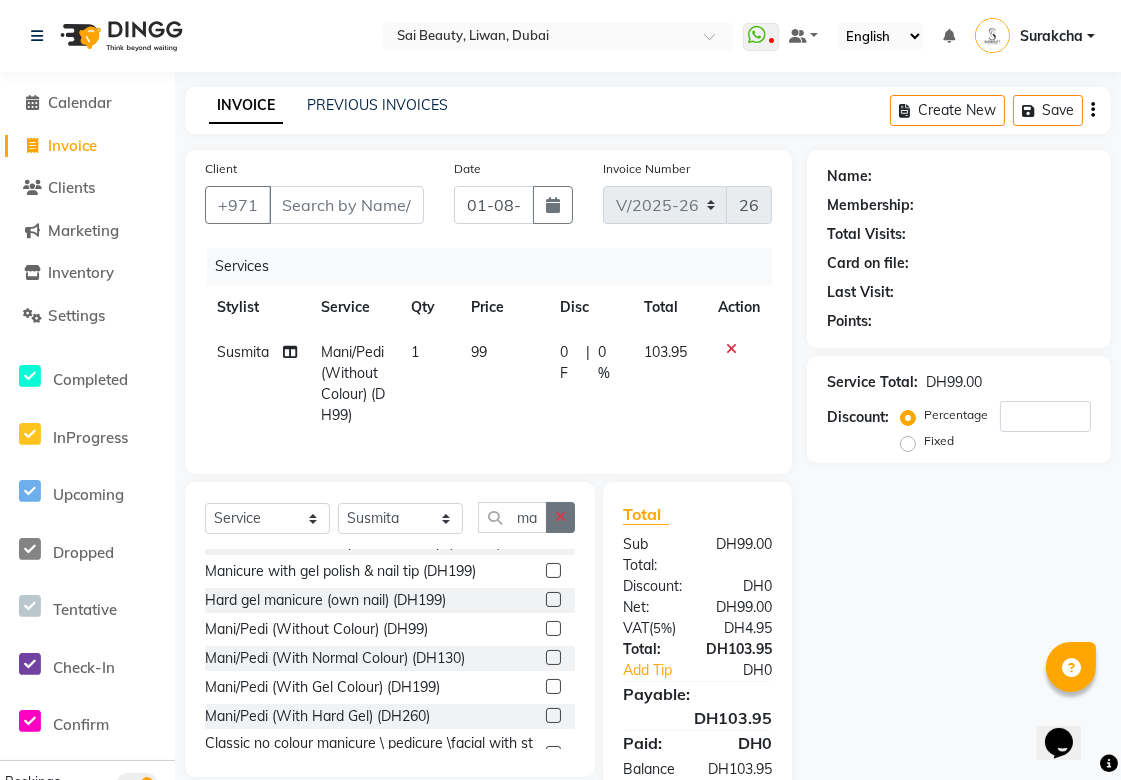 click 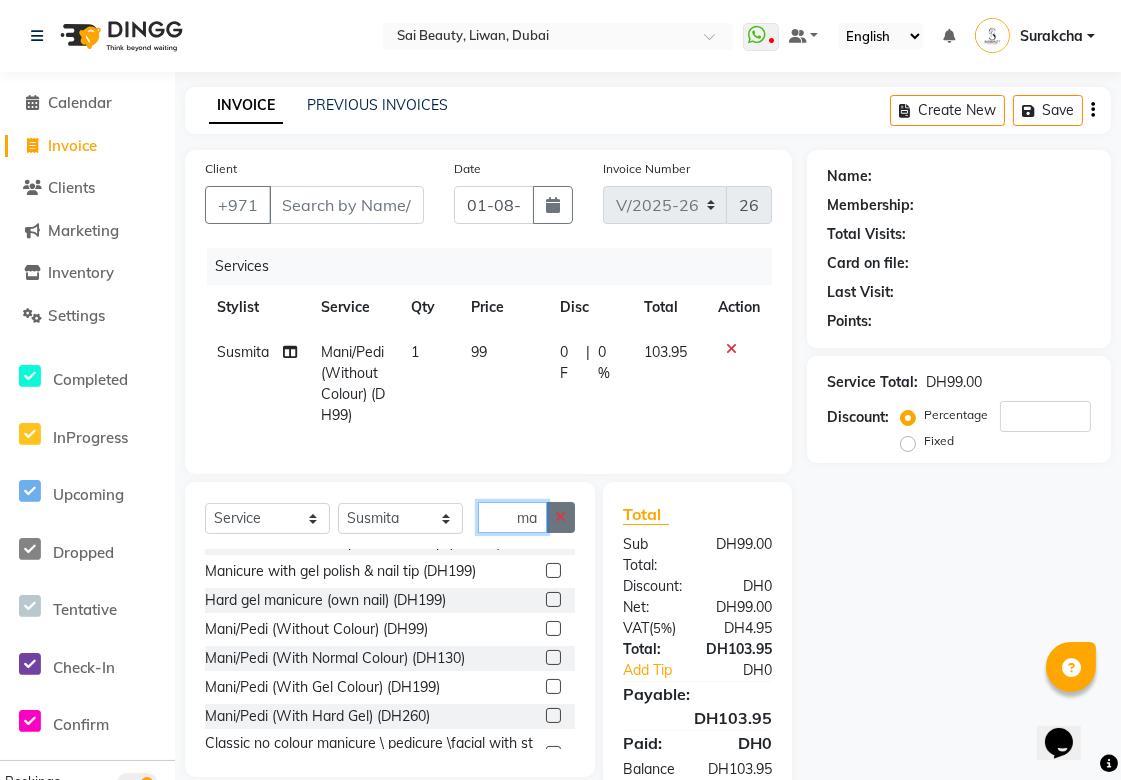 type 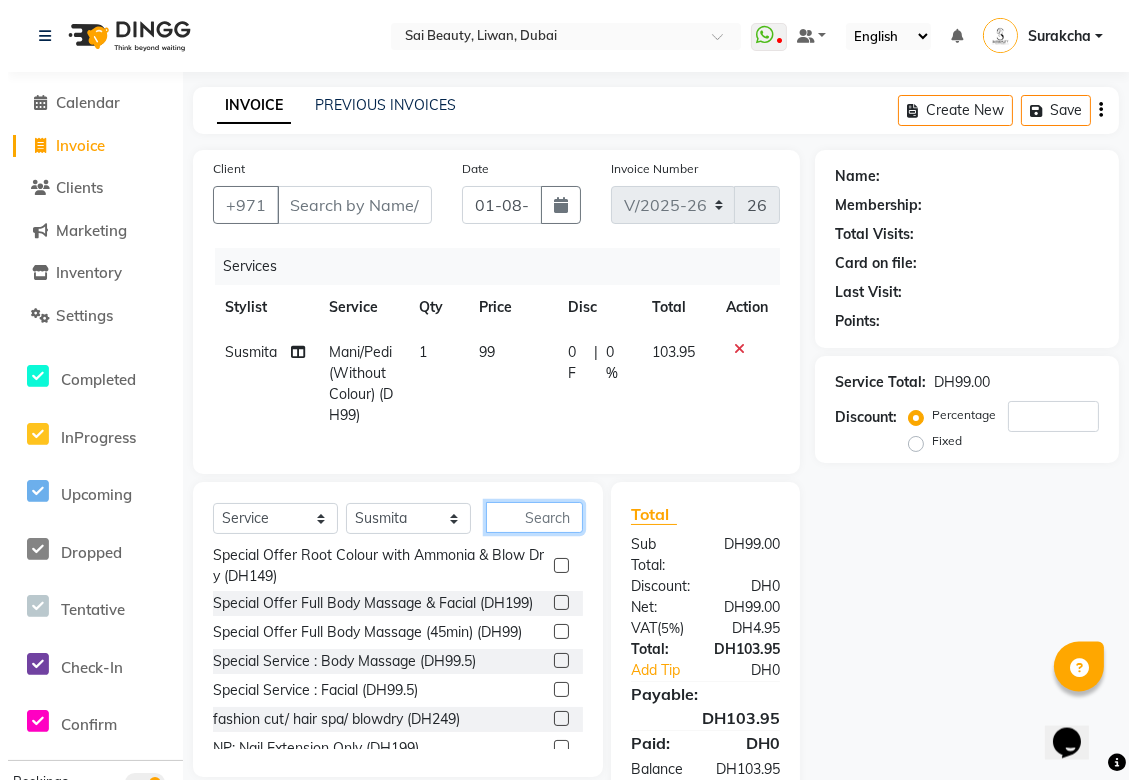 scroll, scrollTop: 87, scrollLeft: 0, axis: vertical 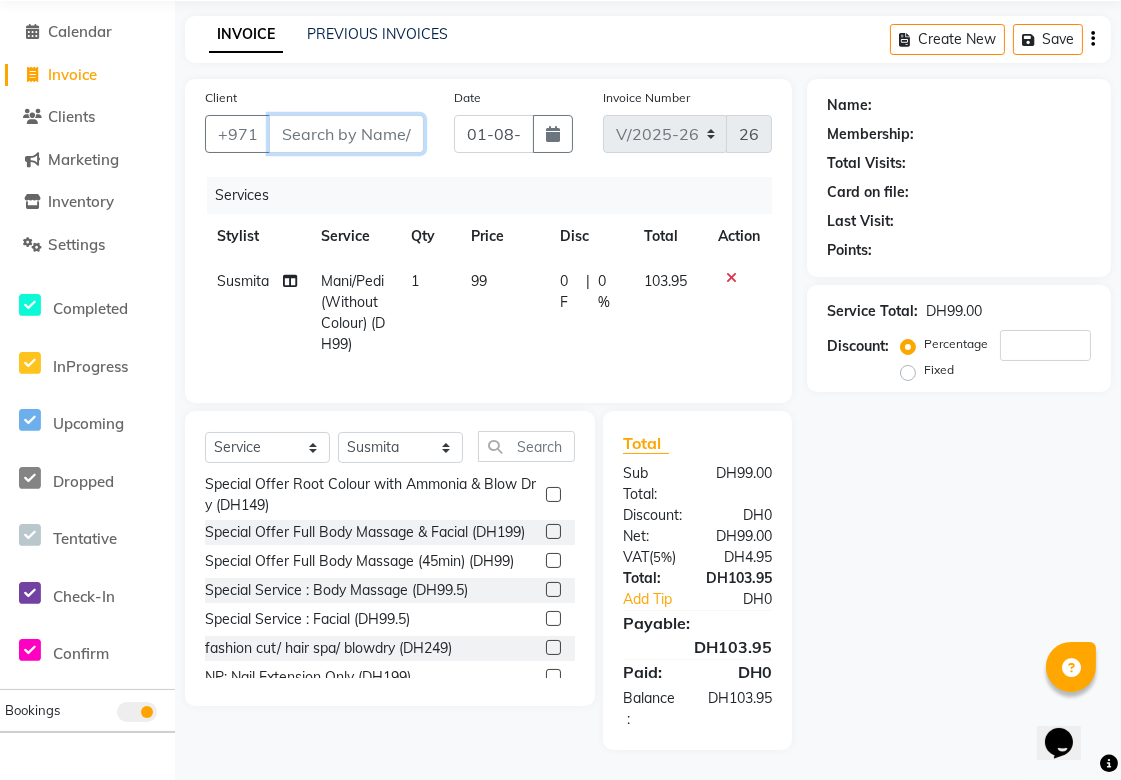 click on "Client" at bounding box center [346, 134] 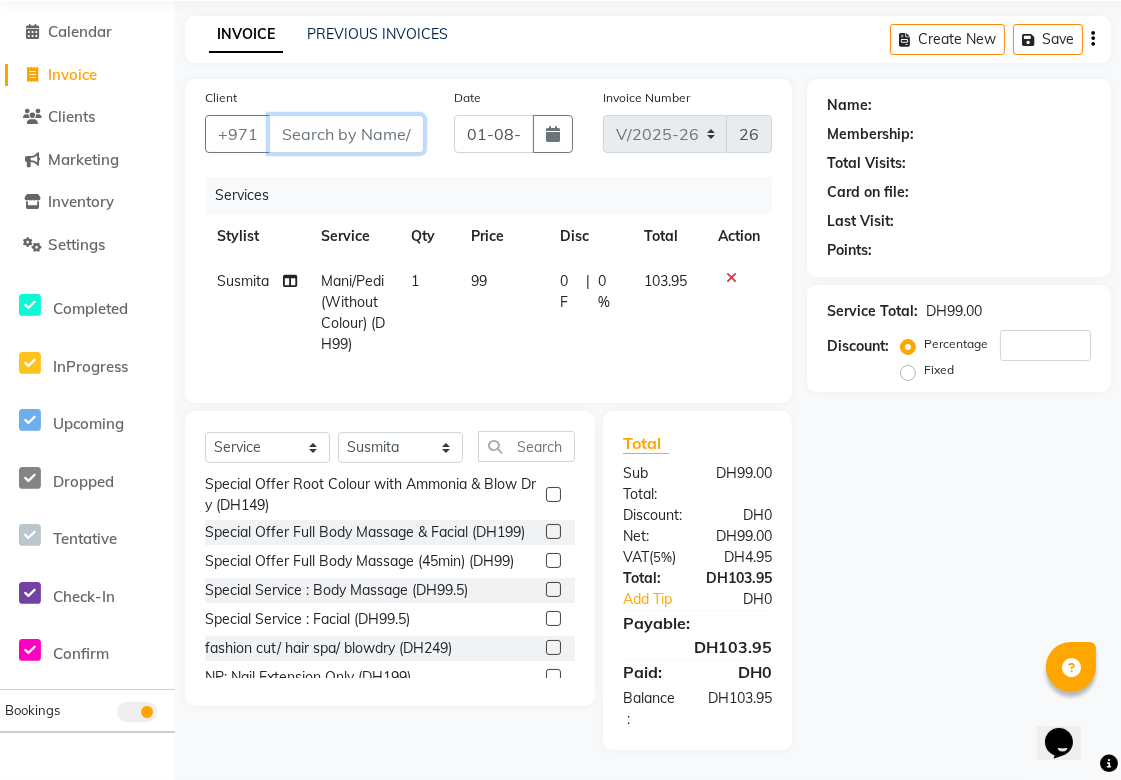type on "5" 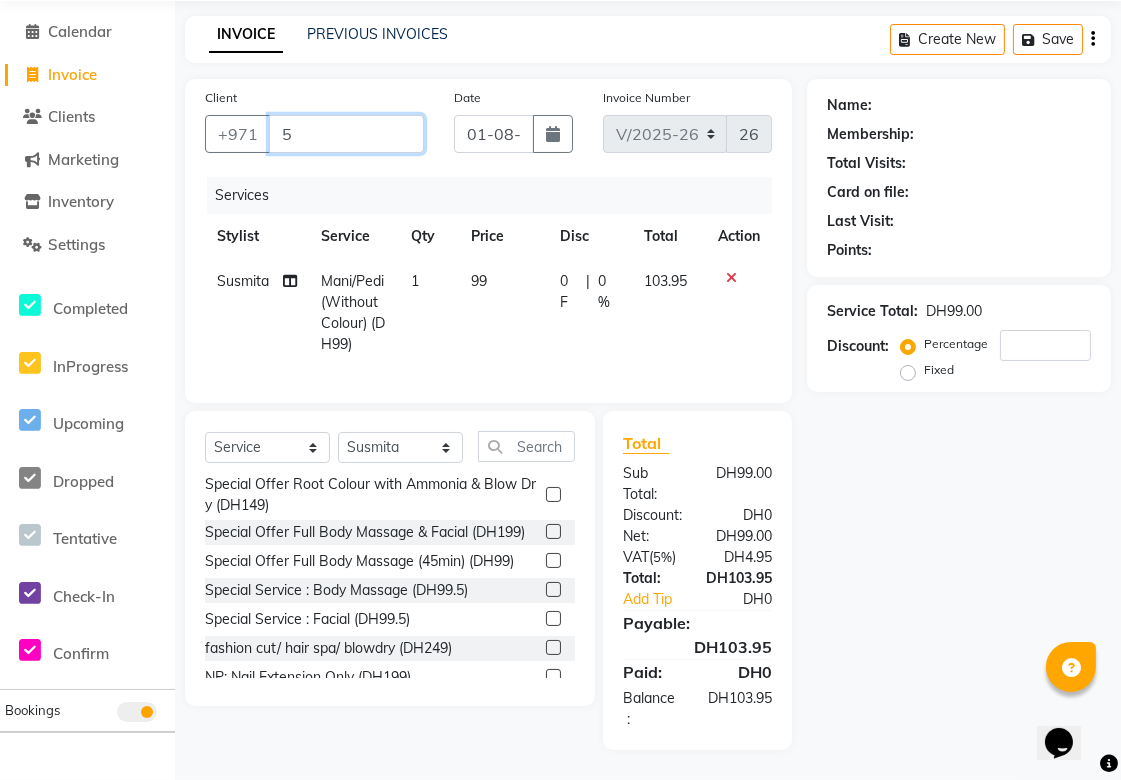 type on "0" 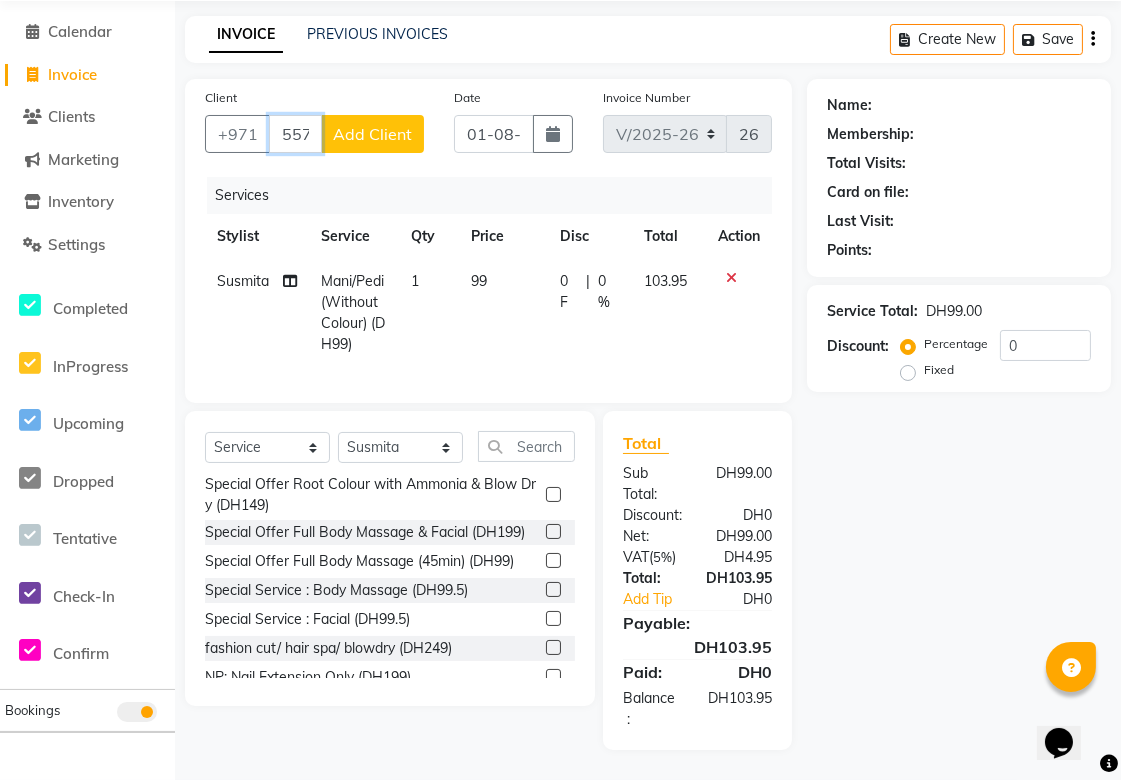 type on "557124983" 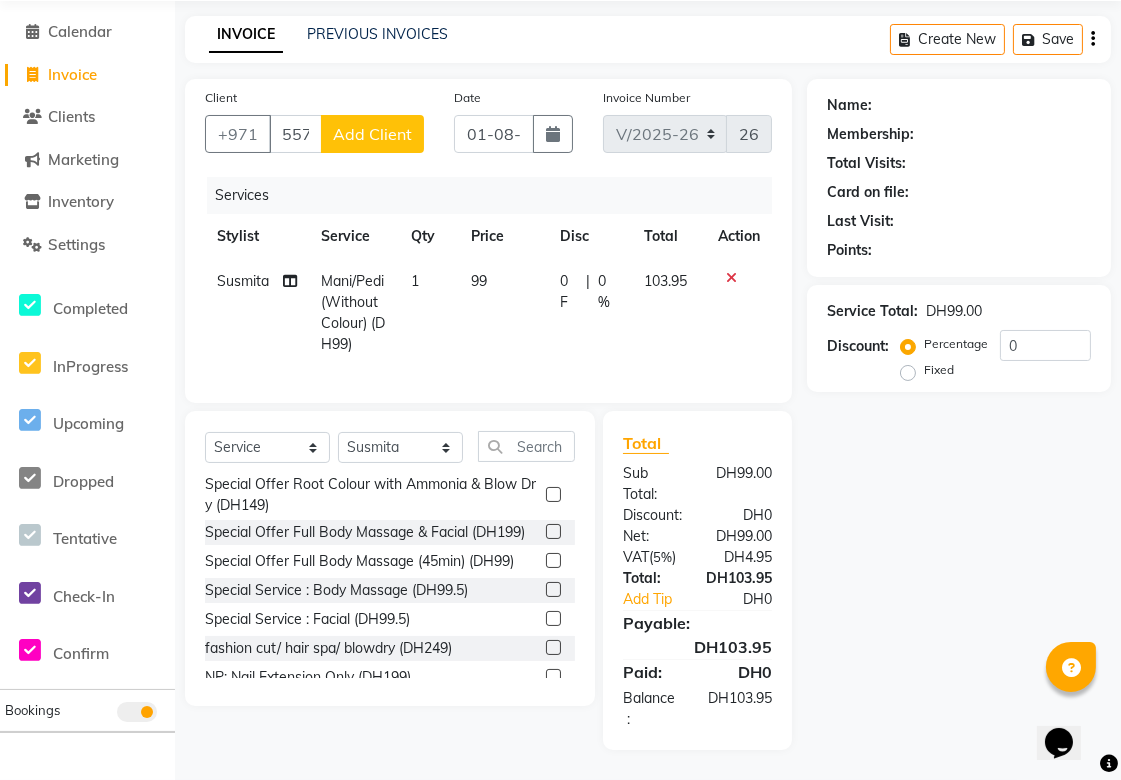 click on "Add Client" 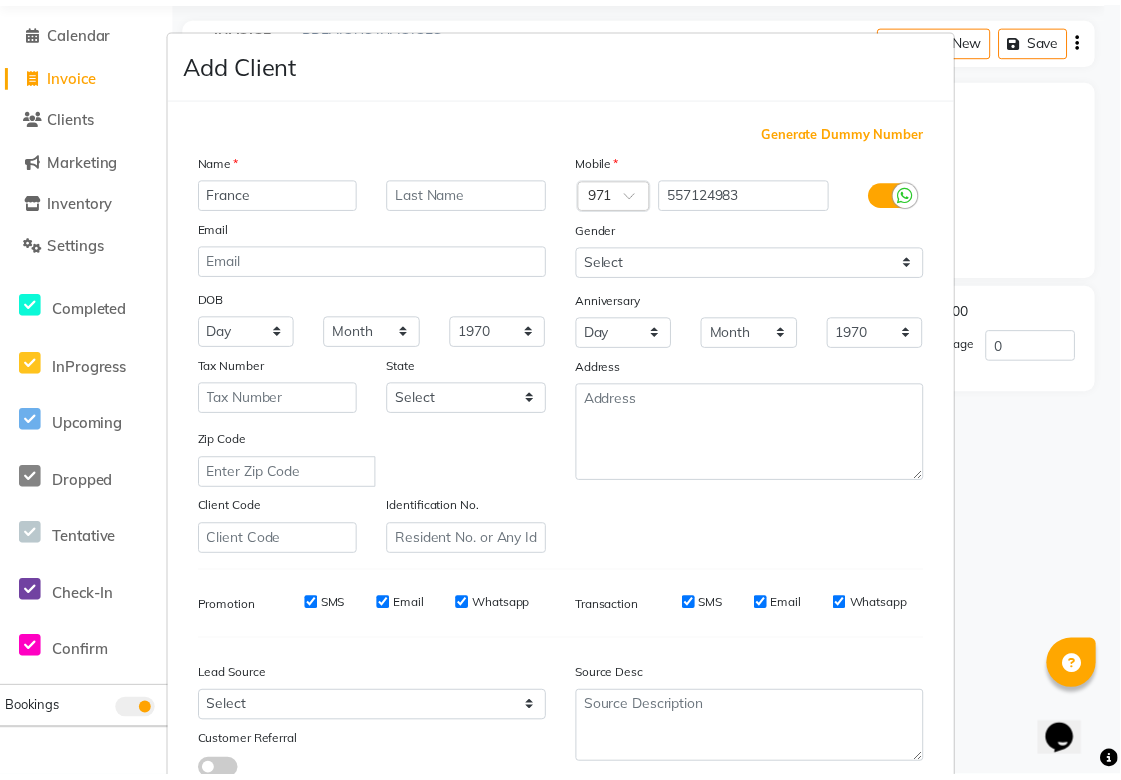 scroll, scrollTop: 144, scrollLeft: 0, axis: vertical 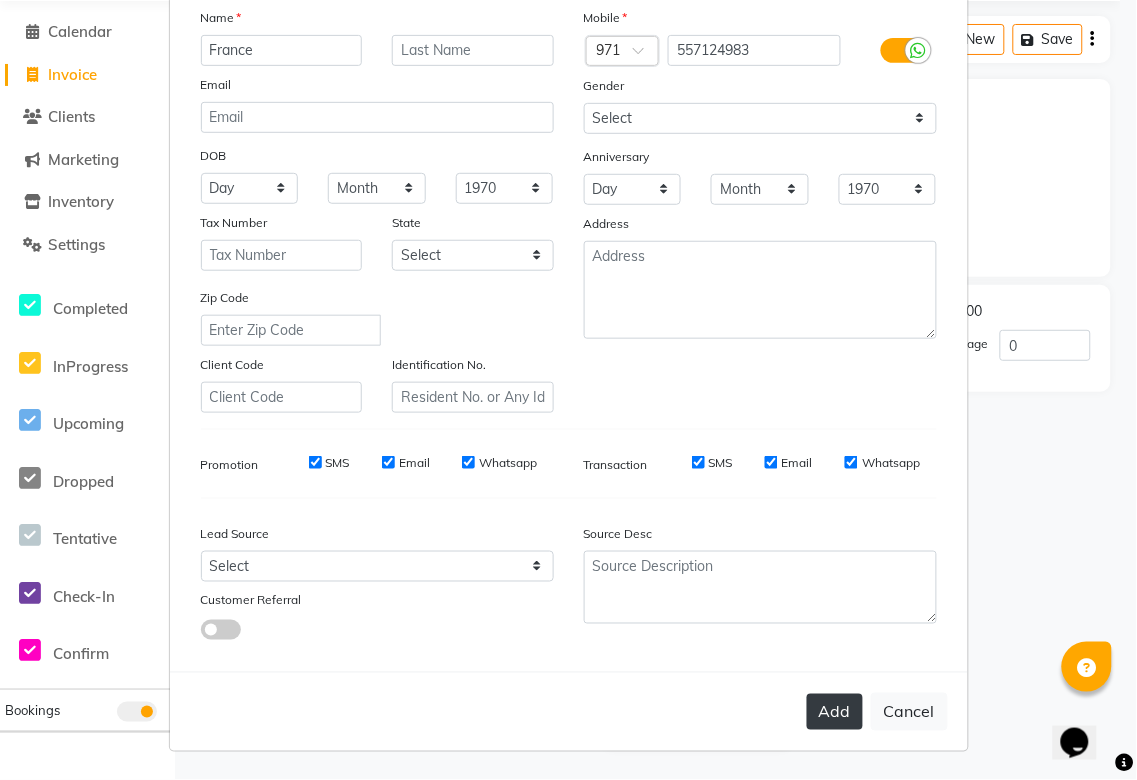 type on "France" 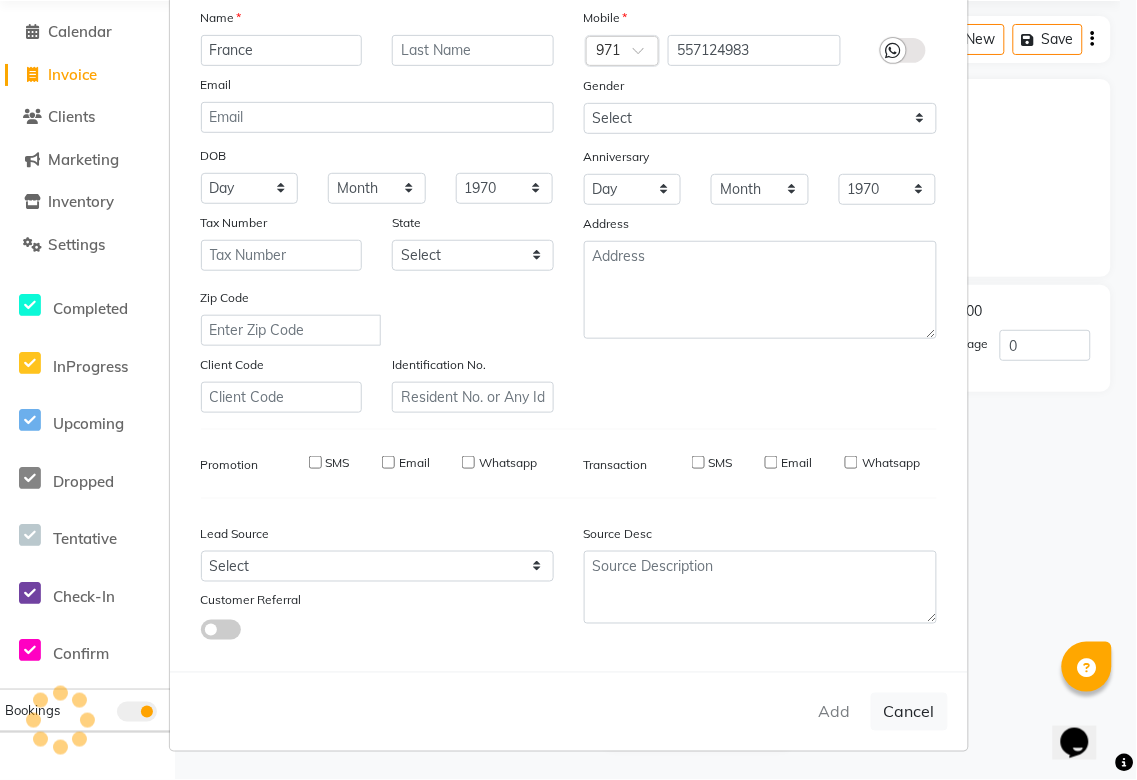 type 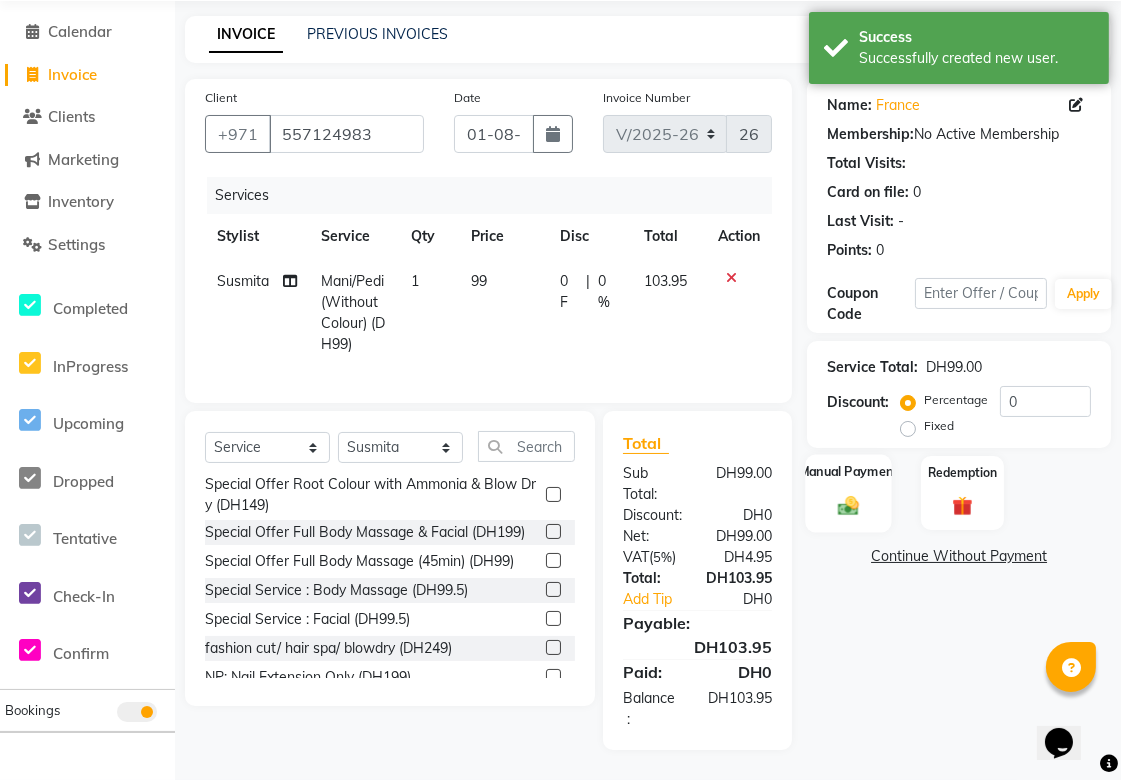 click 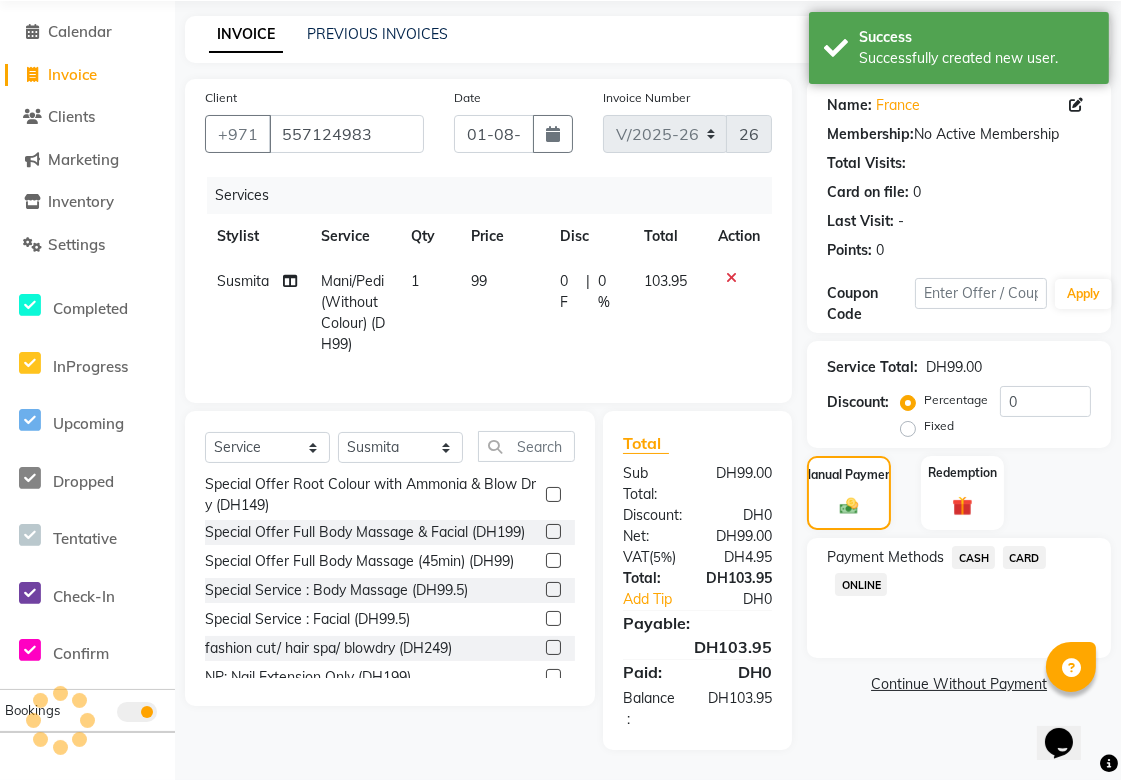 click on "CARD" 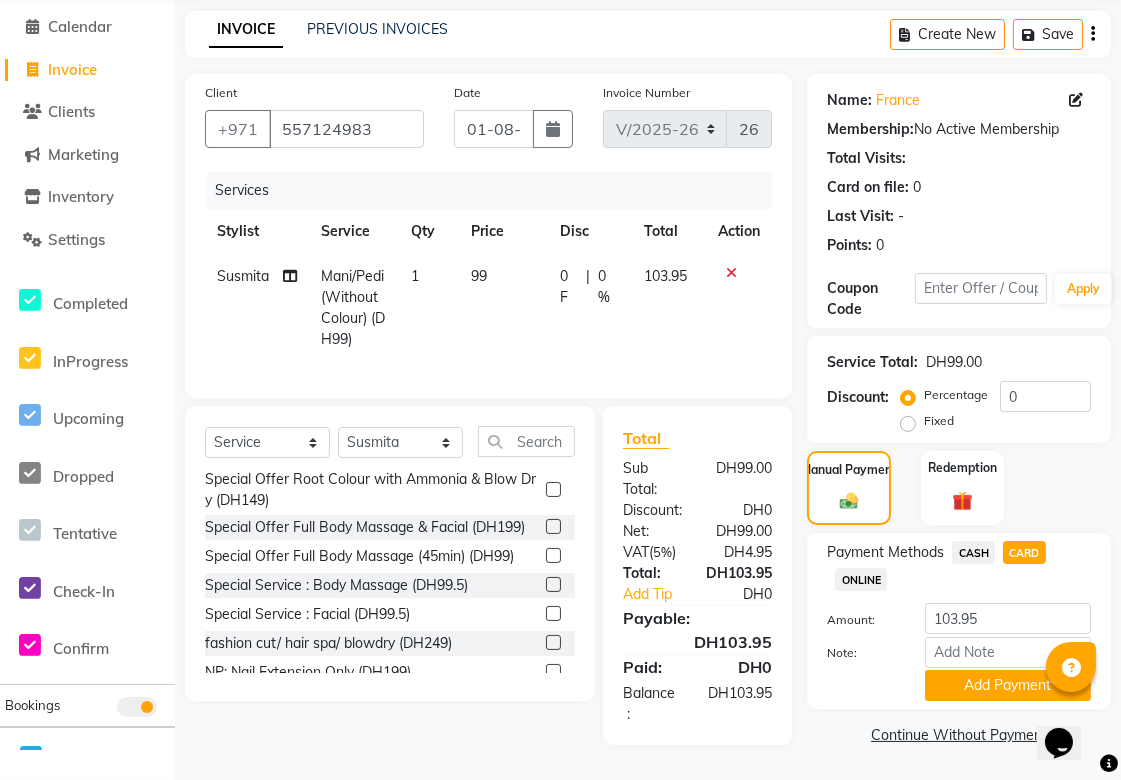 click 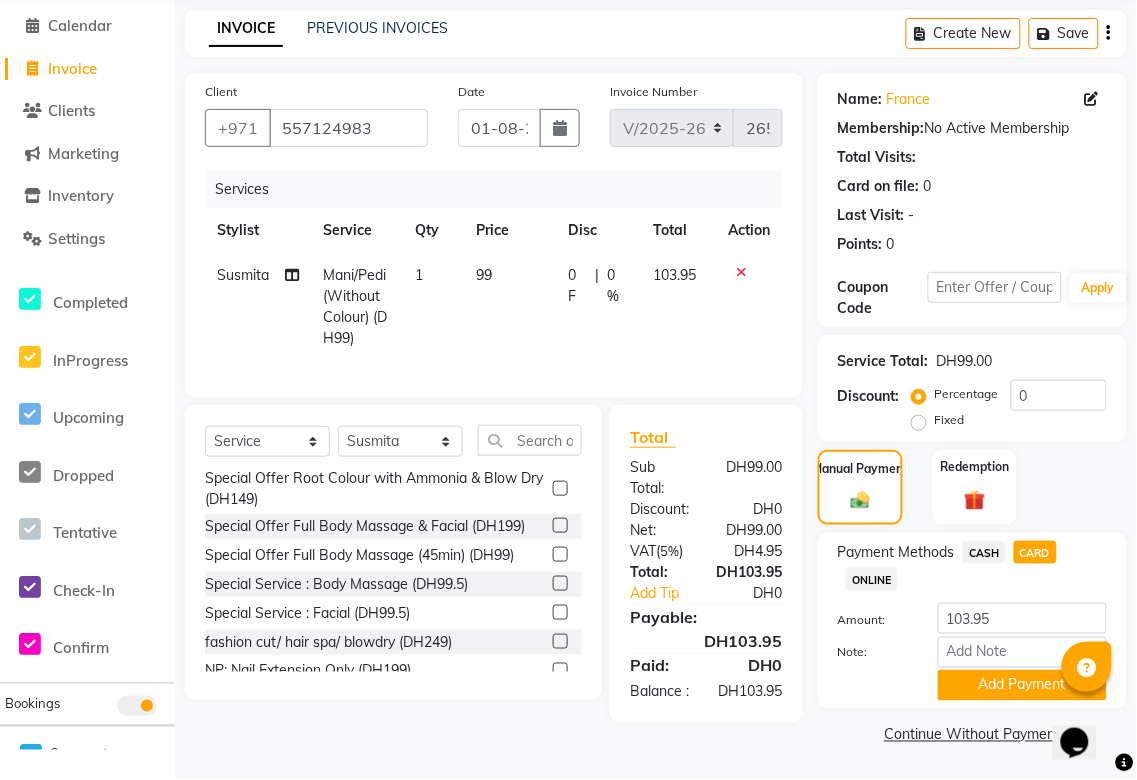 select on "43674" 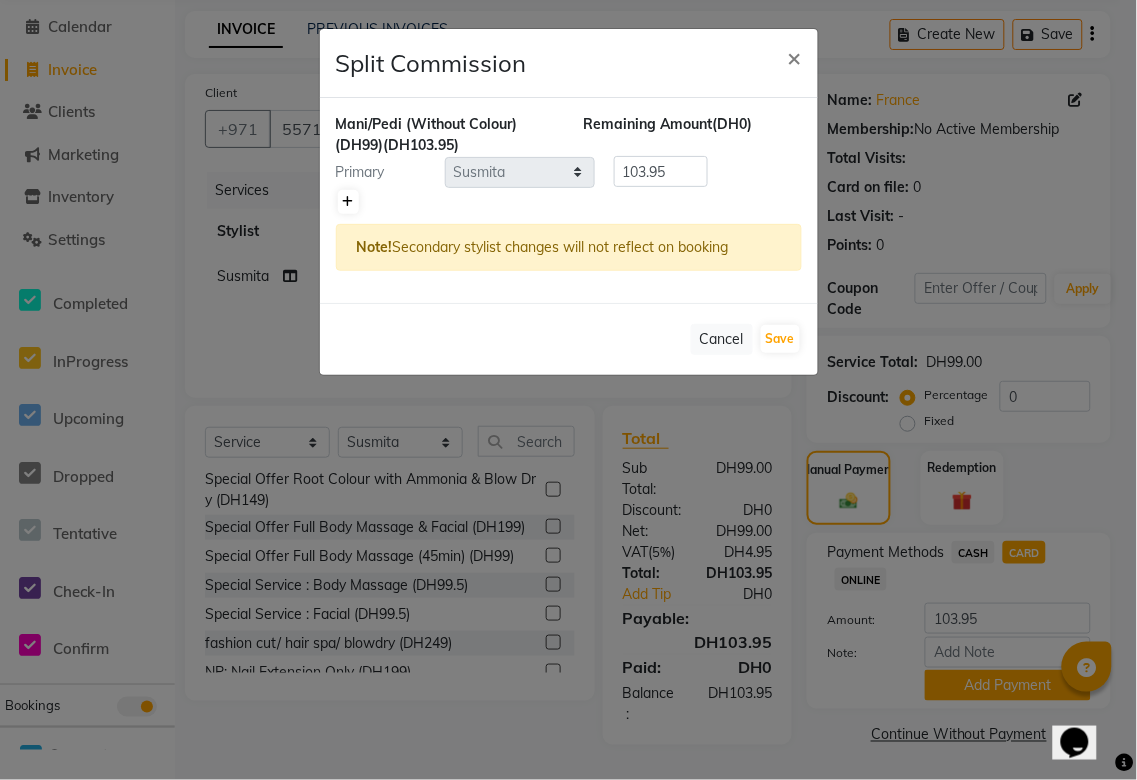 click 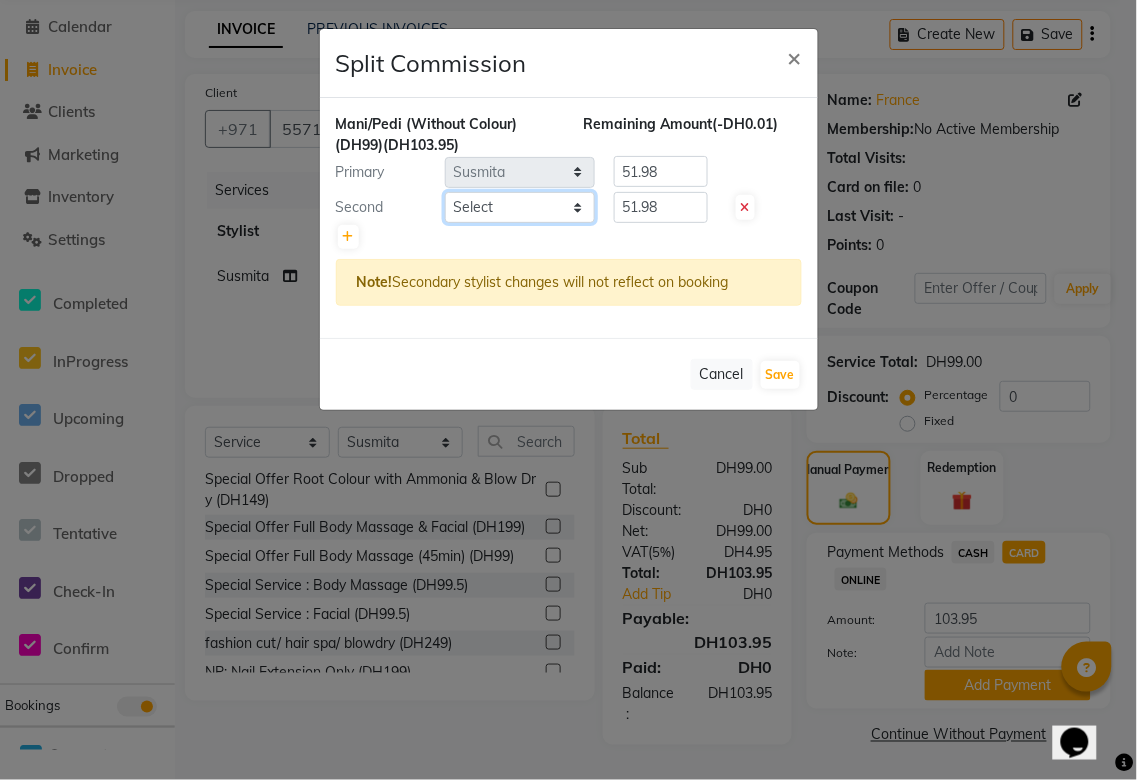 click on "Select  Abid   Alora   Anu   Asmi   Ausha   Diksha   Gita   Komal   maya   Monzeer   shree   sonu   Srijana   Surakcha   Susmita   Tannu   Yamu" 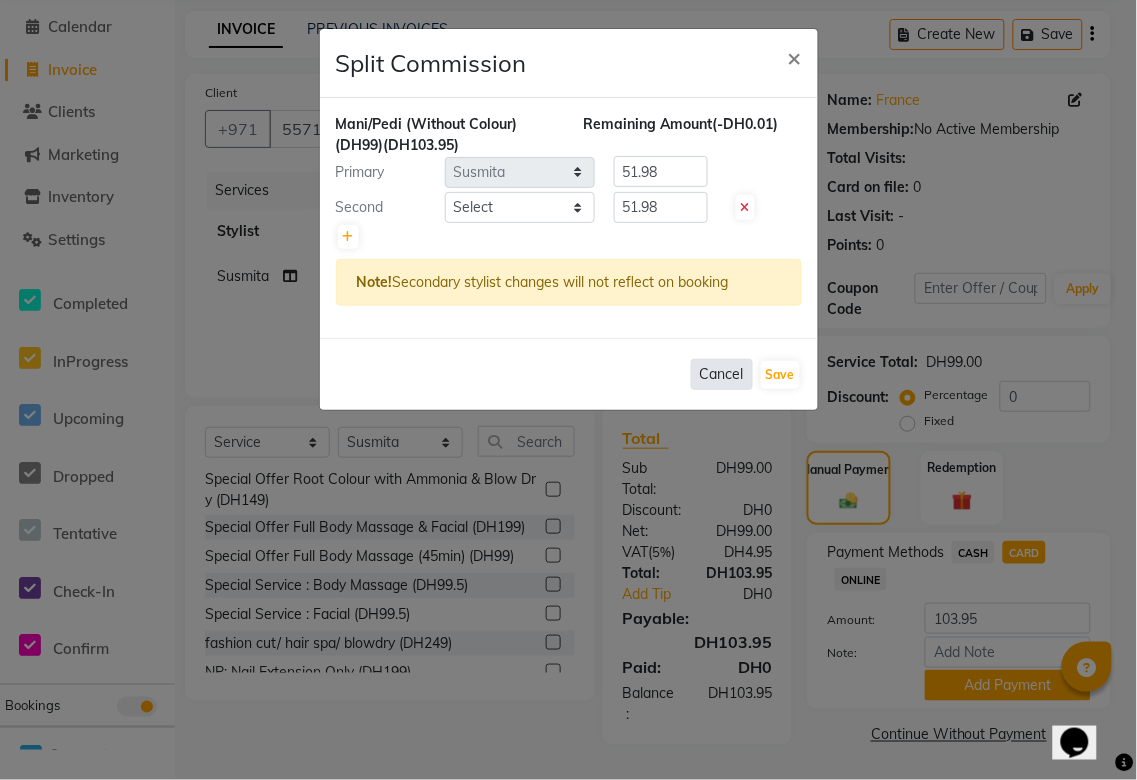 click on "Cancel" 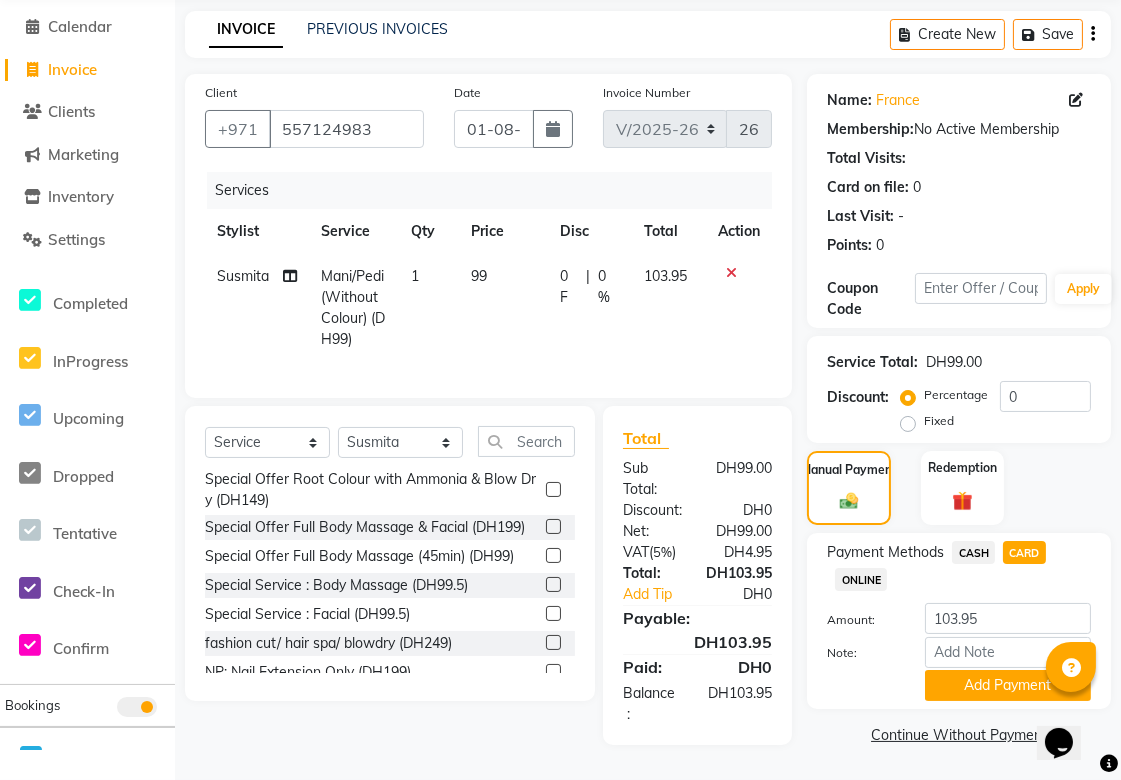 click 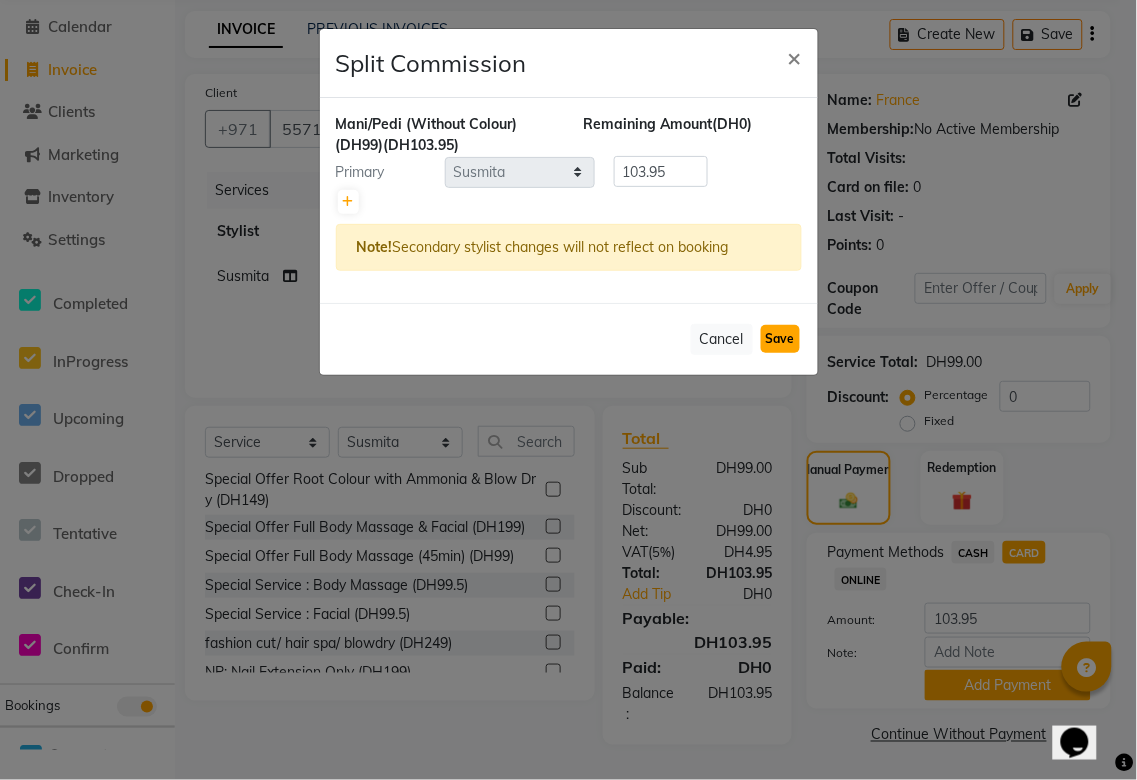 click on "Save" 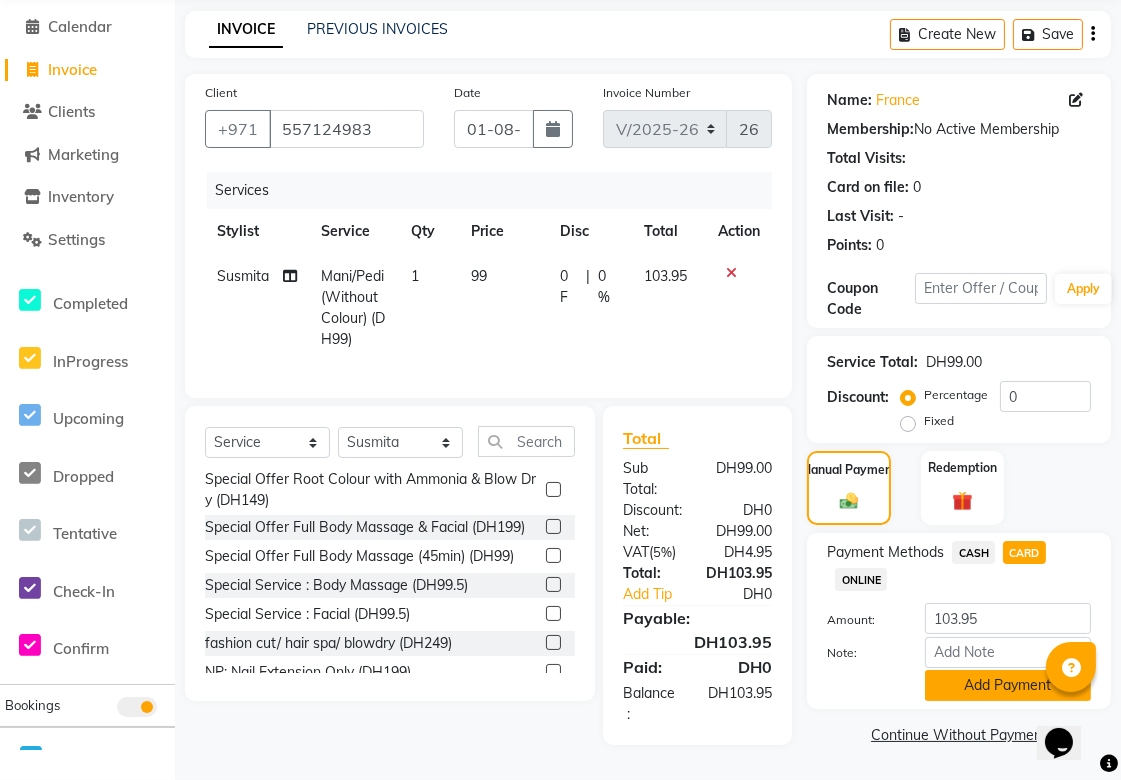 click on "Add Payment" 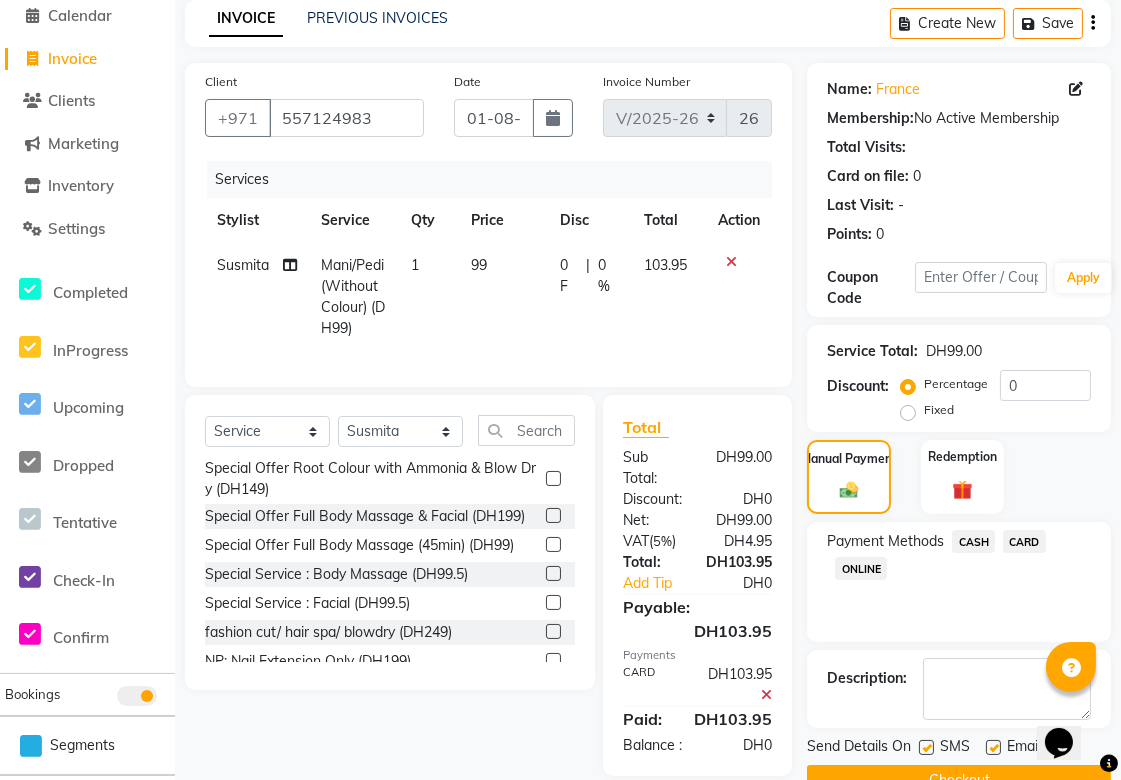 scroll, scrollTop: 151, scrollLeft: 0, axis: vertical 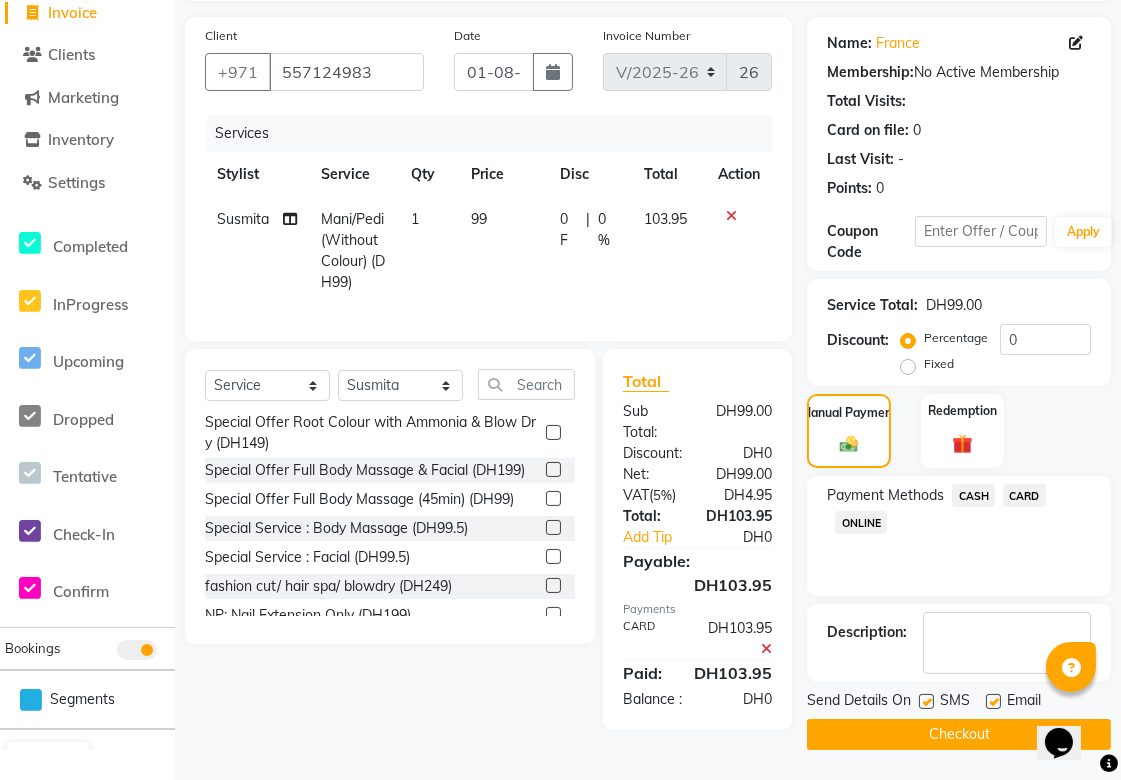 click on "Checkout" 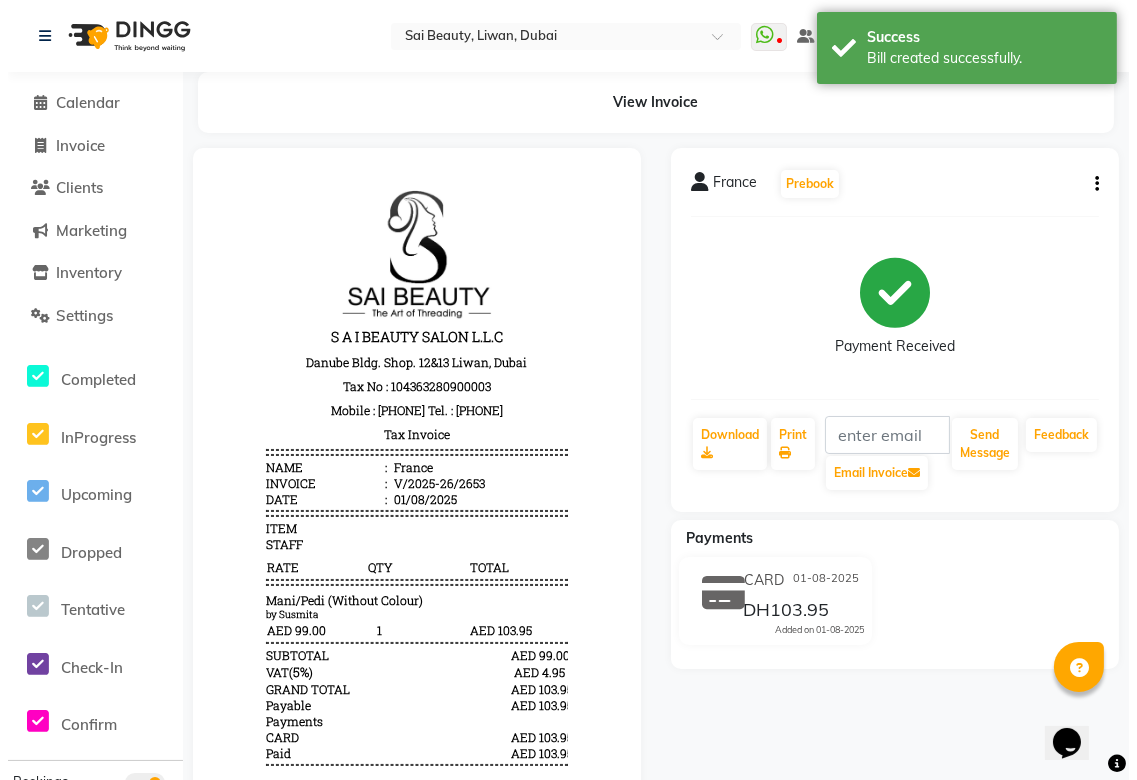 scroll, scrollTop: 0, scrollLeft: 0, axis: both 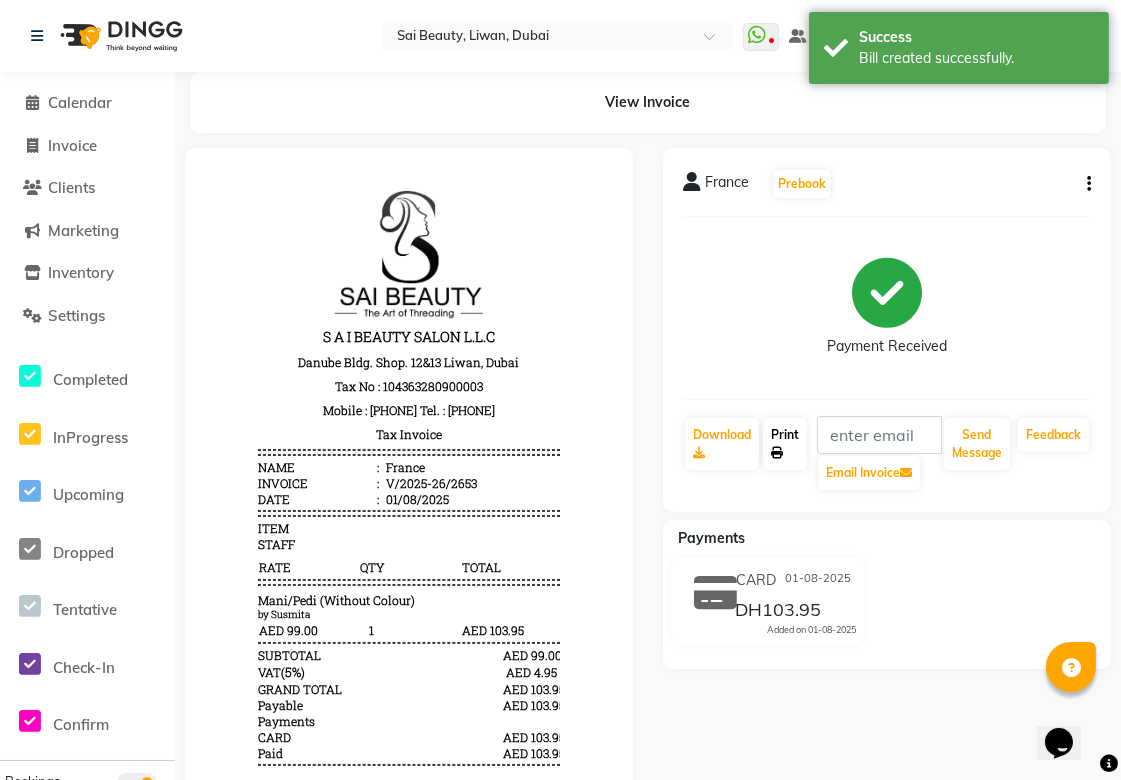 click on "Print" 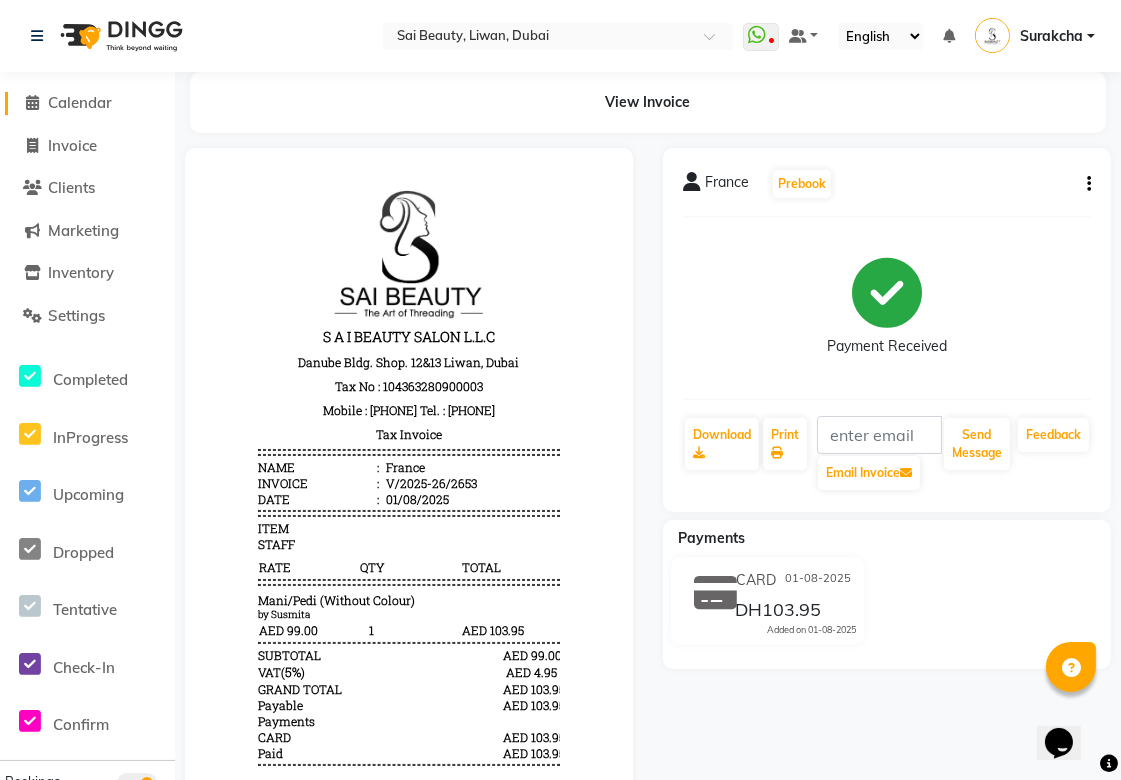 click on "Calendar" 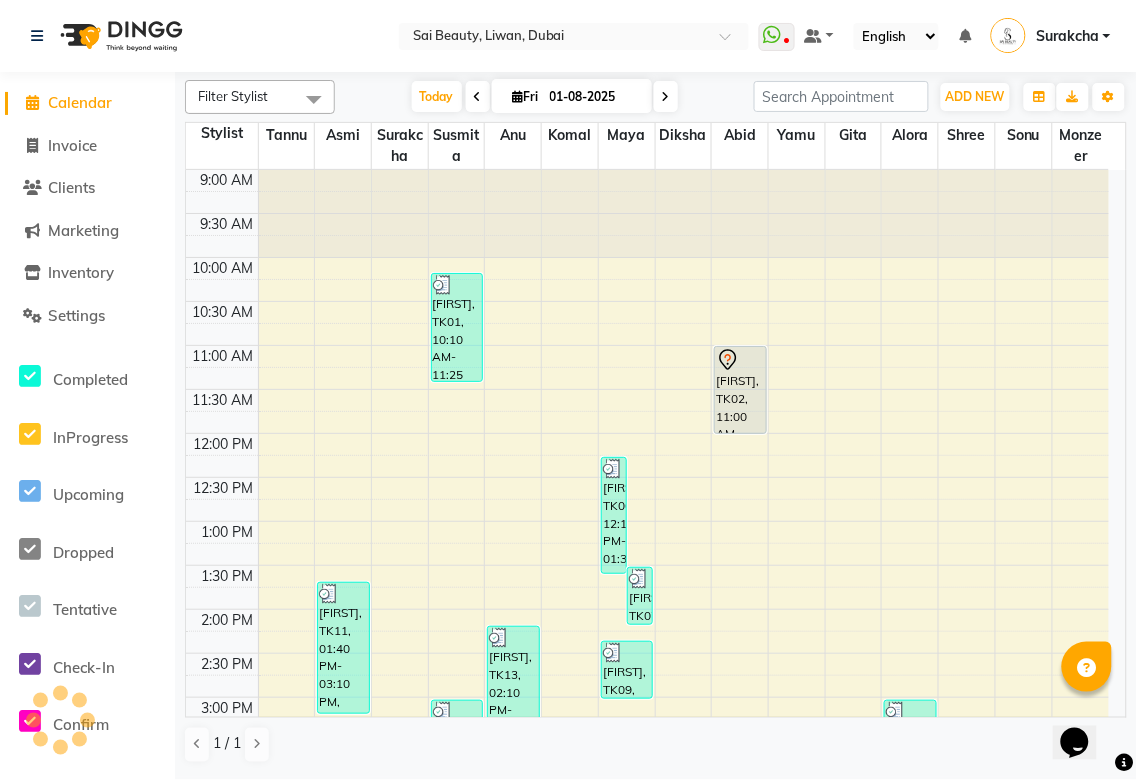 scroll, scrollTop: 0, scrollLeft: 0, axis: both 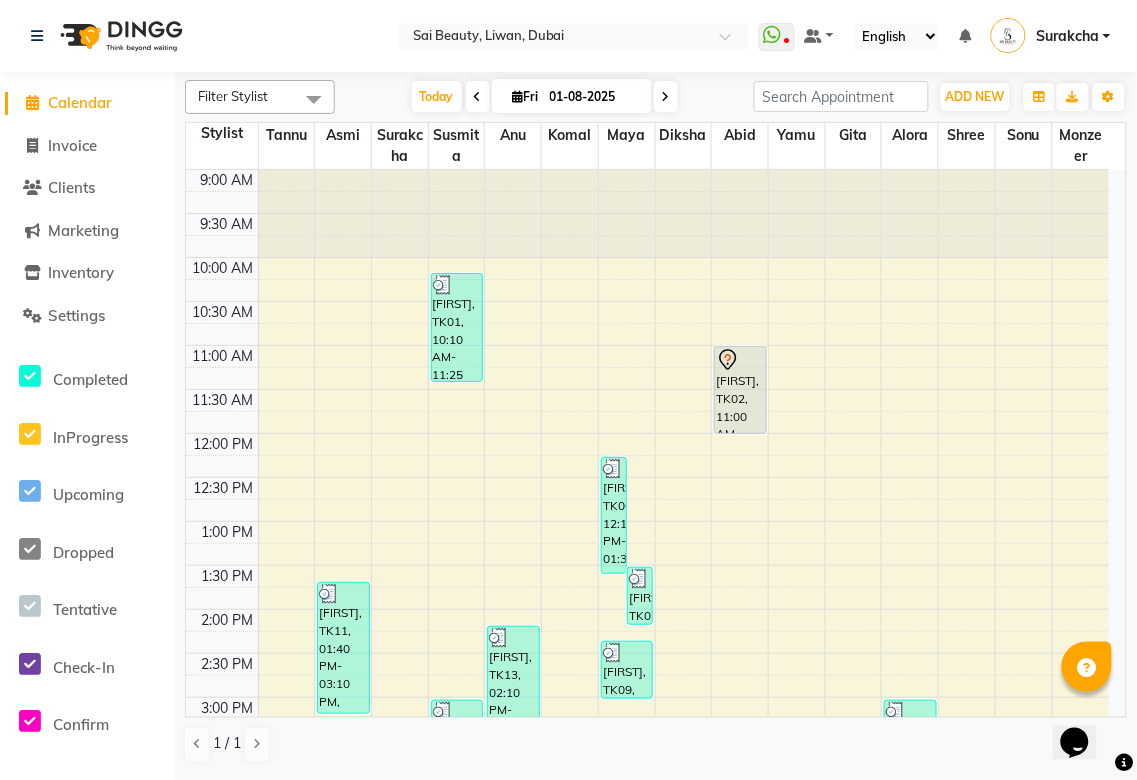 click on "[FIRST], TK02, 11:00 AM-12:00 PM, Hair extensions" at bounding box center [740, 390] 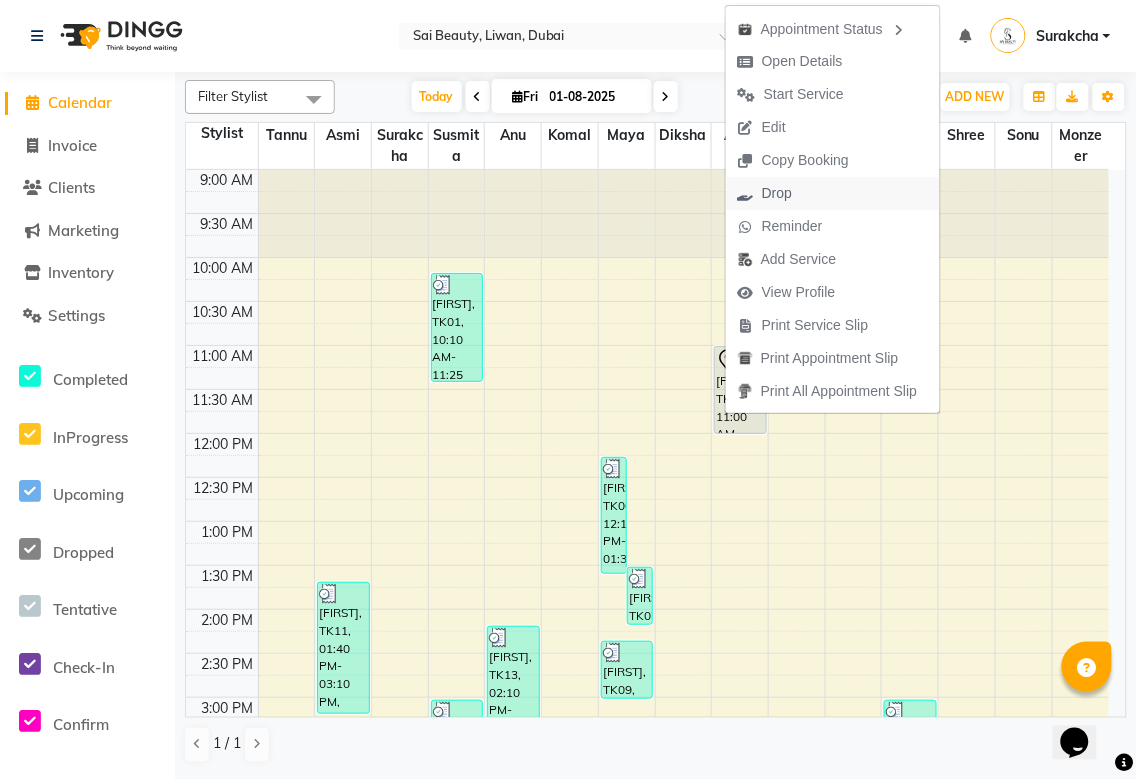 click on "Drop" at bounding box center (777, 193) 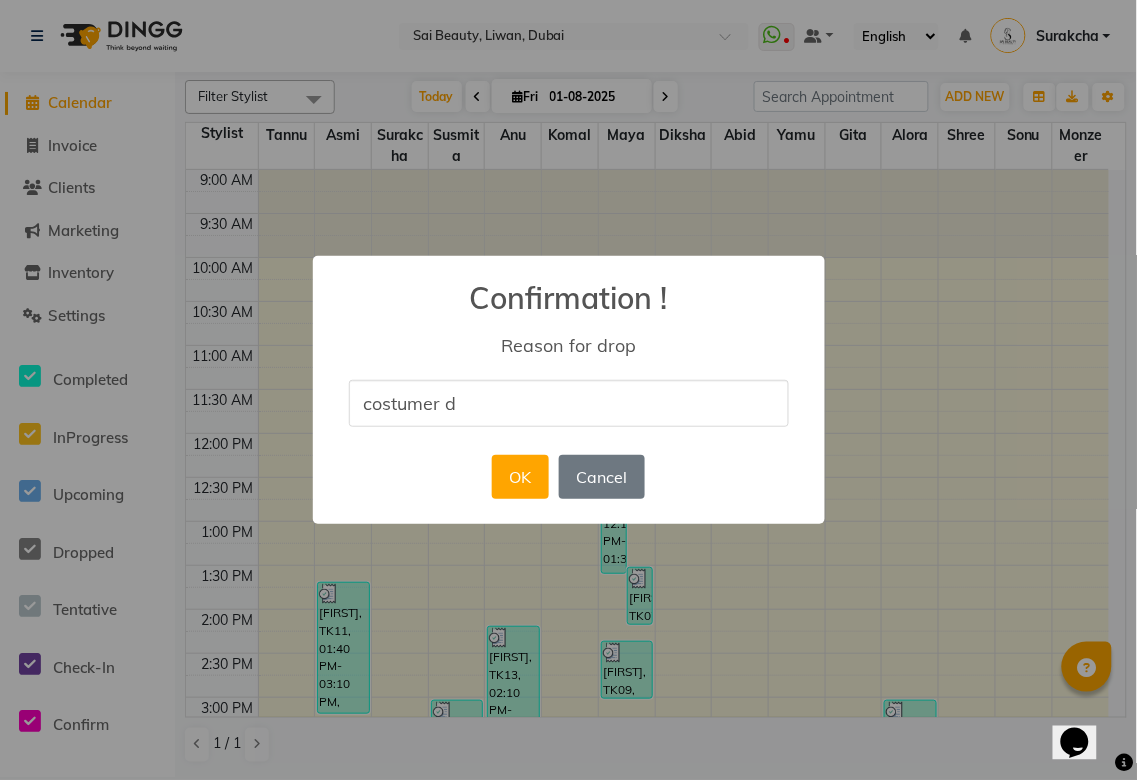 type on "costumer didn't respond for call and text" 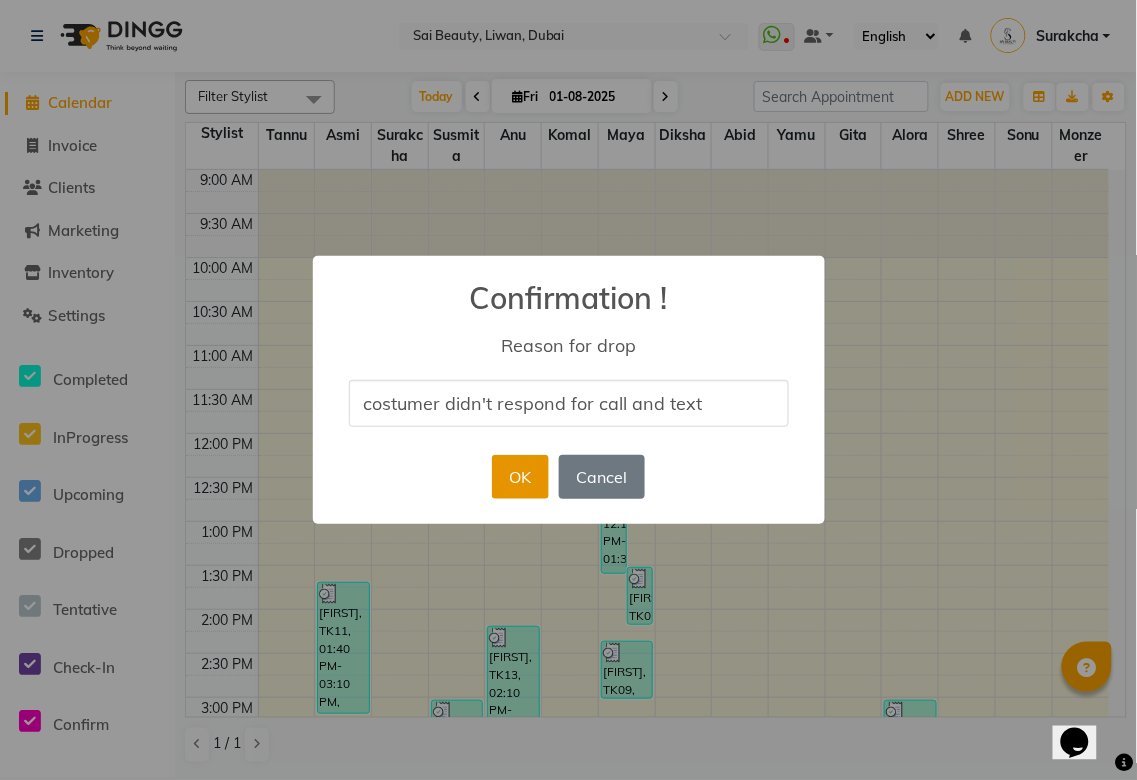 click on "OK" at bounding box center (520, 477) 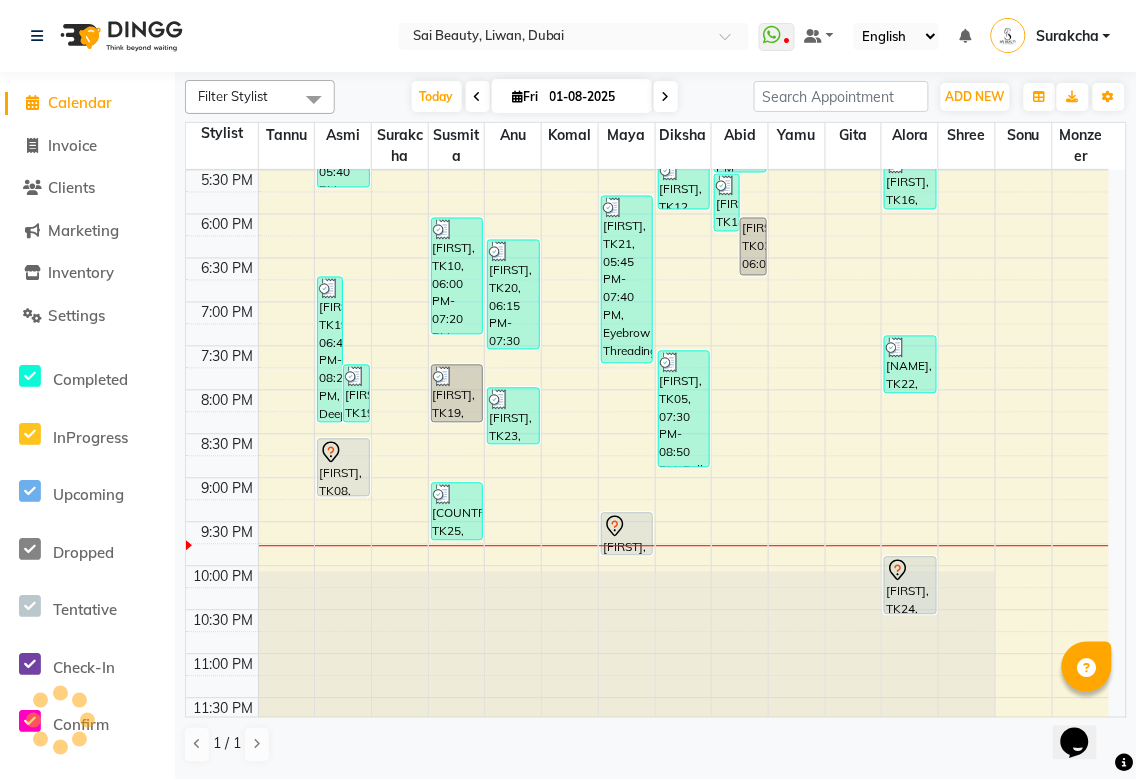 scroll, scrollTop: 778, scrollLeft: 0, axis: vertical 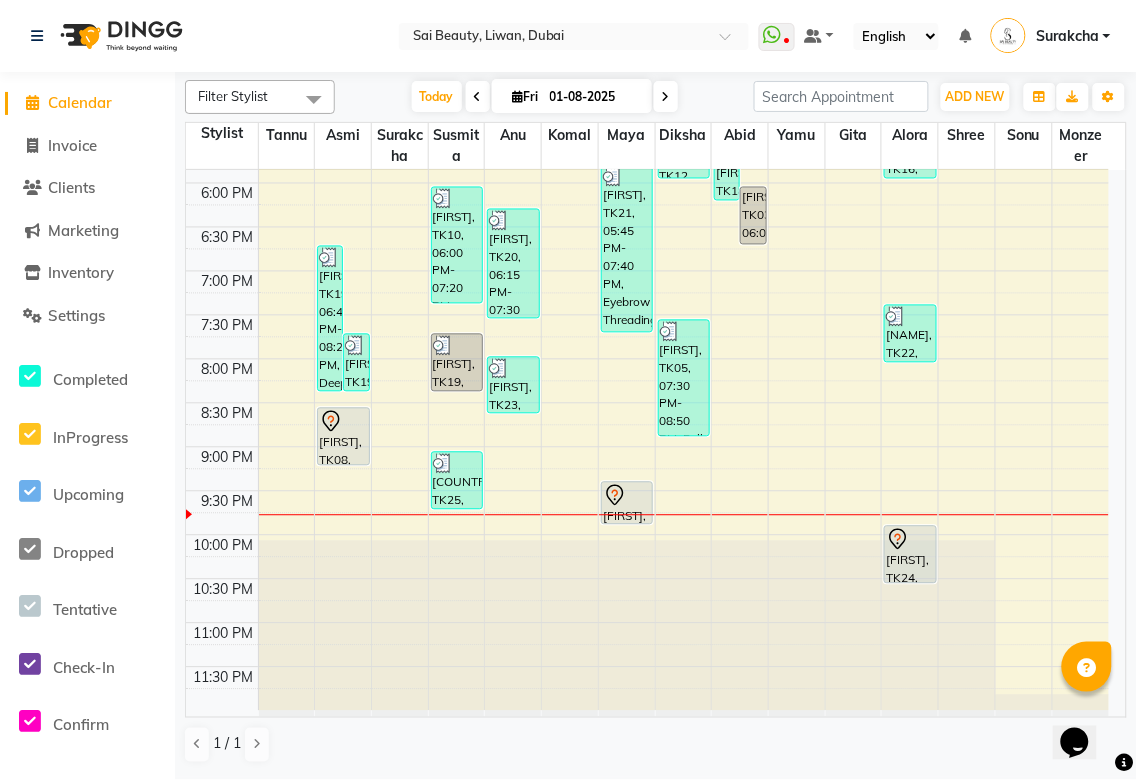 click on "[FIRST], TK24, 09:20 PM-09:50 PM, Foot massage 30 mins" at bounding box center [627, 503] 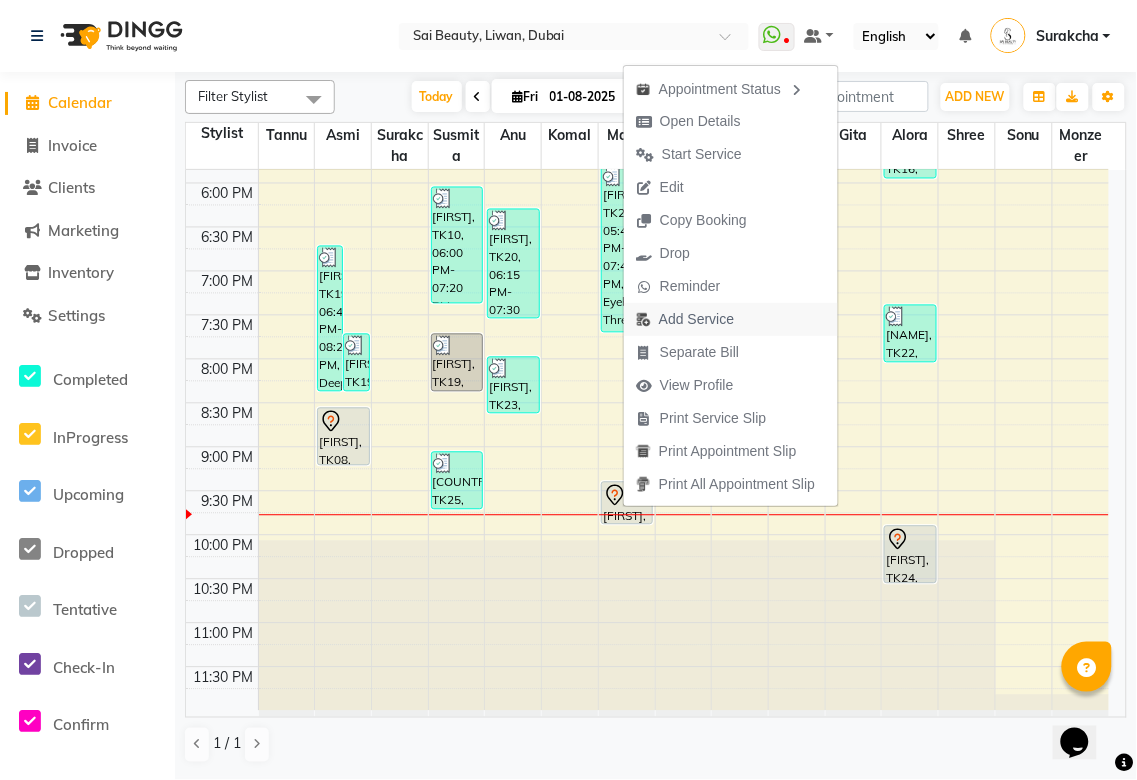 click on "Add Service" at bounding box center [696, 319] 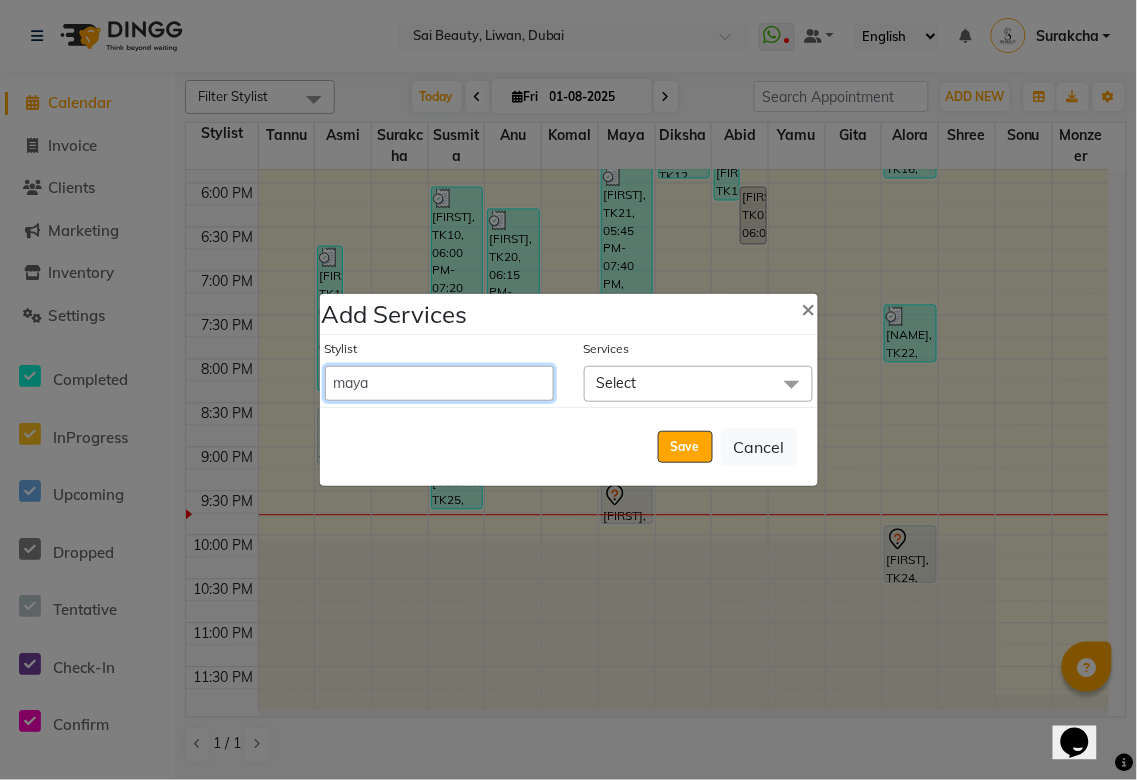 click on "Abid   Alora   Anu   Asmi   Ausha   Diksha   Gita   Komal   maya   Monzeer   shree   sonu   Srijana   Surakcha   Susmita   Tannu   Yamu" at bounding box center (439, 383) 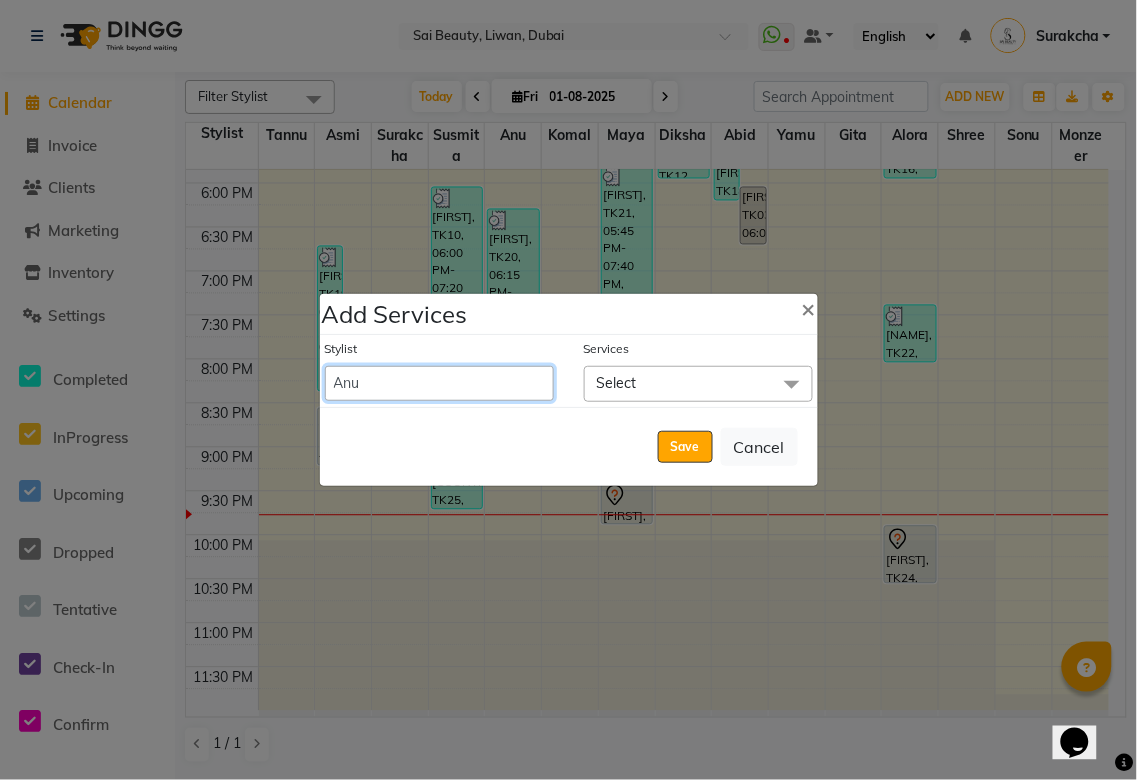 click on "Abid   Alora   Anu   Asmi   Ausha   Diksha   Gita   Komal   maya   Monzeer   shree   sonu   Srijana   Surakcha   Susmita   Tannu   Yamu" at bounding box center [439, 383] 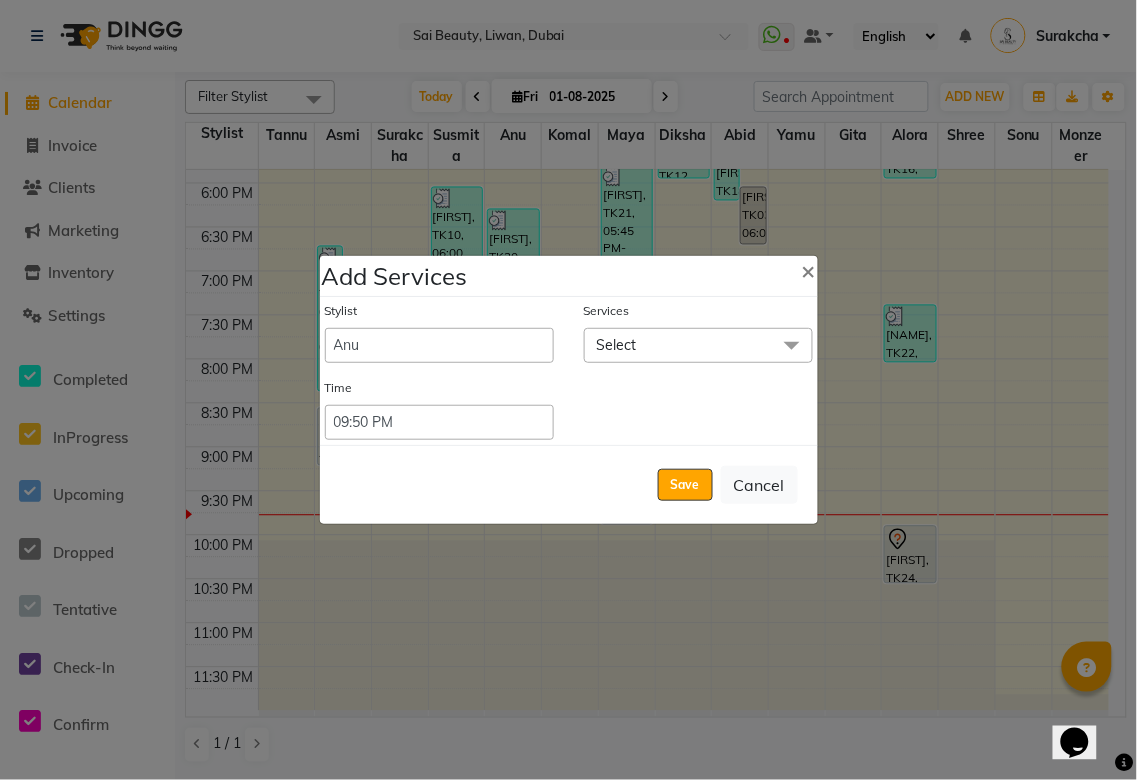 click on "Select" 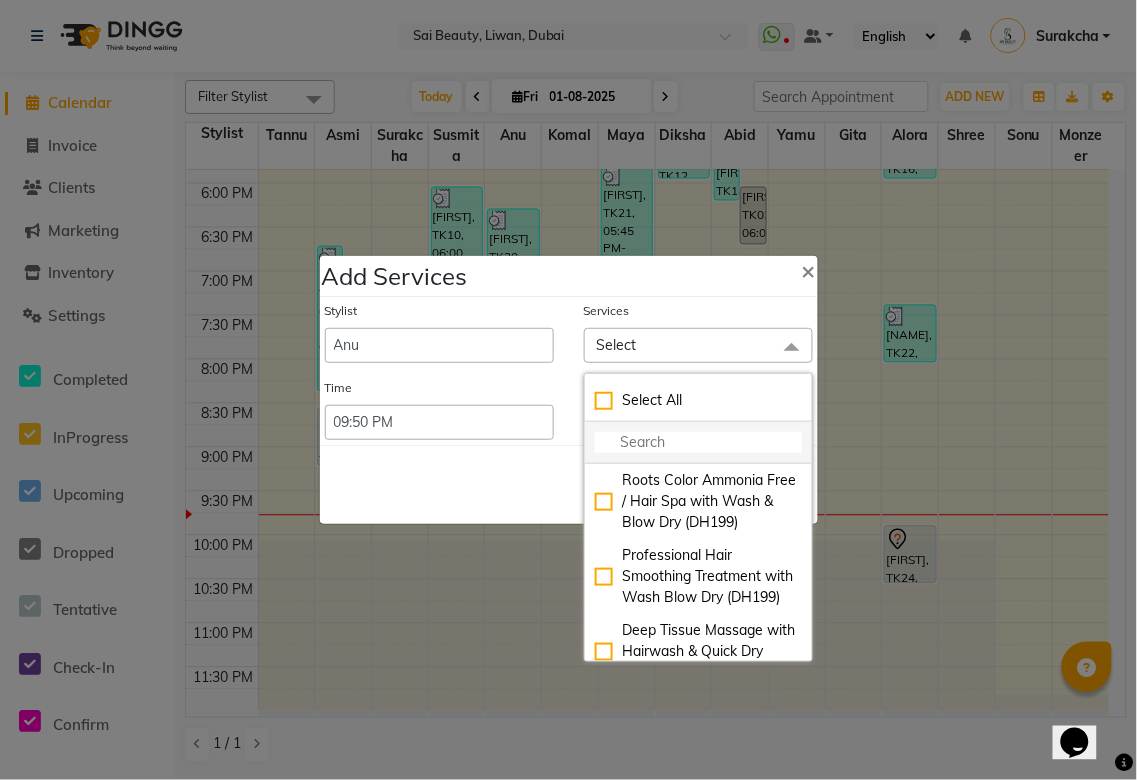 click 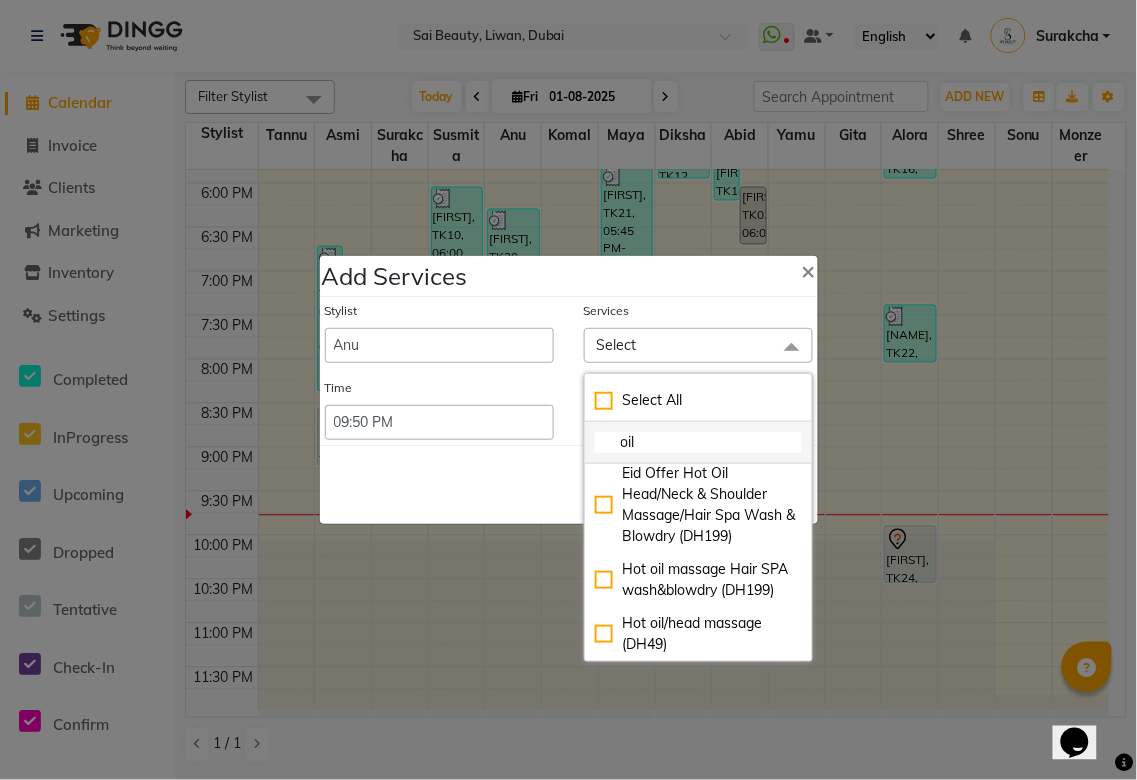 scroll, scrollTop: 963, scrollLeft: 0, axis: vertical 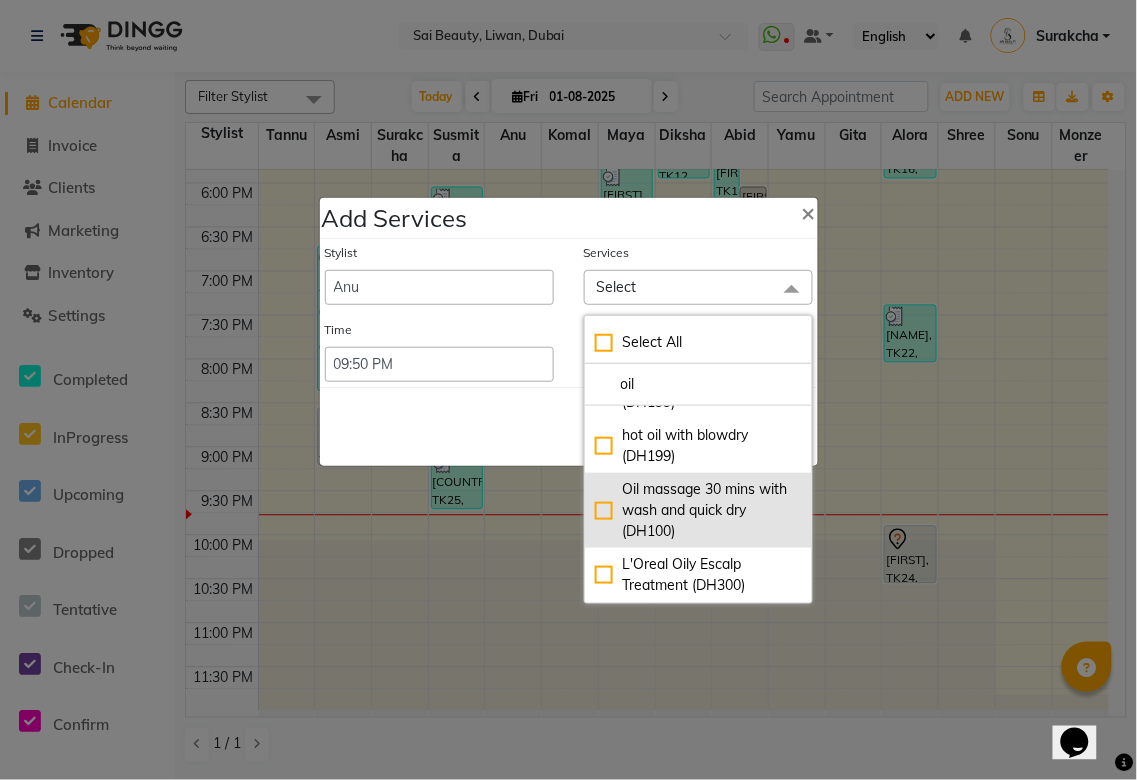 type on "oil" 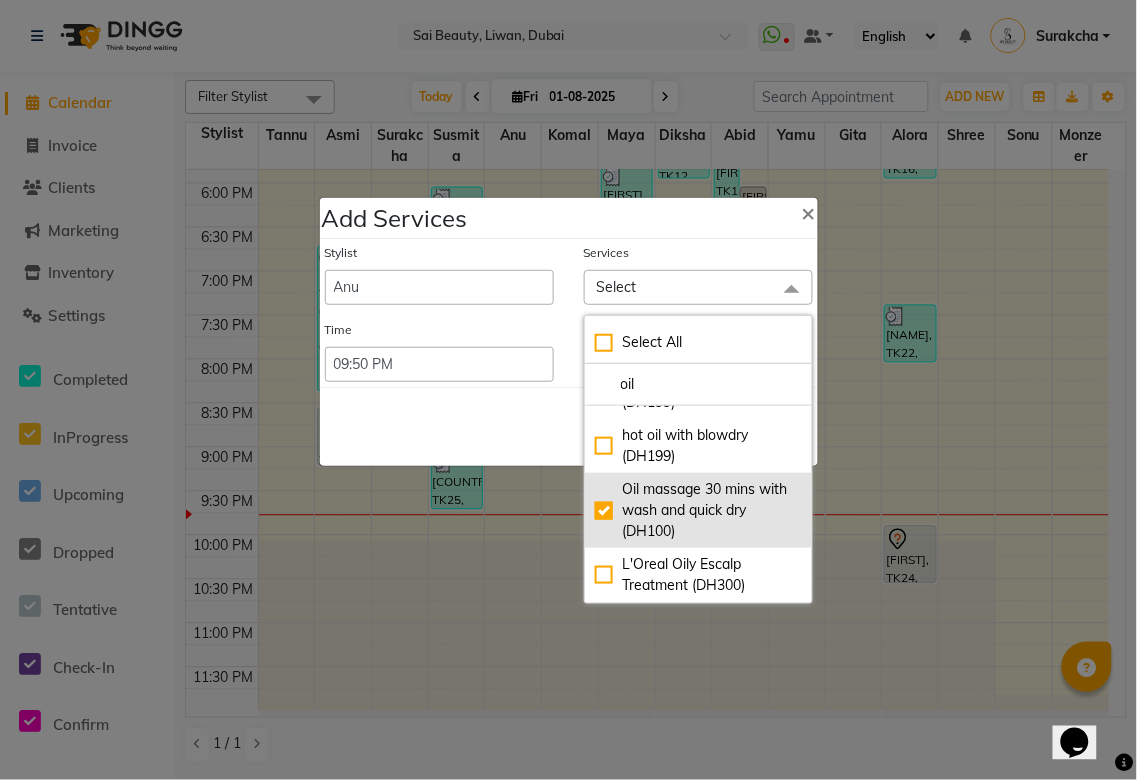 checkbox on "true" 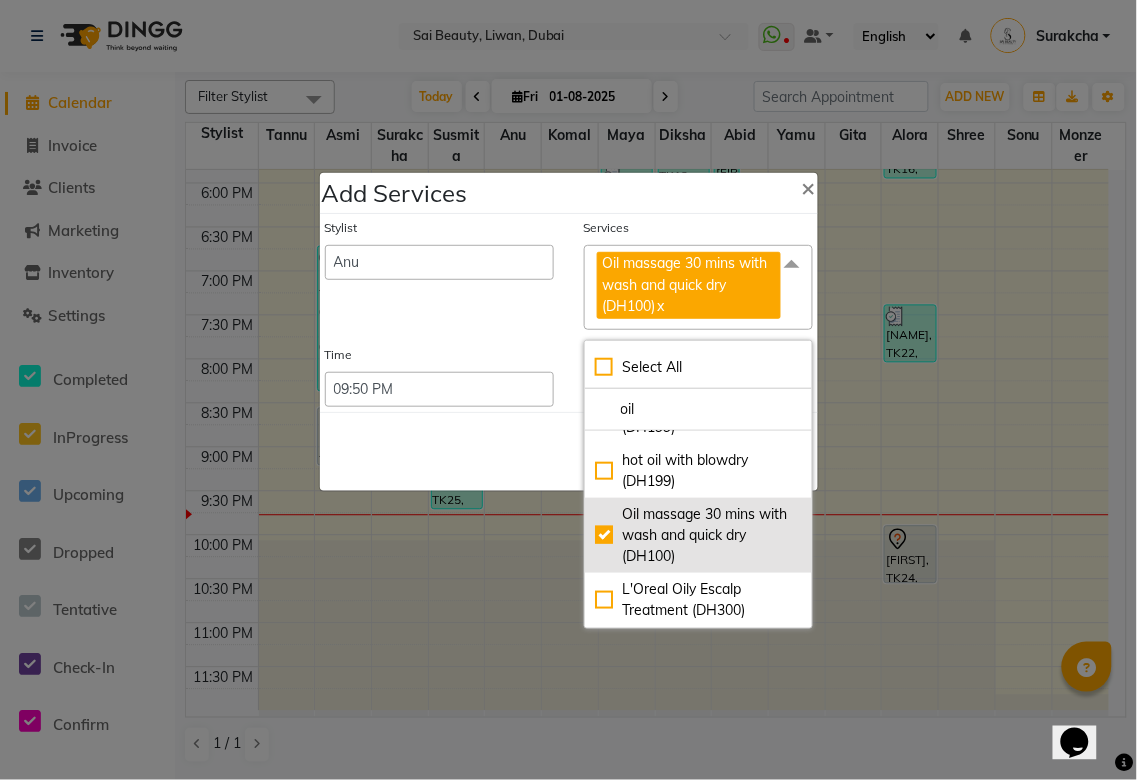 scroll, scrollTop: 34, scrollLeft: 0, axis: vertical 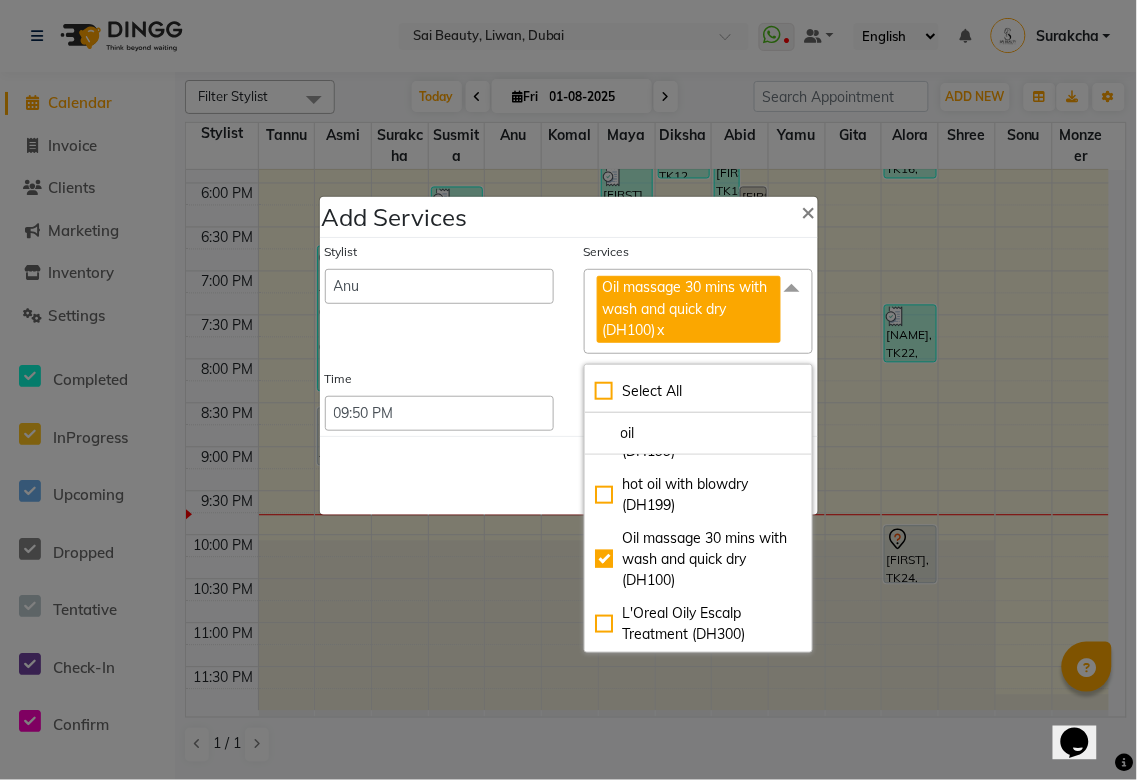 click on "Save   Cancel" 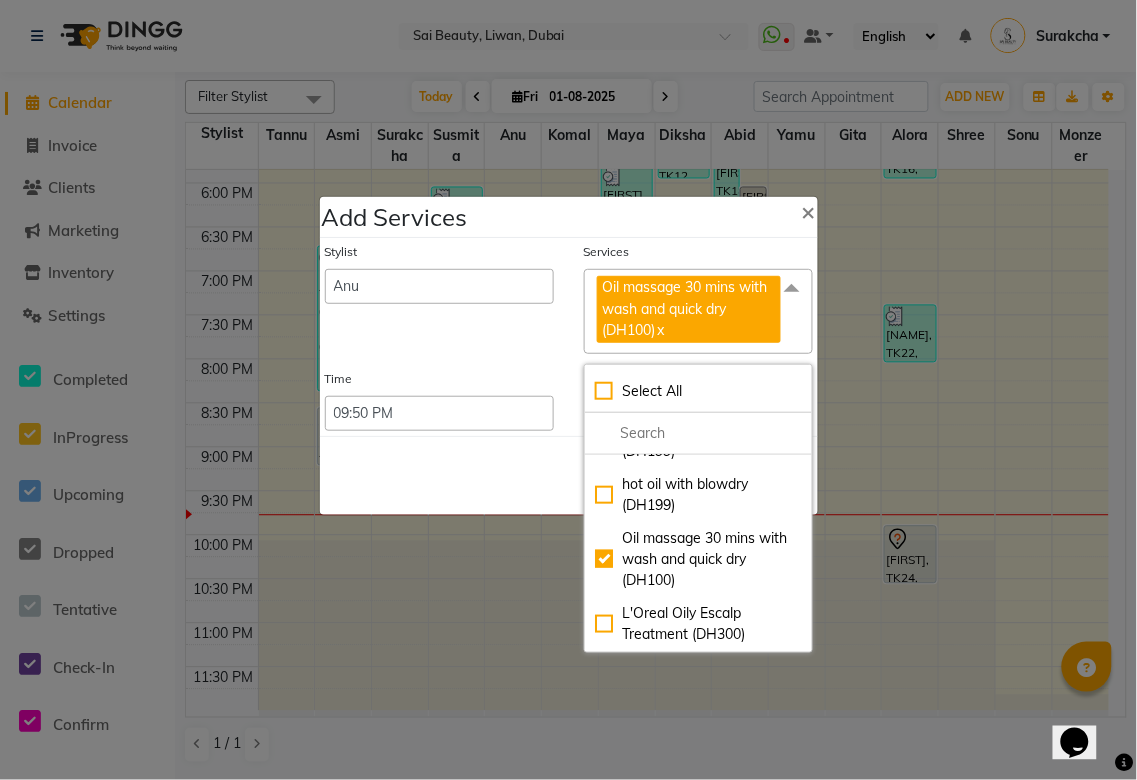 scroll, scrollTop: 0, scrollLeft: 0, axis: both 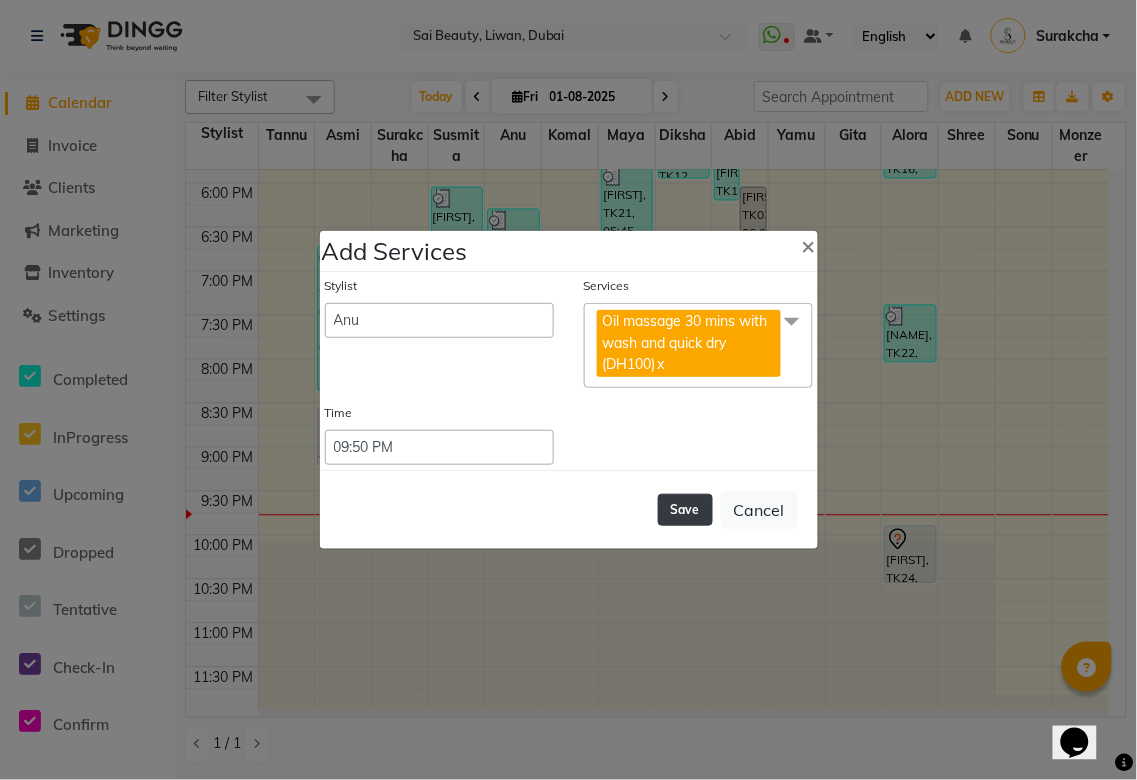 click on "Save" 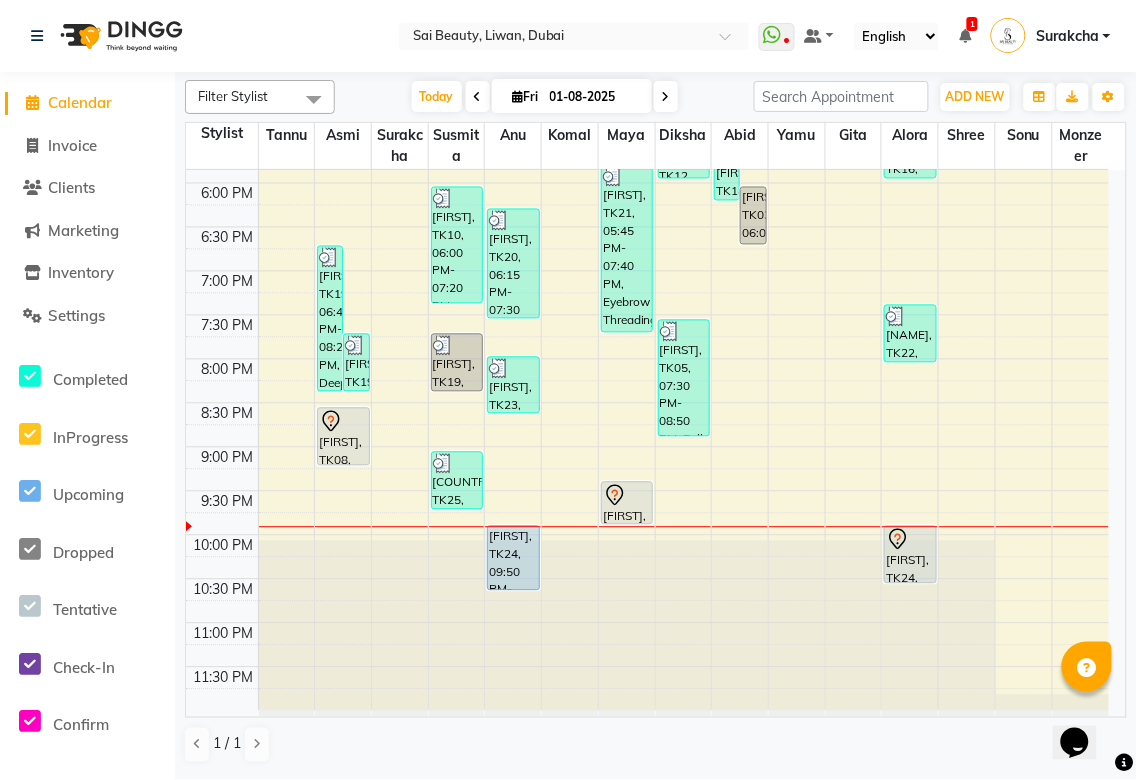 click at bounding box center [666, 97] 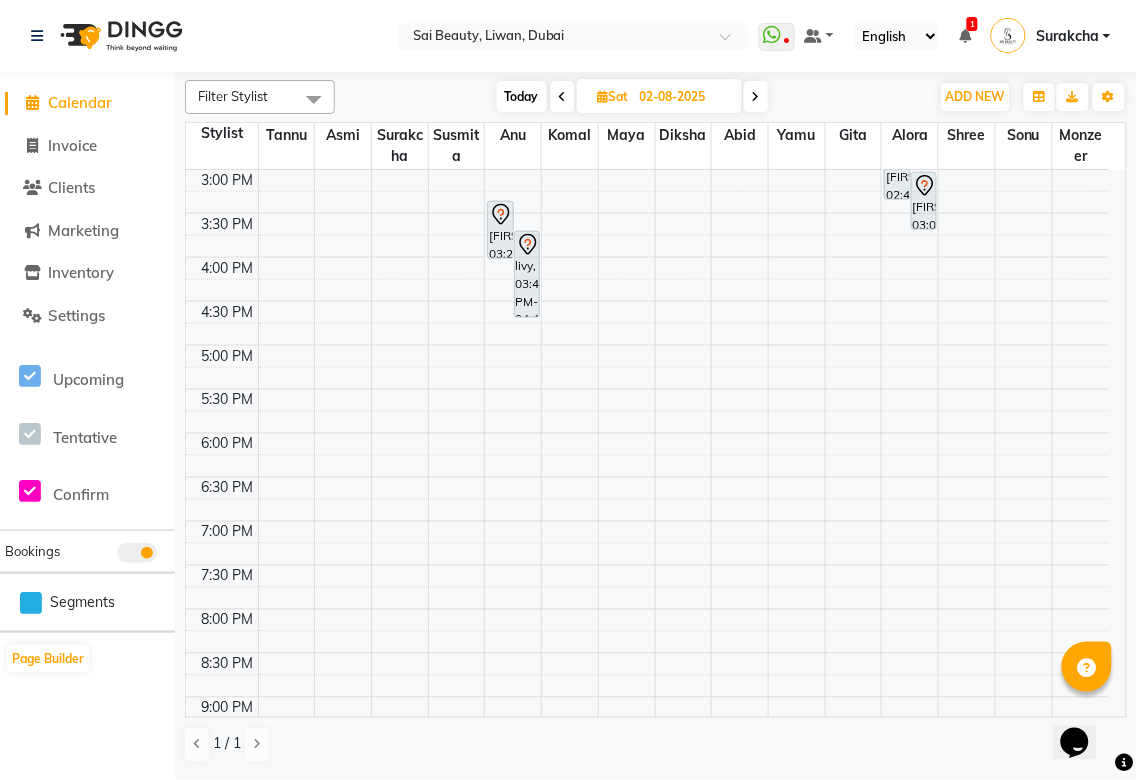 scroll, scrollTop: 778, scrollLeft: 0, axis: vertical 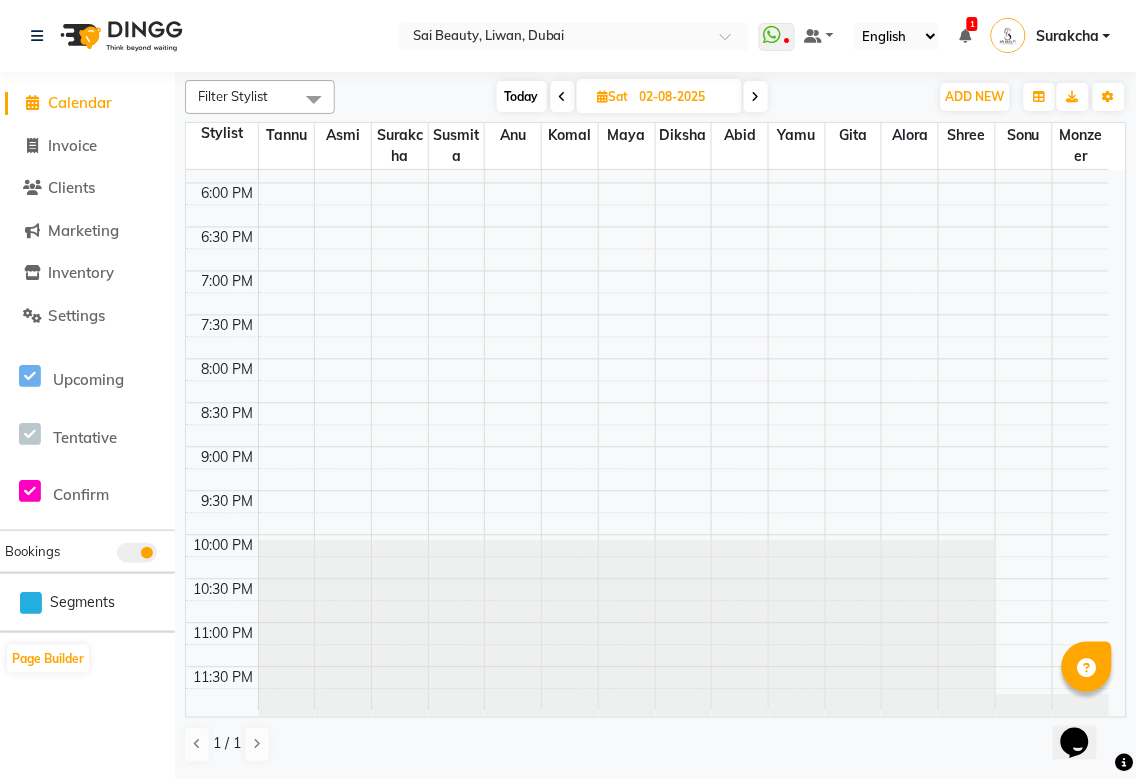 click on "Today" at bounding box center [522, 96] 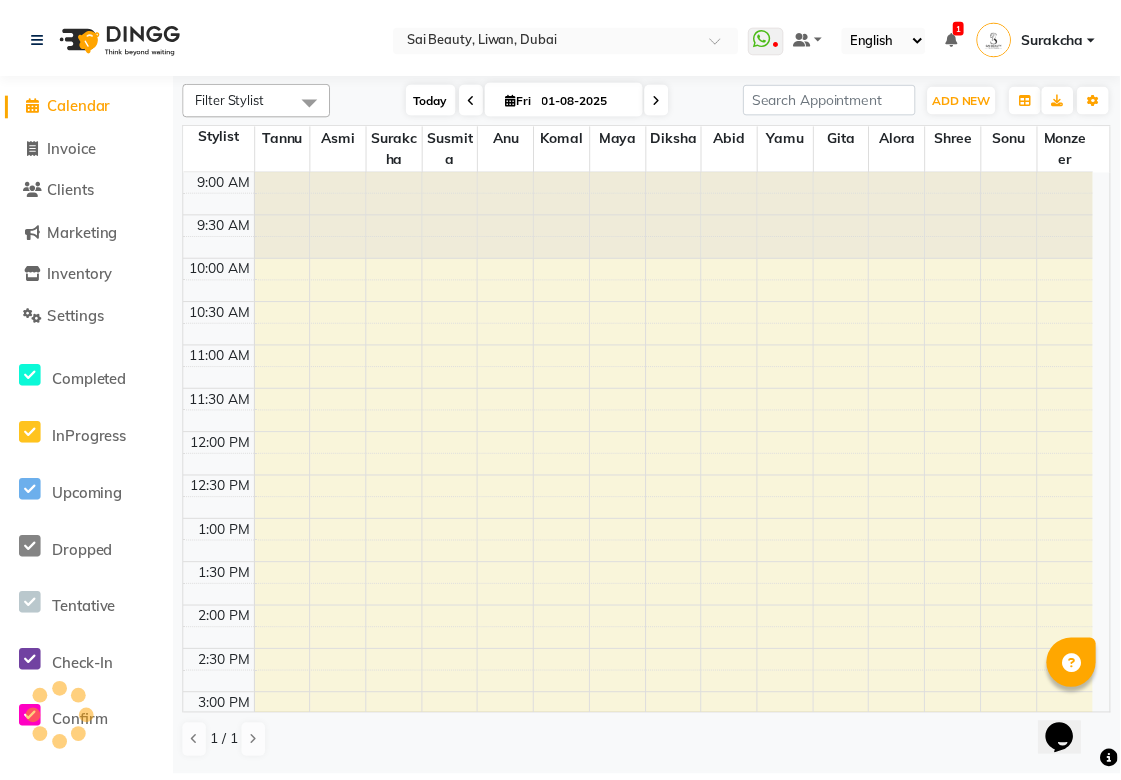 scroll, scrollTop: 778, scrollLeft: 0, axis: vertical 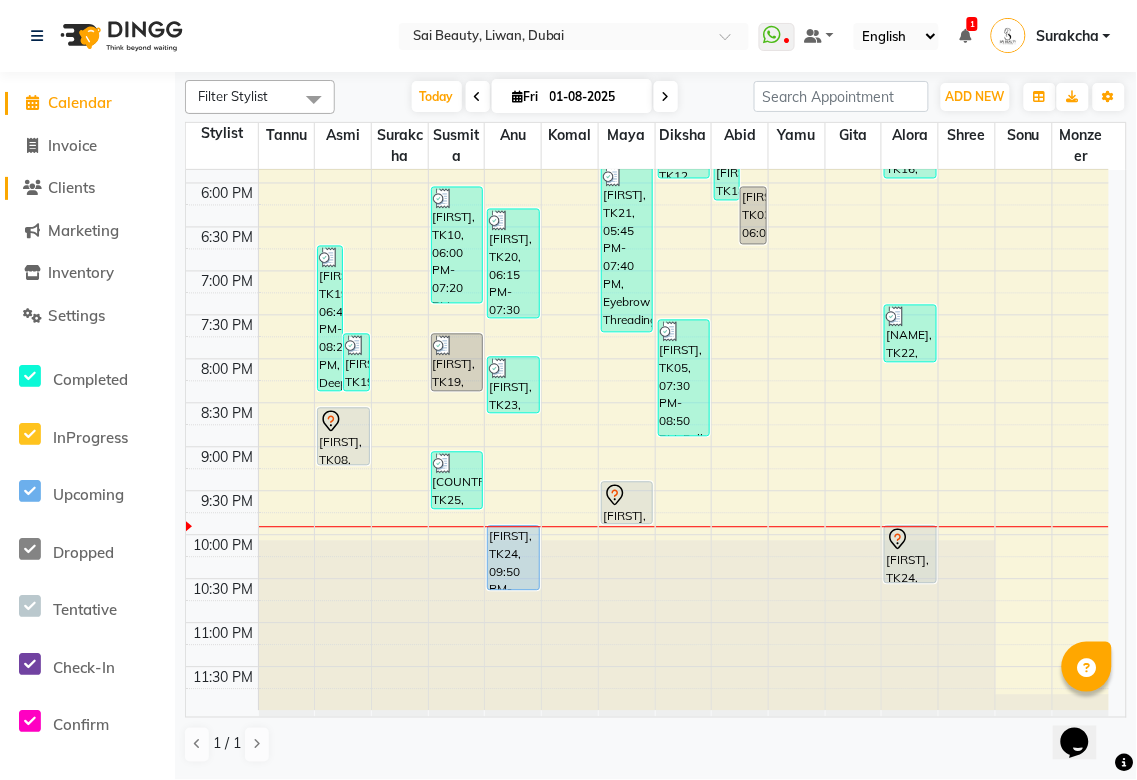 click on "Clients" 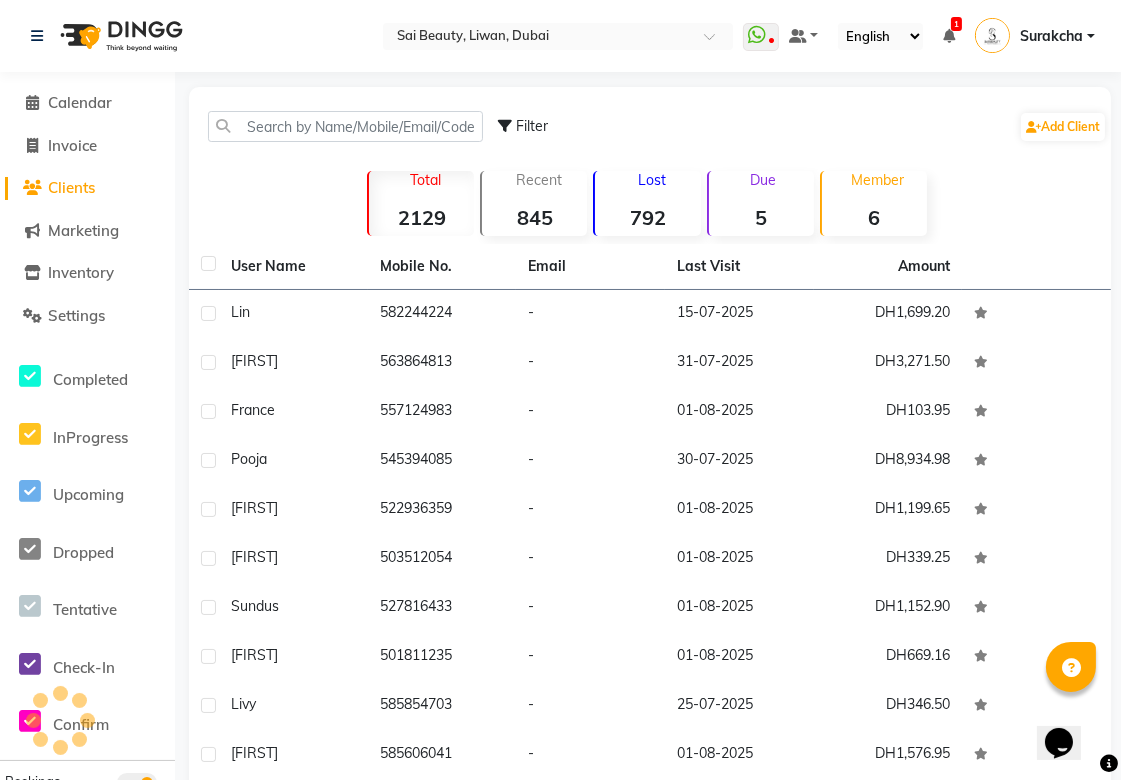 scroll, scrollTop: 85, scrollLeft: 0, axis: vertical 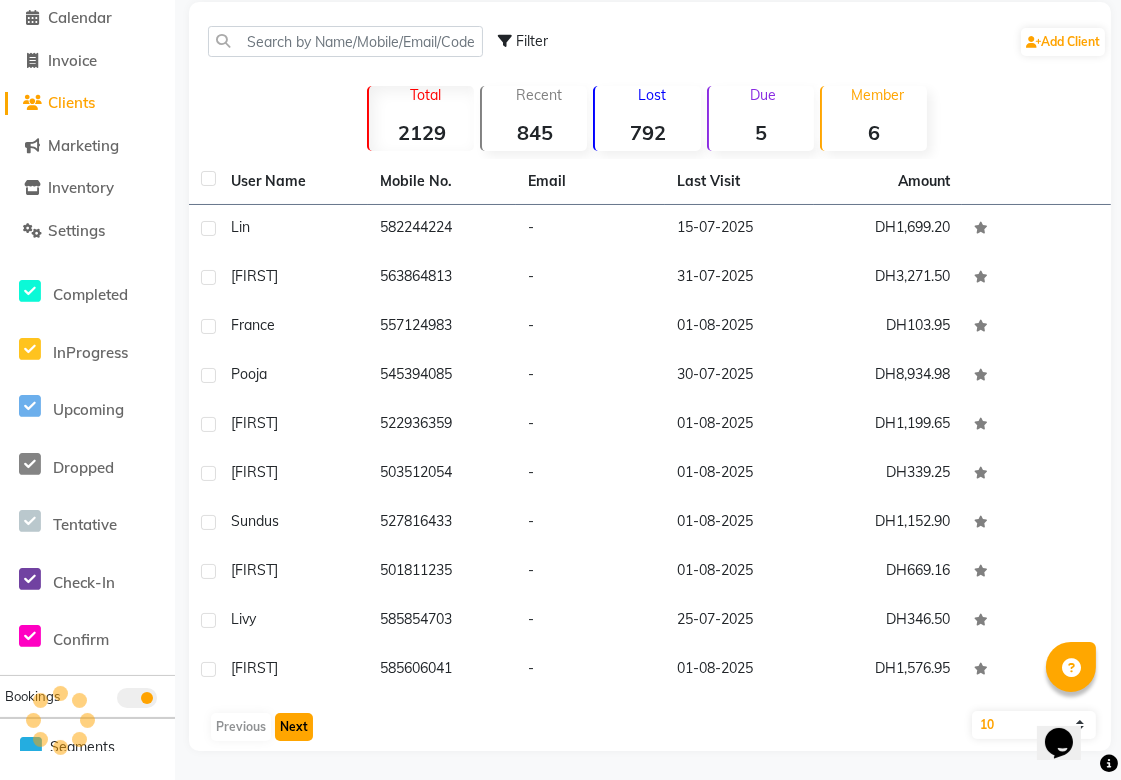 click on "Next" 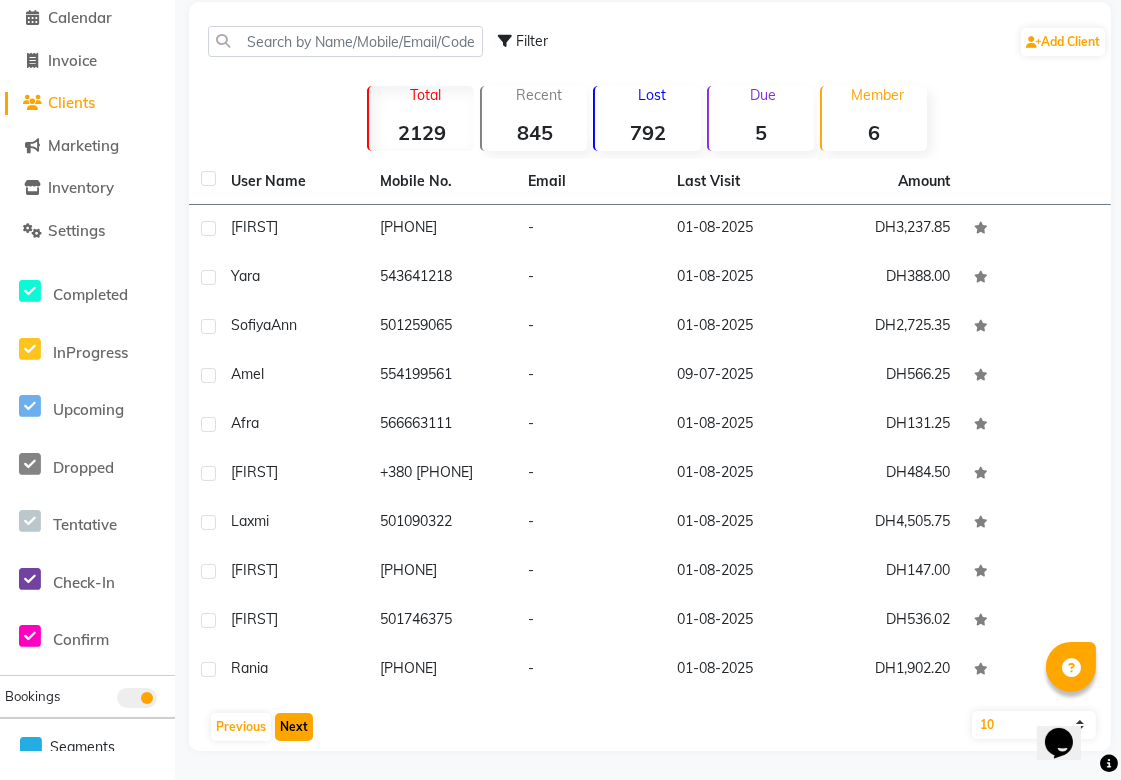 click on "Next" 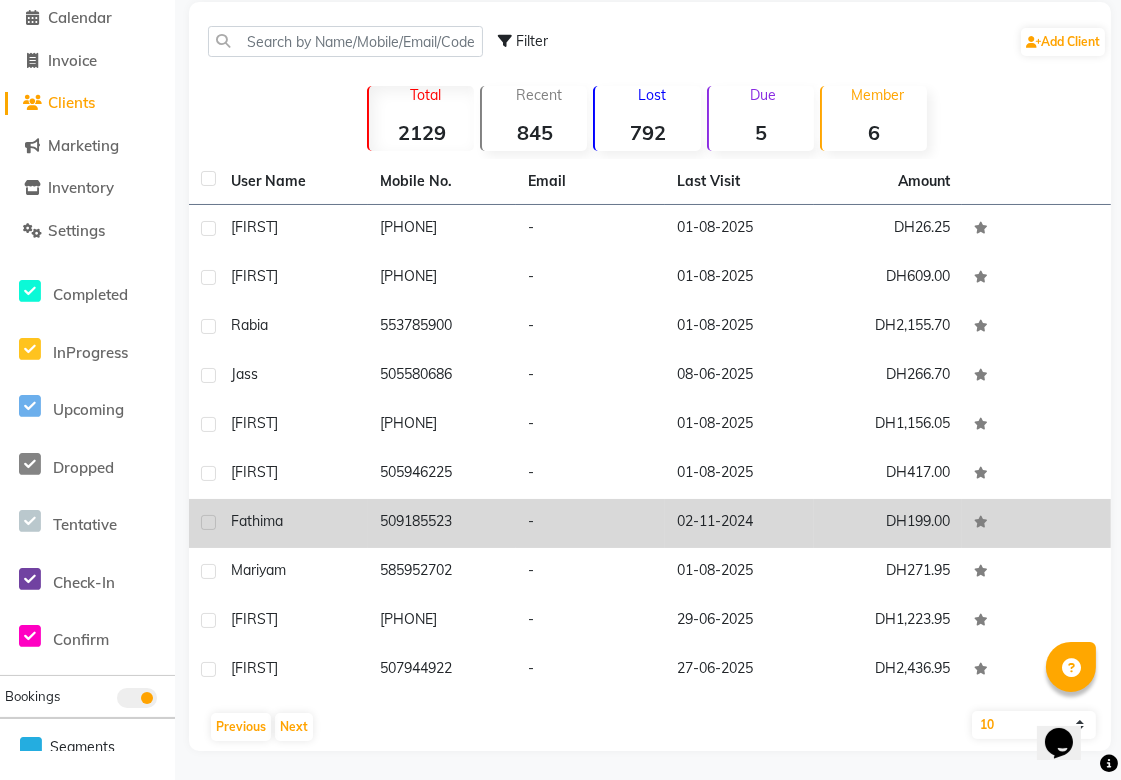 click on "509185523" 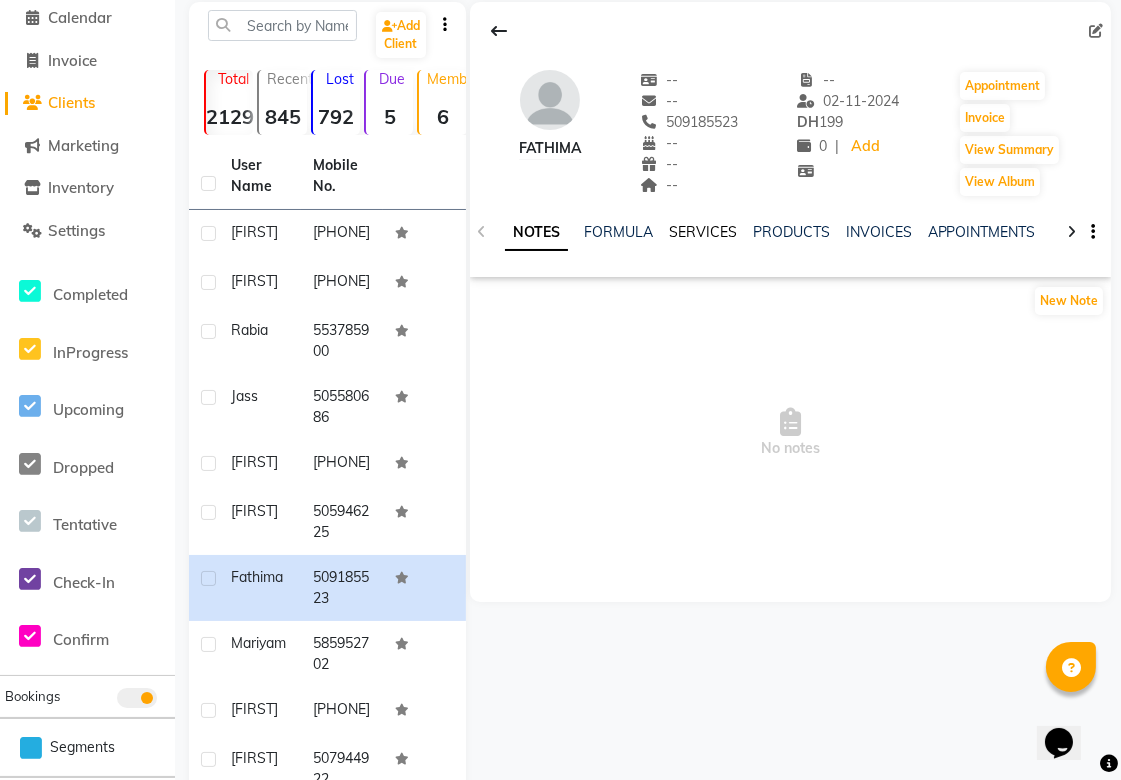 click on "SERVICES" 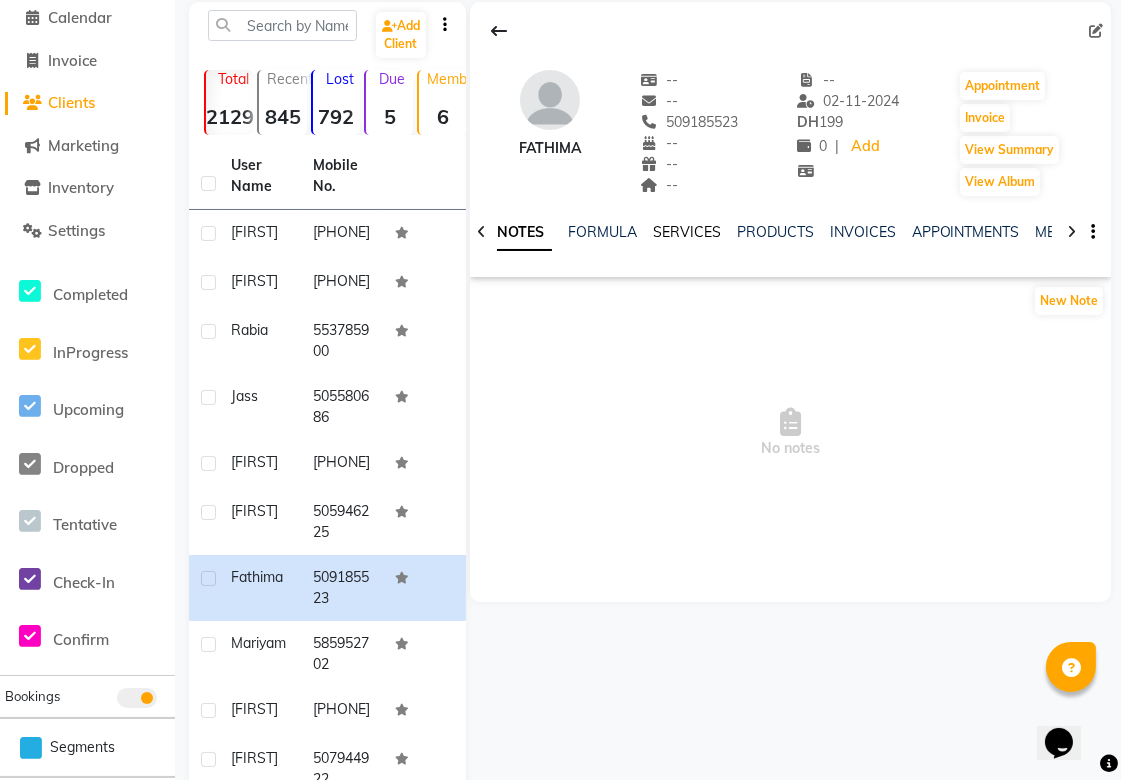 click on "SERVICES" 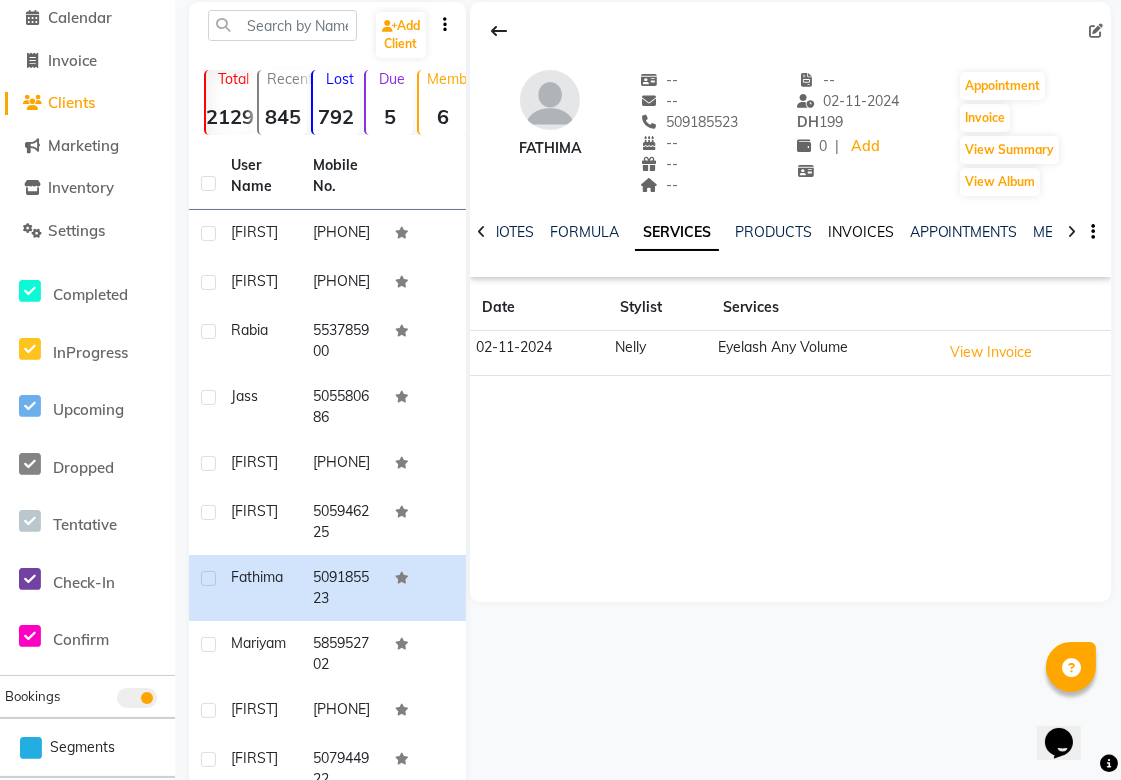 click on "INVOICES" 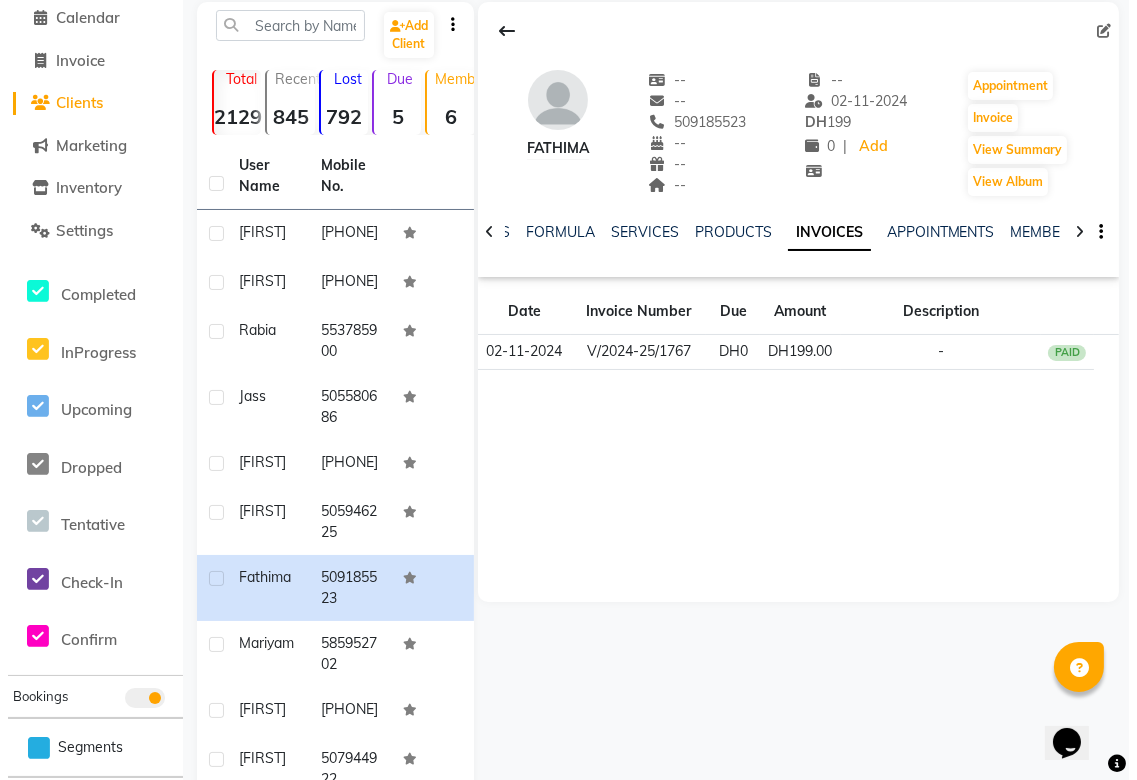 scroll, scrollTop: 0, scrollLeft: 0, axis: both 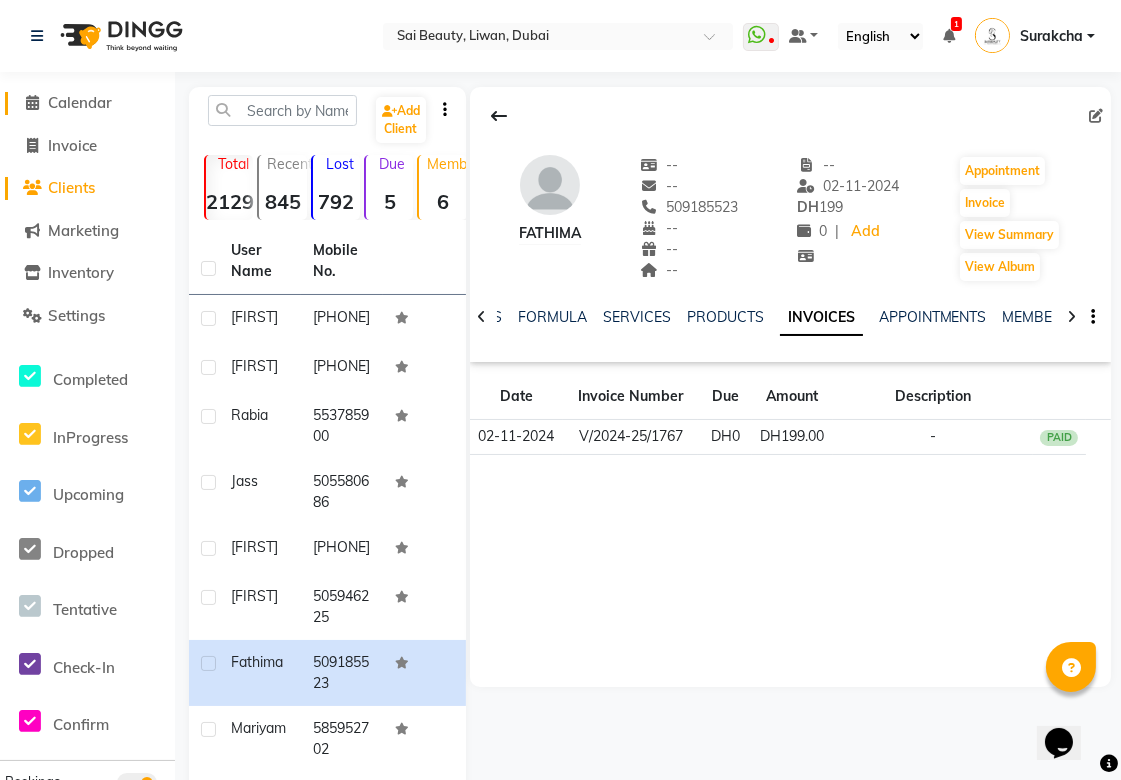 click on "Calendar" 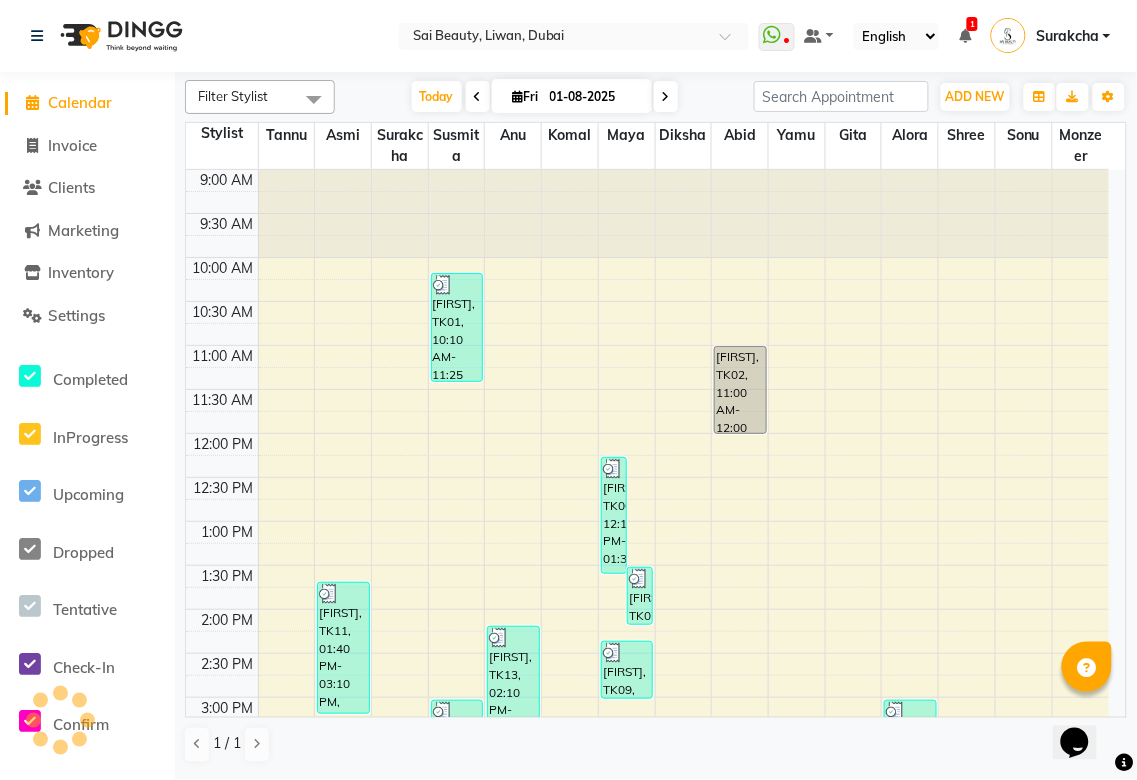 scroll, scrollTop: 0, scrollLeft: 0, axis: both 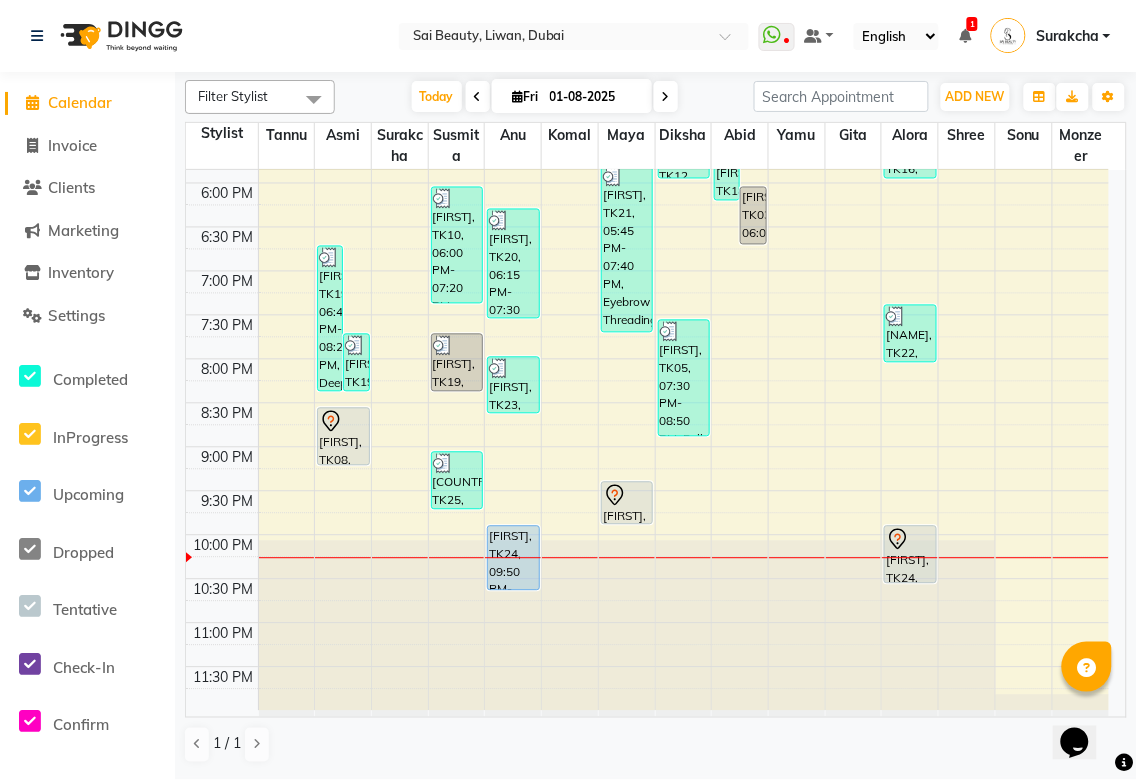 click at bounding box center [343, 422] 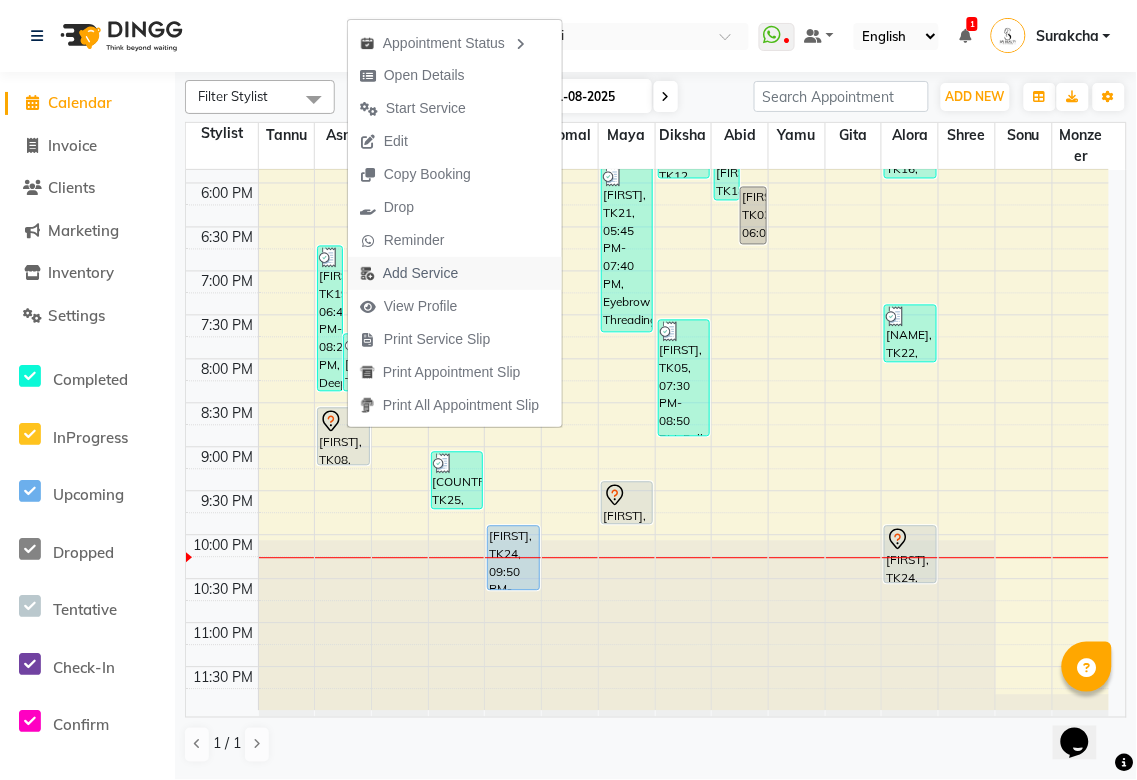 click on "Add Service" at bounding box center [420, 273] 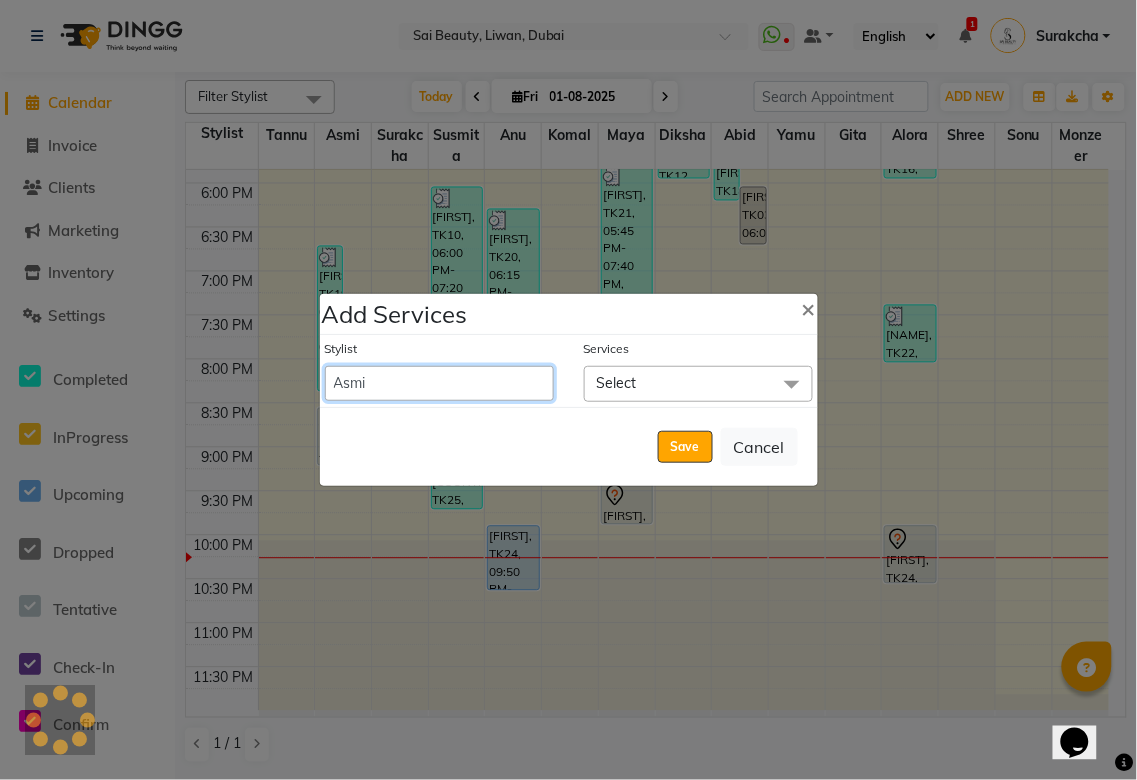 click on "Abid   Alora   Anu   Asmi   Ausha   Diksha   Gita   Komal   maya   Monzeer   shree   sonu   Srijana   Surakcha   Susmita   Tannu   Yamu" at bounding box center (439, 383) 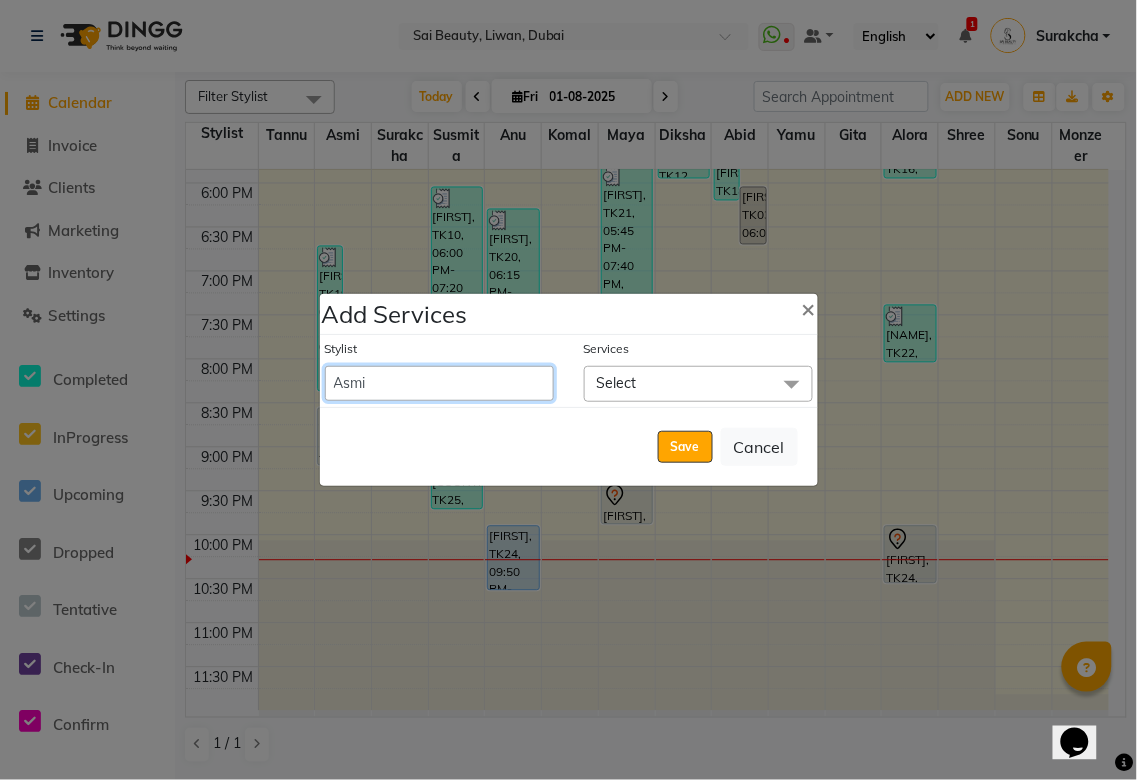 select on "59146" 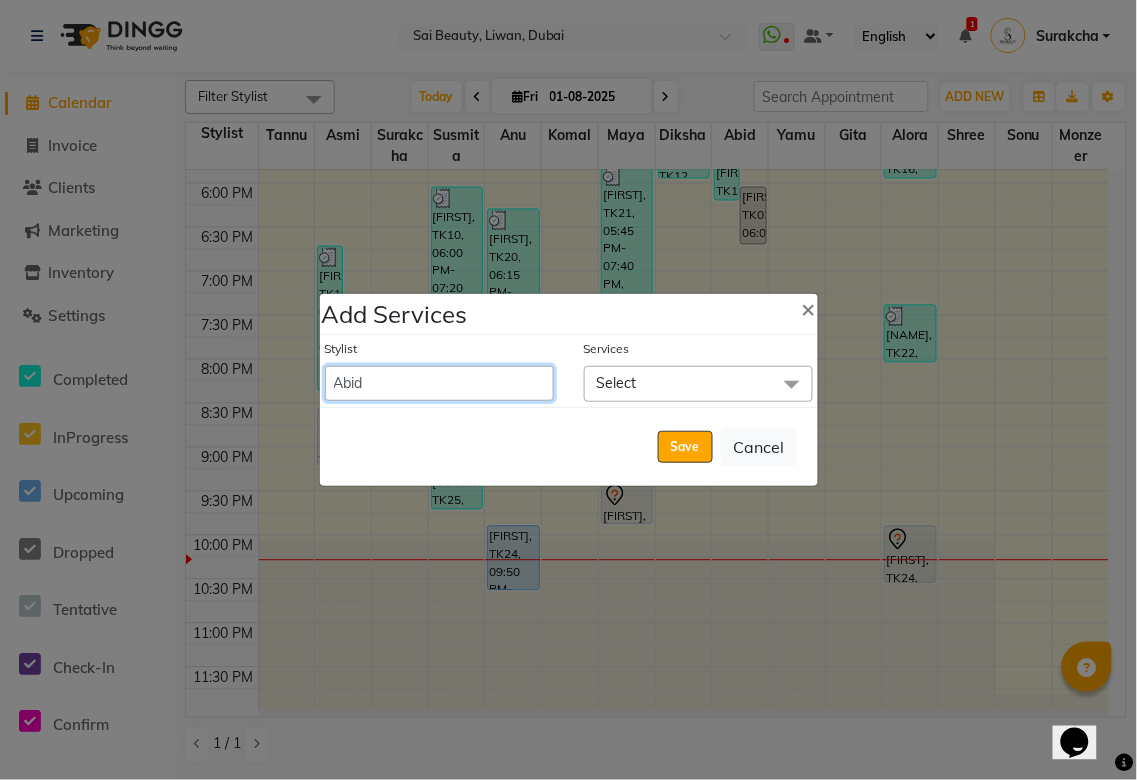 click on "Abid   Alora   Anu   Asmi   Ausha   Diksha   Gita   Komal   maya   Monzeer   shree   sonu   Srijana   Surakcha   Susmita   Tannu   Yamu" at bounding box center [439, 383] 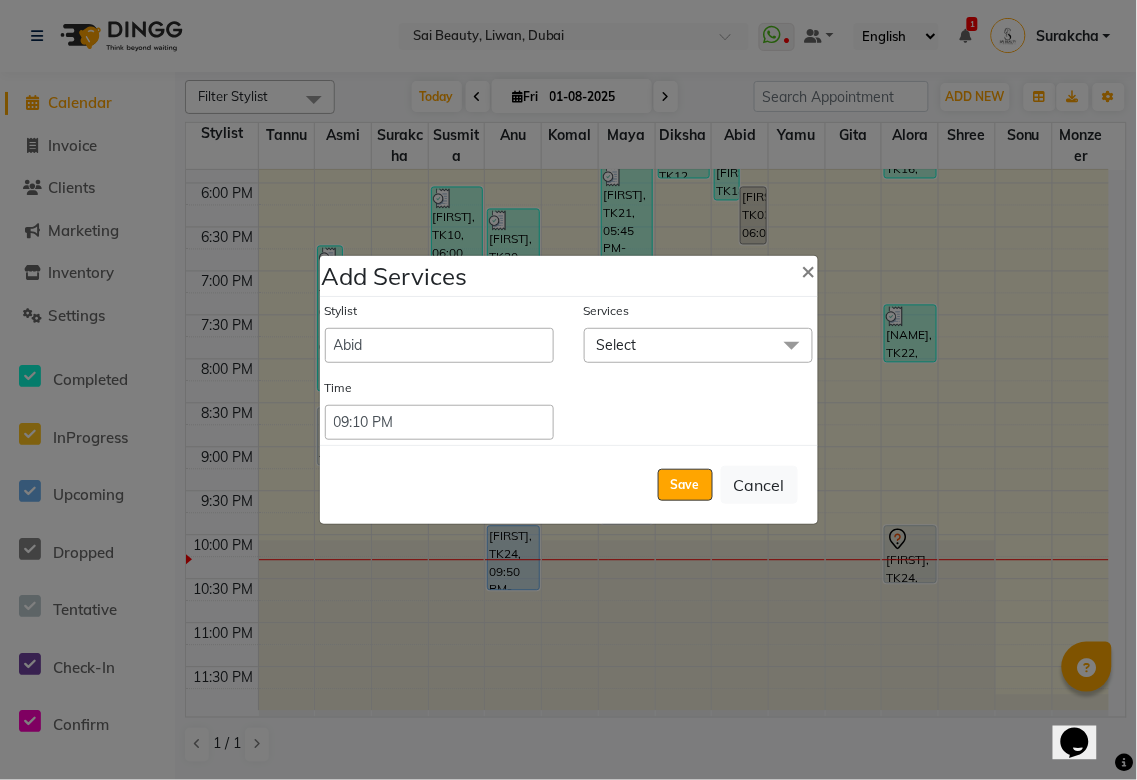 click on "Select" 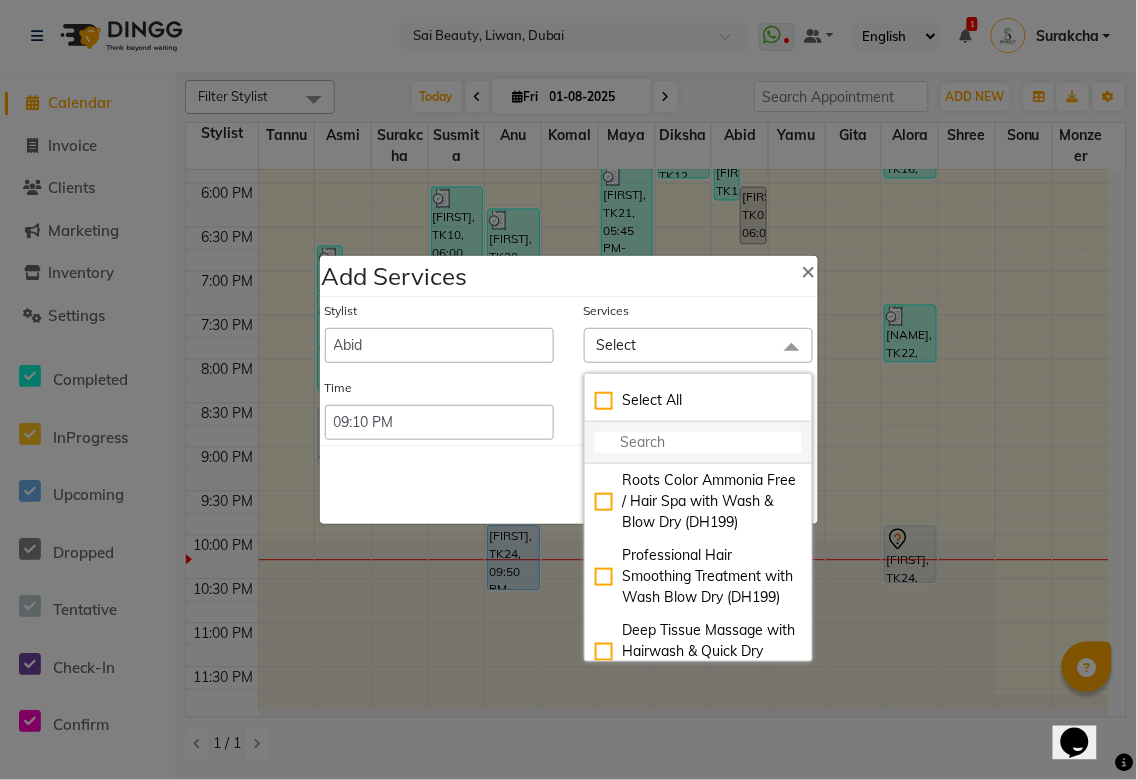 click 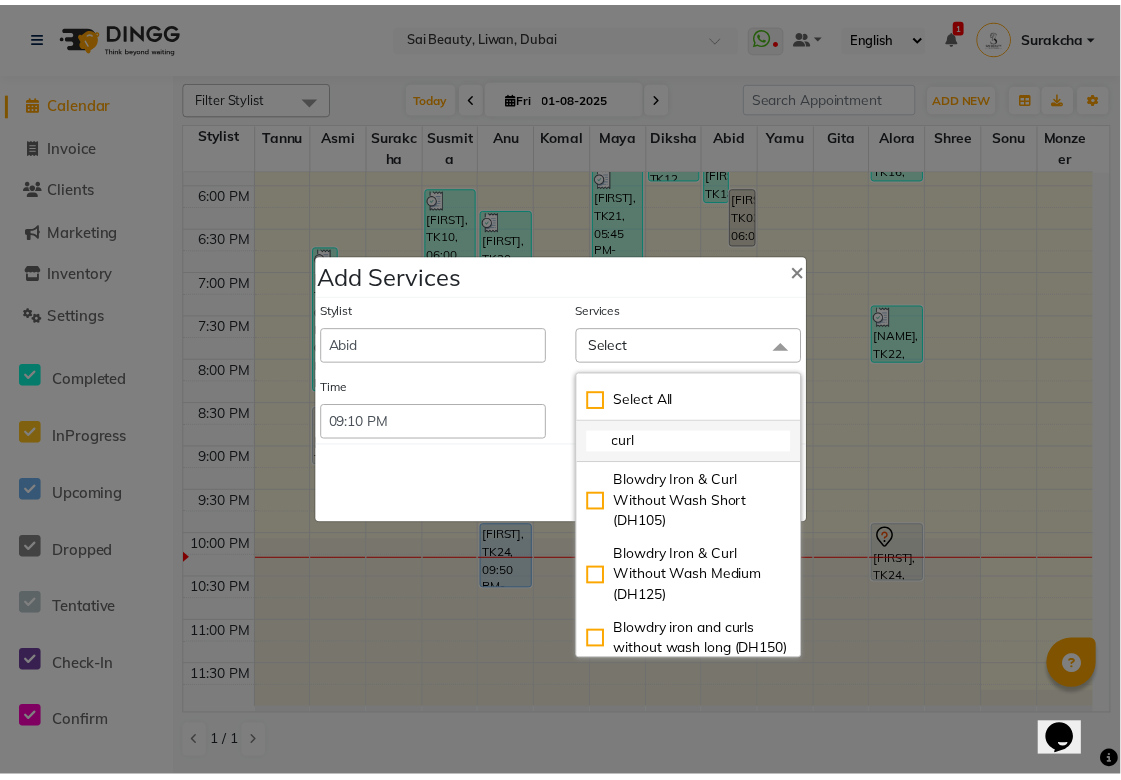 scroll, scrollTop: 244, scrollLeft: 0, axis: vertical 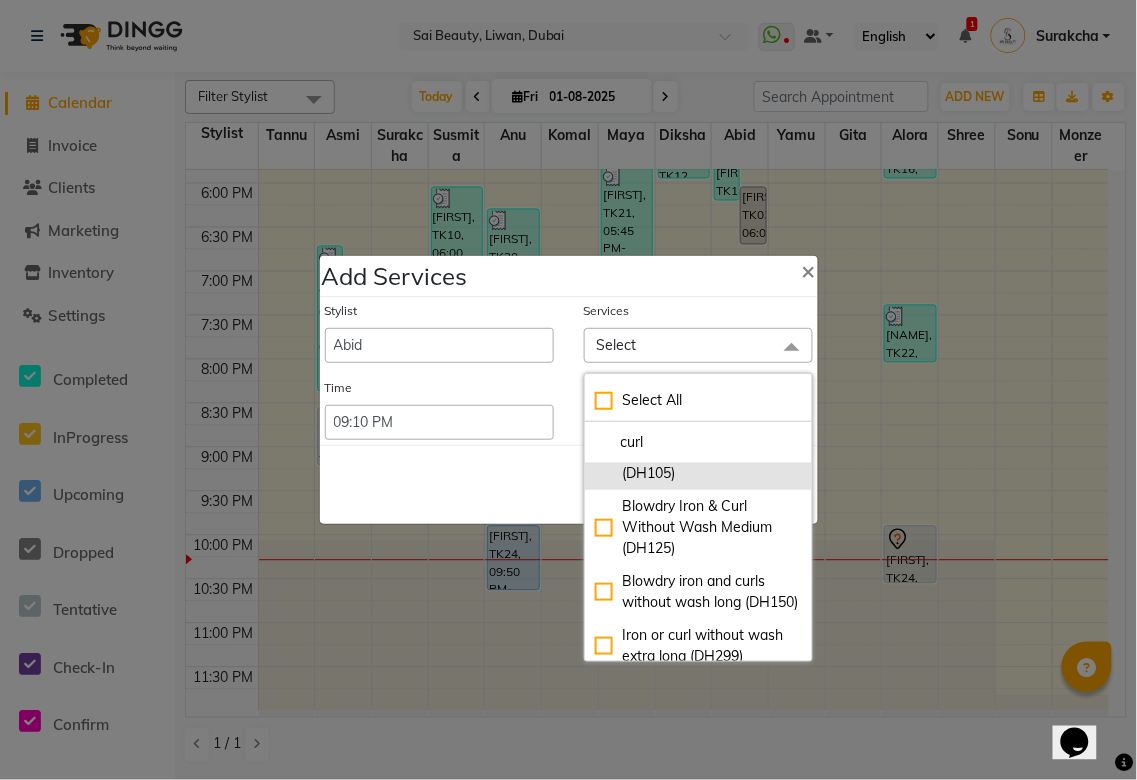 type on "curl" 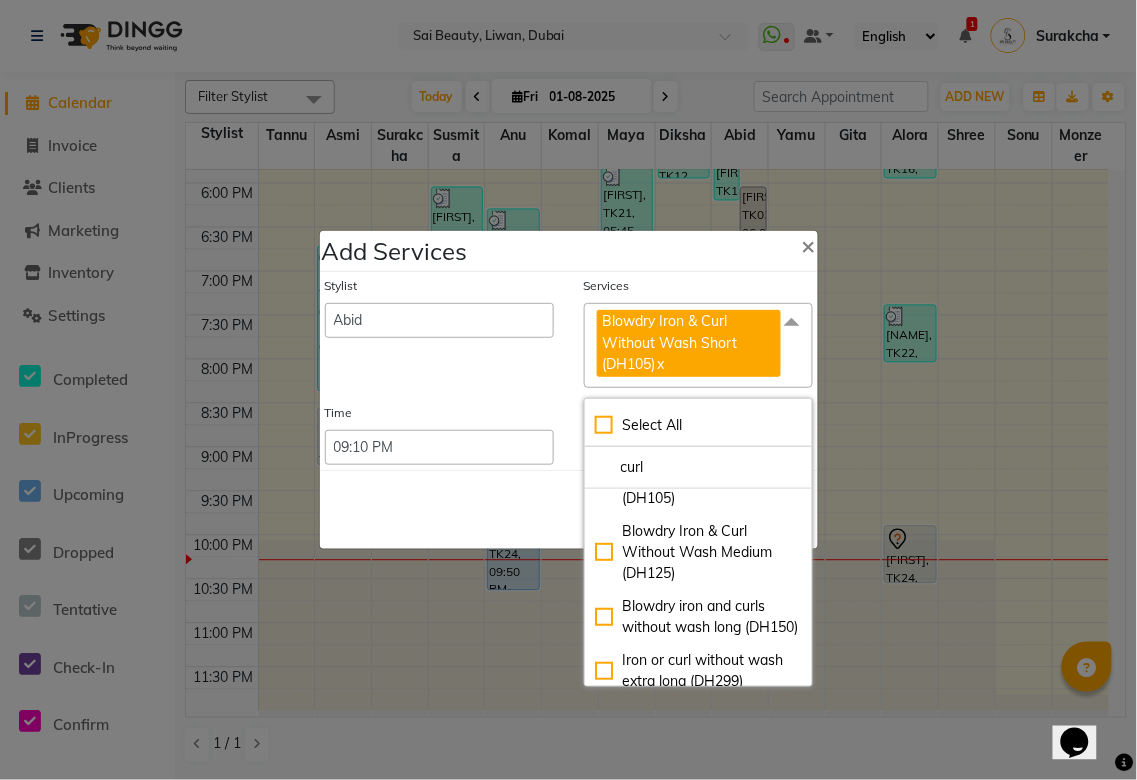click on "Save   Cancel" 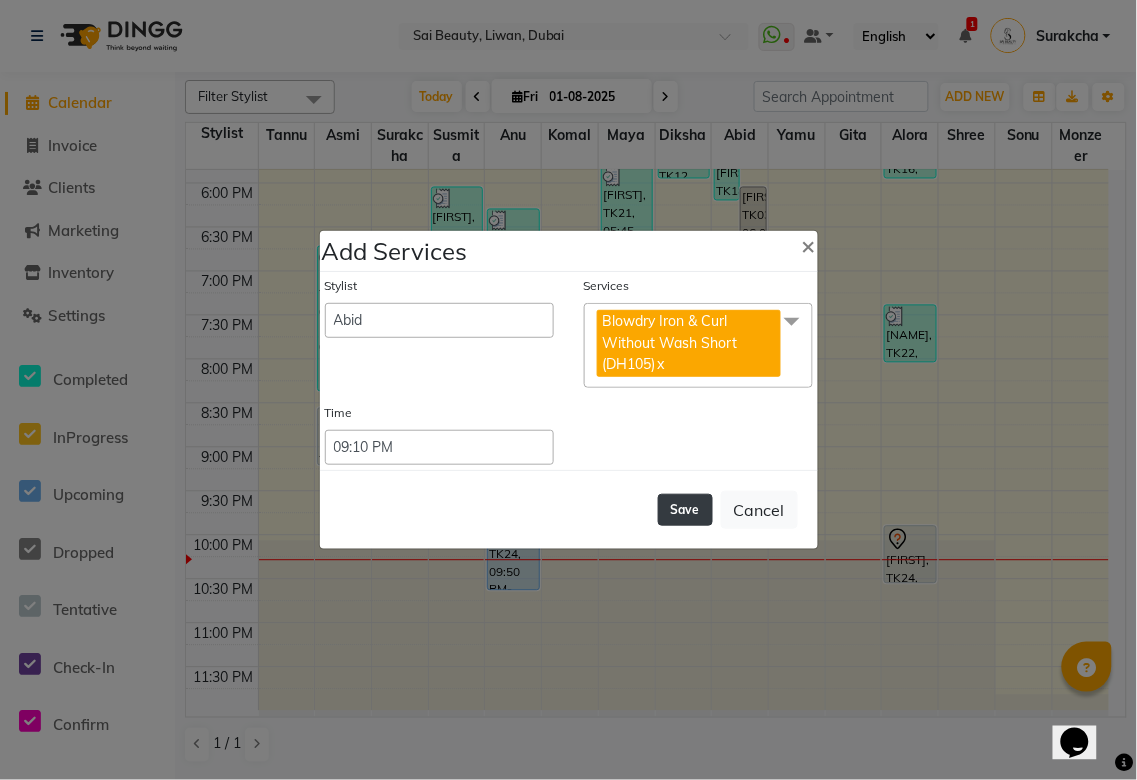 click on "Save" 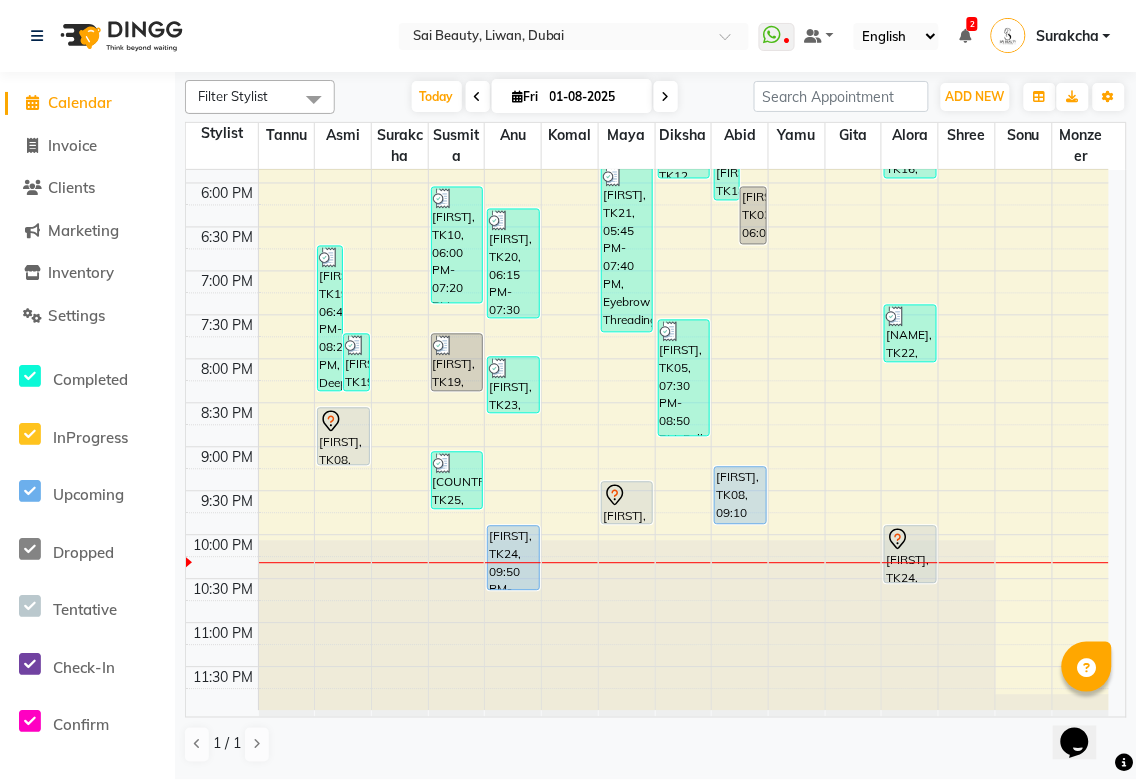 click on "[FIRST], TK08, 08:30 PM-09:10 PM, Any Volume" at bounding box center (343, 437) 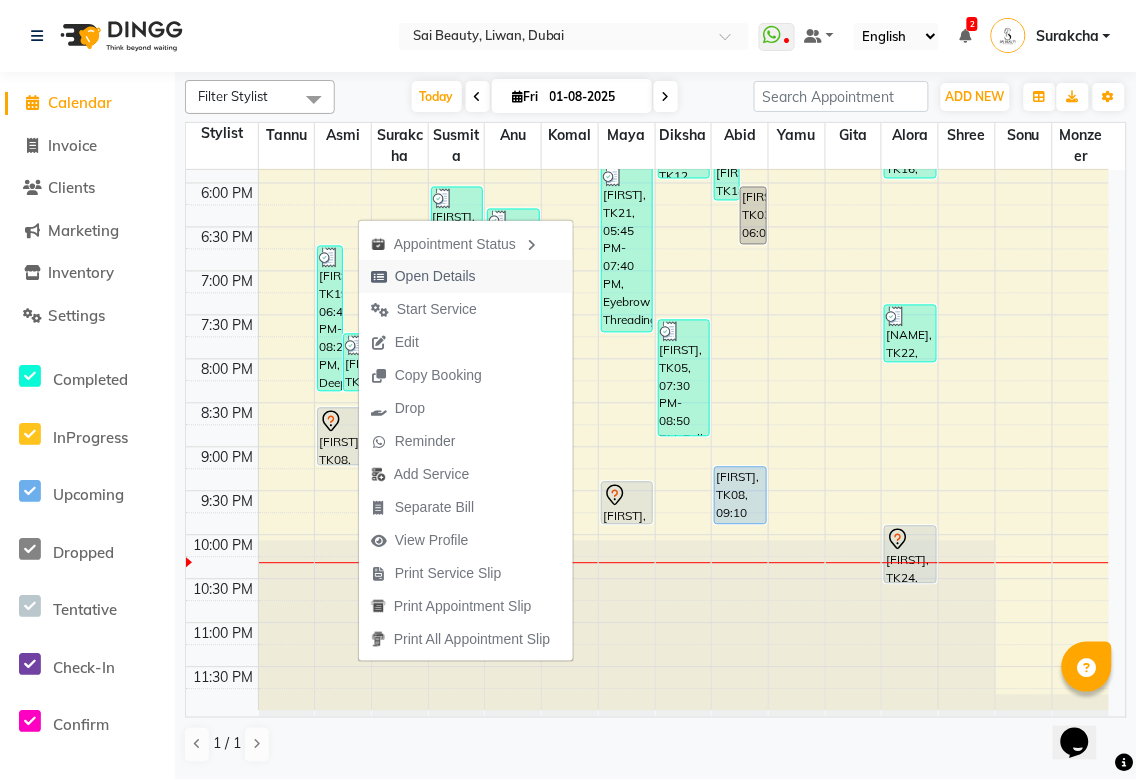 click on "Open Details" at bounding box center [435, 276] 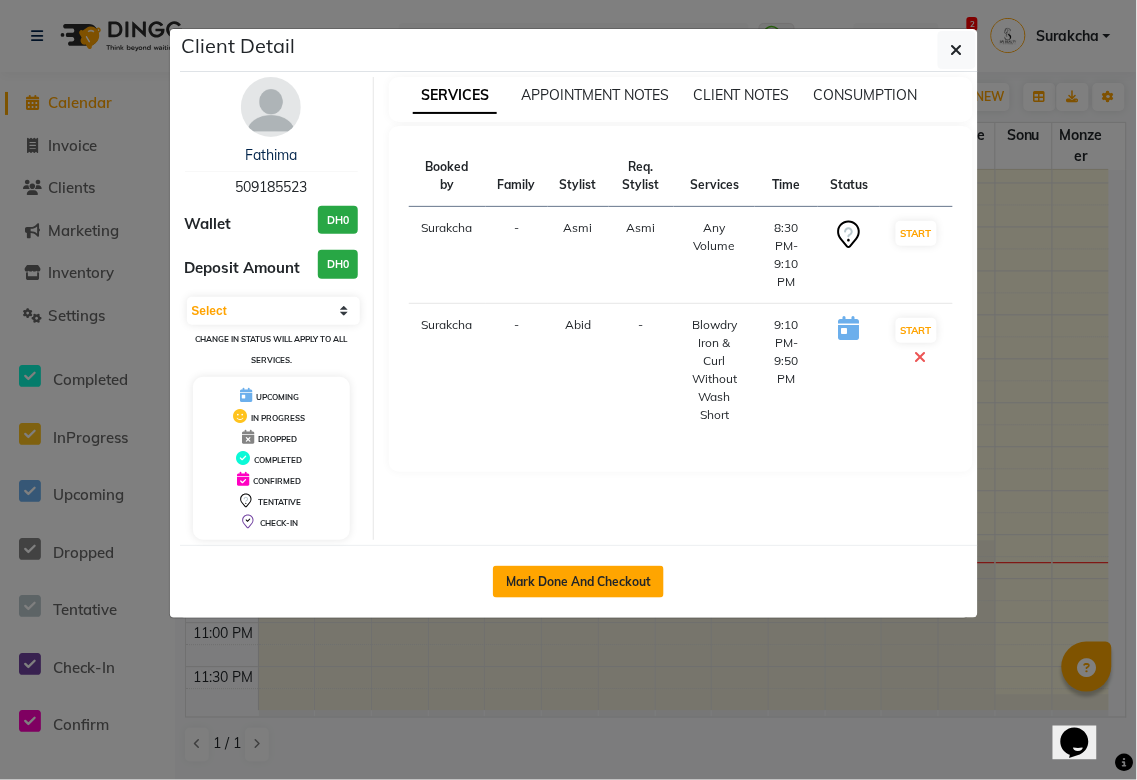 click on "Mark Done And Checkout" 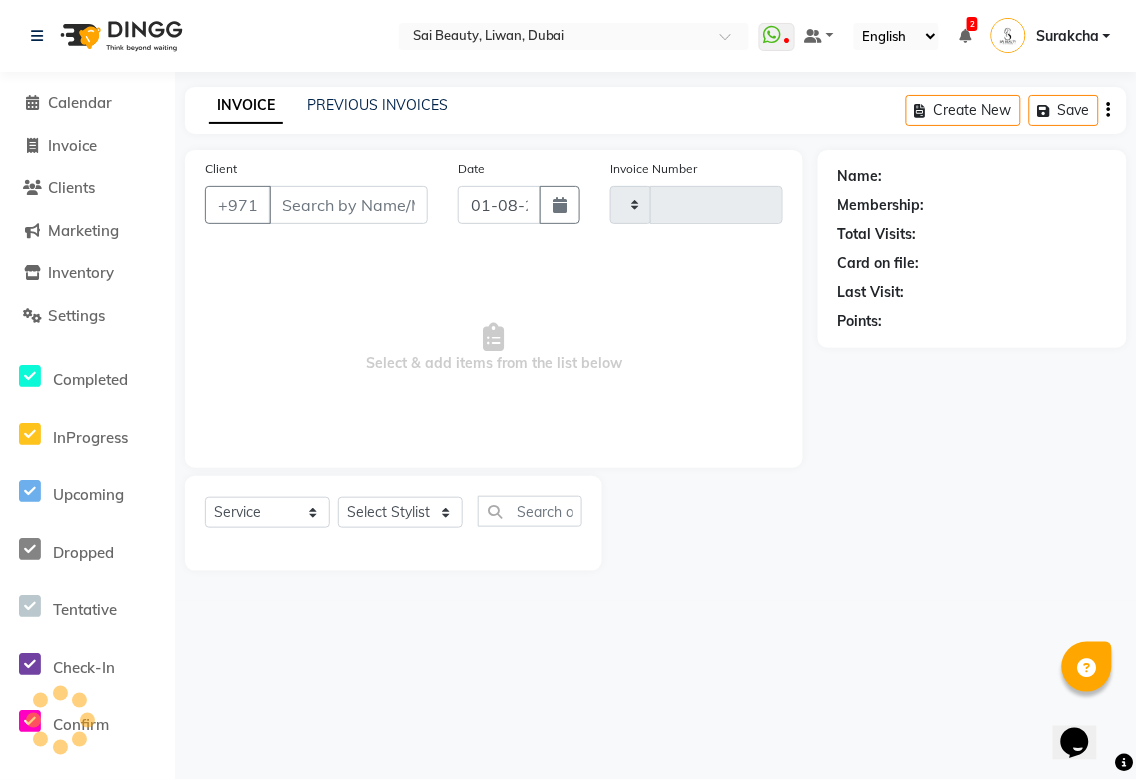type on "2654" 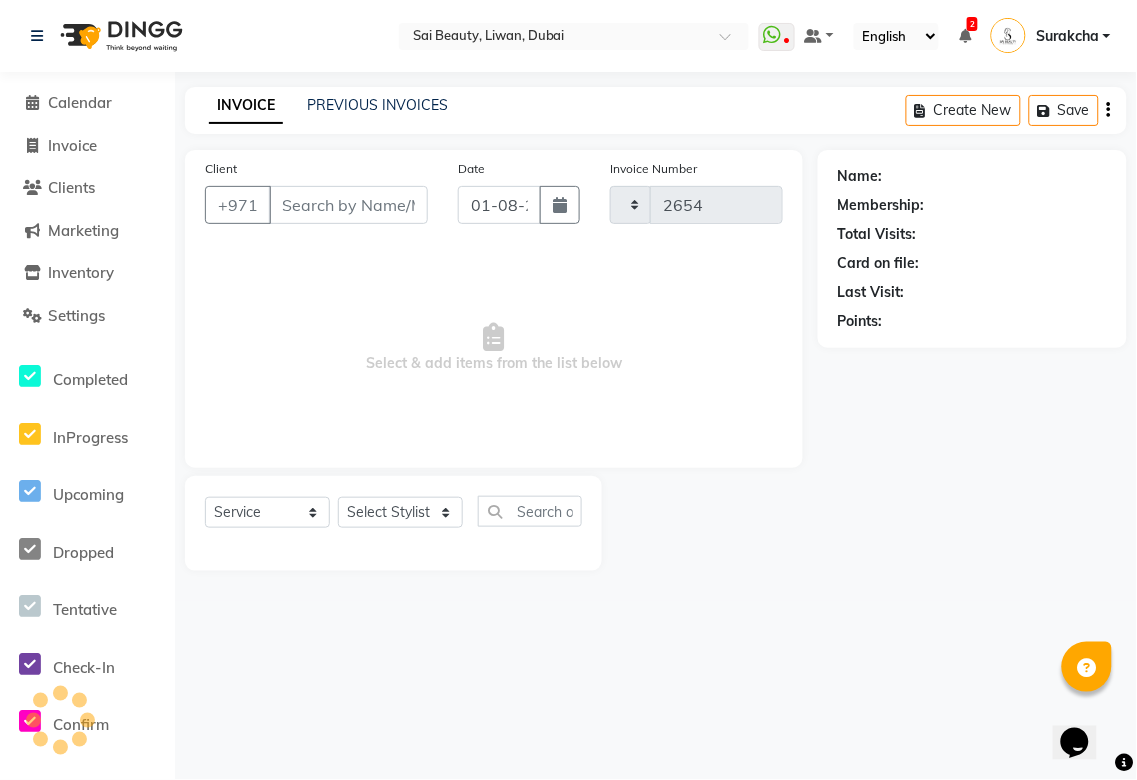 select on "5352" 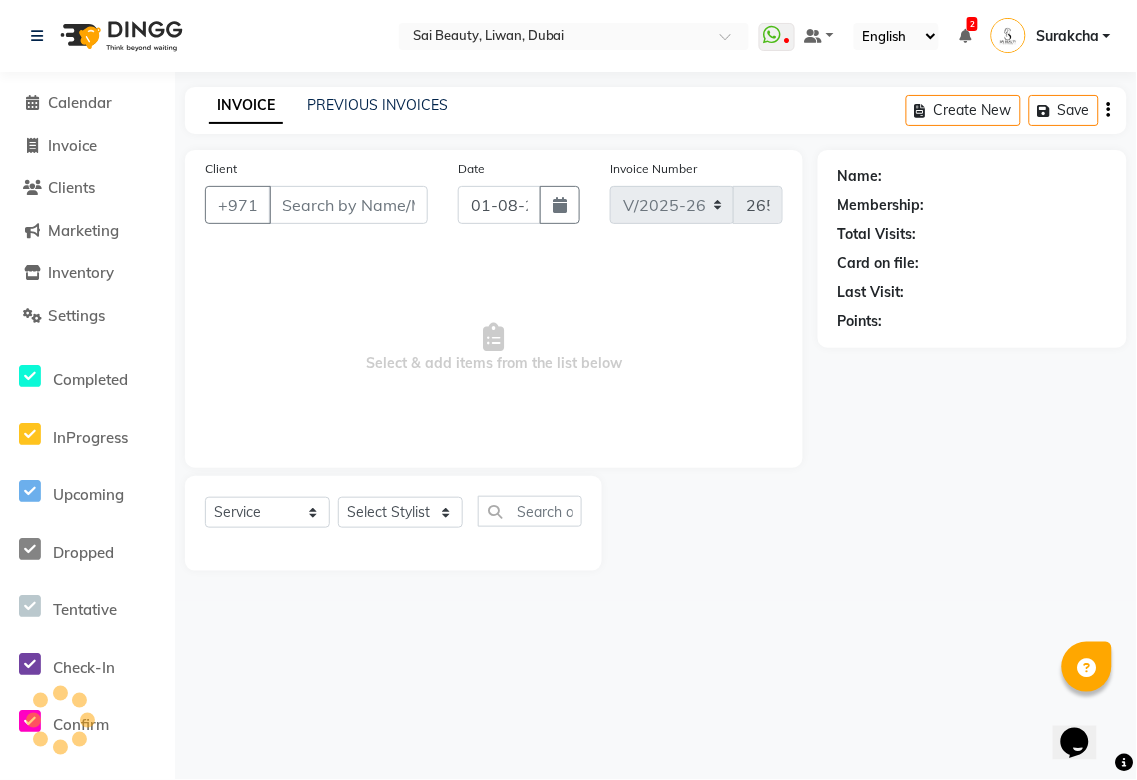 type on "509185523" 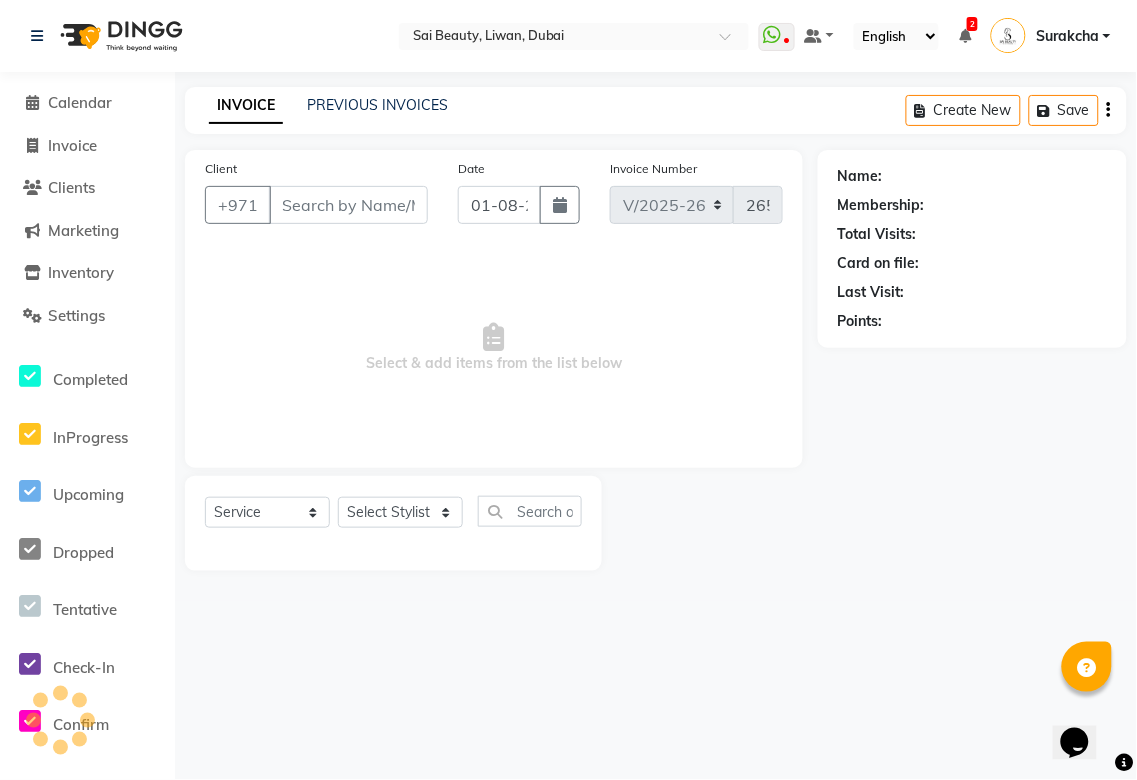 select on "59146" 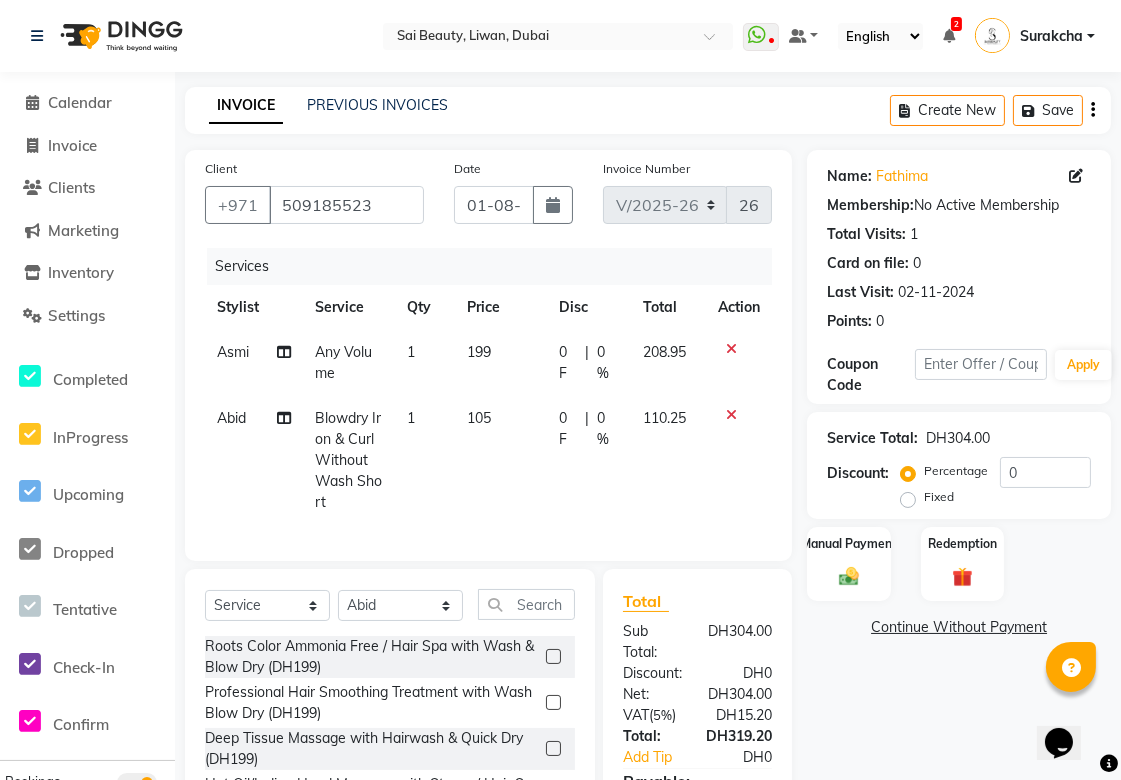 click on "0 F" 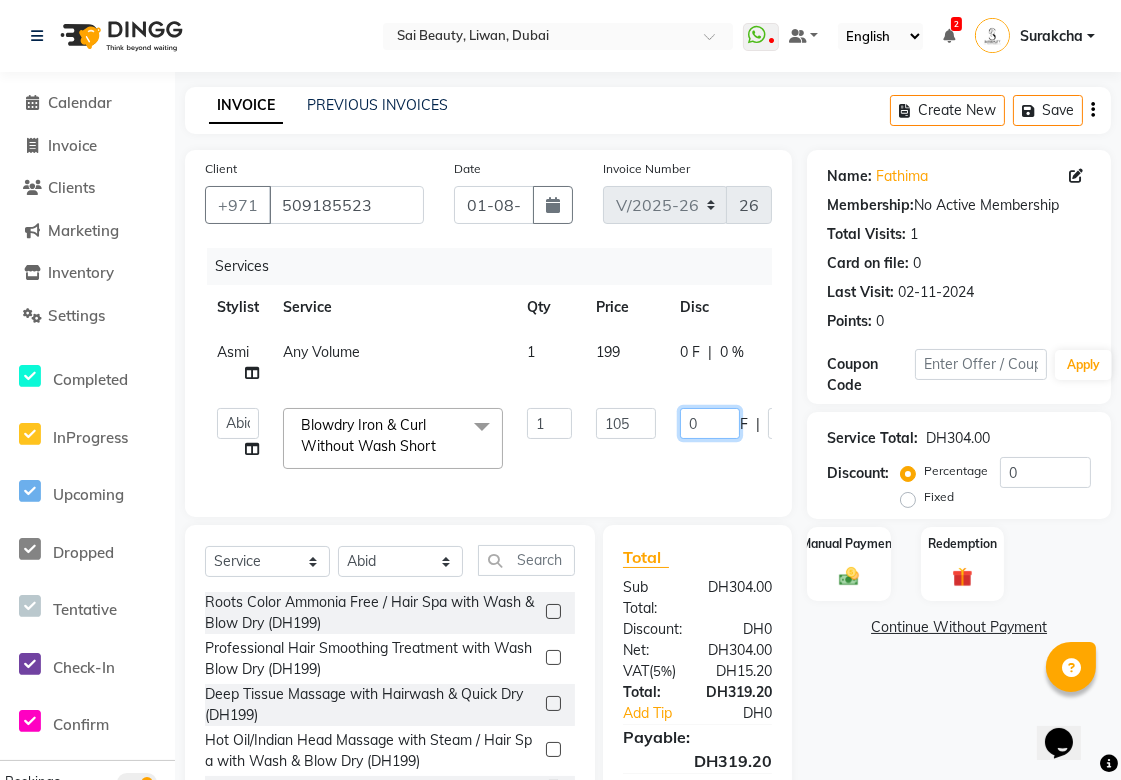click on "0" 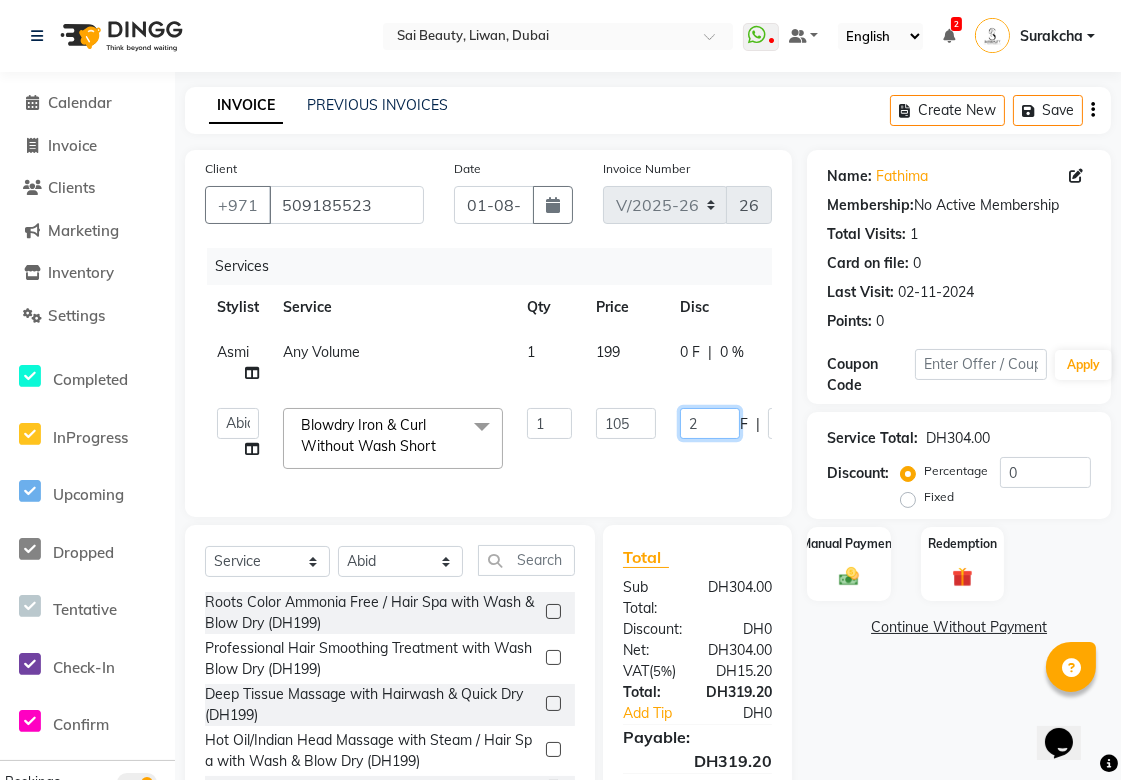 type on "25" 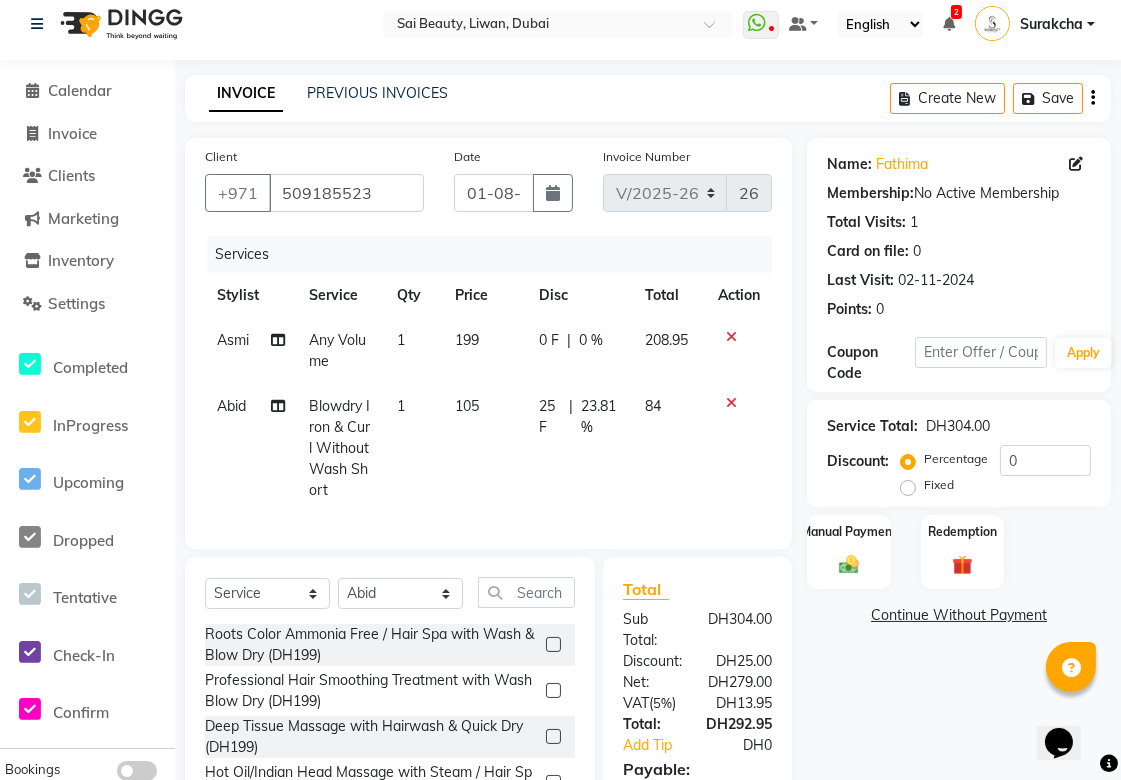 scroll, scrollTop: 174, scrollLeft: 0, axis: vertical 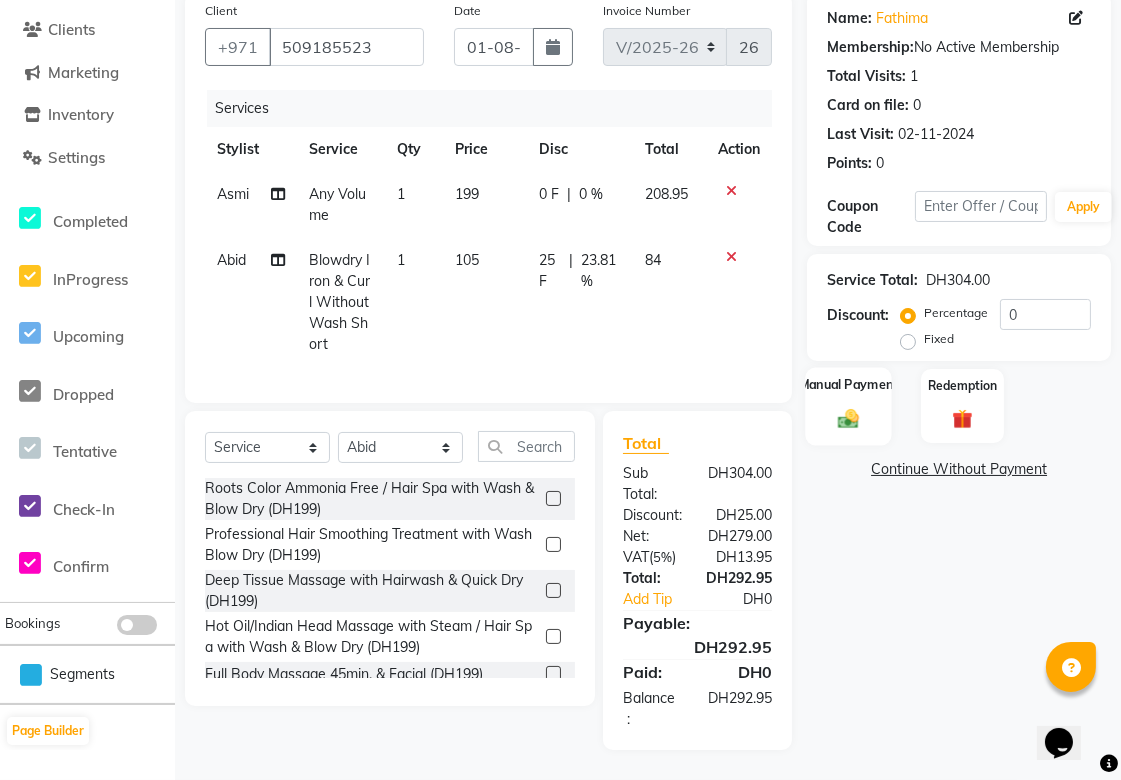 click on "Manual Payment" 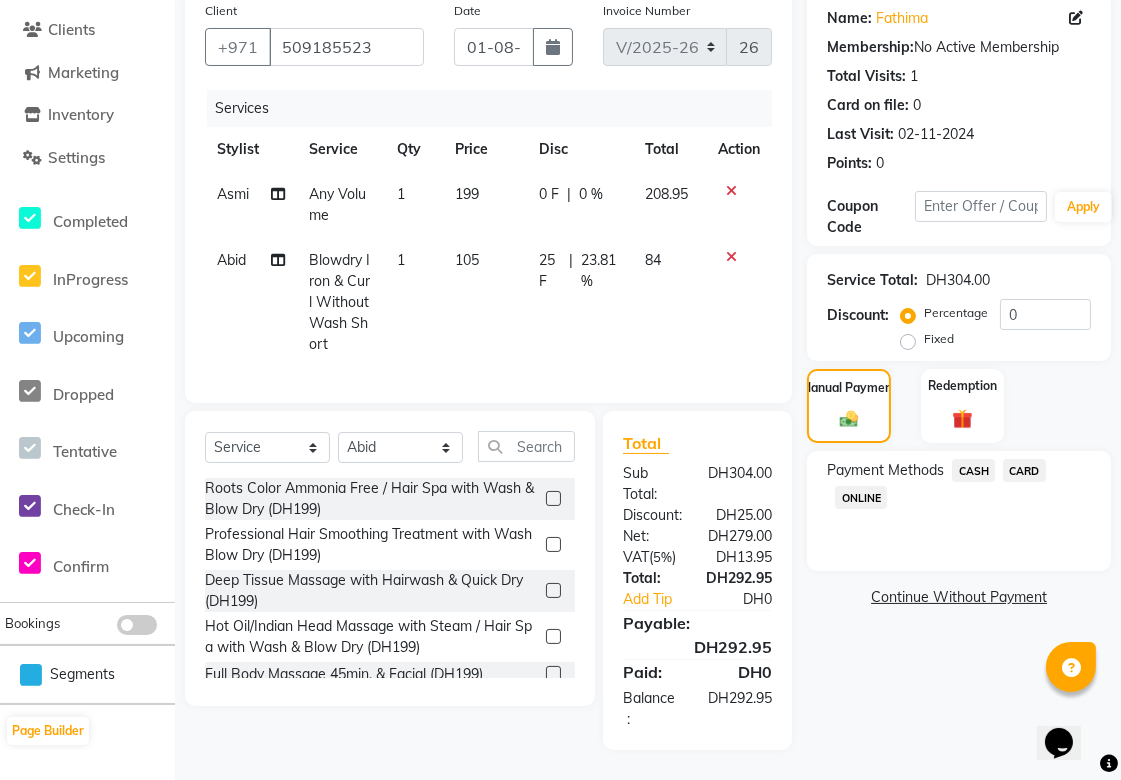 click on "CARD" 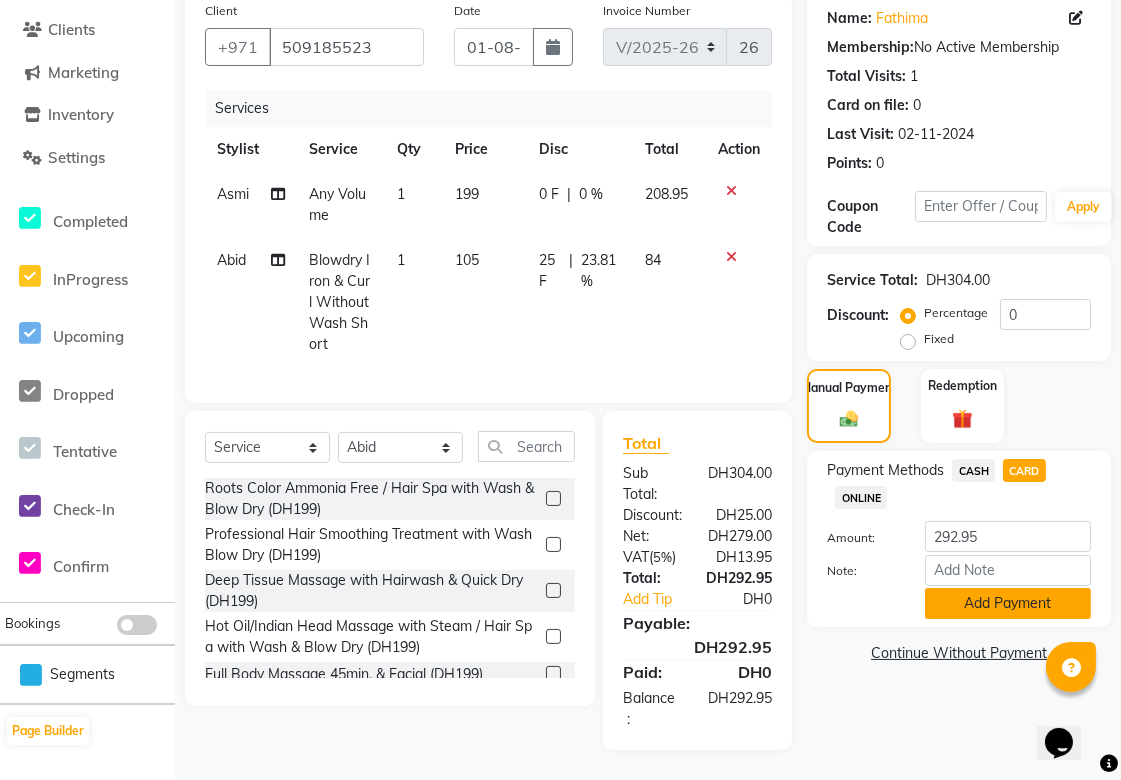 click on "Add Payment" 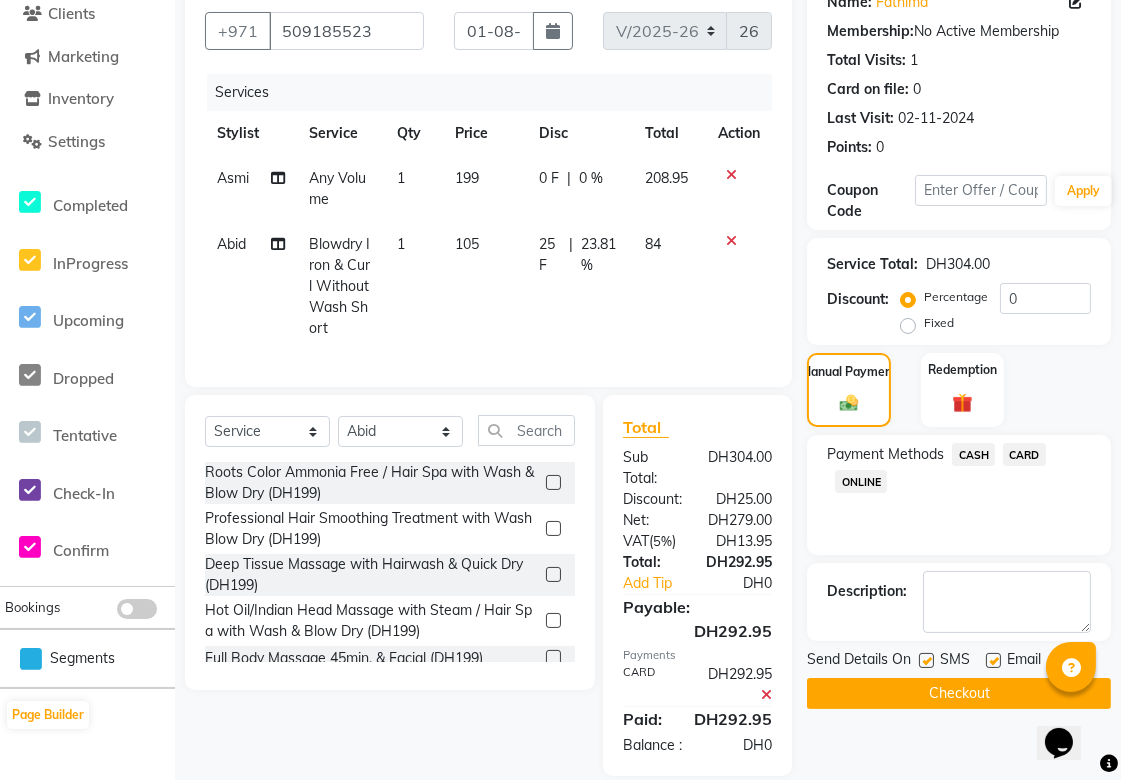 scroll, scrollTop: 237, scrollLeft: 0, axis: vertical 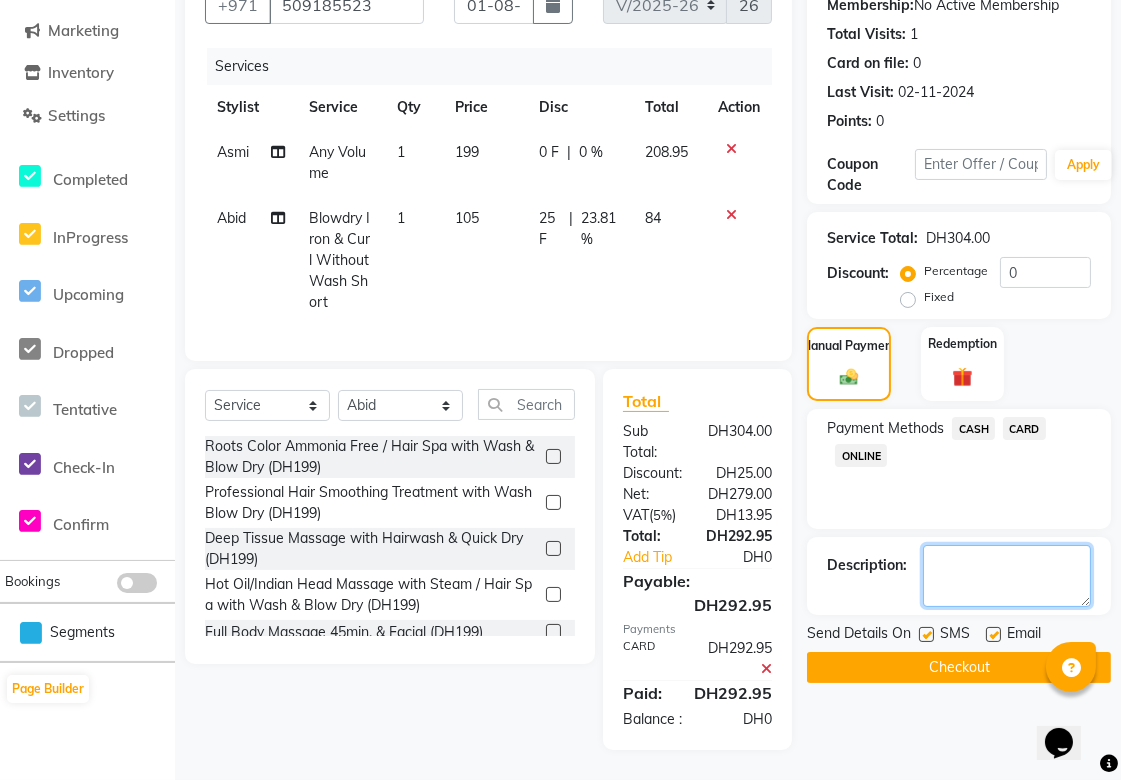 click 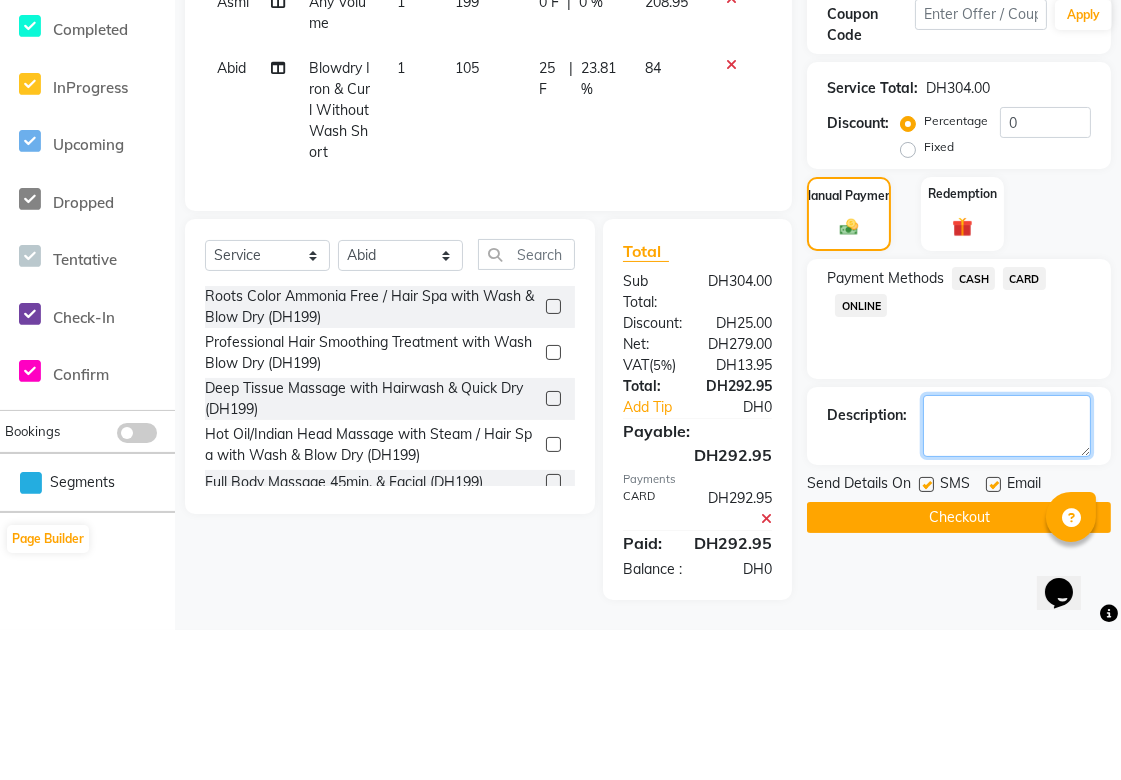 scroll, scrollTop: 237, scrollLeft: 0, axis: vertical 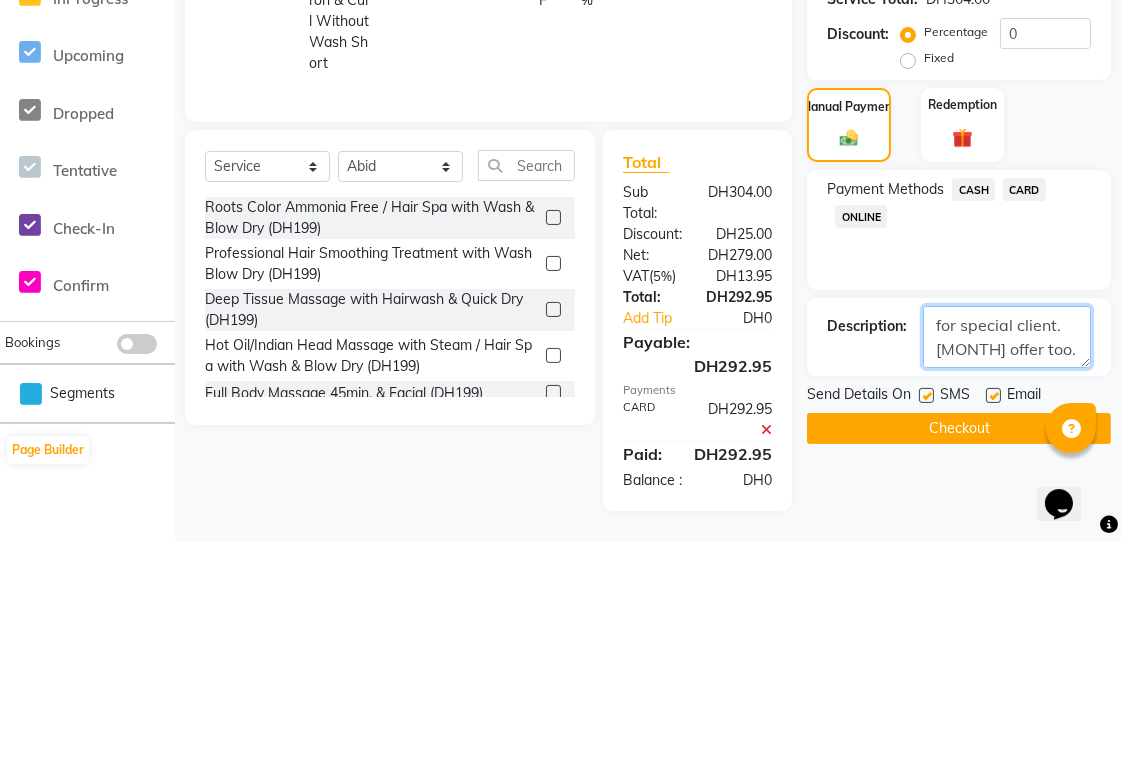 type on "exclusive discount for special client.[MONTH] offer too." 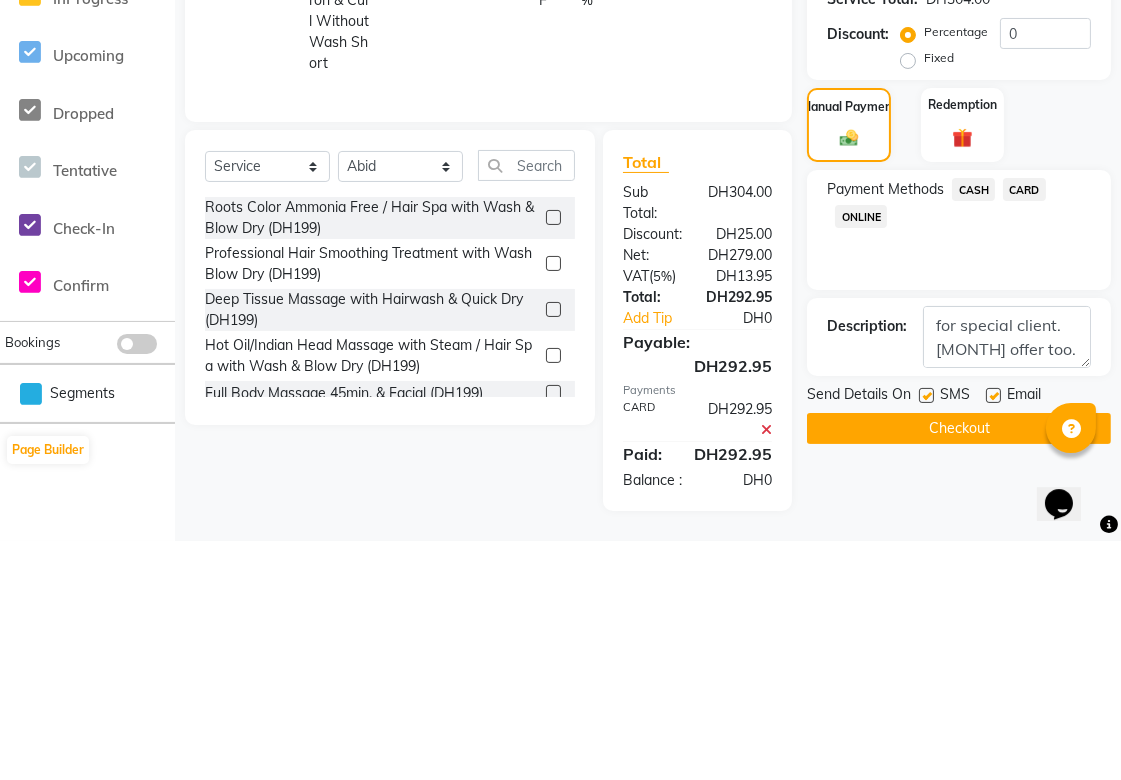 click on "Checkout" 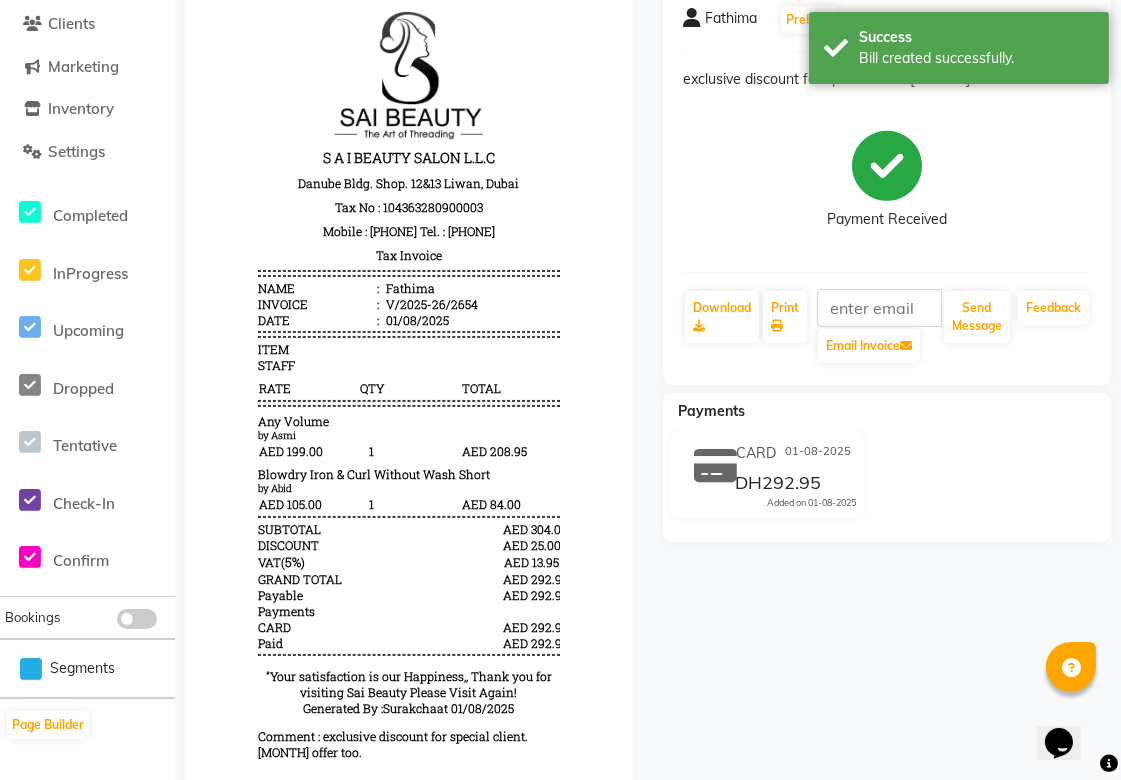 scroll, scrollTop: 225, scrollLeft: 0, axis: vertical 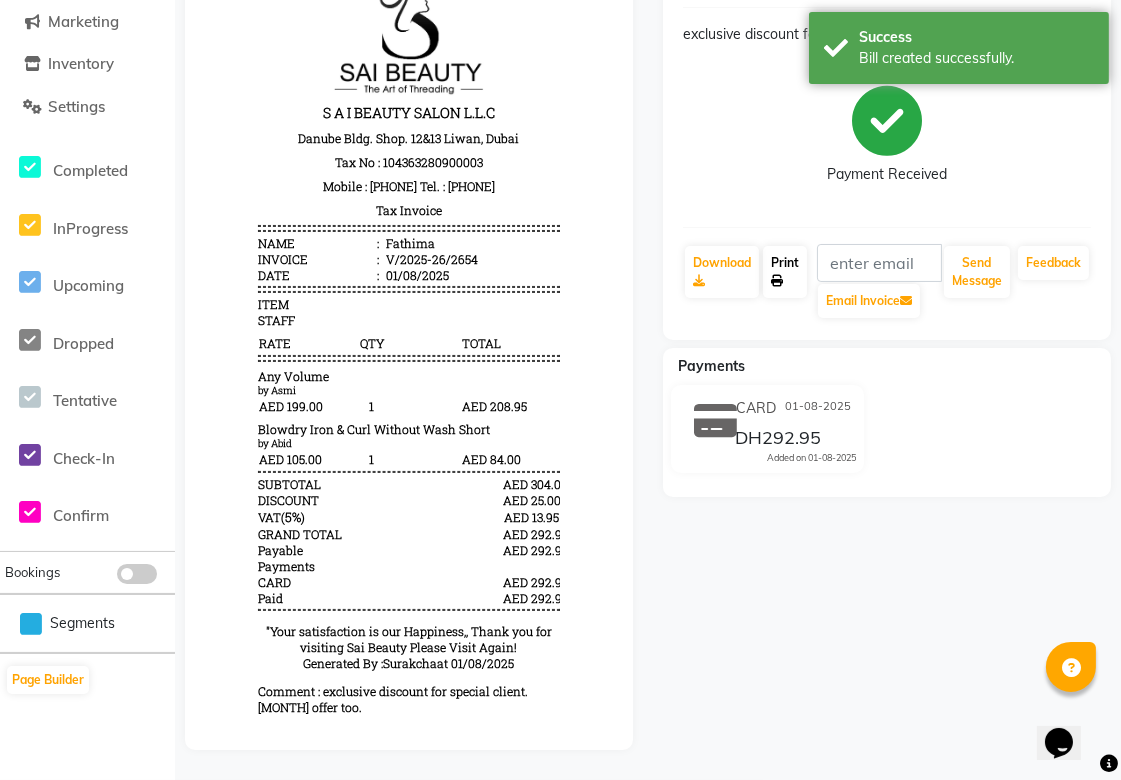 click 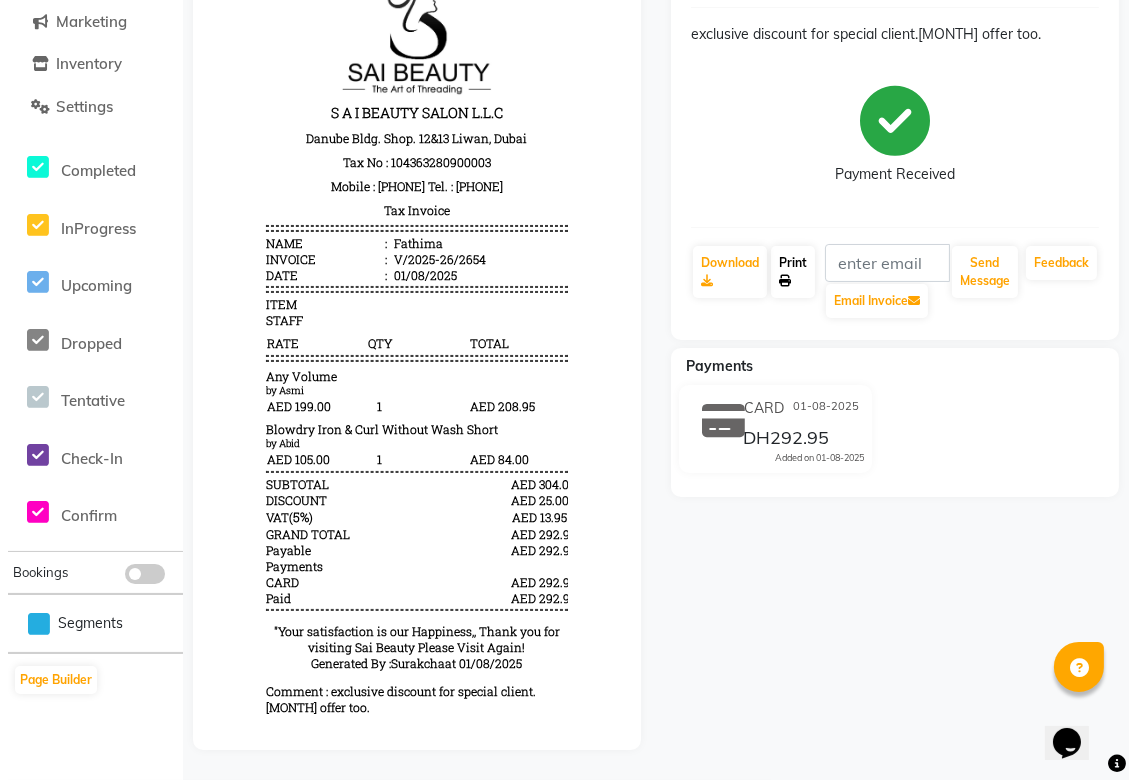 scroll, scrollTop: 0, scrollLeft: 0, axis: both 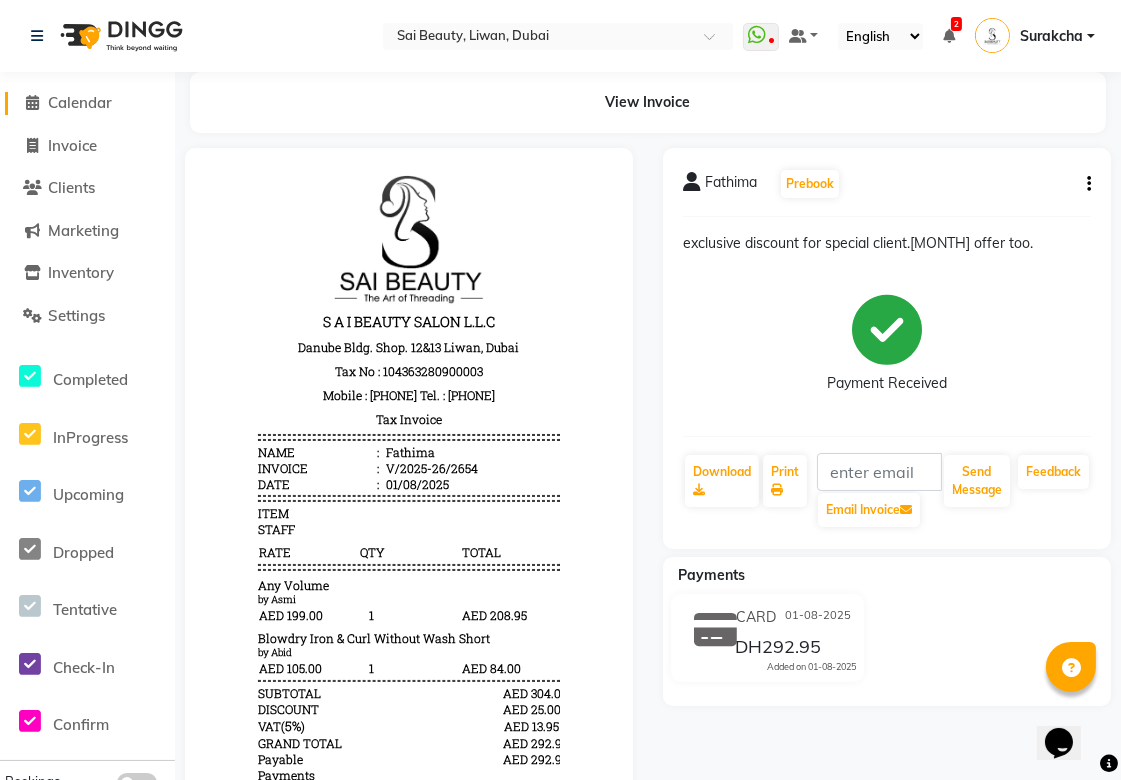 click on "Calendar" 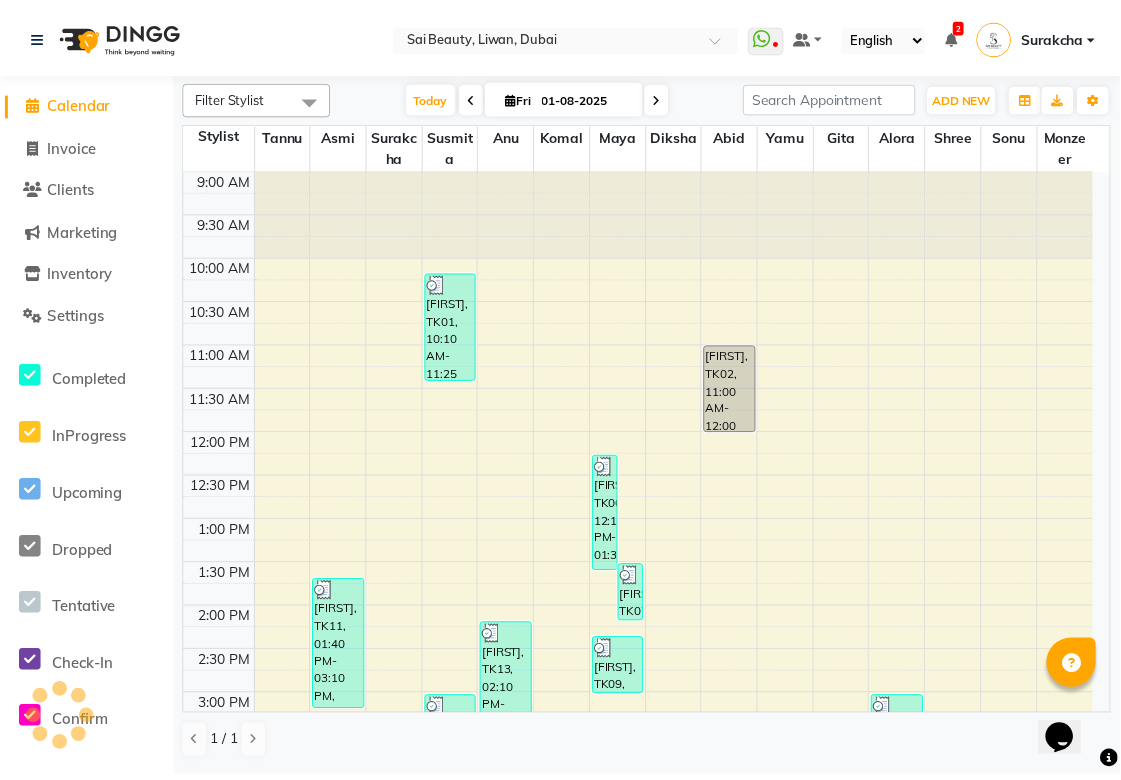 scroll, scrollTop: 741, scrollLeft: 0, axis: vertical 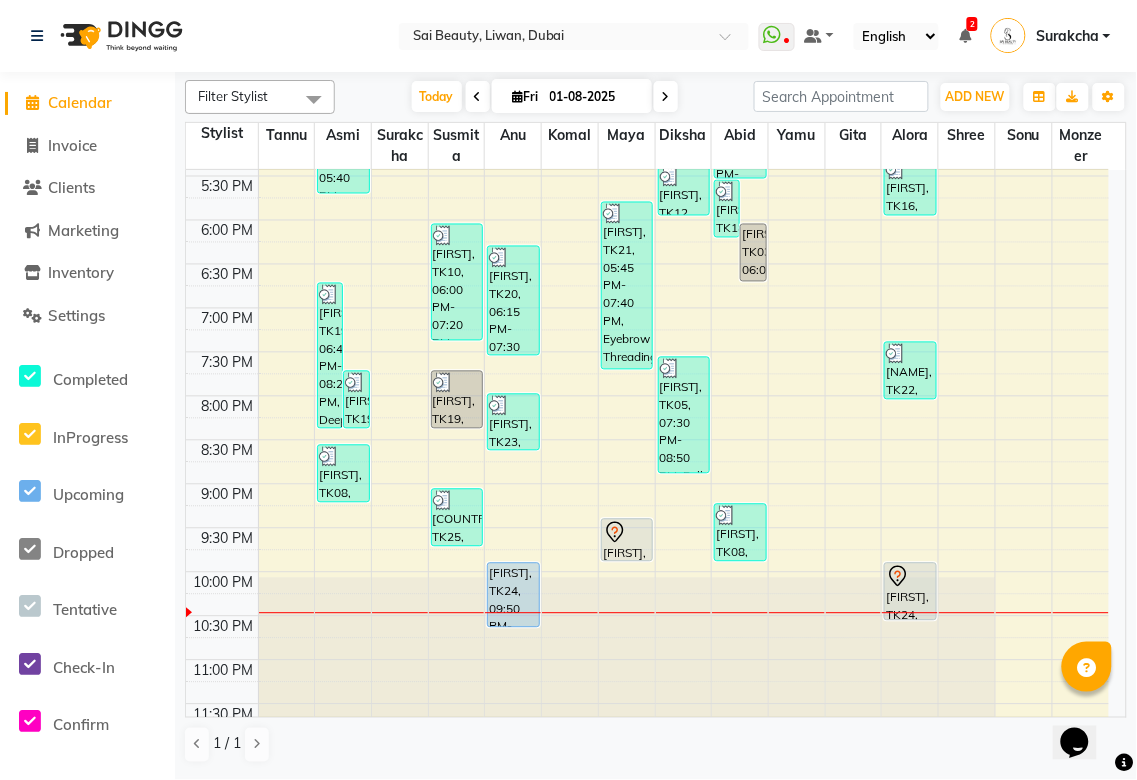 click at bounding box center [627, 533] 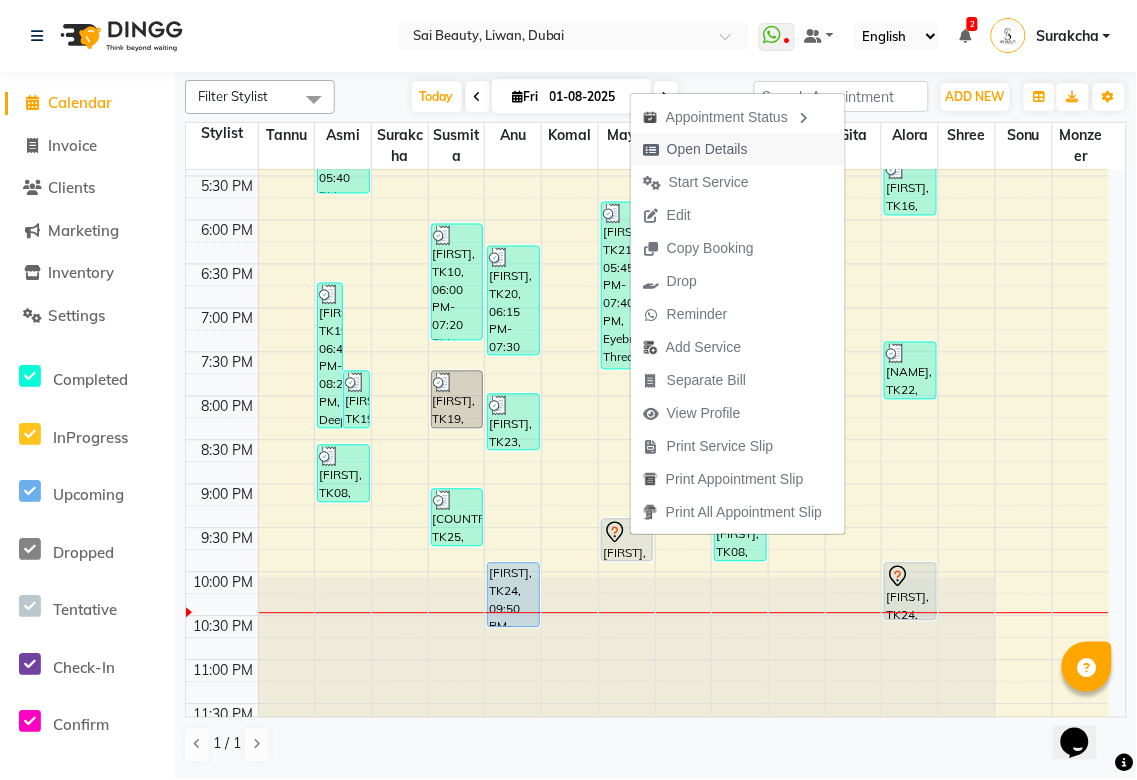 click on "Open Details" at bounding box center [707, 149] 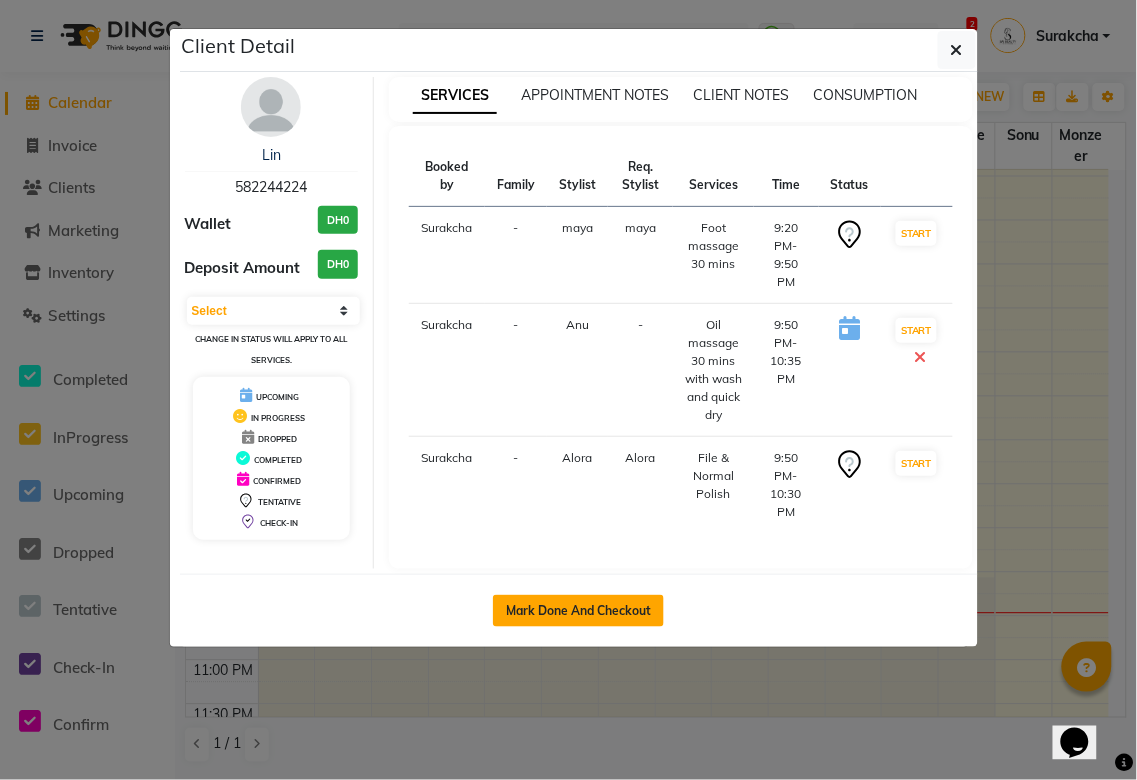 click on "Mark Done And Checkout" 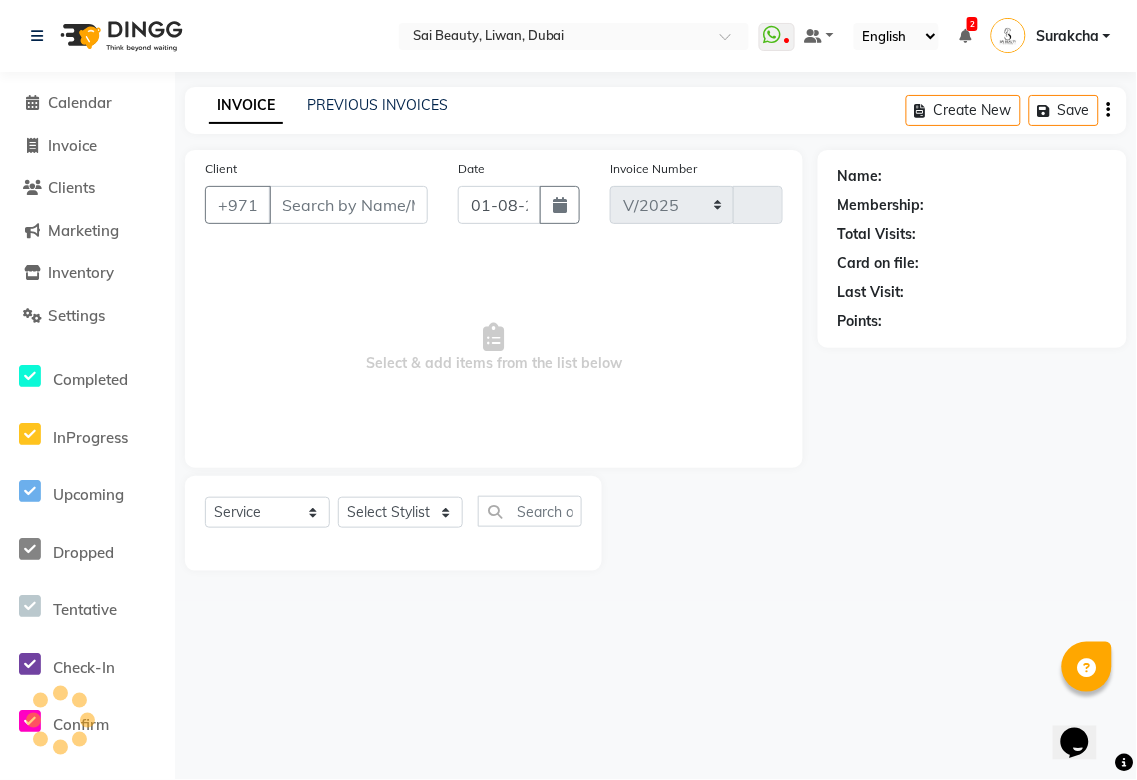 select on "5352" 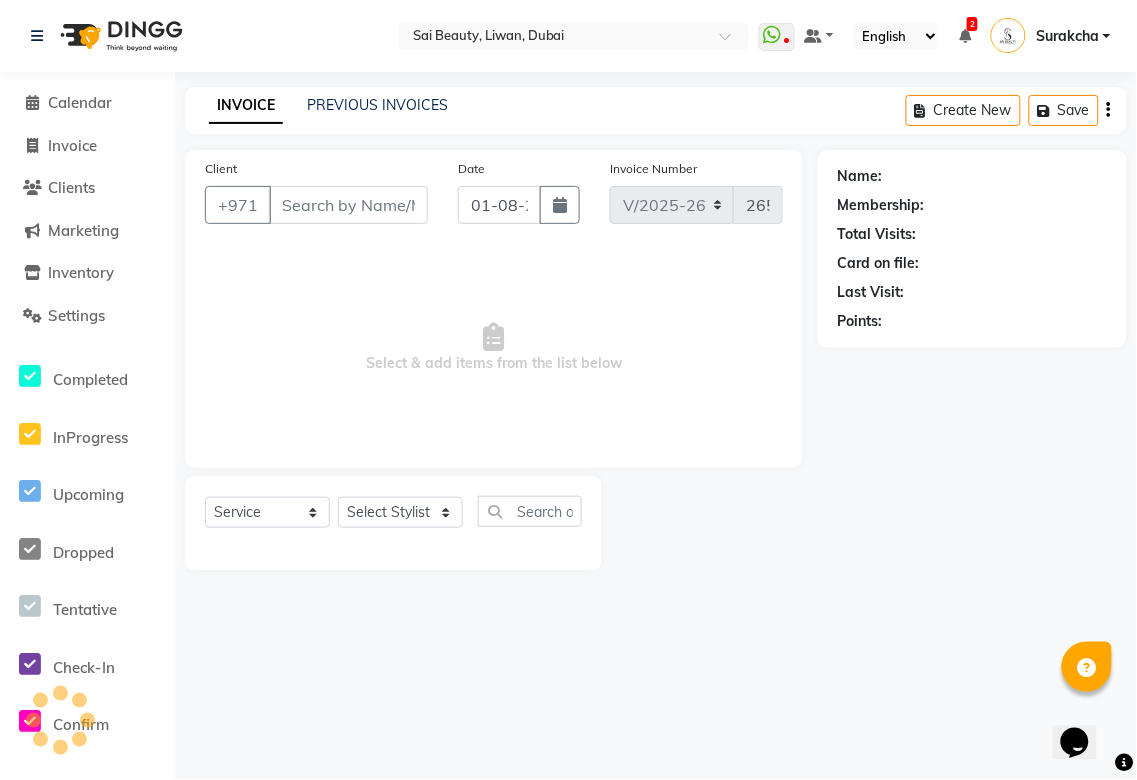 type on "582244224" 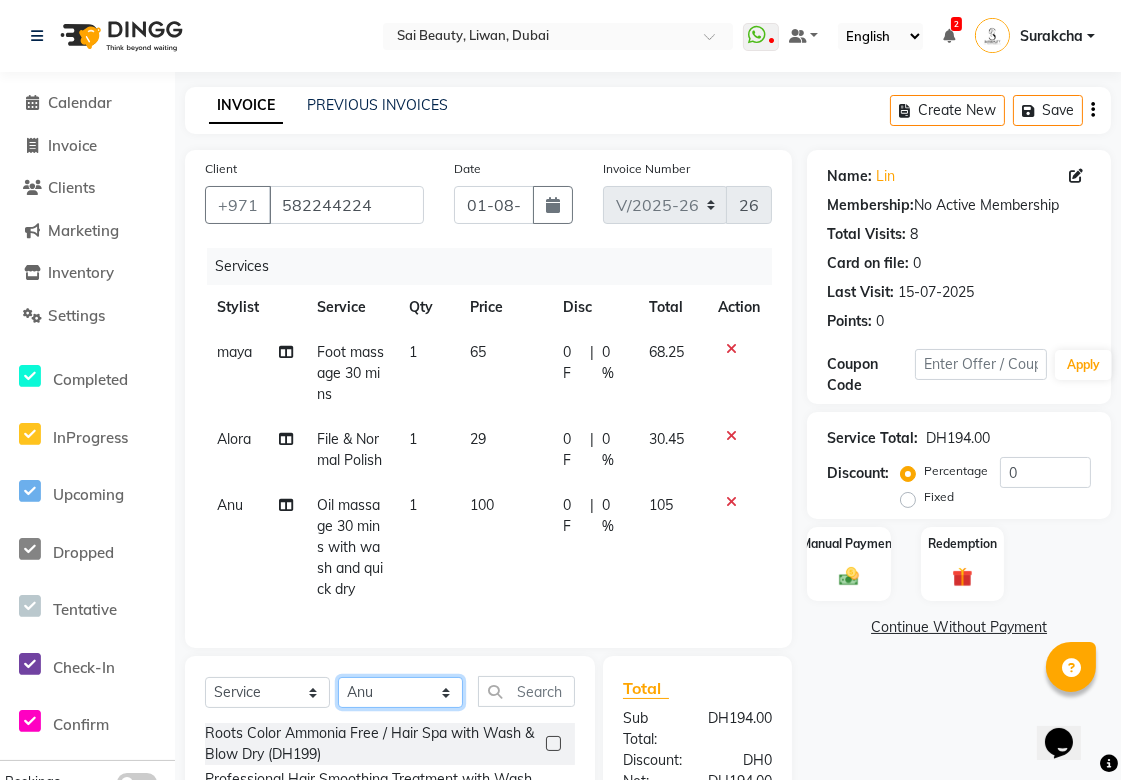 click on "Select Stylist Abid Alora Anu Asmi Ausha Diksha Gita Komal maya Monzeer shree sonu Srijana Surakcha Susmita Tannu Yamu" 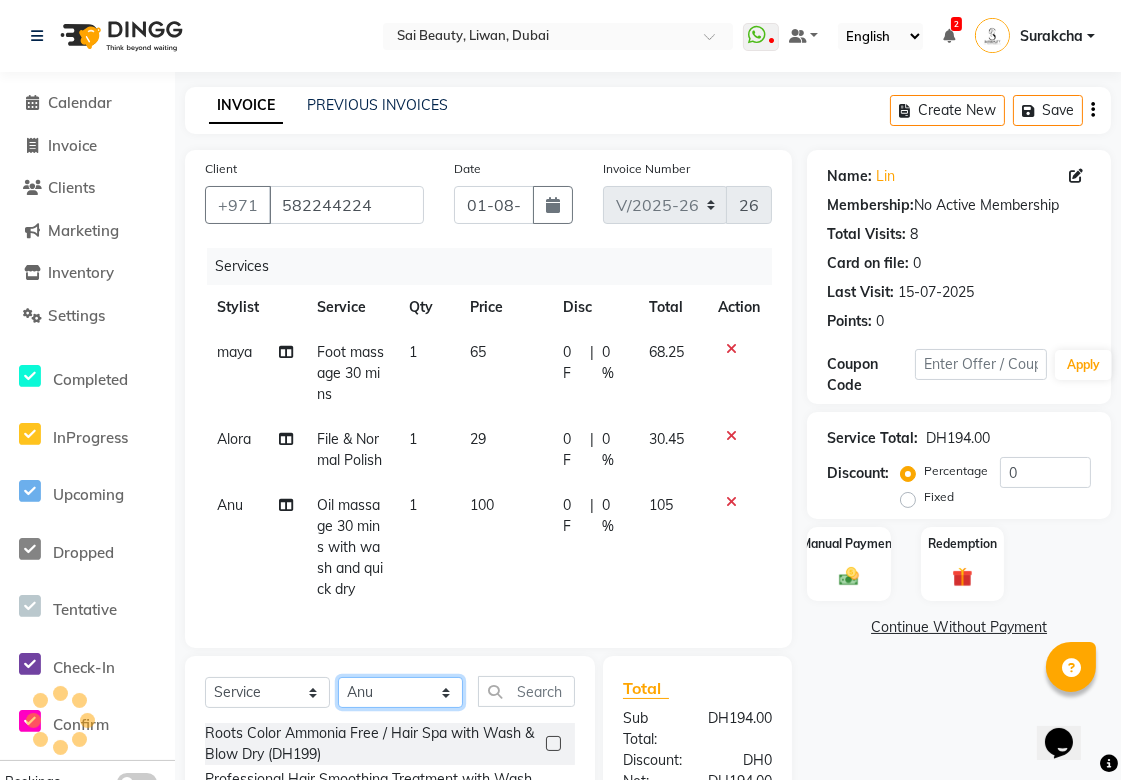 select on "52340" 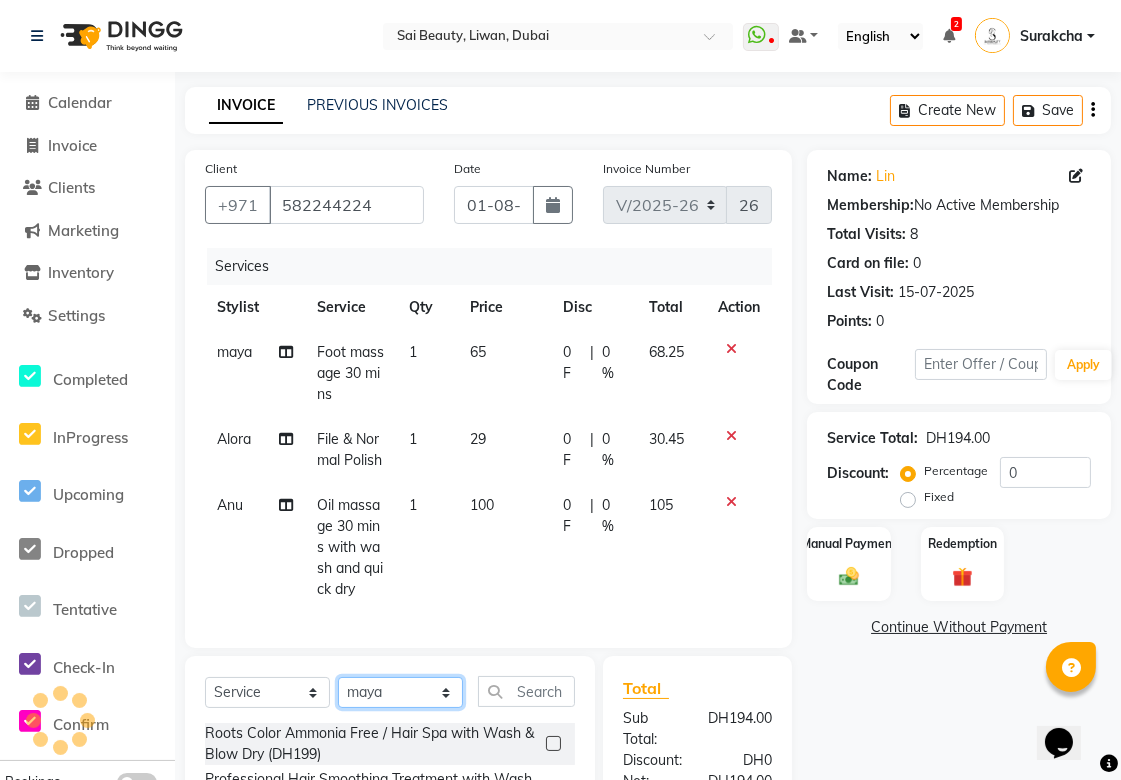 click on "Select Stylist Abid Alora Anu Asmi Ausha Diksha Gita Komal maya Monzeer shree sonu Srijana Surakcha Susmita Tannu Yamu" 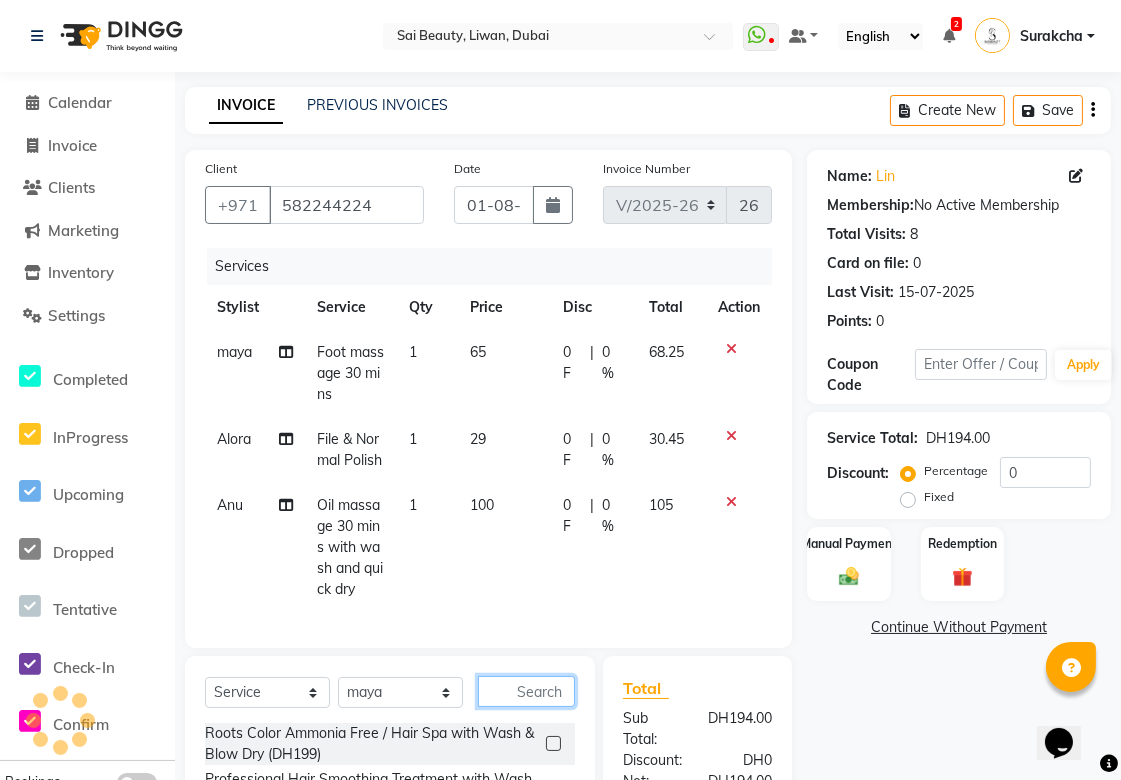 click 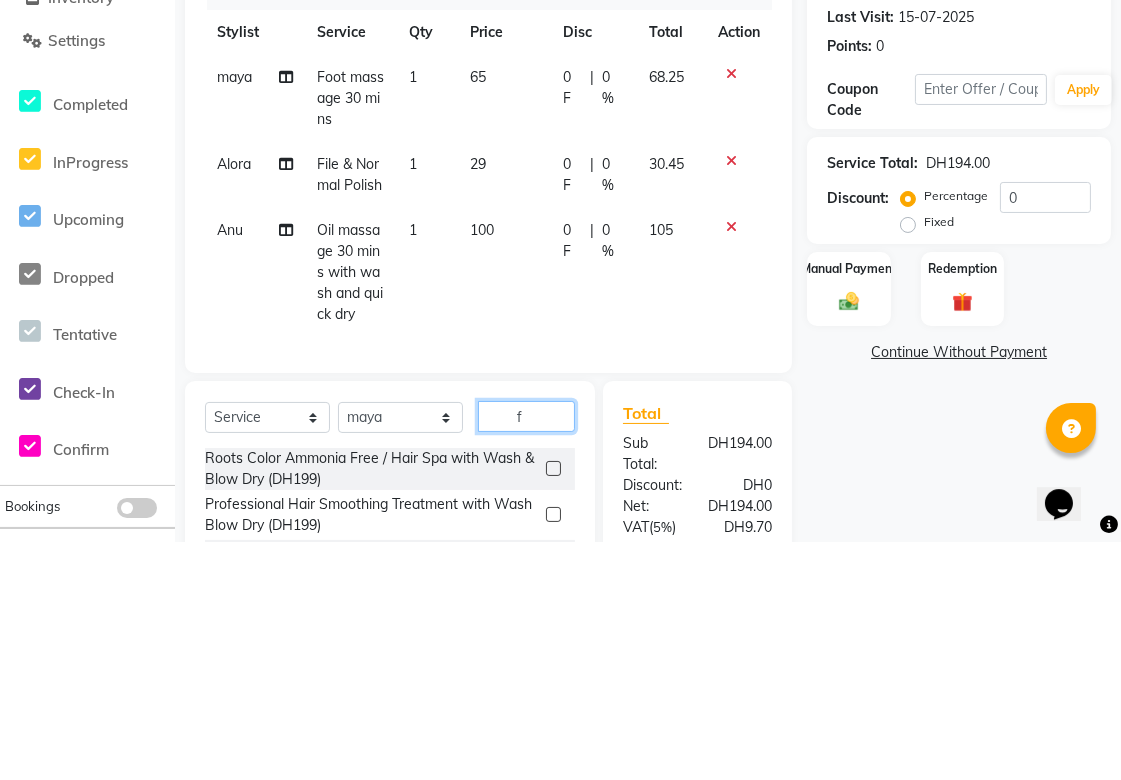 scroll, scrollTop: 198, scrollLeft: 0, axis: vertical 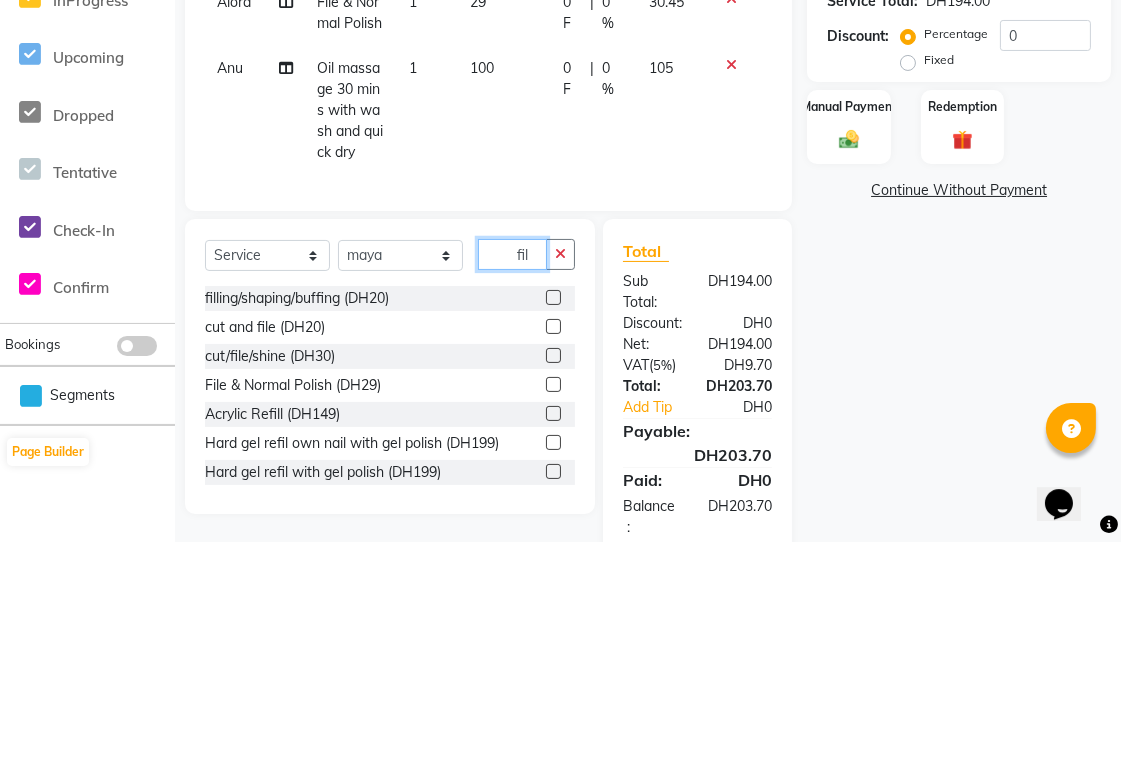 type on "fil" 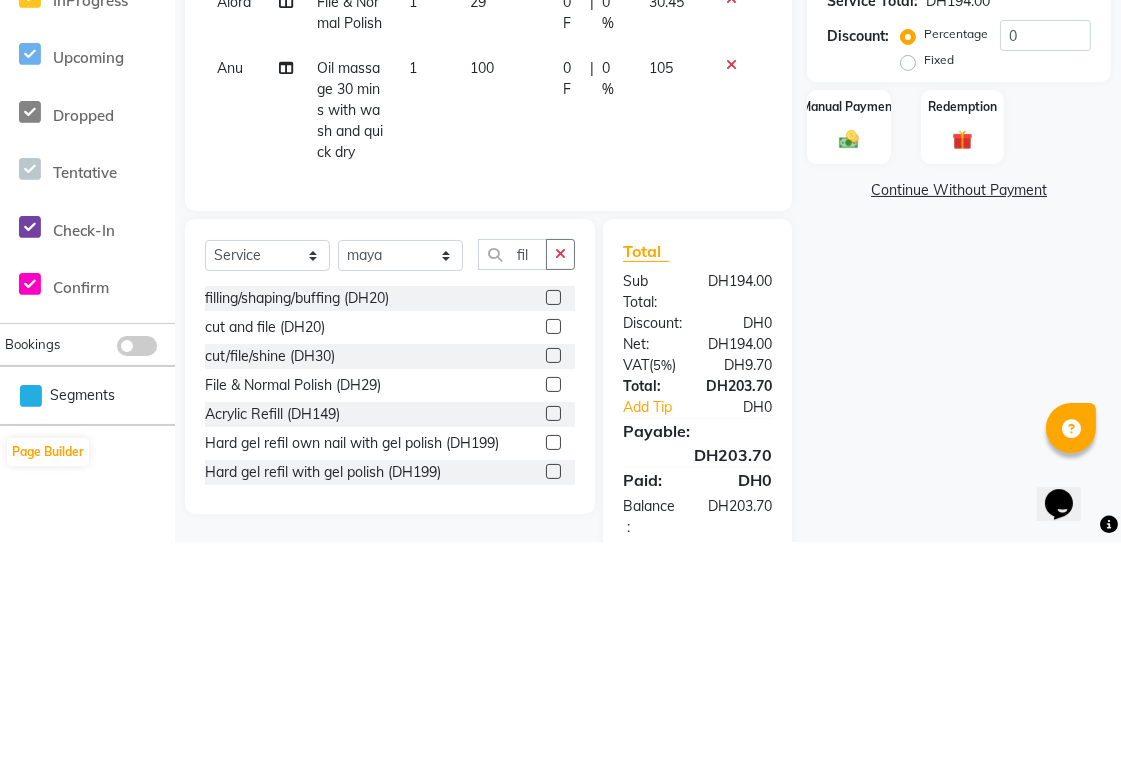 click 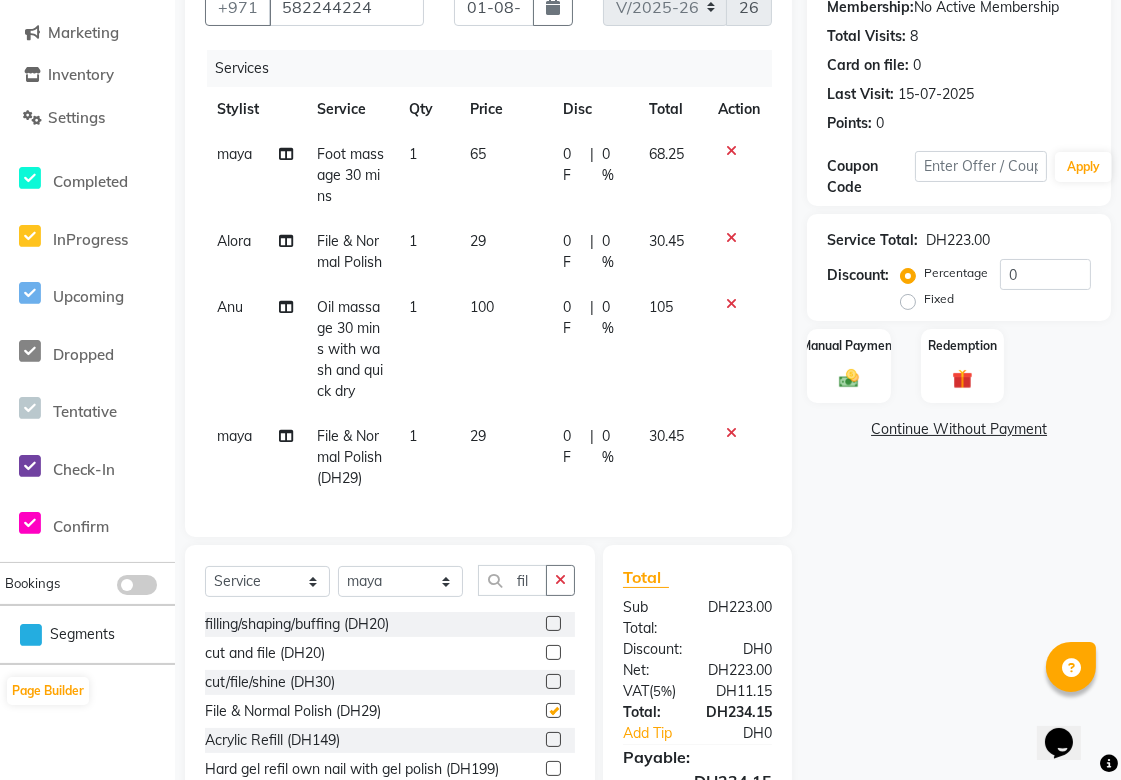 checkbox on "false" 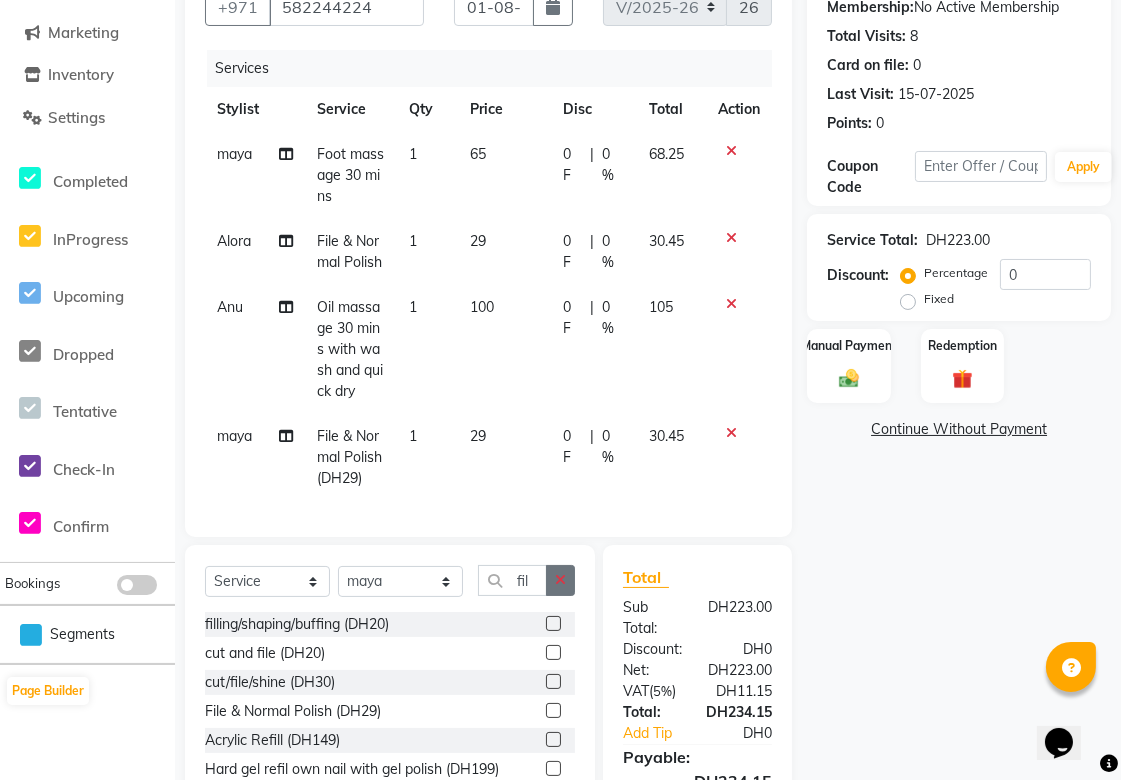 click 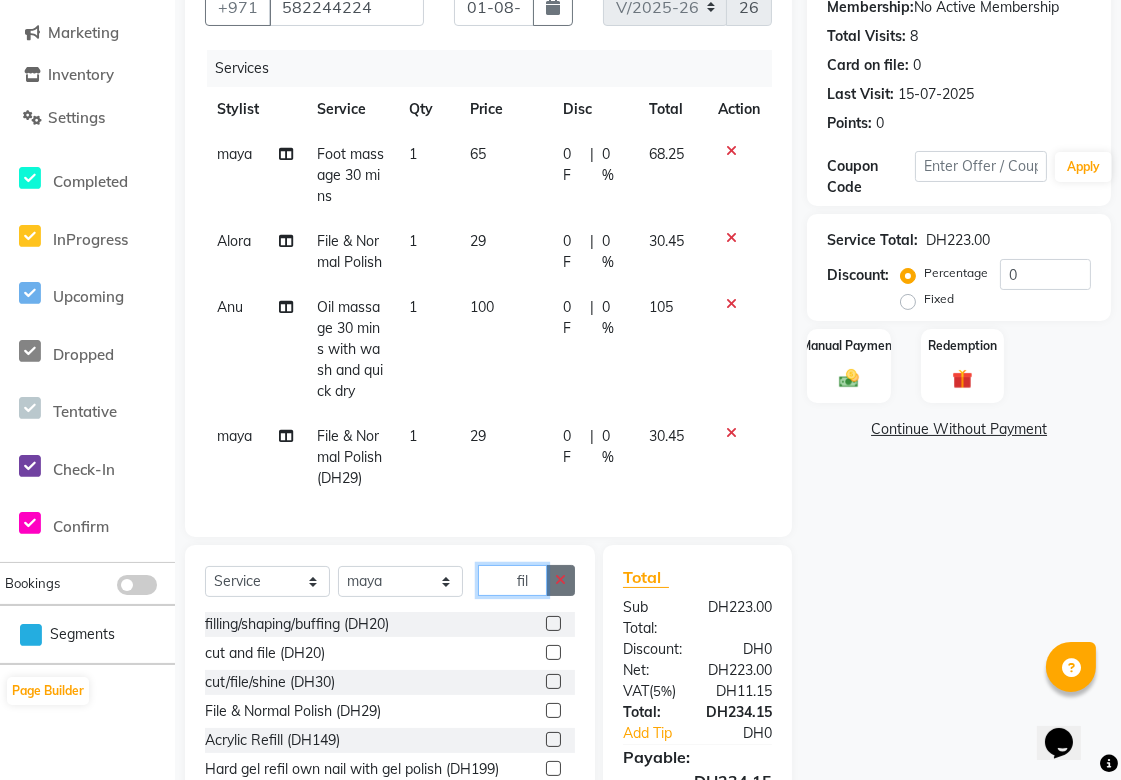 type 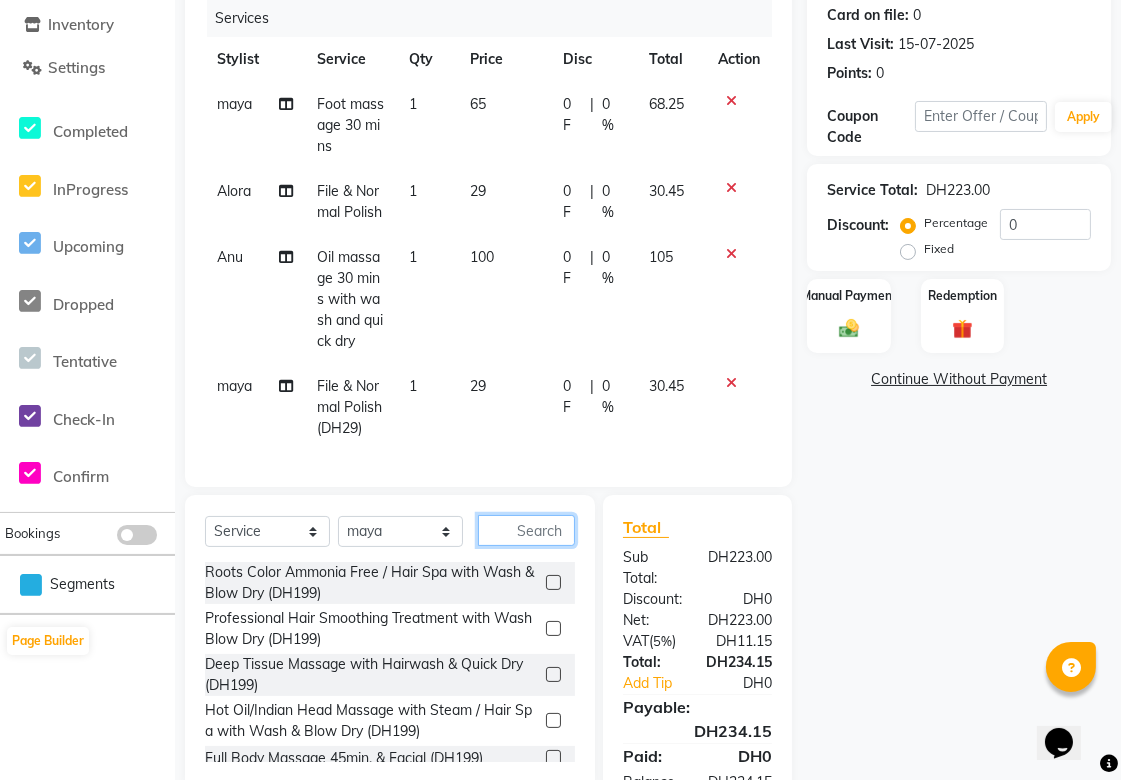 scroll, scrollTop: 250, scrollLeft: 0, axis: vertical 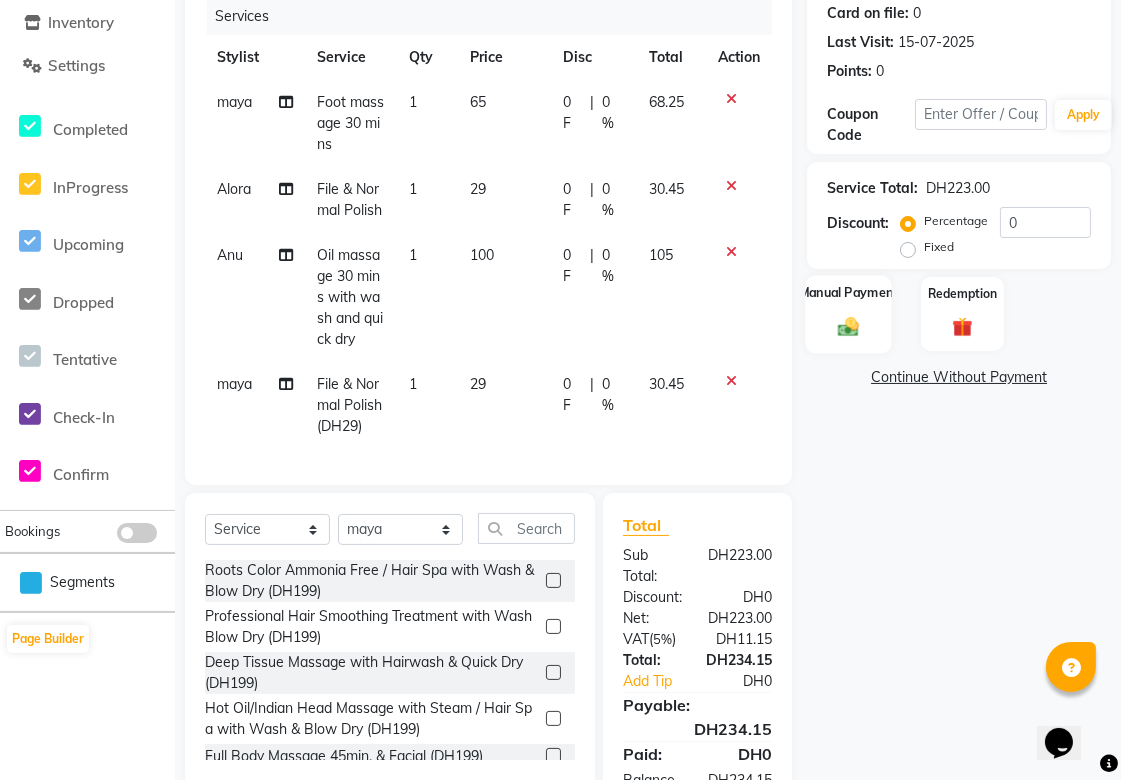 click 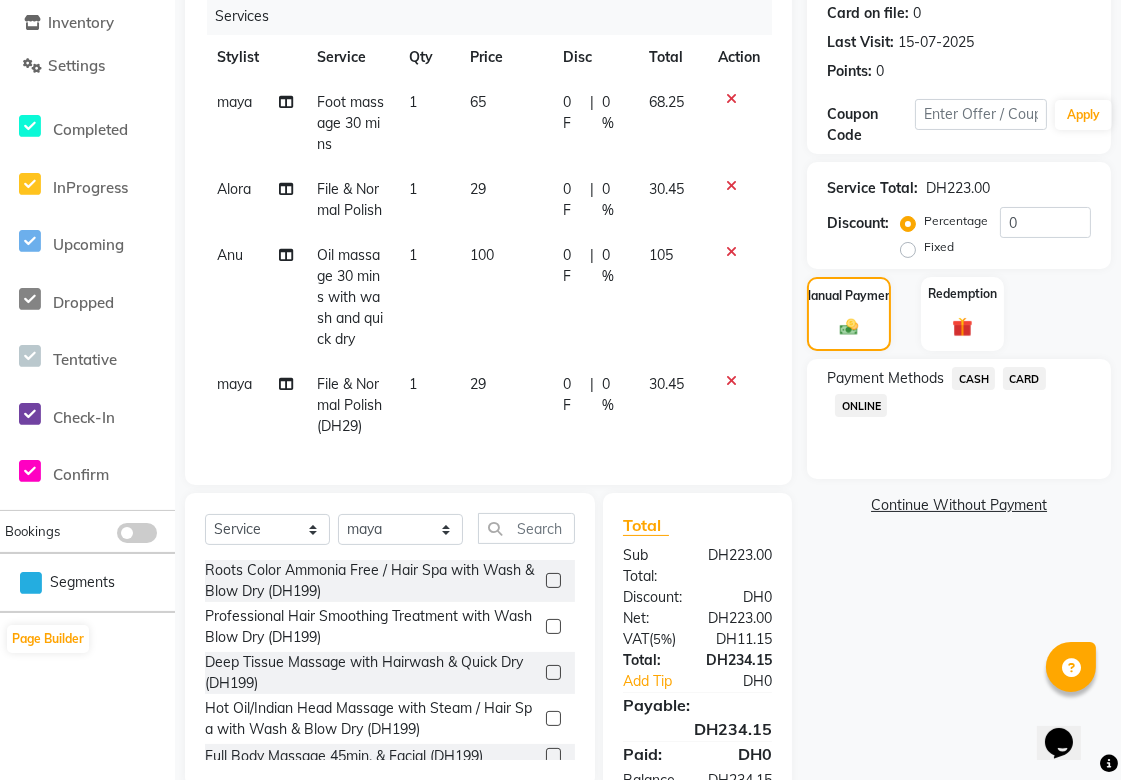click on "CARD" 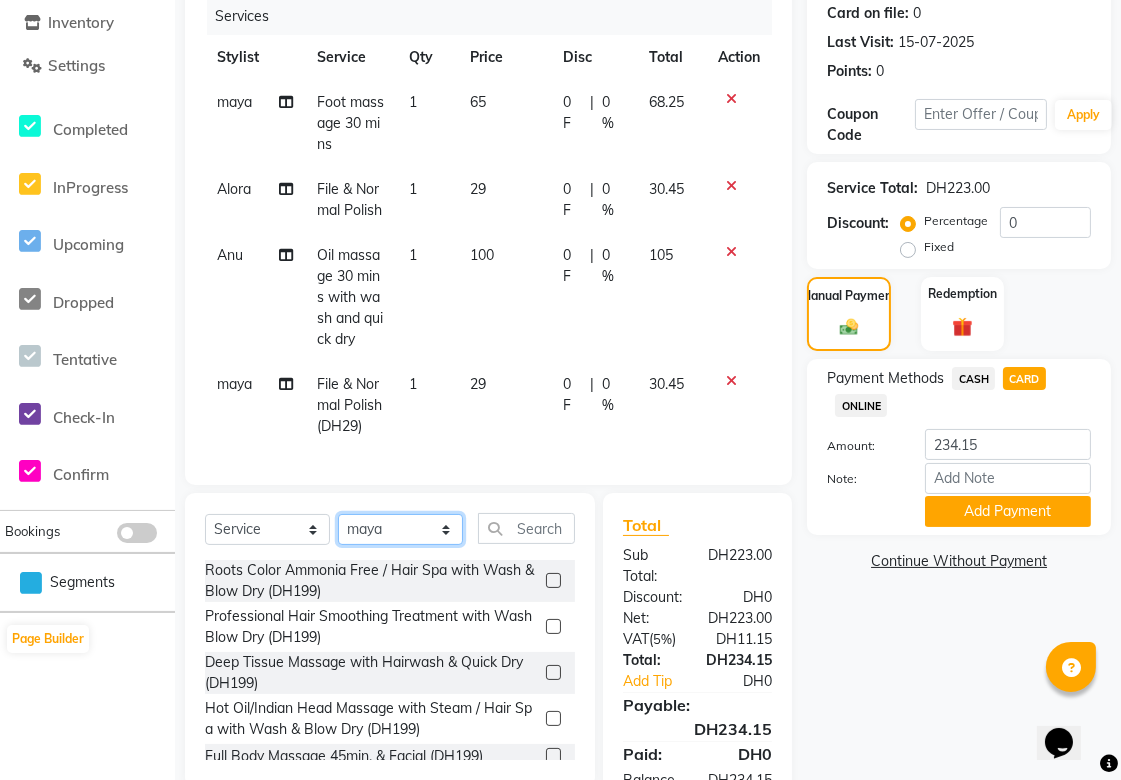 click on "Select Stylist Abid Alora Anu Asmi Ausha Diksha Gita Komal maya Monzeer shree sonu Srijana Surakcha Susmita Tannu Yamu" 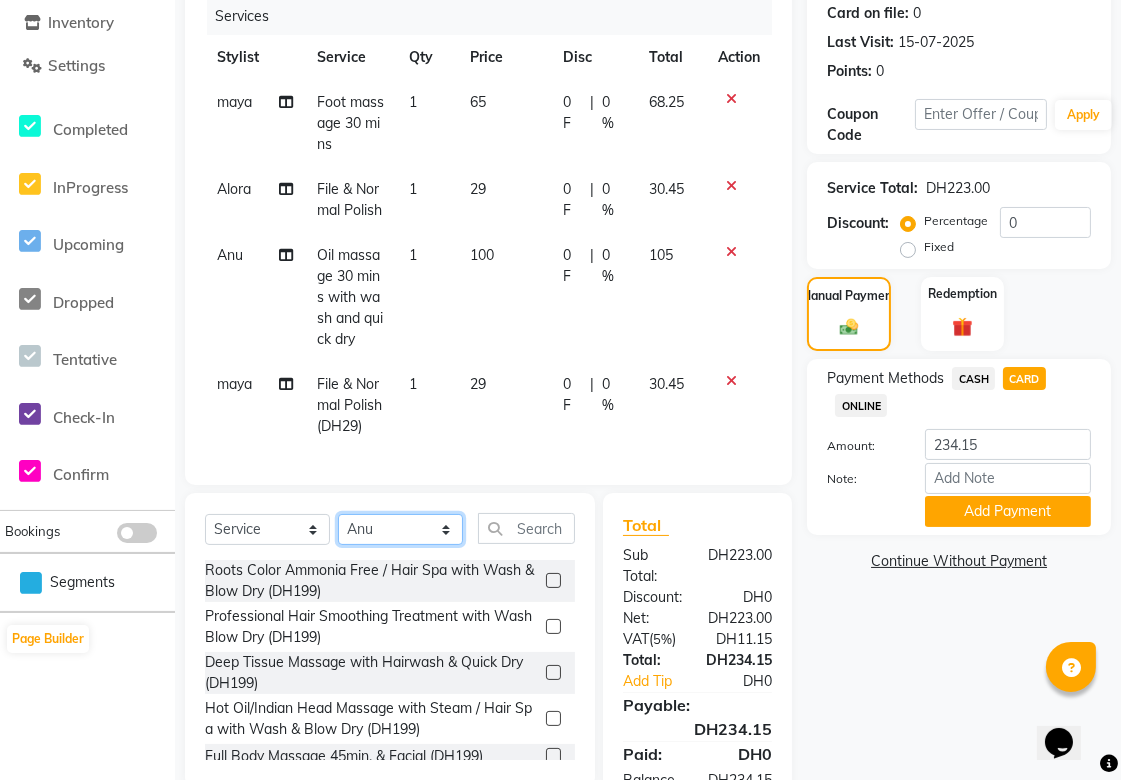 click on "Select Stylist Abid Alora Anu Asmi Ausha Diksha Gita Komal maya Monzeer shree sonu Srijana Surakcha Susmita Tannu Yamu" 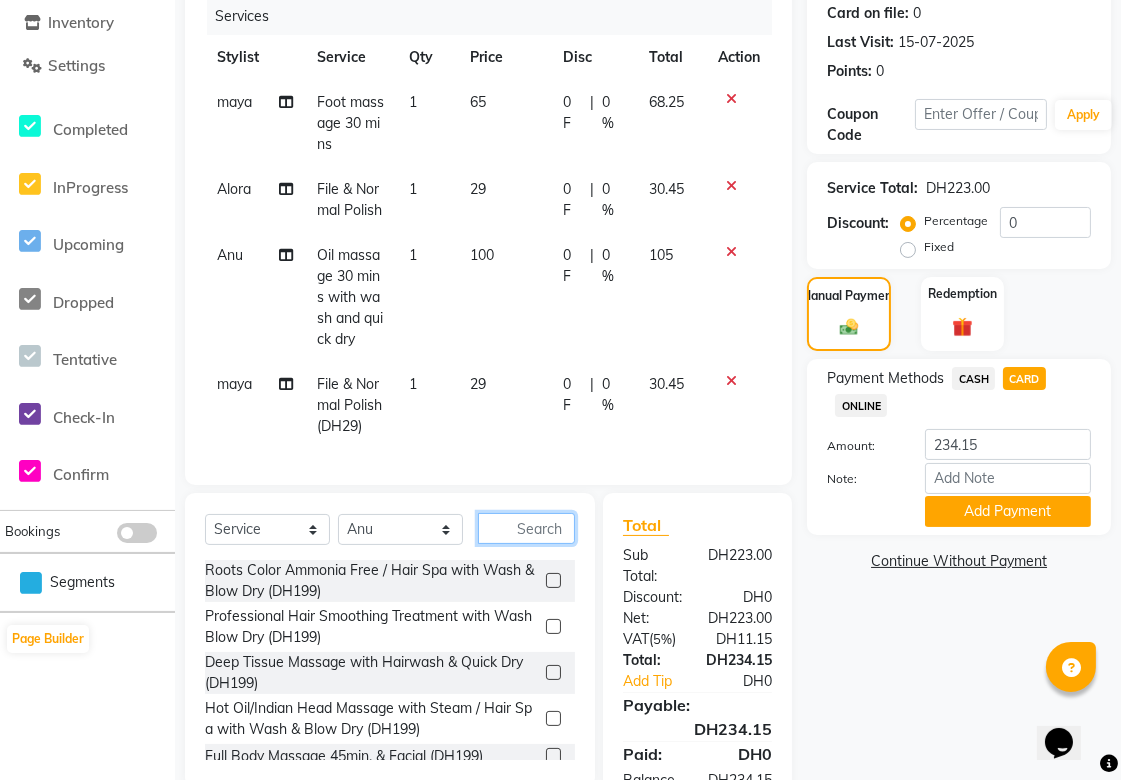 click 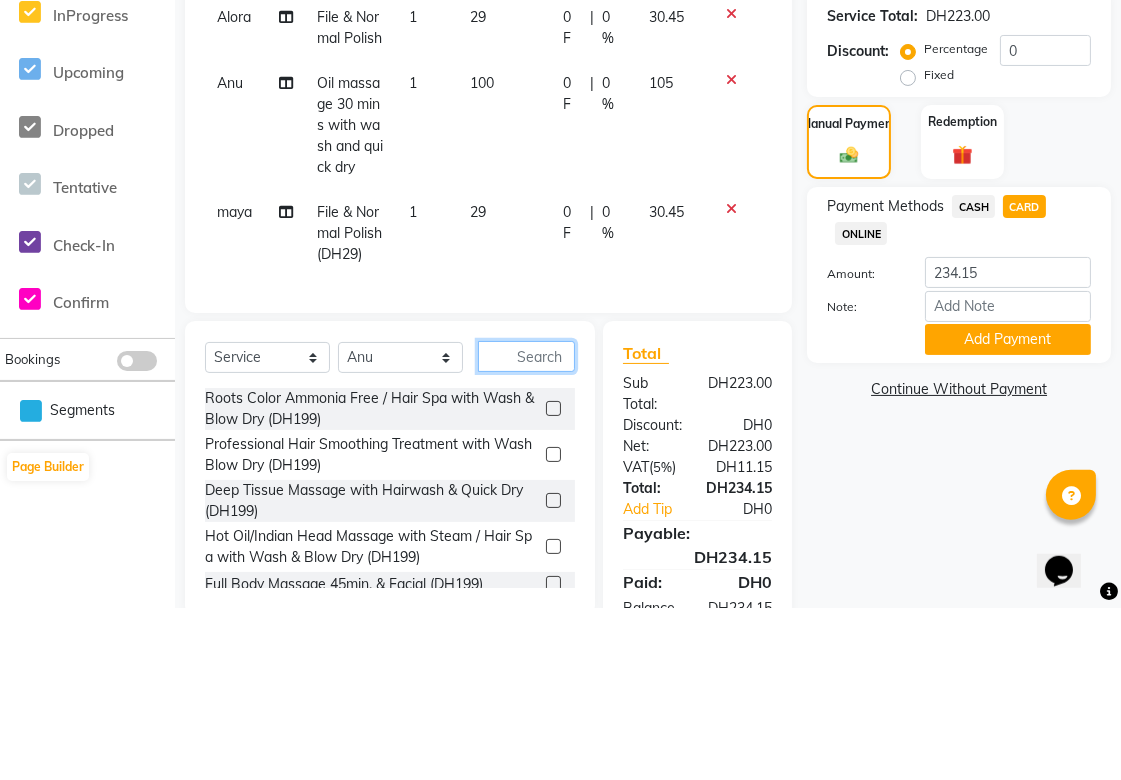 scroll, scrollTop: 285, scrollLeft: 0, axis: vertical 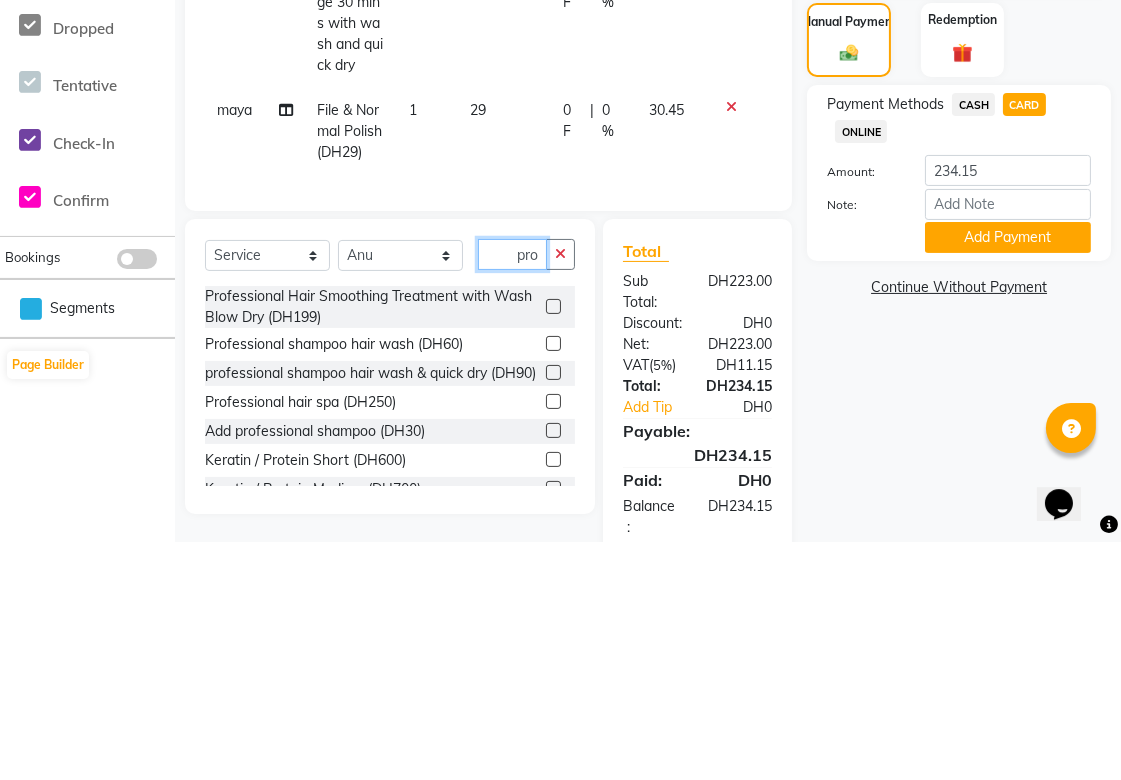 type on "pro" 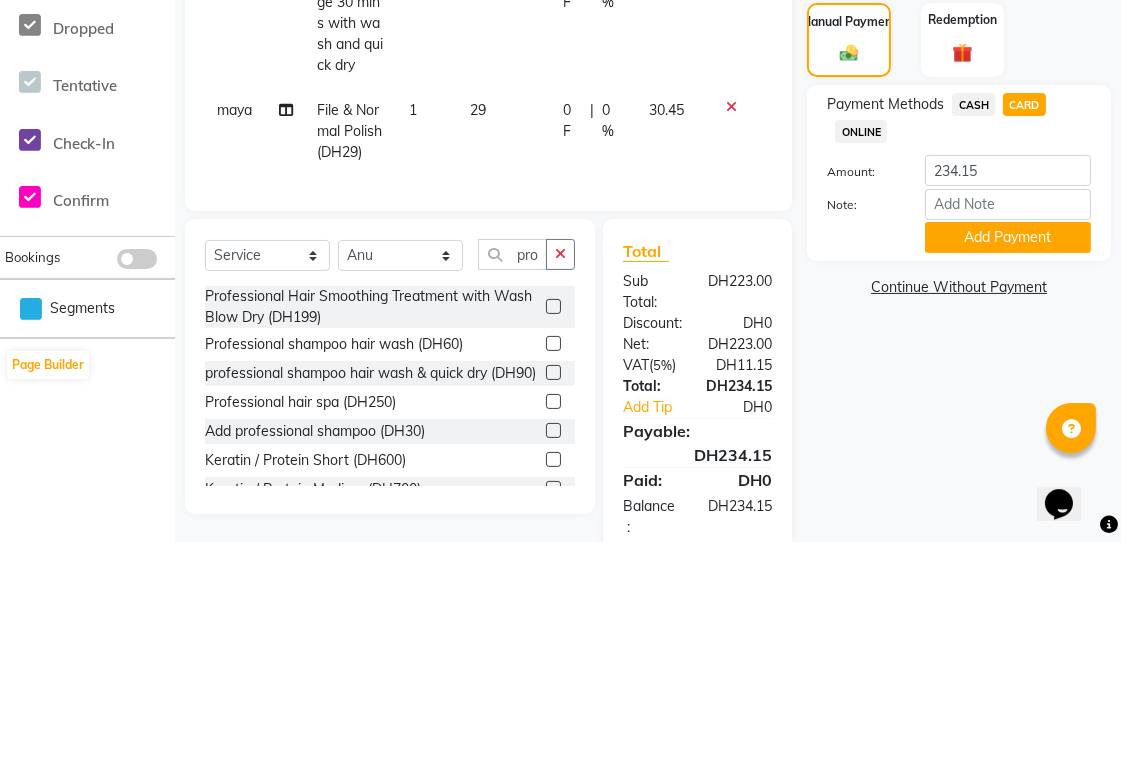 click 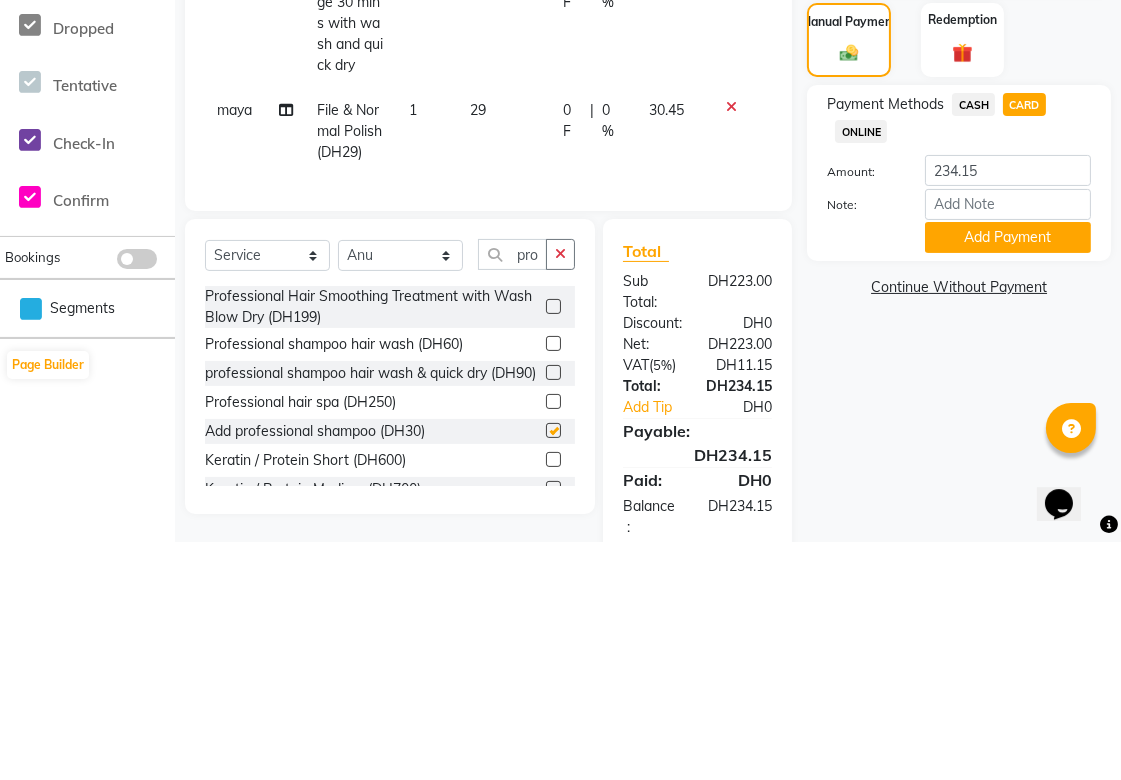 scroll, scrollTop: 285, scrollLeft: 0, axis: vertical 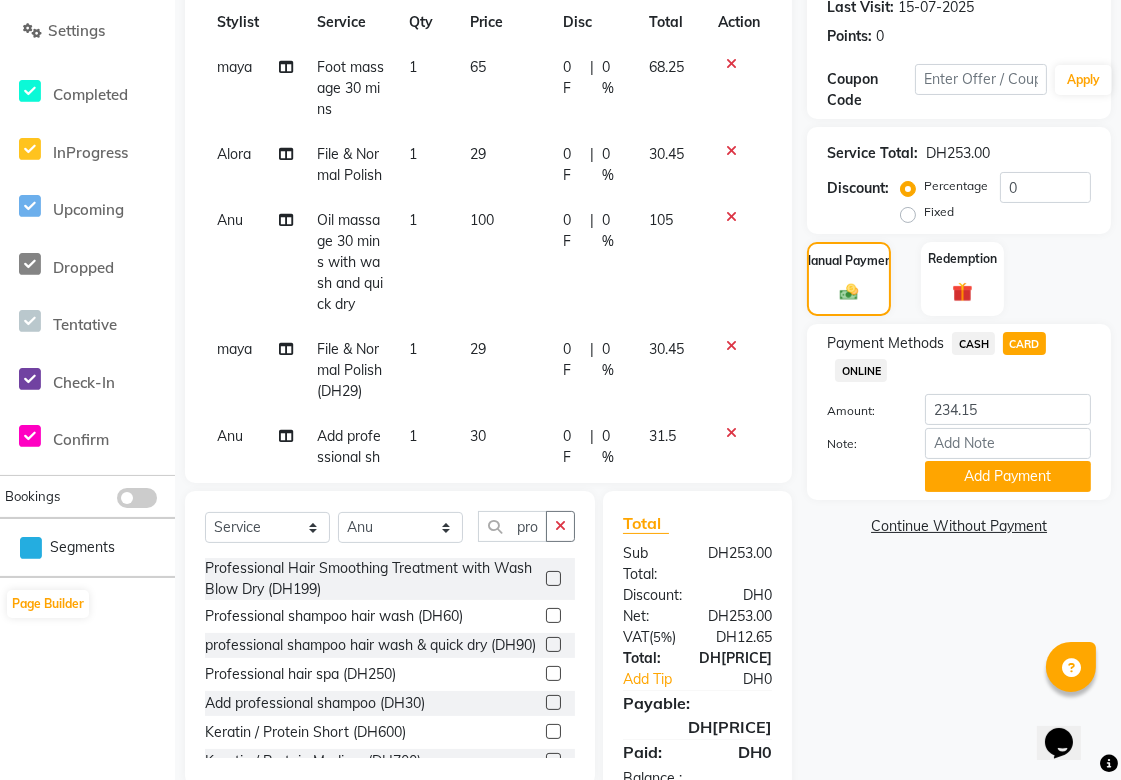 checkbox on "false" 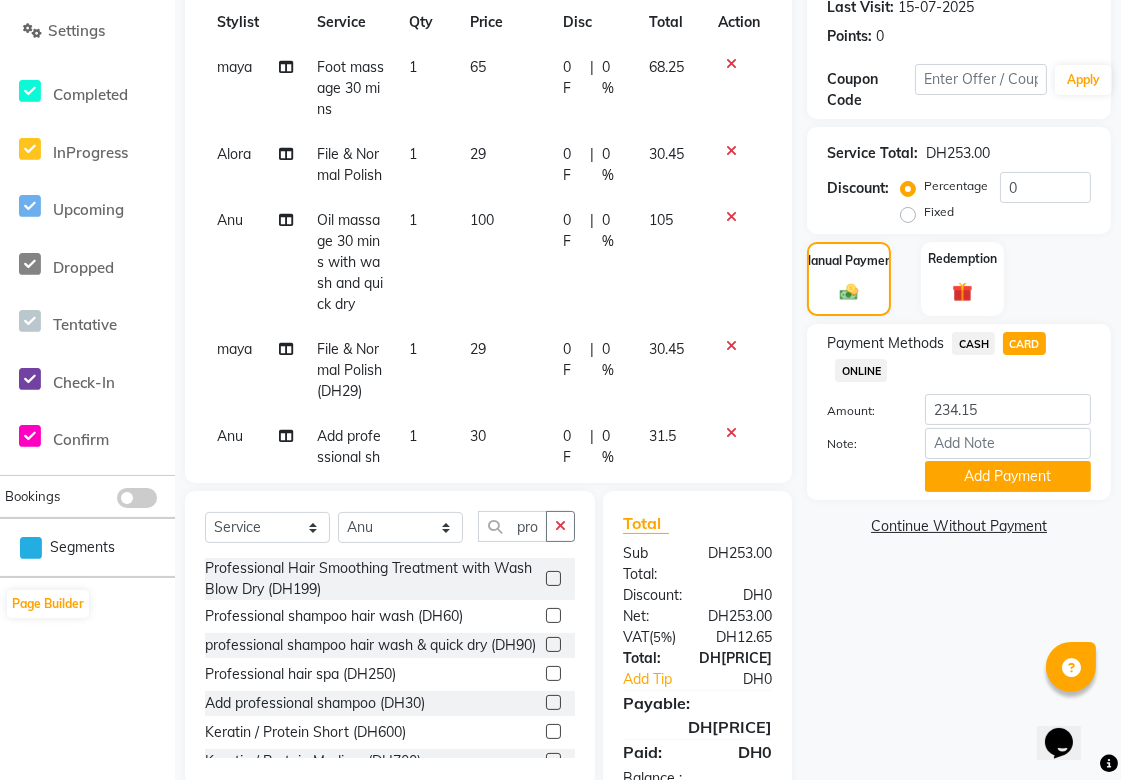 scroll, scrollTop: 112, scrollLeft: 0, axis: vertical 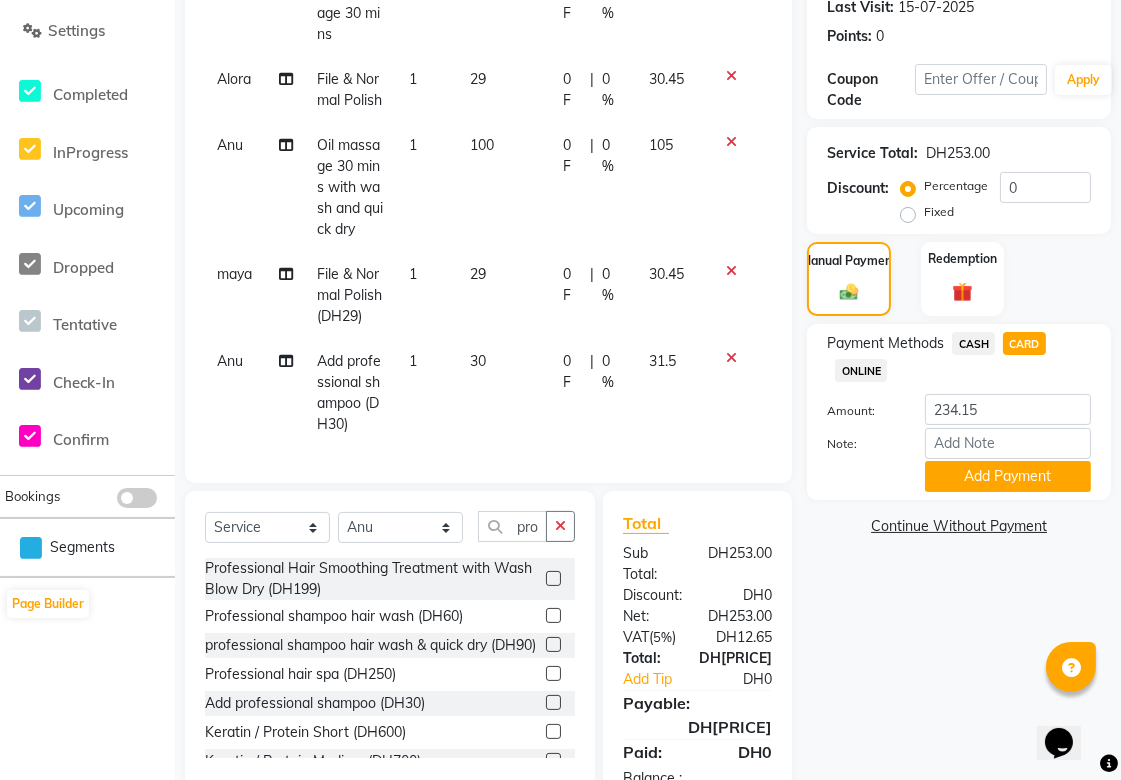 click on "0 F" 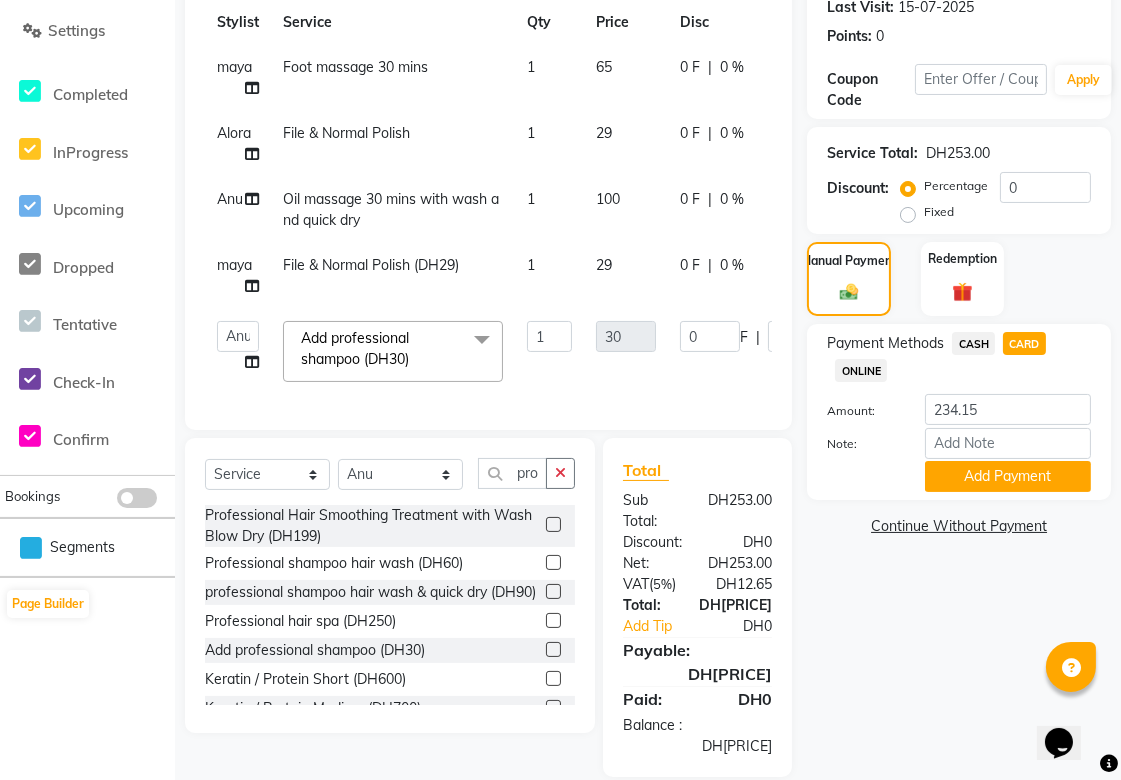 scroll, scrollTop: 0, scrollLeft: 0, axis: both 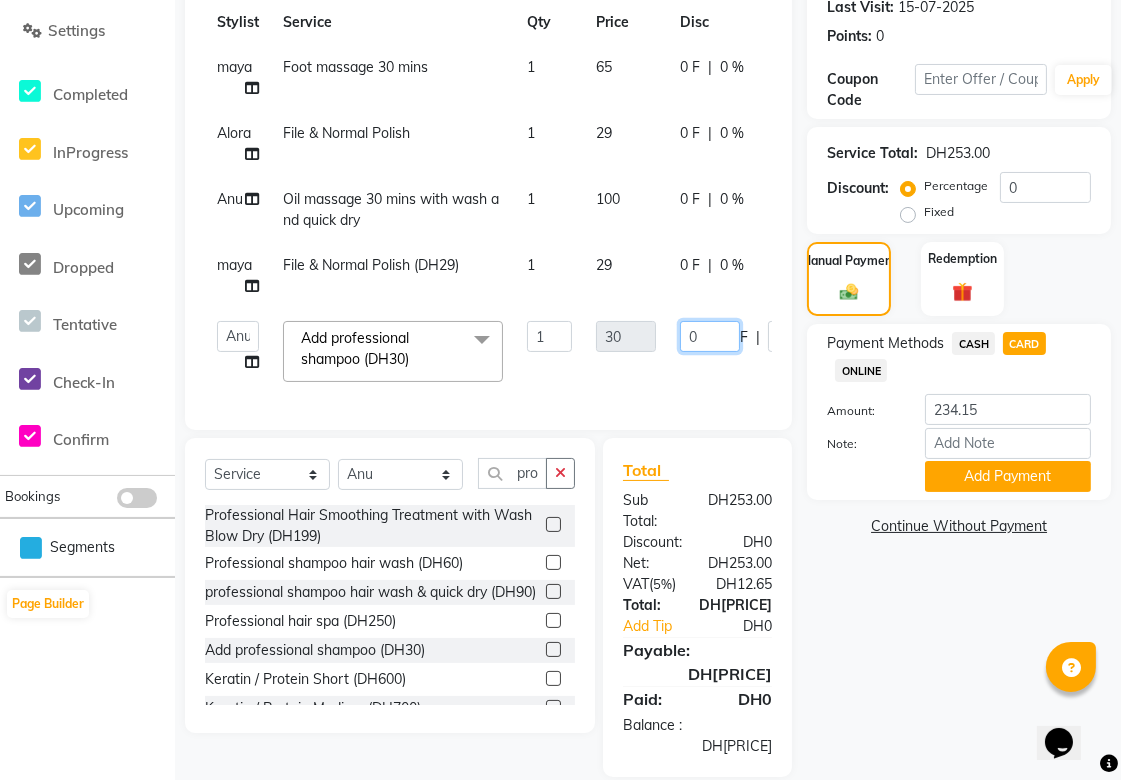 click on "0" 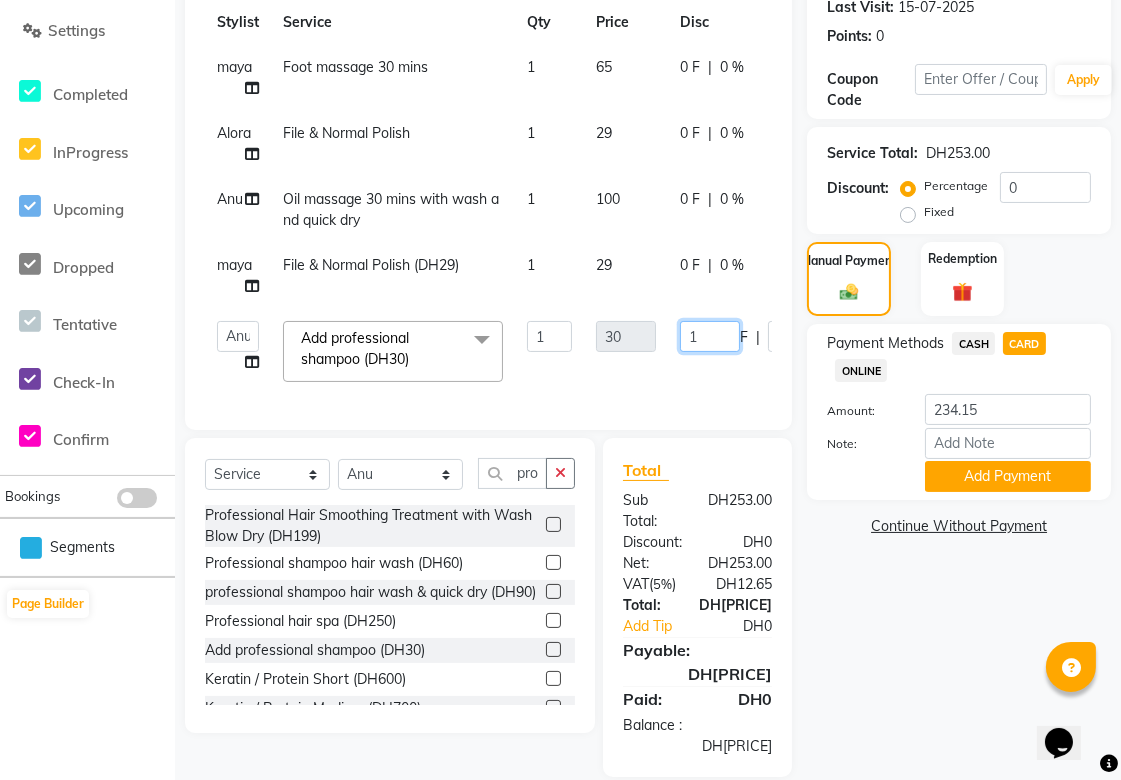 type on "10" 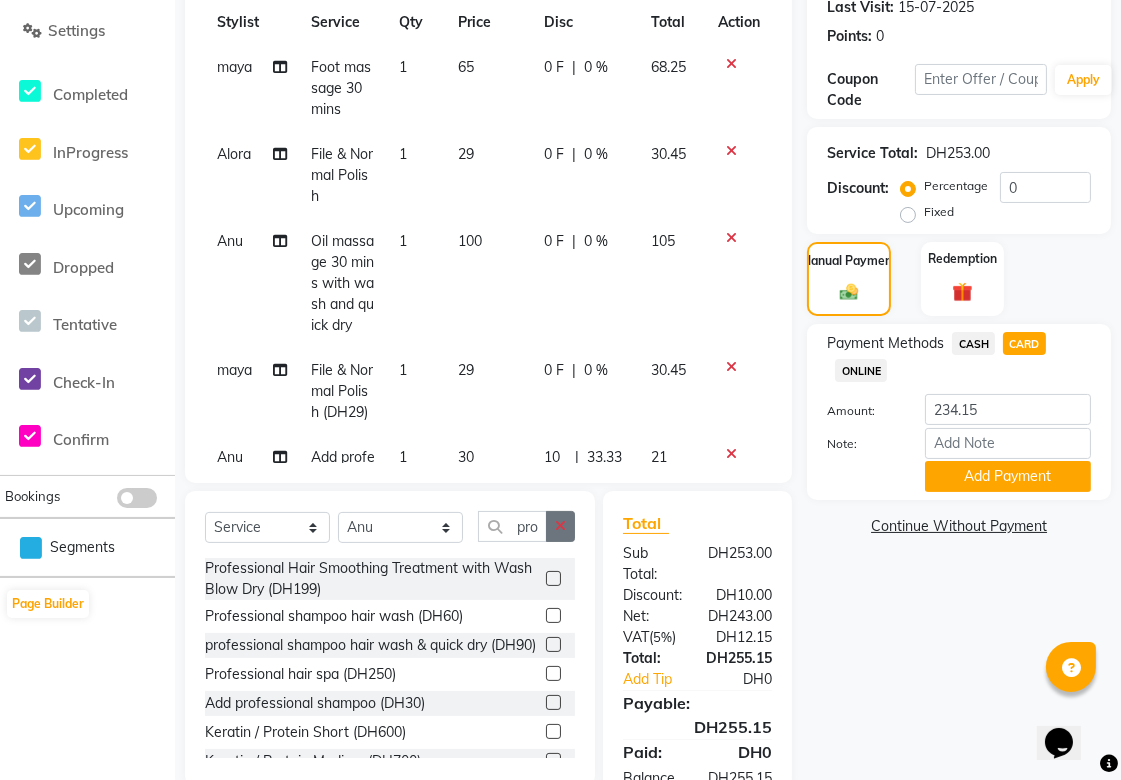 click 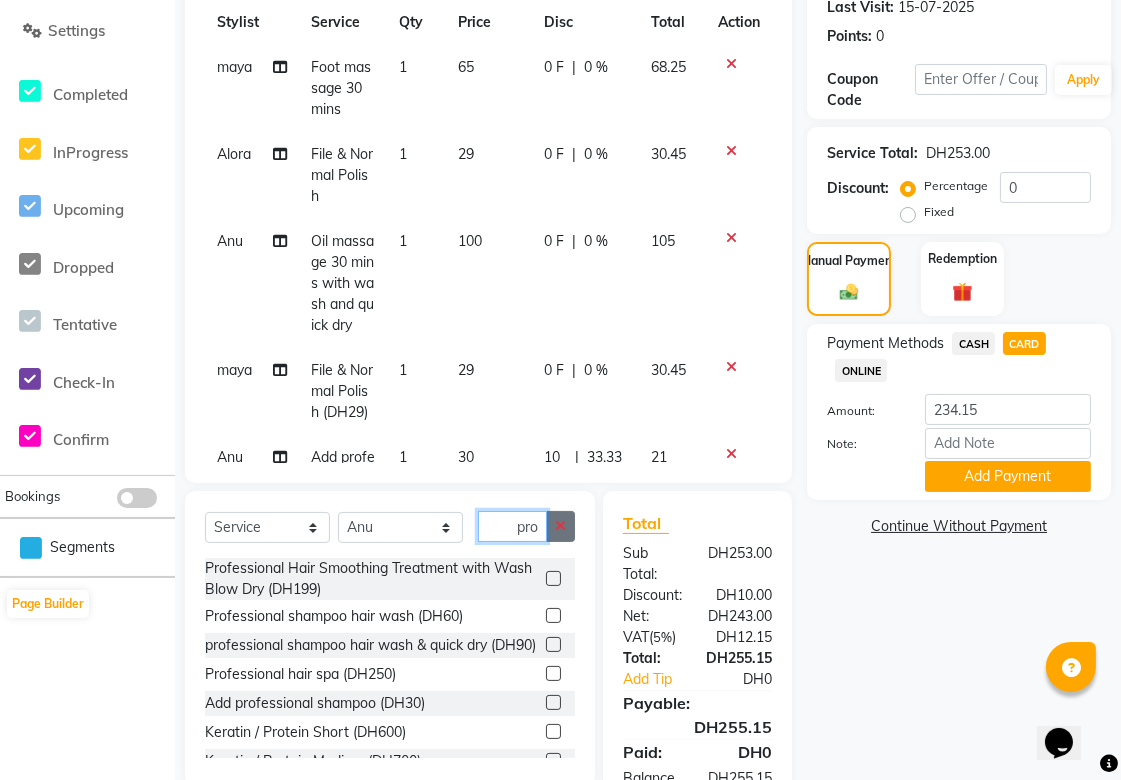 type 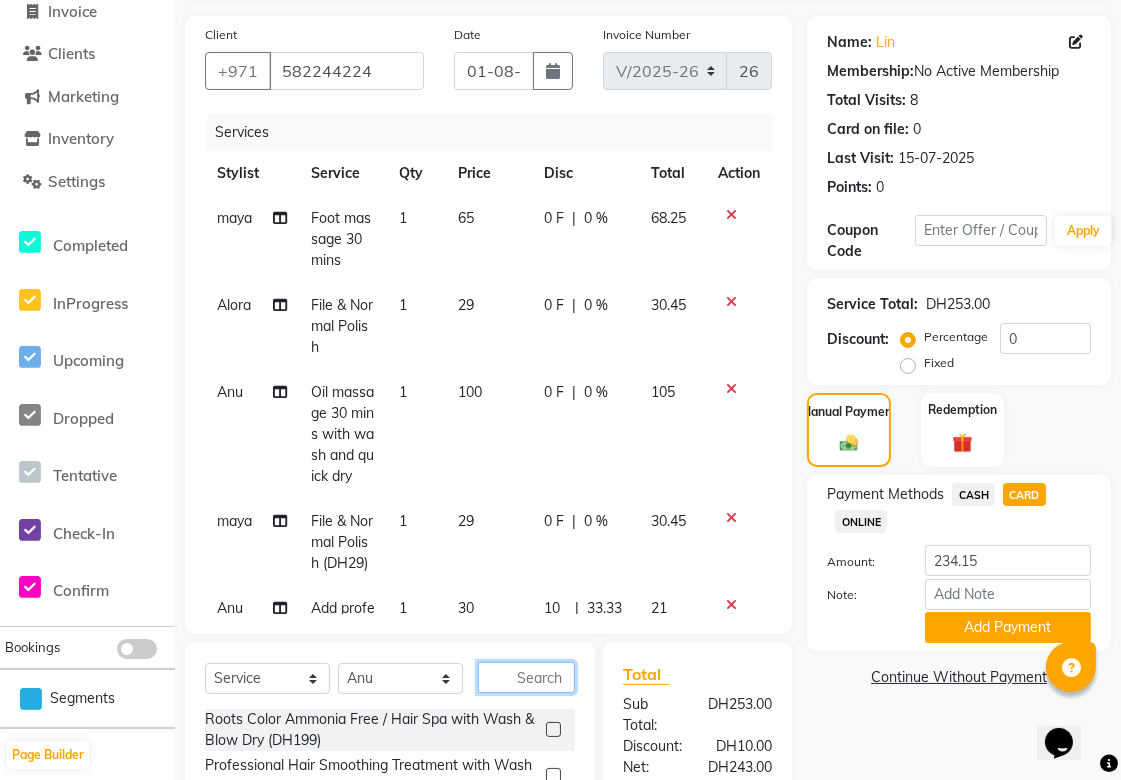 scroll, scrollTop: 0, scrollLeft: 0, axis: both 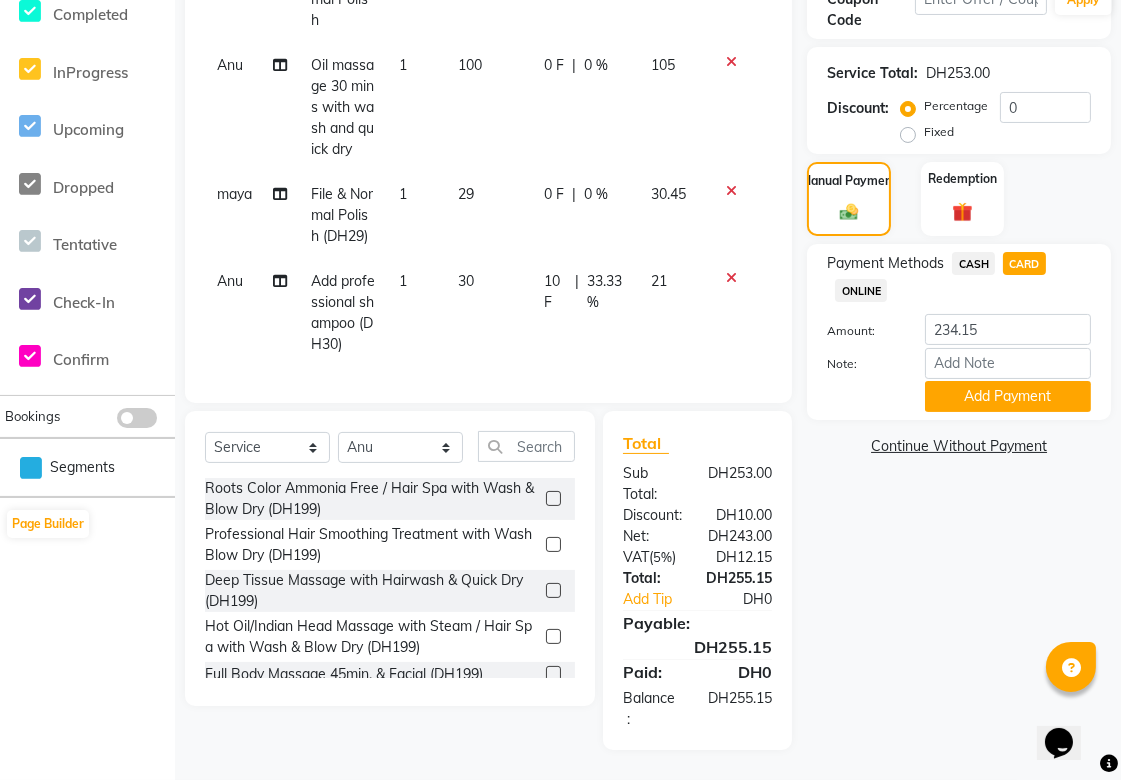click on "CASH" 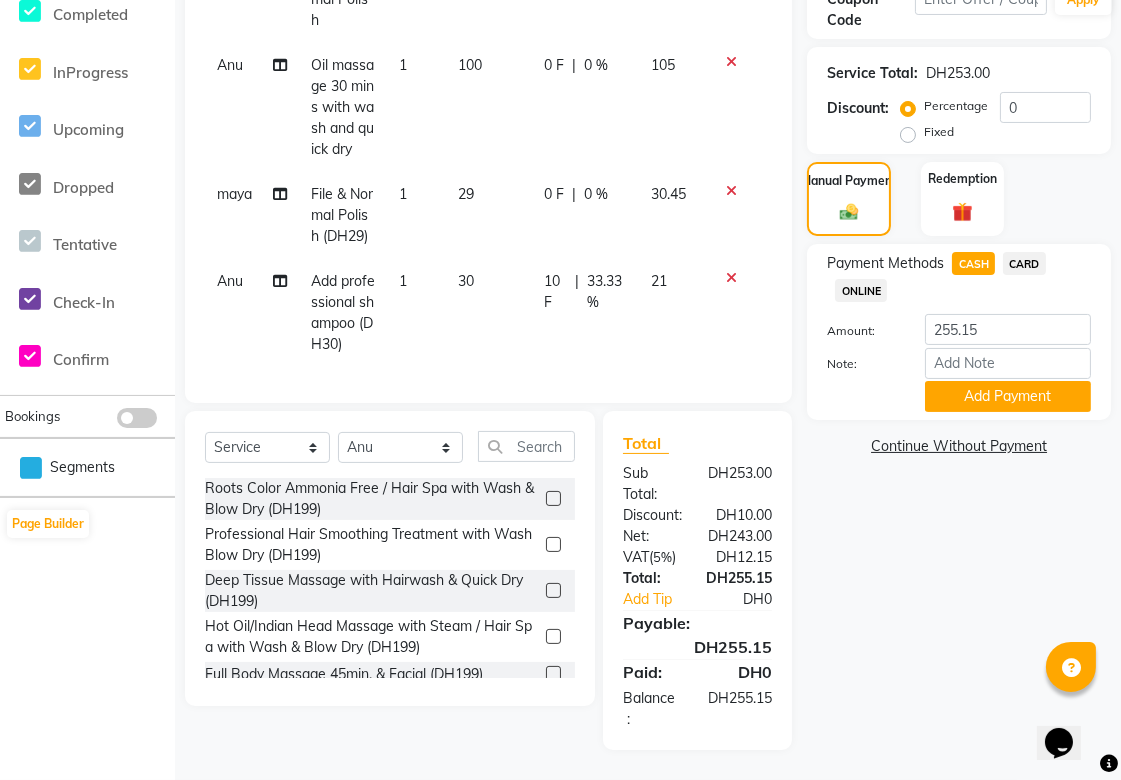 click on "CARD" 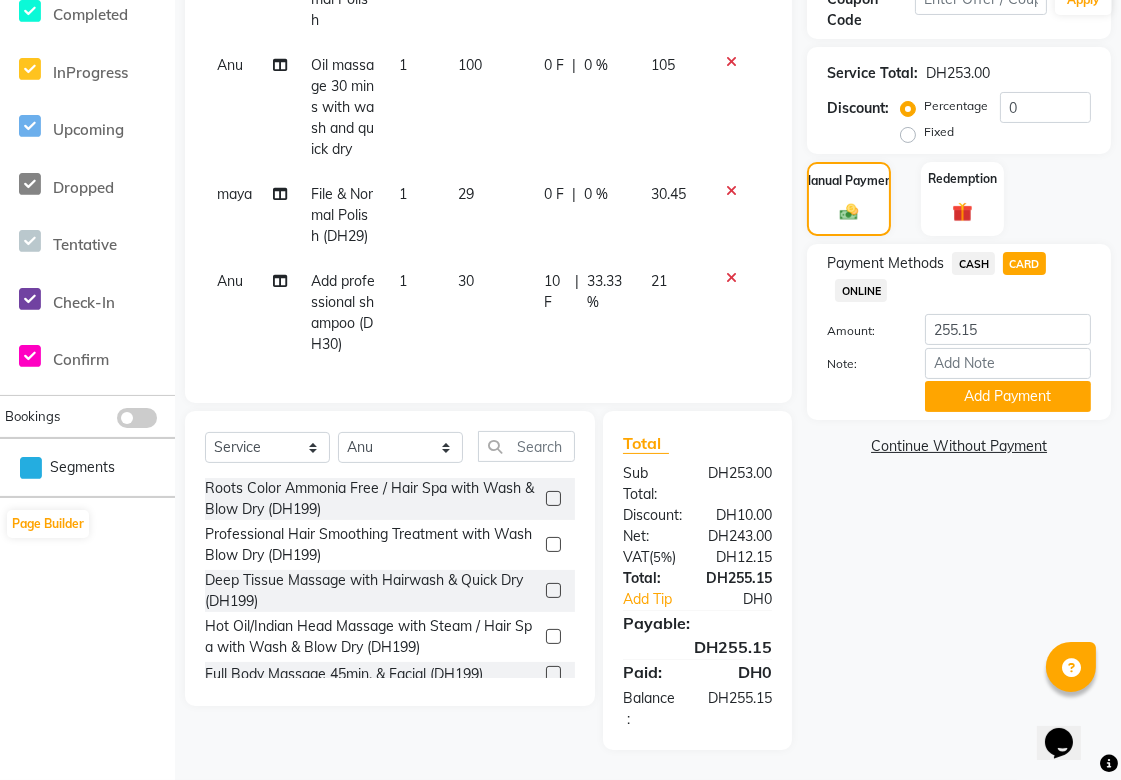 scroll, scrollTop: 0, scrollLeft: 0, axis: both 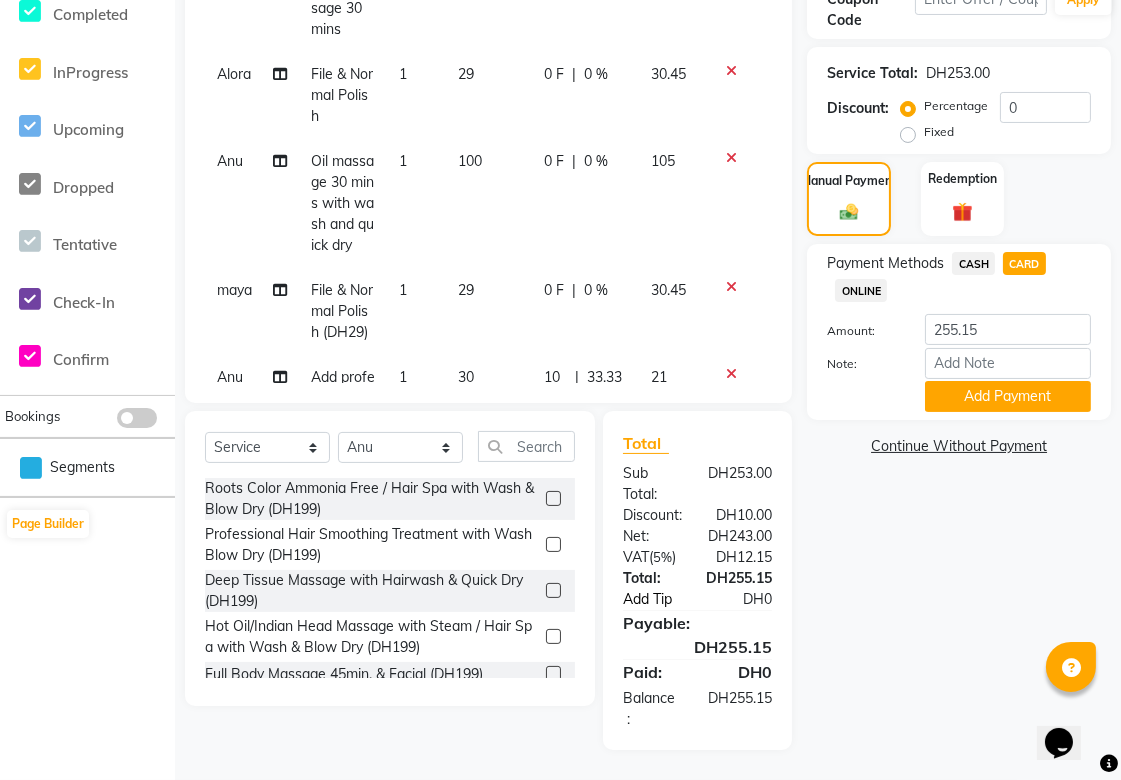 click on "Add Tip" 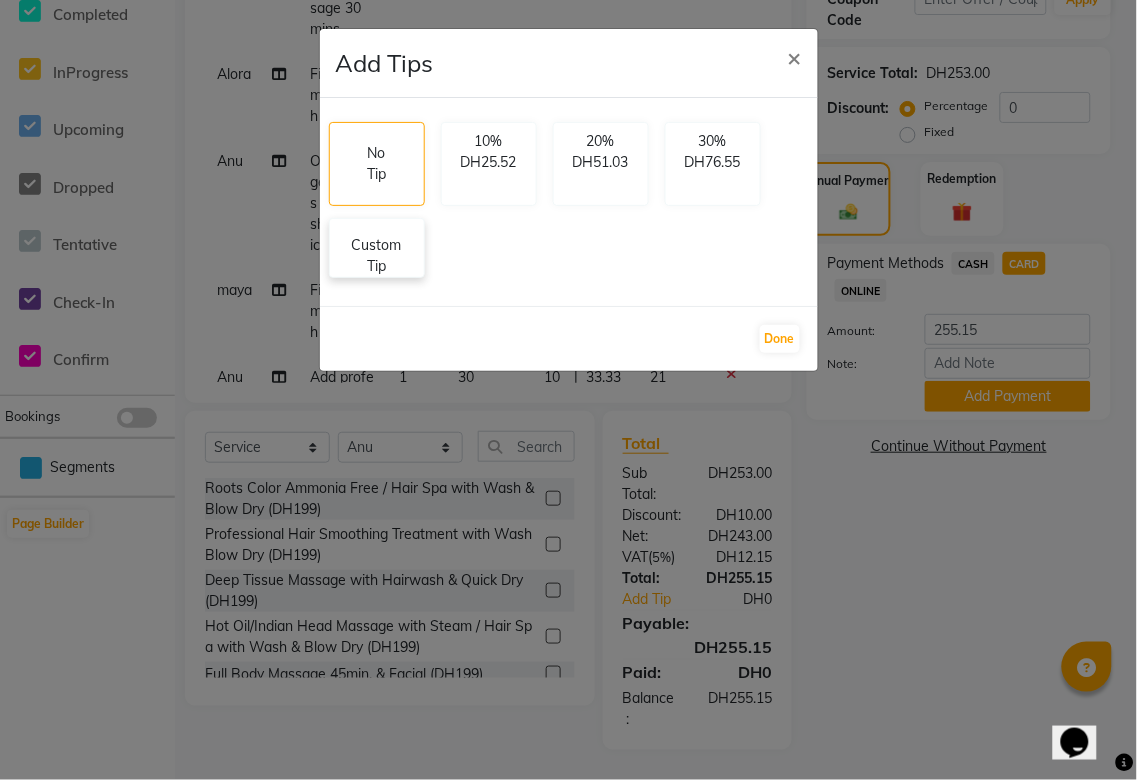 click on "Custom Tip" 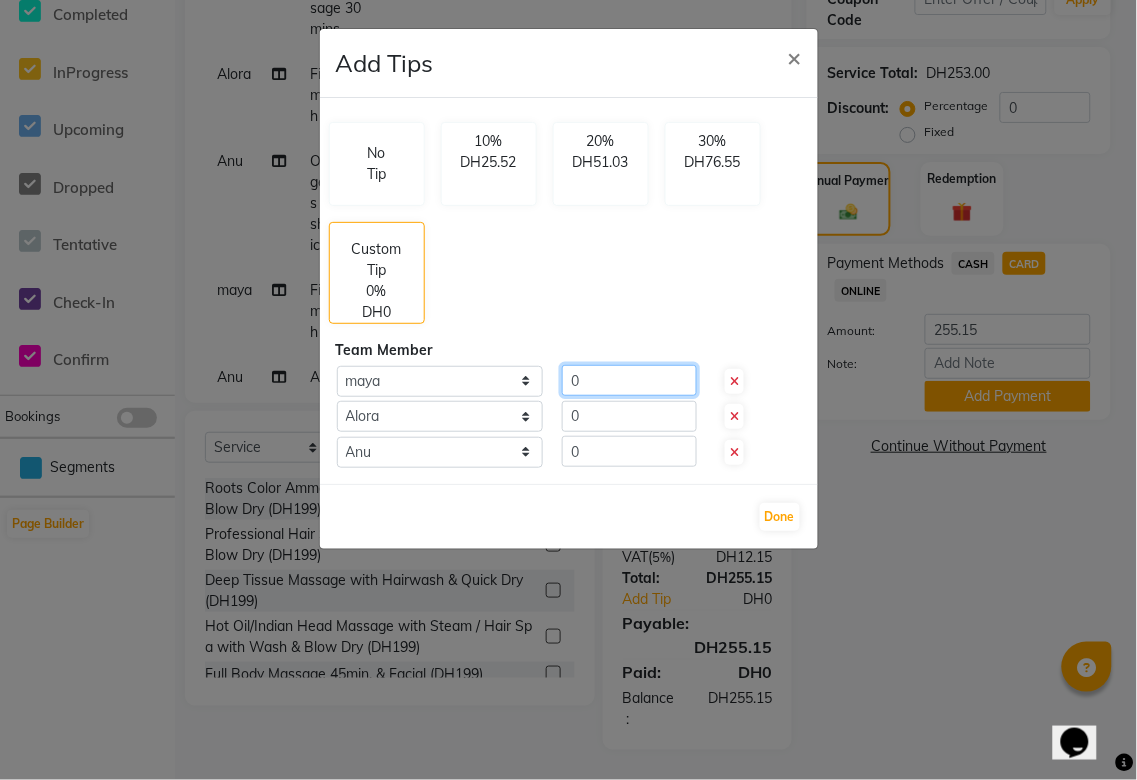 click on "0" 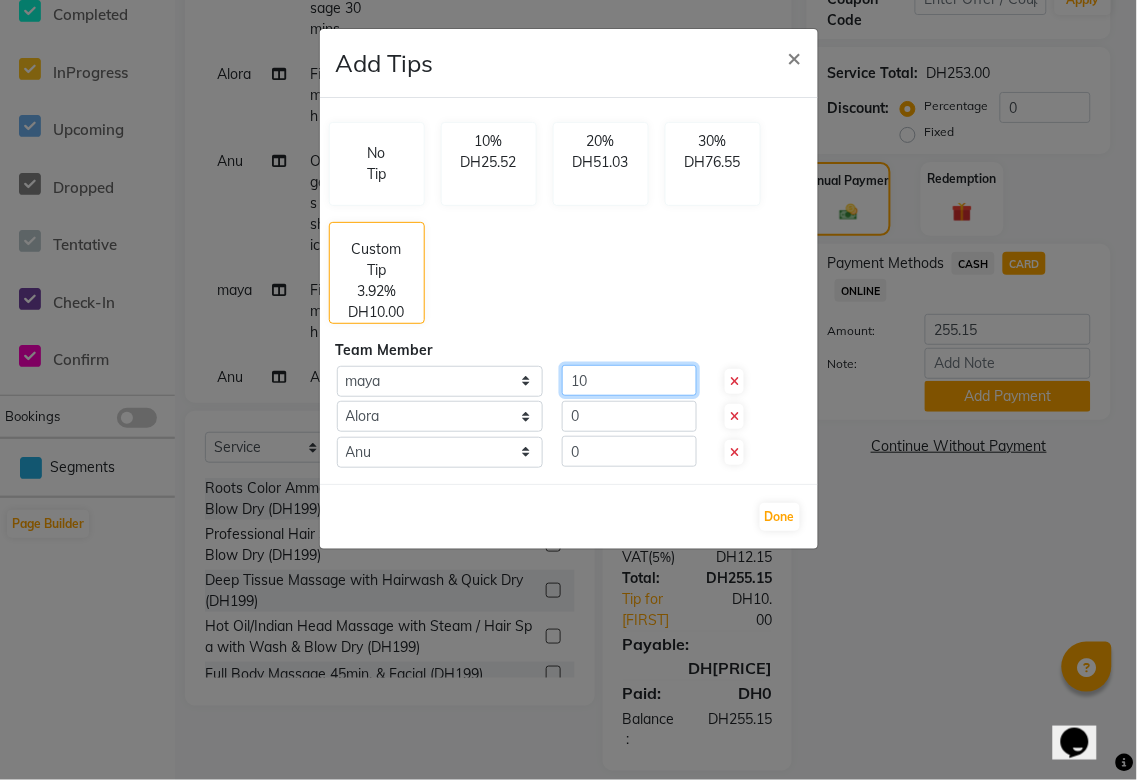 type on "10" 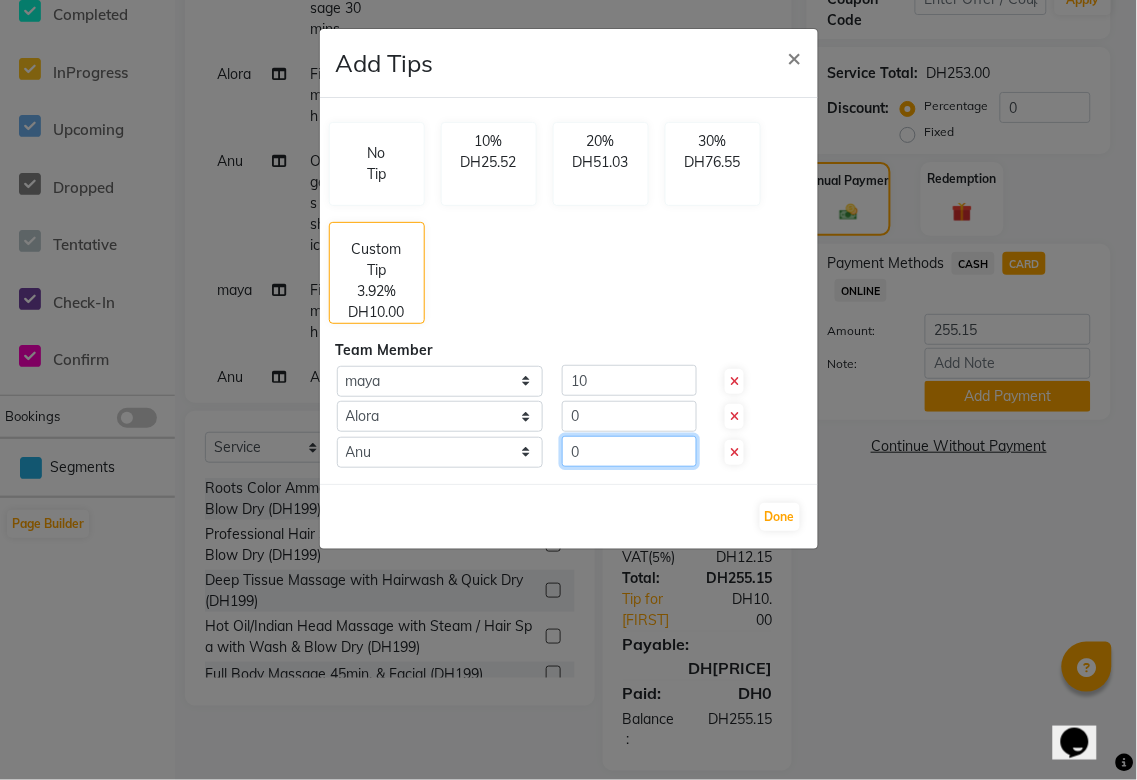 click on "0" 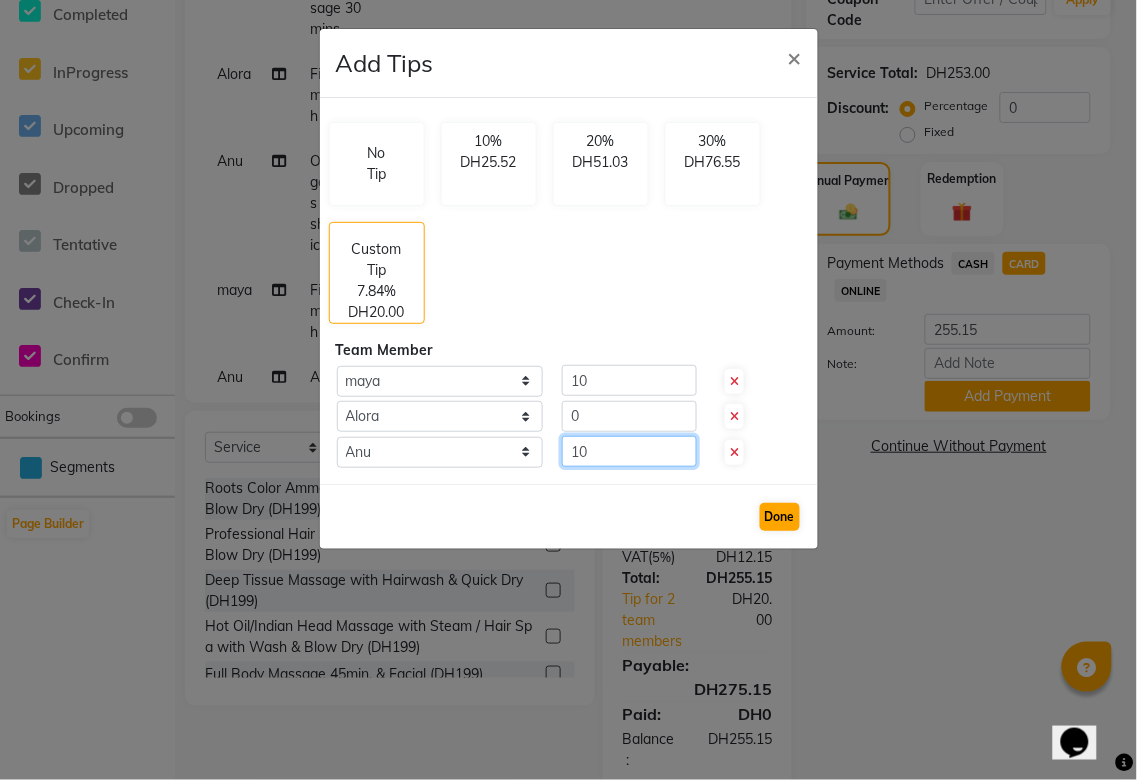 type on "10" 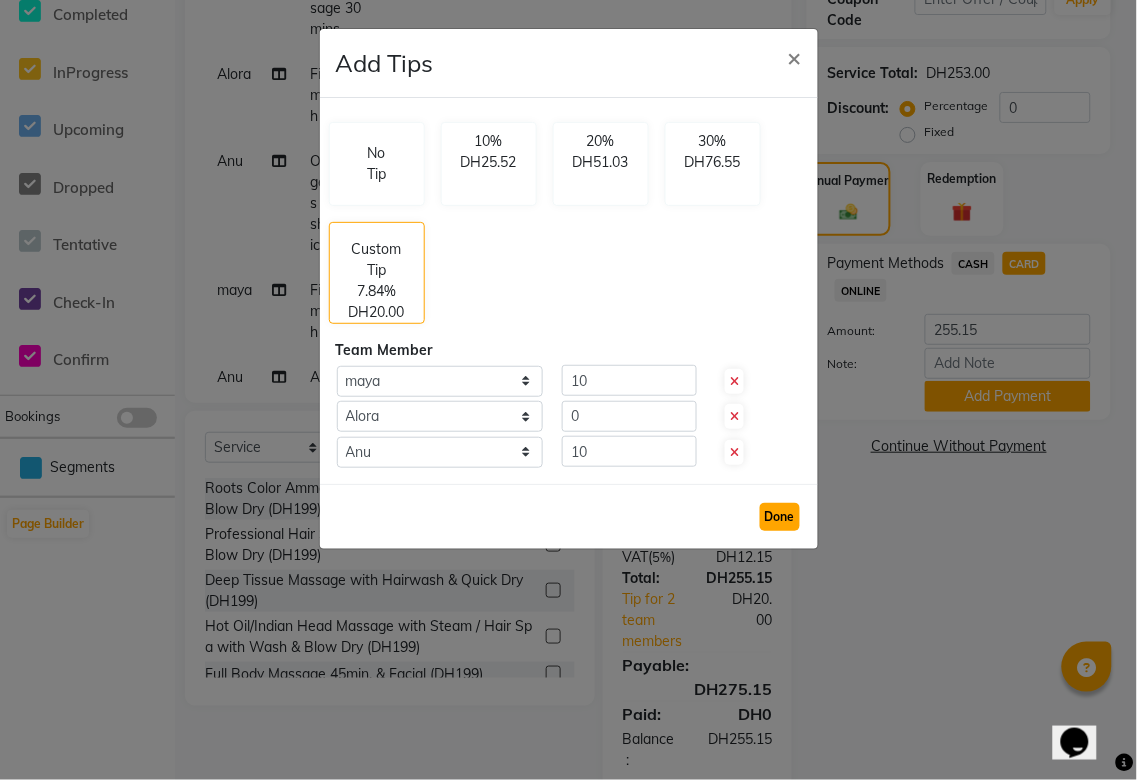 click on "Done" 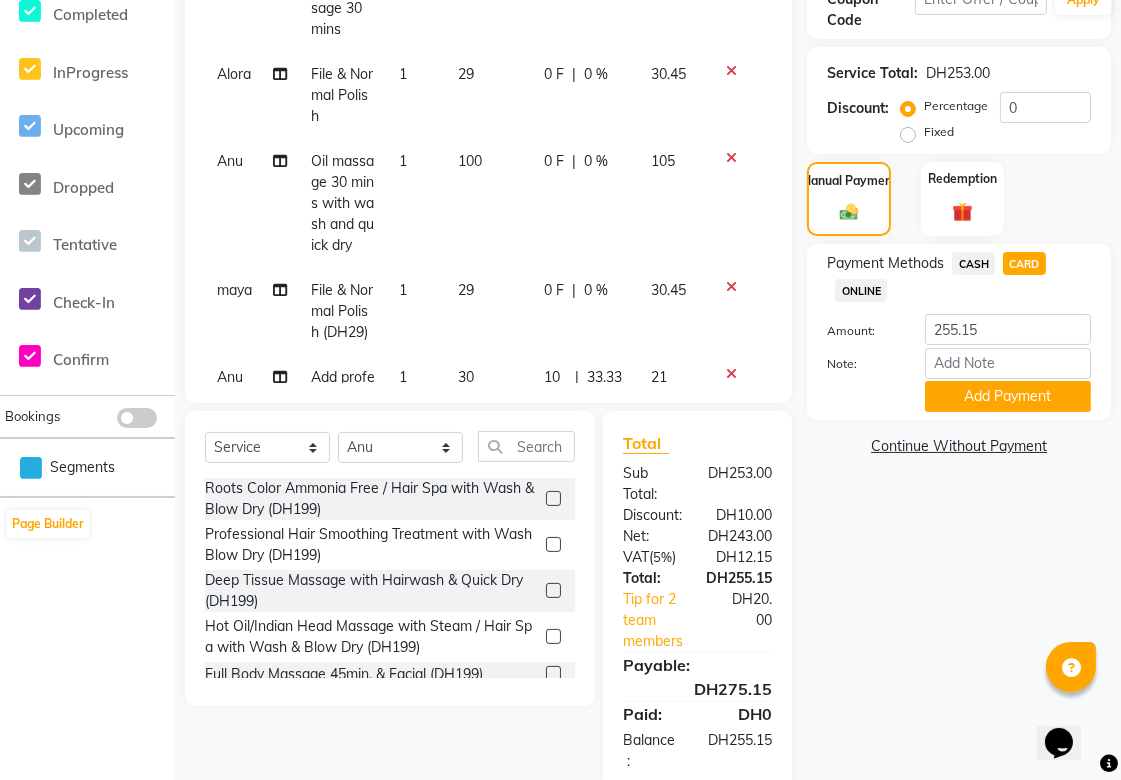 click on "CASH" 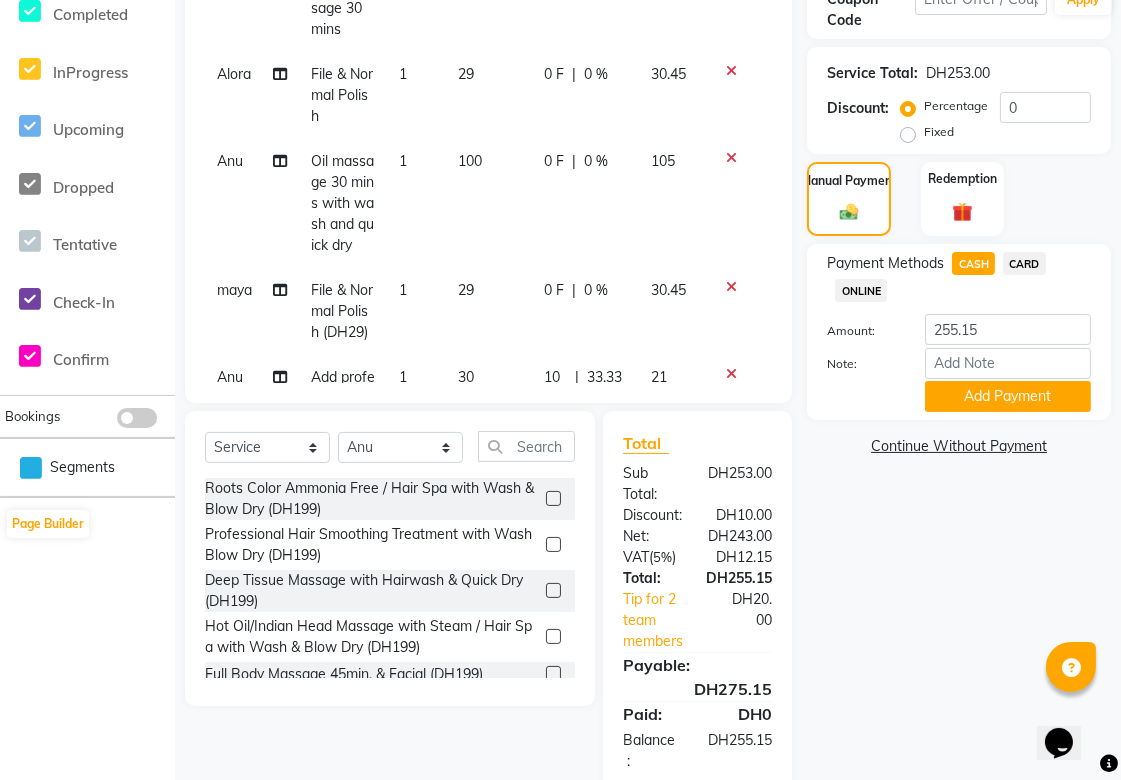 click on "CARD" 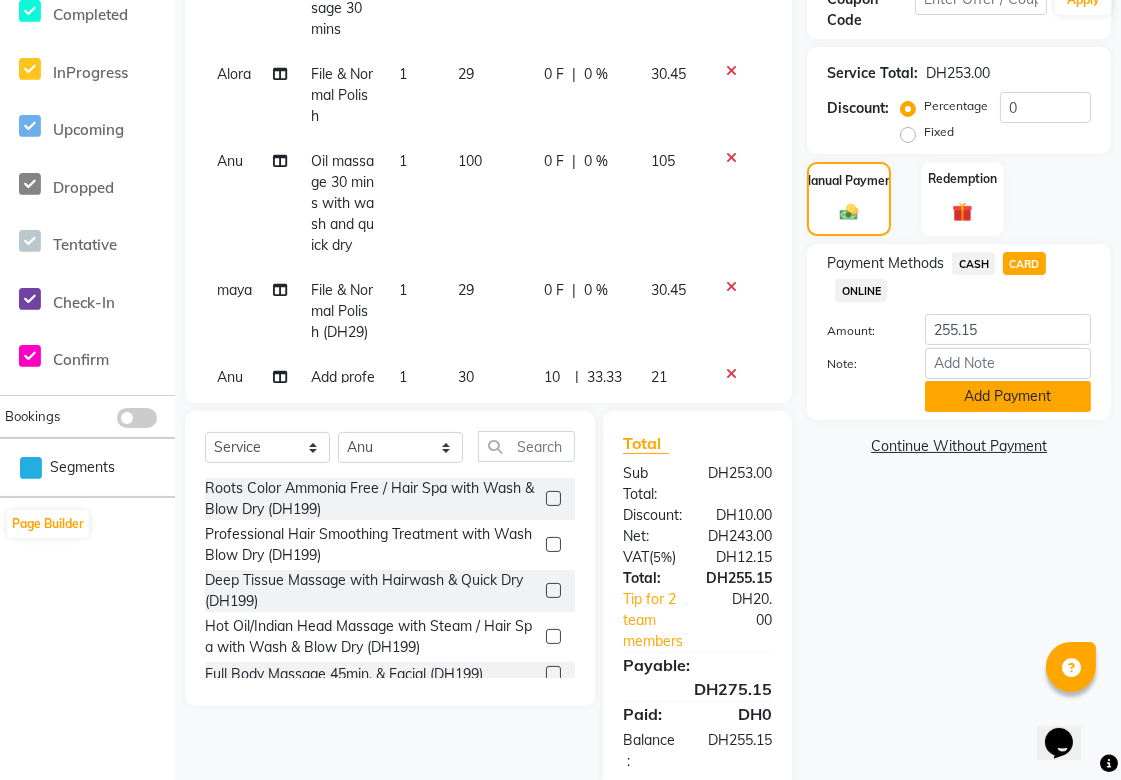 click on "Add Payment" 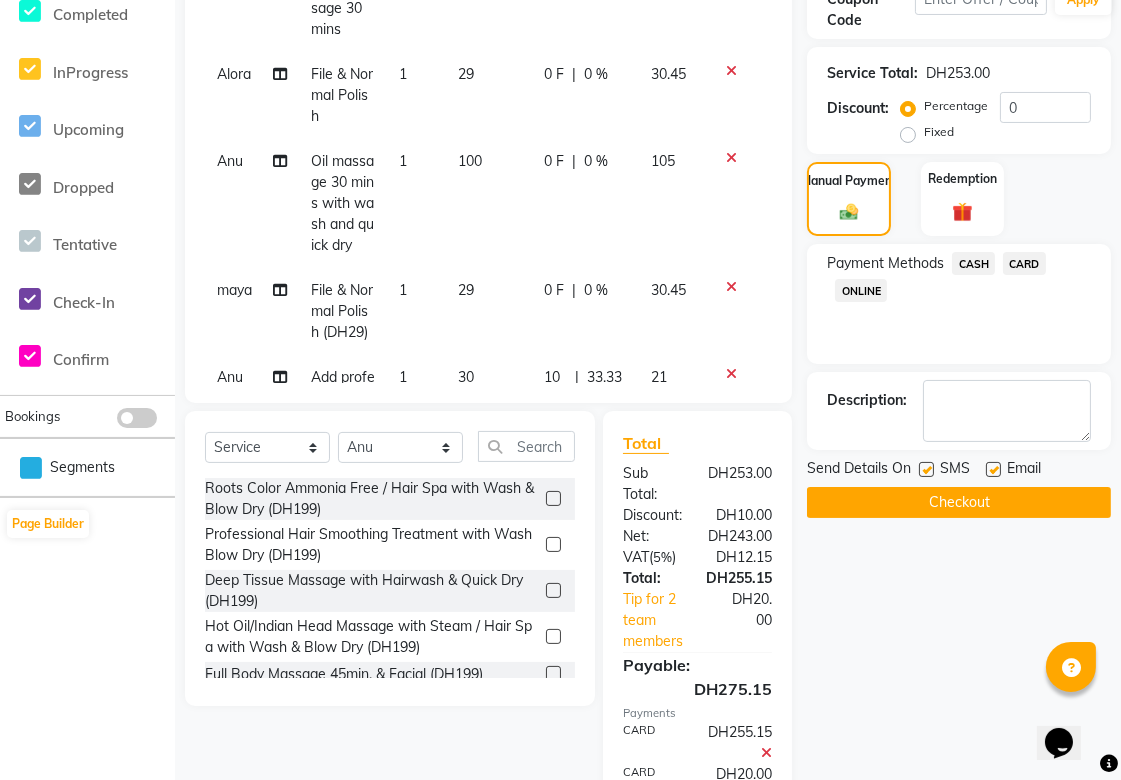 scroll, scrollTop: 512, scrollLeft: 0, axis: vertical 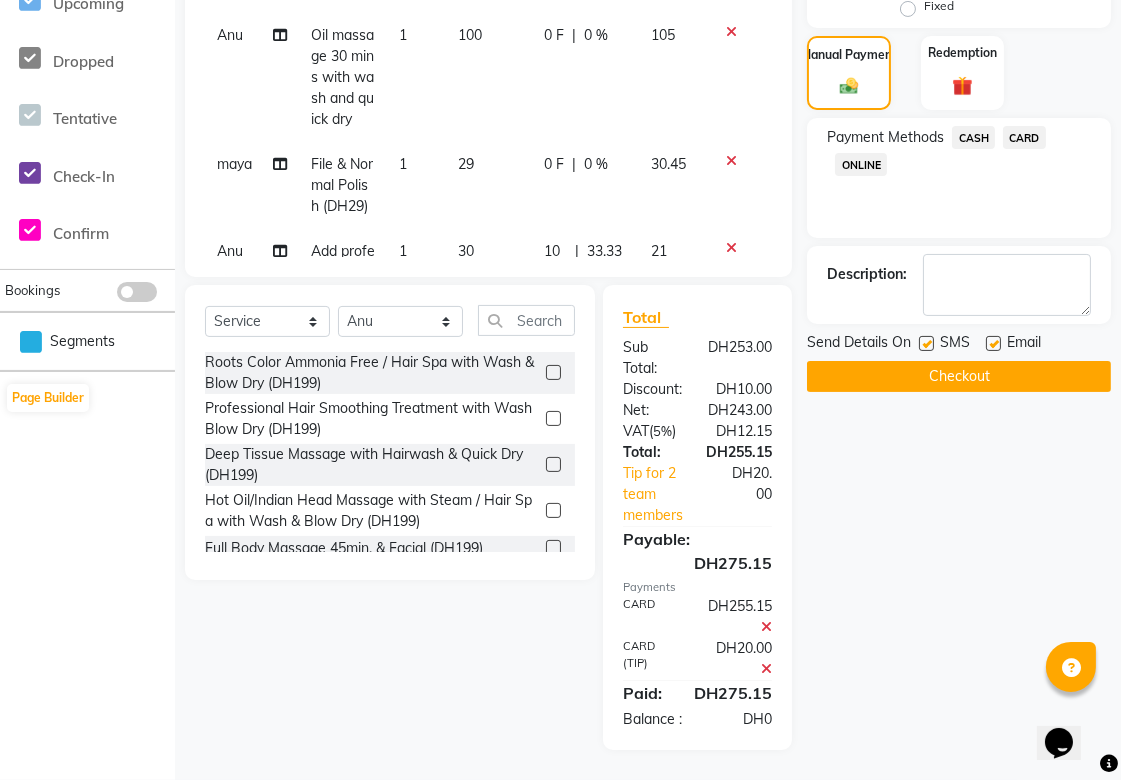 click on "Checkout" 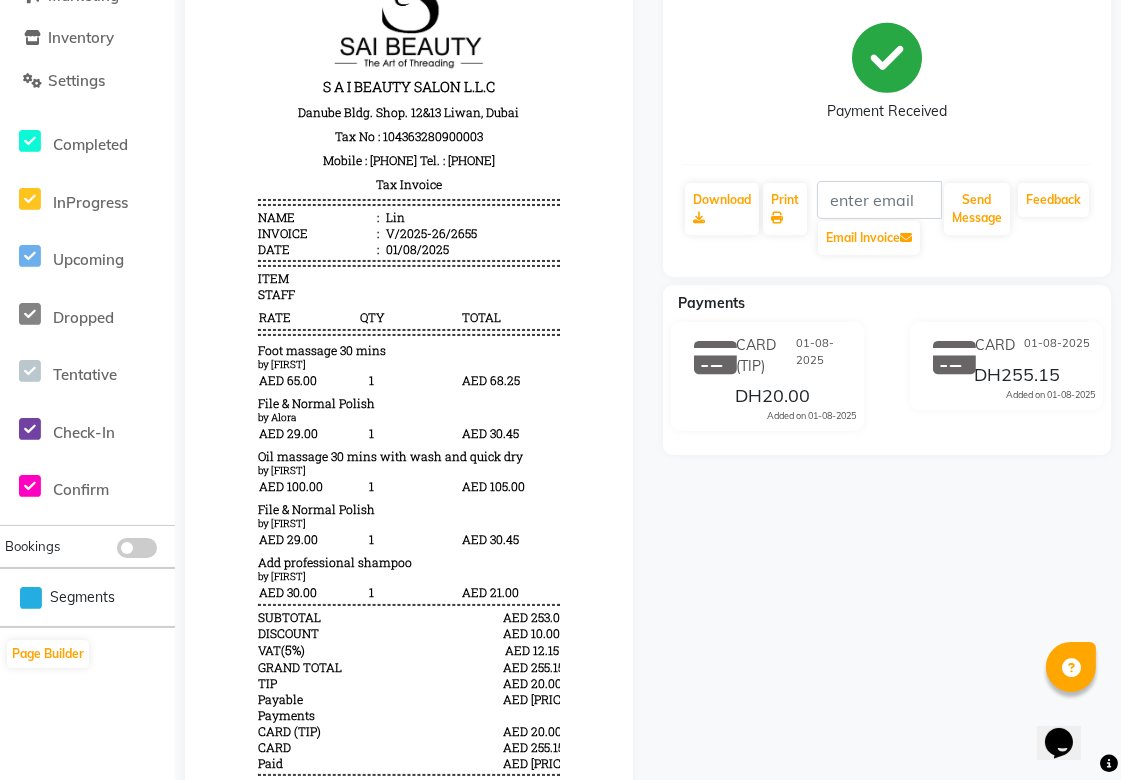 scroll, scrollTop: 371, scrollLeft: 0, axis: vertical 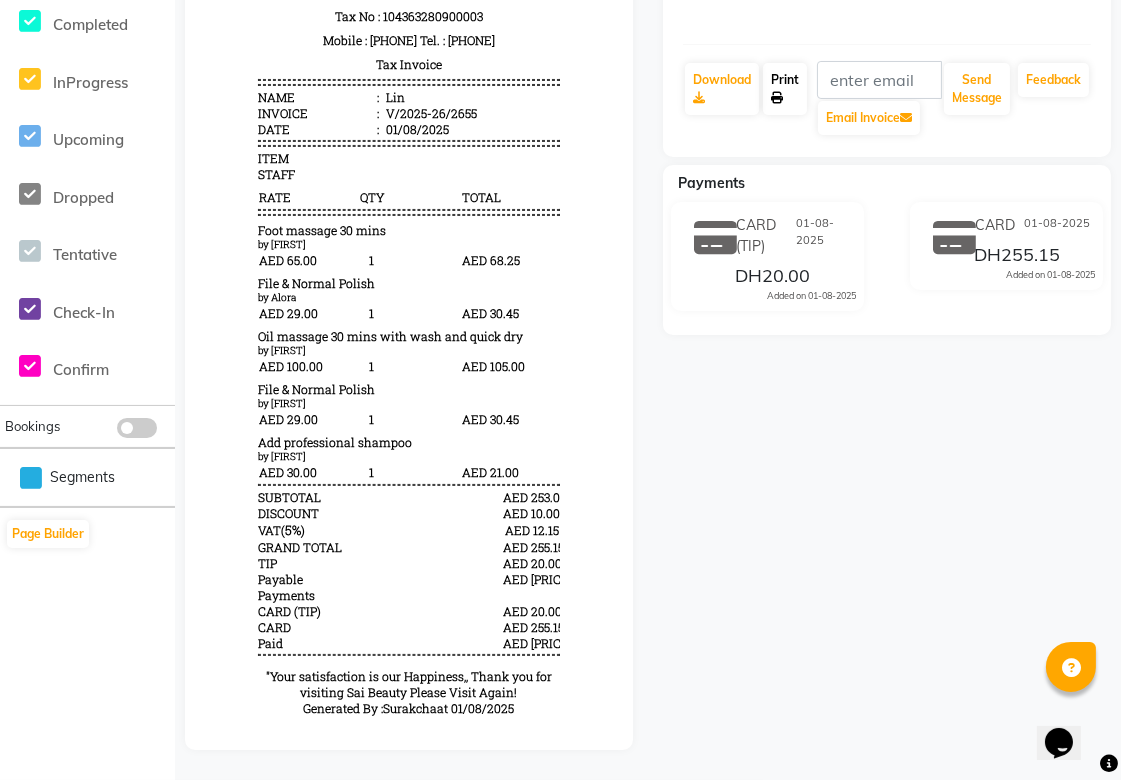 click on "Print" 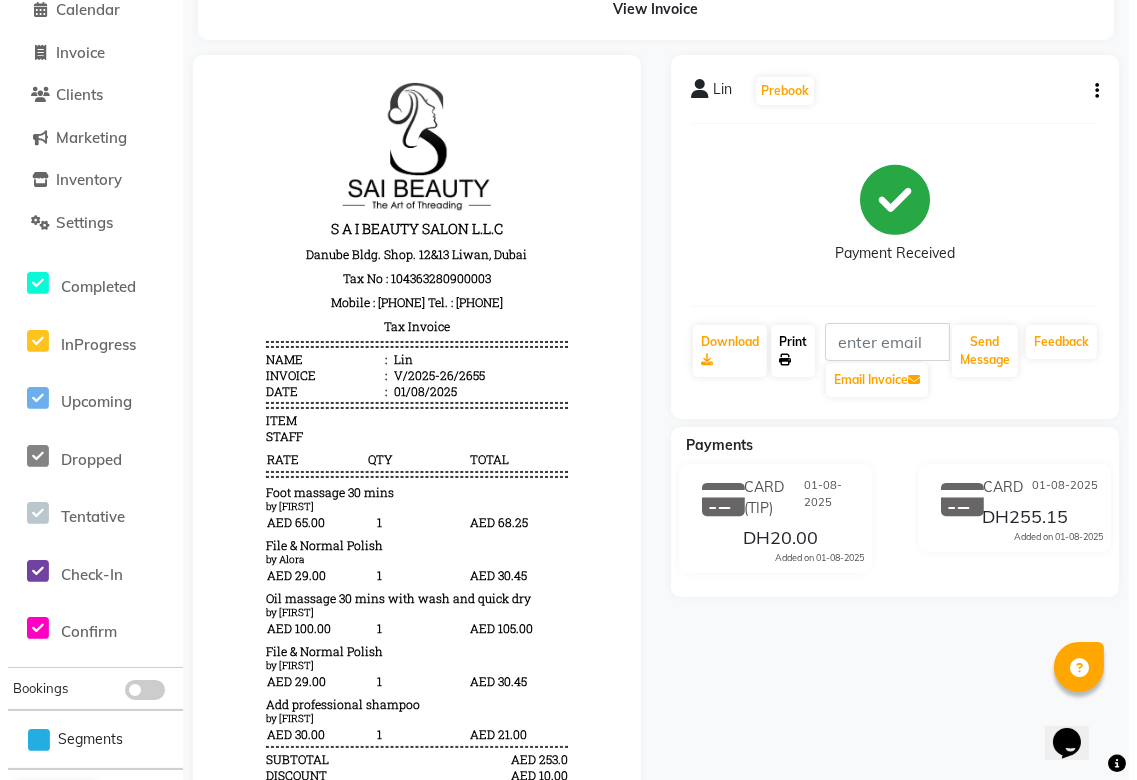 scroll, scrollTop: 0, scrollLeft: 0, axis: both 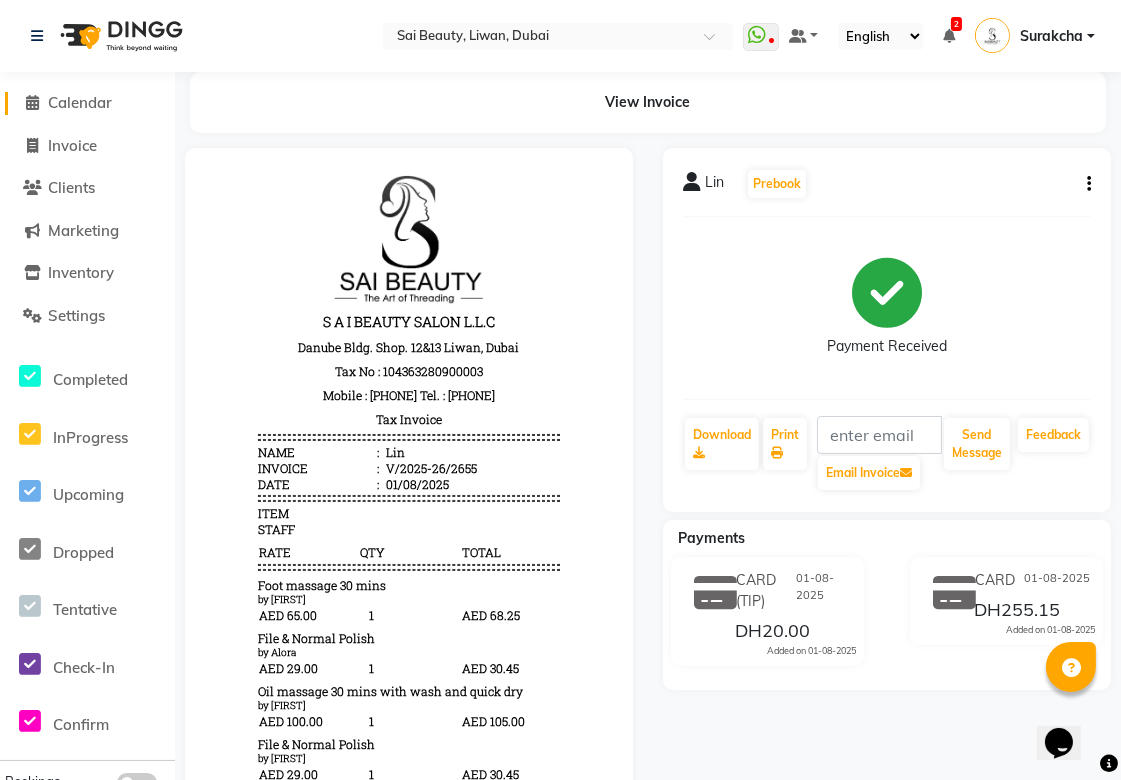 click on "Calendar" 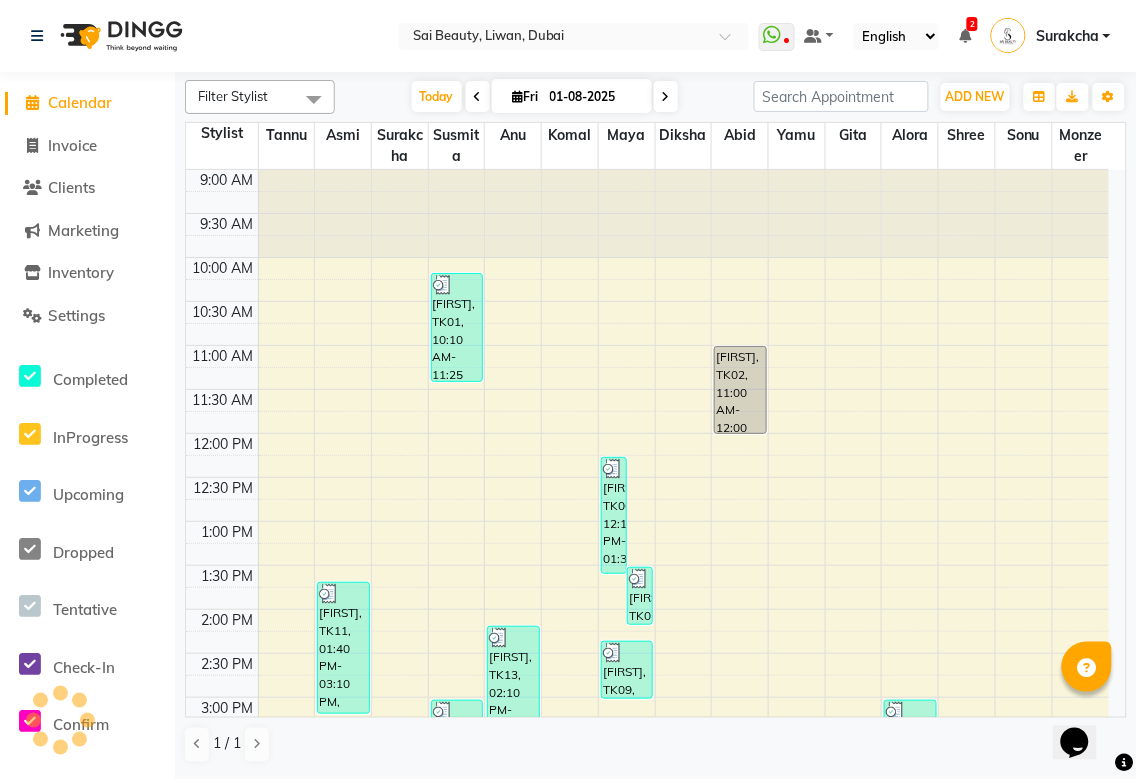 scroll, scrollTop: 0, scrollLeft: 0, axis: both 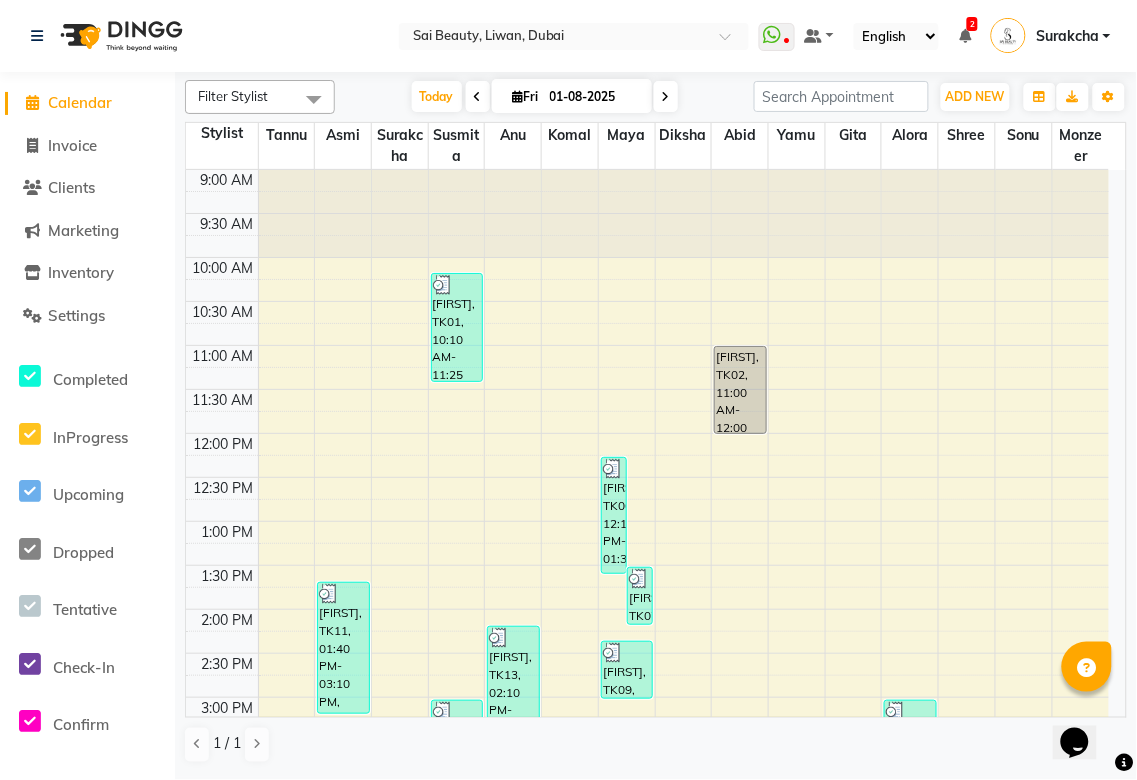 click at bounding box center (666, 97) 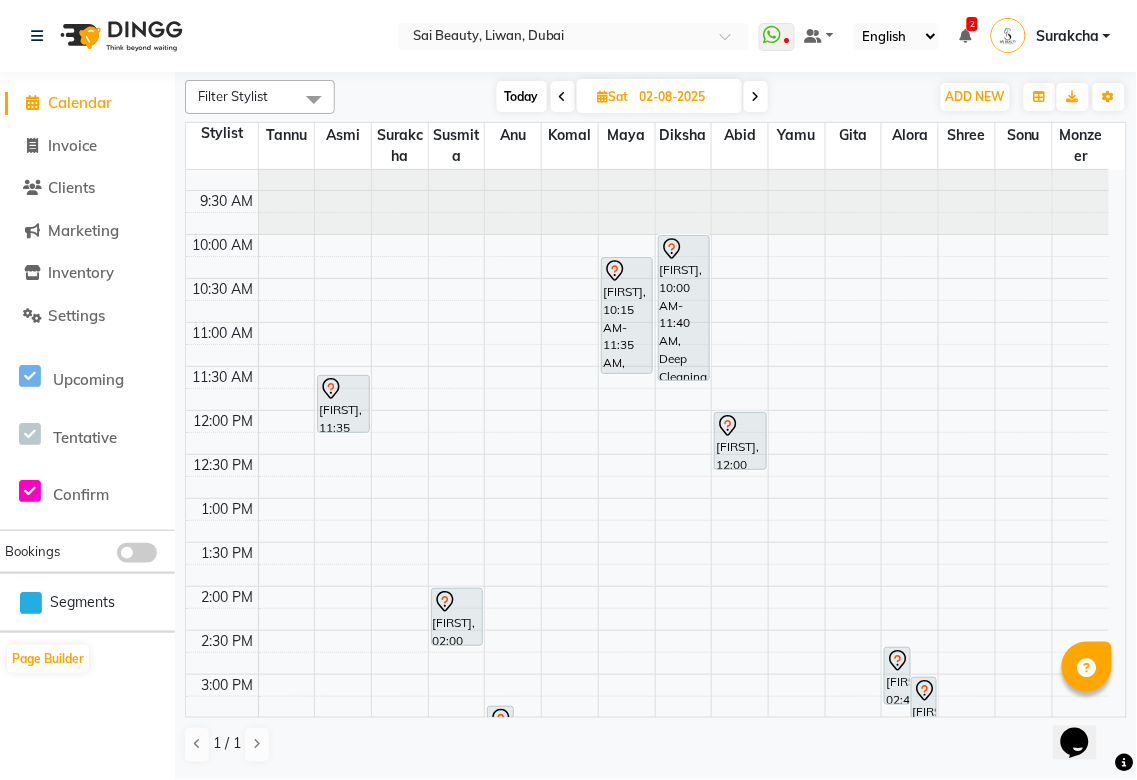 scroll, scrollTop: 0, scrollLeft: 0, axis: both 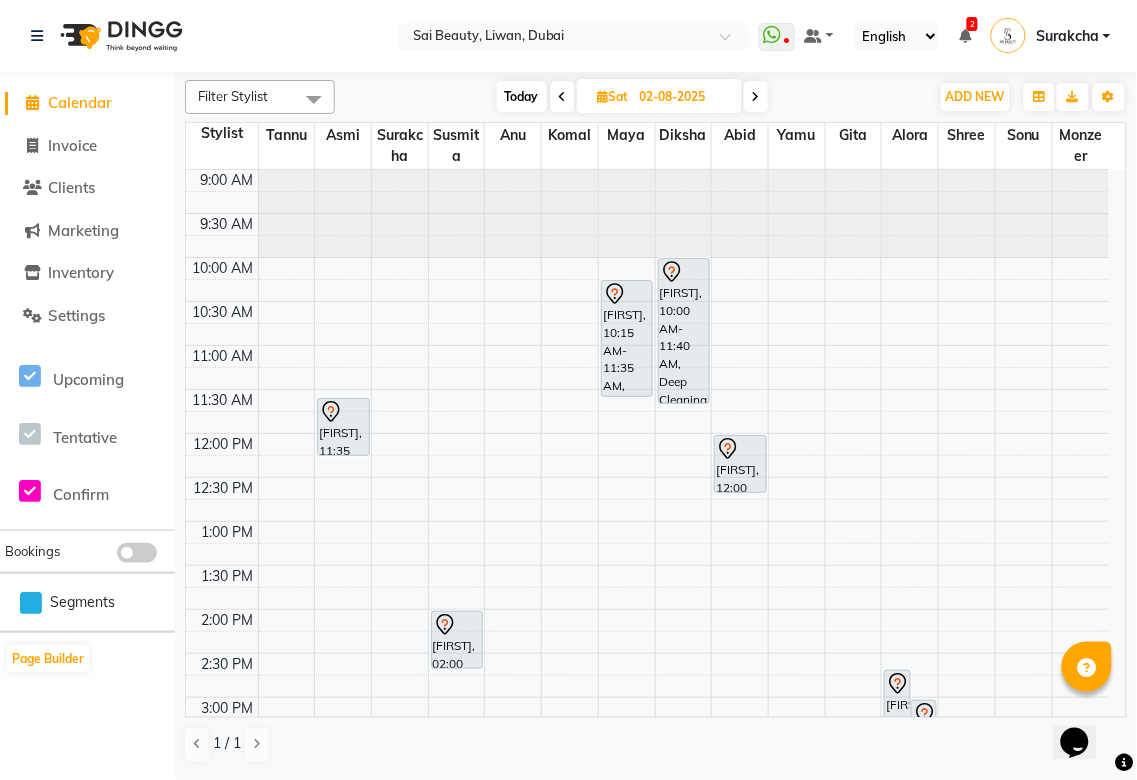 click on "[FIRST], 10:15 AM-11:35 AM, Under Arm Waxing,Half Arms Waxing" at bounding box center (627, 338) 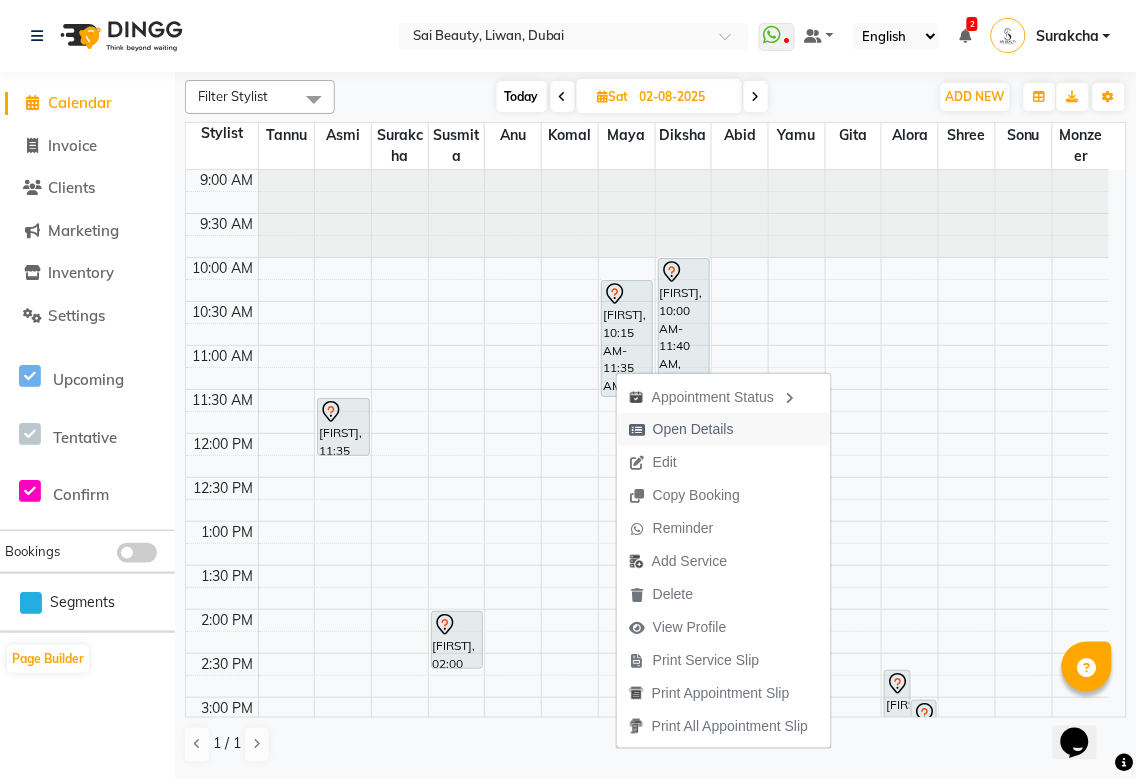 click on "Open Details" at bounding box center (693, 429) 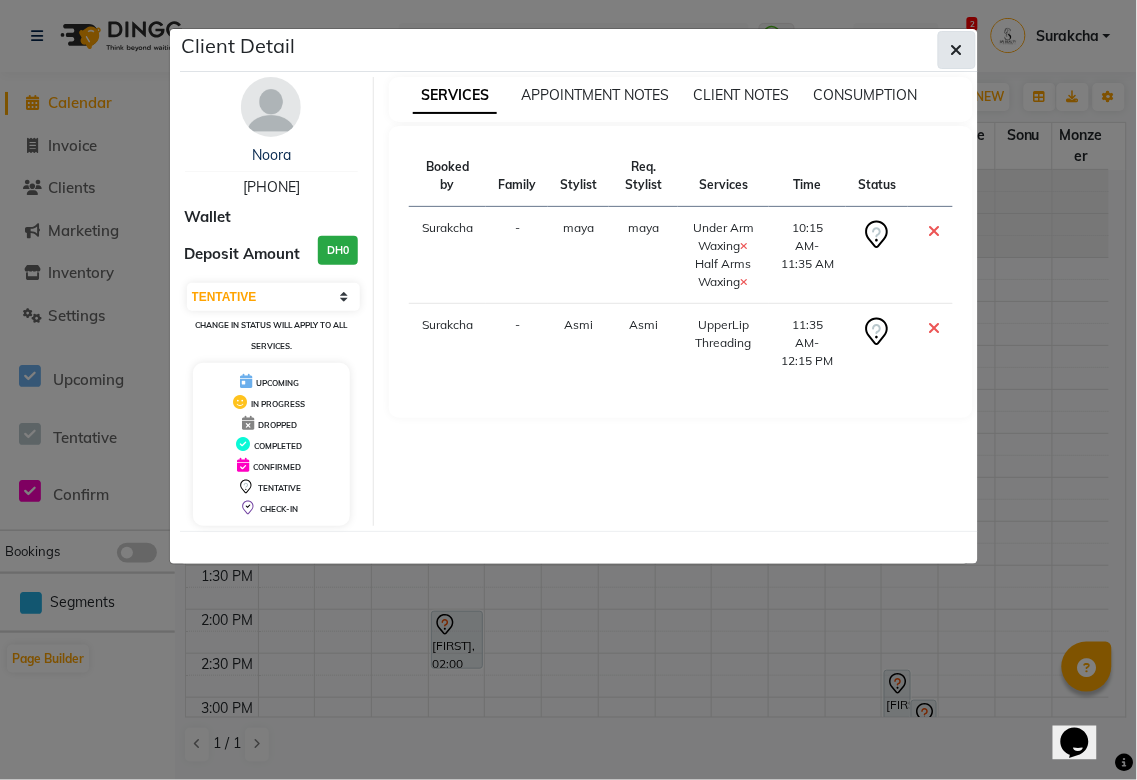 click 